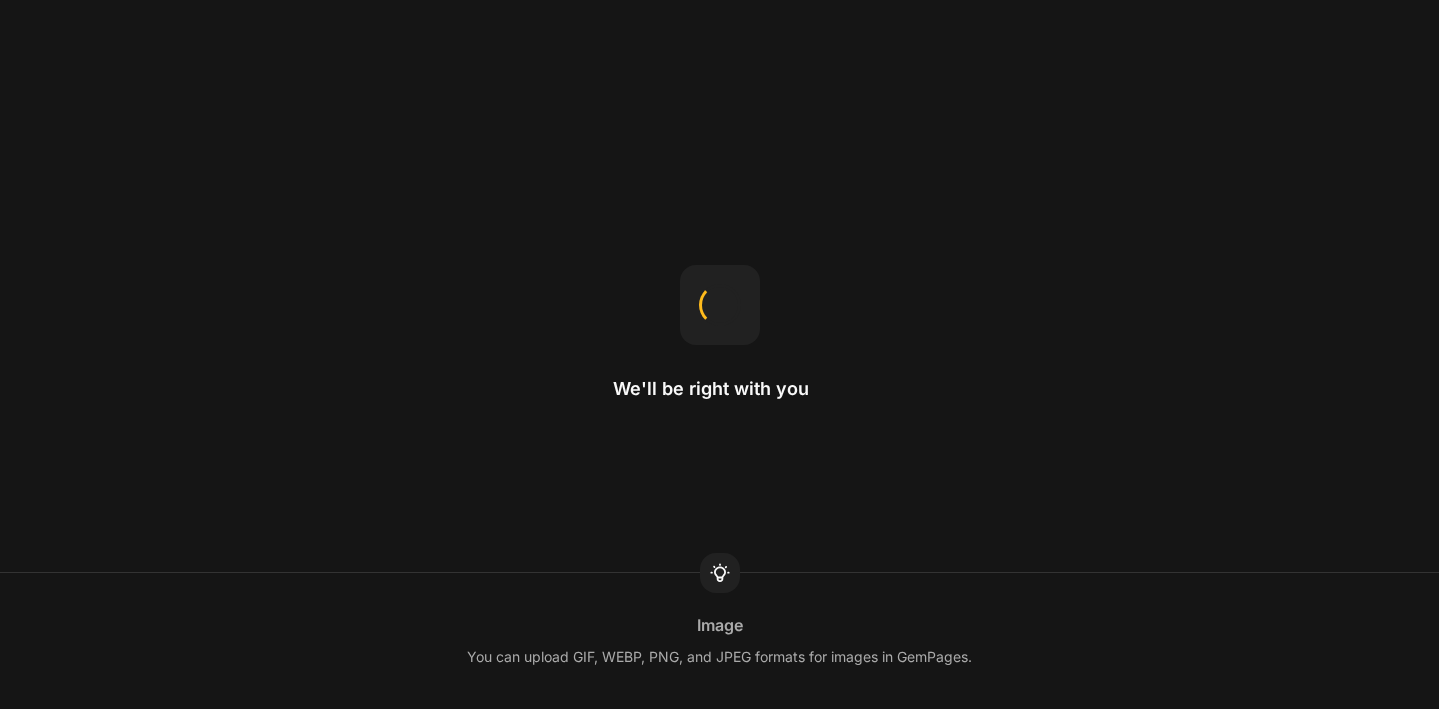 scroll, scrollTop: 0, scrollLeft: 0, axis: both 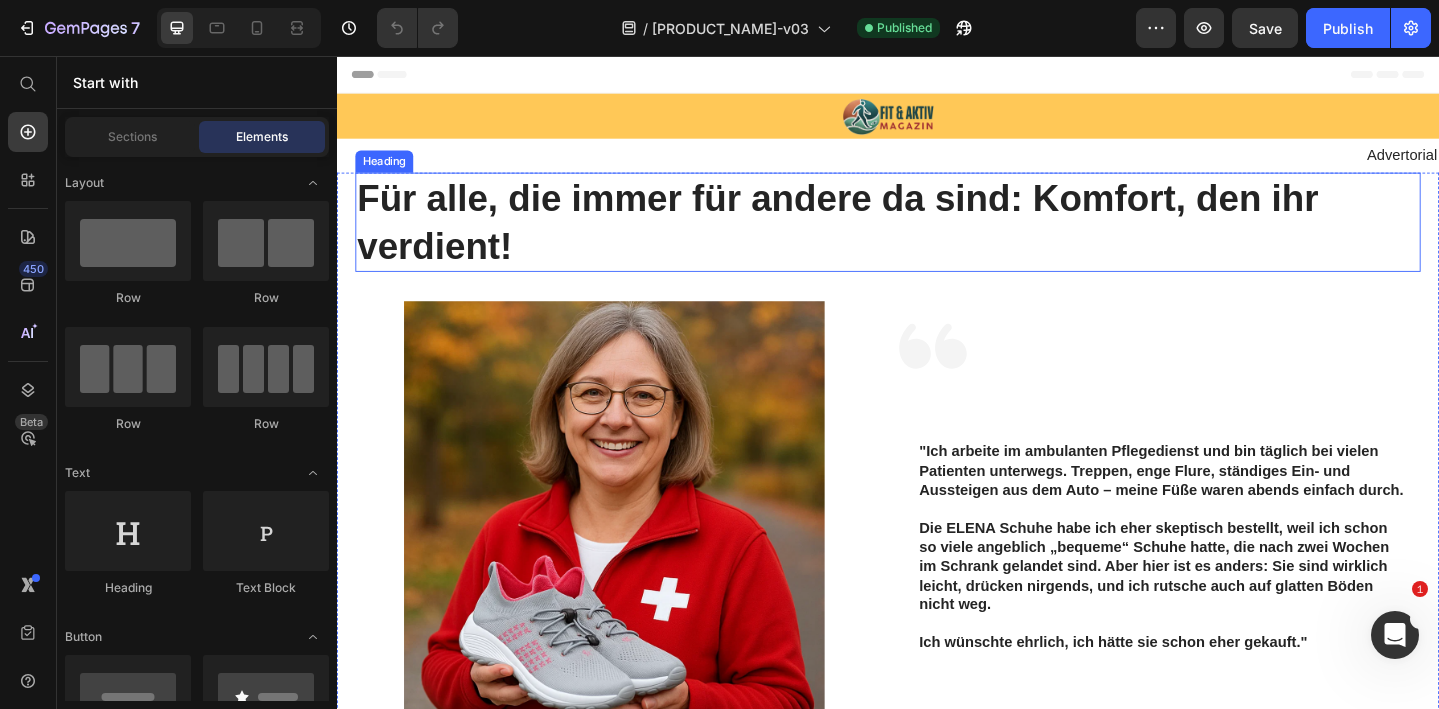 click on "Für alle, die immer für andere da sind: Komfort, den ihr verdient!" at bounding box center (937, 237) 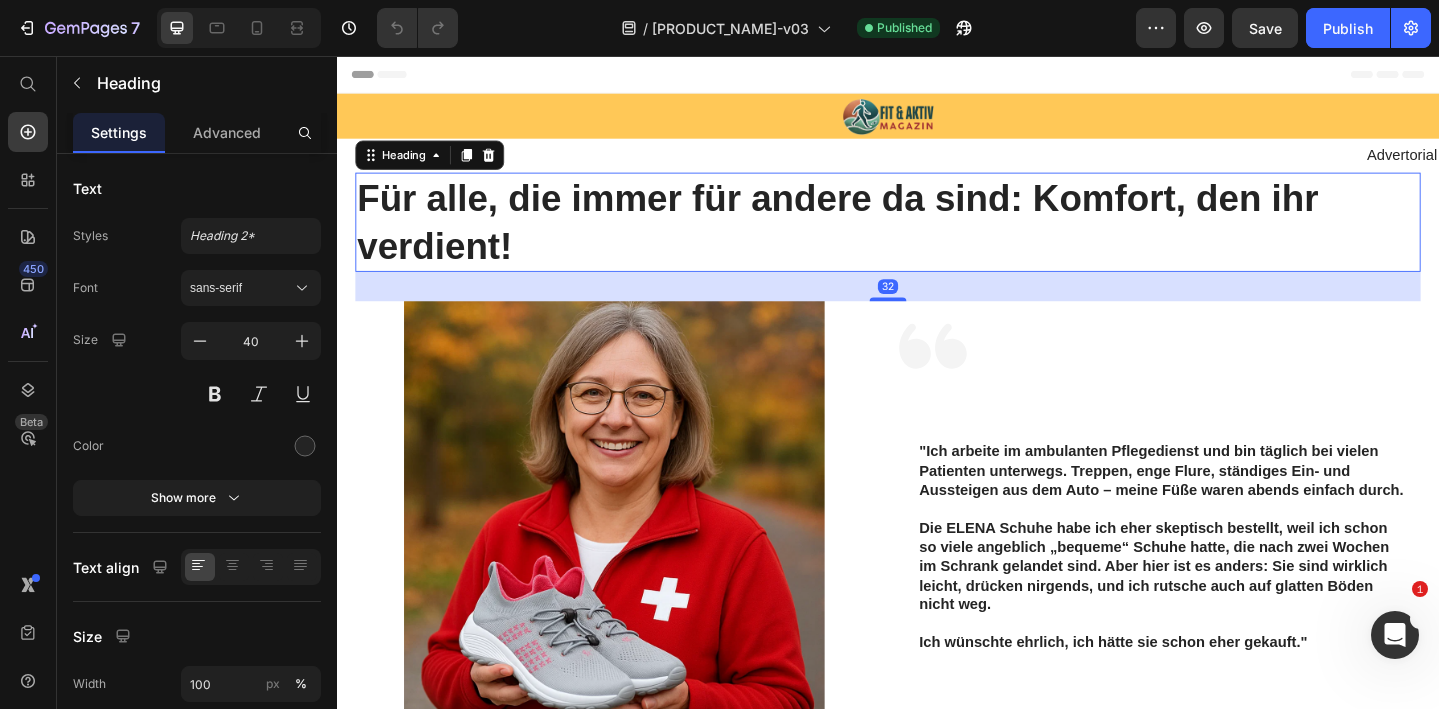 click on "Für alle, die immer für andere da sind: Komfort, den ihr verdient!" at bounding box center (937, 237) 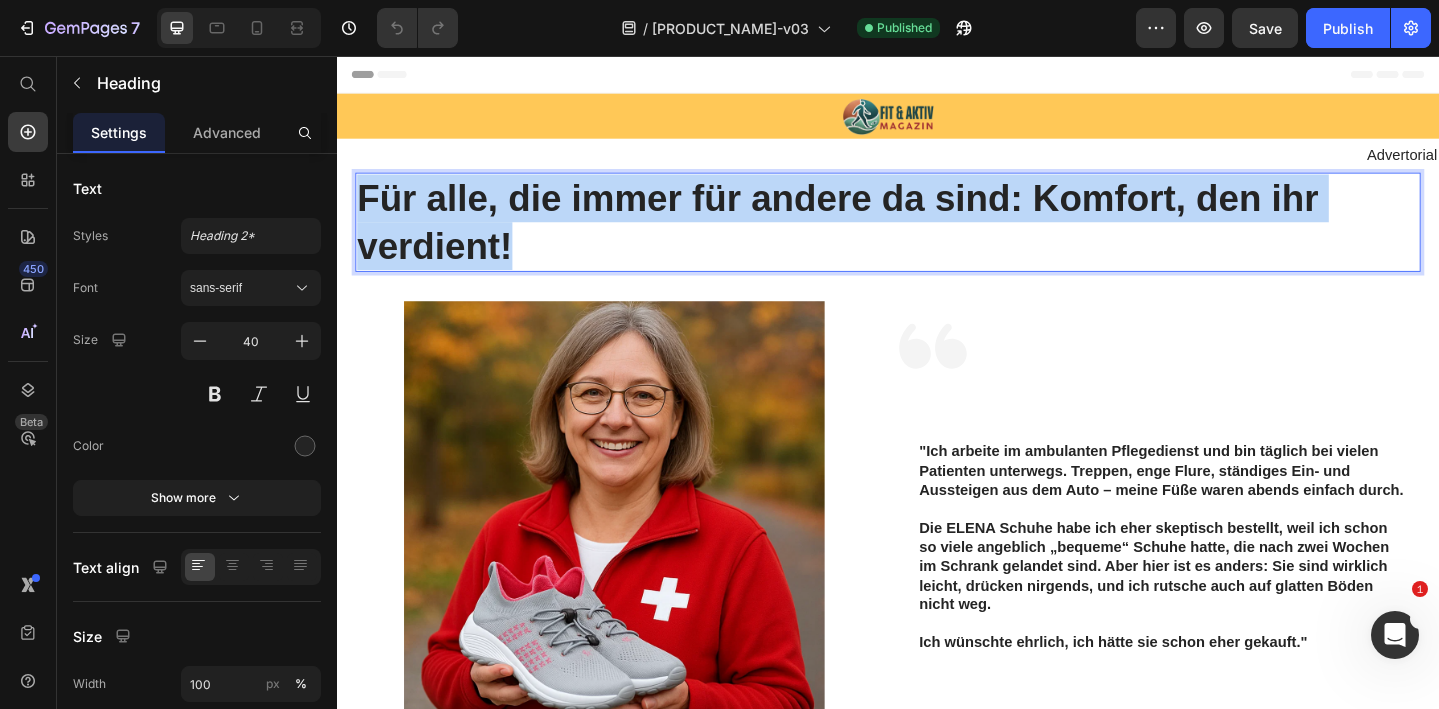 click on "Für alle, die immer für andere da sind: Komfort, den ihr verdient!" at bounding box center [937, 237] 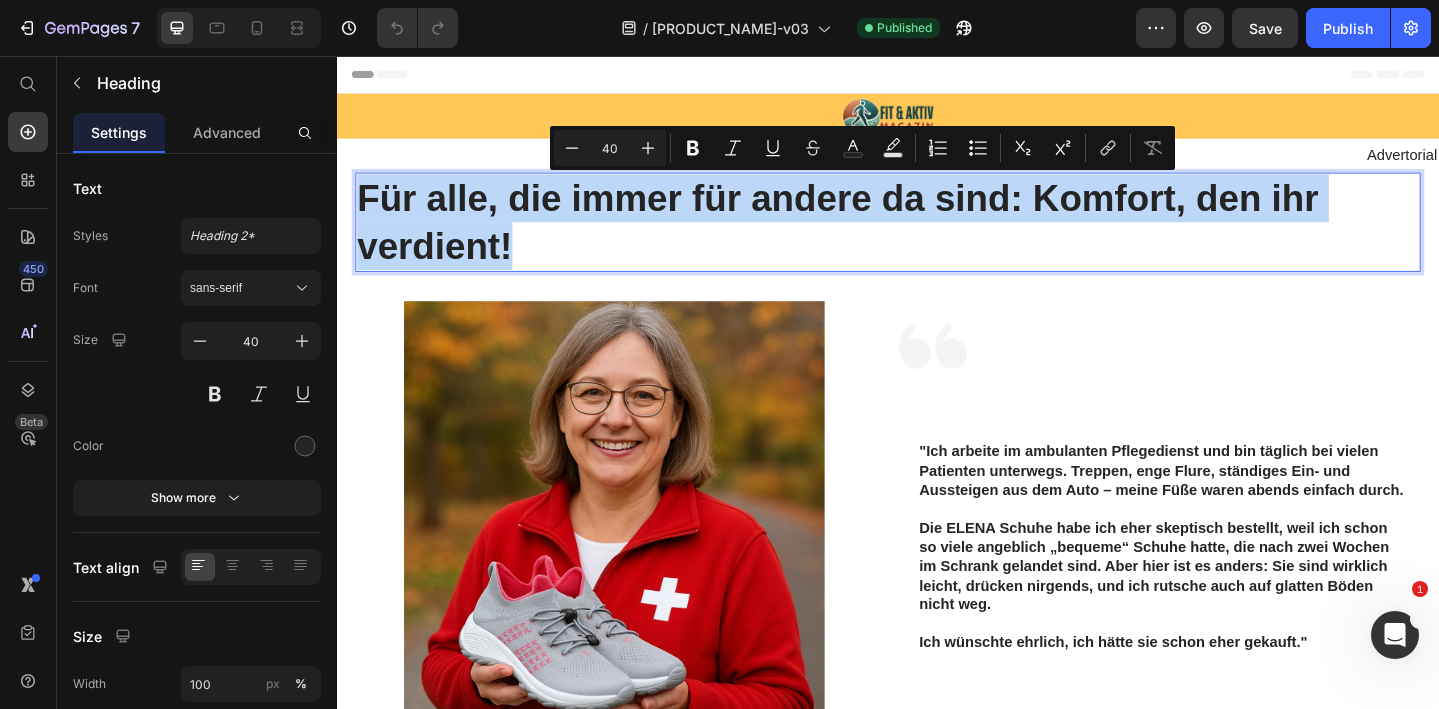 click on "Für alle, die immer für andere da sind: Komfort, den ihr verdient!" at bounding box center [937, 237] 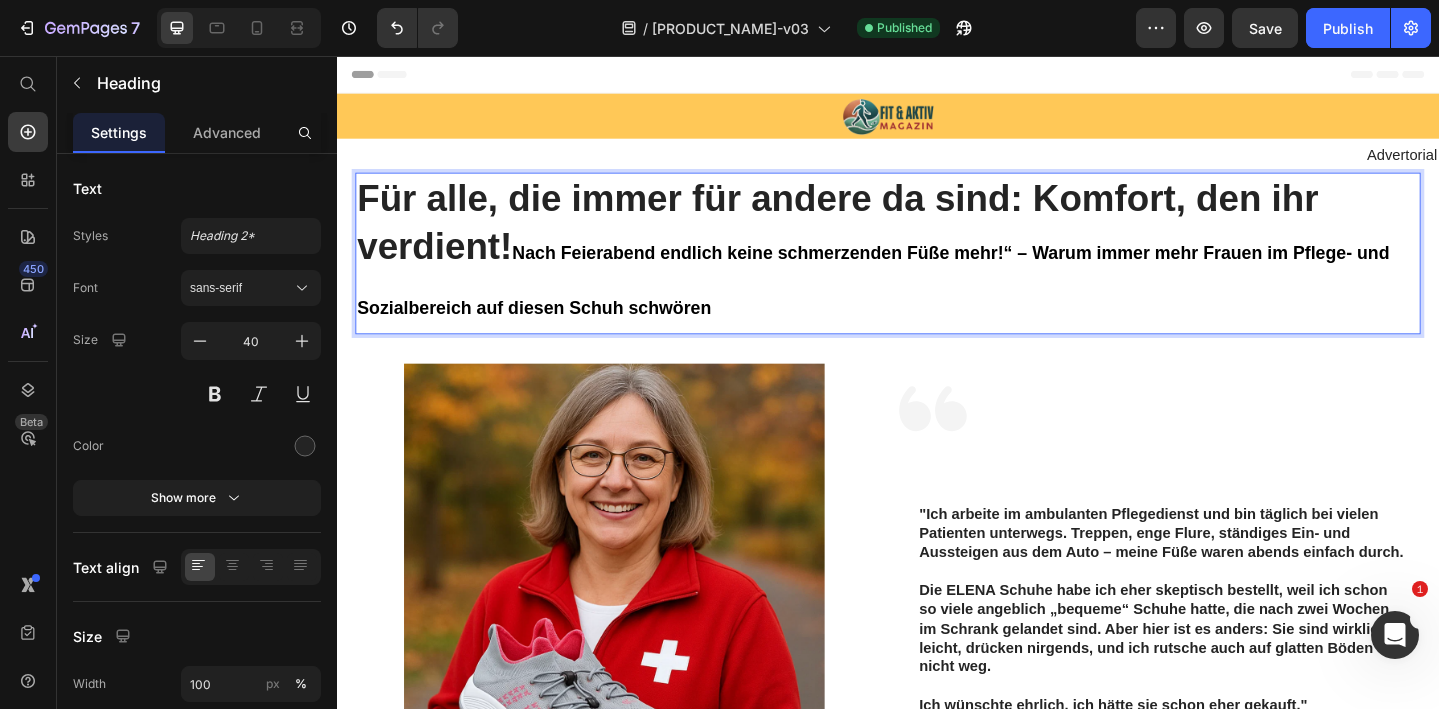 click on "Für alle, die immer für andere da sind: Komfort, den ihr verdient!  Nach Feierabend endlich keine schmerzenden Füße mehr!“ – Warum immer mehr Frauen im Pflege- und Sozialbereich auf diesen Schuh schwören" at bounding box center (937, 271) 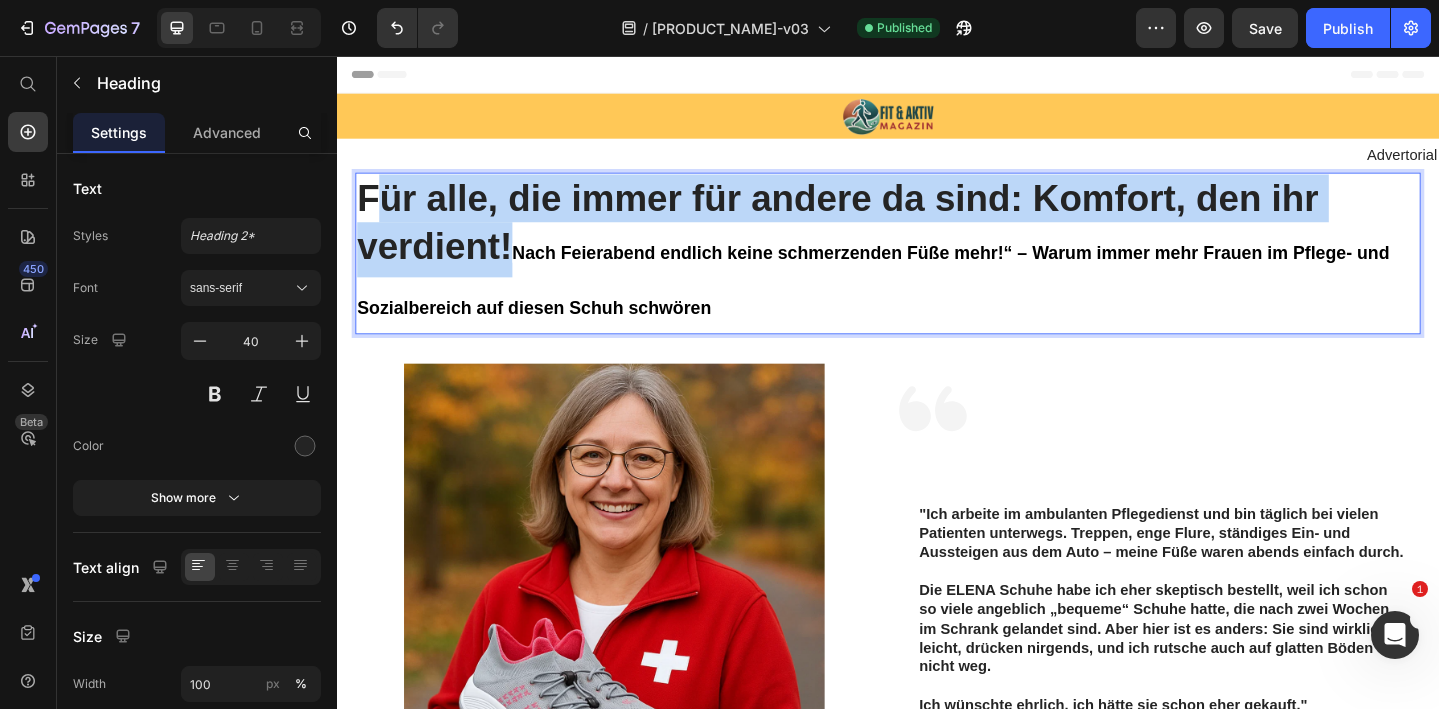 drag, startPoint x: 528, startPoint y: 255, endPoint x: 383, endPoint y: 202, distance: 154.38264 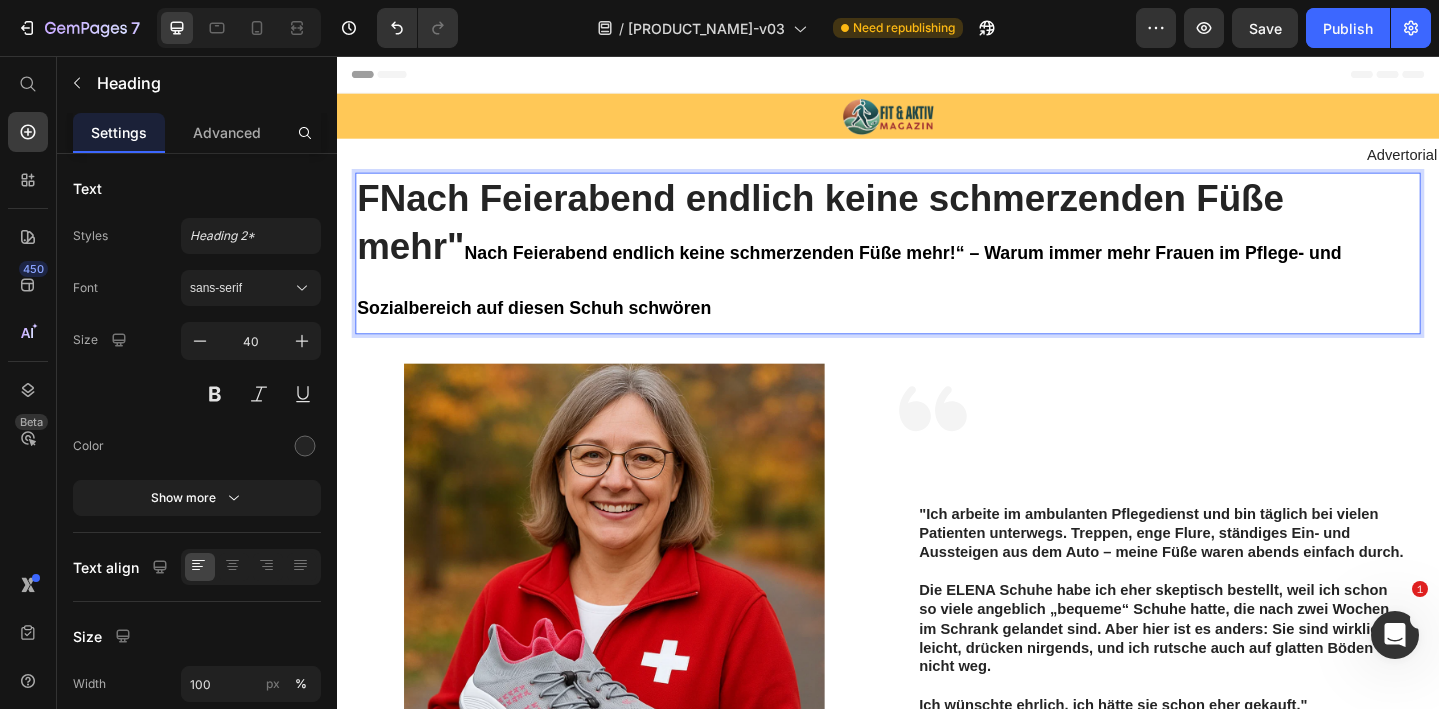 click on "FNach Feierabend endlich keine schmerzenden Füße mehr"  Nach Feierabend endlich keine schmerzenden Füße mehr!“ – Warum immer mehr Frauen im Pflege- und Sozialbereich auf diesen Schuh schwören" at bounding box center (937, 271) 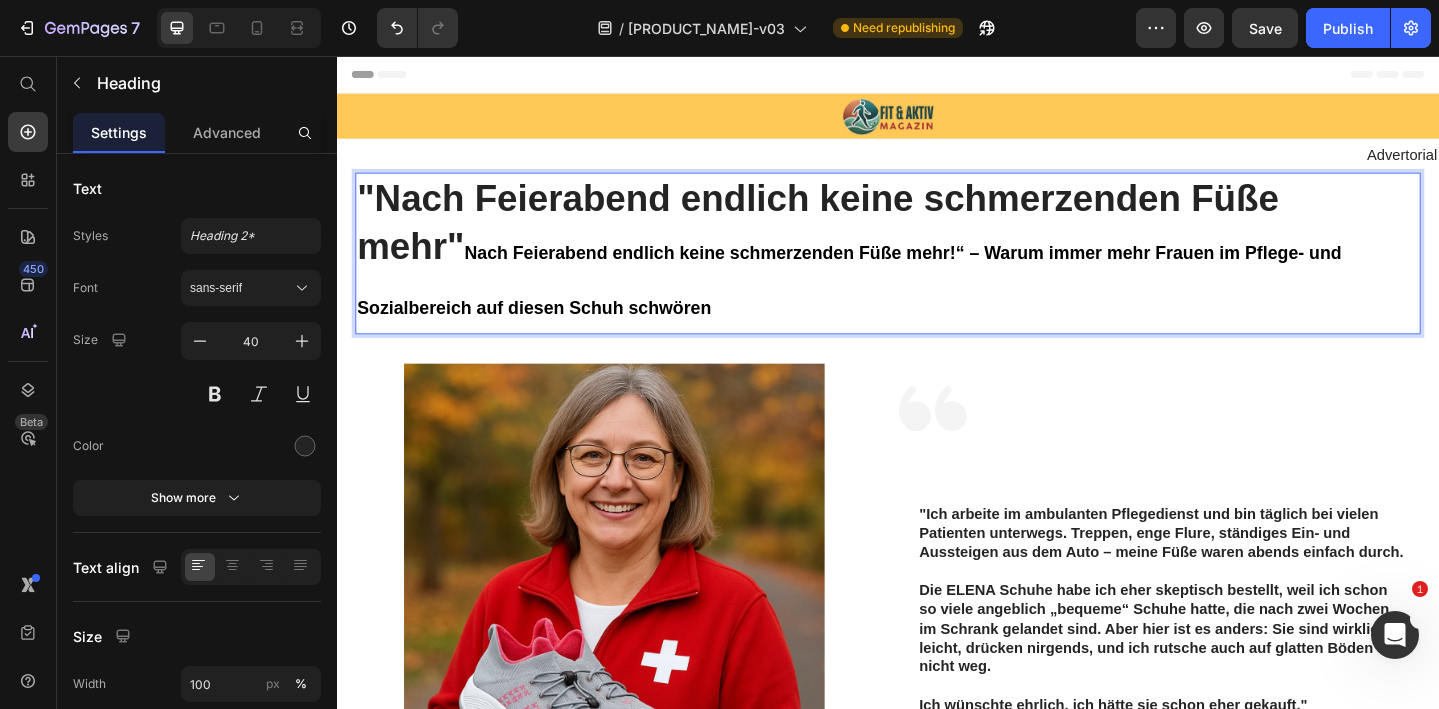 click on ""Nach Feierabend endlich keine schmerzenden Füße mehr"  Nach Feierabend endlich keine schmerzenden Füße mehr!“ – Warum immer mehr Frauen im Pflege- und Sozialbereich auf diesen Schuh schwören" at bounding box center [937, 271] 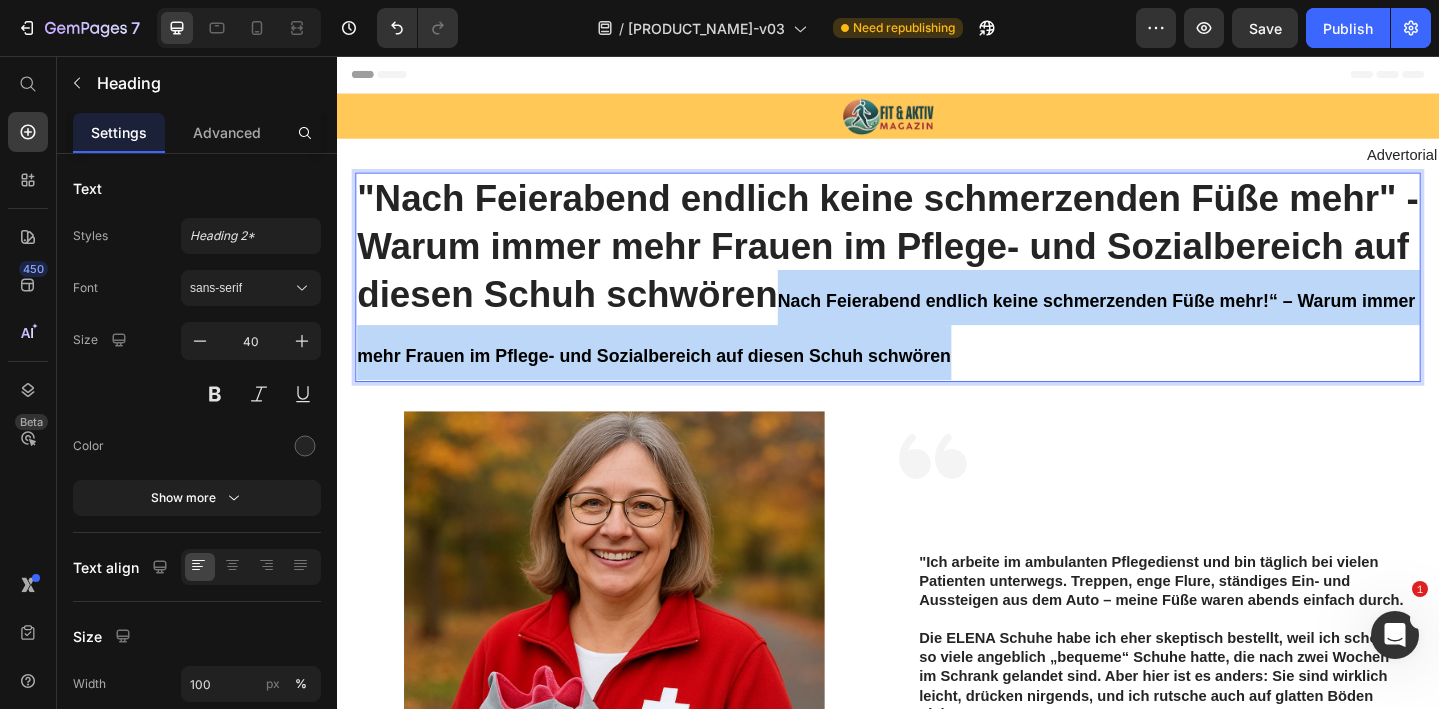 drag, startPoint x: 1203, startPoint y: 385, endPoint x: 893, endPoint y: 321, distance: 316.5375 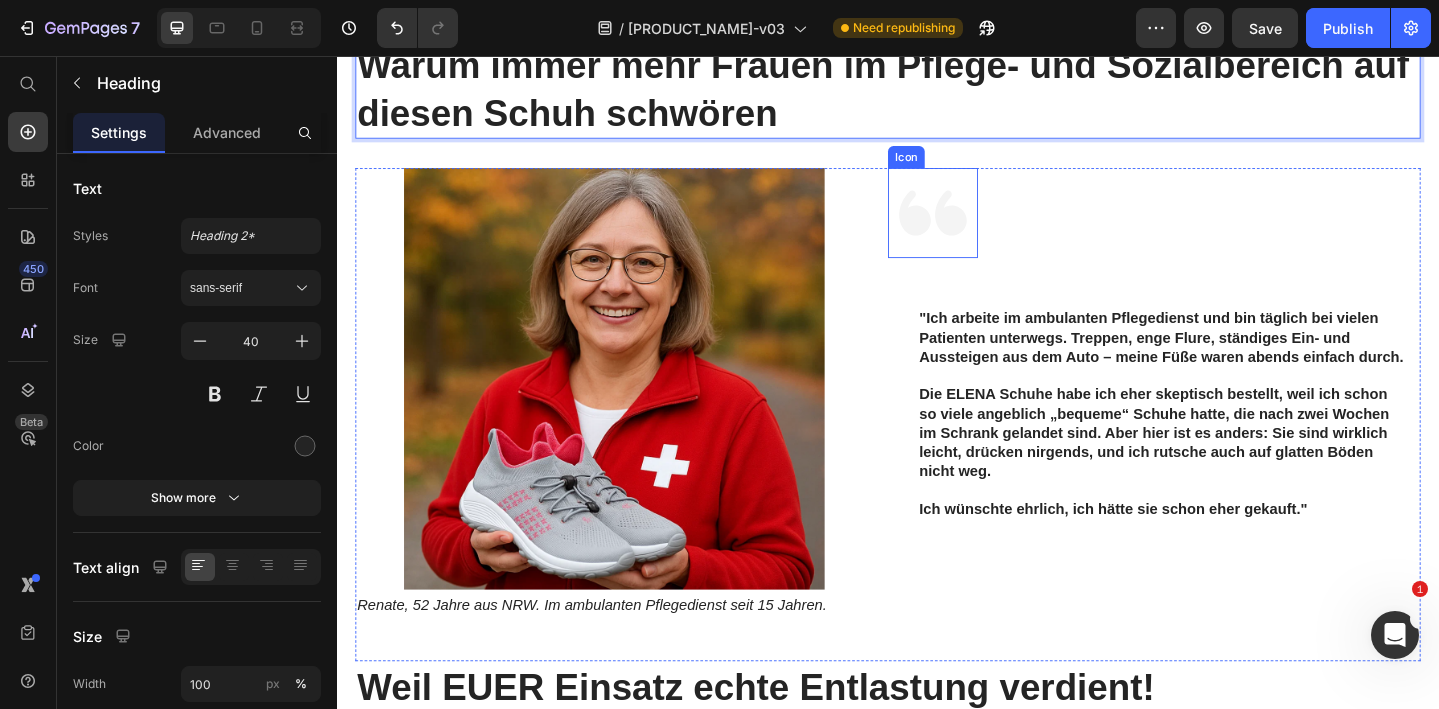 scroll, scrollTop: 242, scrollLeft: 0, axis: vertical 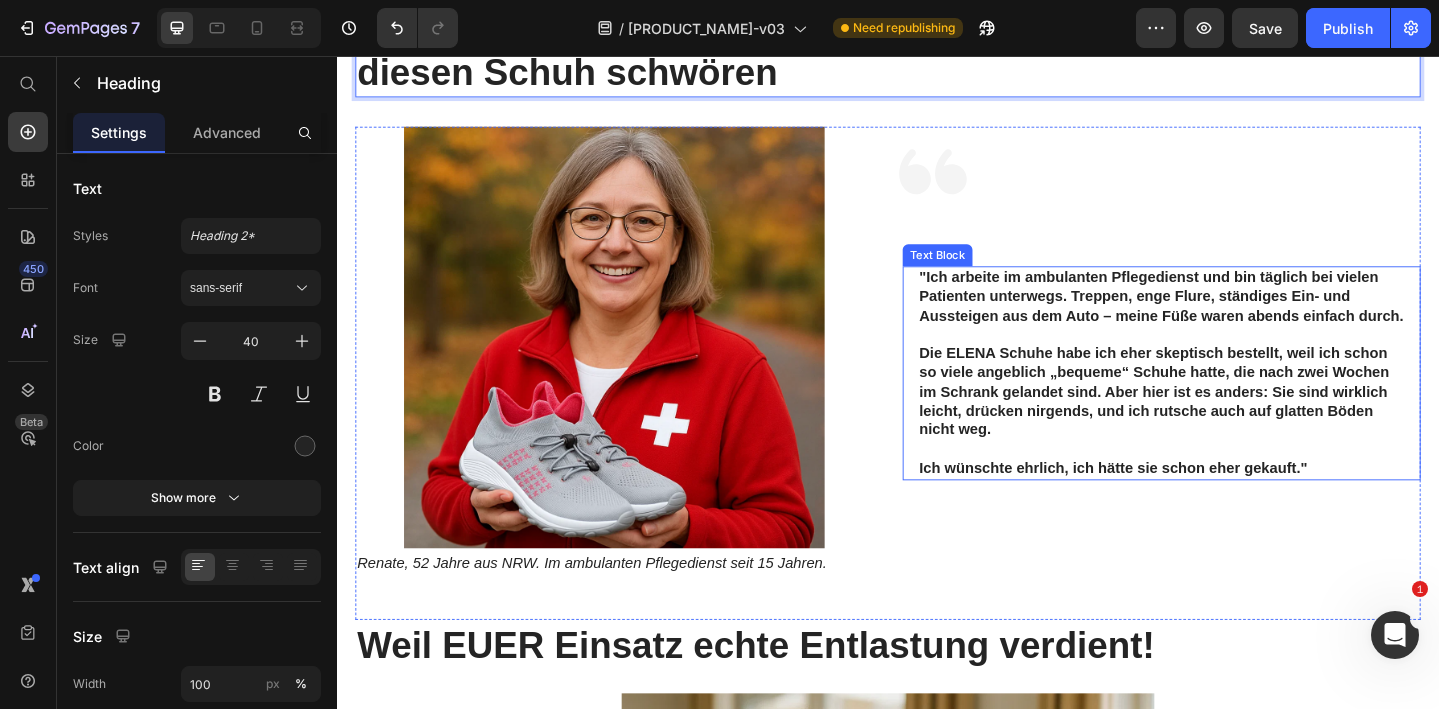 click on ""Ich arbeite im ambulanten Pflegedienst und bin täglich bei vielen Patienten unterwegs. Treppen, enge Flure, ständiges Ein- und Aussteigen aus dem Auto – meine Füße waren abends einfach durch." at bounding box center [1235, 318] 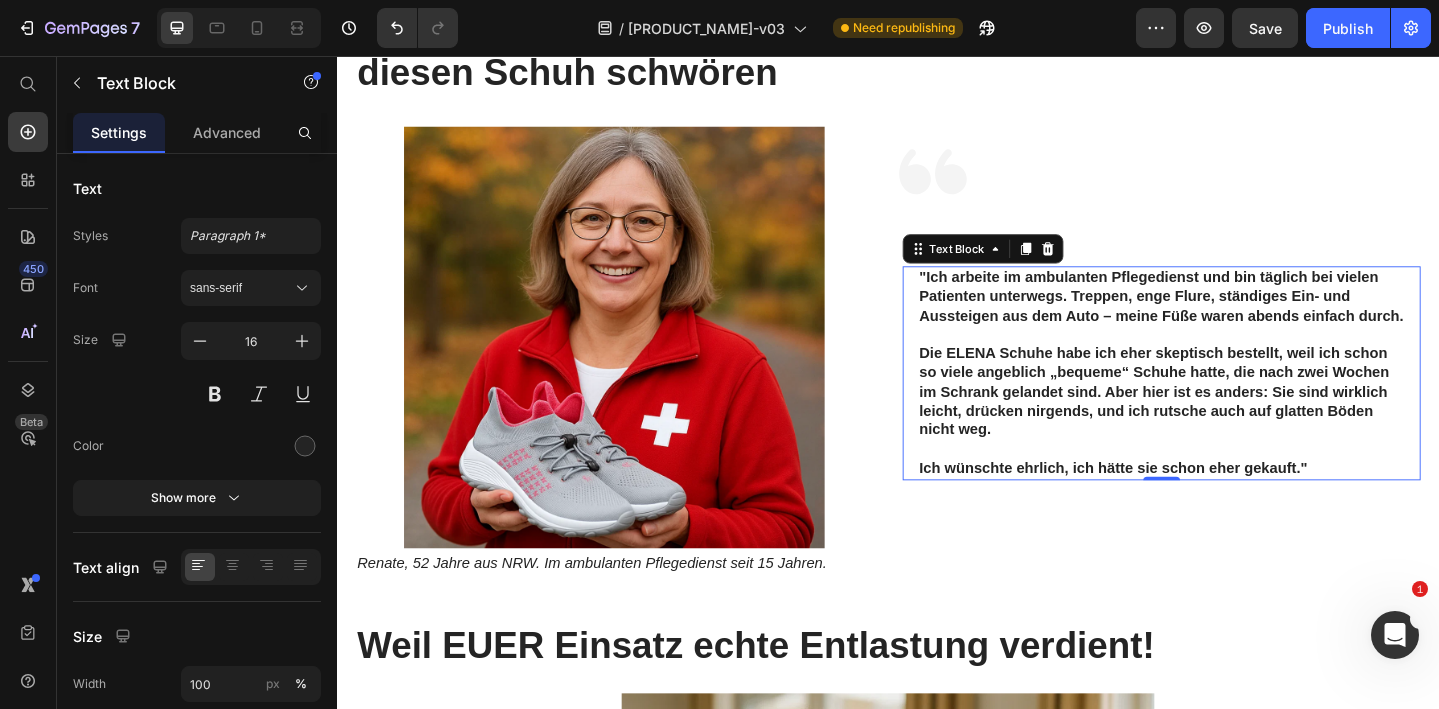 click on "Die ELENA Schuhe habe ich eher skeptisch bestellt, weil ich schon so viele angeblich „bequeme“ Schuhe hatte, die nach zwei Wochen im Schrank gelandet sind. Aber hier ist es anders: Sie sind wirklich leicht, drücken nirgends, und ich rutsche auch auf glatten Böden nicht weg." at bounding box center [1235, 422] 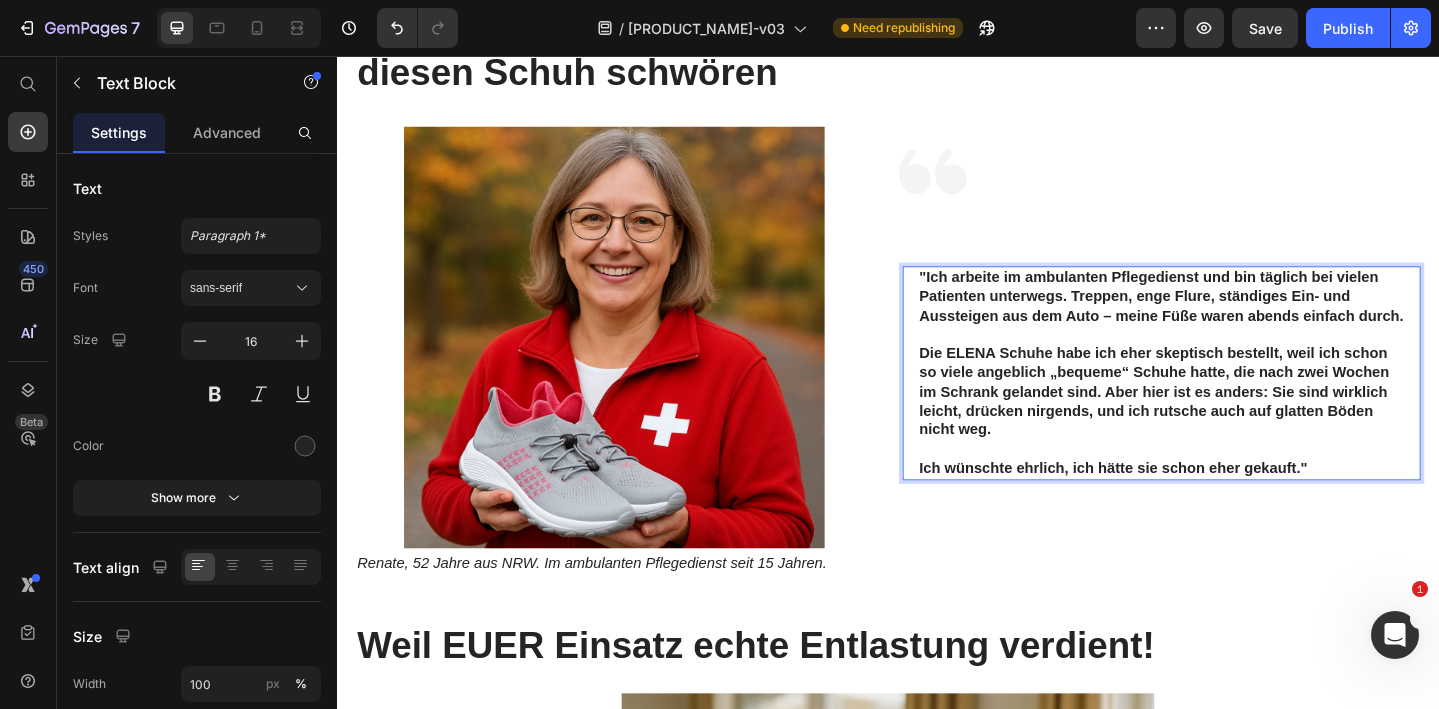 click at bounding box center [1235, 484] 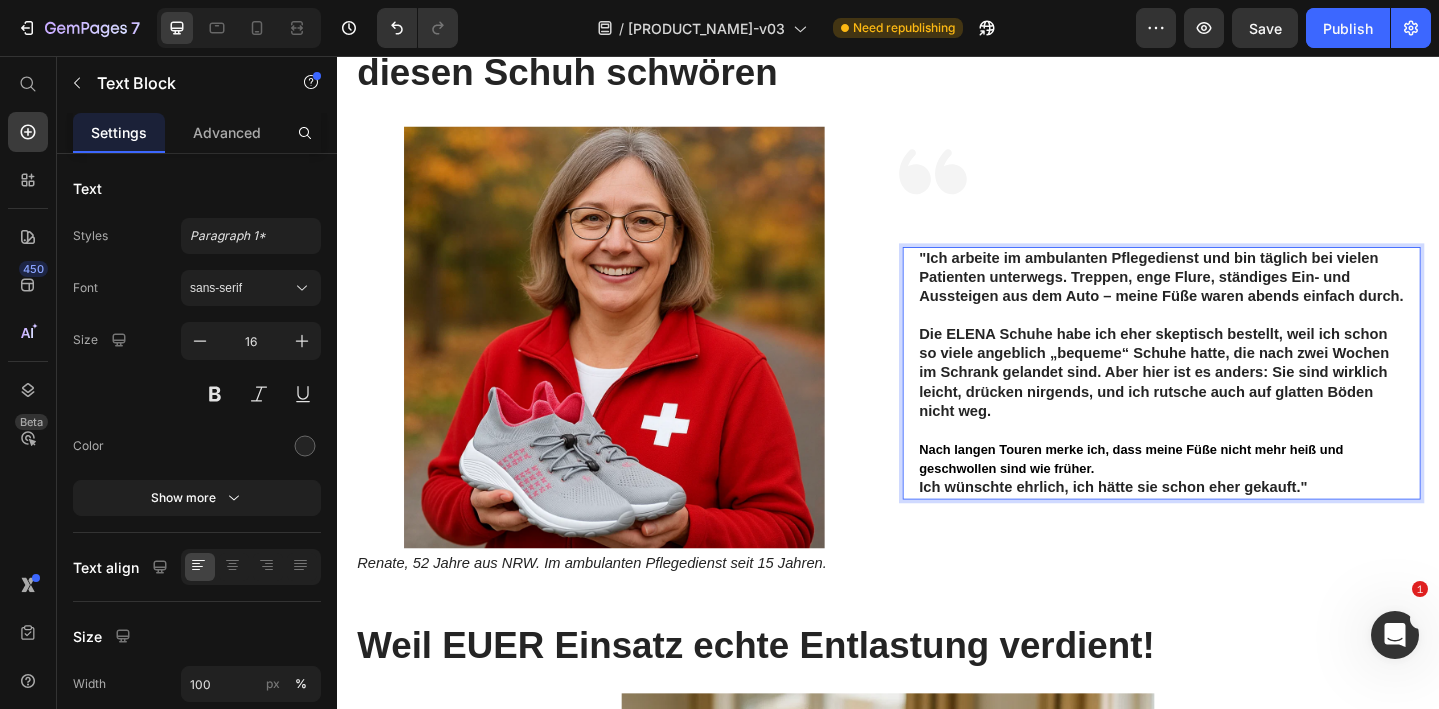 click on ""Ich arbeite im ambulanten Pflegedienst und bin täglich bei vielen Patienten unterwegs. Treppen, enge Flure, ständiges Ein- und Aussteigen aus dem Auto – meine Füße waren abends einfach durch. Die ELENA Schuhe habe ich eher skeptisch bestellt, weil ich schon so viele angeblich „bequeme“ Schuhe hatte, die nach zwei Wochen im Schrank gelandet sind. Aber hier ist es anders: Sie sind wirklich leicht, drücken nirgends, und ich rutsche auch auf glatten Böden nicht weg. Nach langen Touren merke ich, dass meine Füße nicht mehr heiß und geschwollen sind wie früher.  Ich wünschte ehrlich, ich hätte sie schon eher gekauft." Text Block   0" at bounding box center (1235, 401) 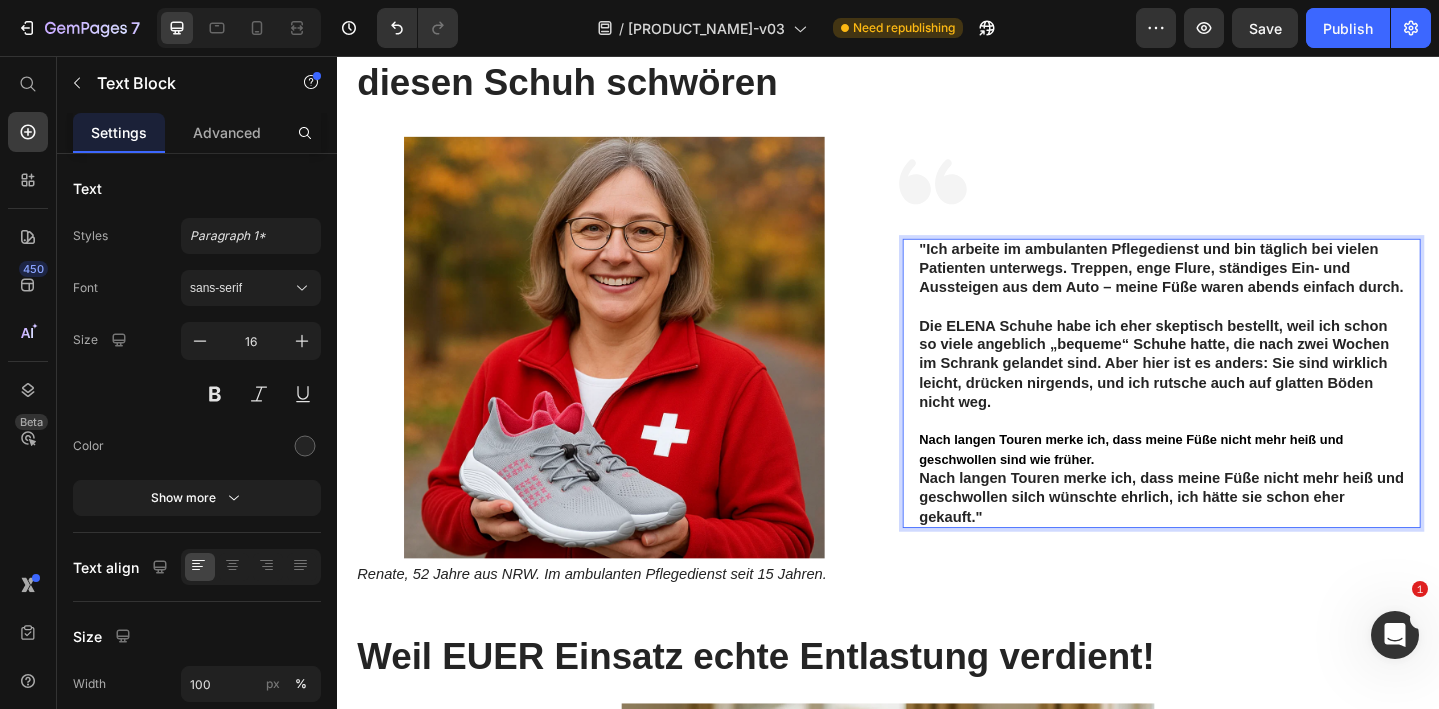 scroll, scrollTop: 221, scrollLeft: 0, axis: vertical 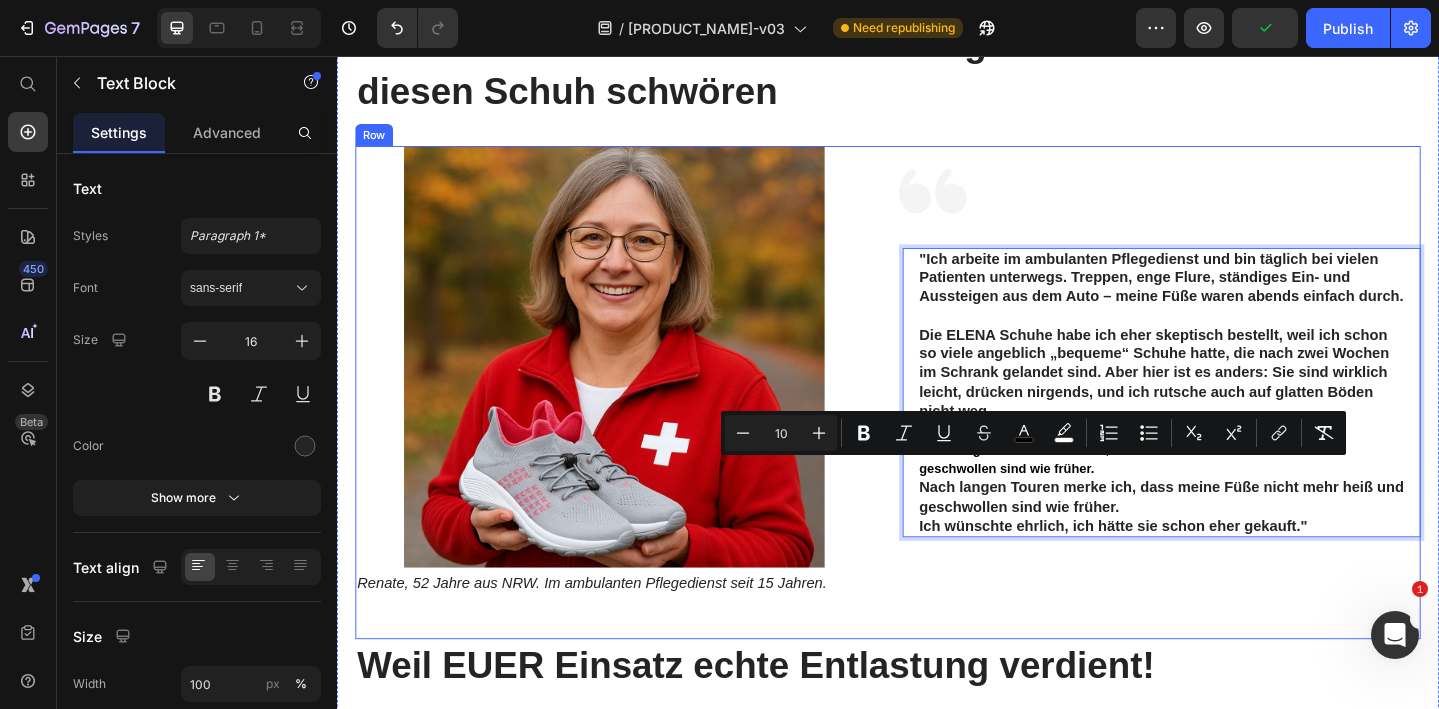 drag, startPoint x: 1167, startPoint y: 505, endPoint x: 937, endPoint y: 490, distance: 230.48862 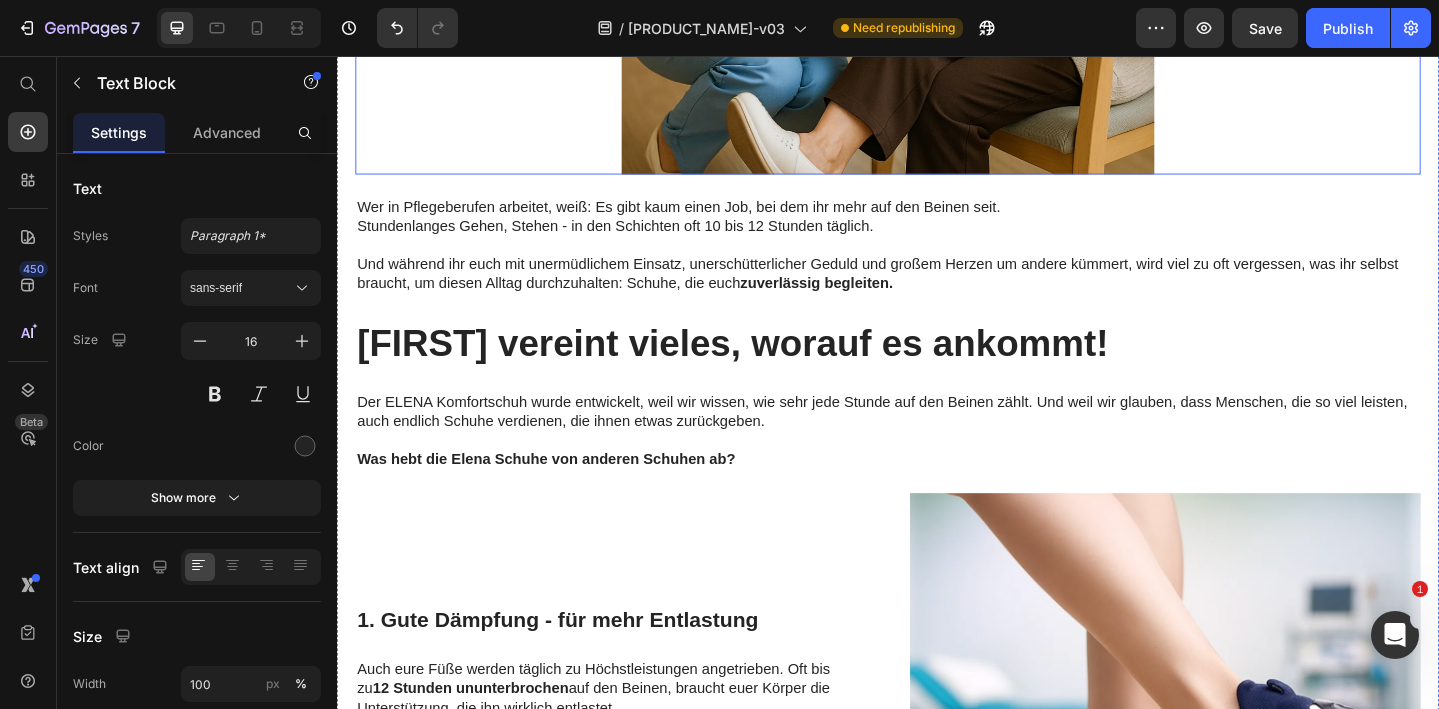 scroll, scrollTop: 1423, scrollLeft: 0, axis: vertical 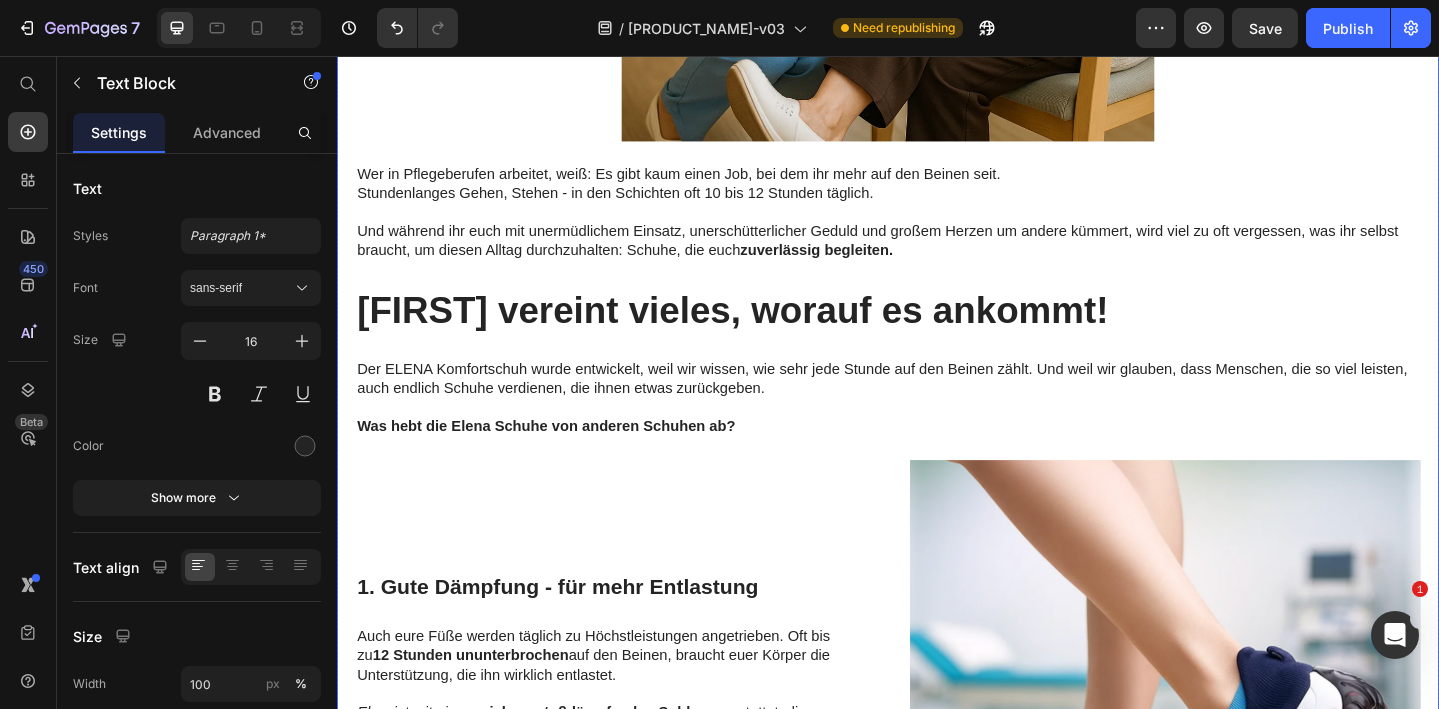 click on "Und während ihr euch mit unermüdlichem Einsatz, unerschütterlicher Geduld und großem Herzen um andere kümmert, wird viel zu oft vergessen, was ihr selbst braucht, um diesen Alltag durchzuhalten: Schuhe, die euch  zuverlässig begleiten." at bounding box center [937, 258] 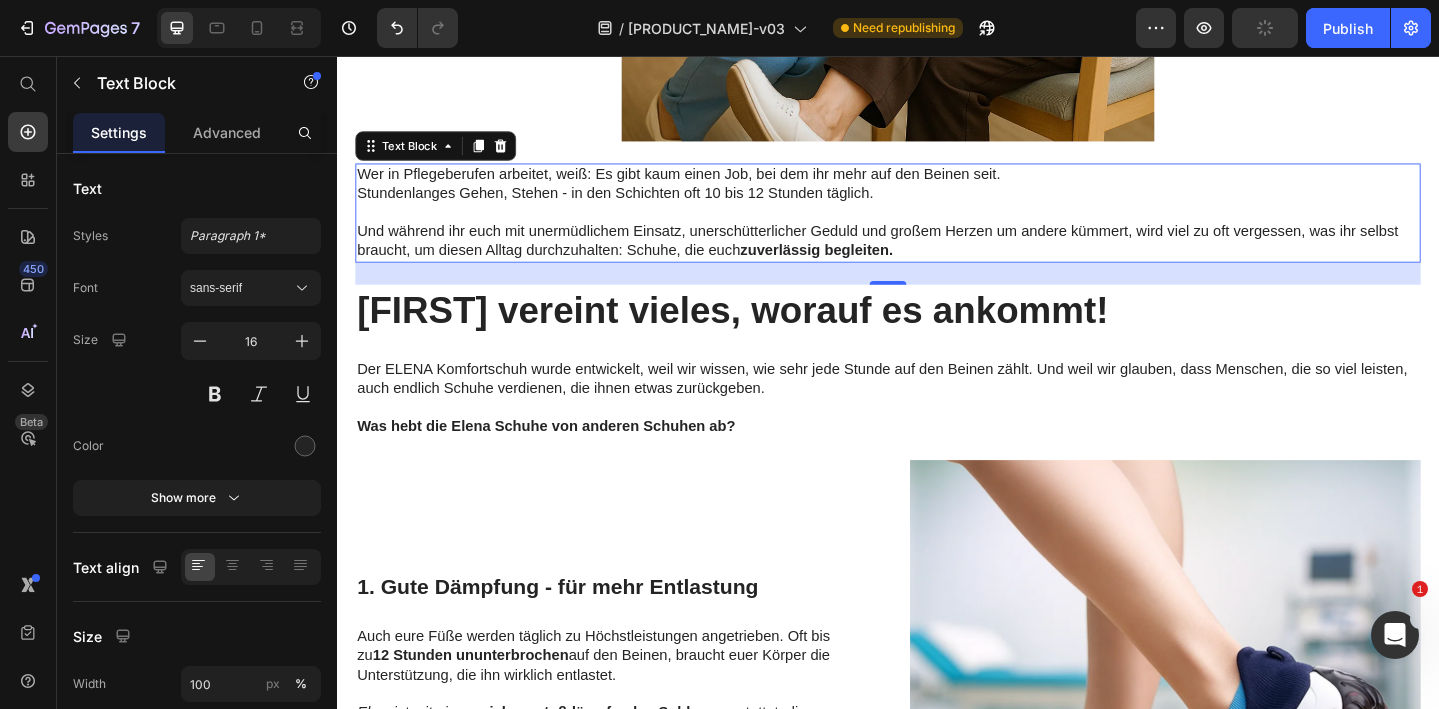 click on "zuverlässig begleiten." at bounding box center (859, 267) 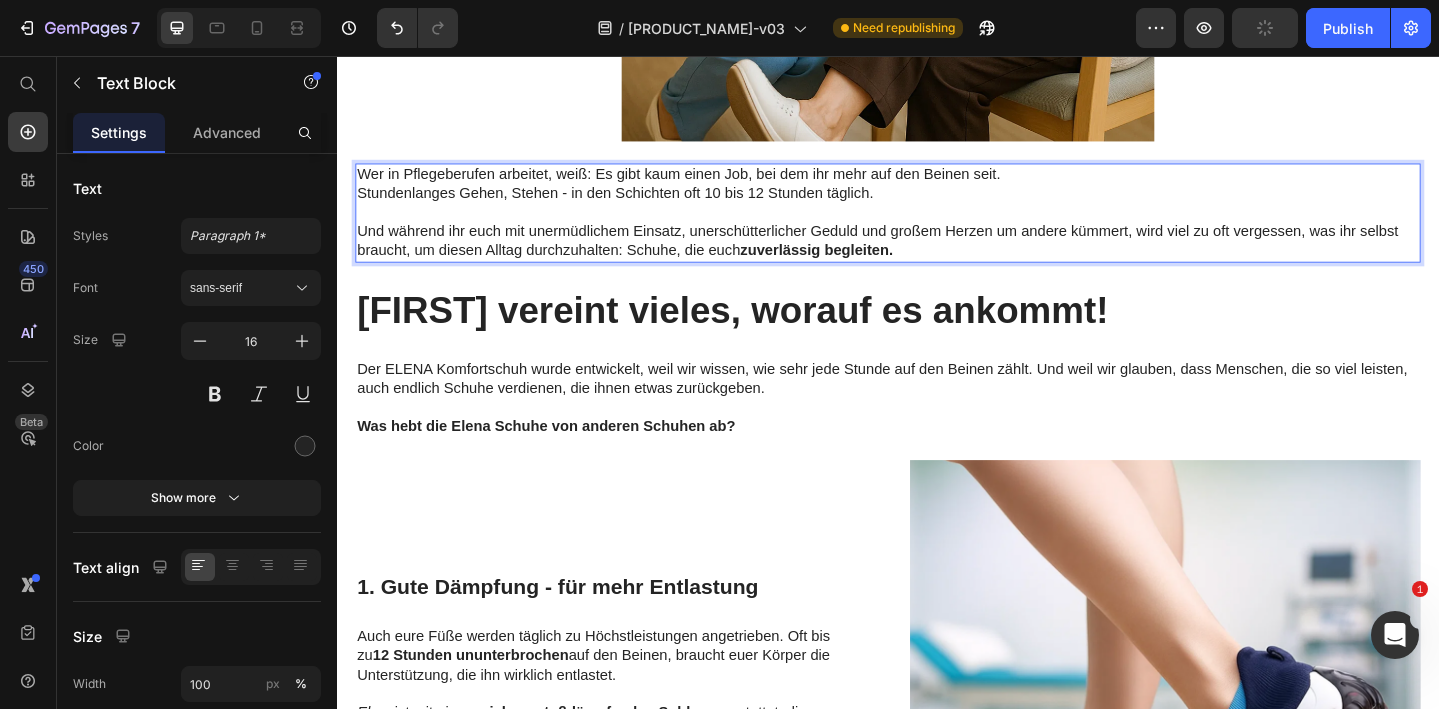 click on "Und während ihr euch mit unermüdlichem Einsatz, unerschütterlicher Geduld und großem Herzen um andere kümmert, wird viel zu oft vergessen, was ihr selbst braucht, um diesen Alltag durchzuhalten: Schuhe, die euch  zuverlässig begleiten." at bounding box center (937, 258) 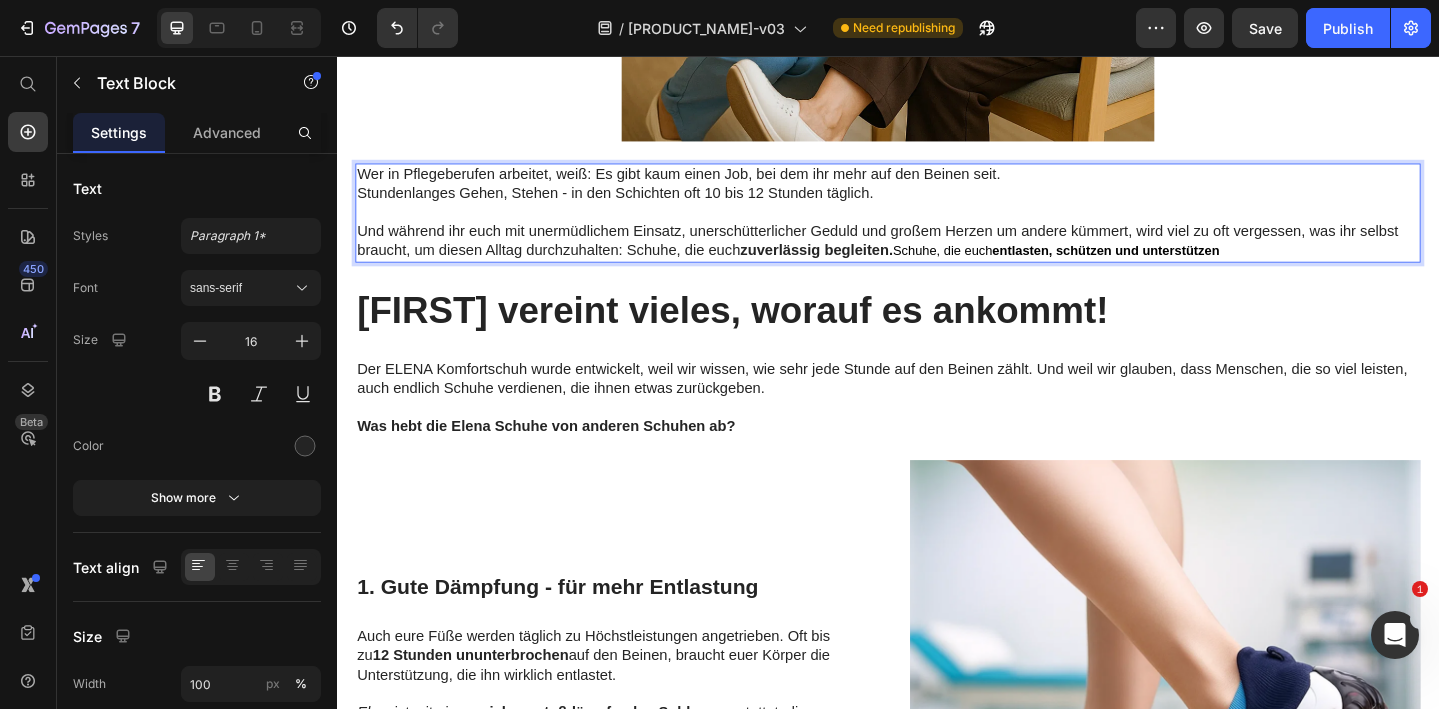 click on "zuverlässig begleiten." at bounding box center (859, 267) 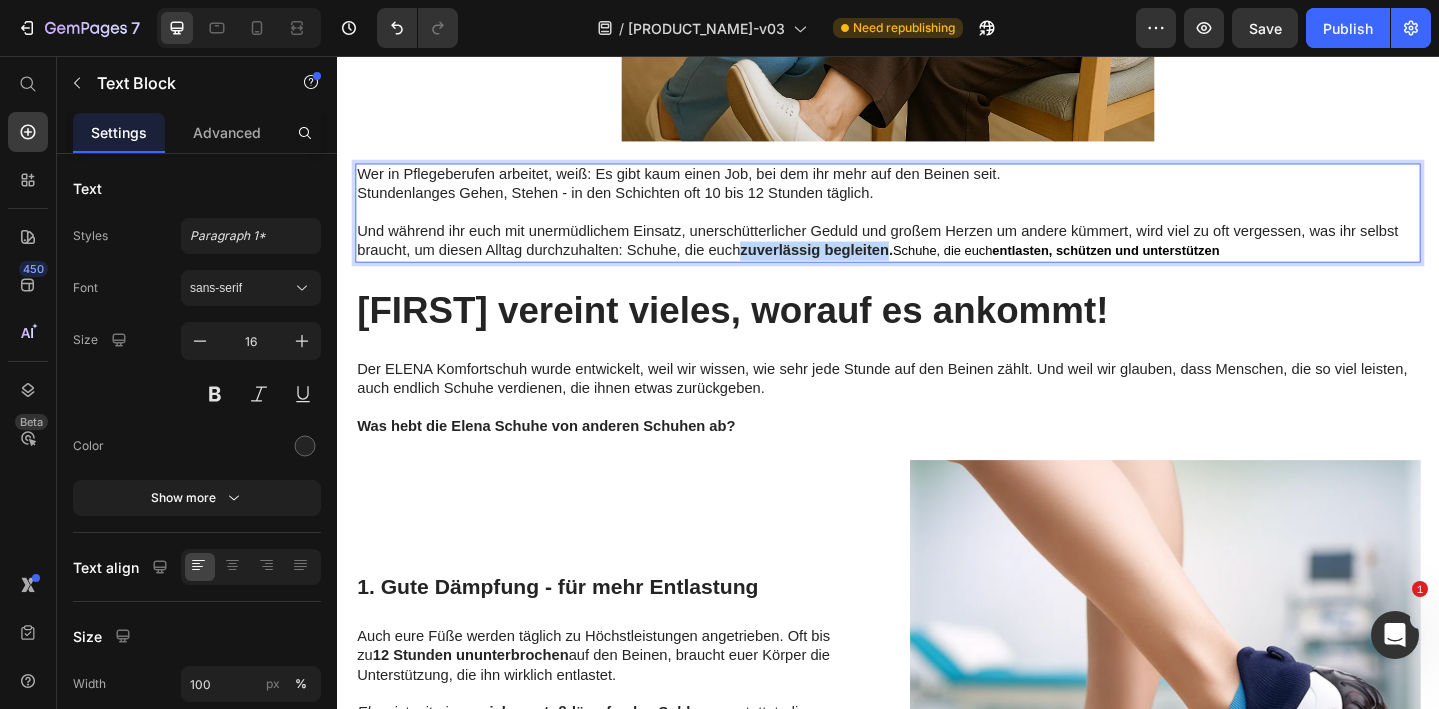 drag, startPoint x: 782, startPoint y: 267, endPoint x: 941, endPoint y: 269, distance: 159.01257 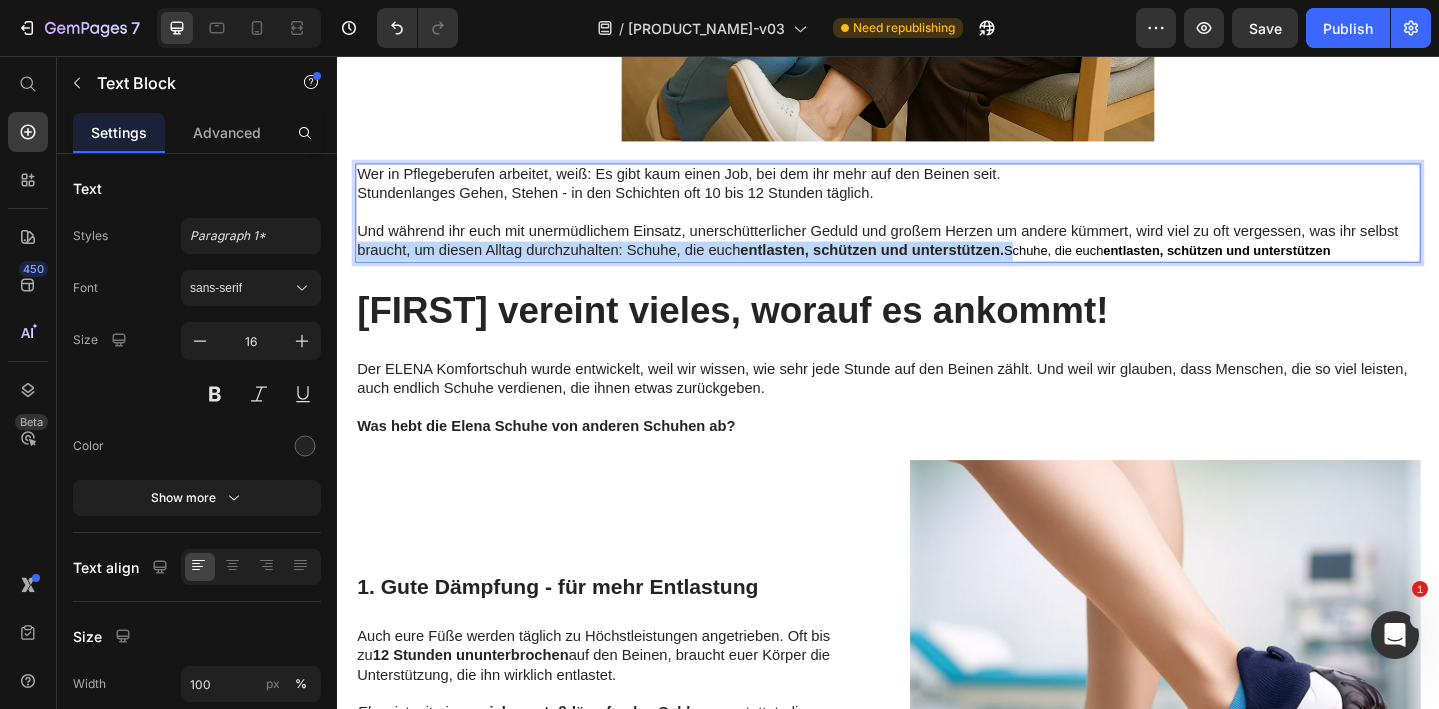 drag, startPoint x: 1077, startPoint y: 262, endPoint x: 1503, endPoint y: 258, distance: 426.01877 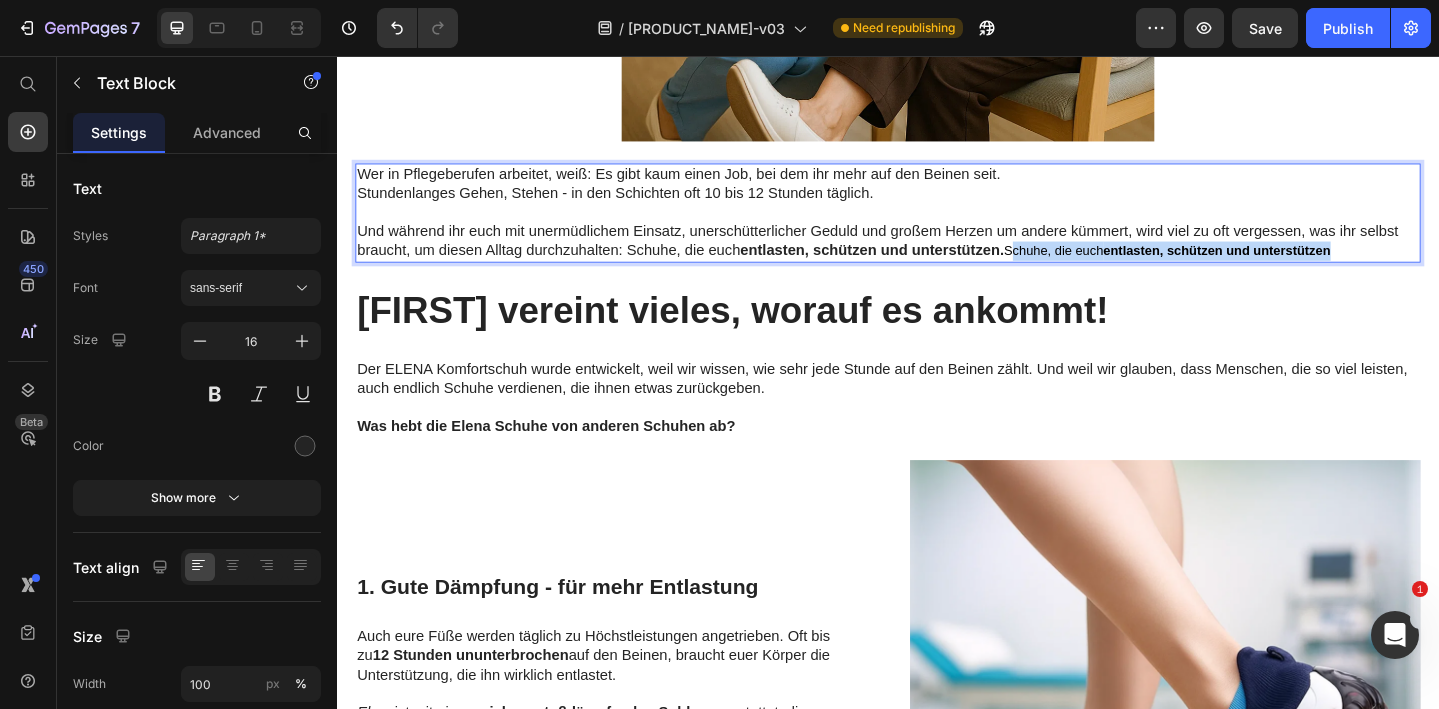 drag, startPoint x: 1443, startPoint y: 271, endPoint x: 1080, endPoint y: 271, distance: 363 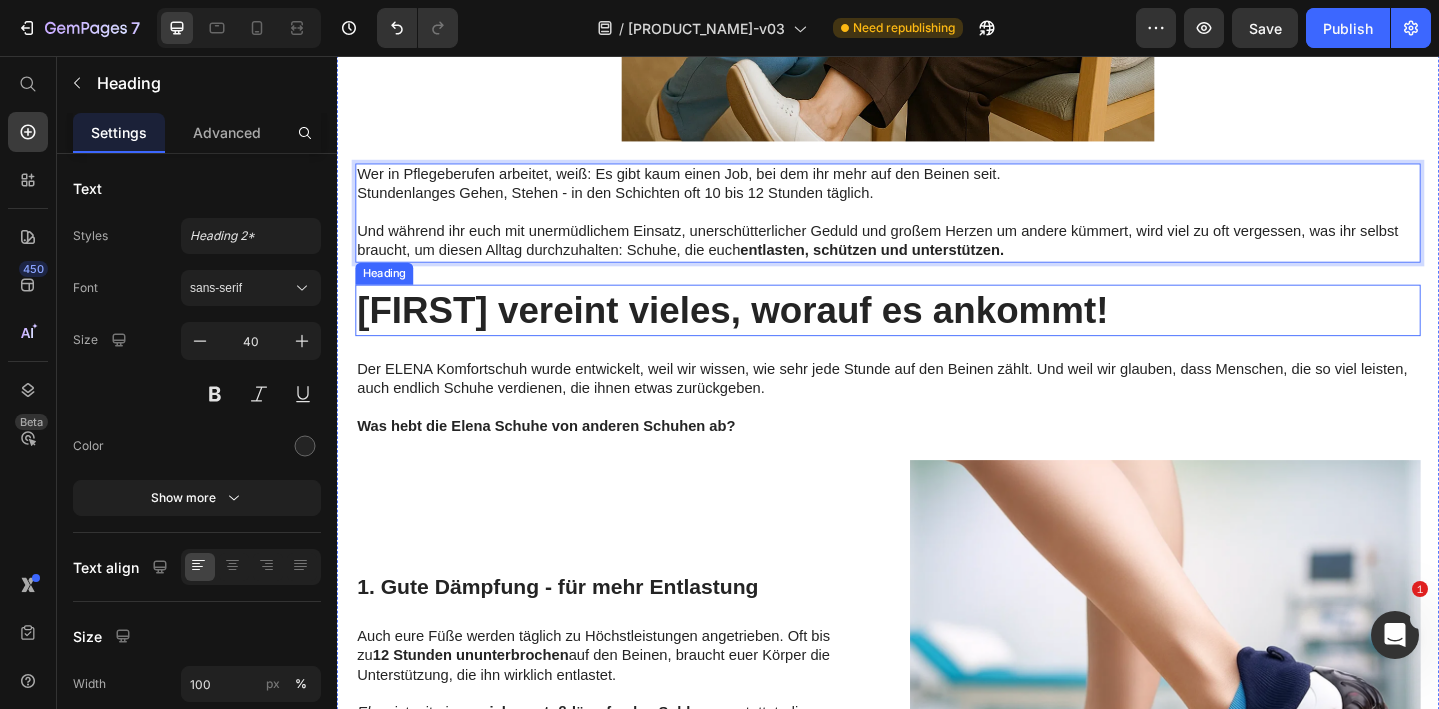 click on "Elena vereint vieles, worauf es ankommt!" at bounding box center (937, 333) 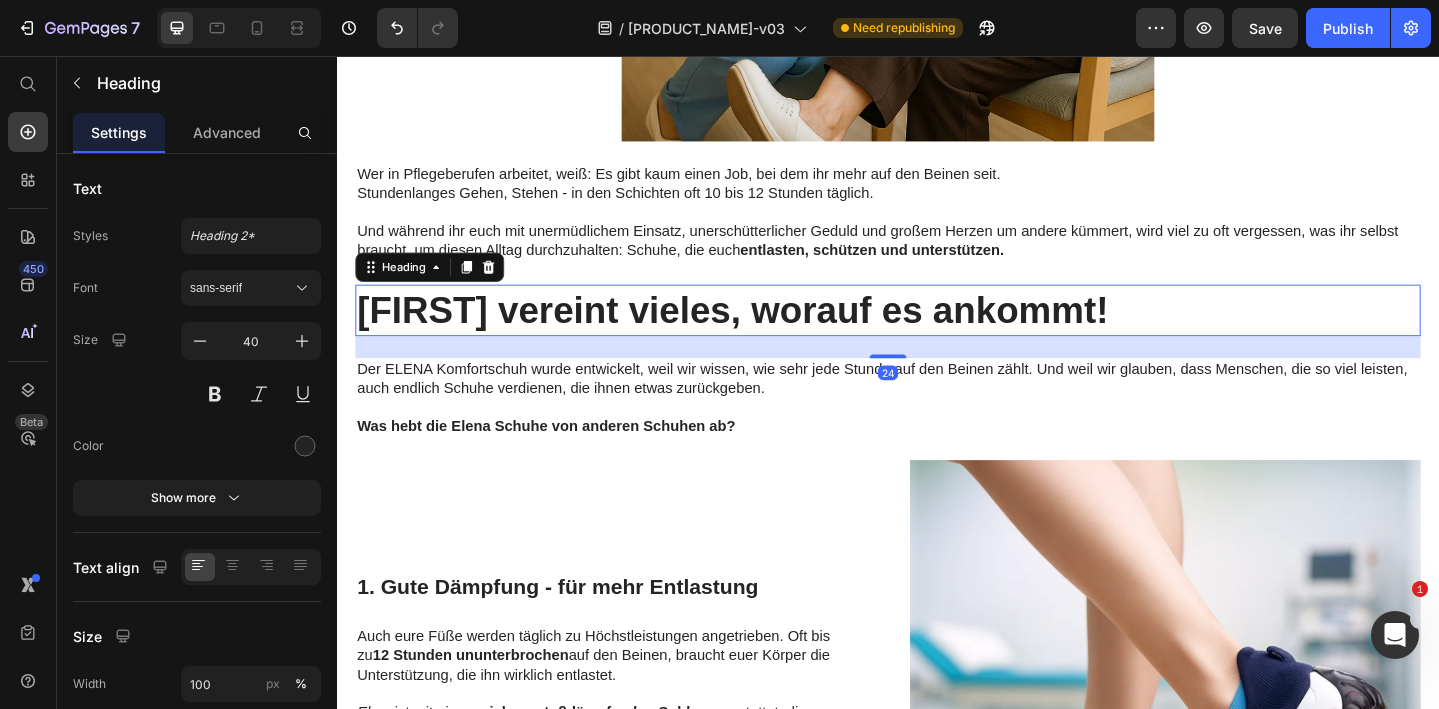 click on "Elena vereint vieles, worauf es ankommt!" at bounding box center [937, 333] 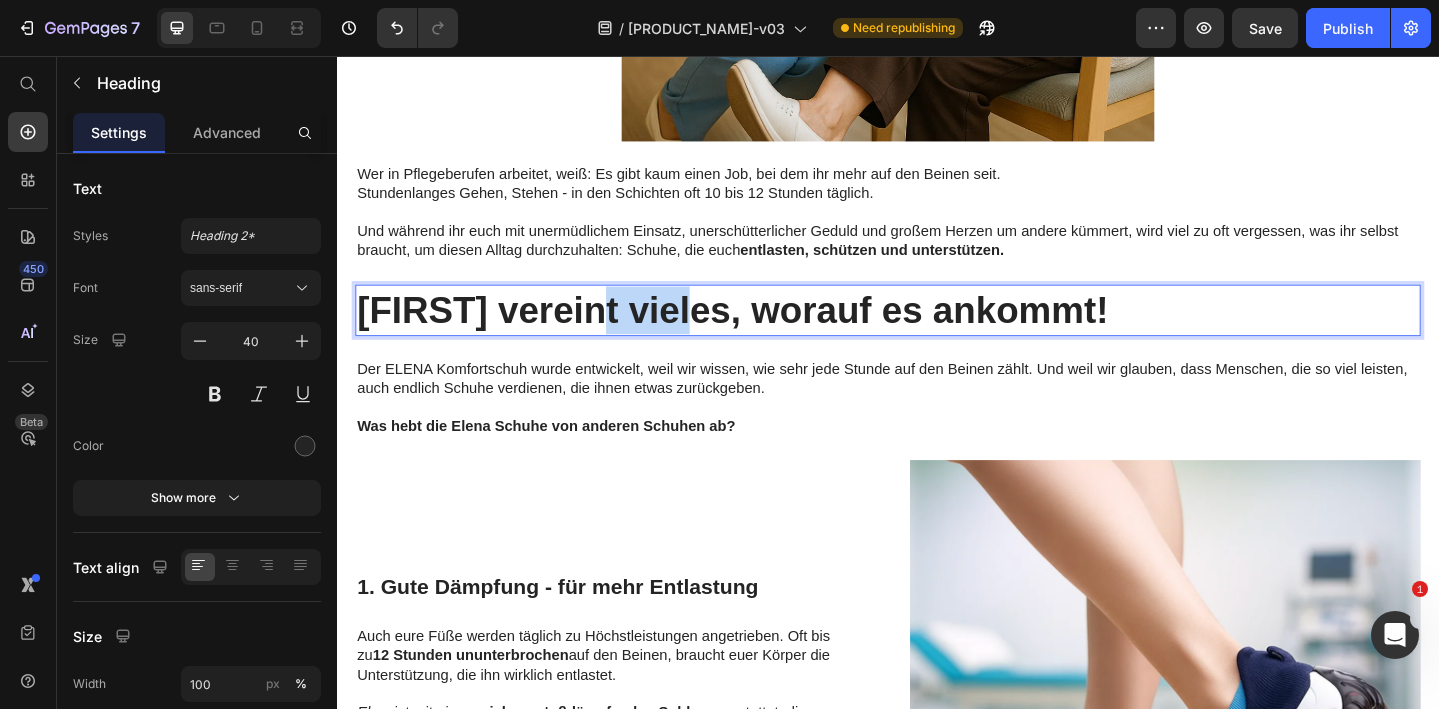click on "Elena vereint vieles, worauf es ankommt!" at bounding box center (937, 333) 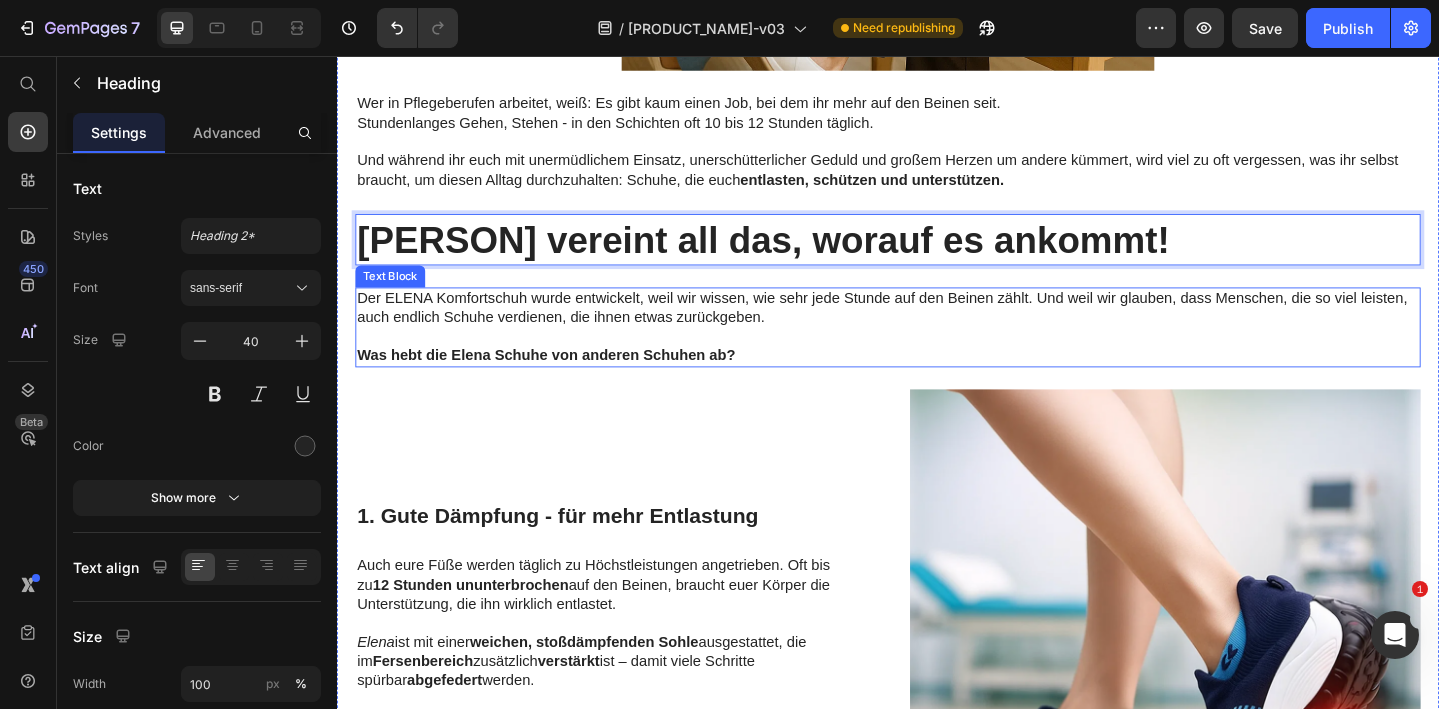 scroll, scrollTop: 1589, scrollLeft: 0, axis: vertical 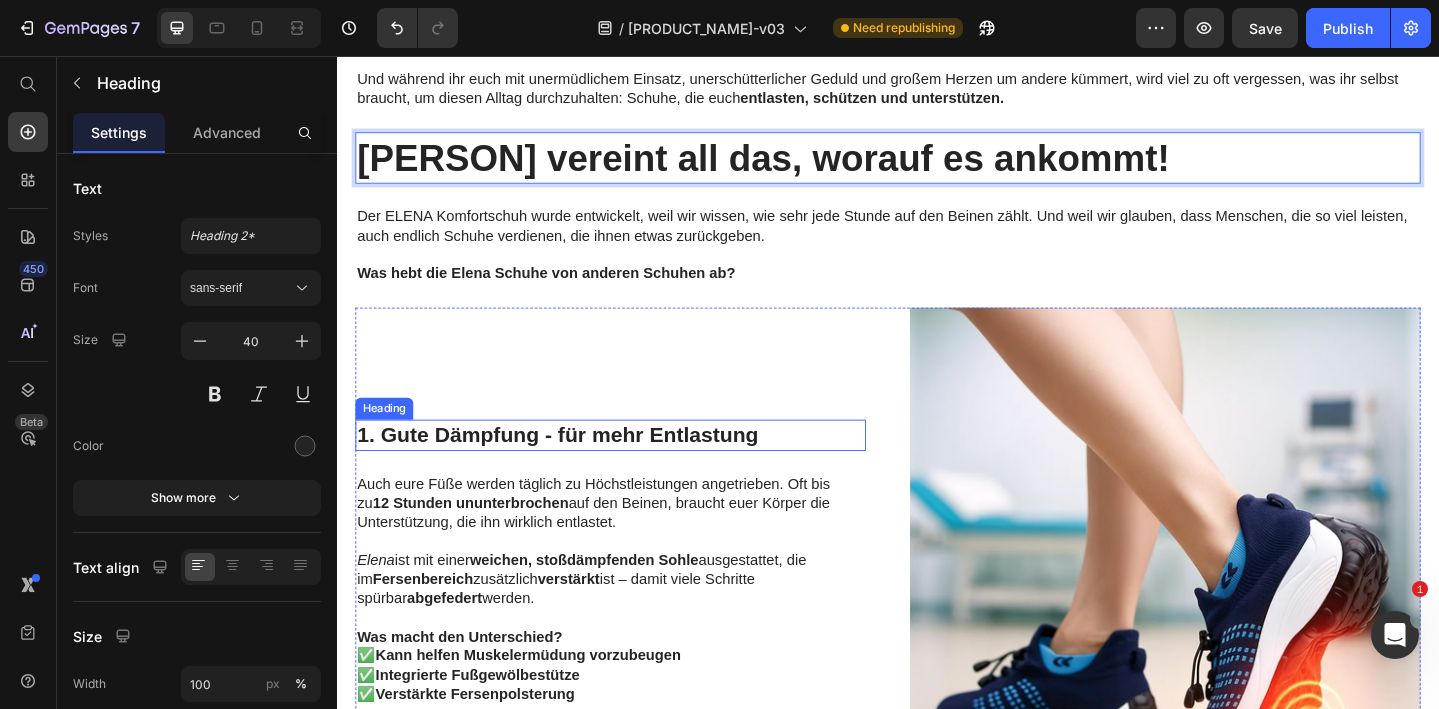 click on "1. Gute Dämpfung - für mehr Entlastung" at bounding box center (635, 469) 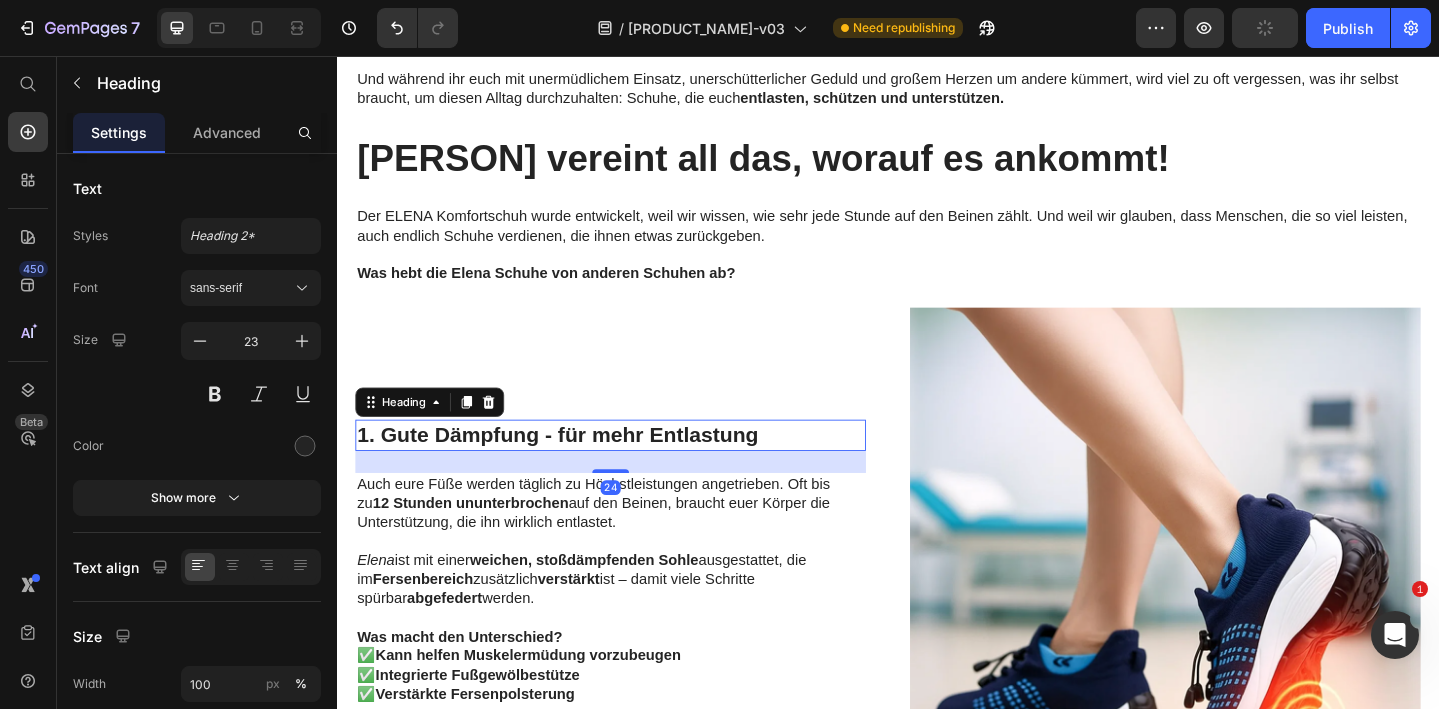 click on "1. Gute Dämpfung - für mehr Entlastung" at bounding box center [635, 469] 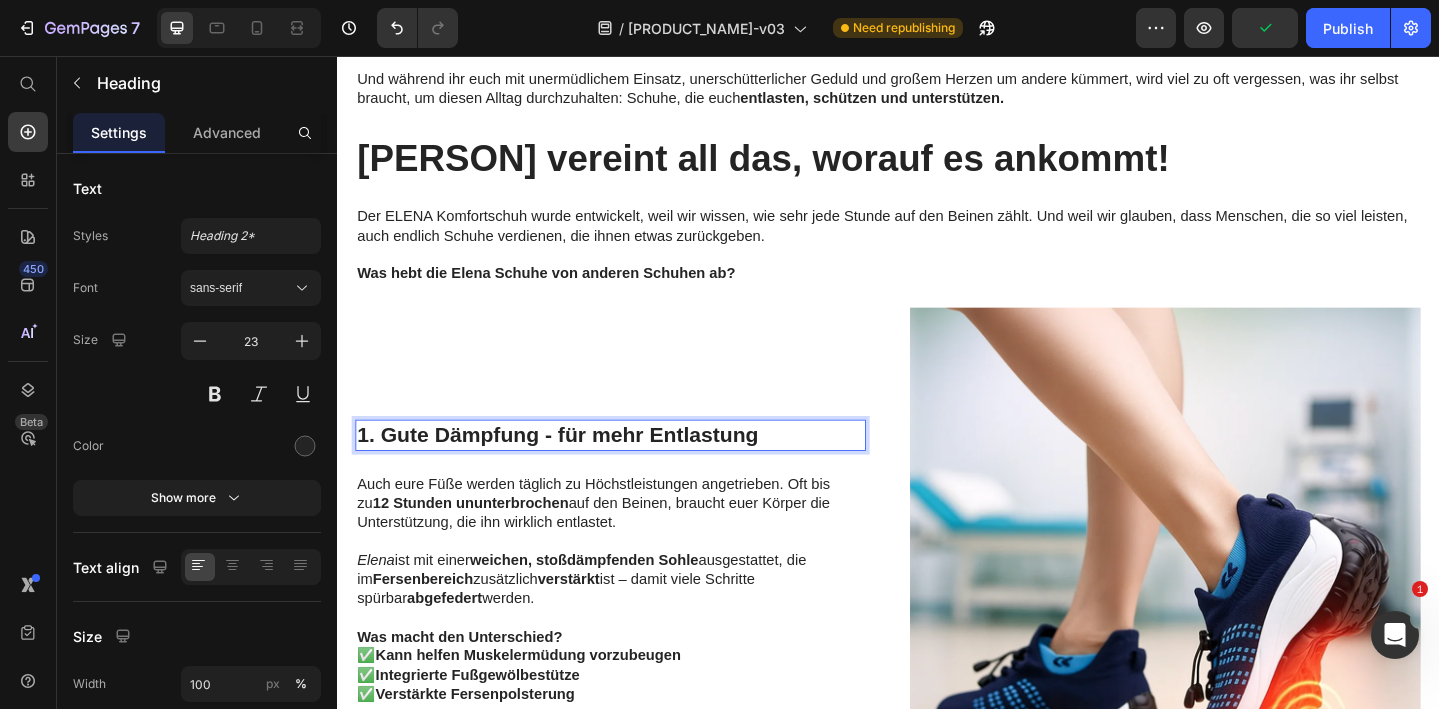 scroll, scrollTop: 1571, scrollLeft: 0, axis: vertical 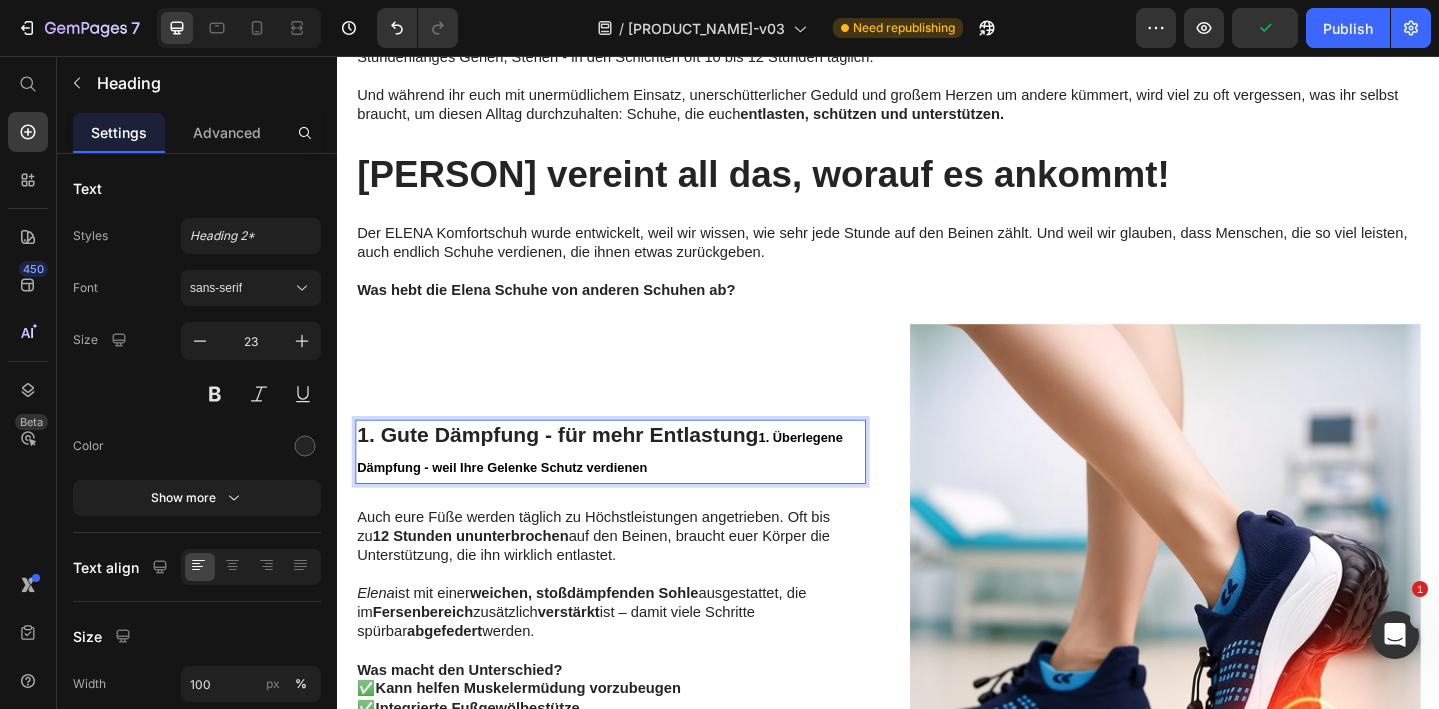 click on "1. Gute Dämpfung - für mehr Entlastung  1. Überlegene Dämpfung - weil Ihre Gelenke Schutz verdienen" at bounding box center (635, 487) 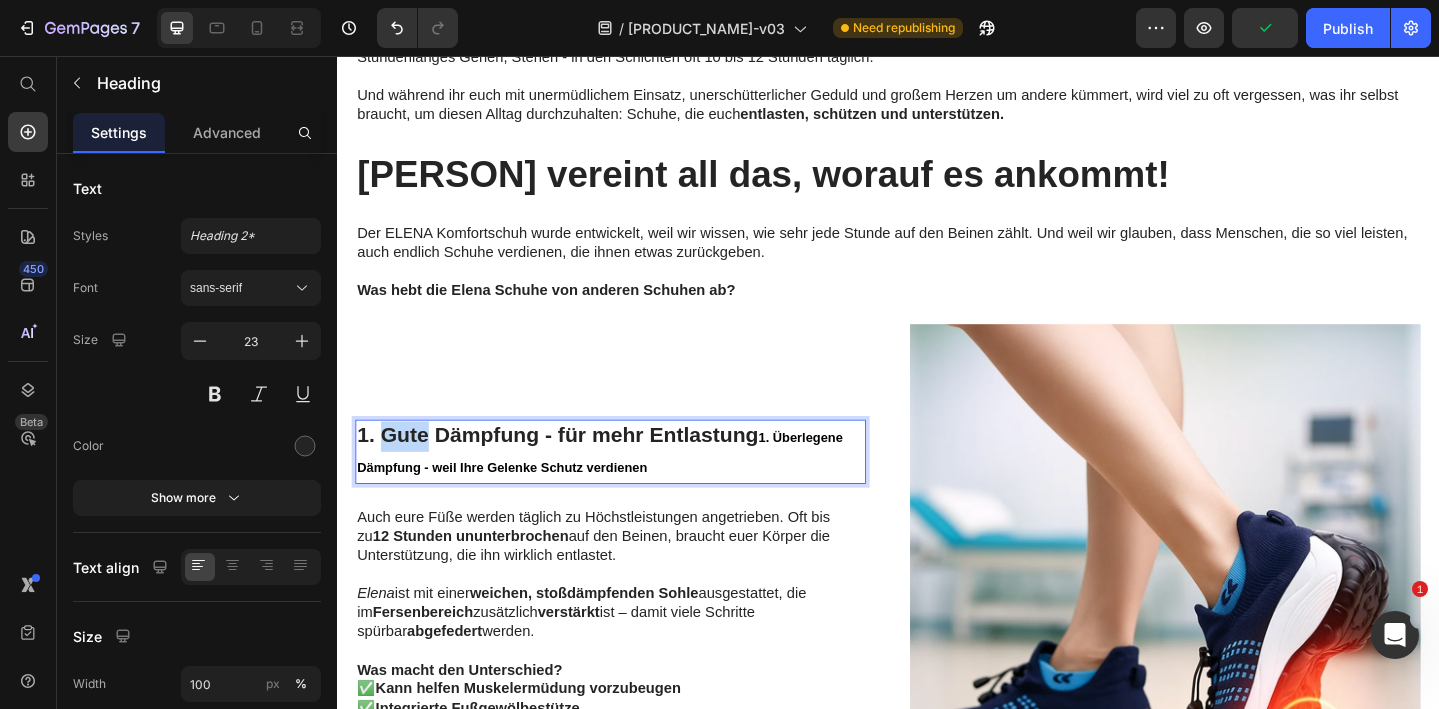 click on "1. Gute Dämpfung - für mehr Entlastung  1. Überlegene Dämpfung - weil Ihre Gelenke Schutz verdienen" at bounding box center (635, 487) 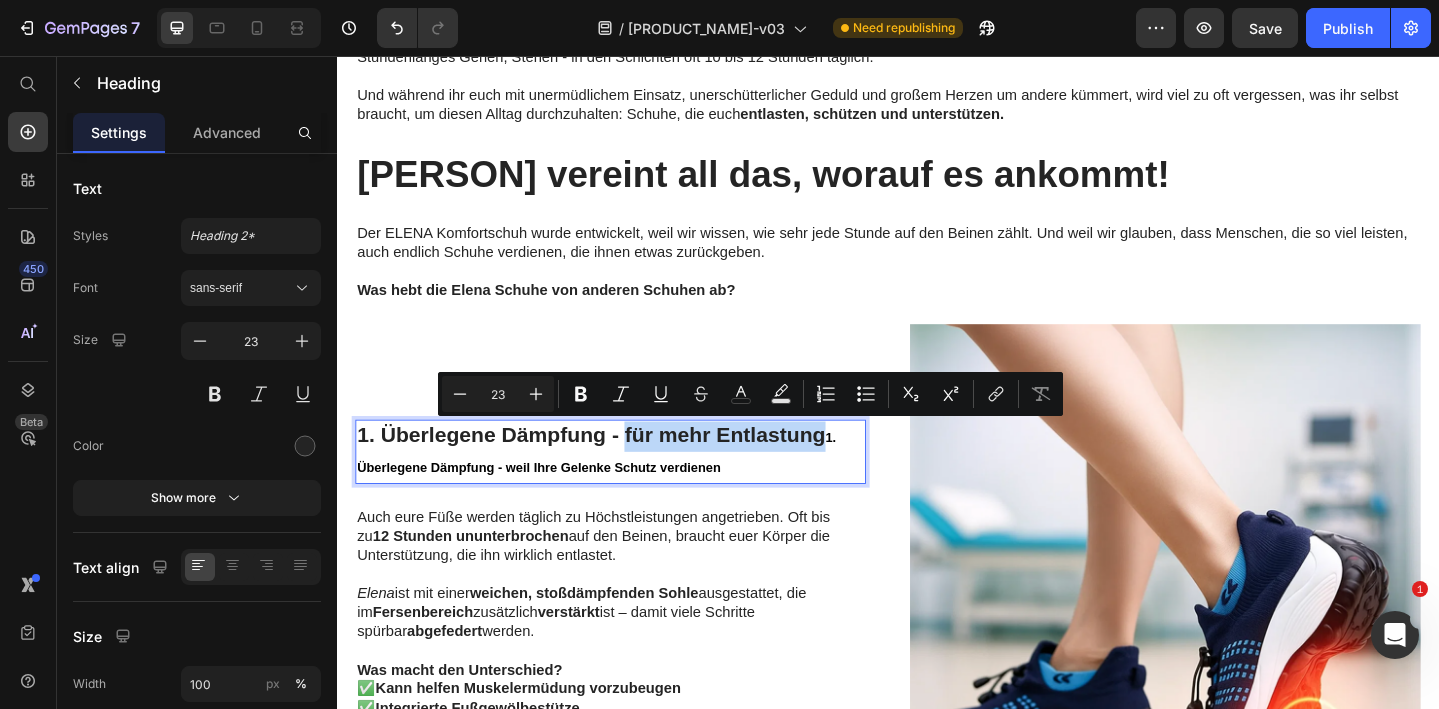 drag, startPoint x: 653, startPoint y: 461, endPoint x: 867, endPoint y: 469, distance: 214.14948 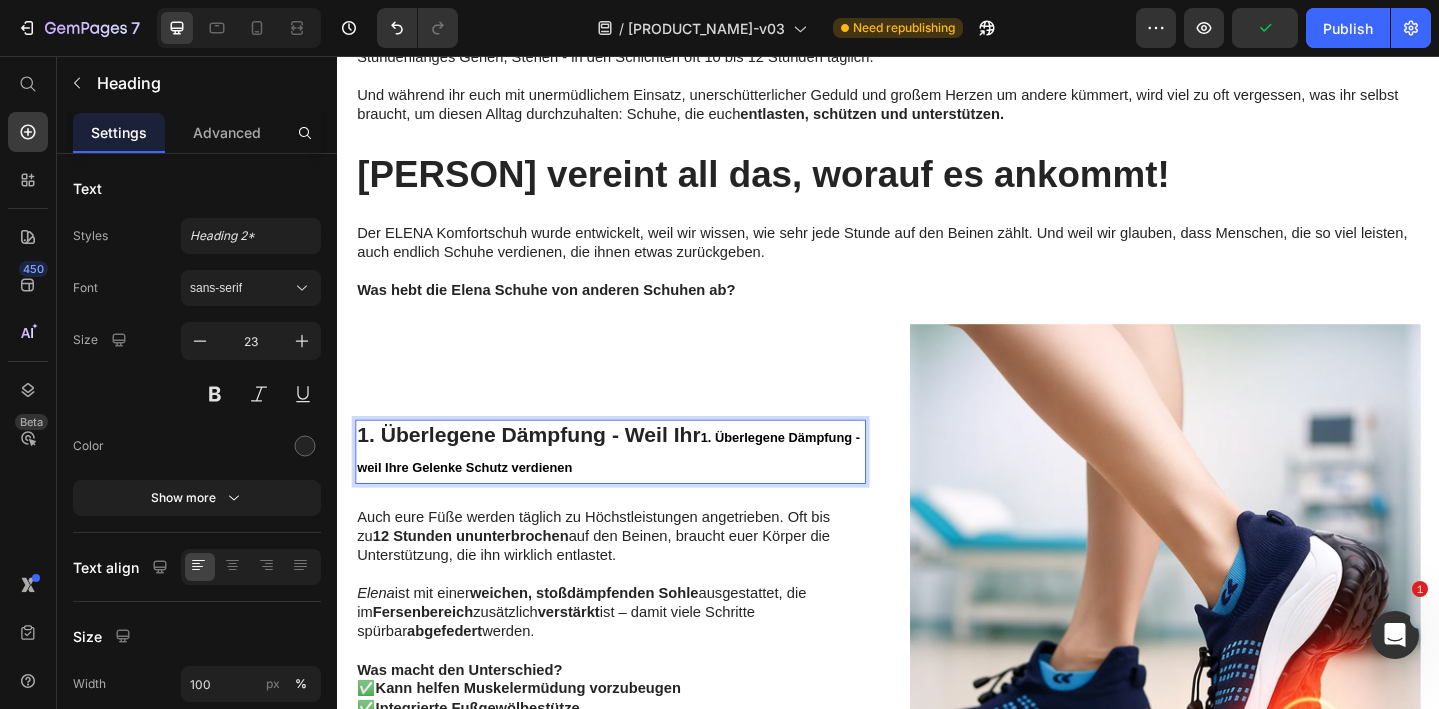 click on "1. Überlegene Dämpfung - Weil Ihr  1. Überlegene Dämpfung - weil Ihre Gelenke Schutz verdienen" at bounding box center (635, 487) 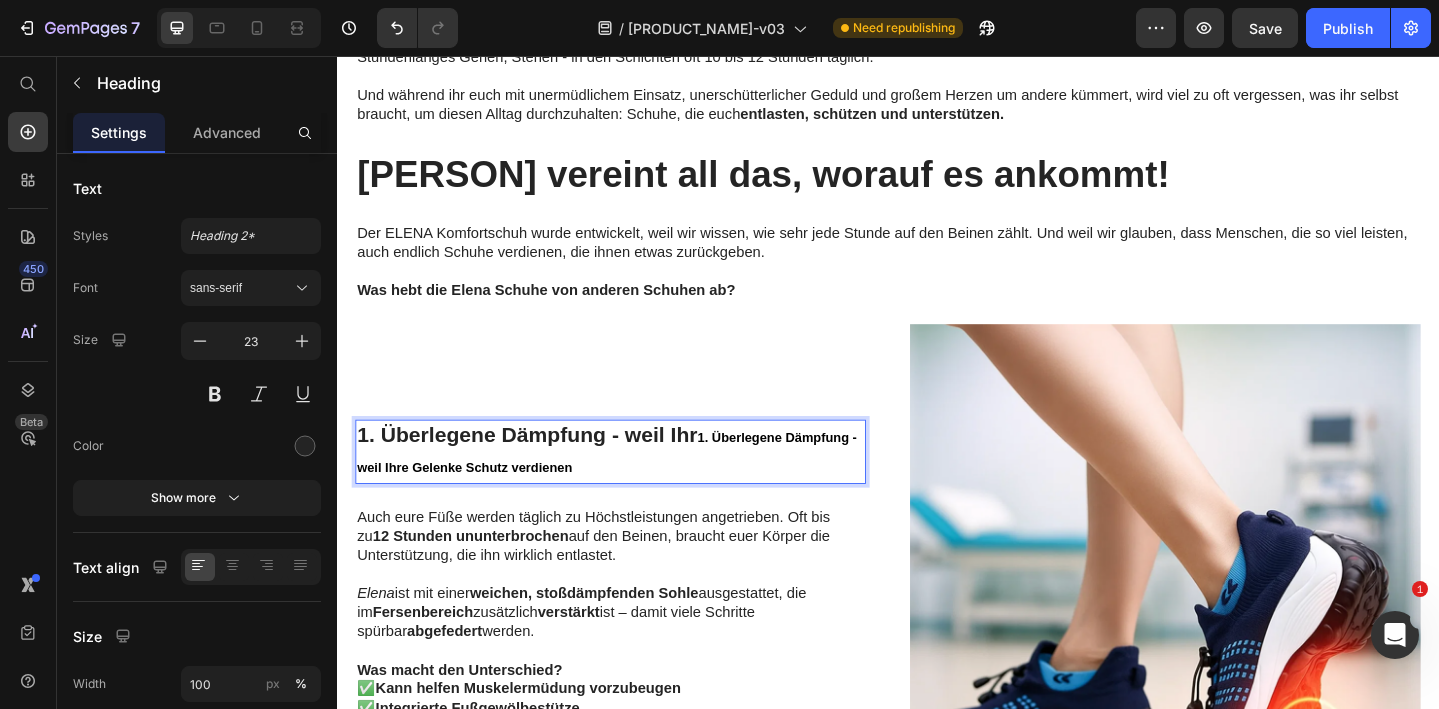 click on "1. Überlegene Dämpfung - weil Ihr  1. Überlegene Dämpfung - weil Ihre Gelenke Schutz verdienen" at bounding box center [635, 487] 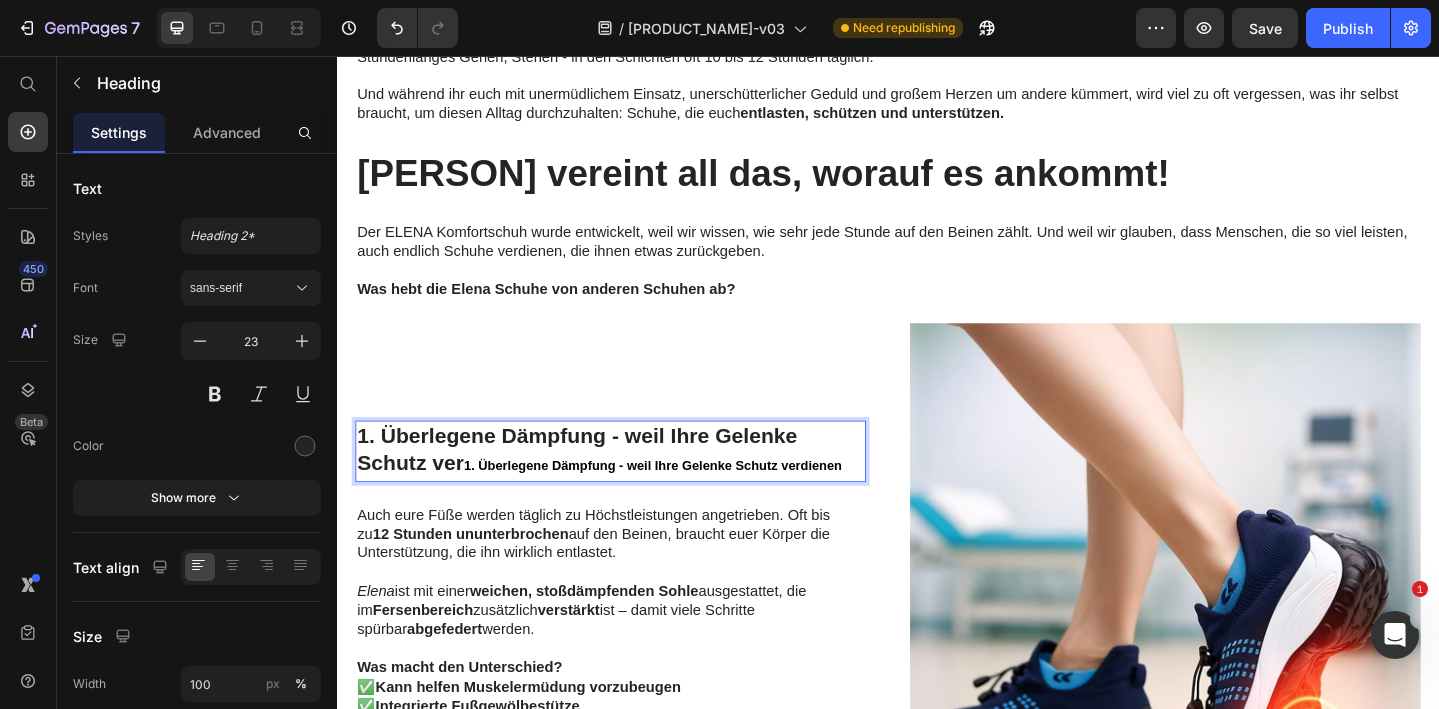 scroll, scrollTop: 1556, scrollLeft: 0, axis: vertical 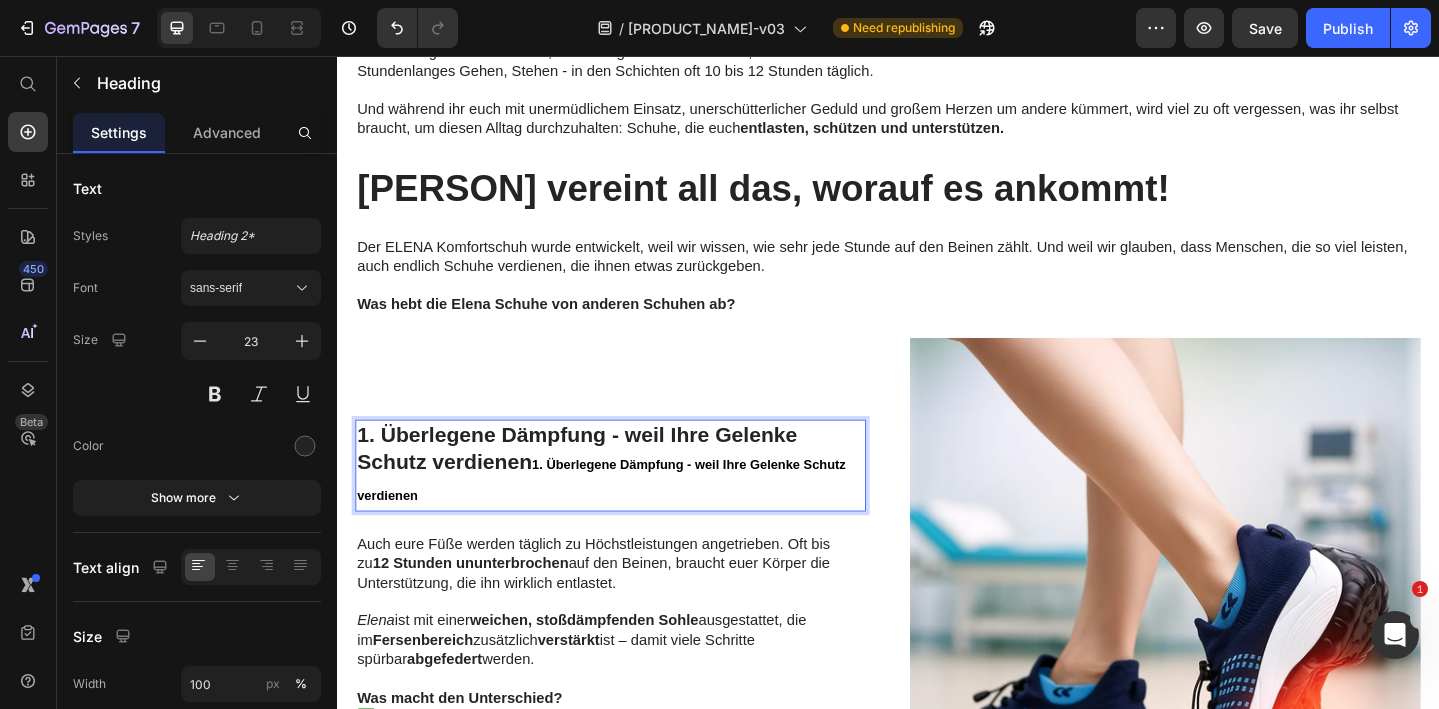 drag, startPoint x: 560, startPoint y: 531, endPoint x: 559, endPoint y: 500, distance: 31.016125 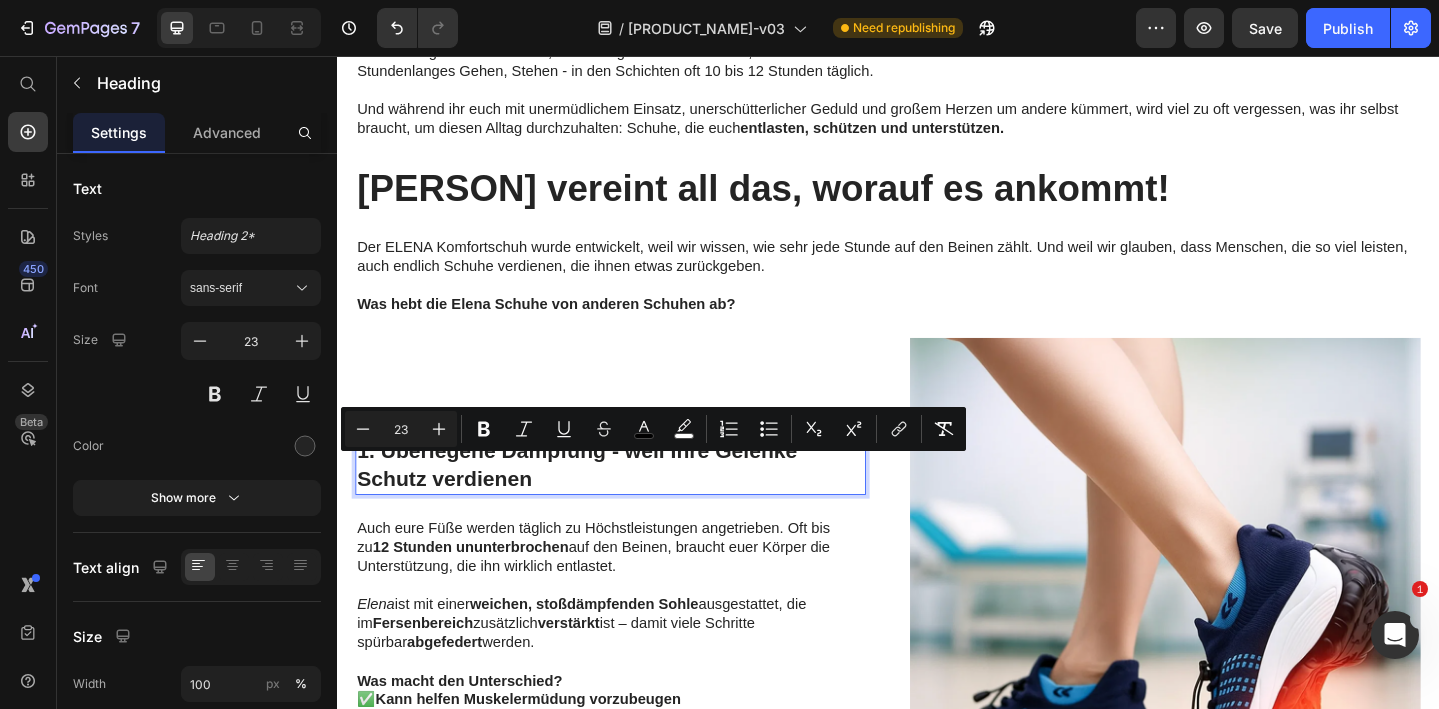scroll, scrollTop: 1574, scrollLeft: 0, axis: vertical 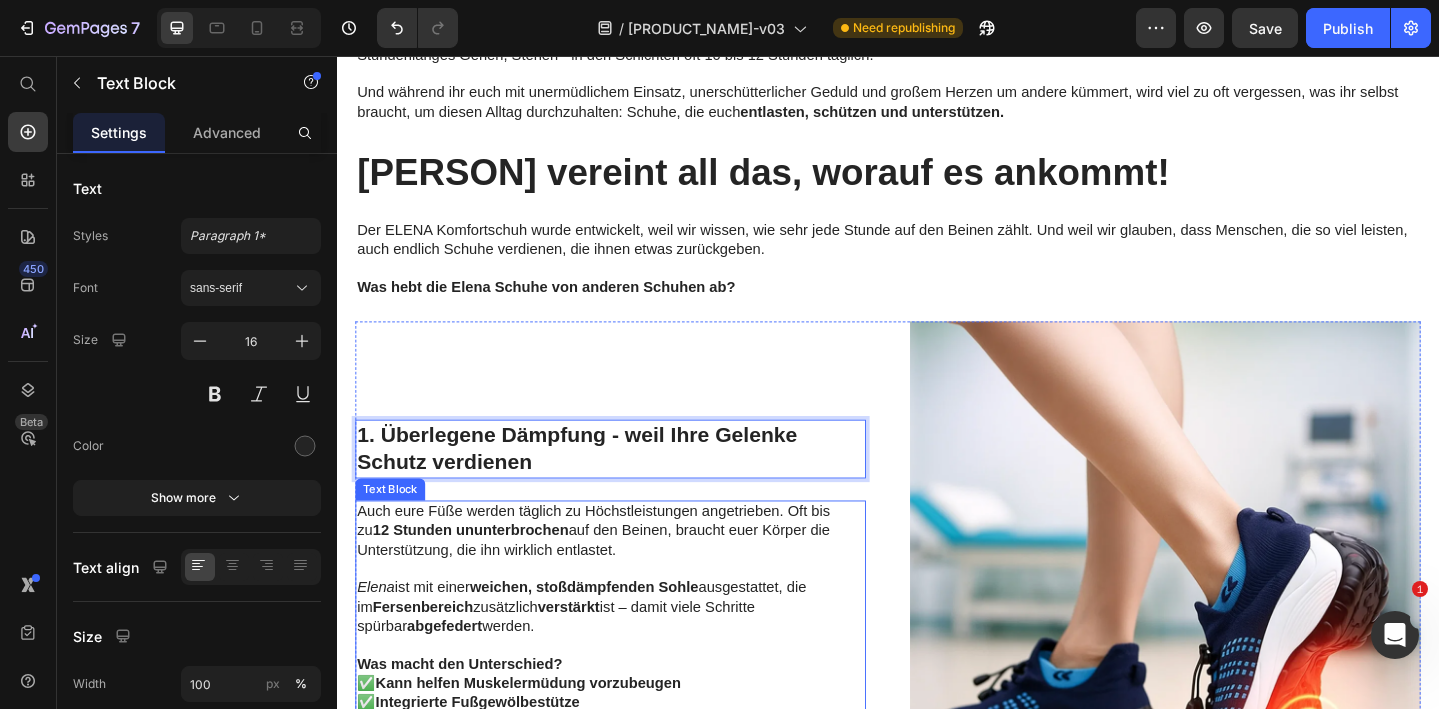 click on "12 Stunden ununterbrochen" at bounding box center [482, 572] 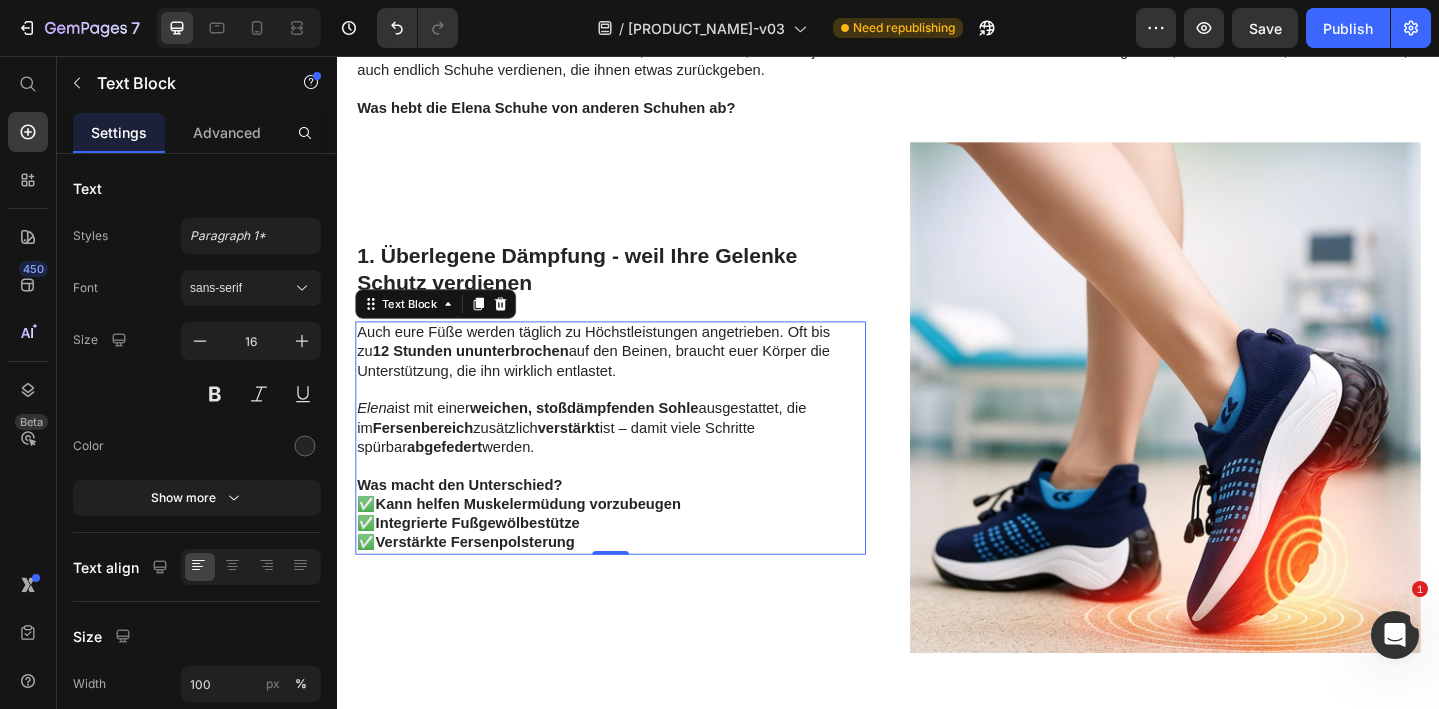 scroll, scrollTop: 1770, scrollLeft: 0, axis: vertical 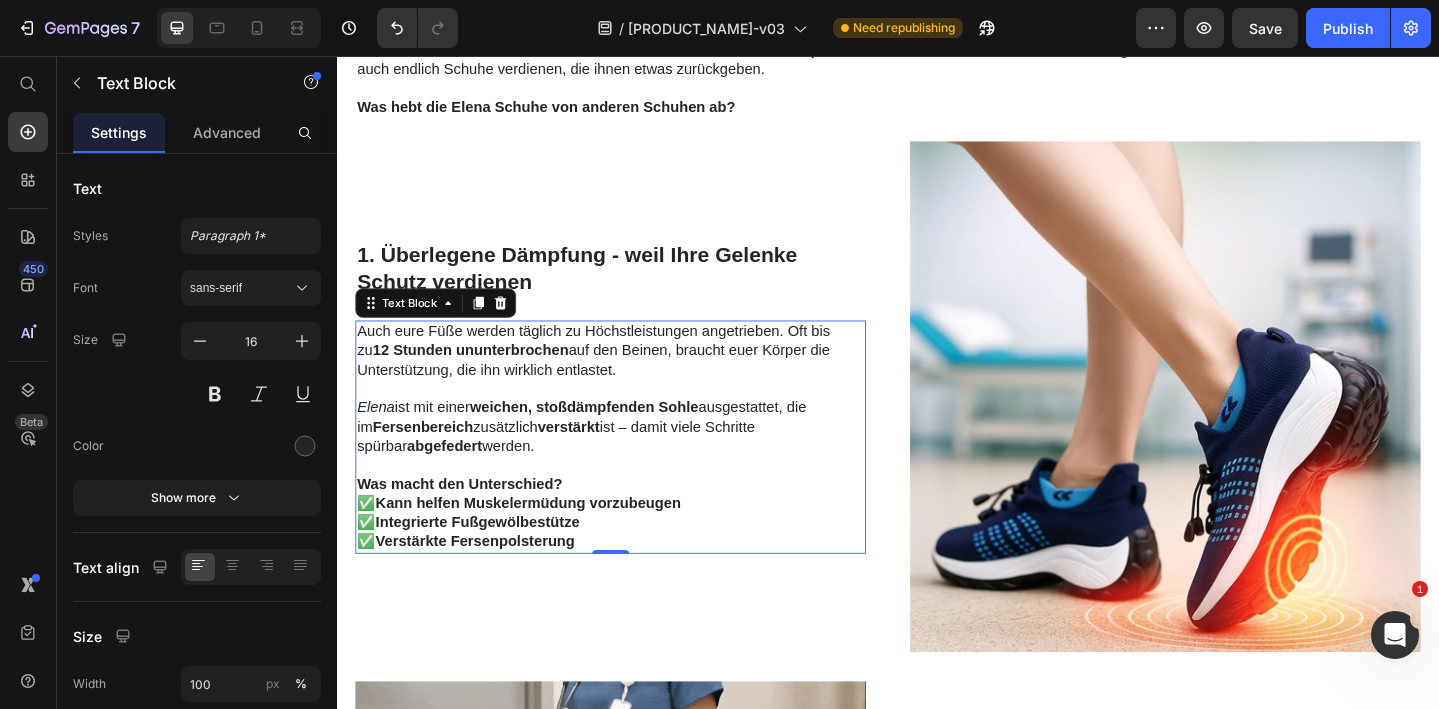click on "Elena  ist mit einer  weichen, stoßdämpfenden Sohle  ausgestattet, die im  Fersenbereich  zusätzlich  verstärkt  ist – damit viele Schritte spürbar  abgefedert  werden." at bounding box center [635, 460] 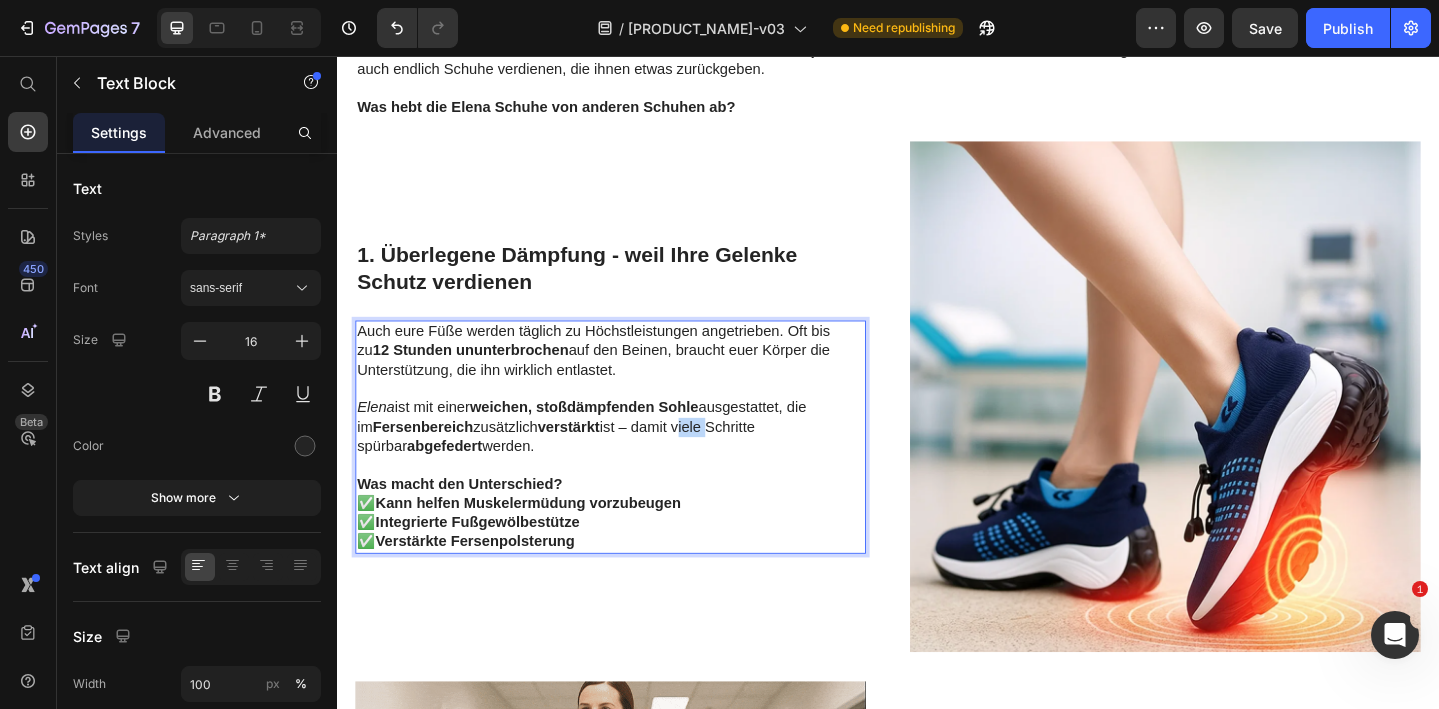 click on "Elena  ist mit einer  weichen, stoßdämpfenden Sohle  ausgestattet, die im  Fersenbereich  zusätzlich  verstärkt  ist – damit viele Schritte spürbar  abgefedert  werden." at bounding box center (635, 460) 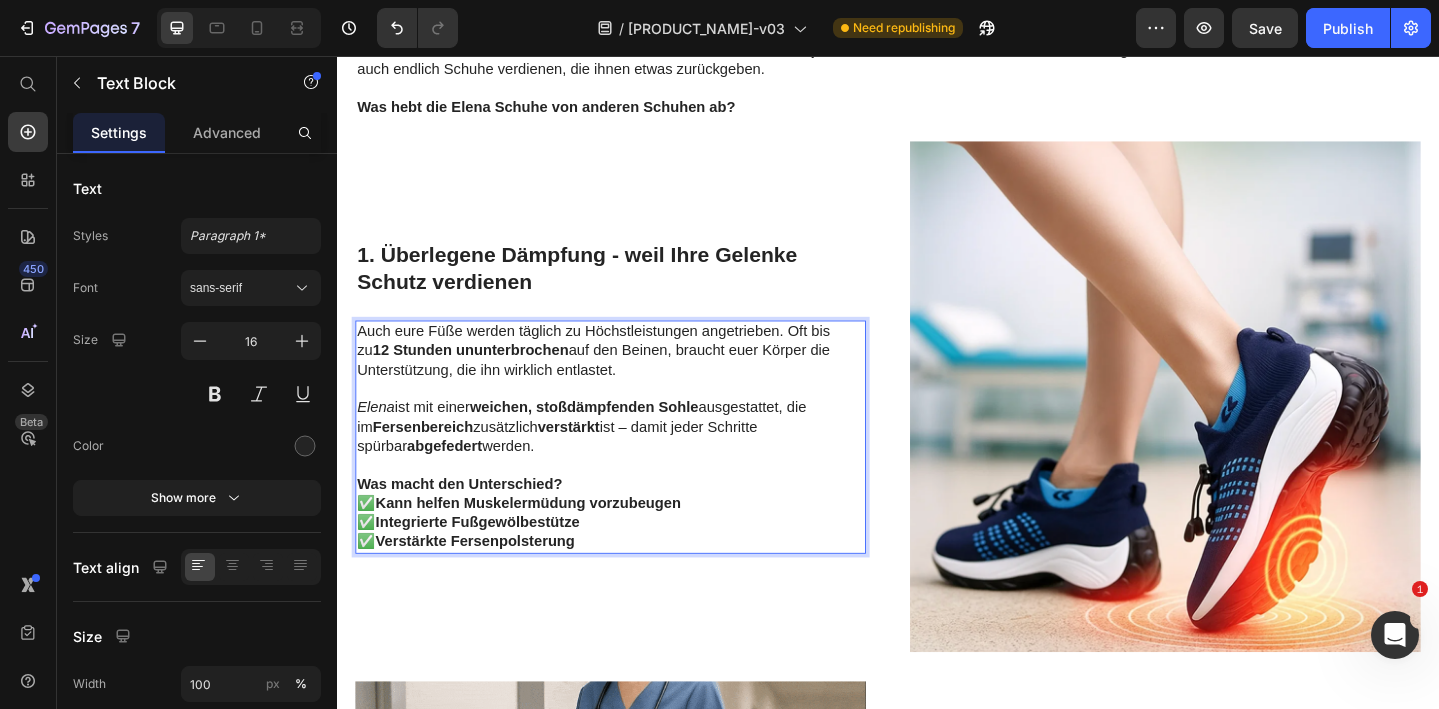 click on "Elena  ist mit einer  weichen, stoßdämpfenden Sohle  ausgestattet, die im  Fersenbereich  zusätzlich  verstärkt  ist – damit jeder Schritte spürbar  abgefedert  werden." at bounding box center [635, 460] 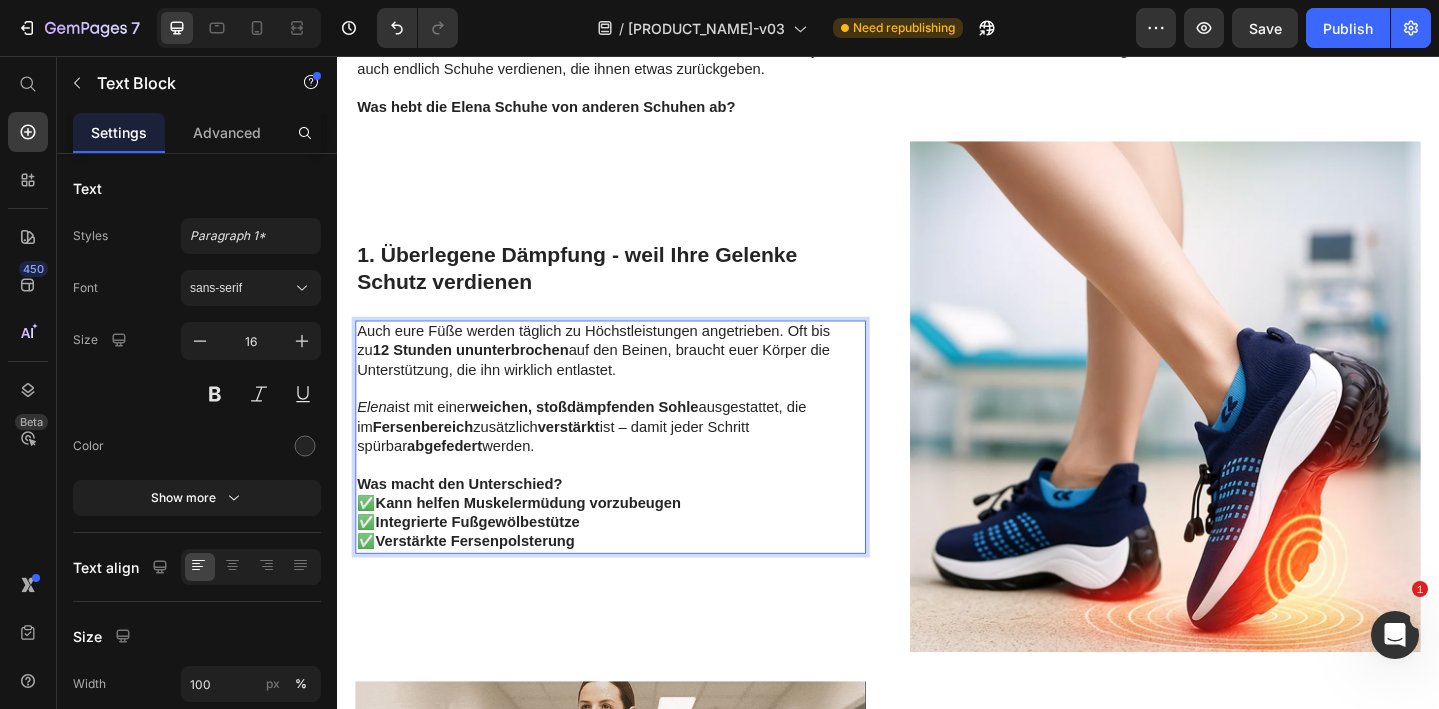 click on "Elena  ist mit einer  weichen, stoßdämpfenden Sohle  ausgestattet, die im  Fersenbereich  zusätzlich  verstärkt  ist – damit jeder Schritt spürbar  abgefedert  werden." at bounding box center (635, 460) 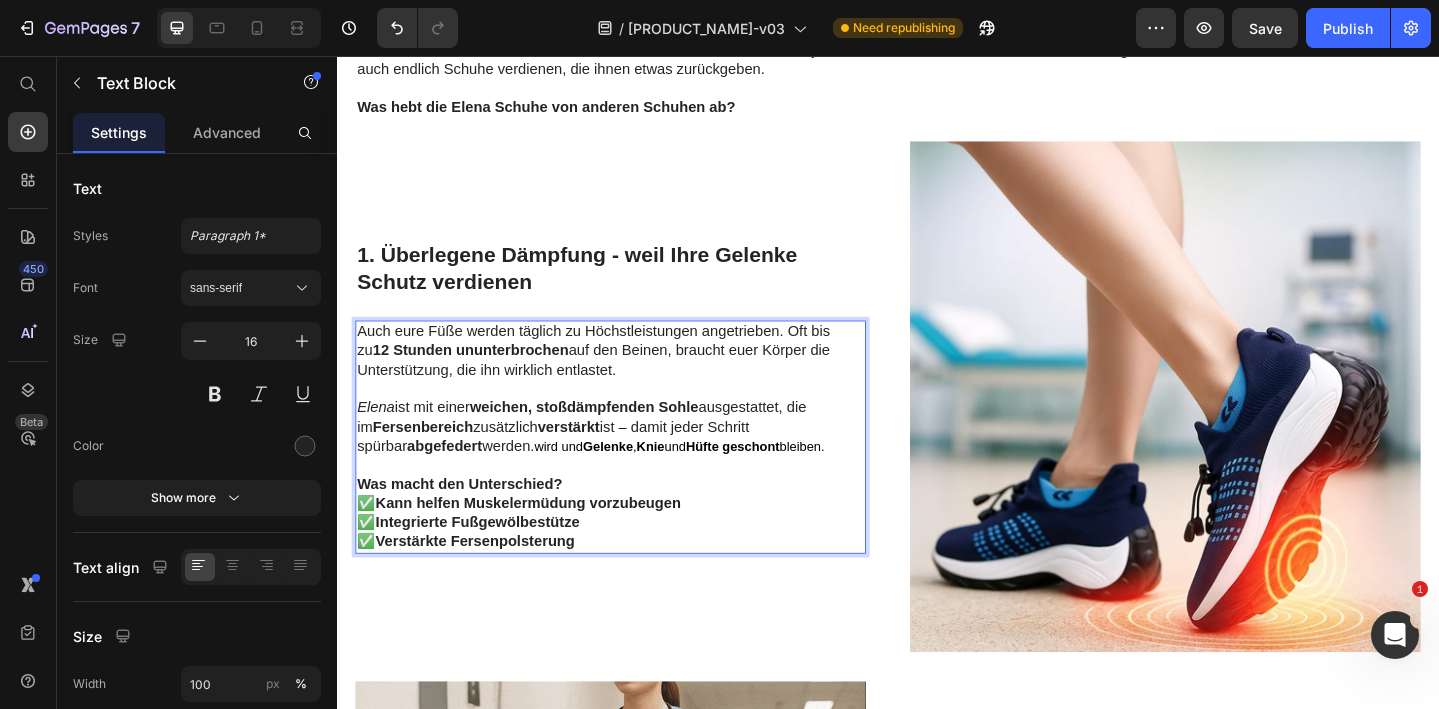 click on "wird und  Gelenke ,  Knie  und  Hüfte   geschont  bleiben." at bounding box center (710, 481) 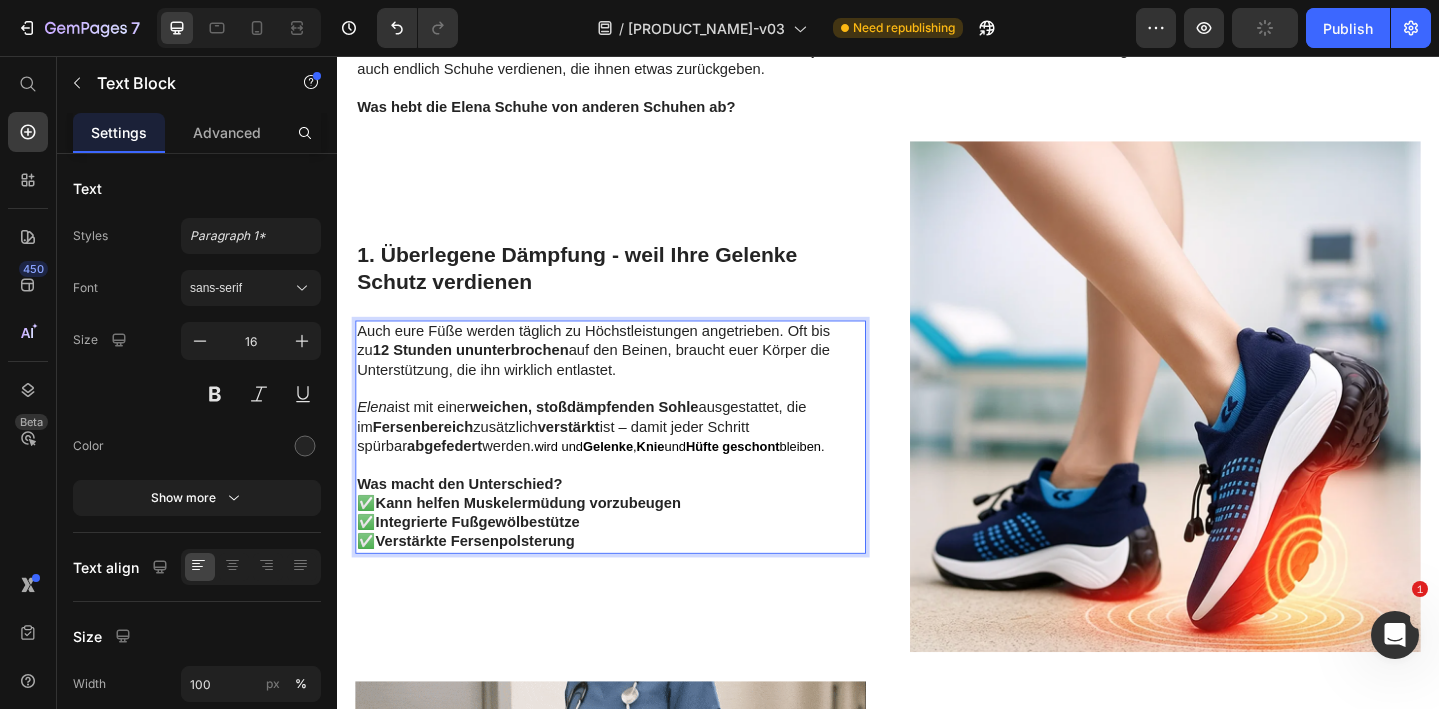 click on "Elena  ist mit einer  weichen, stoßdämpfenden Sohle  ausgestattet, die im  Fersenbereich  zusätzlich  verstärkt  ist – damit jeder Schritt spürbar  abgefedert  werden.  wird und  Gelenke ,  Knie  und  Hüfte   geschont  bleiben." at bounding box center (635, 460) 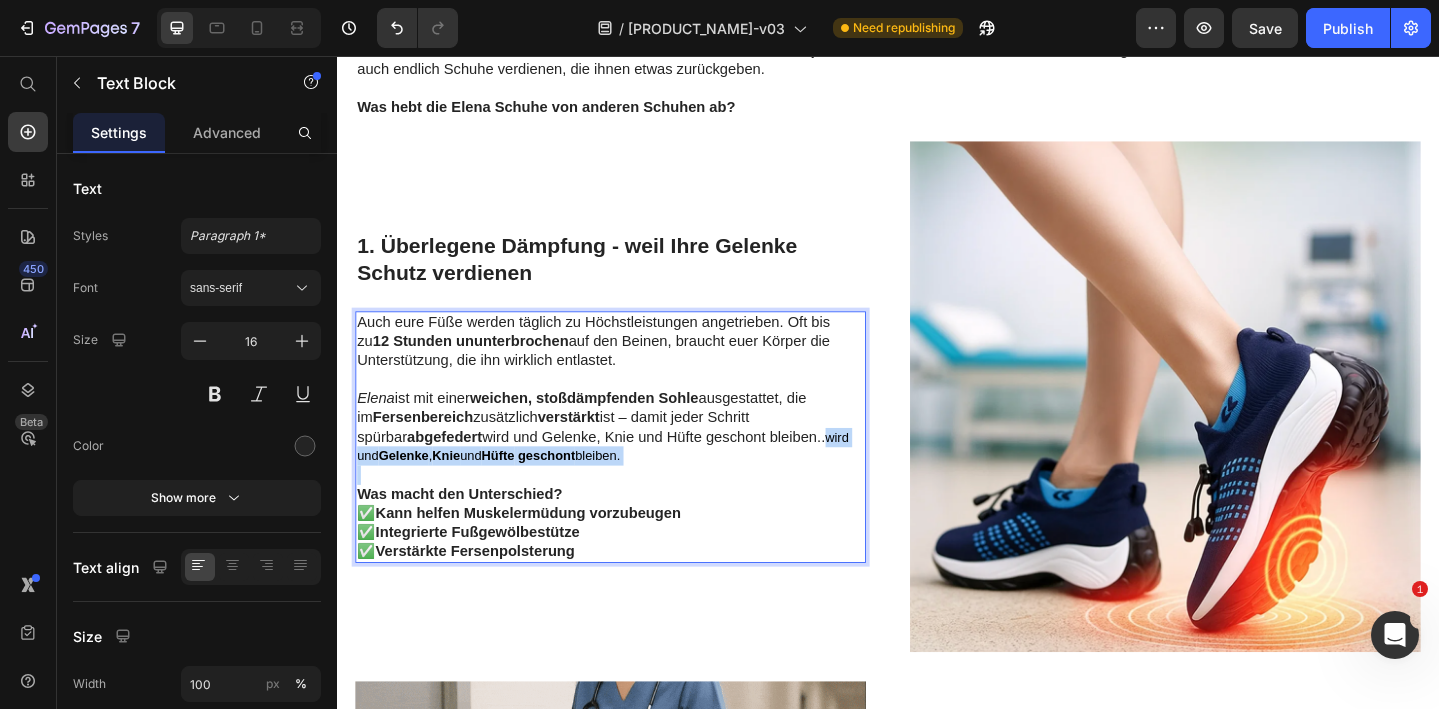 drag, startPoint x: 762, startPoint y: 506, endPoint x: 821, endPoint y: 457, distance: 76.6942 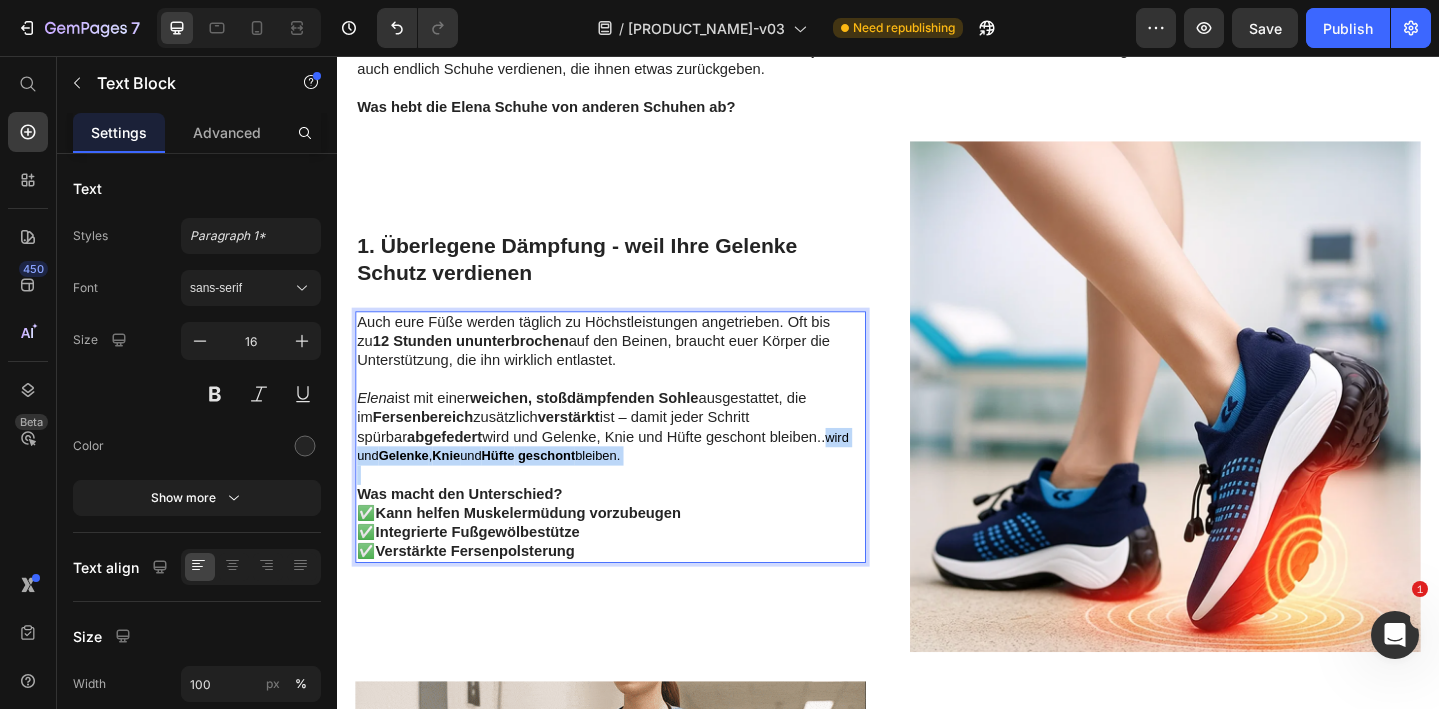 click on "Auch eure Füße werden täglich zu Höchstleistungen angetrieben. Oft bis zu  12 Stunden ununterbrochen  auf den Beinen, braucht euer Körper die Unterstützung, die ihn wirklich entlastet. Elena  ist mit einer  weichen, stoßdämpfenden Sohle  ausgestattet, die im  Fersenbereich  zusätzlich  verstärkt  ist – damit jeder Schritt spürbar  abgefedert  wird und Gelenke, Knie und Hüfte geschont bleiben..  wird und  Gelenke ,  Knie  und  Hüfte   geschont  bleiben. Was macht den Unterschied? ✅  Kann helfen Muskelermüdung vorzubeugen ✅  Integrierte Fußgewölbestütze ✅  Verstärkte Fersenpolsterung" at bounding box center (635, 471) 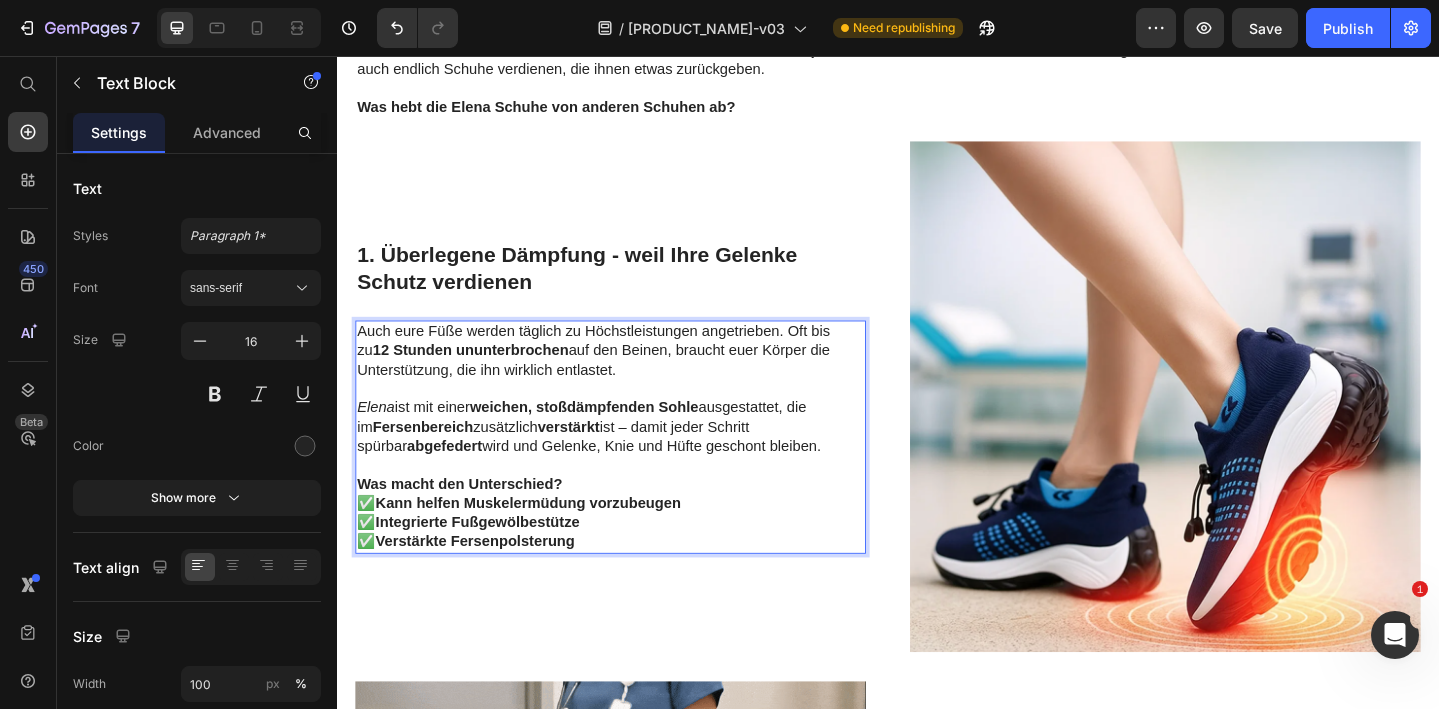 click on "Elena  ist mit einer  weichen, stoßdämpfenden Sohle  ausgestattet, die im  Fersenbereich  zusätzlich  verstärkt  ist – damit jeder Schritt spürbar  abgefedert  wird und Gelenke, Knie und Hüfte geschont bleiben." at bounding box center (635, 460) 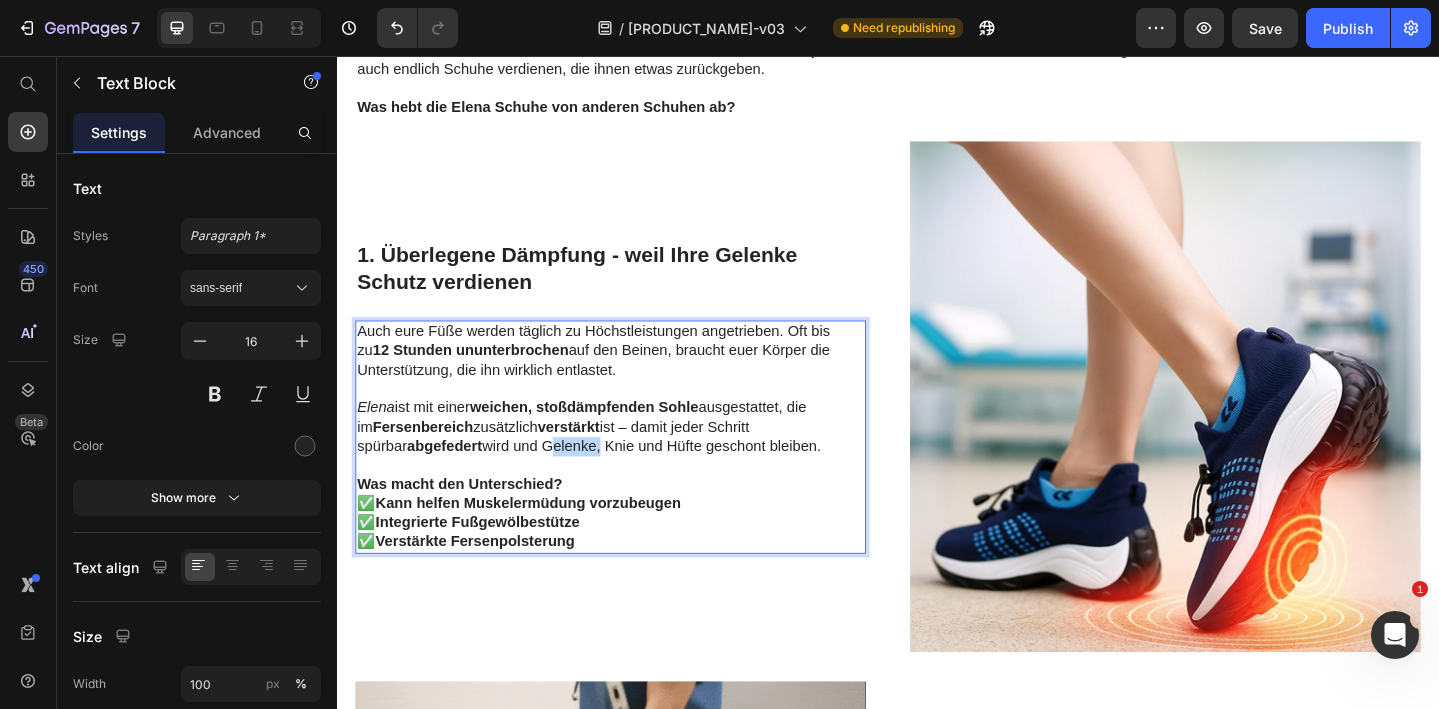 click on "Elena  ist mit einer  weichen, stoßdämpfenden Sohle  ausgestattet, die im  Fersenbereich  zusätzlich  verstärkt  ist – damit jeder Schritt spürbar  abgefedert  wird und Gelenke, Knie und Hüfte geschont bleiben." at bounding box center [635, 460] 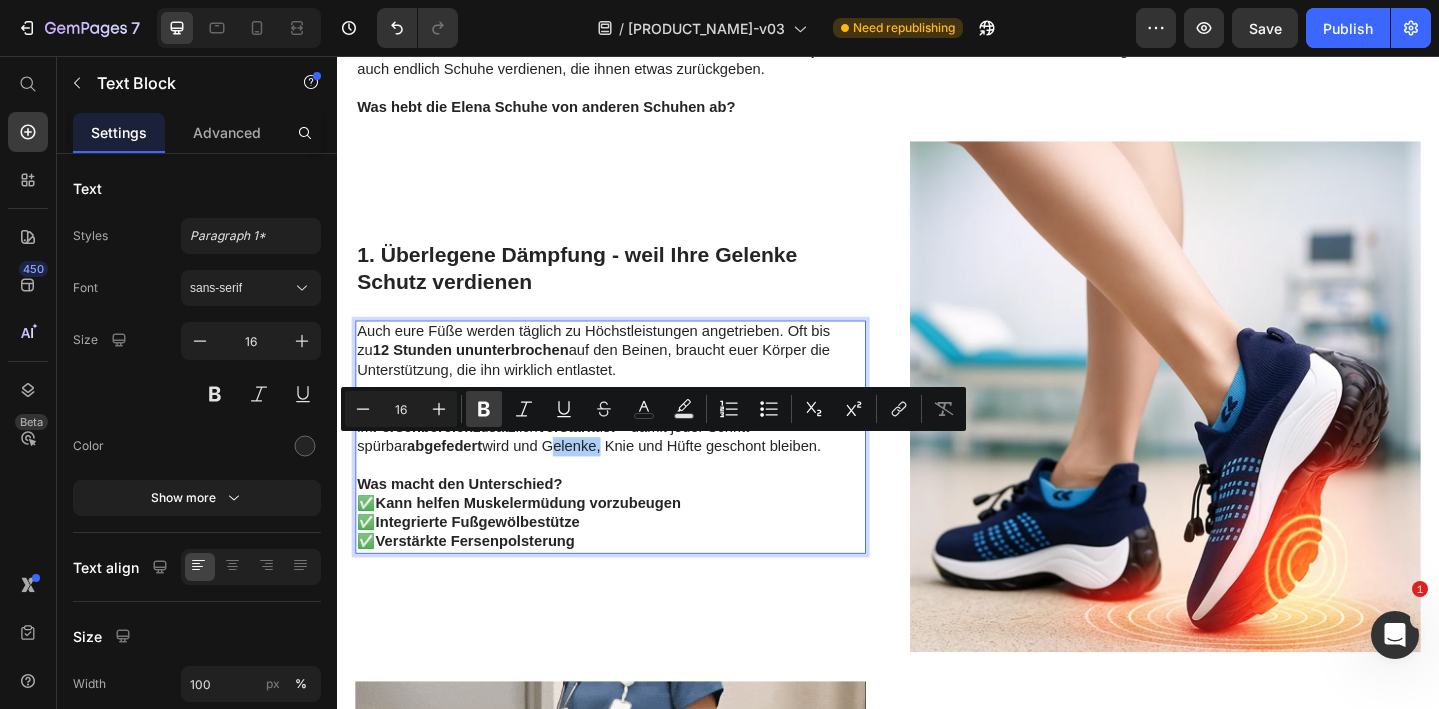click 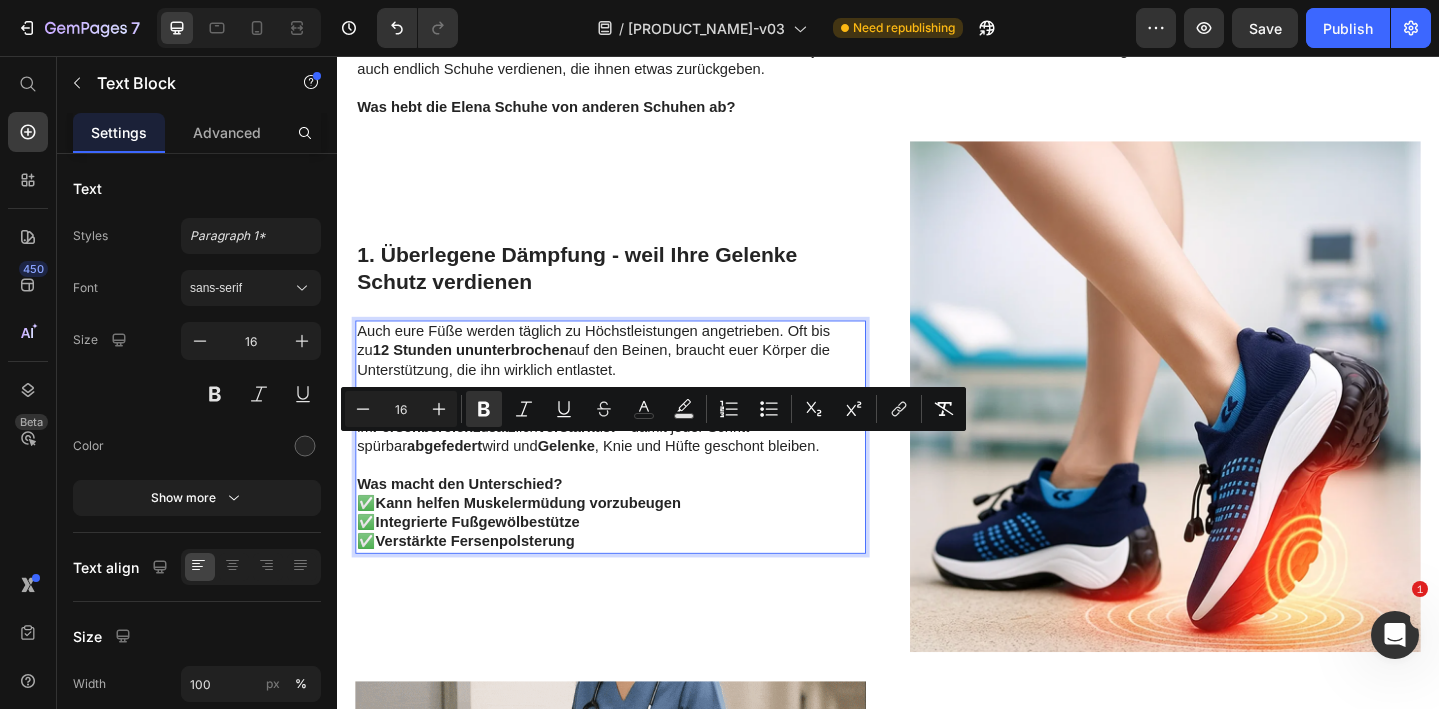click on "Elena  ist mit einer  weichen, stoßdämpfenden Sohle  ausgestattet, die im  Fersenbereich  zusätzlich  verstärkt  ist – damit jeder Schritt spürbar  abgefedert  wird und  Gelenke , Knie und Hüfte geschont bleiben." at bounding box center (635, 460) 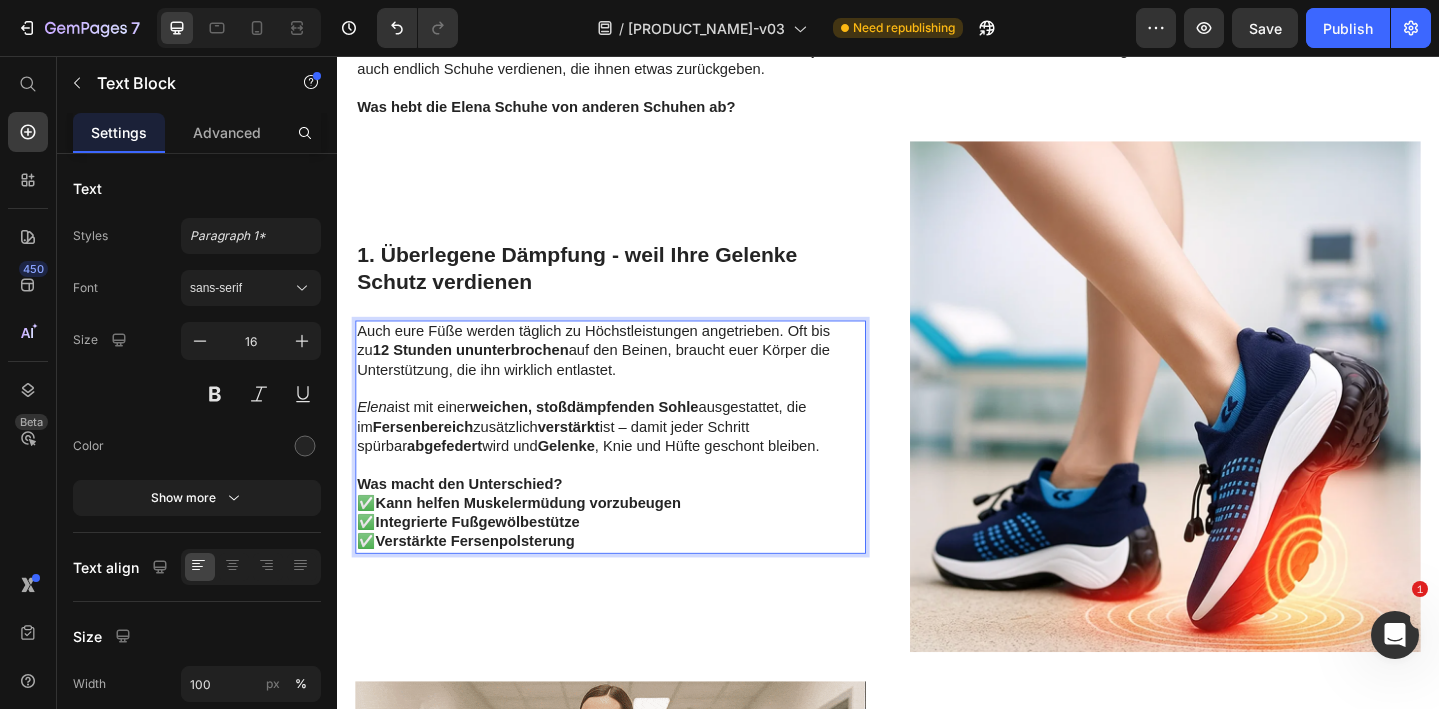 click on "Elena  ist mit einer  weichen, stoßdämpfenden Sohle  ausgestattet, die im  Fersenbereich  zusätzlich  verstärkt  ist – damit jeder Schritt spürbar  abgefedert  wird und  Gelenke , Knie und Hüfte geschont bleiben." at bounding box center [635, 460] 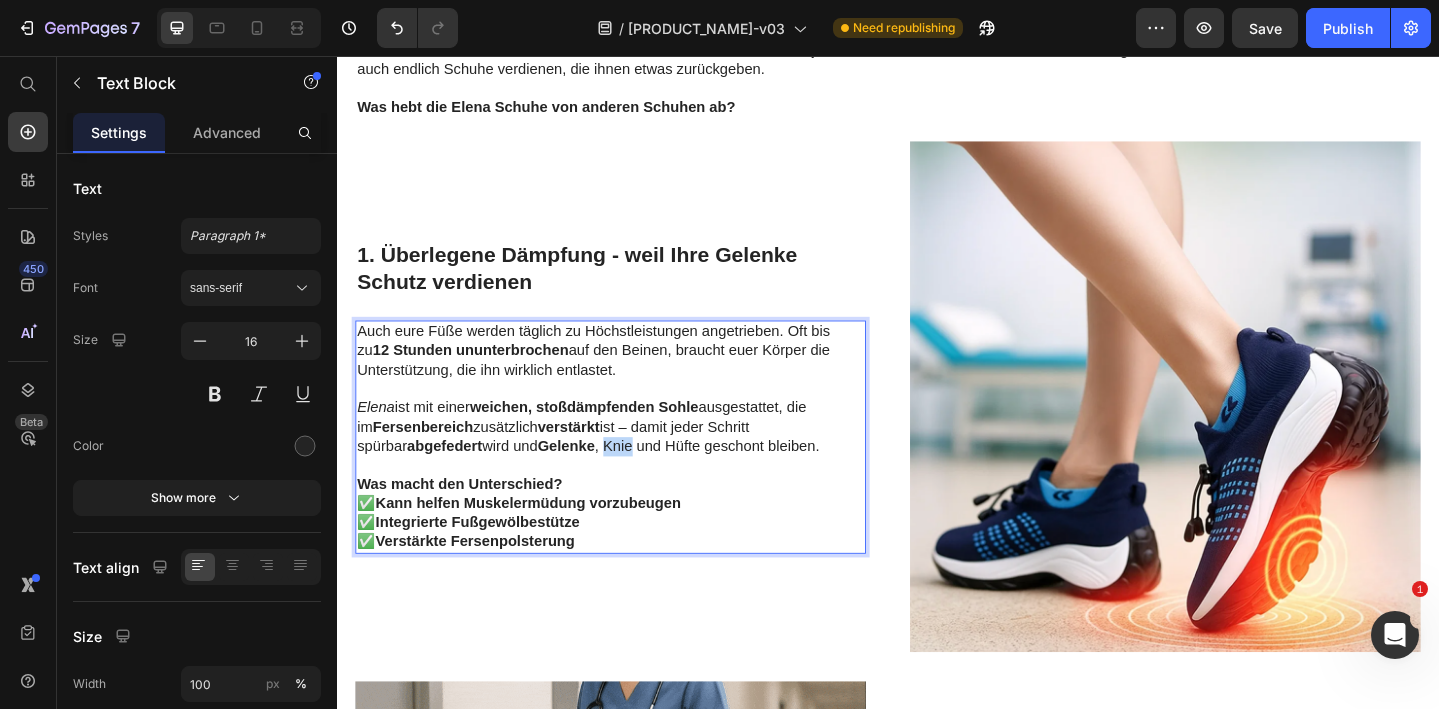click on "Elena  ist mit einer  weichen, stoßdämpfenden Sohle  ausgestattet, die im  Fersenbereich  zusätzlich  verstärkt  ist – damit jeder Schritt spürbar  abgefedert  wird und  Gelenke , Knie und Hüfte geschont bleiben." at bounding box center (635, 460) 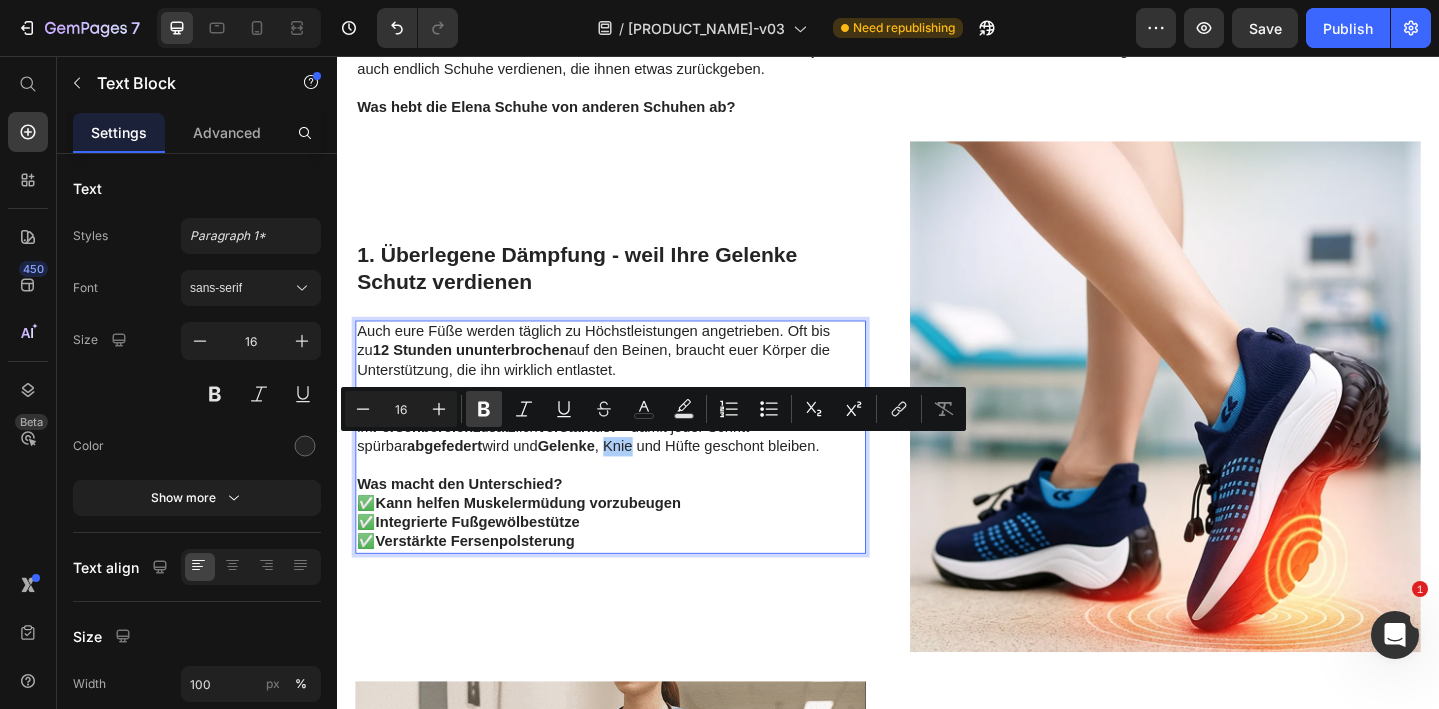 click 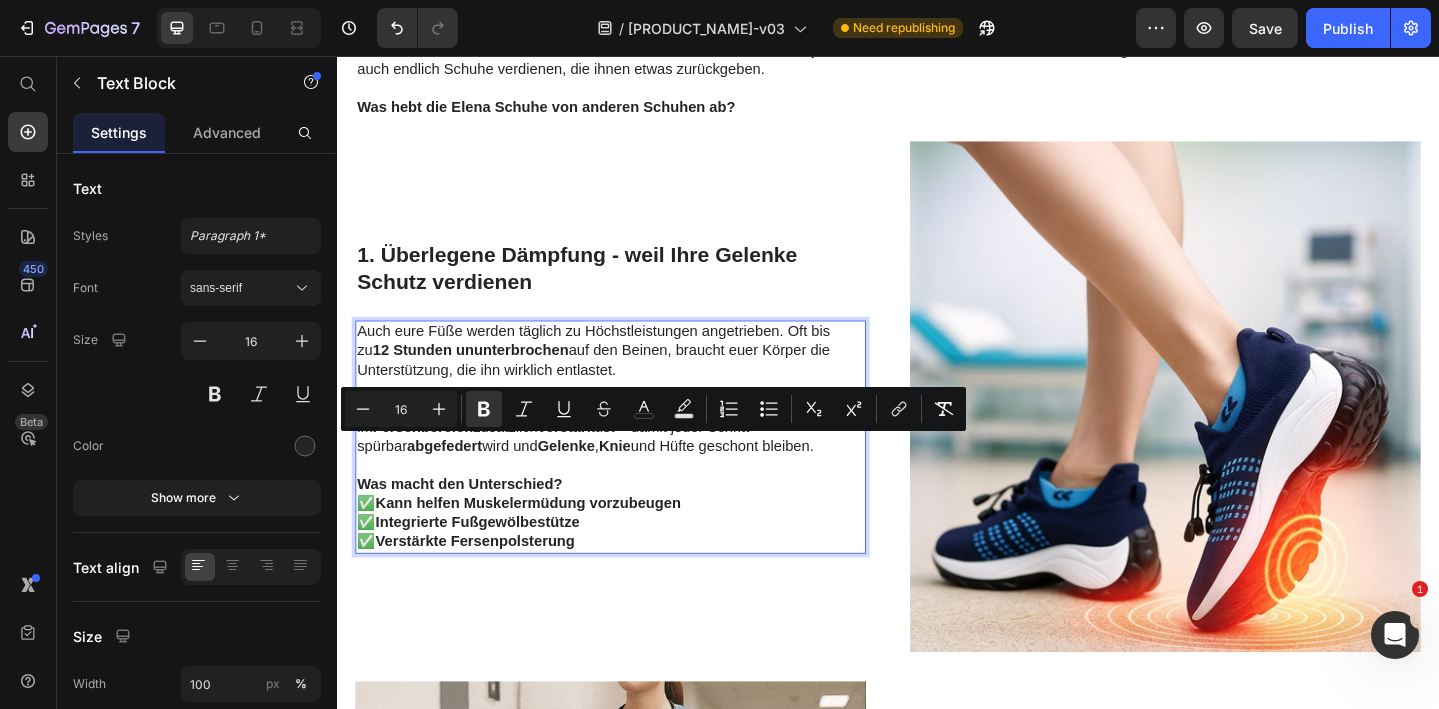 click on "Elena  ist mit einer  weichen, stoßdämpfenden Sohle  ausgestattet, die im  Fersenbereich  zusätzlich  verstärkt  ist – damit jeder Schritt spürbar  abgefedert  wird und  Gelenke ,  Knie  und Hüfte geschont bleiben." at bounding box center [635, 460] 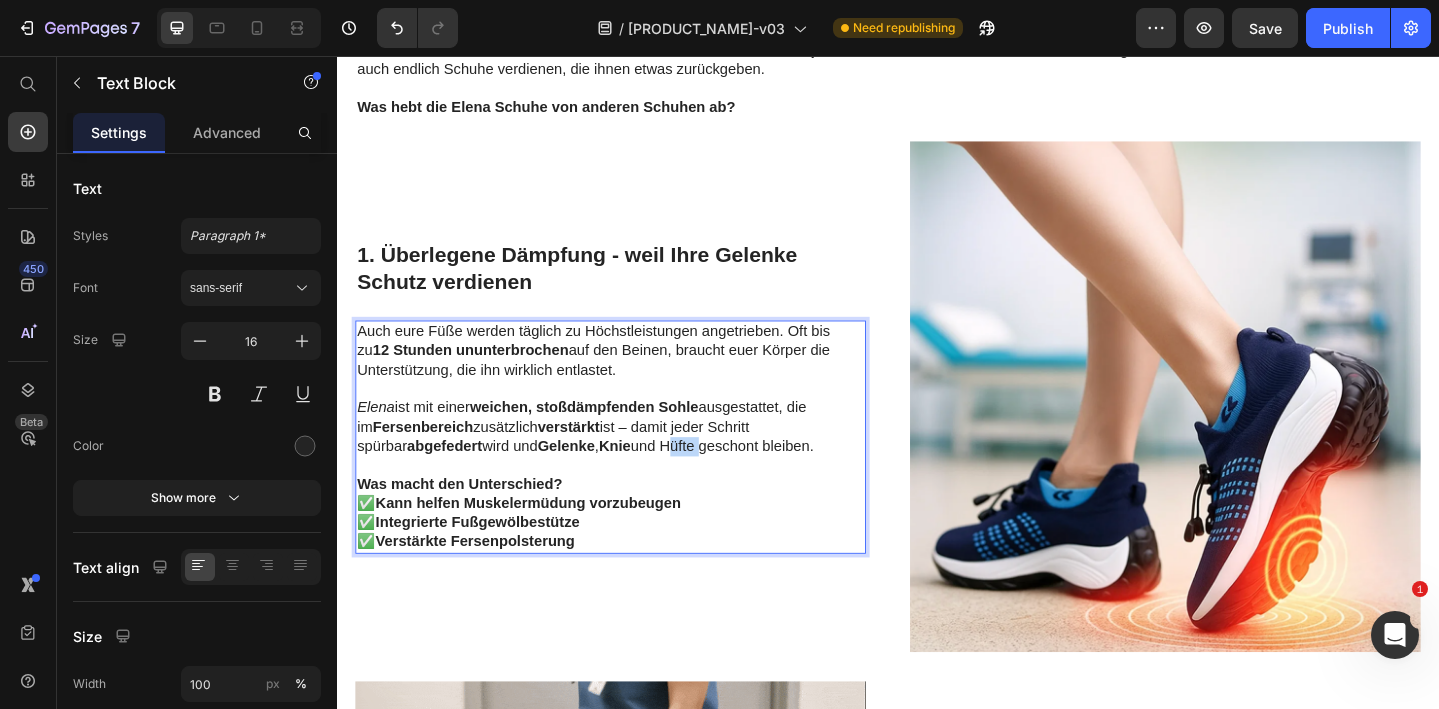 click on "Elena  ist mit einer  weichen, stoßdämpfenden Sohle  ausgestattet, die im  Fersenbereich  zusätzlich  verstärkt  ist – damit jeder Schritt spürbar  abgefedert  wird und  Gelenke ,  Knie  und Hüfte geschont bleiben." at bounding box center (635, 460) 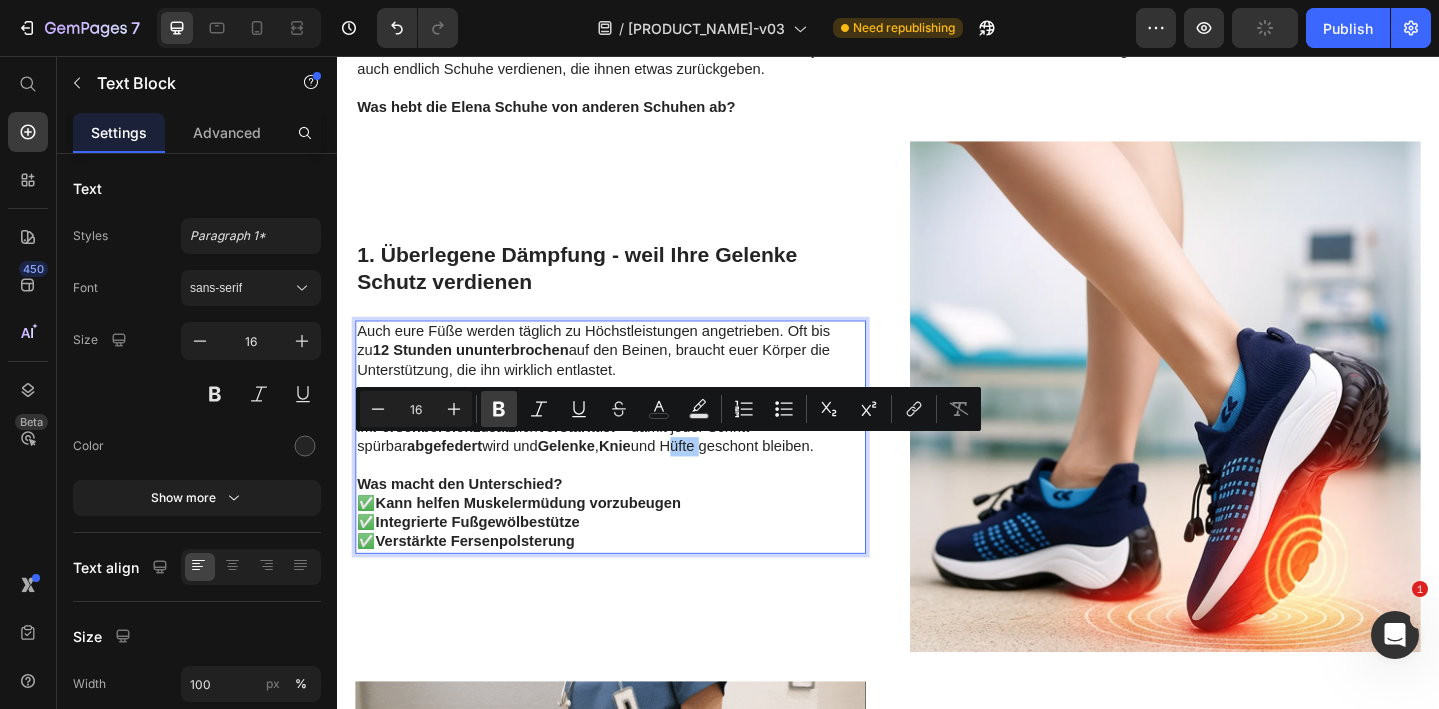 click 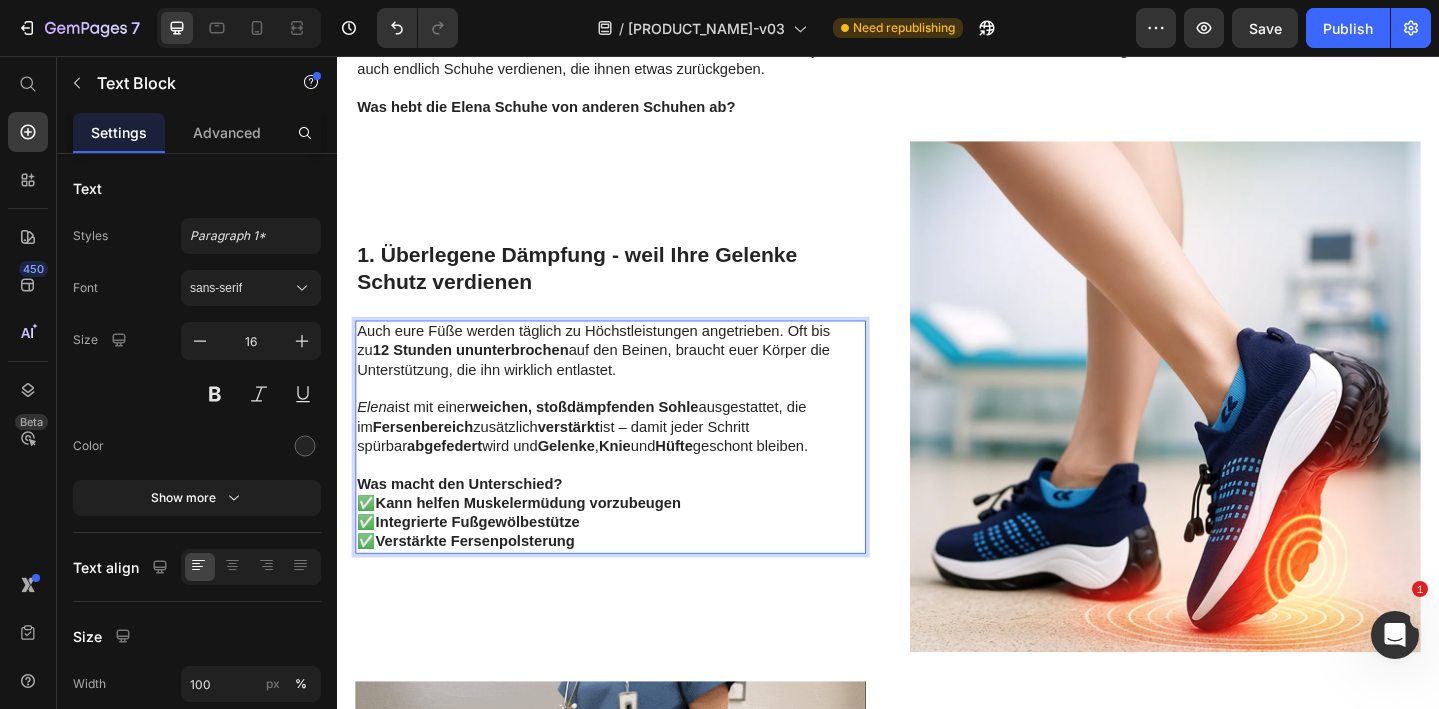 click on "Integrierte Fußgewölbestütze" at bounding box center (490, 563) 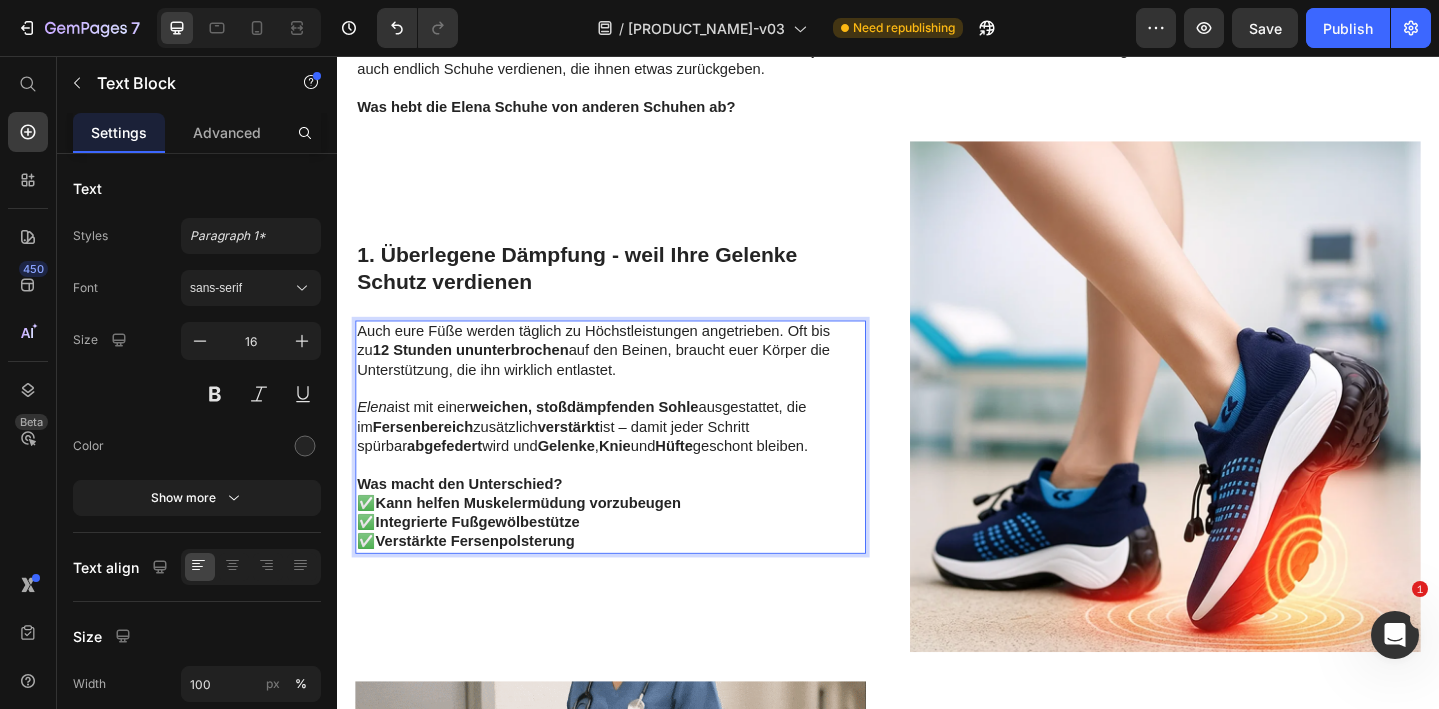 click on "Kann helfen Muskelermüdung vorzubeugen" at bounding box center [545, 542] 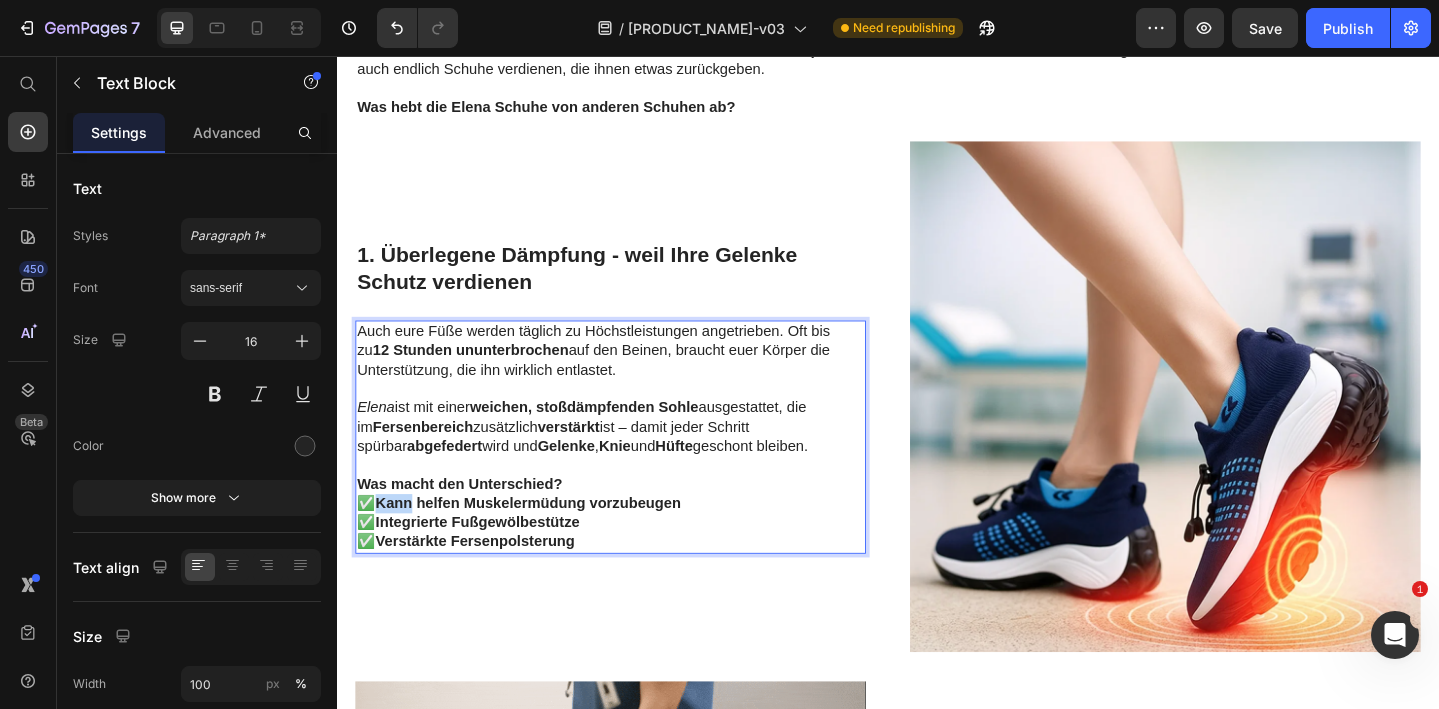 click on "Kann helfen Muskelermüdung vorzubeugen" at bounding box center [545, 542] 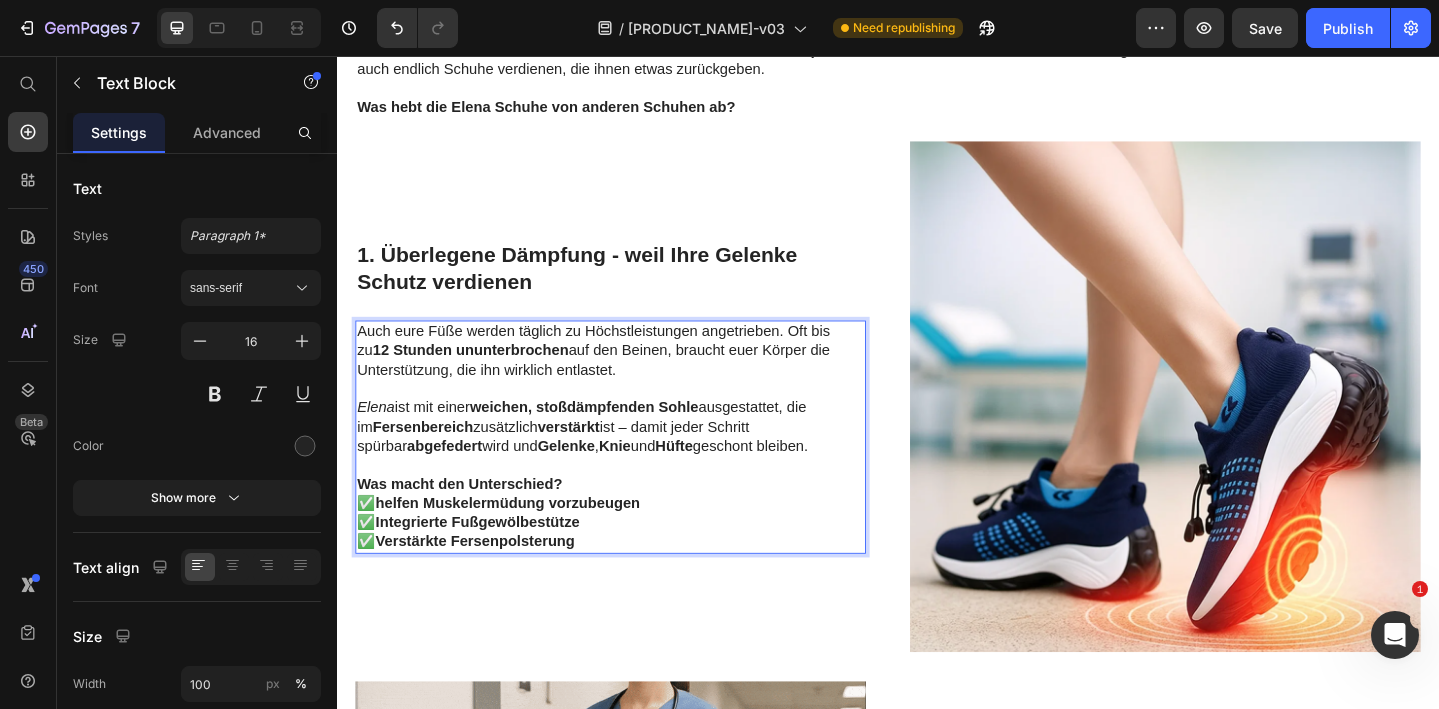 click on "helfen Muskelermüdung vorzubeugen" at bounding box center [523, 542] 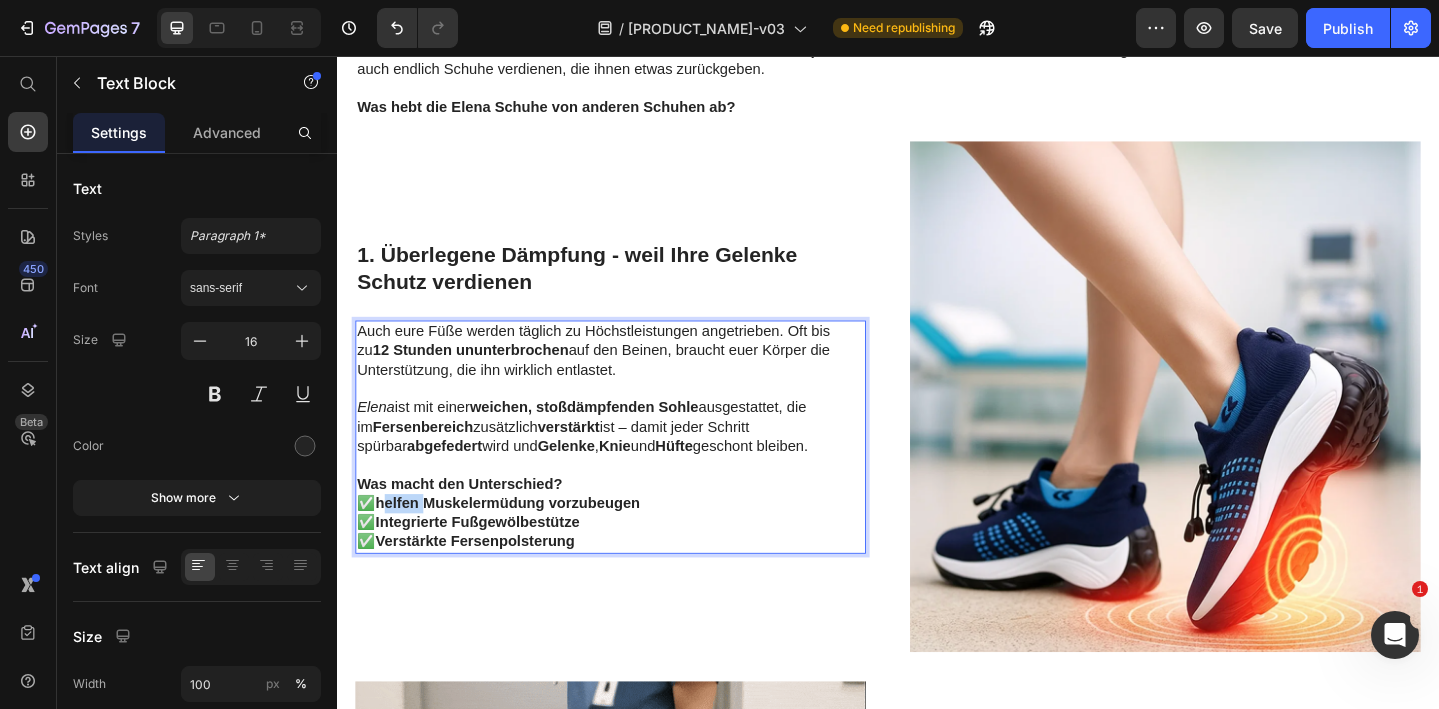 click on "helfen Muskelermüdung vorzubeugen" at bounding box center [523, 542] 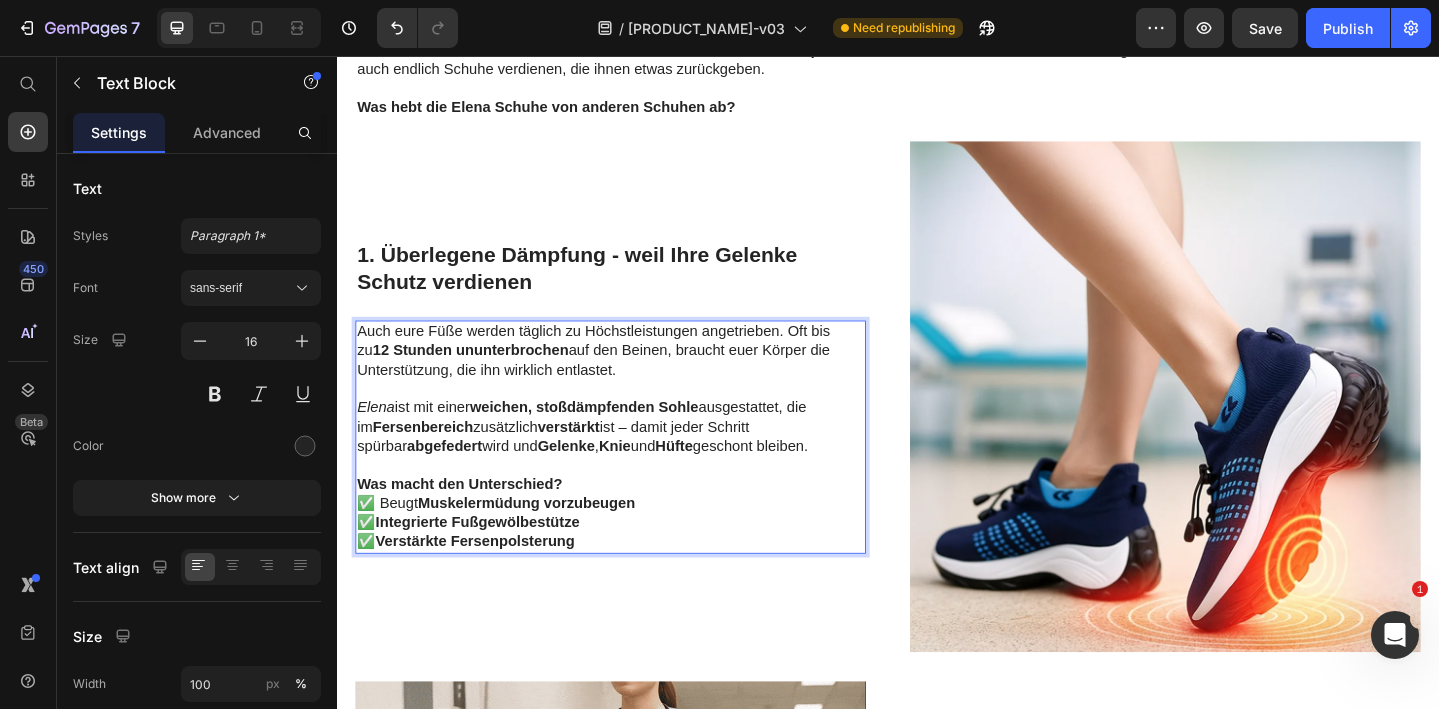 click on "✅ Beugt  Muskelermüdung vorzubeugen" at bounding box center [635, 543] 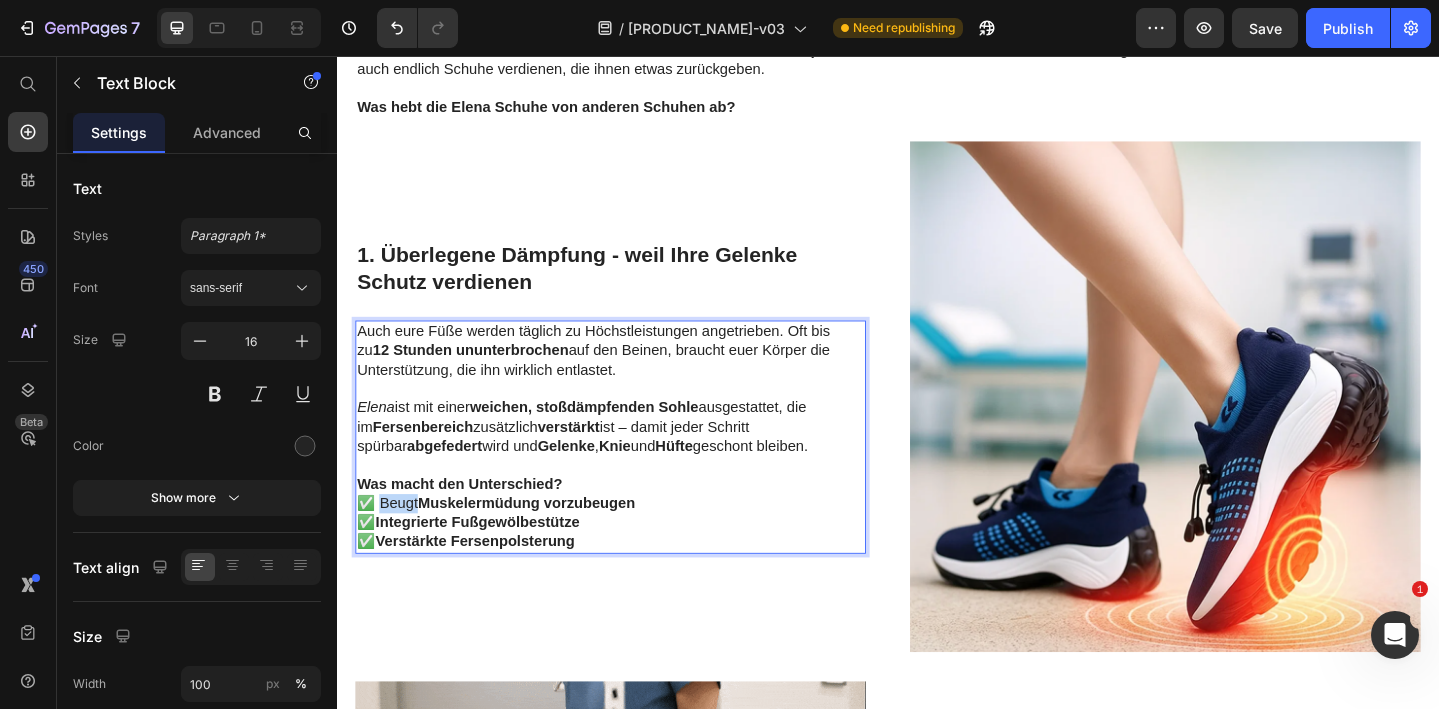 click on "✅ Beugt  Muskelermüdung vorzubeugen" at bounding box center [635, 543] 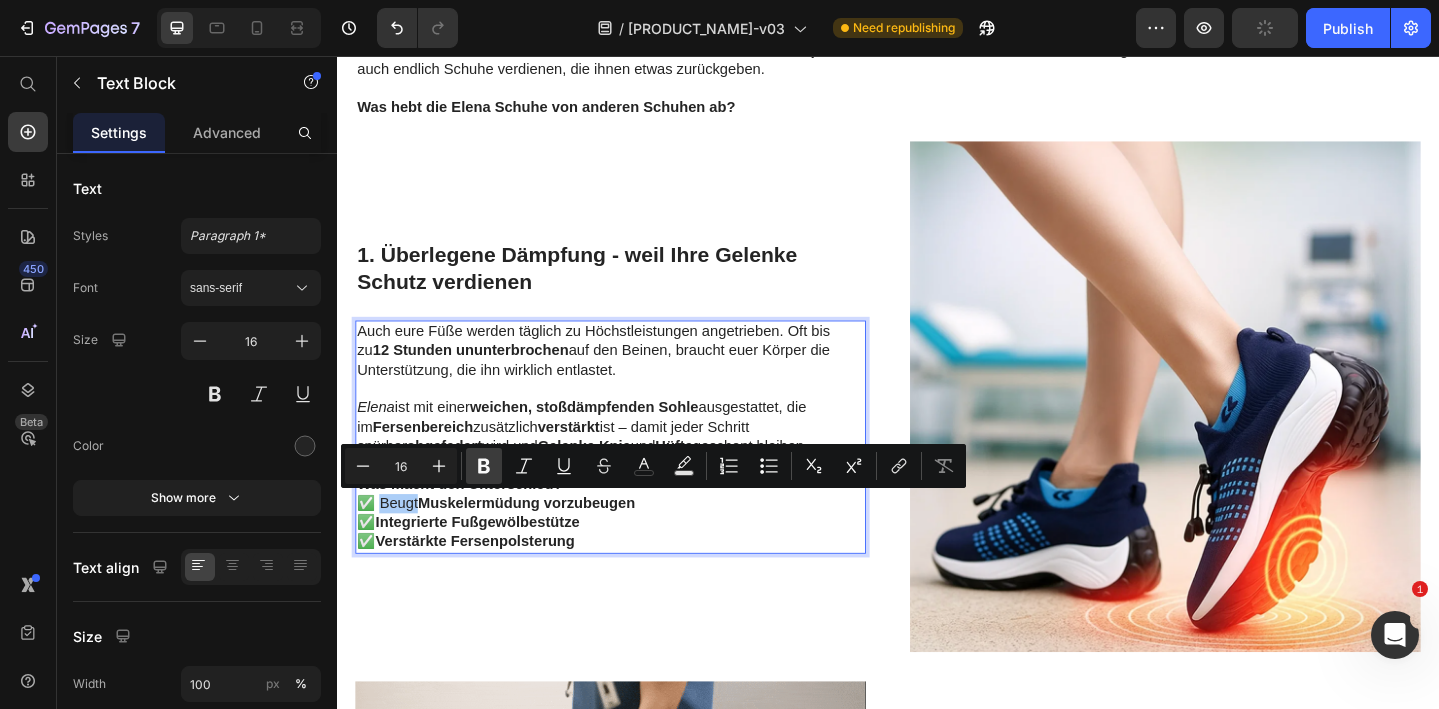 click 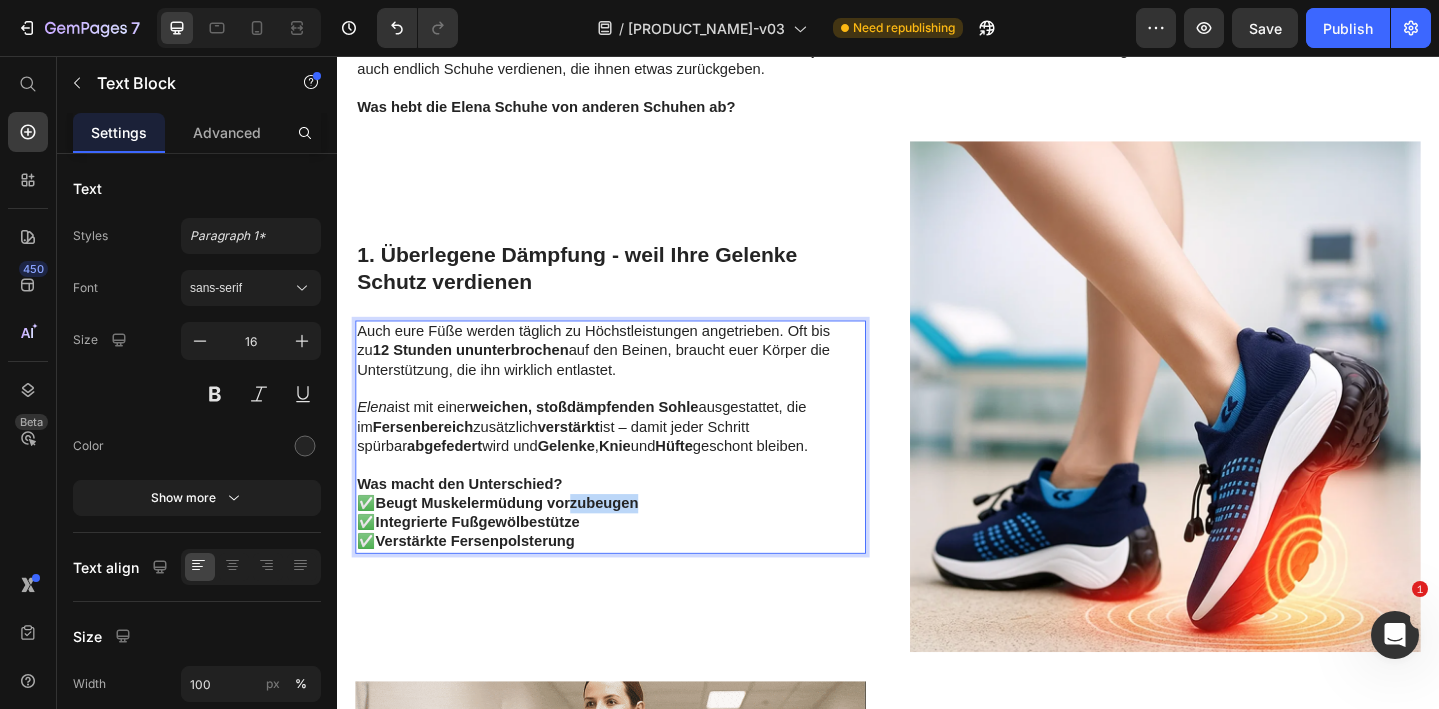 drag, startPoint x: 672, startPoint y: 545, endPoint x: 592, endPoint y: 545, distance: 80 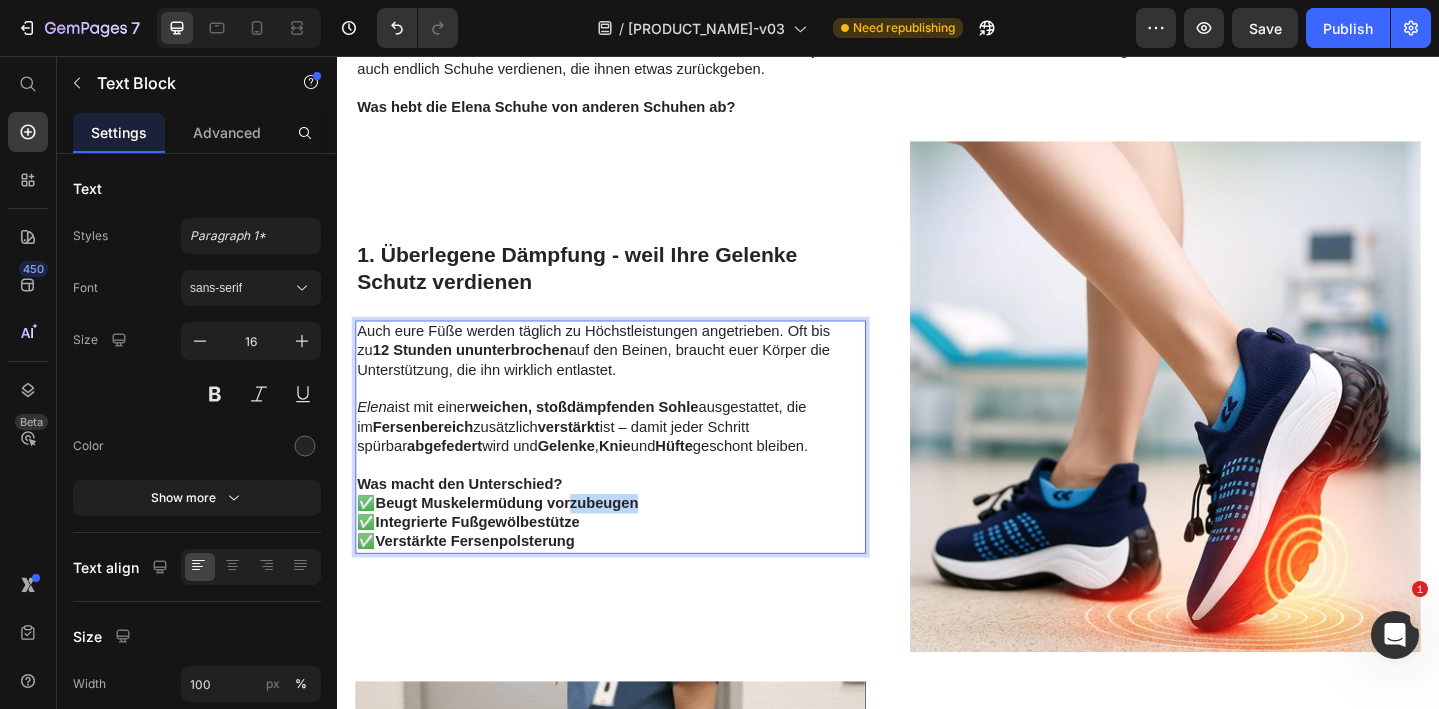 click on "✅  Beugt Muskelermüdung vorzubeugen" at bounding box center [635, 543] 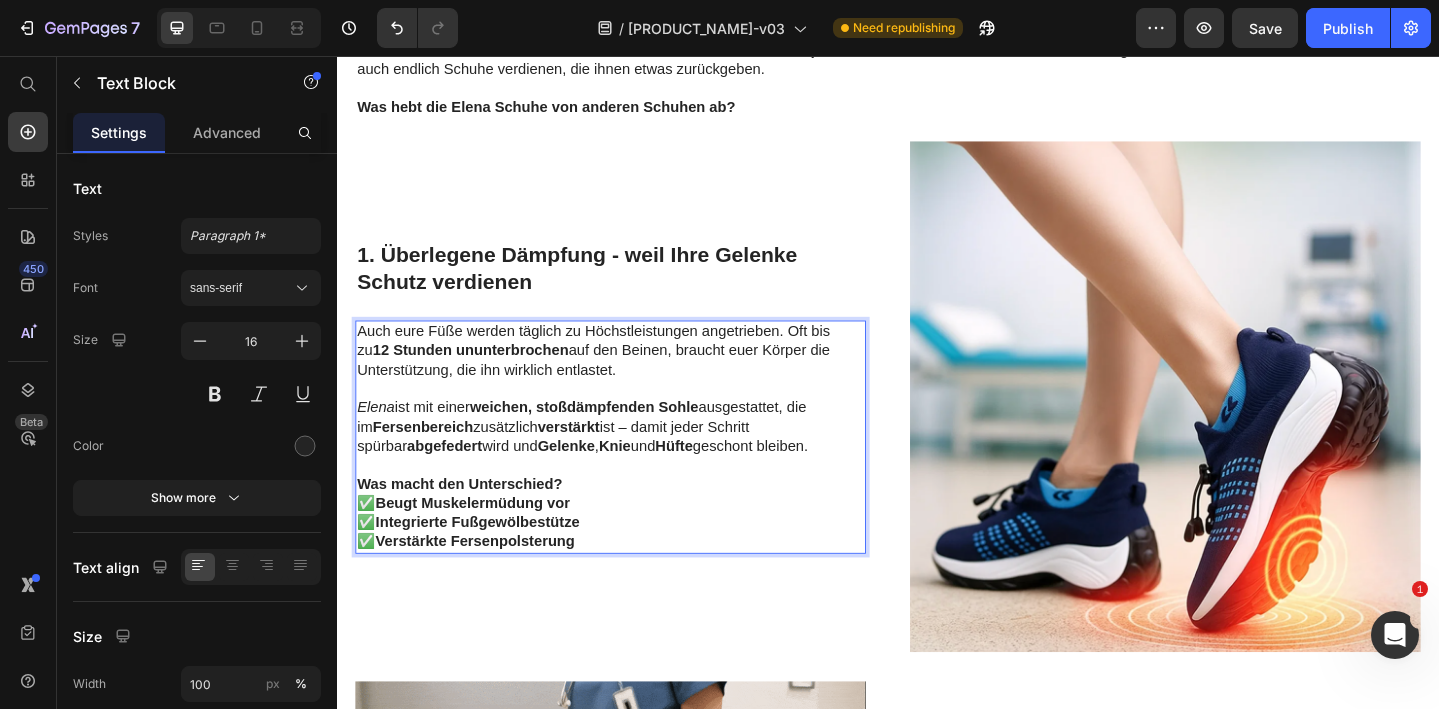 click on "✅  Integrierte Fußgewölbestütze" at bounding box center (635, 564) 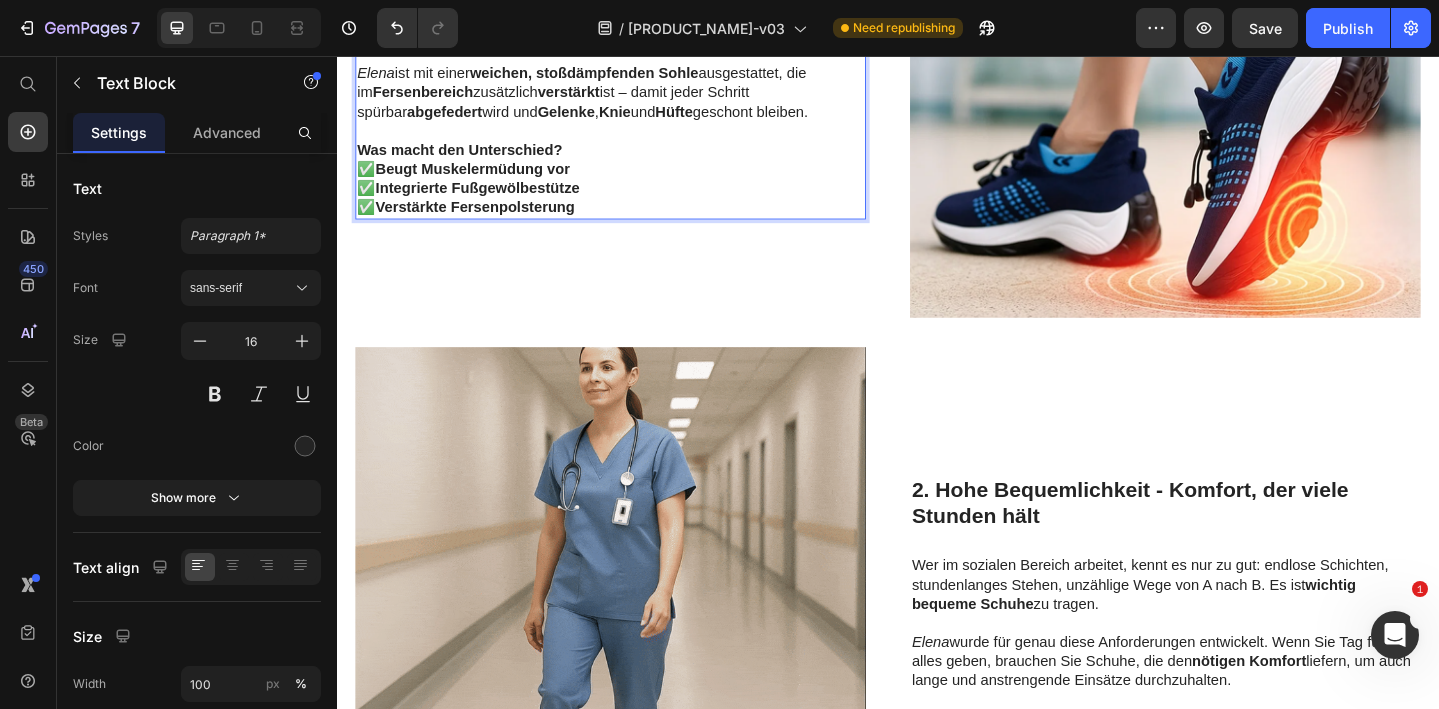 scroll, scrollTop: 2303, scrollLeft: 0, axis: vertical 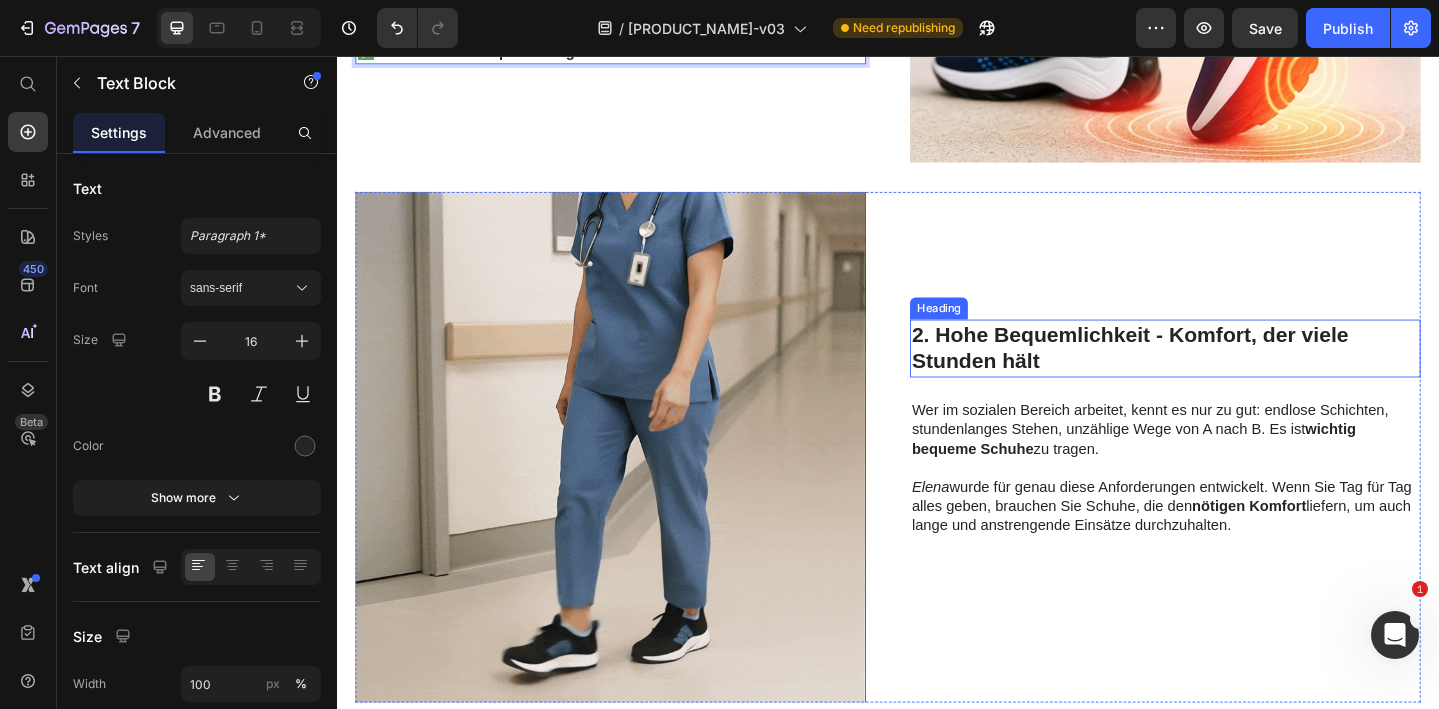click on "2. Hohe Bequemlichkeit - Komfort, der viele Stunden hält" at bounding box center [1239, 375] 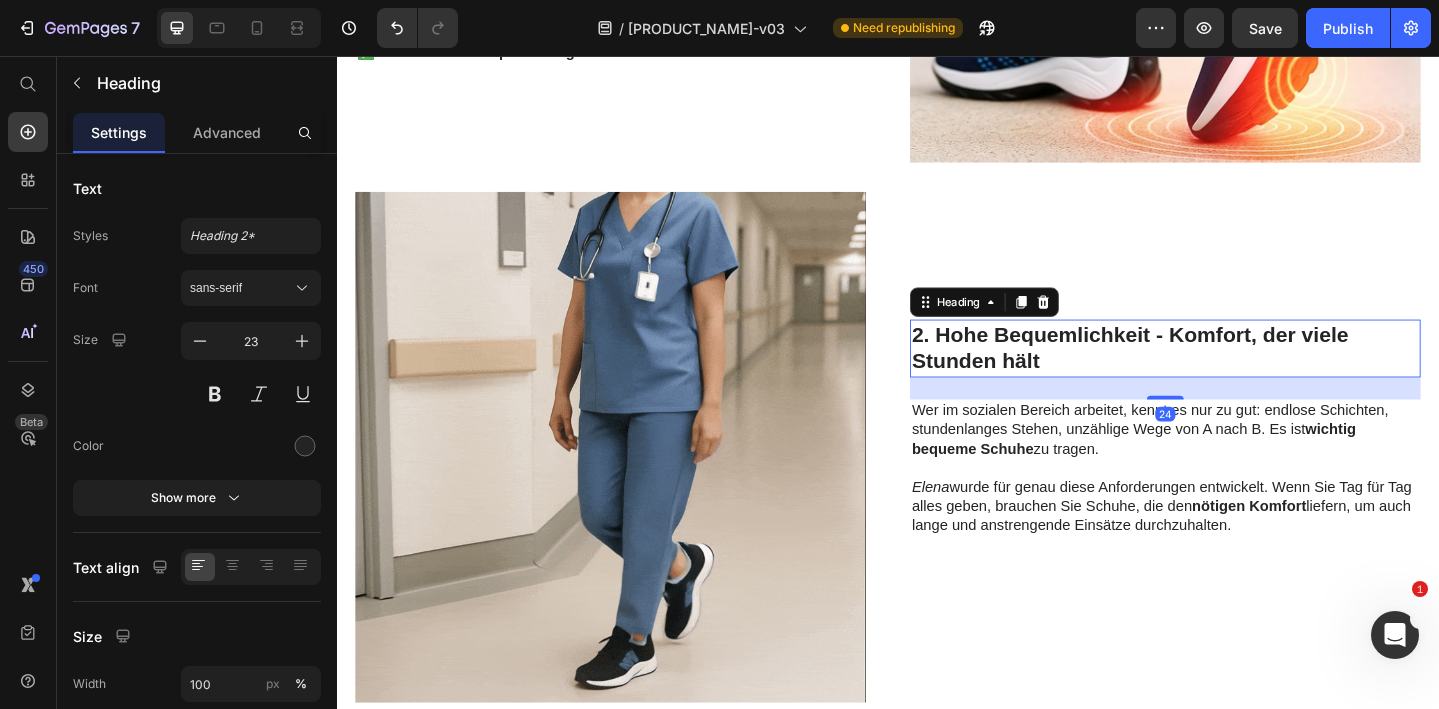 click on "2. Hohe Bequemlichkeit - Komfort, der viele Stunden hält" at bounding box center (1239, 375) 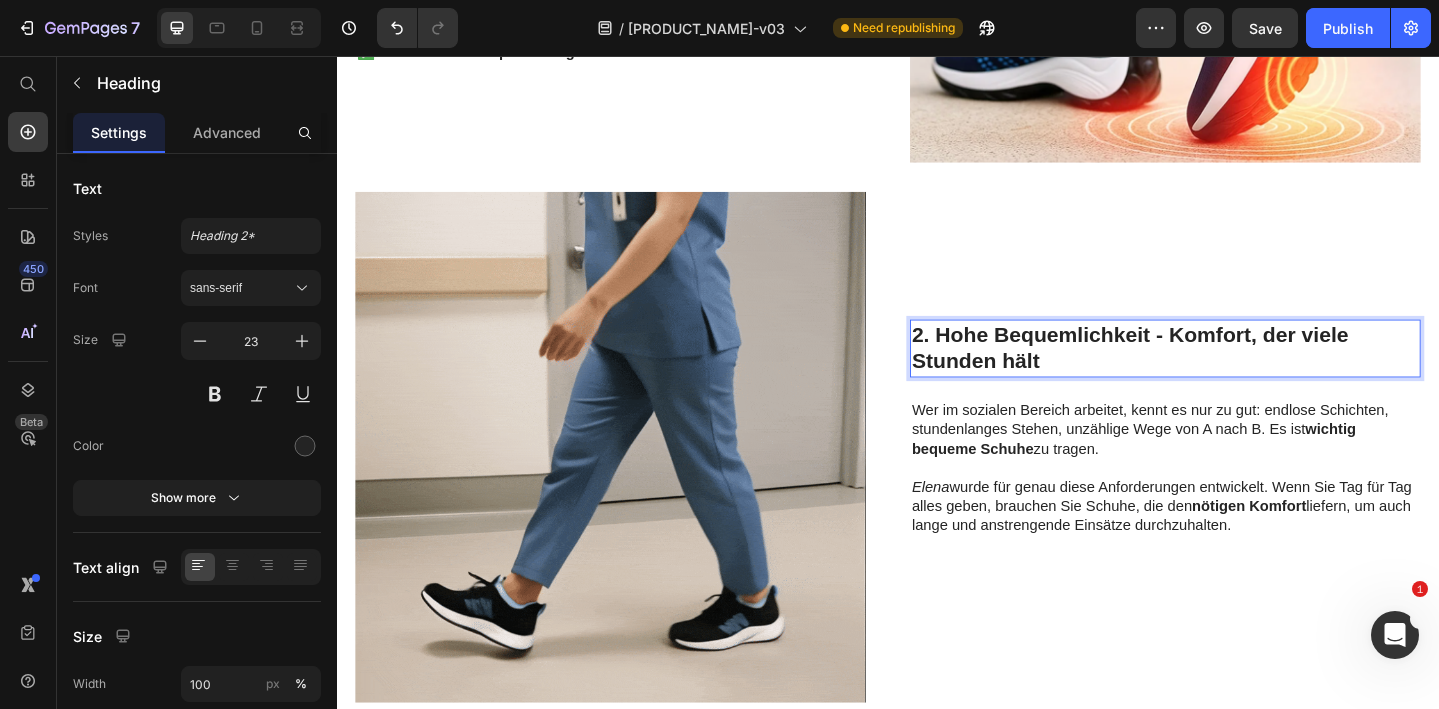 click on "2. Hohe Bequemlichkeit - Komfort, der viele Stunden hält" at bounding box center [1239, 375] 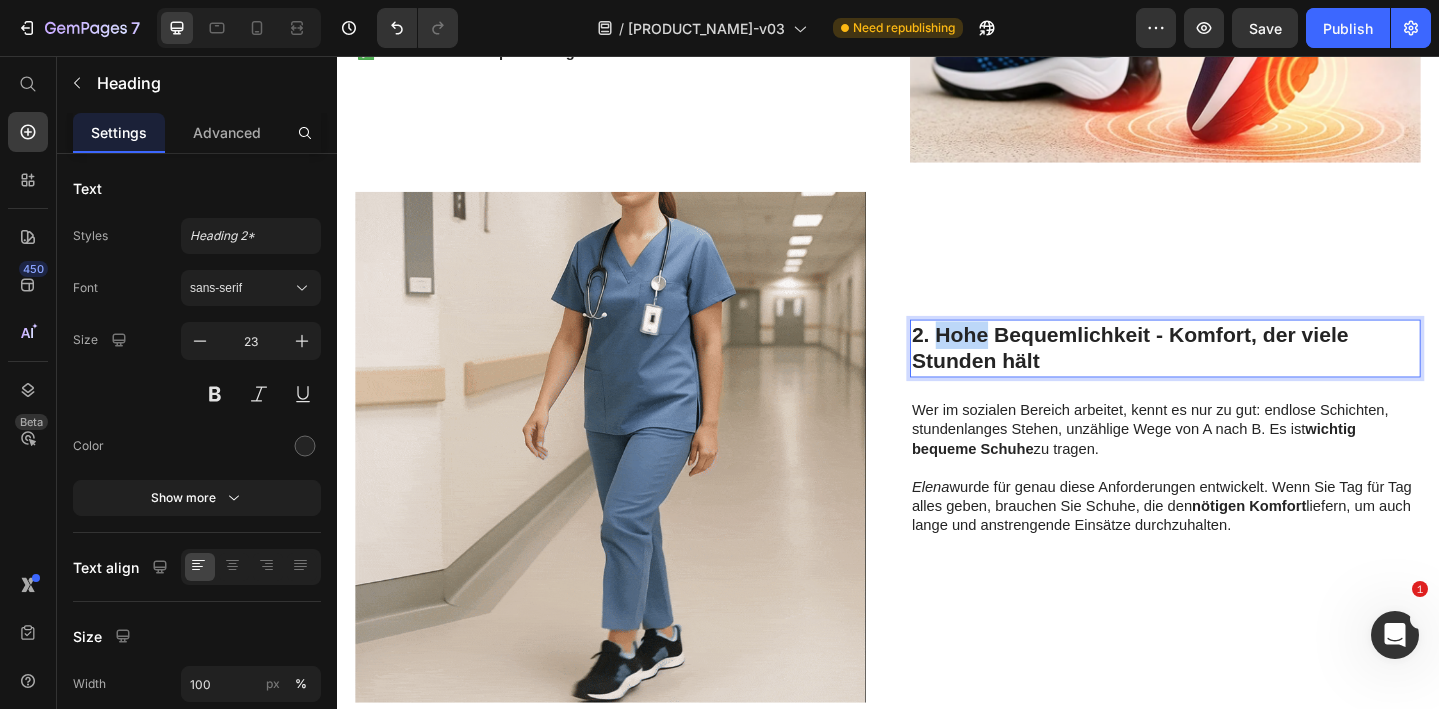 click on "2. Hohe Bequemlichkeit - Komfort, der viele Stunden hält" at bounding box center (1239, 375) 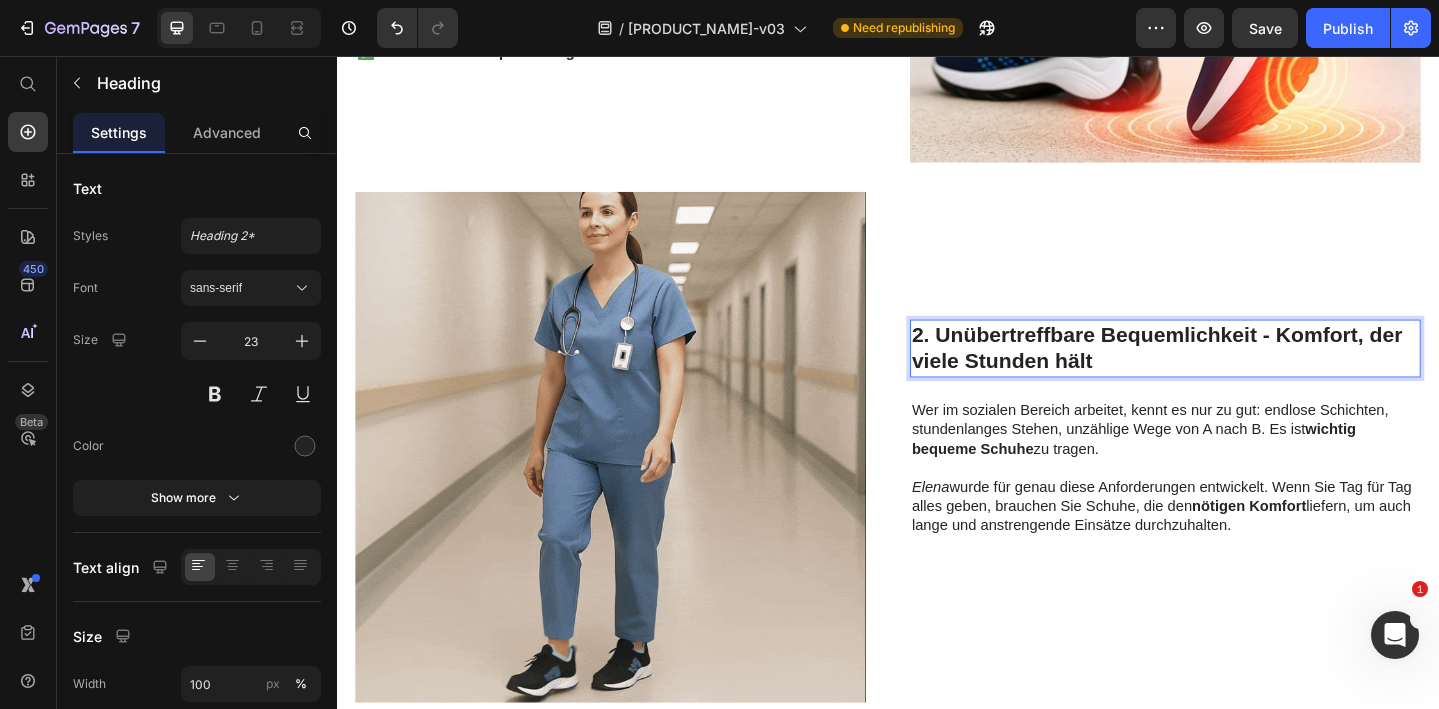 click on "2. Unübertreffbare Bequemlichkeit - Komfort, der viele Stunden hält" at bounding box center (1239, 375) 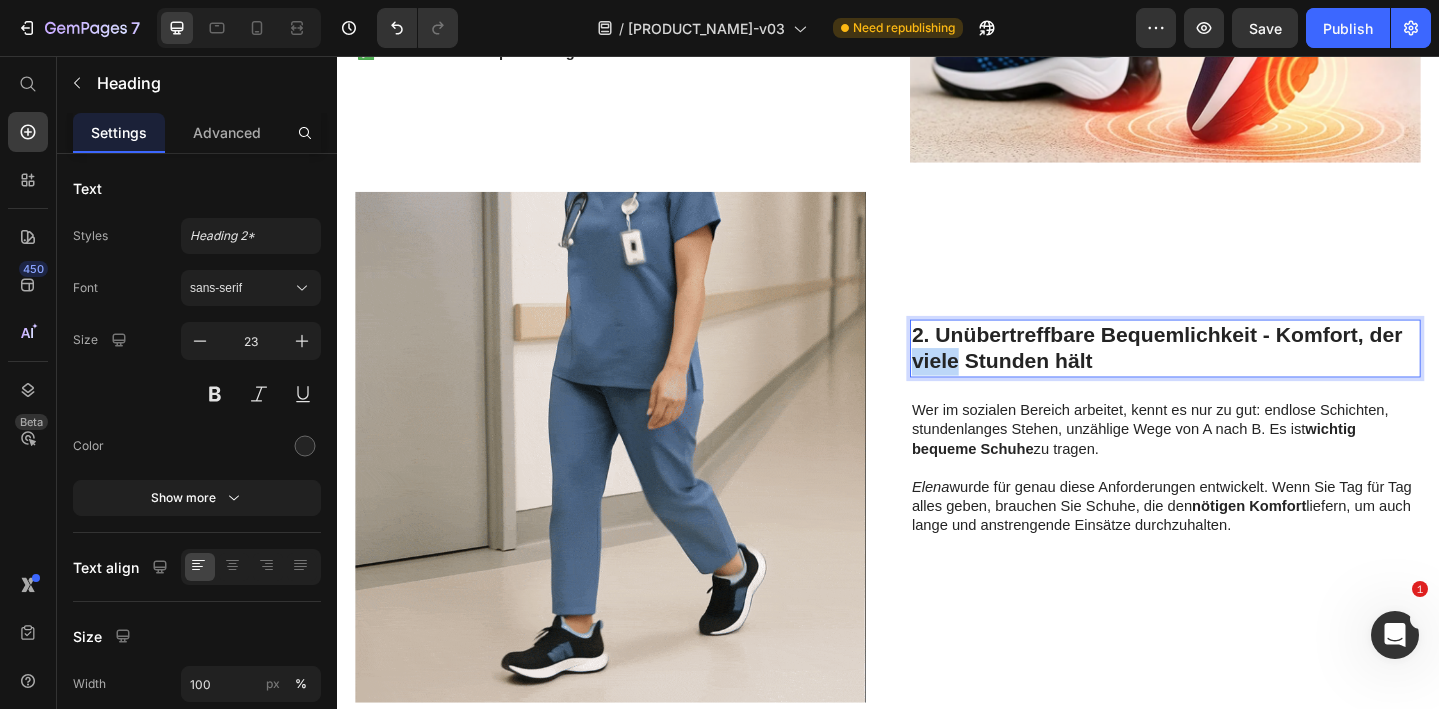 click on "2. Unübertreffbare Bequemlichkeit - Komfort, der viele Stunden hält" at bounding box center (1239, 375) 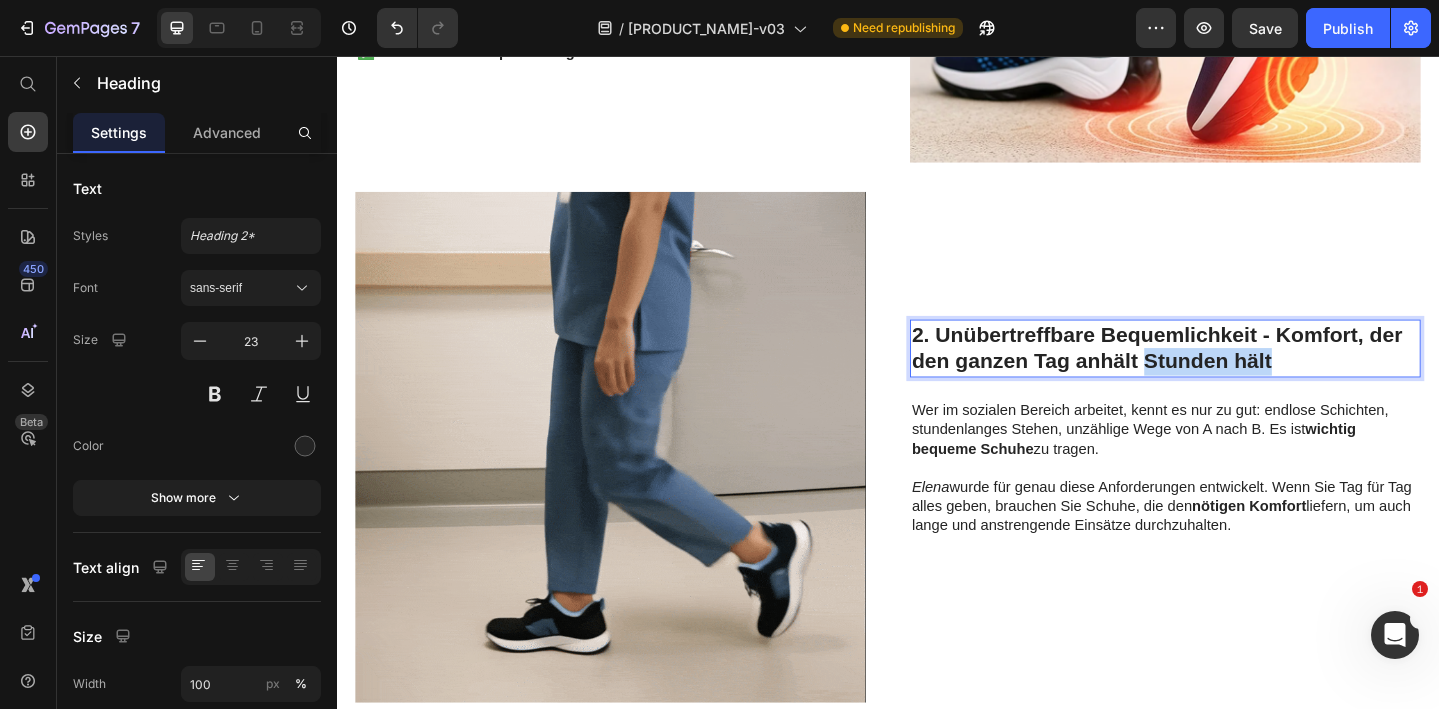 drag, startPoint x: 1213, startPoint y: 392, endPoint x: 1363, endPoint y: 397, distance: 150.08331 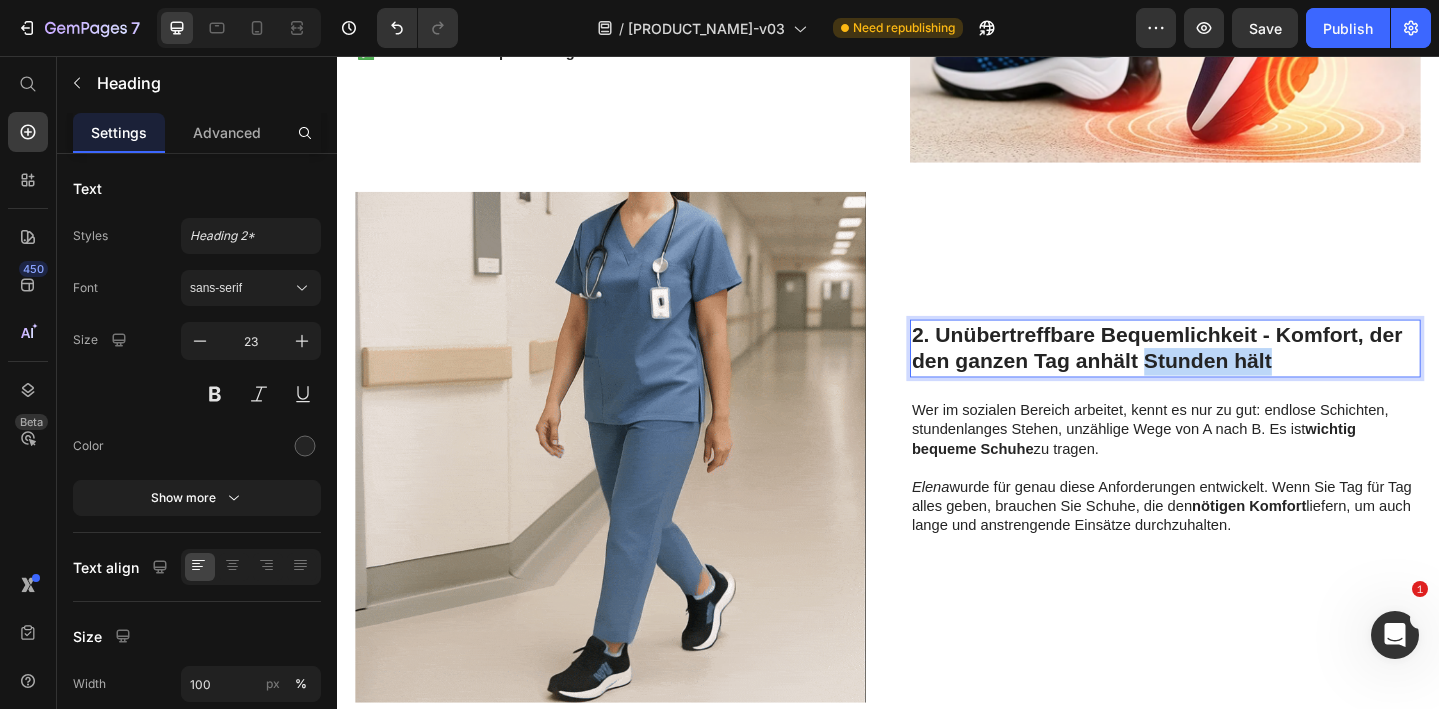 click on "2. Unübertreffbare Bequemlichkeit - Komfort, der den ganzen Tag anhält Stunden hält" at bounding box center [1239, 375] 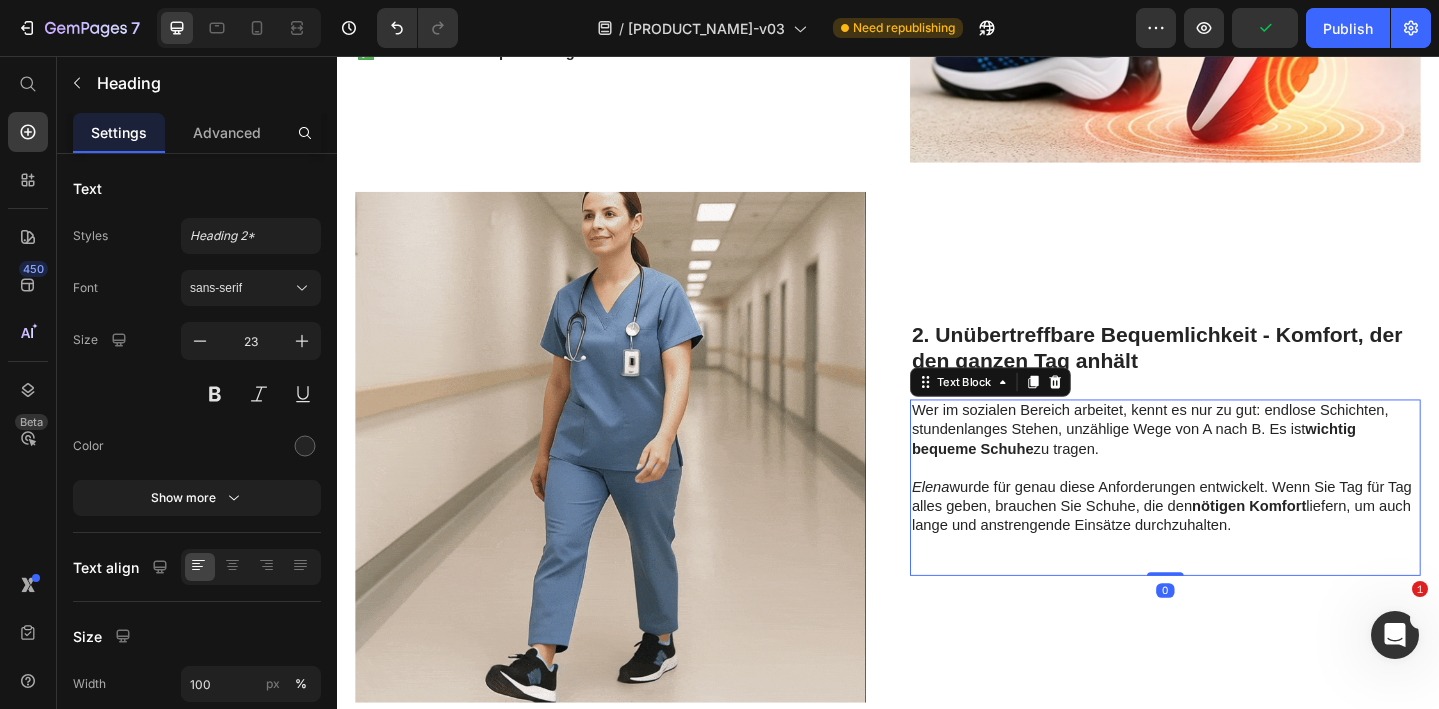 click on "Wer im sozialen Bereich arbeitet, kennt es nur zu gut: endlose Schichten, stundenlanges Stehen, unzählige Wege von A nach B. Es ist  wichtig   bequeme   Schuhe  zu tragen." at bounding box center (1239, 463) 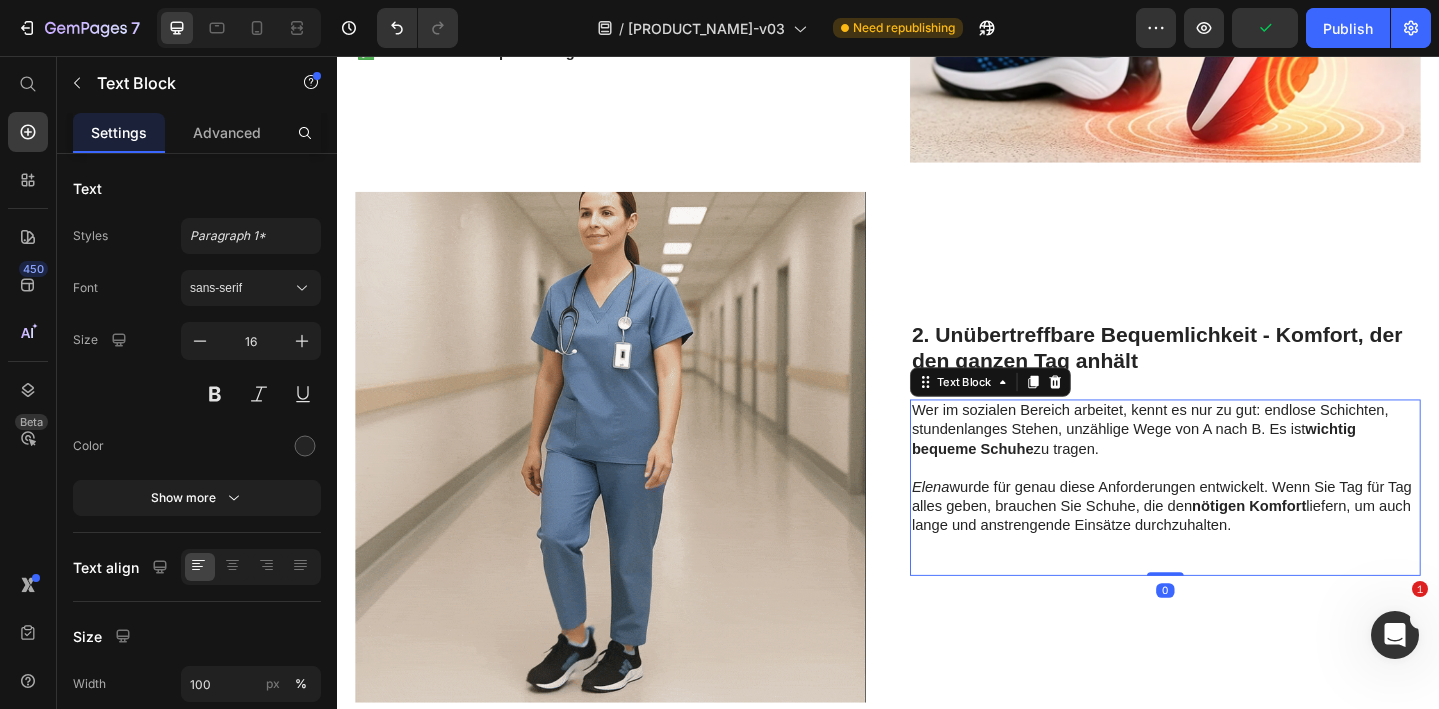 click on "Wer im sozialen Bereich arbeitet, kennt es nur zu gut: endlose Schichten, stundenlanges Stehen, unzählige Wege von A nach B. Es ist  wichtig   bequeme   Schuhe  zu tragen." at bounding box center (1239, 463) 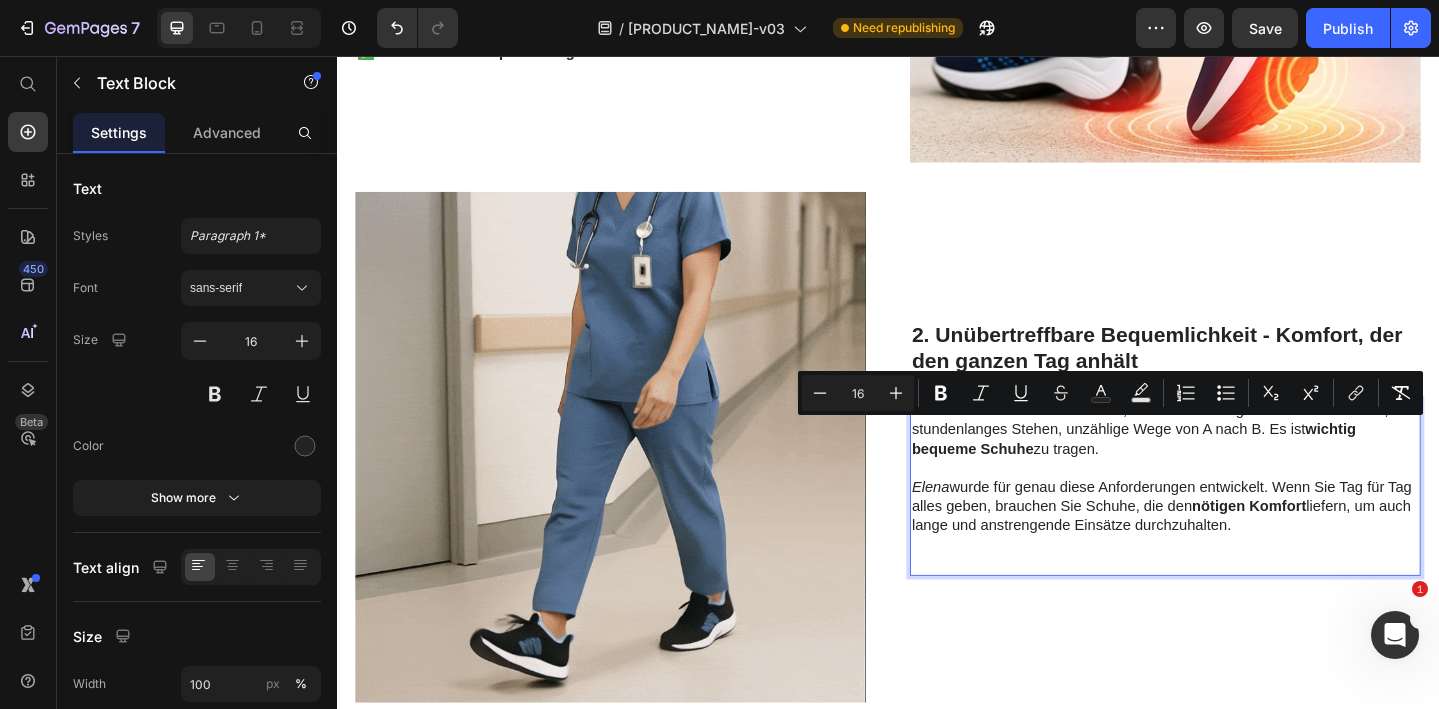 drag, startPoint x: 1204, startPoint y: 491, endPoint x: 1353, endPoint y: 461, distance: 151.99013 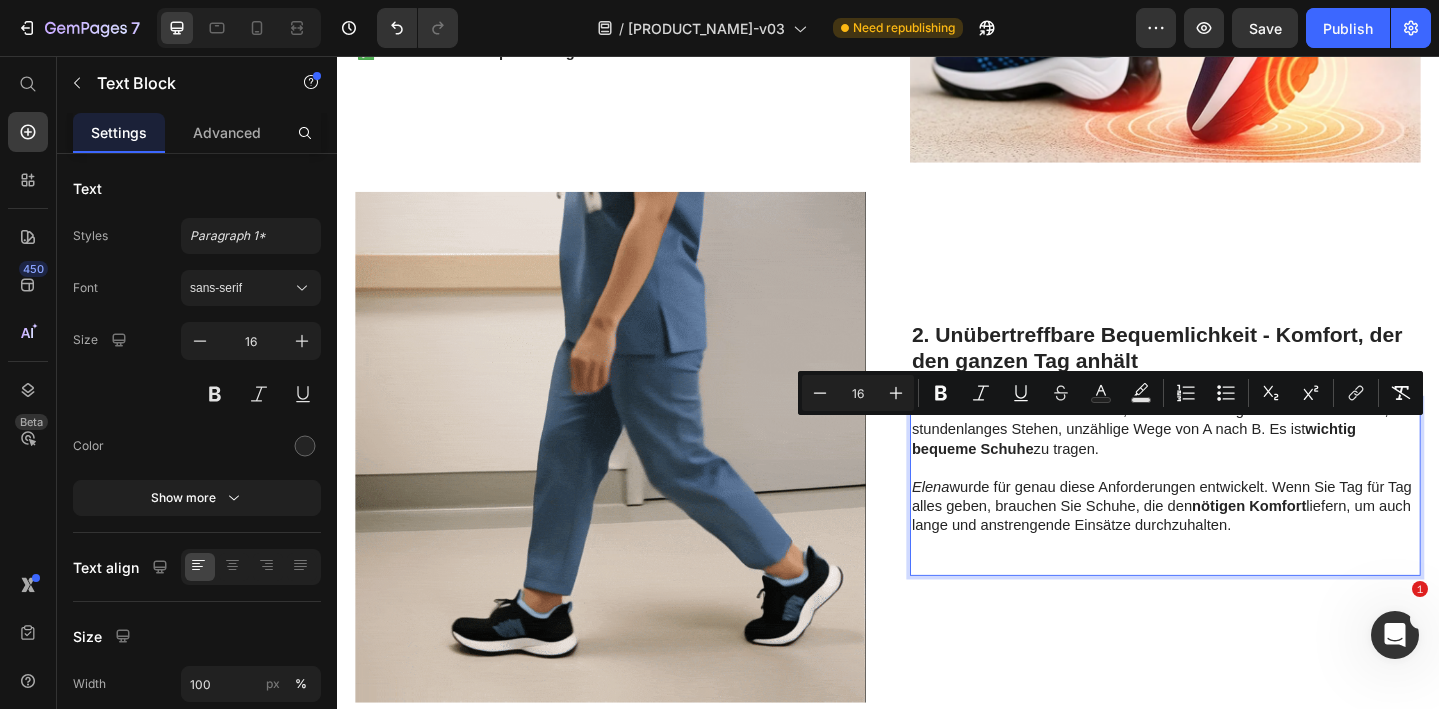click on "Wer im sozialen Bereich arbeitet, kennt es nur zu gut: endlose Schichten, stundenlanges Stehen, unzählige Wege von A nach B. Es ist  wichtig   bequeme   Schuhe  zu tragen." at bounding box center [1239, 463] 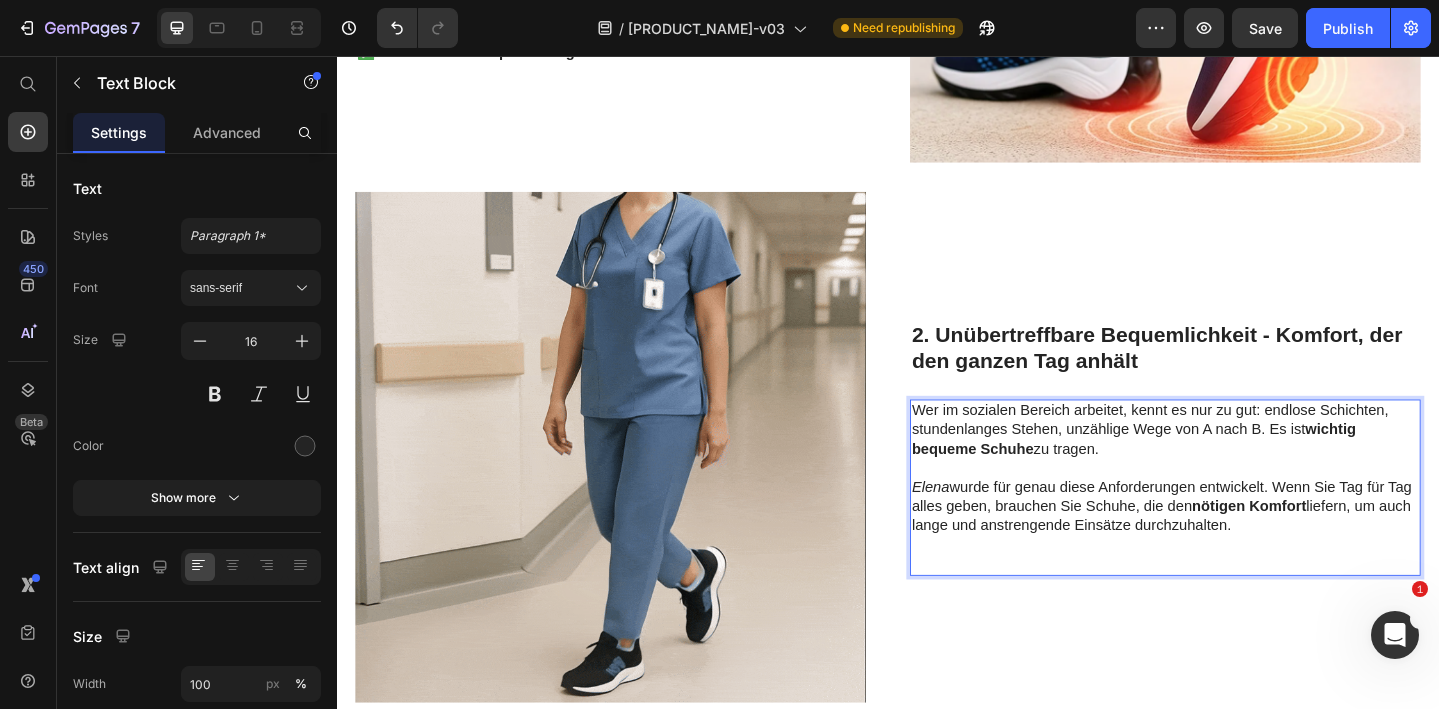 scroll, scrollTop: 2302, scrollLeft: 0, axis: vertical 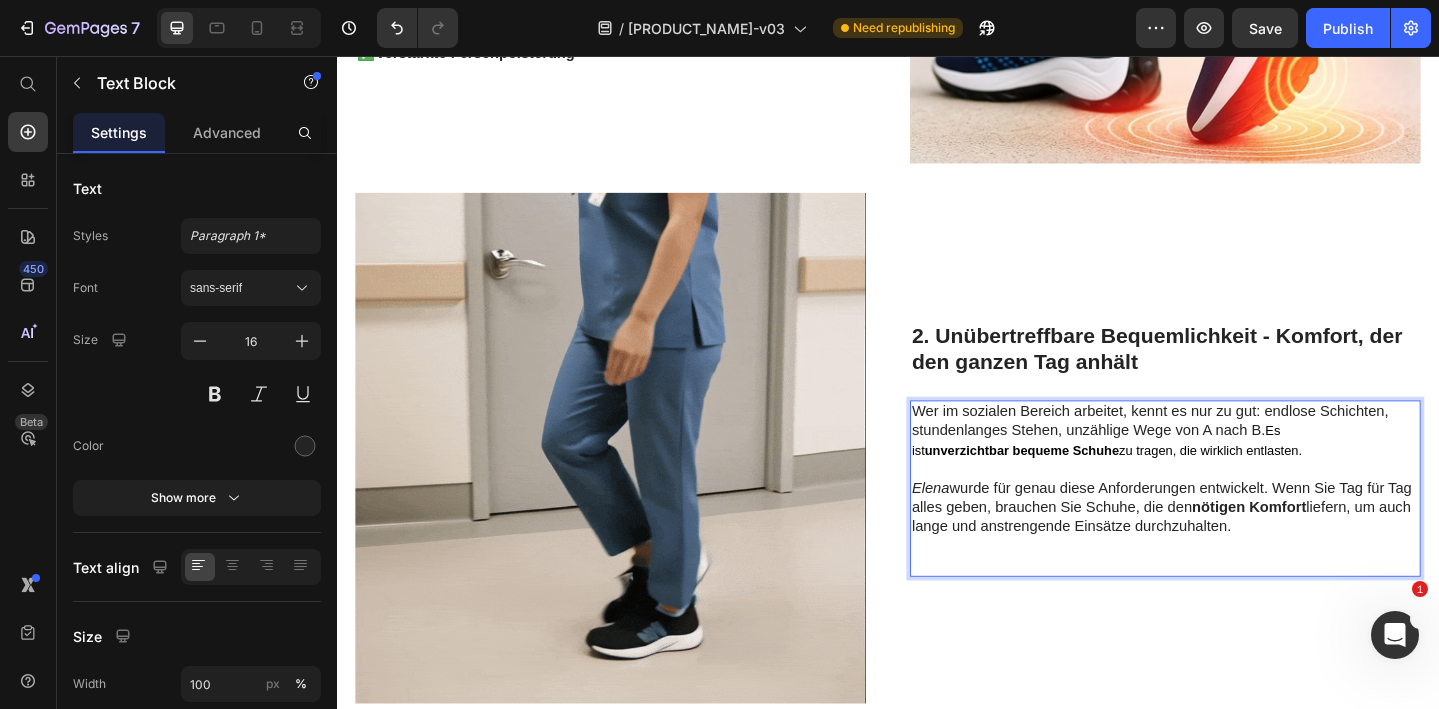 click on "Wer im sozialen Bereich arbeitet, kennt es nur zu gut: endlose Schichten, stundenlanges Stehen, unzählige Wege von A nach B.  Es ist  unverzichtbar   bequeme   Schuhe  zu tragen, die wirklich entlasten." at bounding box center [1239, 464] 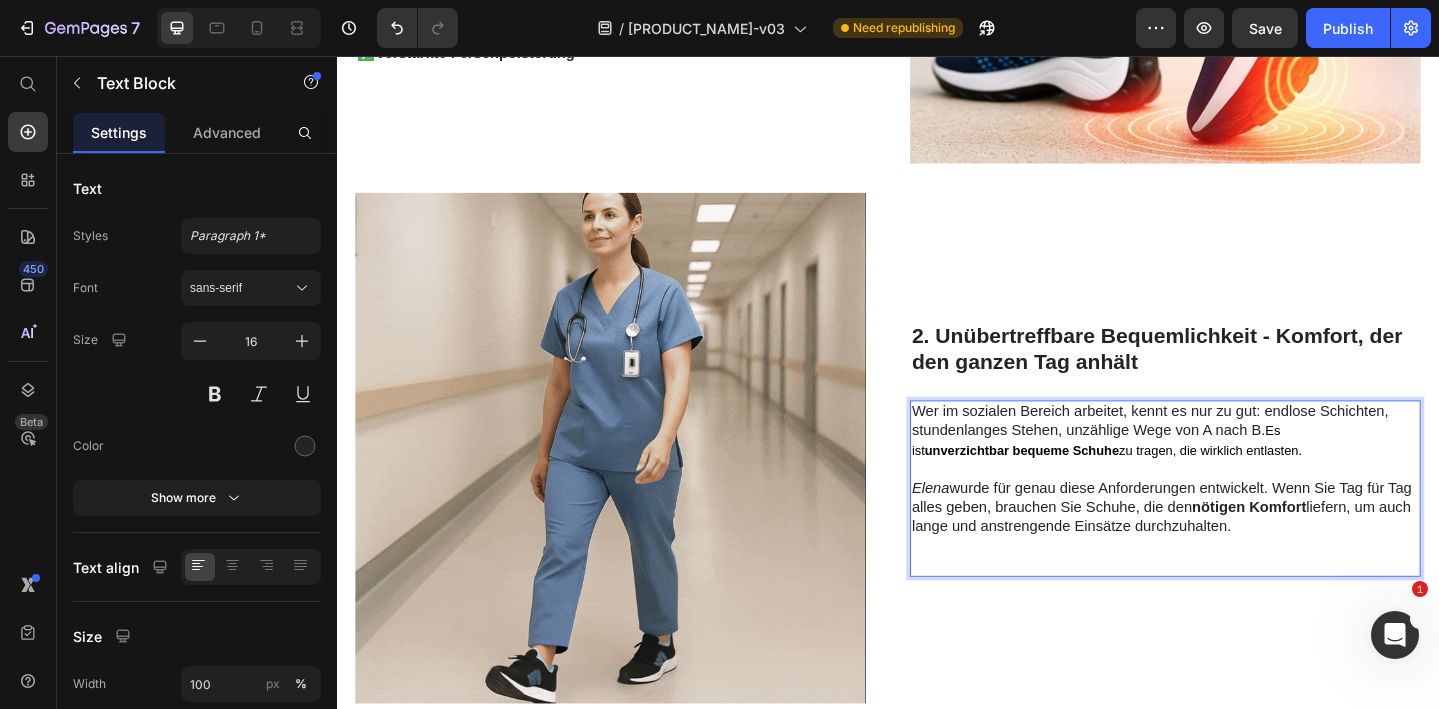 click on "Wer im sozialen Bereich arbeitet, kennt es nur zu gut: endlose Schichten, stundenlanges Stehen, unzählige Wege von A nach B.  Es ist  unverzichtbar   bequeme   Schuhe  zu tragen, die wirklich entlasten." at bounding box center (1239, 464) 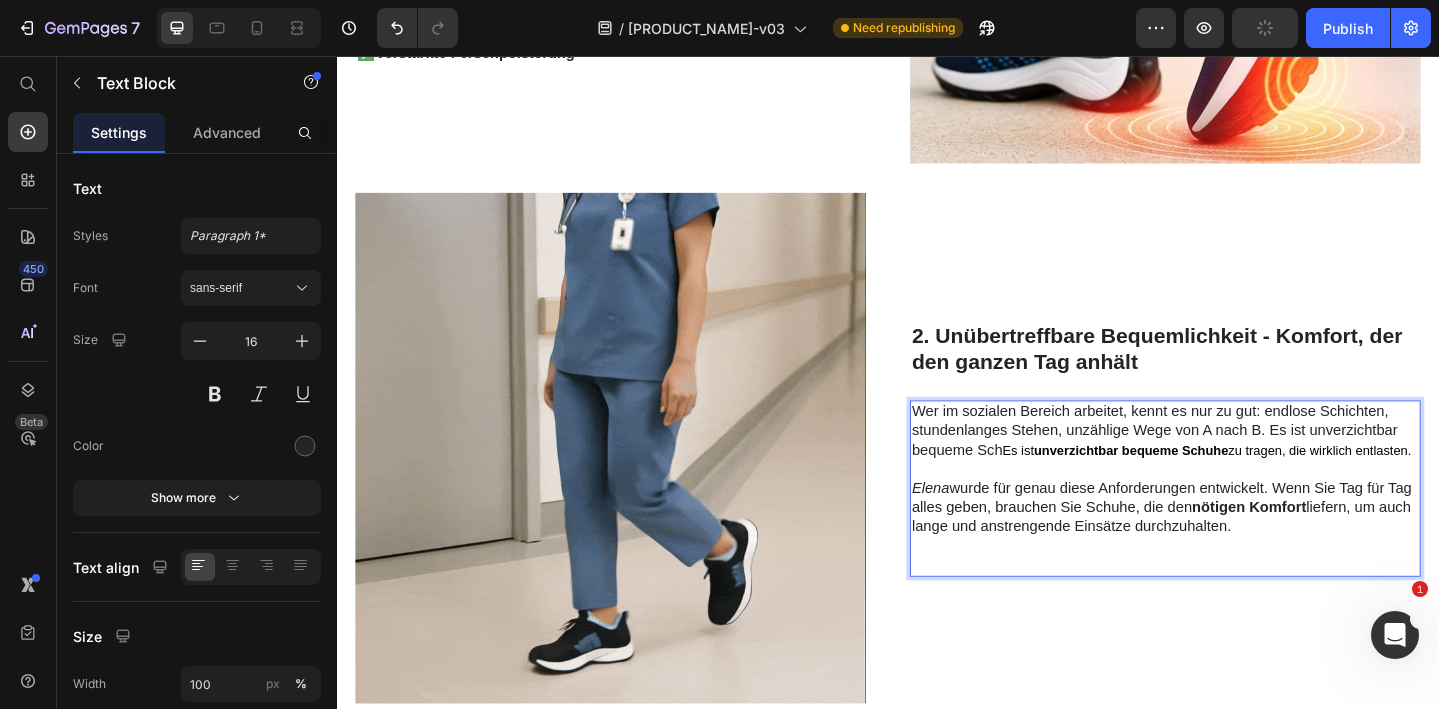scroll, scrollTop: 2291, scrollLeft: 0, axis: vertical 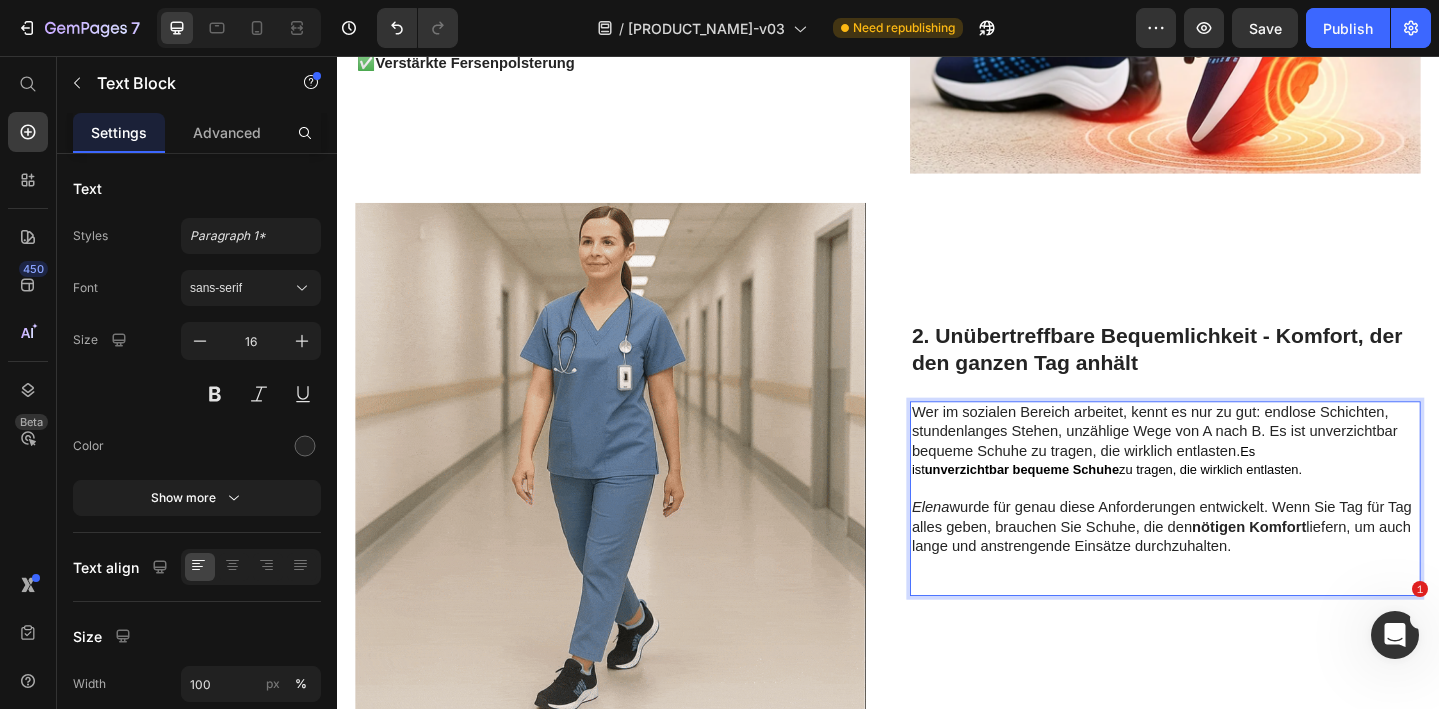 drag, startPoint x: 1411, startPoint y: 504, endPoint x: 1326, endPoint y: 478, distance: 88.88757 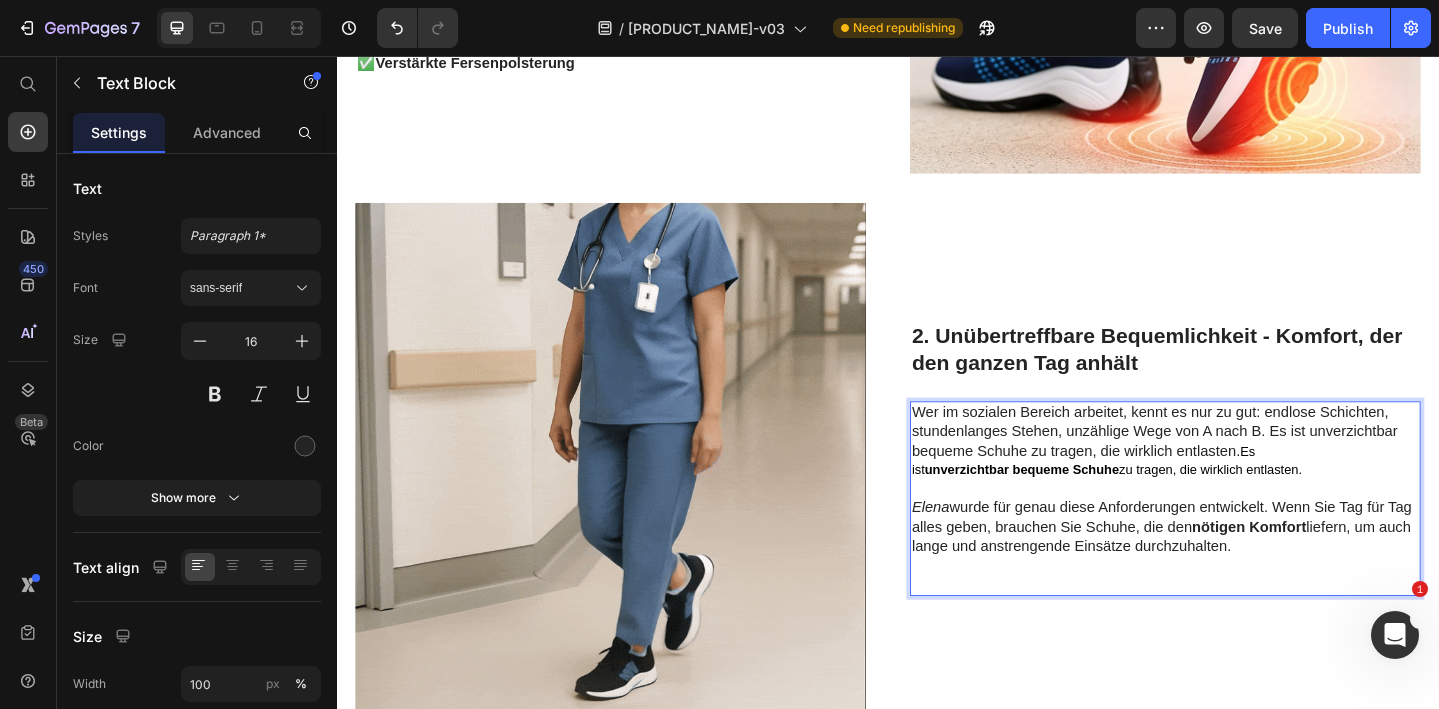 click on "Wer im sozialen Bereich arbeitet, kennt es nur zu gut: endlose Schichten, stundenlanges Stehen, unzählige Wege von A nach B. Es ist unverzichtbar bequeme Schuhe zu tragen, die wirklich entlasten.  Es ist  unverzichtbar   bequeme   Schuhe  zu tragen, die wirklich entlasten." at bounding box center [1239, 475] 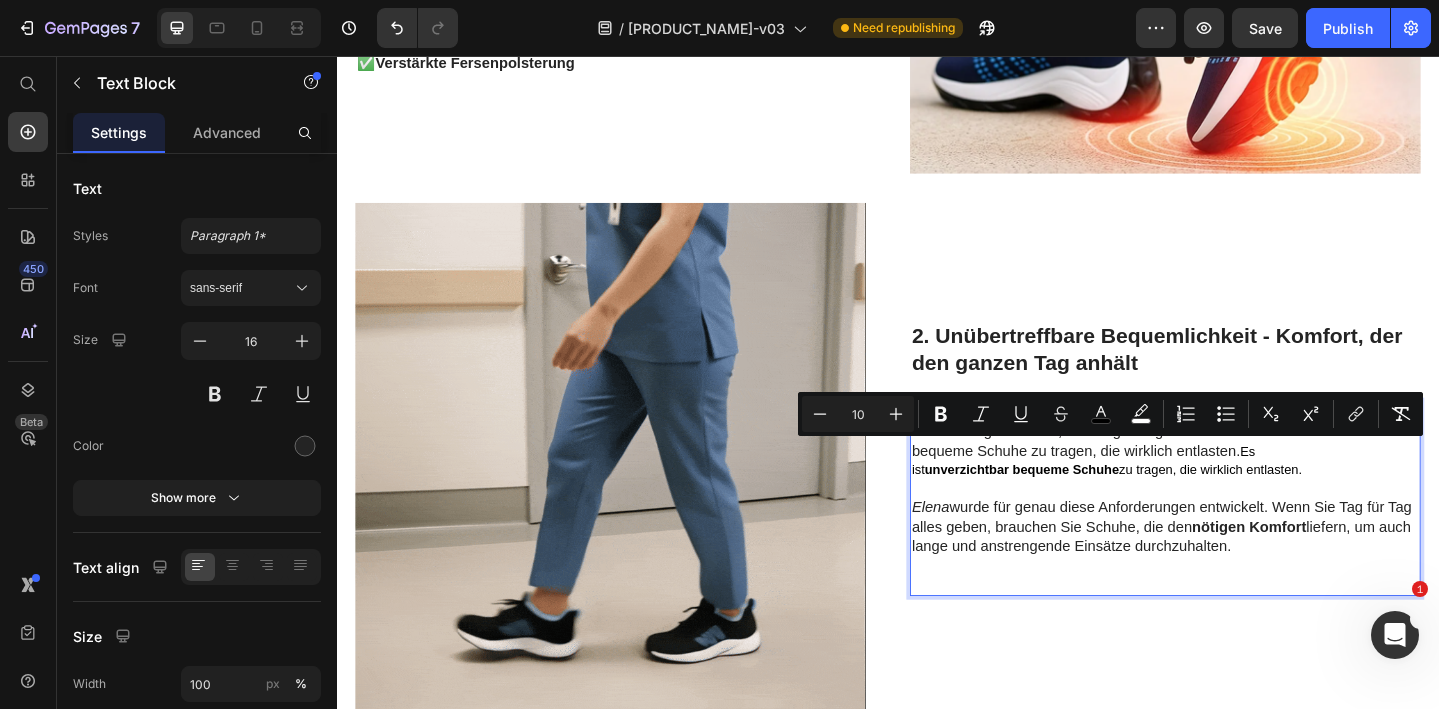 type on "16" 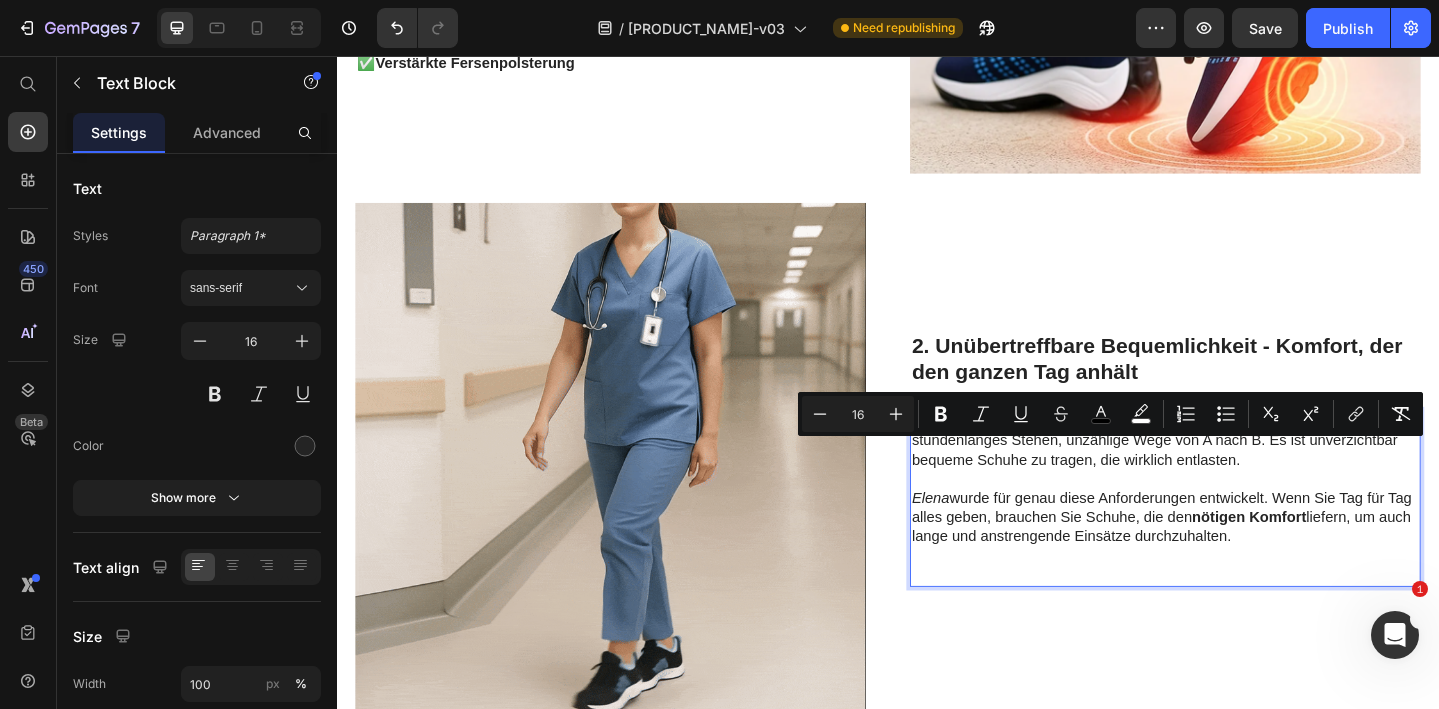 scroll, scrollTop: 2303, scrollLeft: 0, axis: vertical 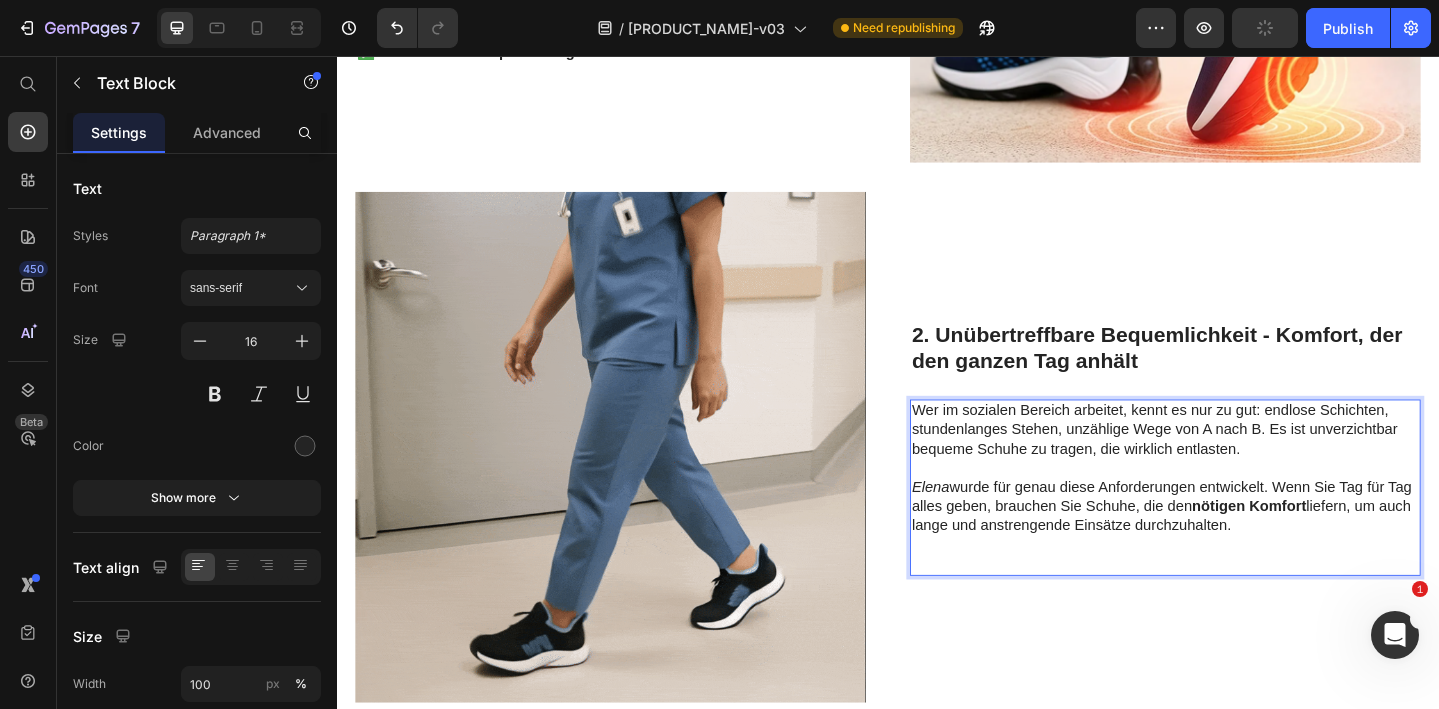click on "Wer im sozialen Bereich arbeitet, kennt es nur zu gut: endlose Schichten, stundenlanges Stehen, unzählige Wege von A nach B. Es ist unverzichtbar bequeme Schuhe zu tragen, die wirklich entlasten." at bounding box center [1239, 463] 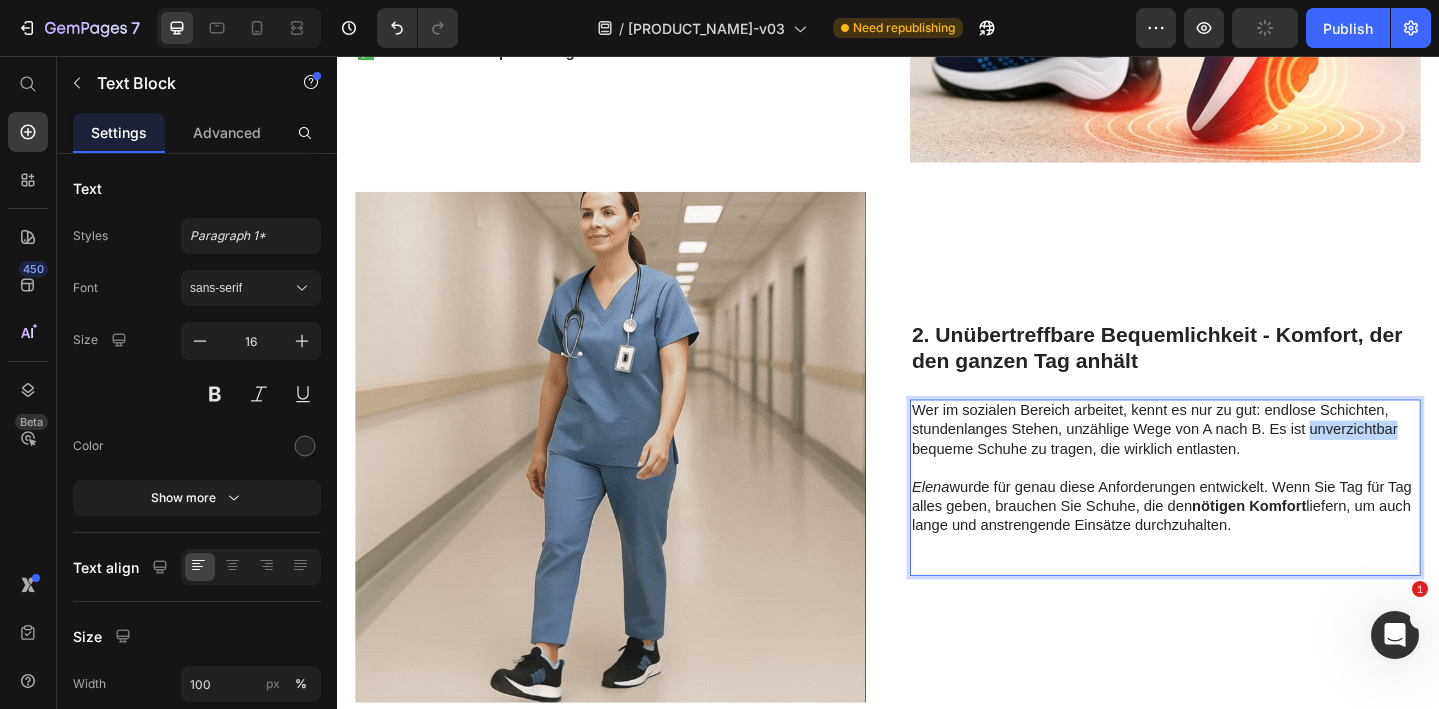 click on "Wer im sozialen Bereich arbeitet, kennt es nur zu gut: endlose Schichten, stundenlanges Stehen, unzählige Wege von A nach B. Es ist unverzichtbar bequeme Schuhe zu tragen, die wirklich entlasten." at bounding box center (1239, 463) 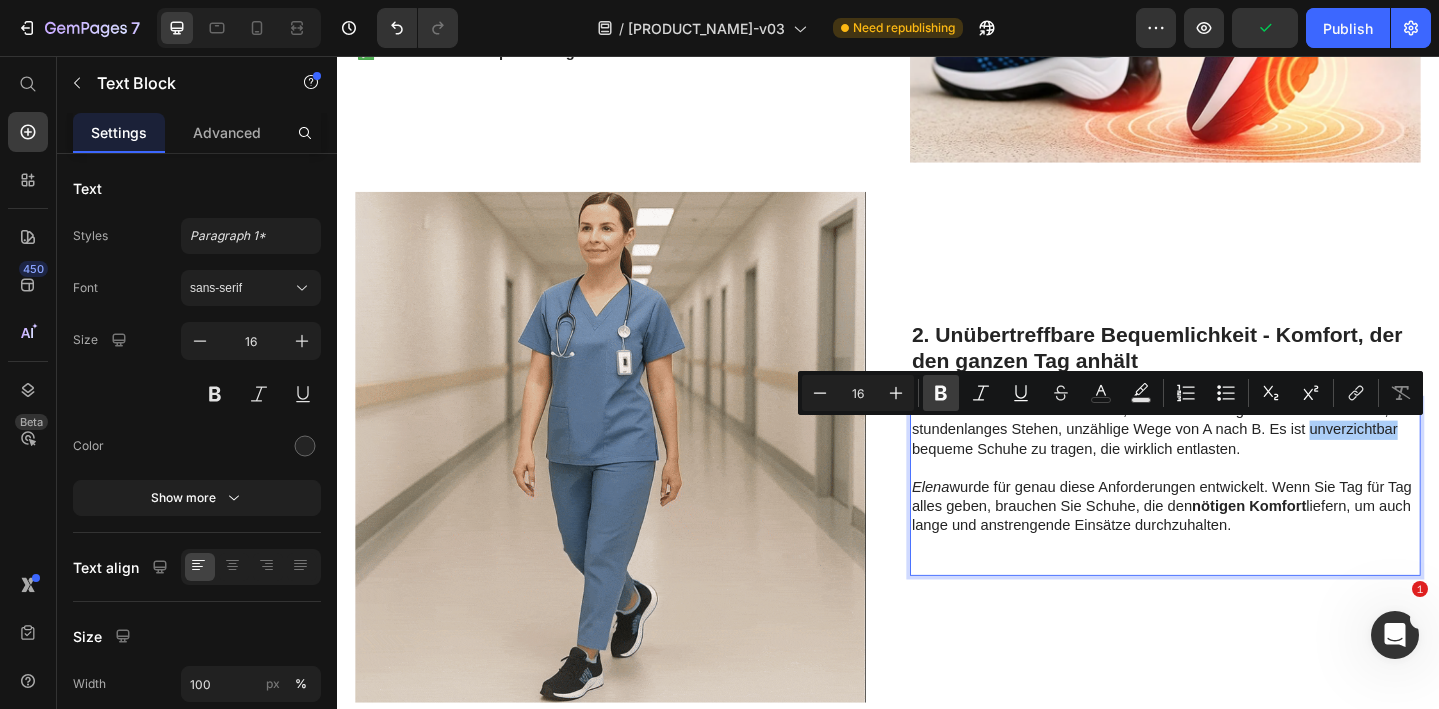 click 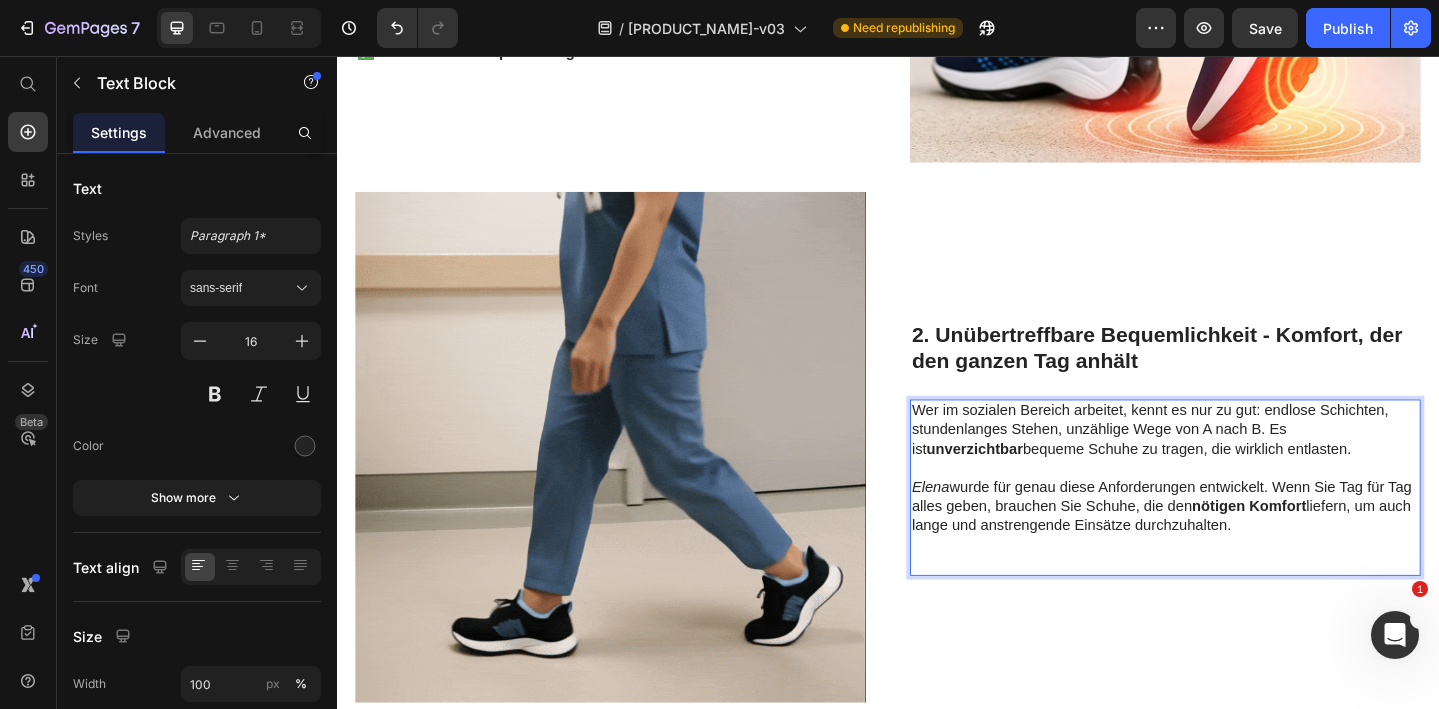 click on "Wer im sozialen Bereich arbeitet, kennt es nur zu gut: endlose Schichten, stundenlanges Stehen, unzählige Wege von A nach B. Es ist  unverzichtbar  bequeme Schuhe zu tragen, die wirklich entlasten." at bounding box center (1239, 463) 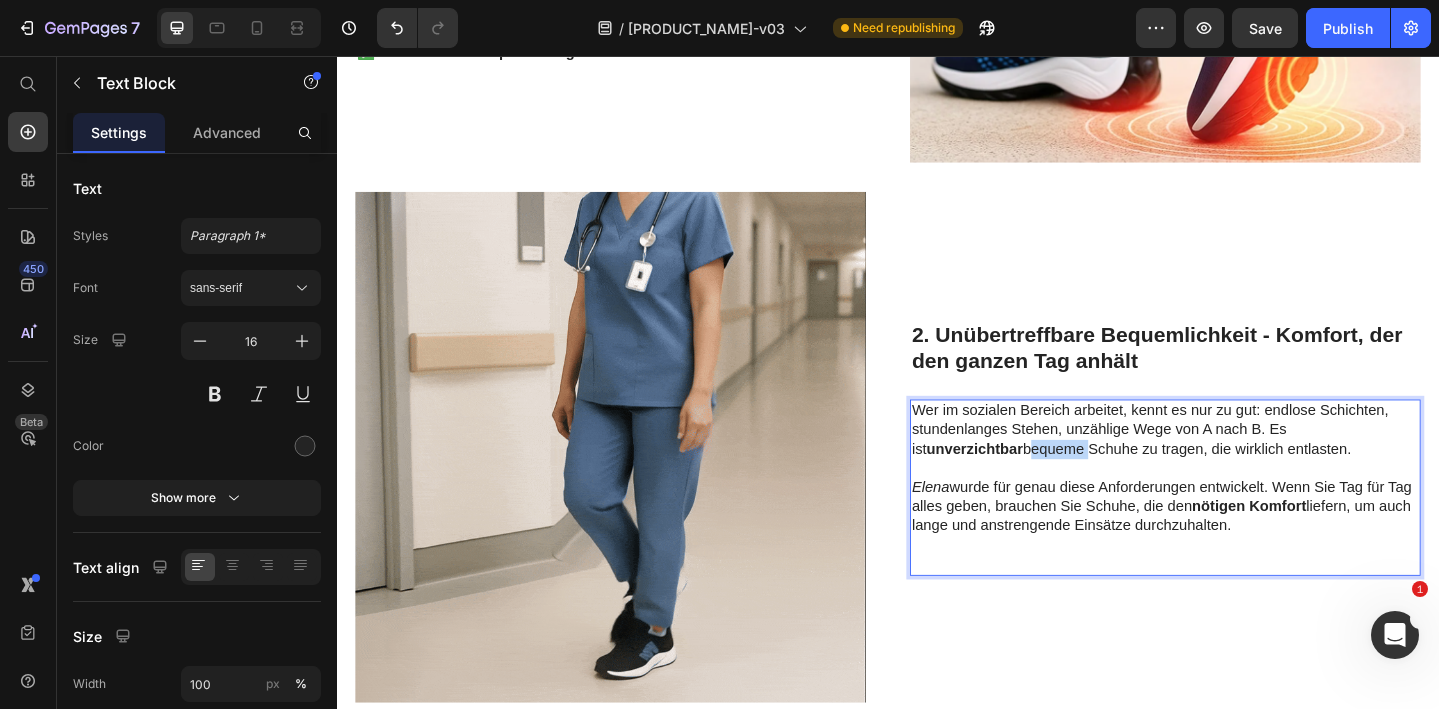 click on "Wer im sozialen Bereich arbeitet, kennt es nur zu gut: endlose Schichten, stundenlanges Stehen, unzählige Wege von A nach B. Es ist  unverzichtbar  bequeme Schuhe zu tragen, die wirklich entlasten." at bounding box center [1239, 463] 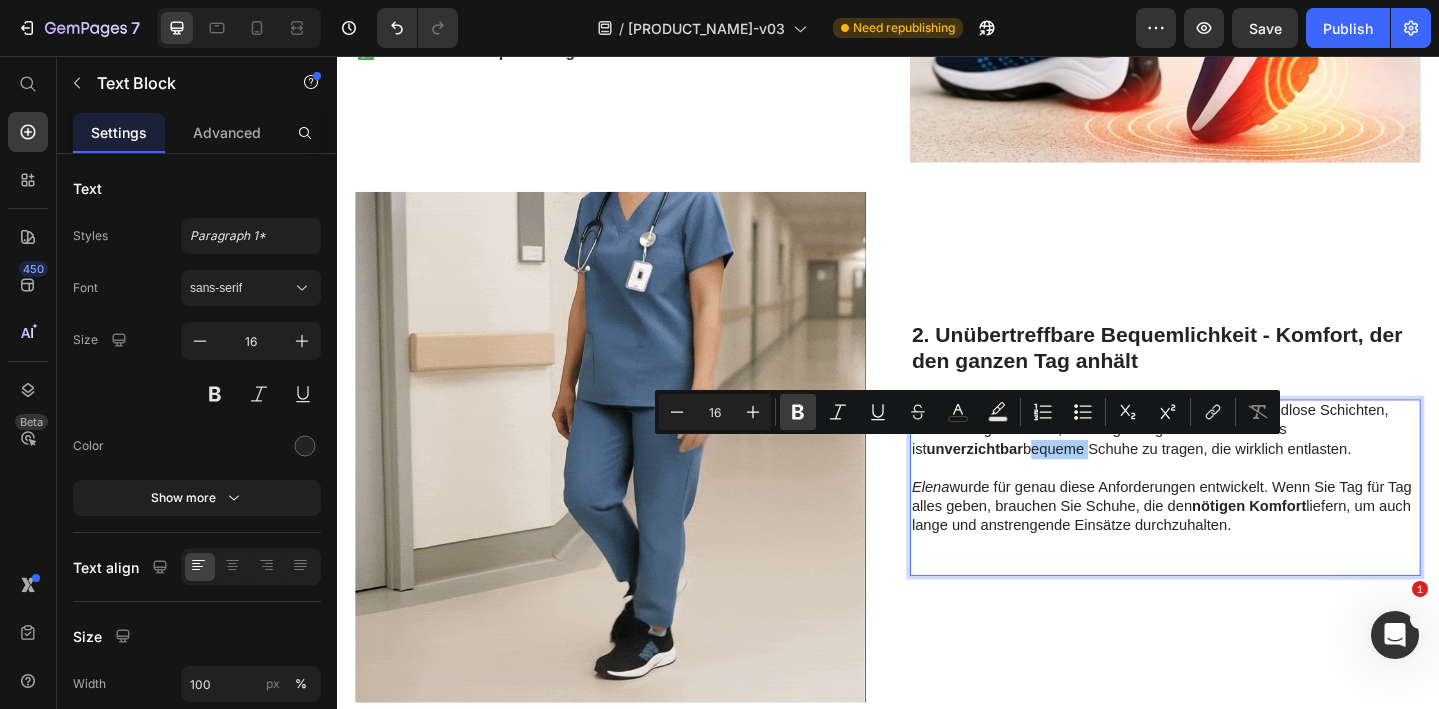 click 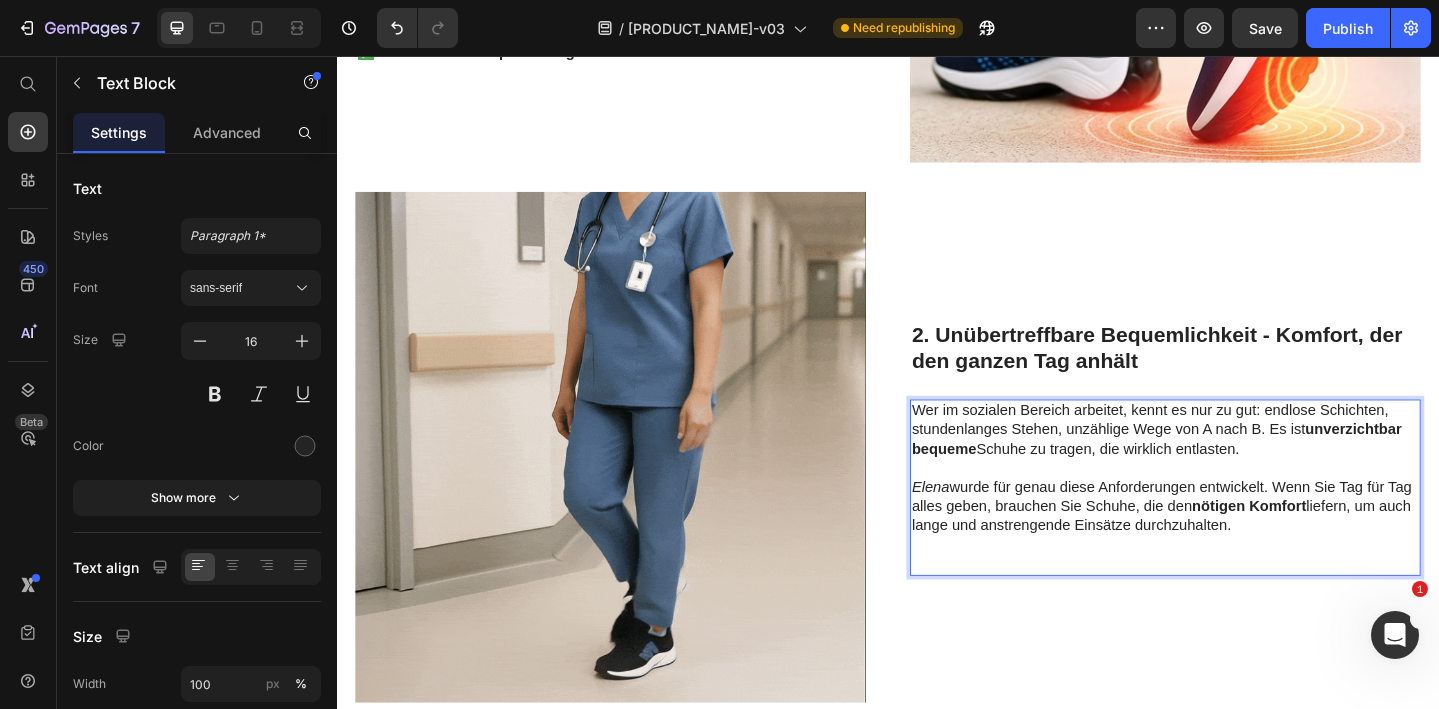click on "Wer im sozialen Bereich arbeitet, kennt es nur zu gut: endlose Schichten, stundenlanges Stehen, unzählige Wege von A nach B. Es ist  unverzichtbar   bequeme  Schuhe zu tragen, die wirklich entlasten." at bounding box center (1239, 463) 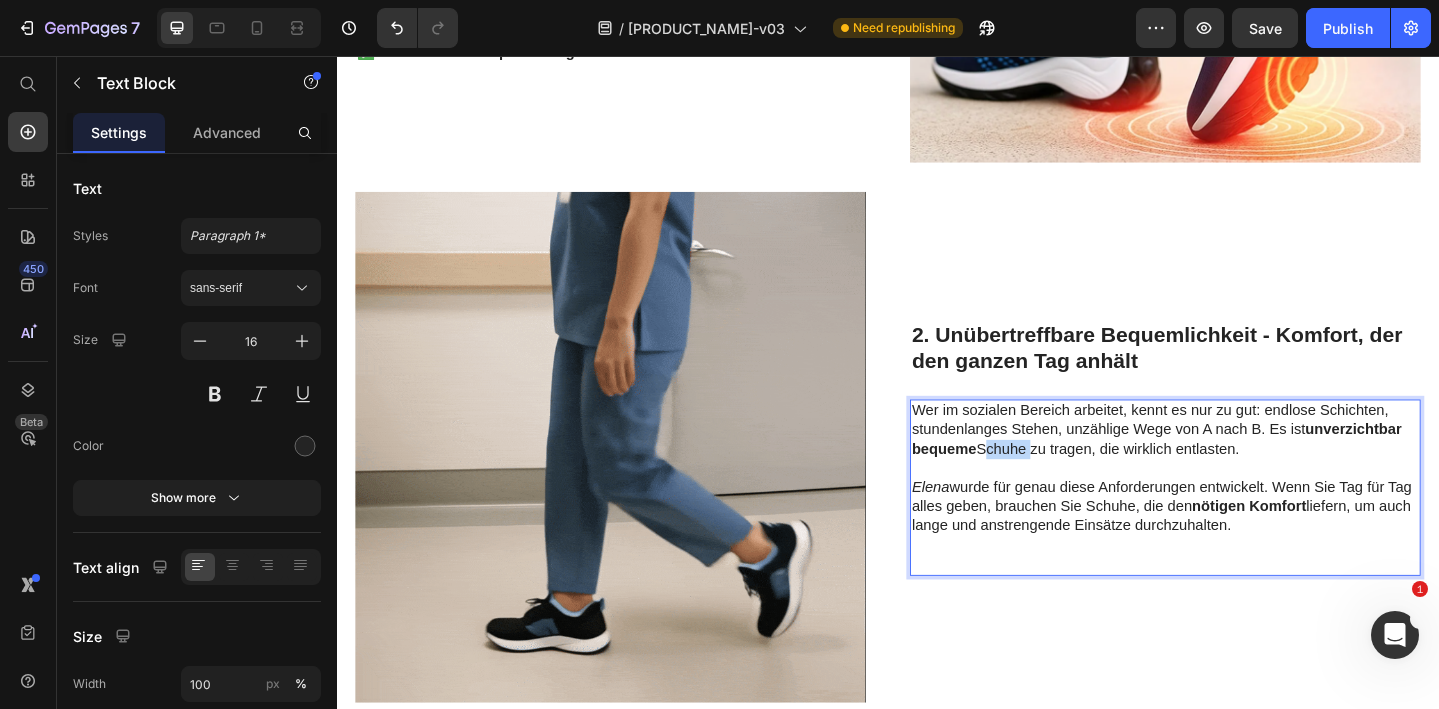 click on "Wer im sozialen Bereich arbeitet, kennt es nur zu gut: endlose Schichten, stundenlanges Stehen, unzählige Wege von A nach B. Es ist  unverzichtbar   bequeme  Schuhe zu tragen, die wirklich entlasten." at bounding box center (1239, 463) 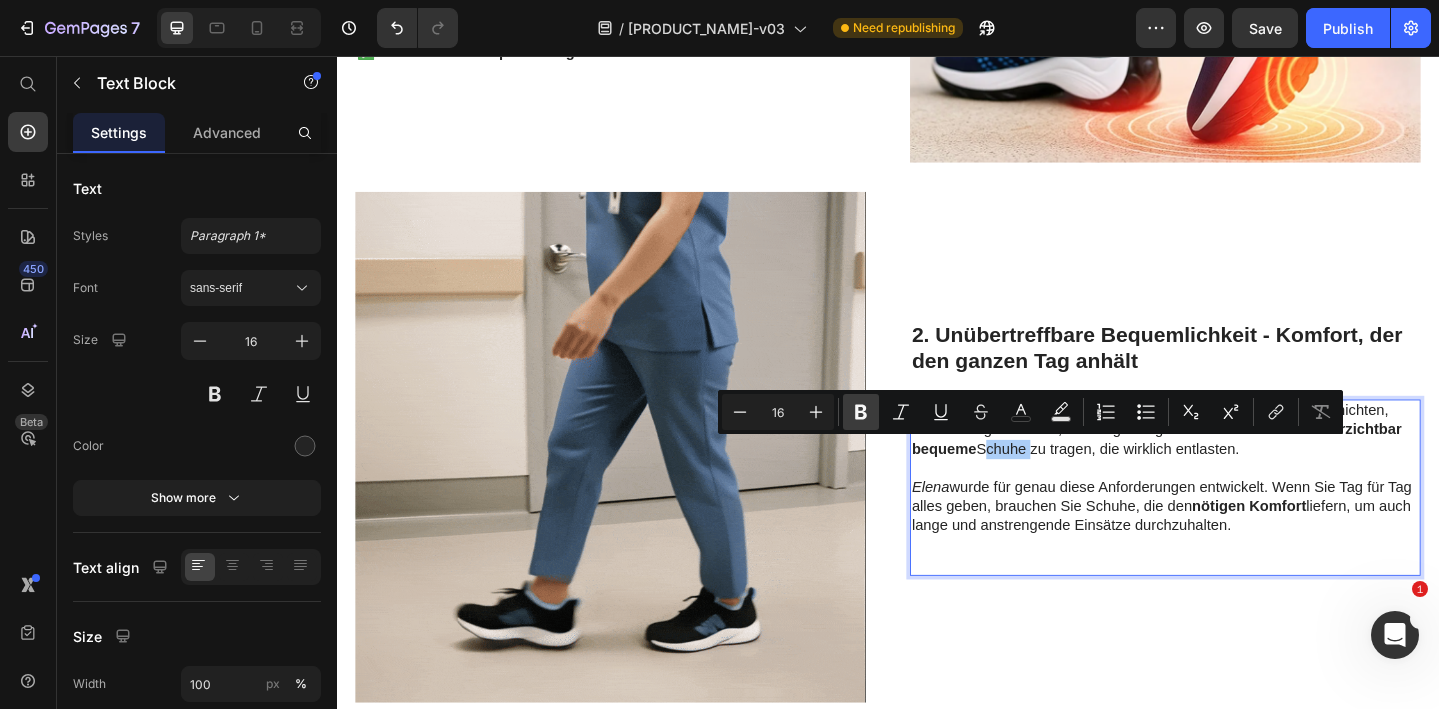 click 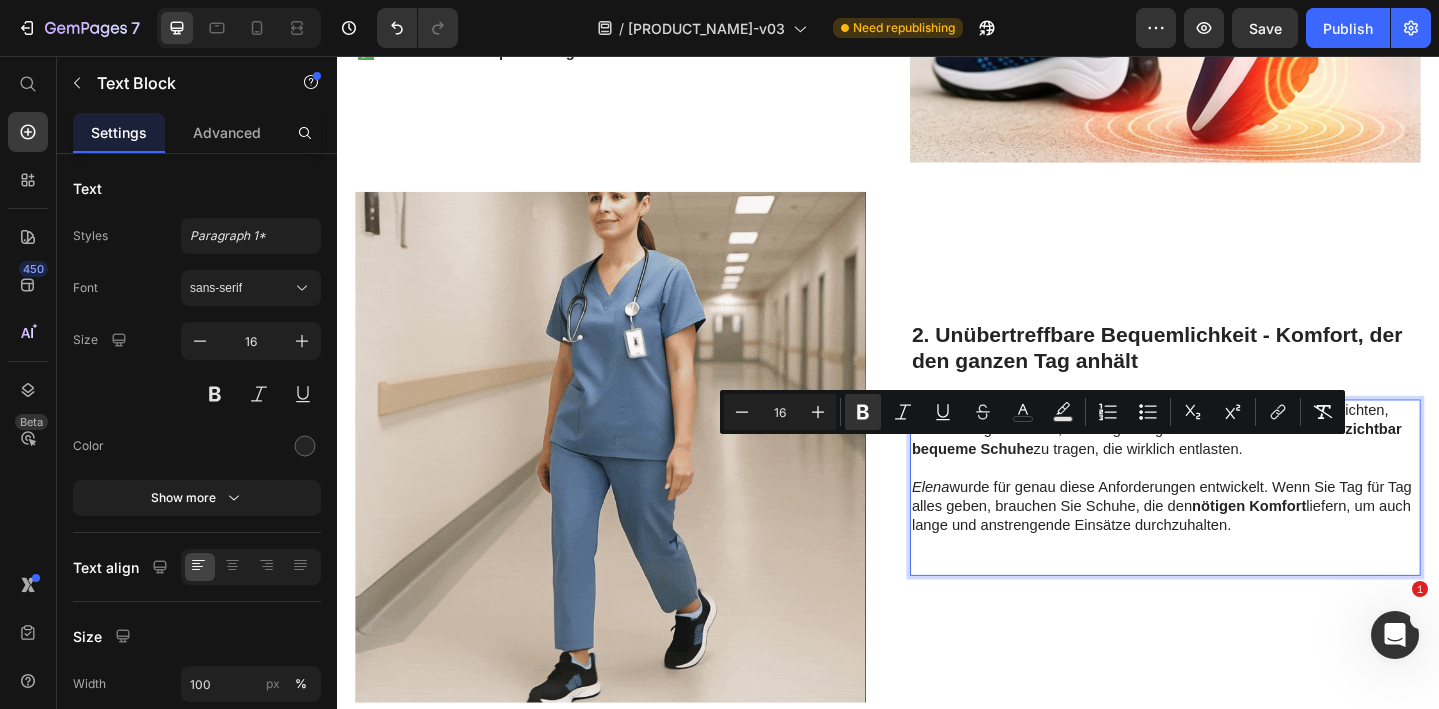 click at bounding box center [1239, 588] 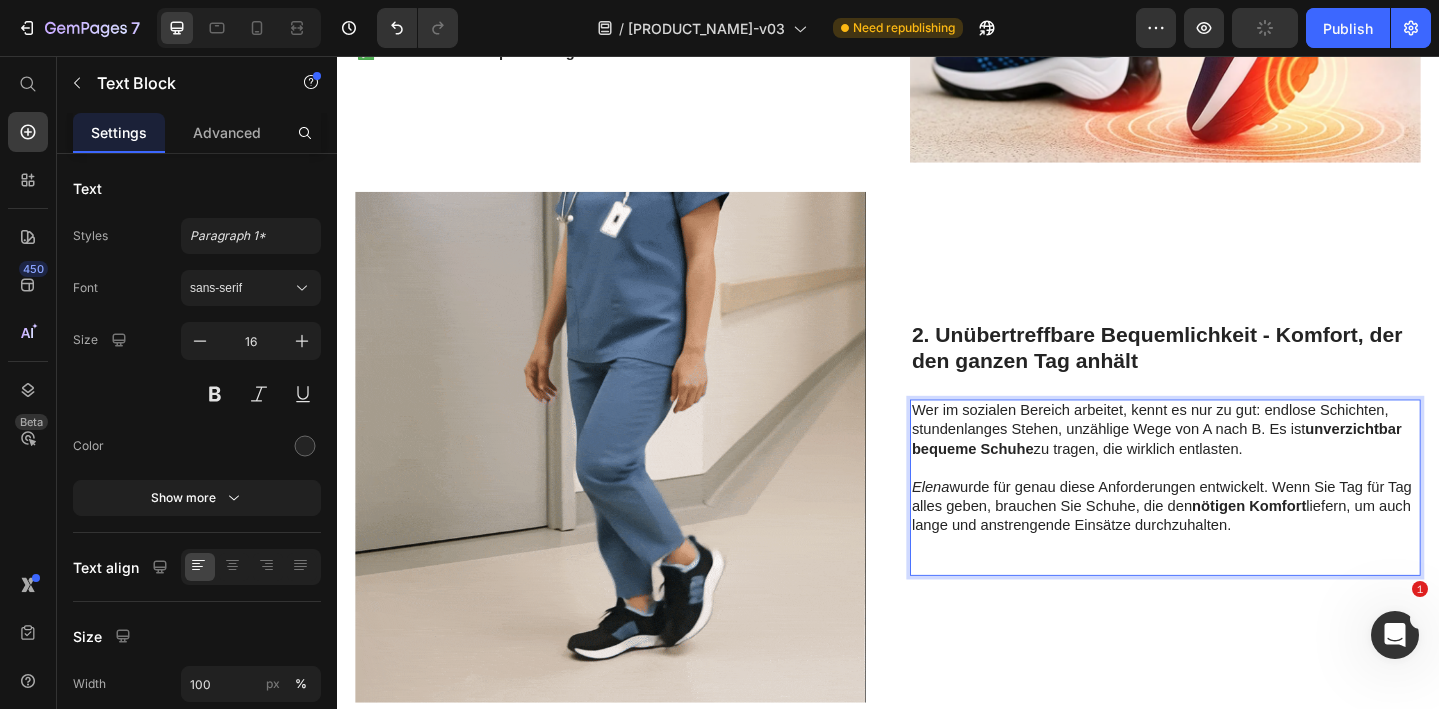 click at bounding box center (1239, 609) 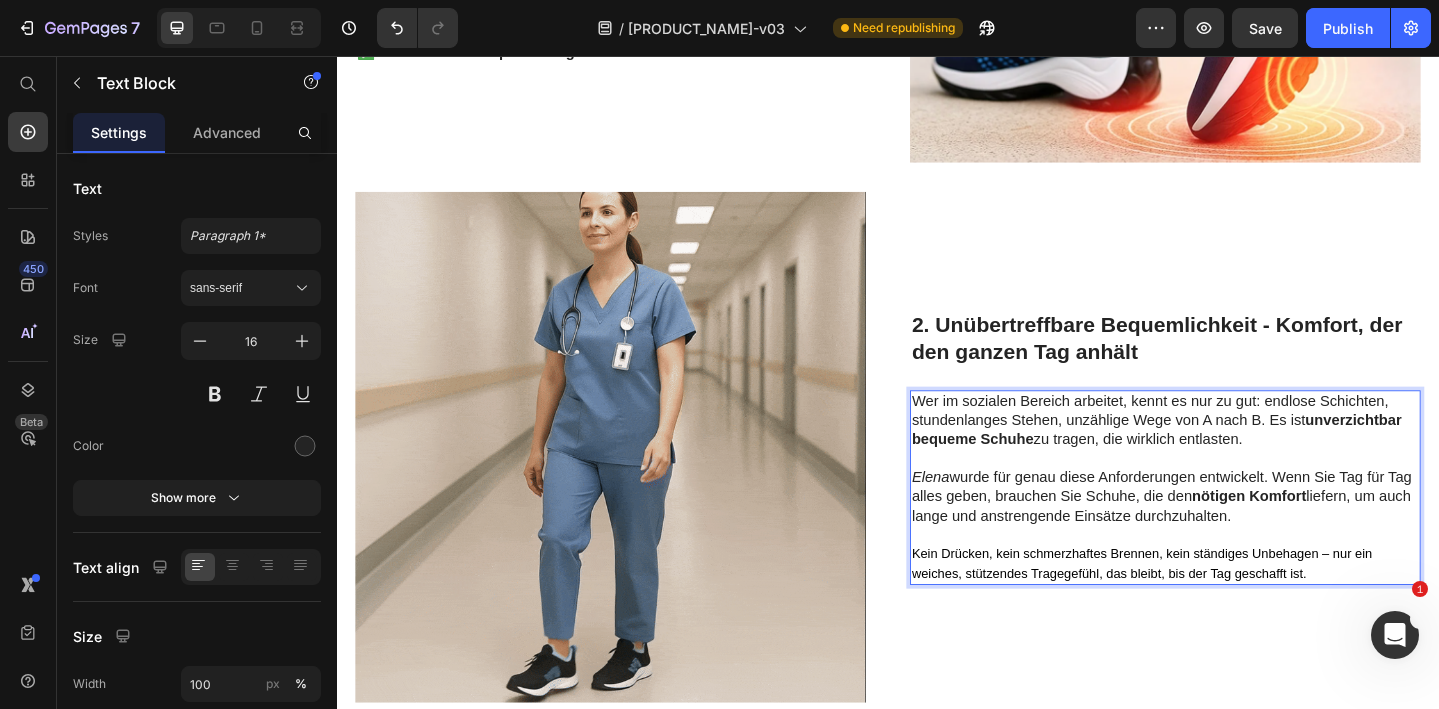 click on "Elena  wurde für genau diese Anforderungen entwickelt. Wenn Sie Tag für Tag alles geben, brauchen Sie Schuhe, die den  nötigen Komfort  liefern, um auch lange und anstrengende Einsätze durchzuhalten." at bounding box center [1239, 536] 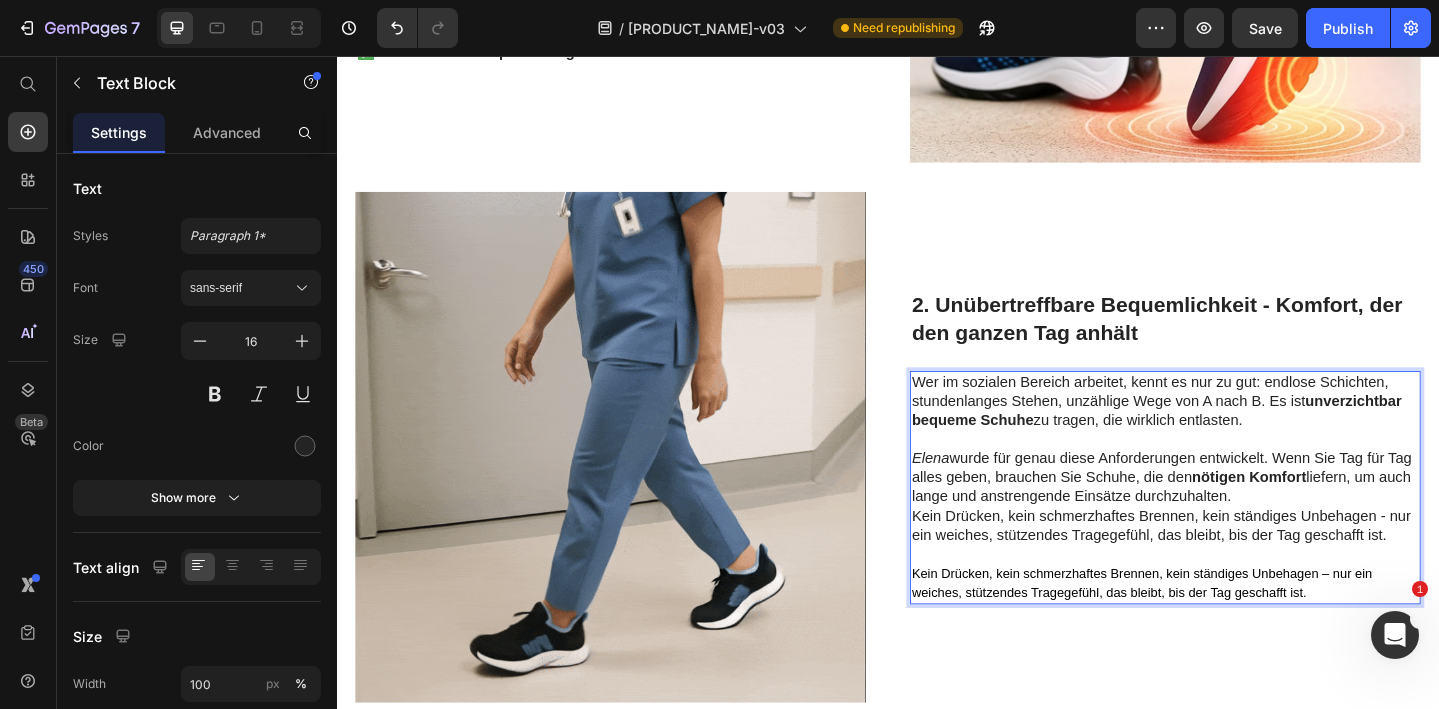 click on "Kein Drücken, kein schmerzhaftes Brennen, kein ständiges Unbehagen – nur ein weiches, stützendes Tragegefühl, das bleibt, bis der Tag geschafft ist." at bounding box center [1213, 629] 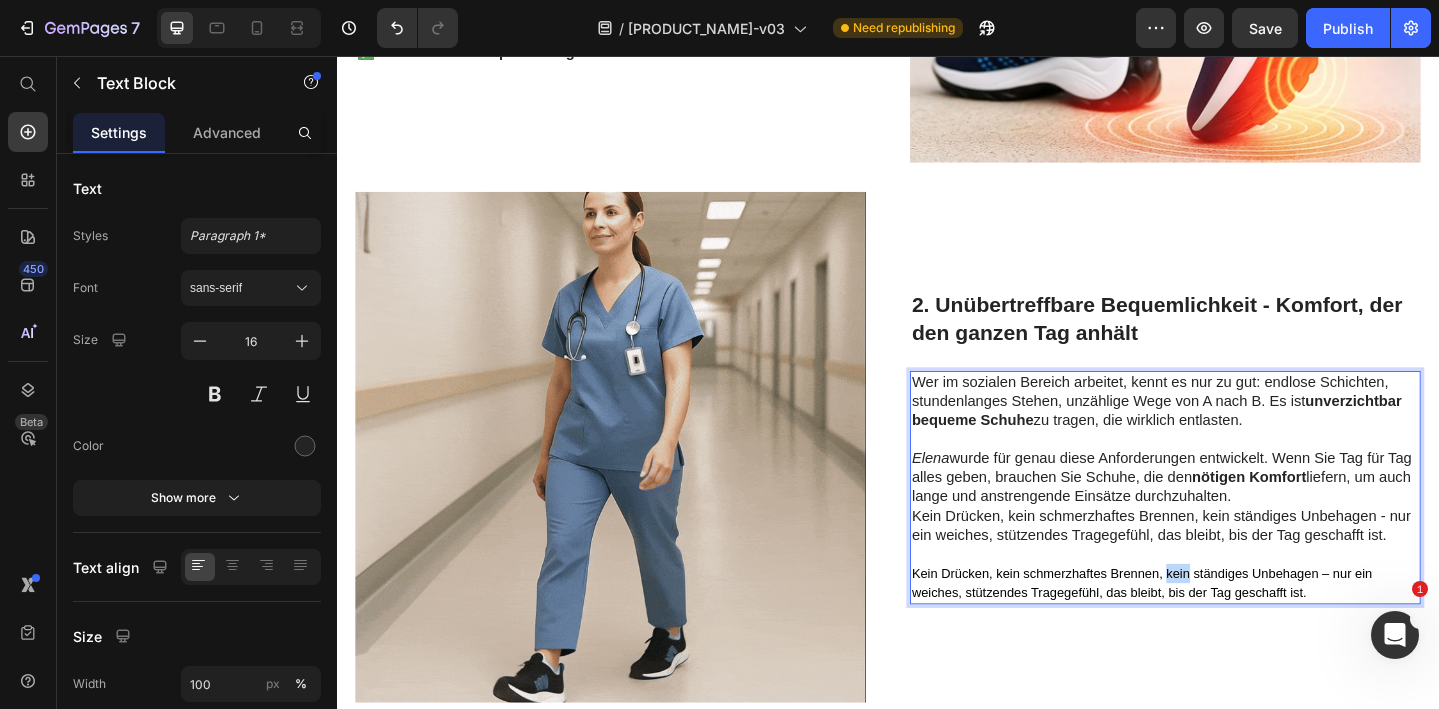 click on "Kein Drücken, kein schmerzhaftes Brennen, kein ständiges Unbehagen – nur ein weiches, stützendes Tragegefühl, das bleibt, bis der Tag geschafft ist." at bounding box center (1213, 629) 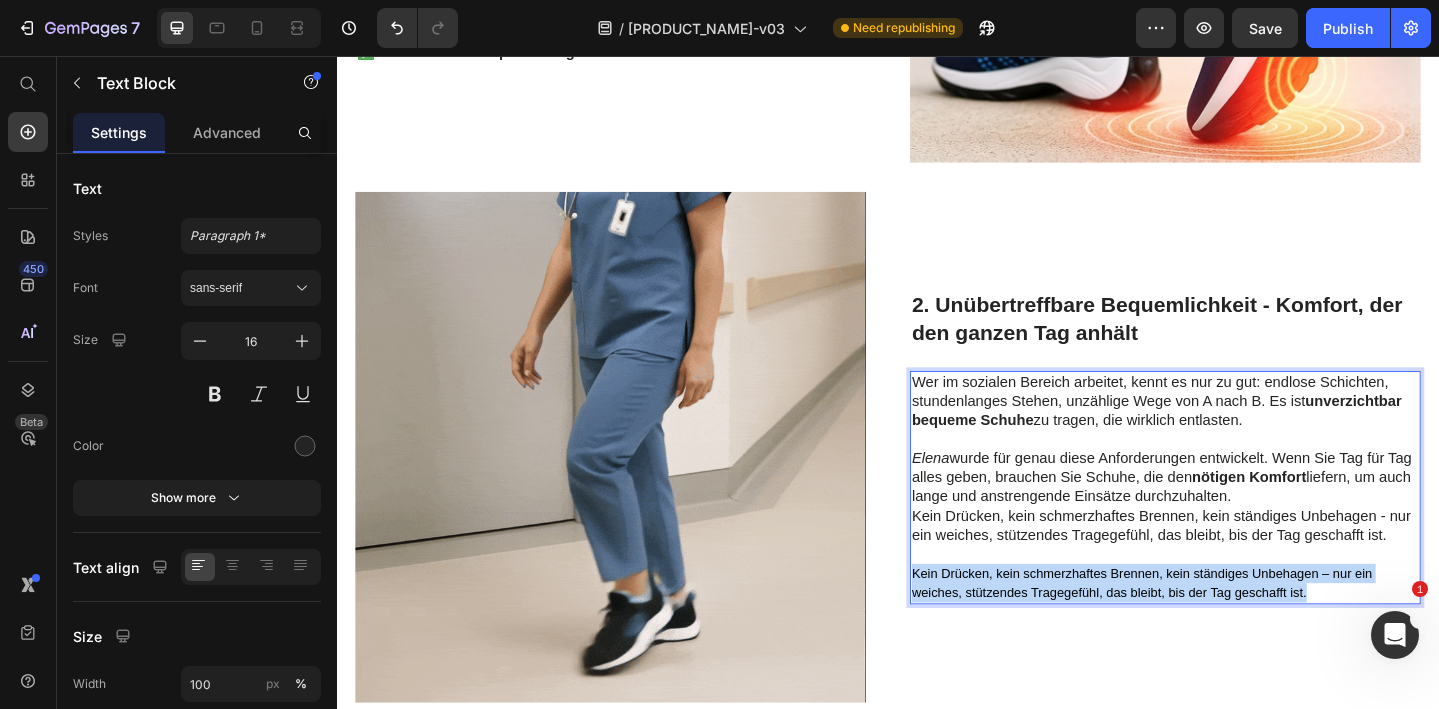 click on "Kein Drücken, kein schmerzhaftes Brennen, kein ständiges Unbehagen – nur ein weiches, stützendes Tragegefühl, das bleibt, bis der Tag geschafft ist." at bounding box center [1213, 629] 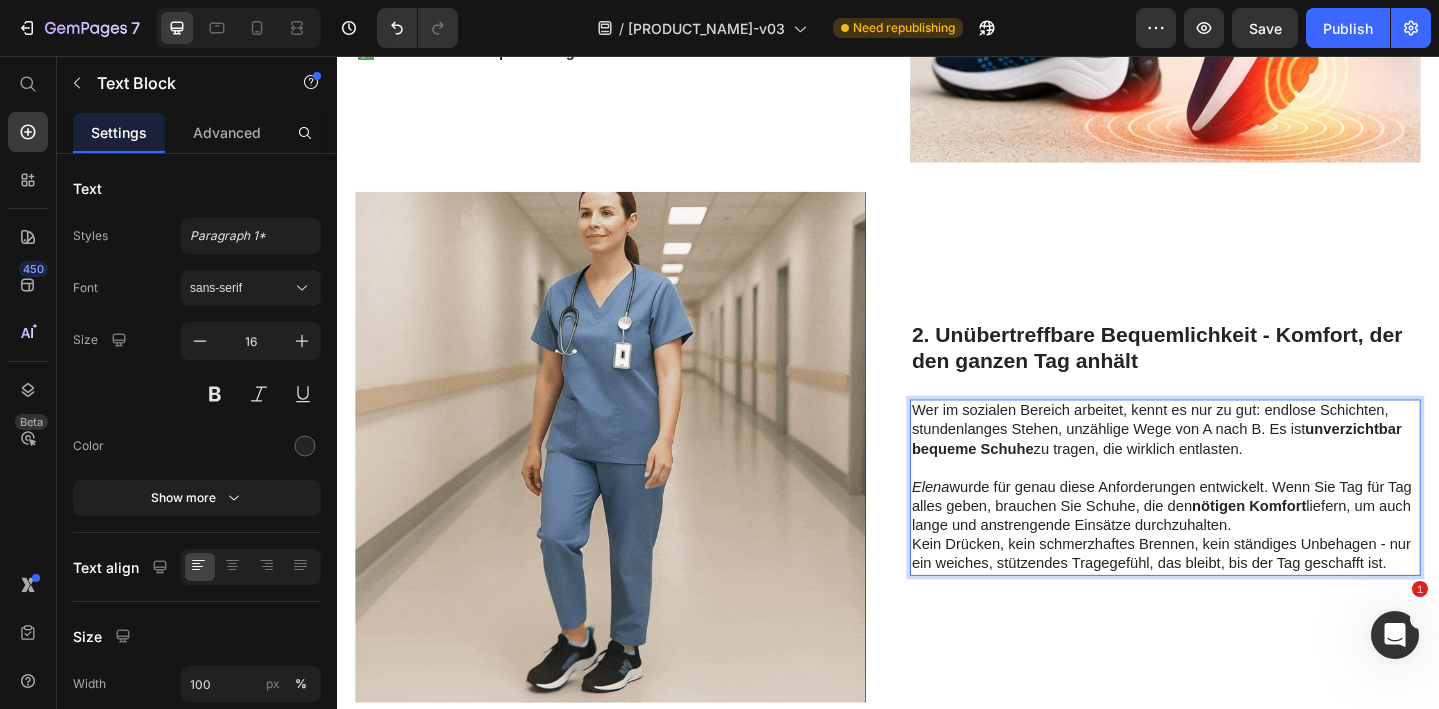 click on "Elena  wurde für genau diese Anforderungen entwickelt. Wenn Sie Tag für Tag alles geben, brauchen Sie Schuhe, die den  nötigen Komfort  liefern, um auch lange und anstrengende Einsätze durchzuhalten." at bounding box center [1239, 547] 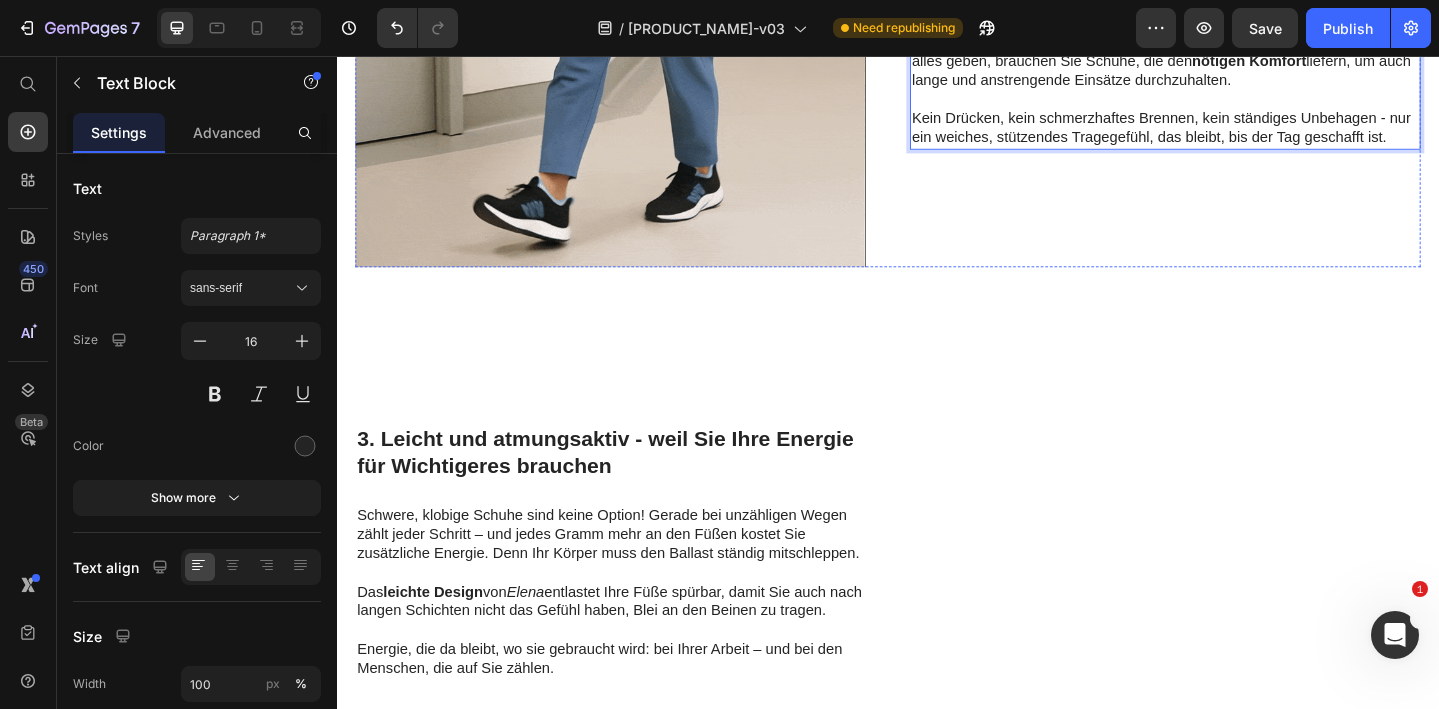 scroll, scrollTop: 2876, scrollLeft: 0, axis: vertical 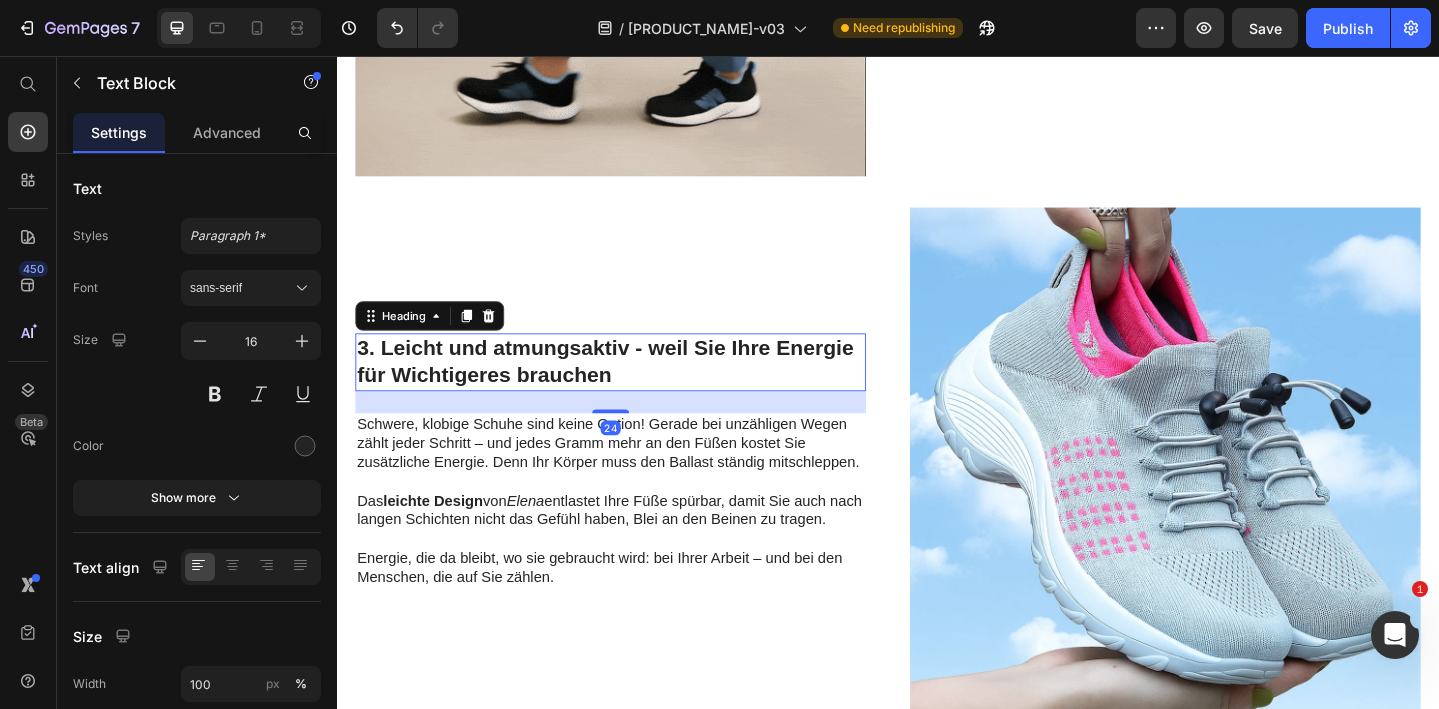 click on "3. Leicht und atmungsaktiv - weil Sie Ihre Energie für Wichtigeres brauchen" at bounding box center [635, 390] 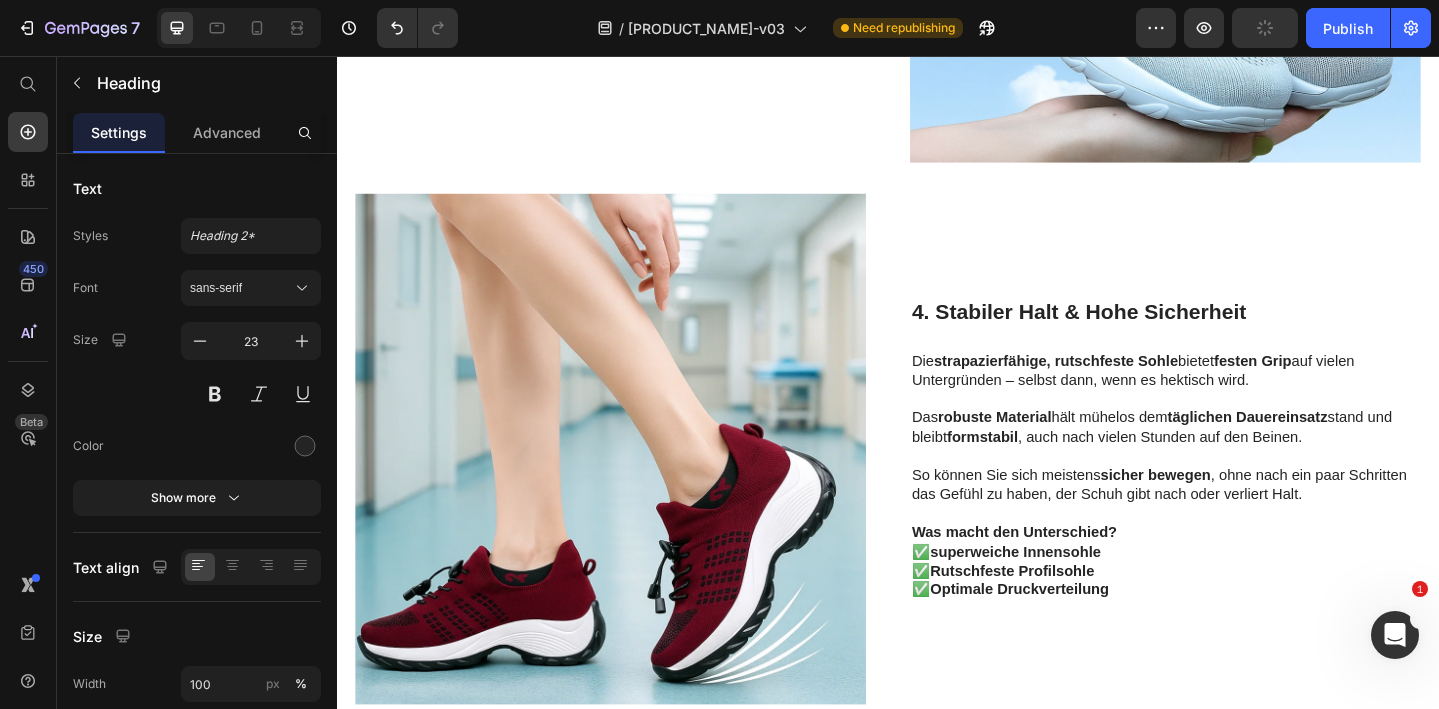 scroll, scrollTop: 3526, scrollLeft: 0, axis: vertical 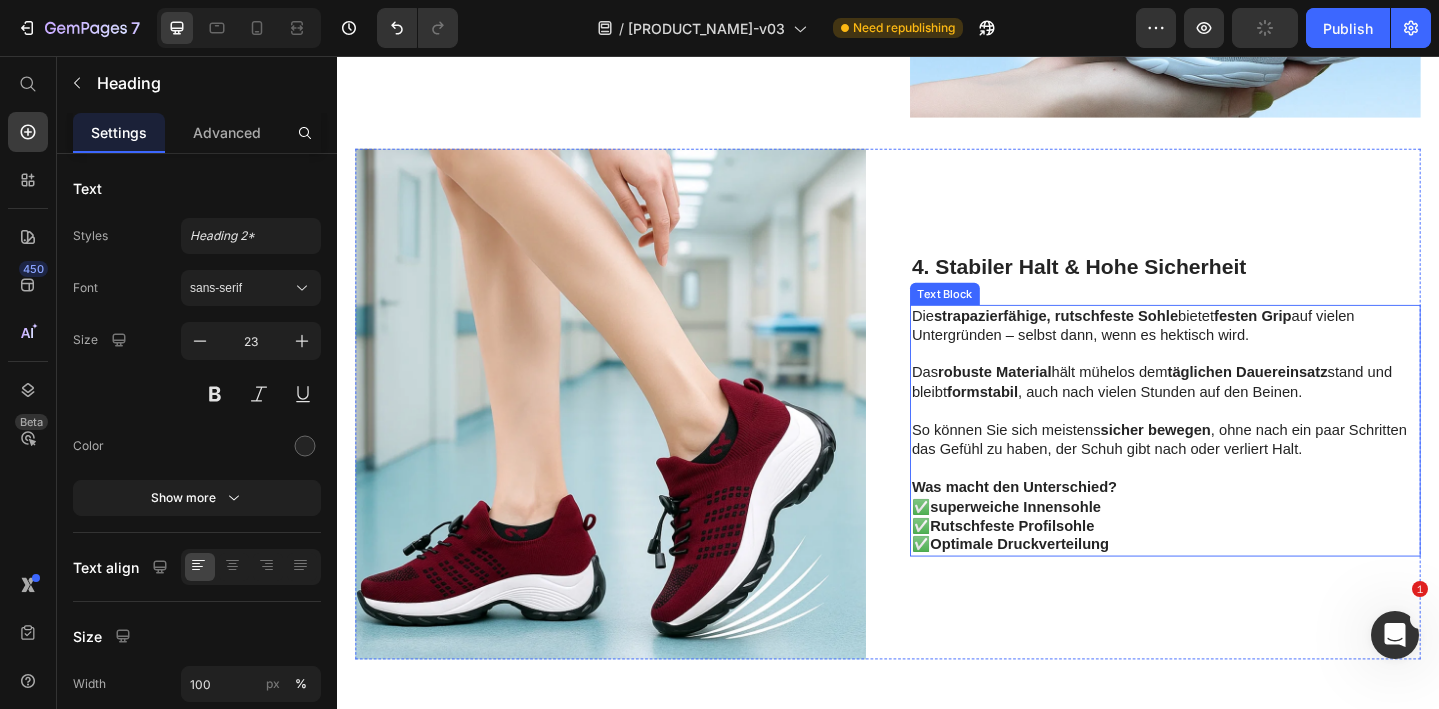 click at bounding box center [1239, 380] 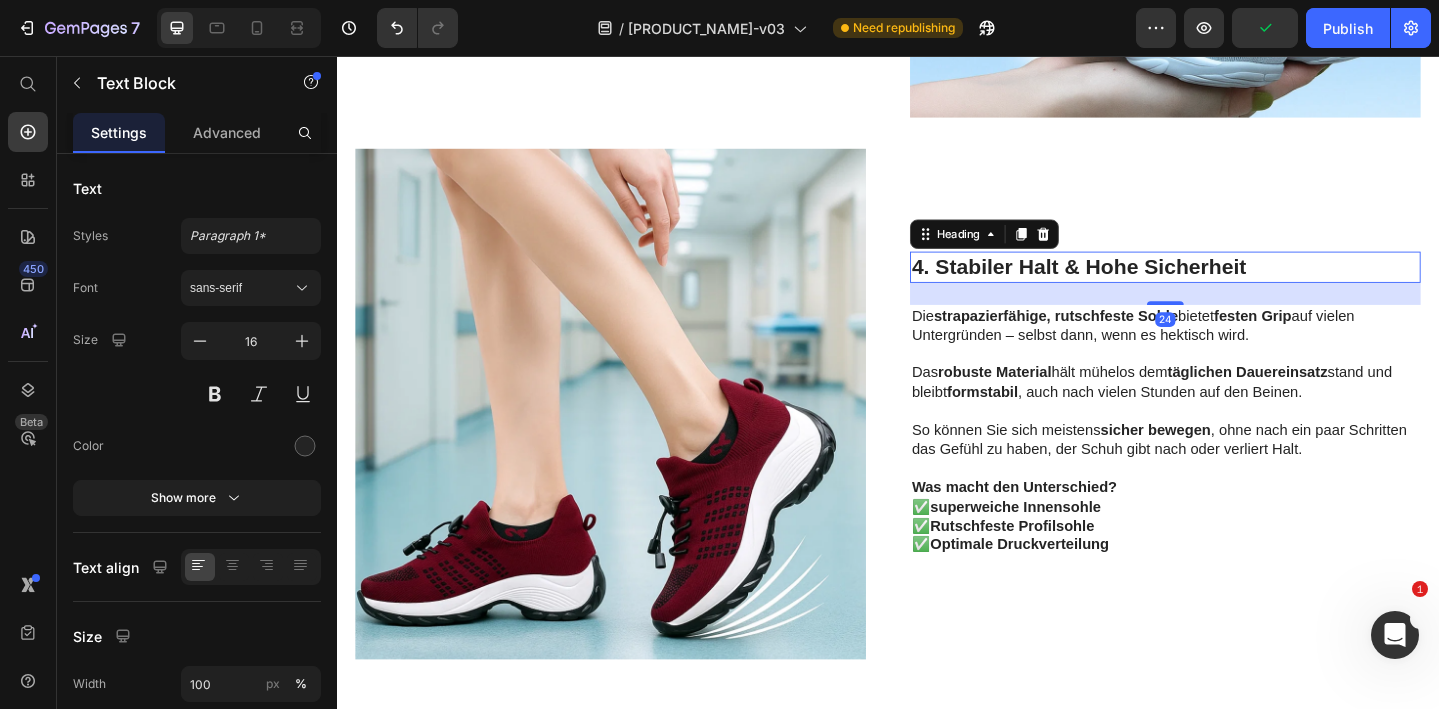 click on "4. Stabiler Halt & Hohe Sicherheit" at bounding box center [1239, 286] 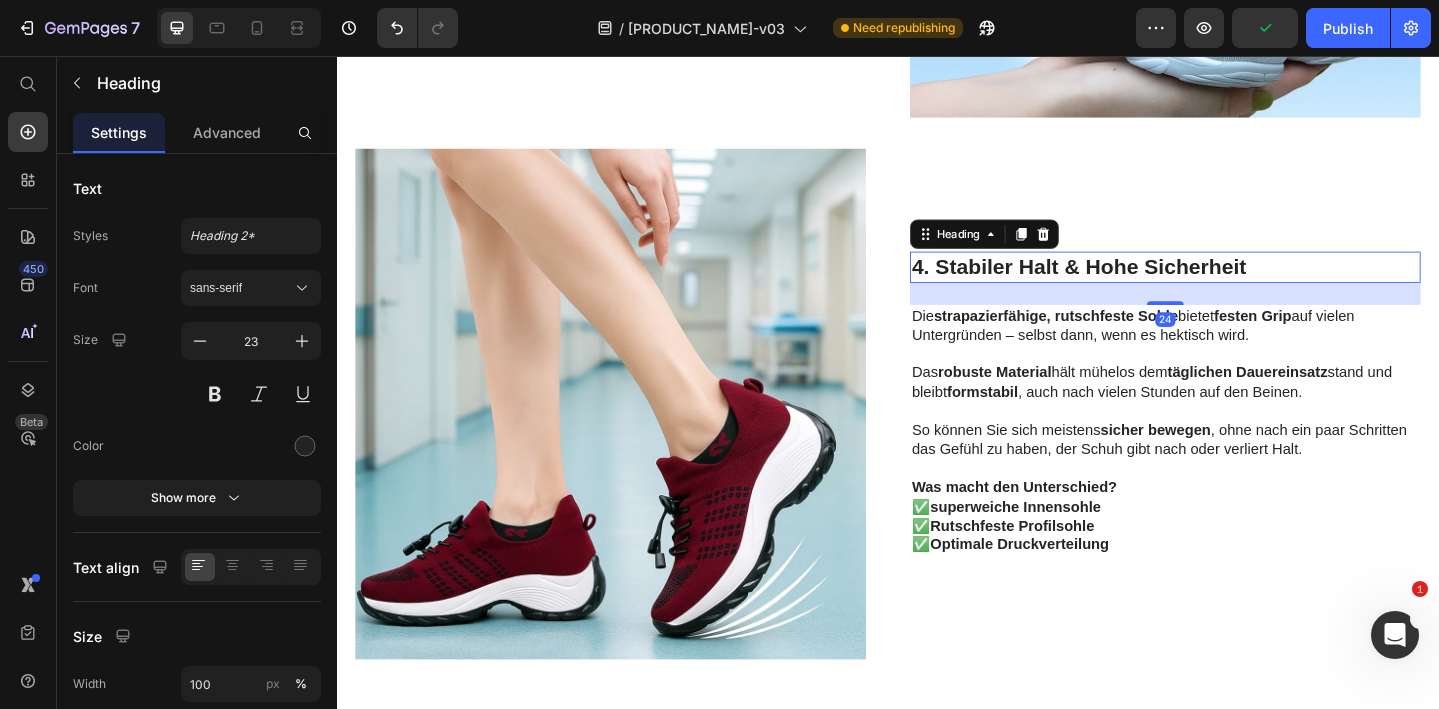 click on "4. Stabiler Halt & Hohe Sicherheit" at bounding box center (1239, 286) 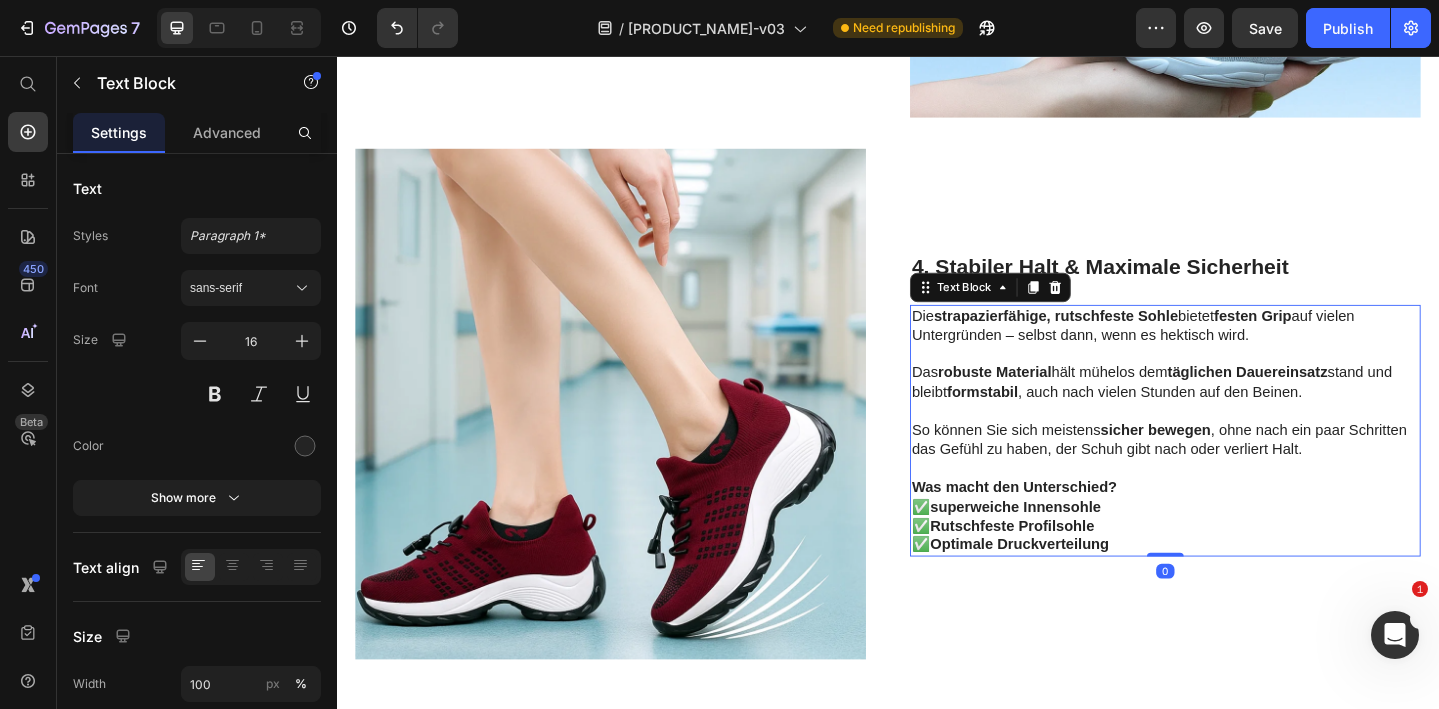 click on "Die  strapazierfähige, rutschfeste Sohle  bietet  festen Grip  auf vielen Untergründen – selbst dann, wenn es hektisch wird." at bounding box center [1239, 350] 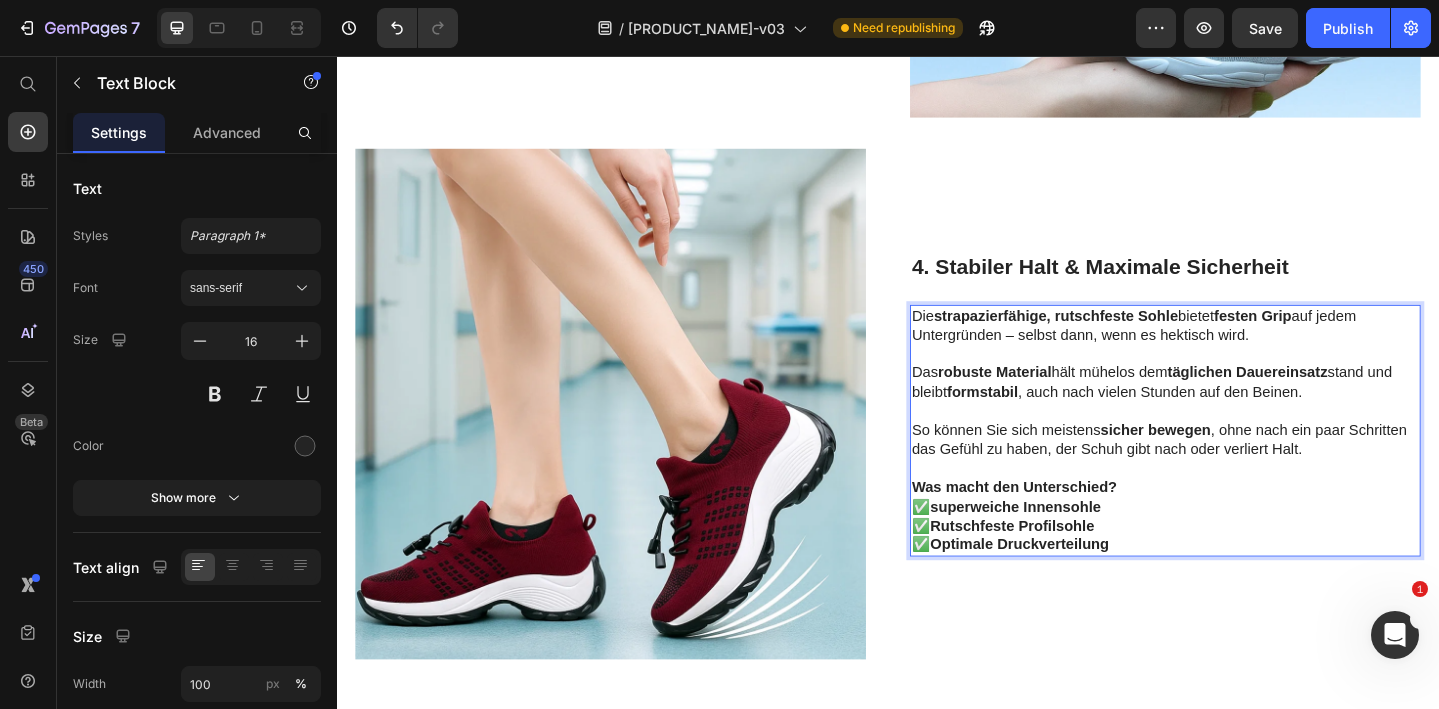 click on "Die  strapazierfähige, rutschfeste Sohle  bietet  festen Grip  auf jedem Untergründen – selbst dann, wenn es hektisch wird." at bounding box center [1239, 350] 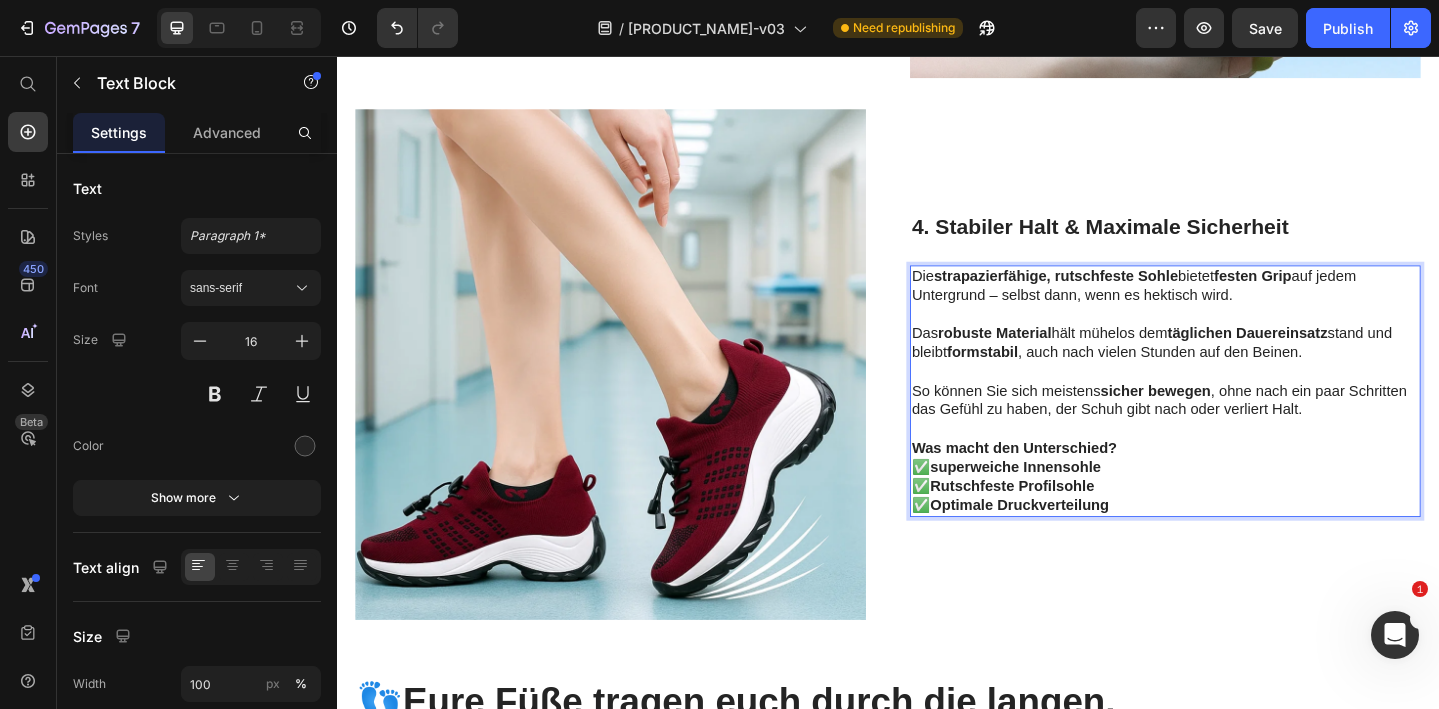 scroll, scrollTop: 3570, scrollLeft: 0, axis: vertical 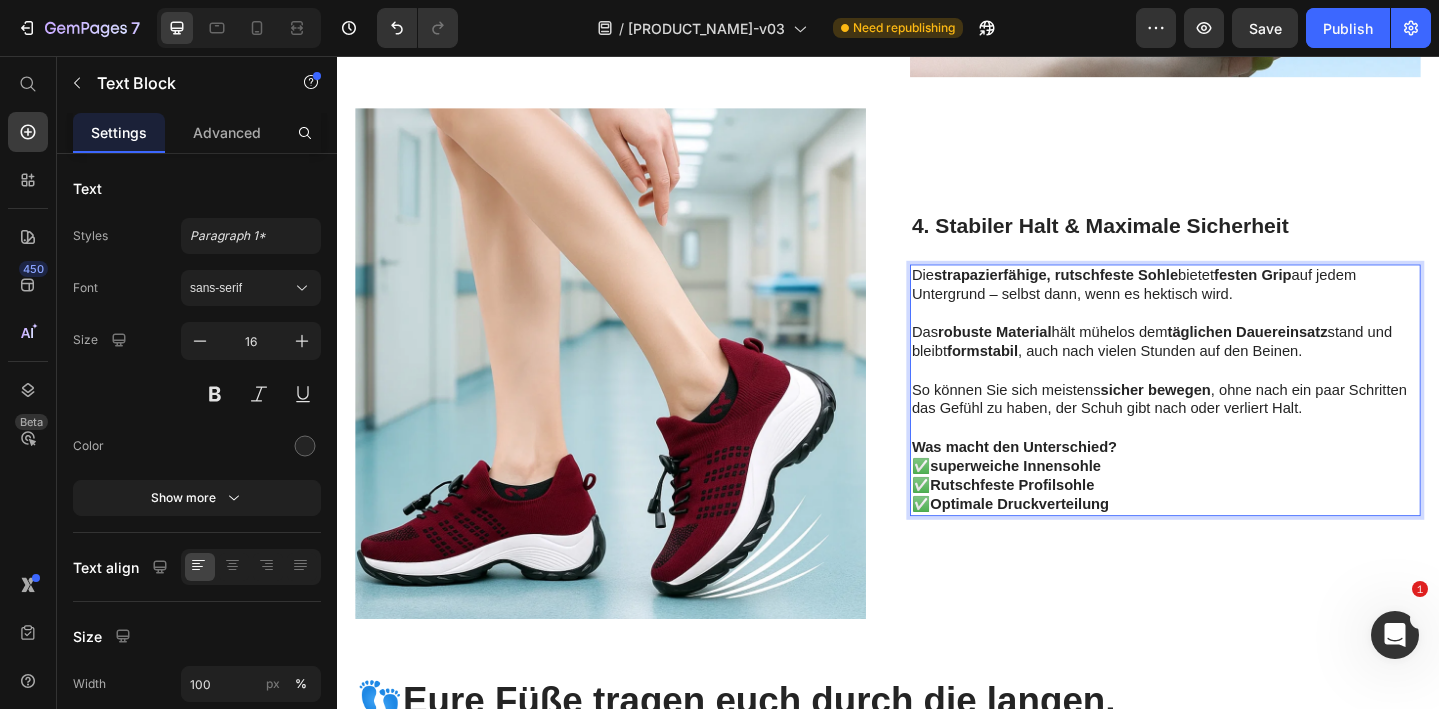 click on "So können Sie sich meistens  sicher bewegen , ohne nach ein paar Schritten das Gefühl zu haben, der Schuh gibt nach oder verliert Halt." at bounding box center [1239, 431] 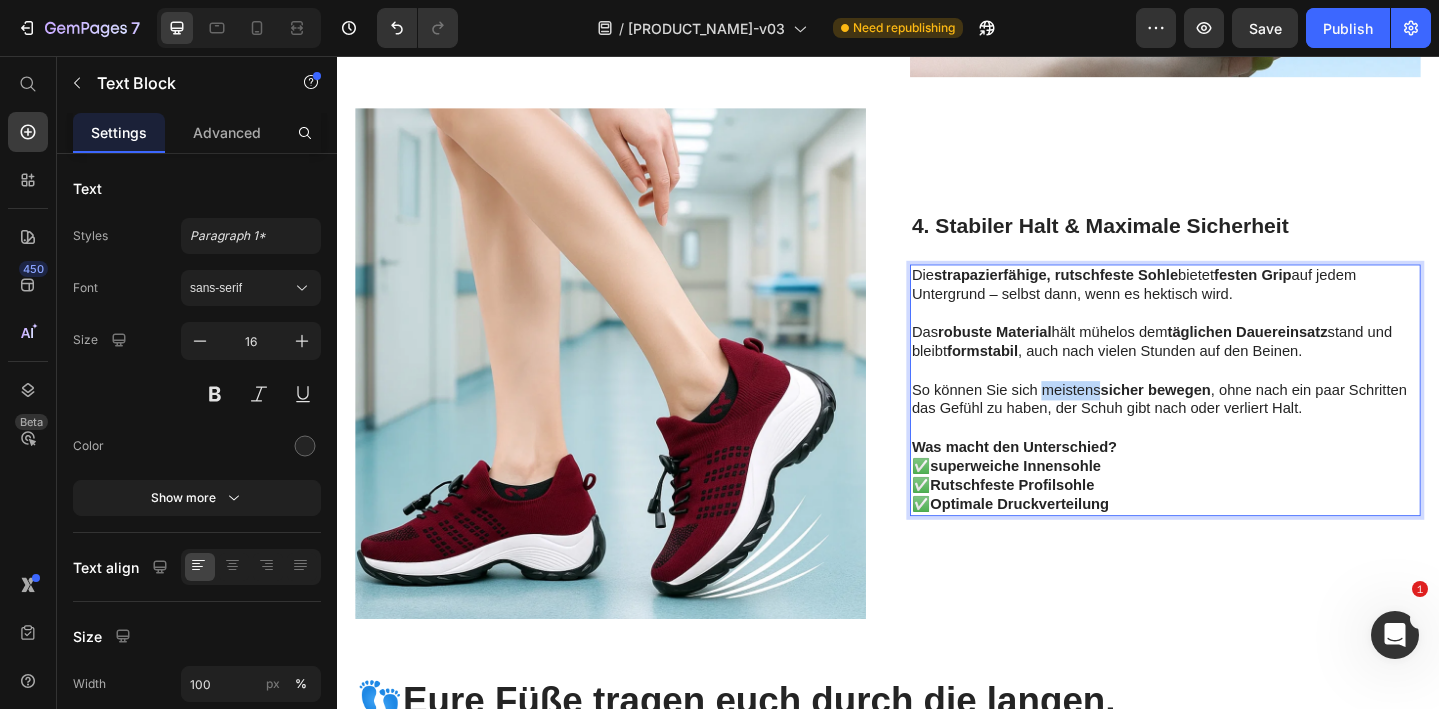 click on "So können Sie sich meistens  sicher bewegen , ohne nach ein paar Schritten das Gefühl zu haben, der Schuh gibt nach oder verliert Halt." at bounding box center [1239, 431] 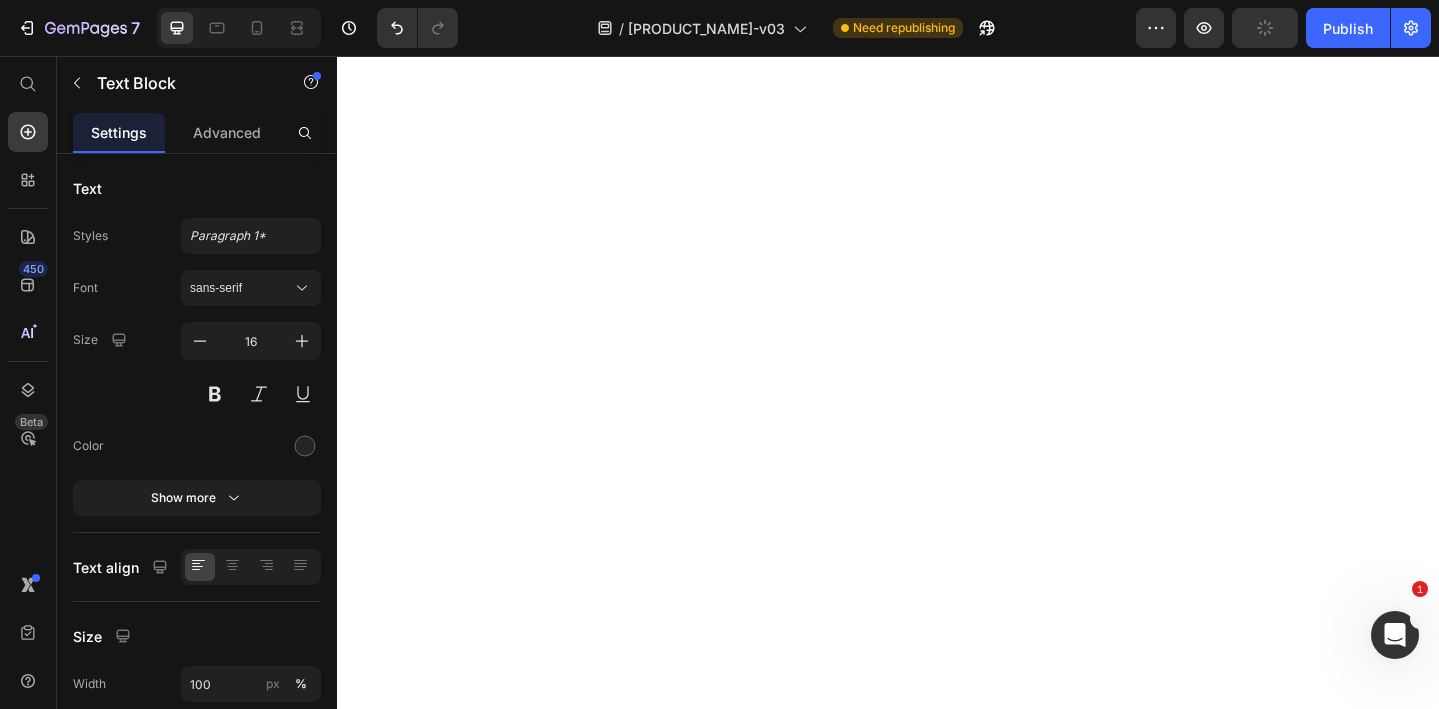 scroll, scrollTop: 4967, scrollLeft: 0, axis: vertical 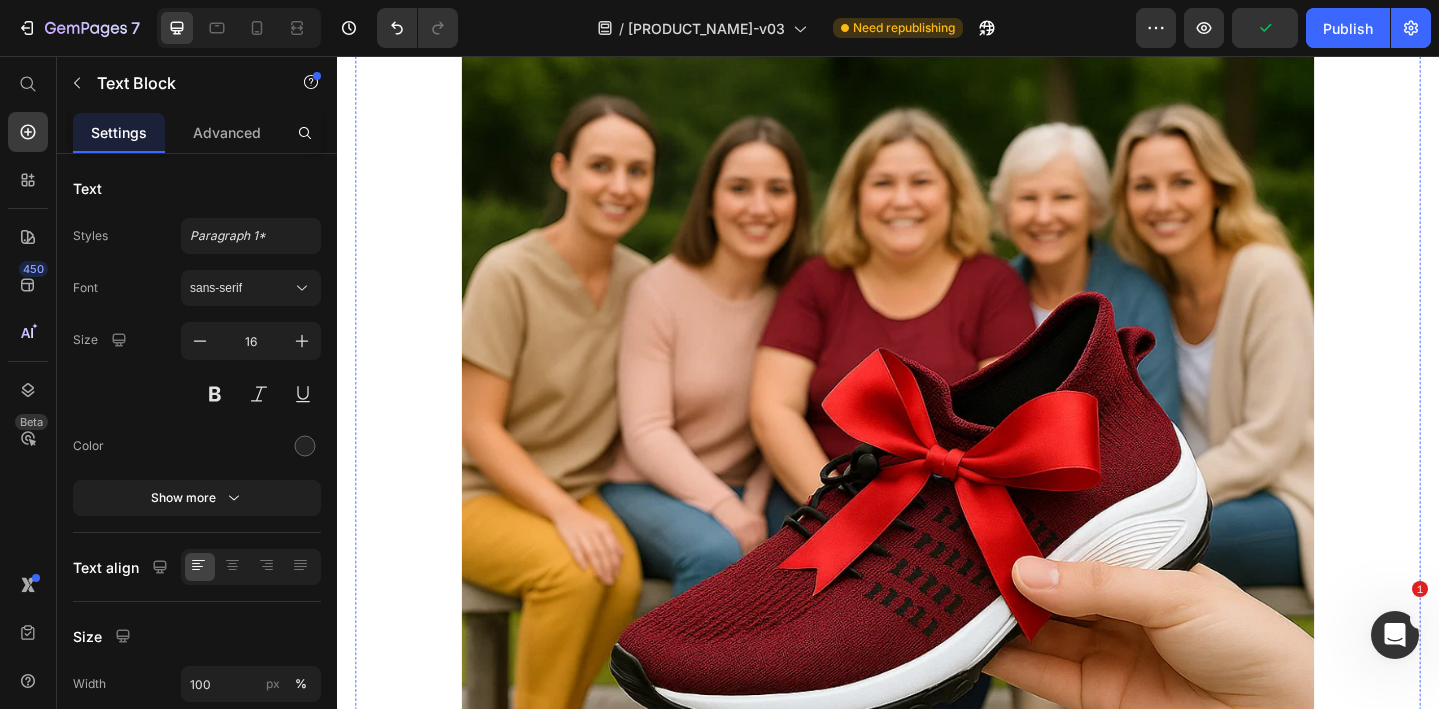 click at bounding box center [937, -305] 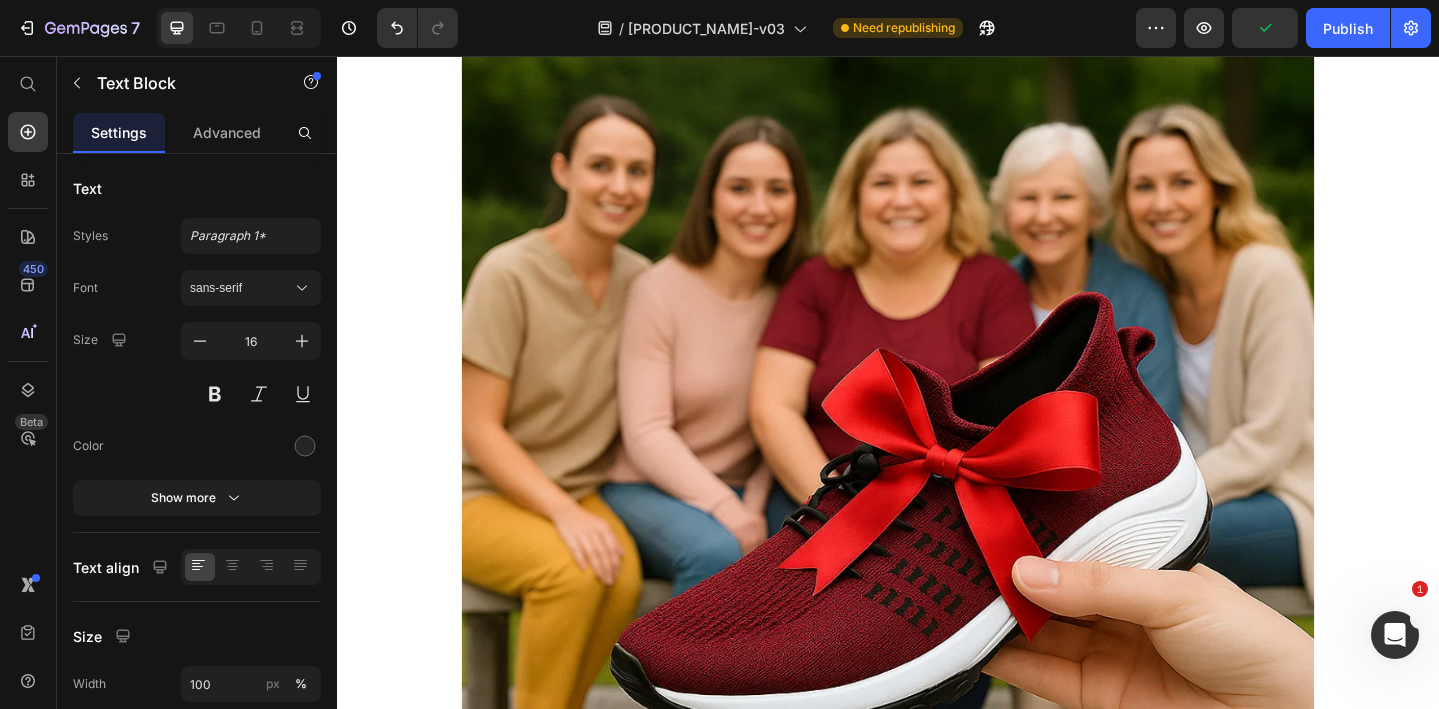 click on "Ich habe die ELENA Komfortschuhe online entdeckt und einfach mal ausprobiert. Seit ein paar Wochen trage ich sie nun täglich bei der Arbeit – und ich merke einen Unterschied. Sie sind unglaublich bequem, und durch die dicke Sohle werden die Schritte spürbar abgefedert." at bounding box center [937, -335] 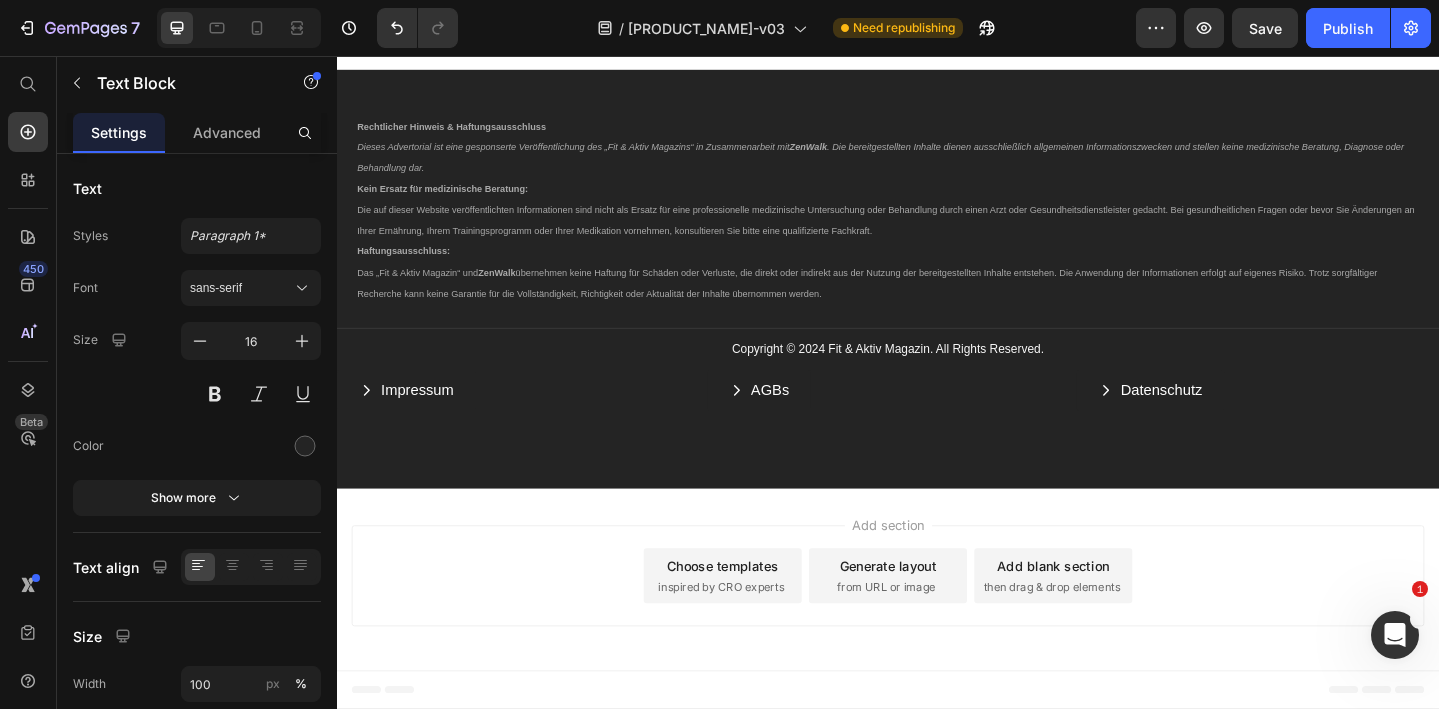 scroll, scrollTop: 6391, scrollLeft: 0, axis: vertical 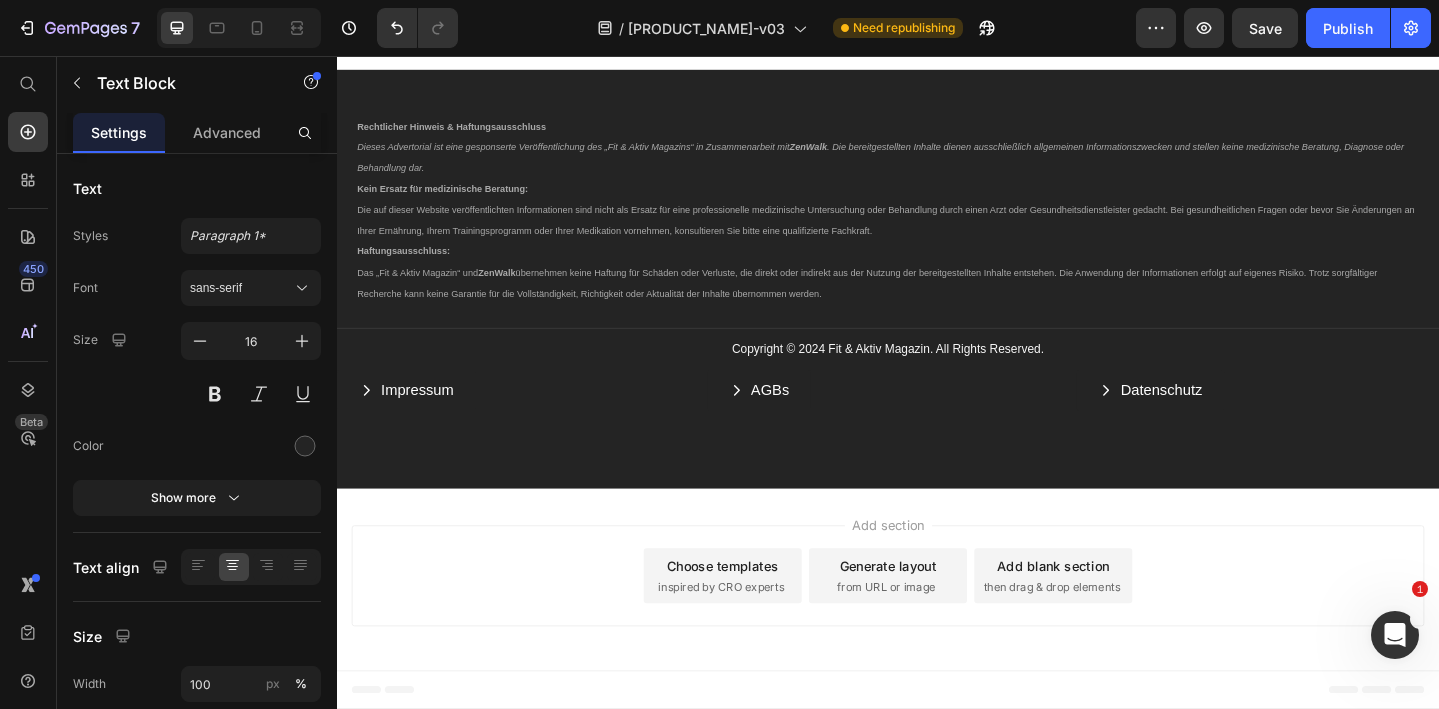 click on "Viele zufriedene Kundinnen" at bounding box center [937, -56] 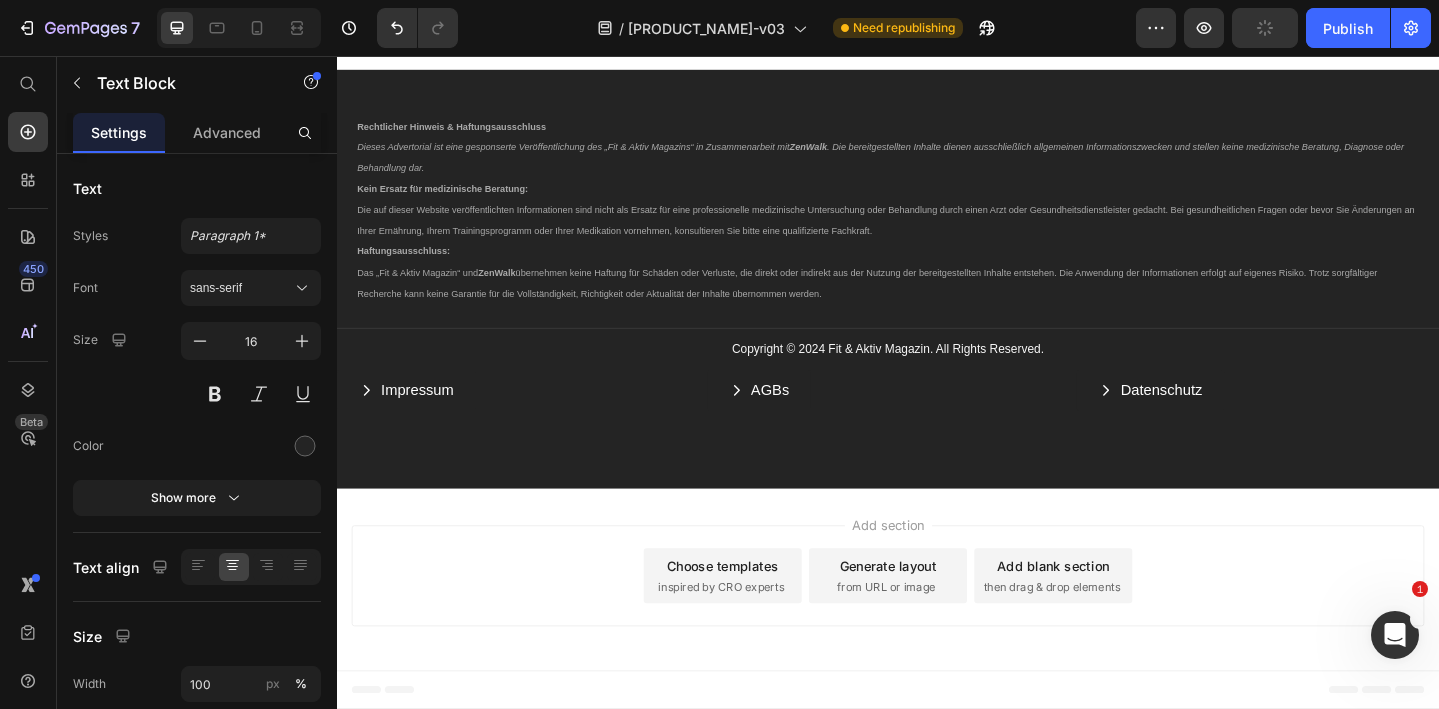 click on "Viele zufriedene Kundinnen" at bounding box center [937, -56] 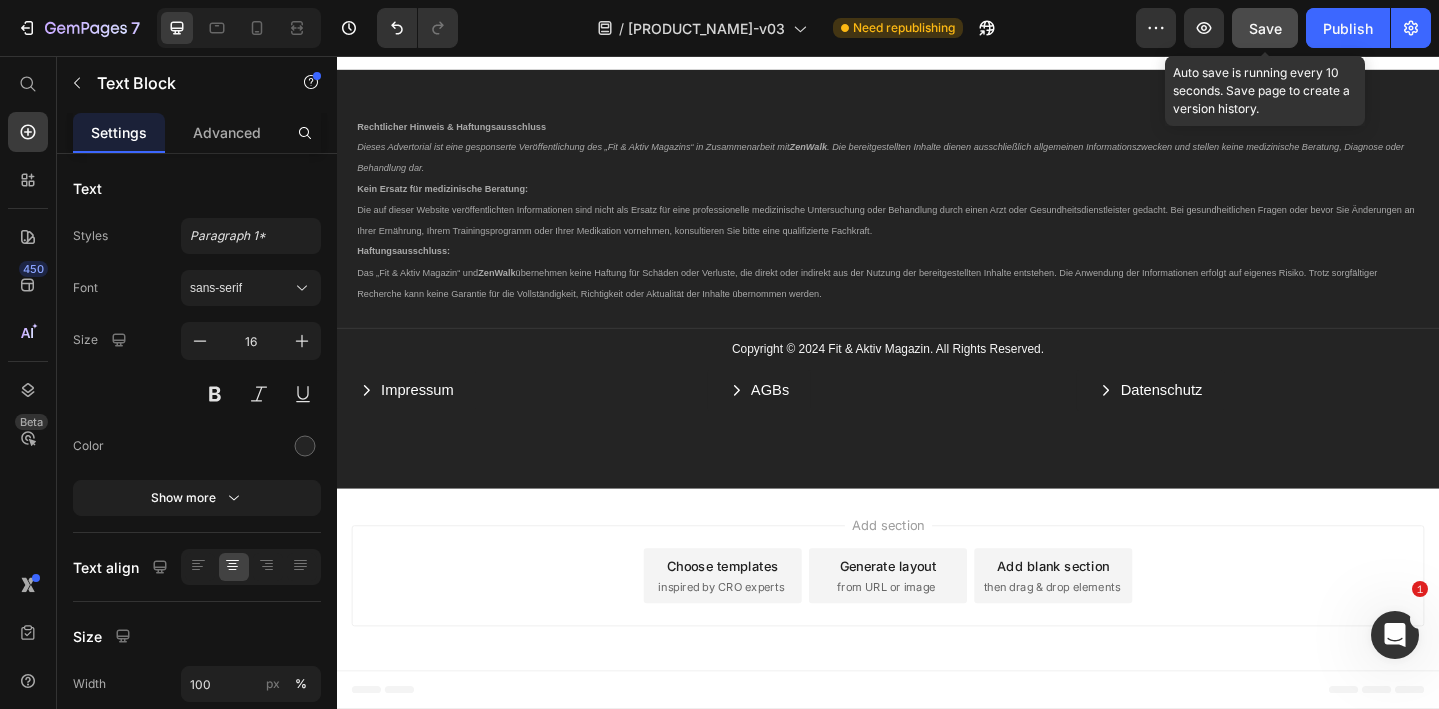 click on "Save" at bounding box center (1265, 28) 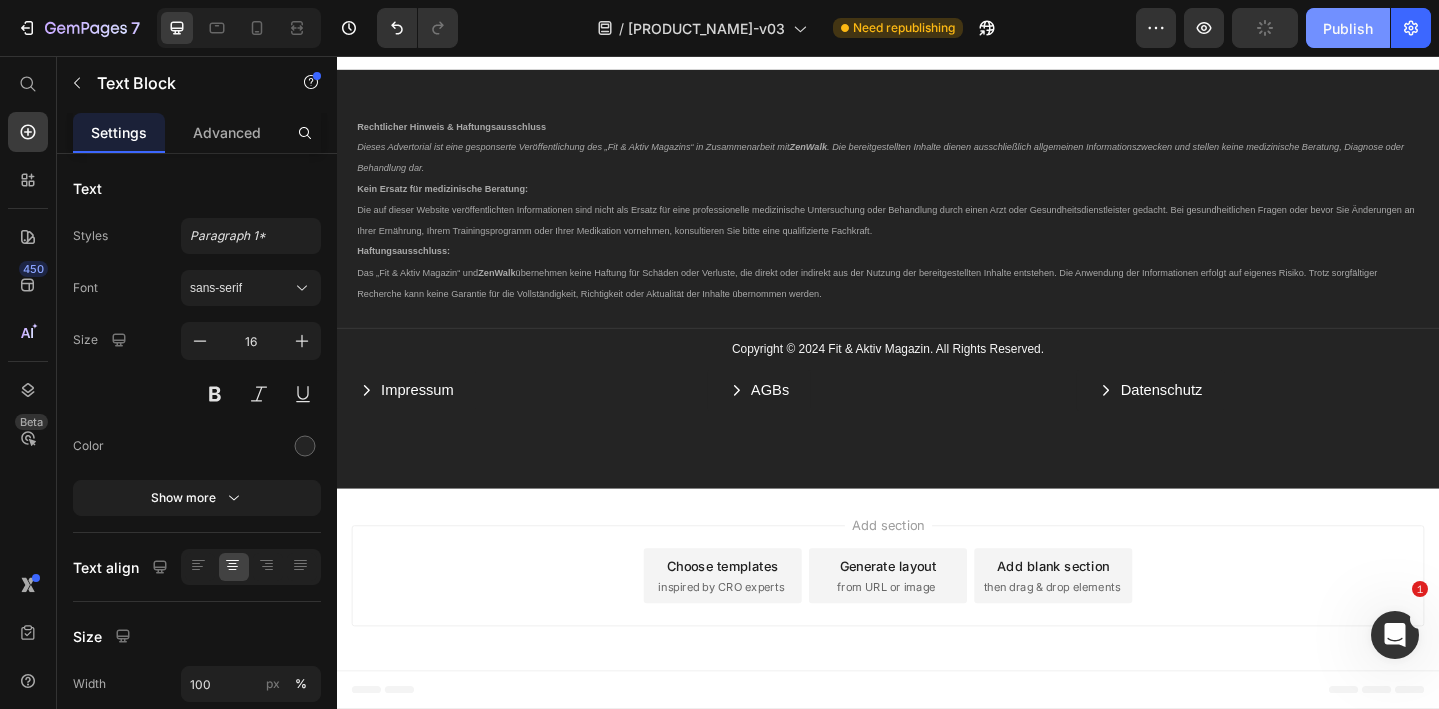 drag, startPoint x: 1329, startPoint y: 28, endPoint x: 890, endPoint y: 136, distance: 452.0896 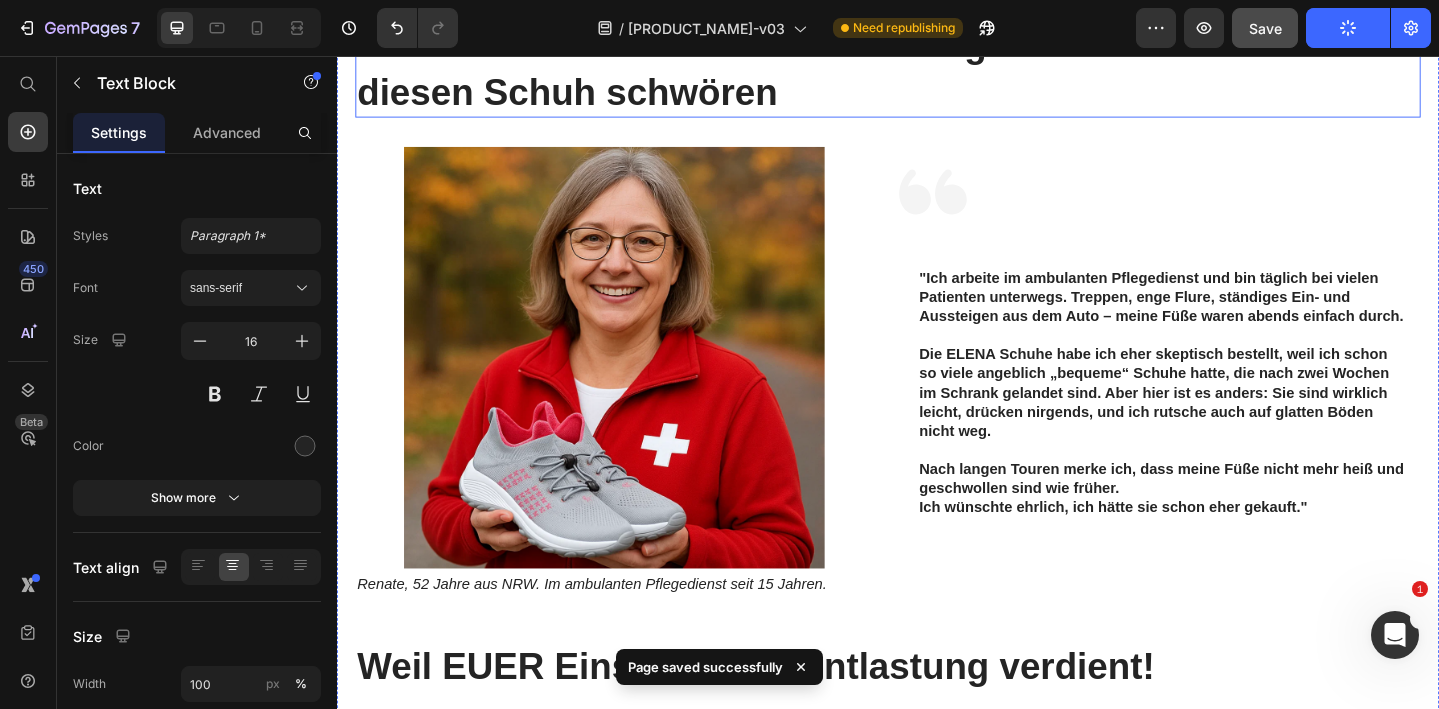 scroll, scrollTop: 224, scrollLeft: 0, axis: vertical 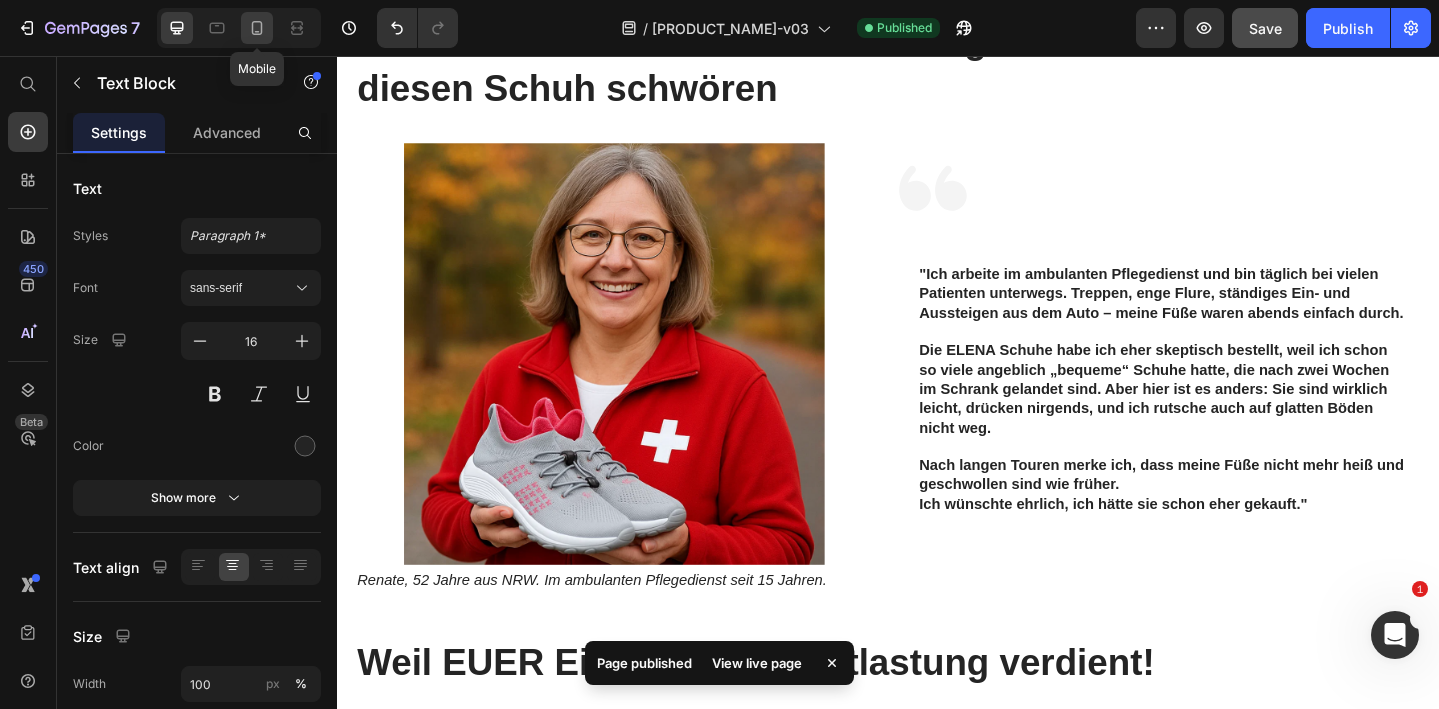 click 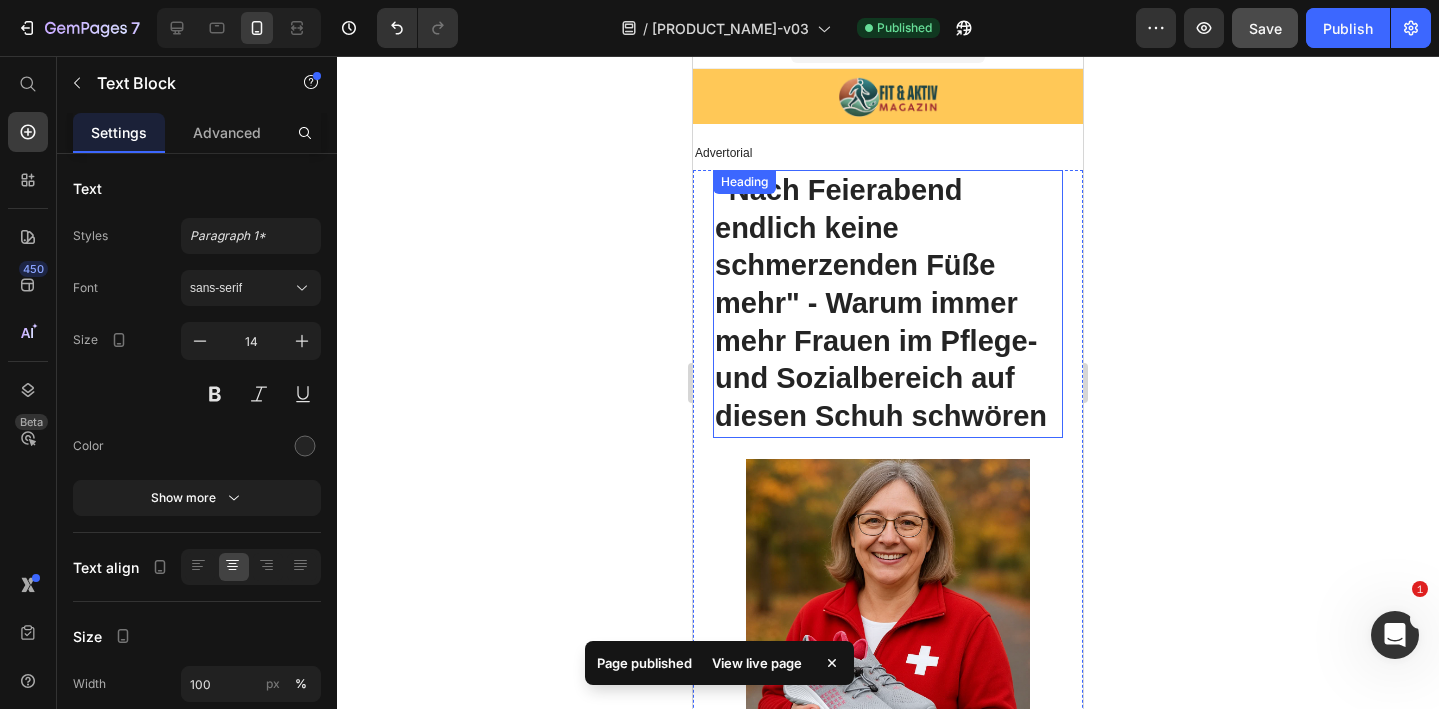 scroll, scrollTop: 0, scrollLeft: 0, axis: both 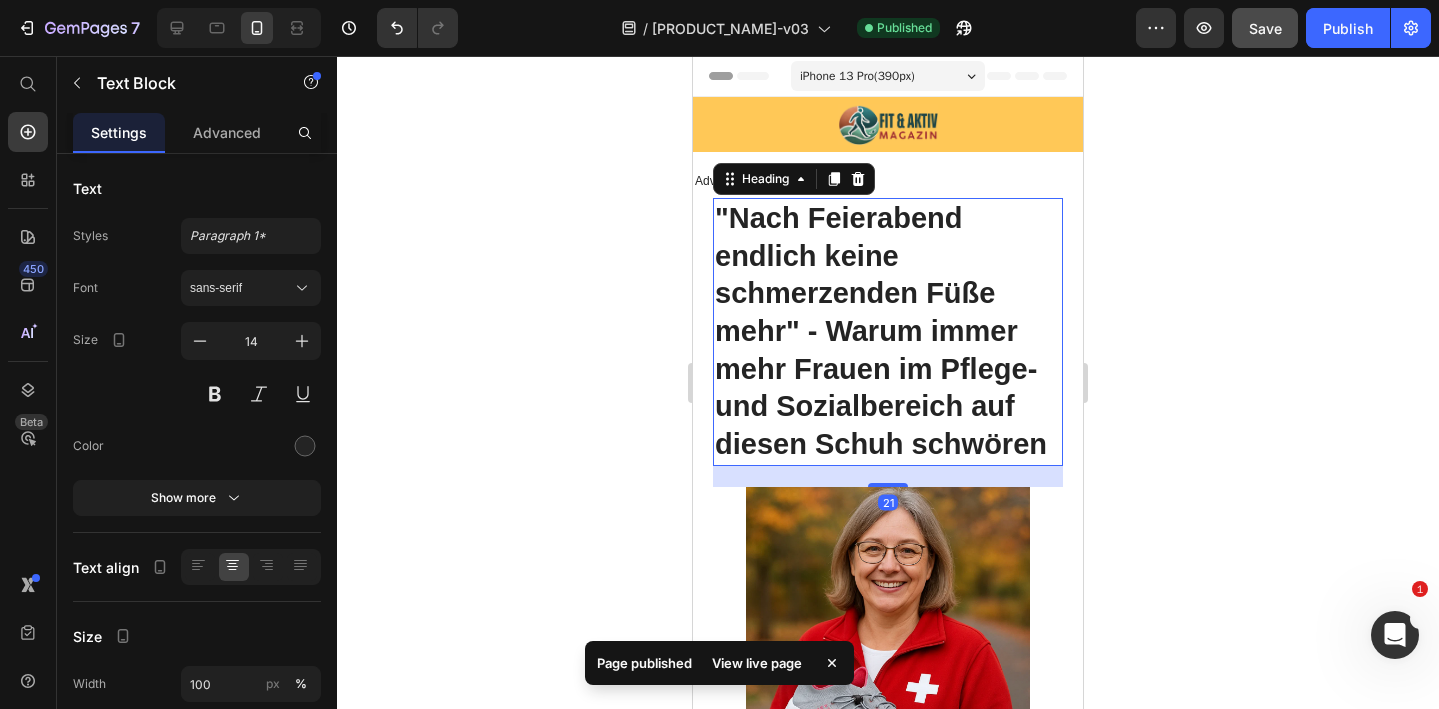 click on ""Nach Feierabend endlich keine schmerzenden Füße mehr" - Warum immer mehr Frauen im Pflege- und Sozialbereich auf diesen Schuh schwören" at bounding box center [888, 332] 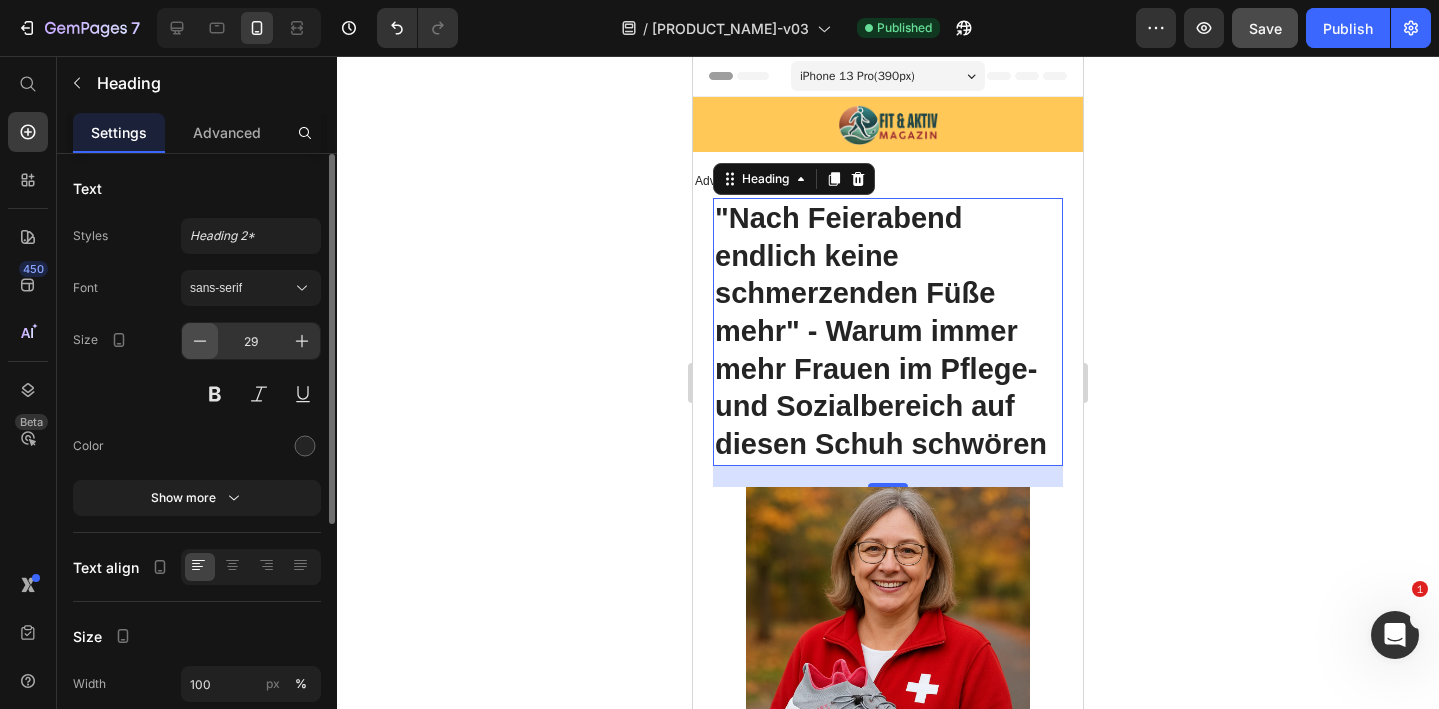 click 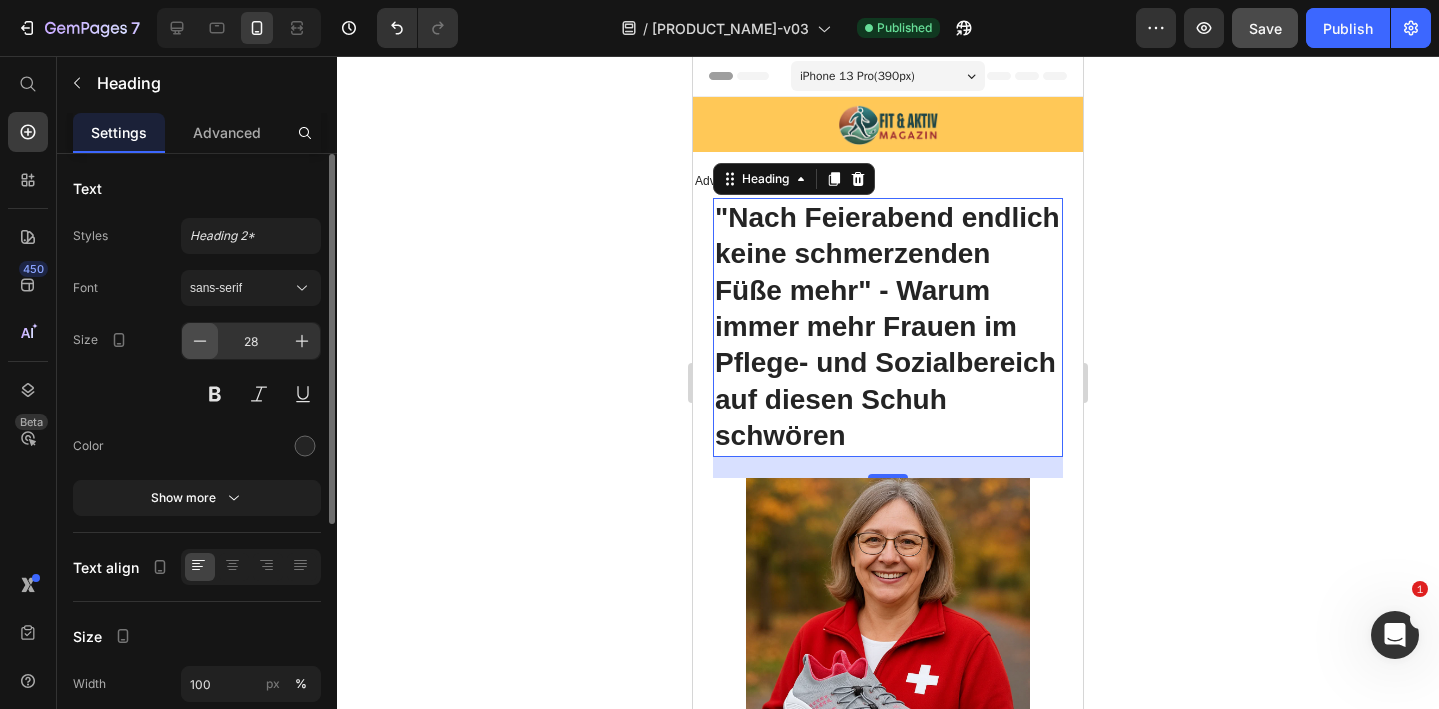 click 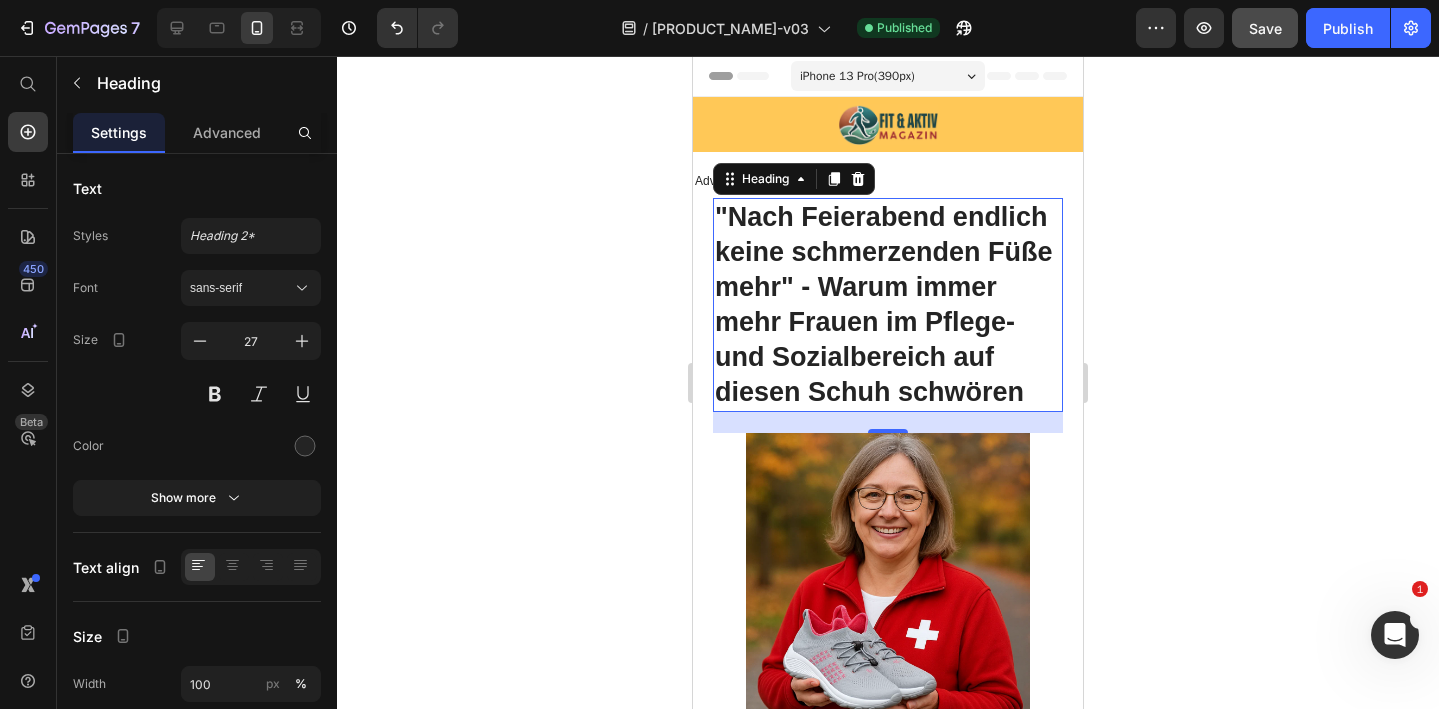 click on ""Nach Feierabend endlich keine schmerzenden Füße mehr" - Warum immer mehr Frauen im Pflege- und Sozialbereich auf diesen Schuh schwören" at bounding box center [888, 305] 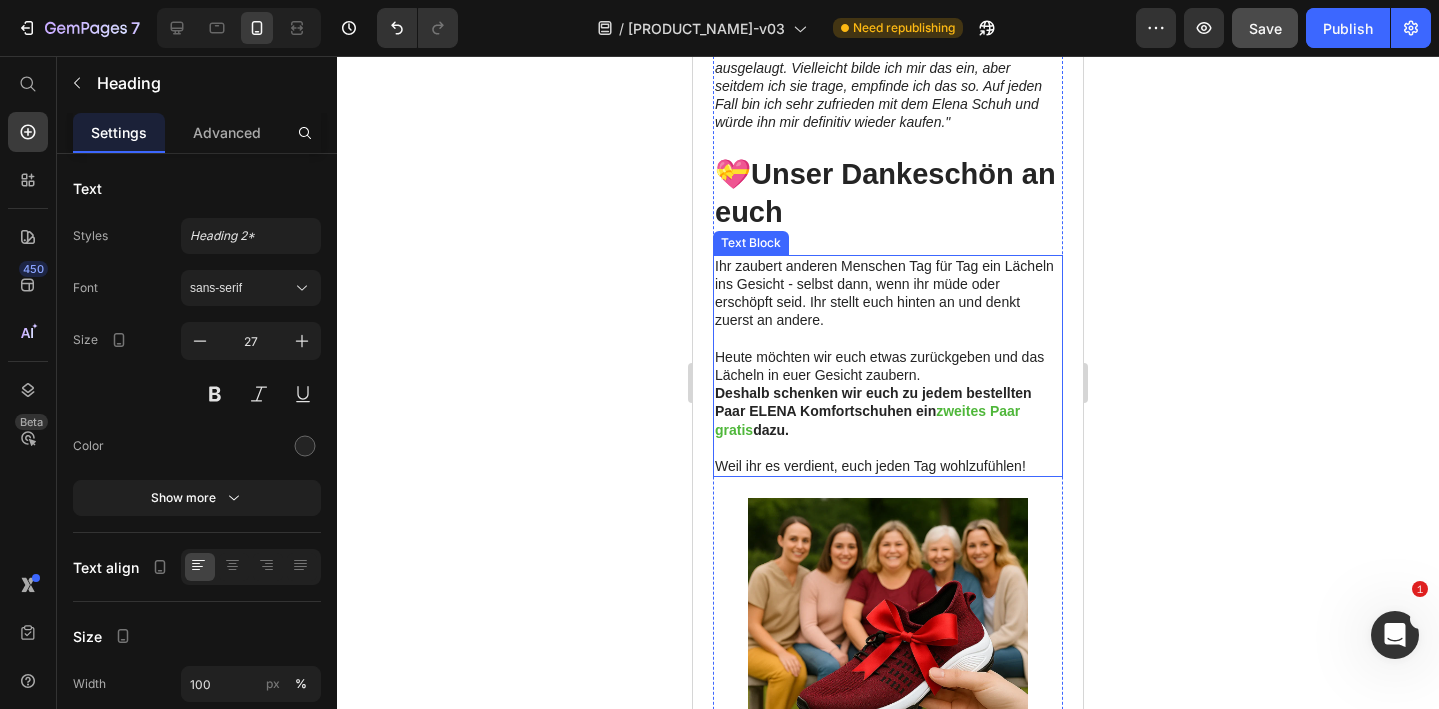 scroll, scrollTop: 5866, scrollLeft: 0, axis: vertical 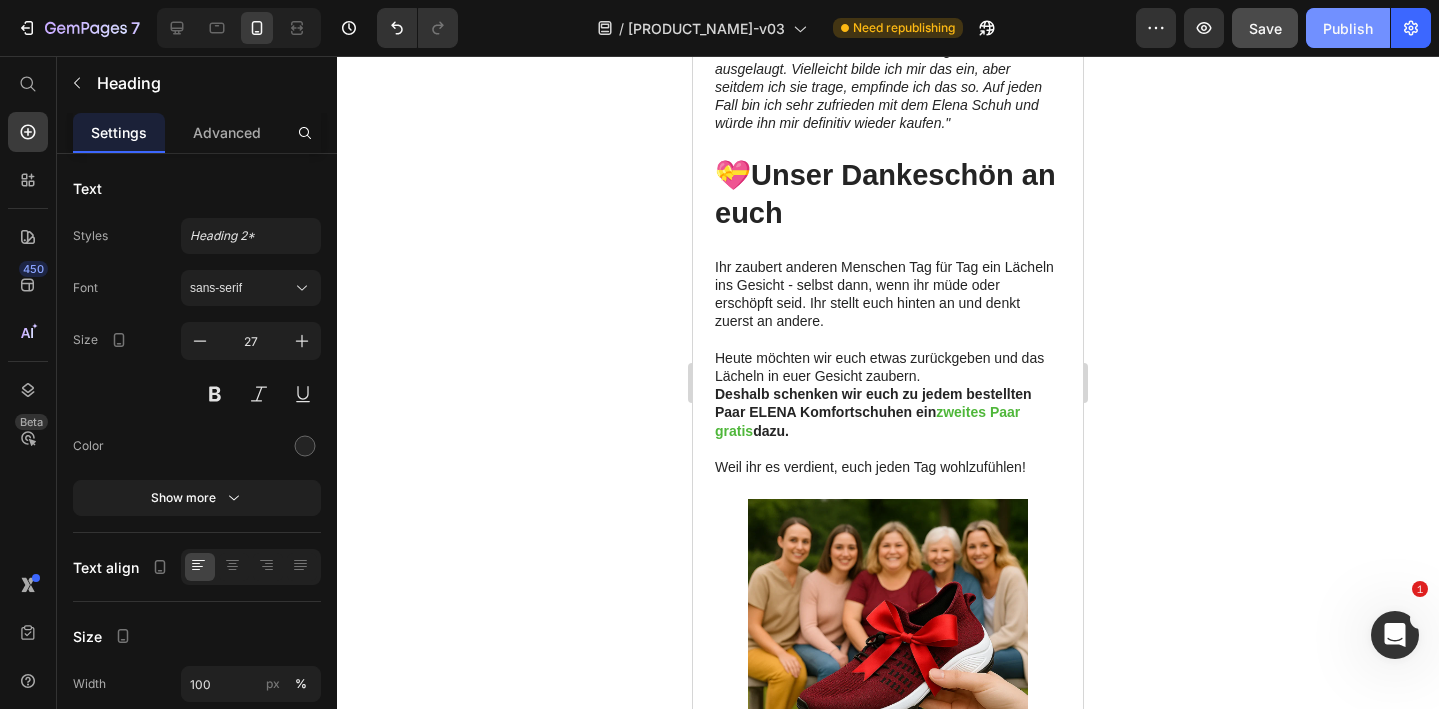 click on "Publish" at bounding box center [1348, 28] 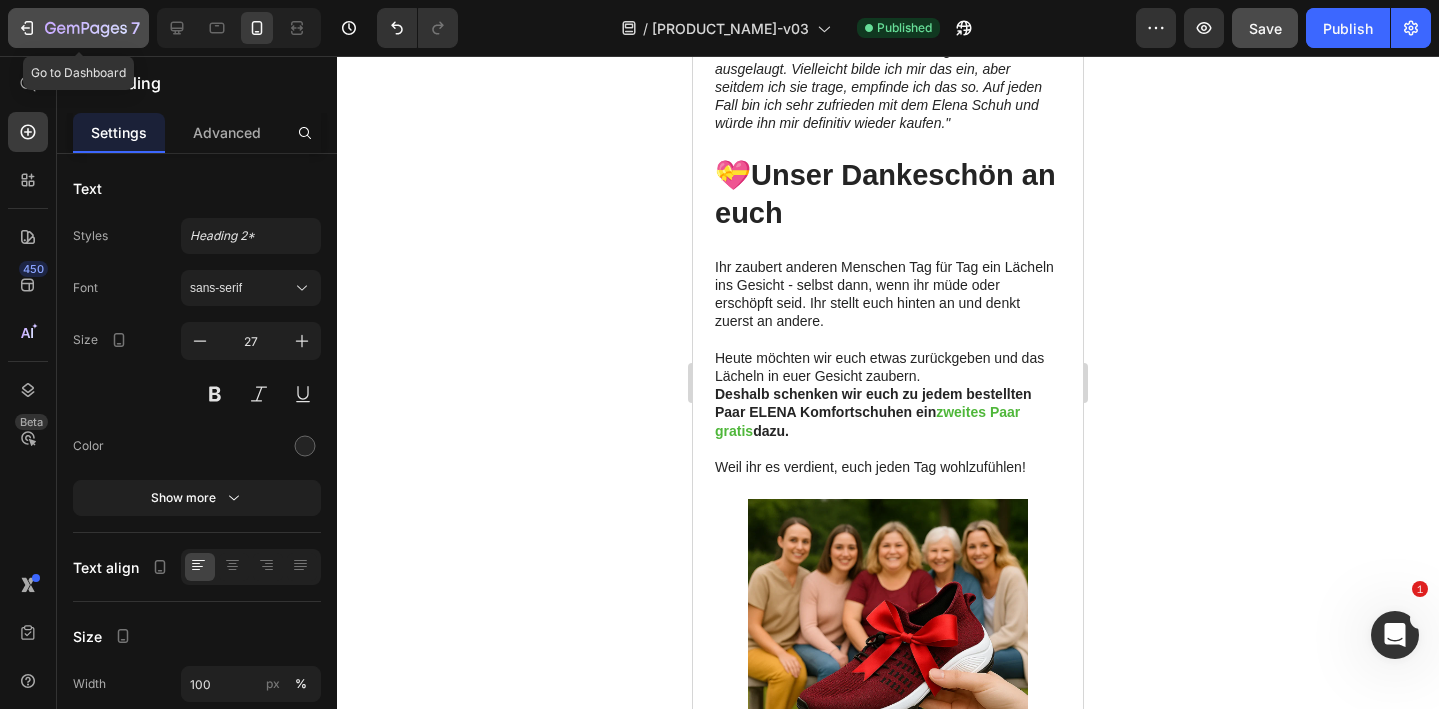 click on "7" at bounding box center [78, 28] 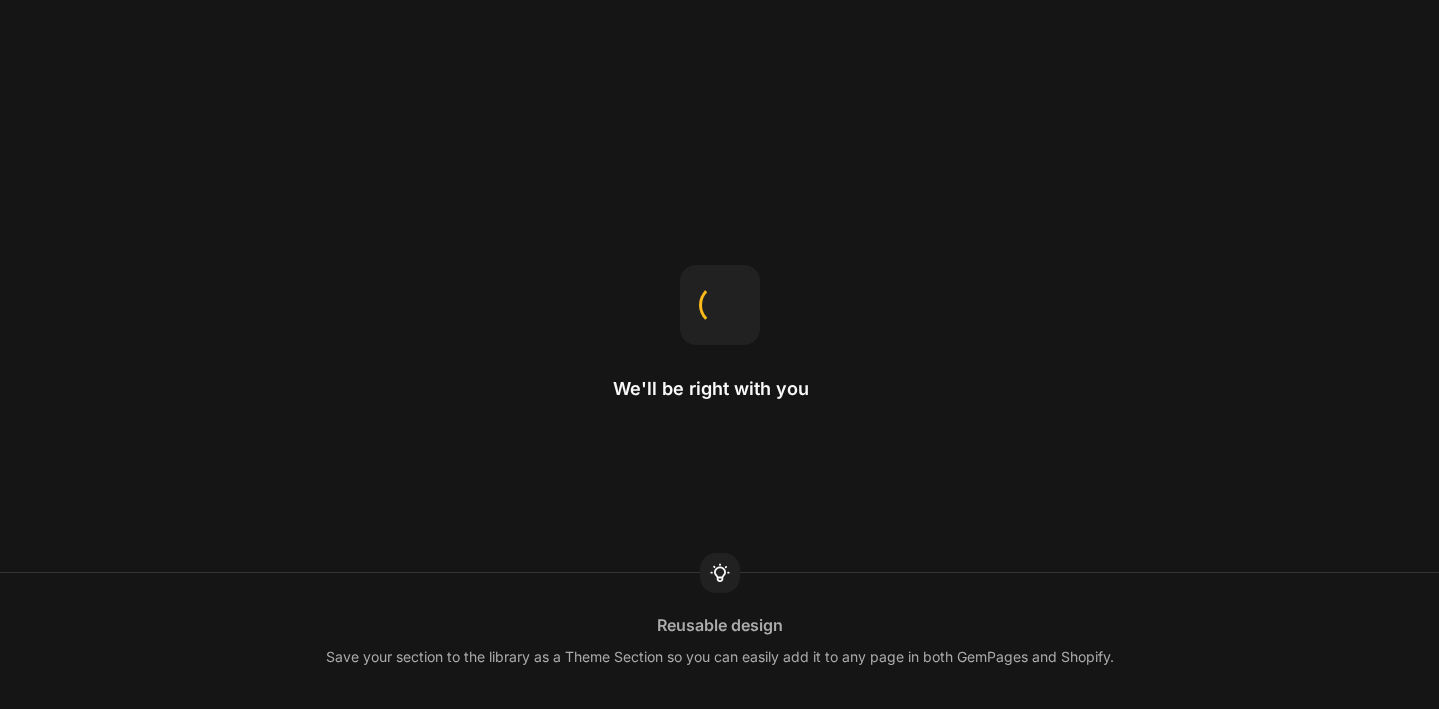 scroll, scrollTop: 0, scrollLeft: 0, axis: both 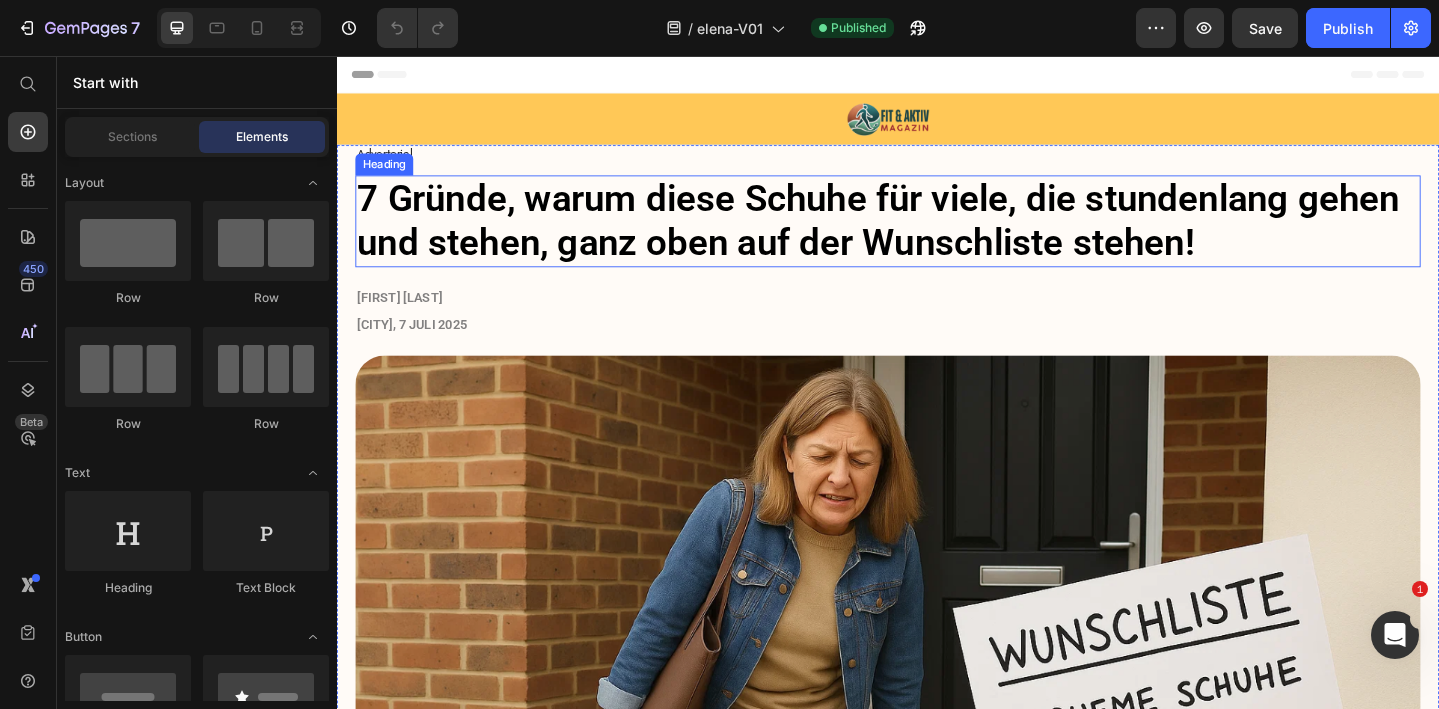 click on "7 Gründe, warum diese Schuhe für viele, die stundenlang gehen und stehen, ganz oben auf der Wunschliste stehen!" at bounding box center (926, 235) 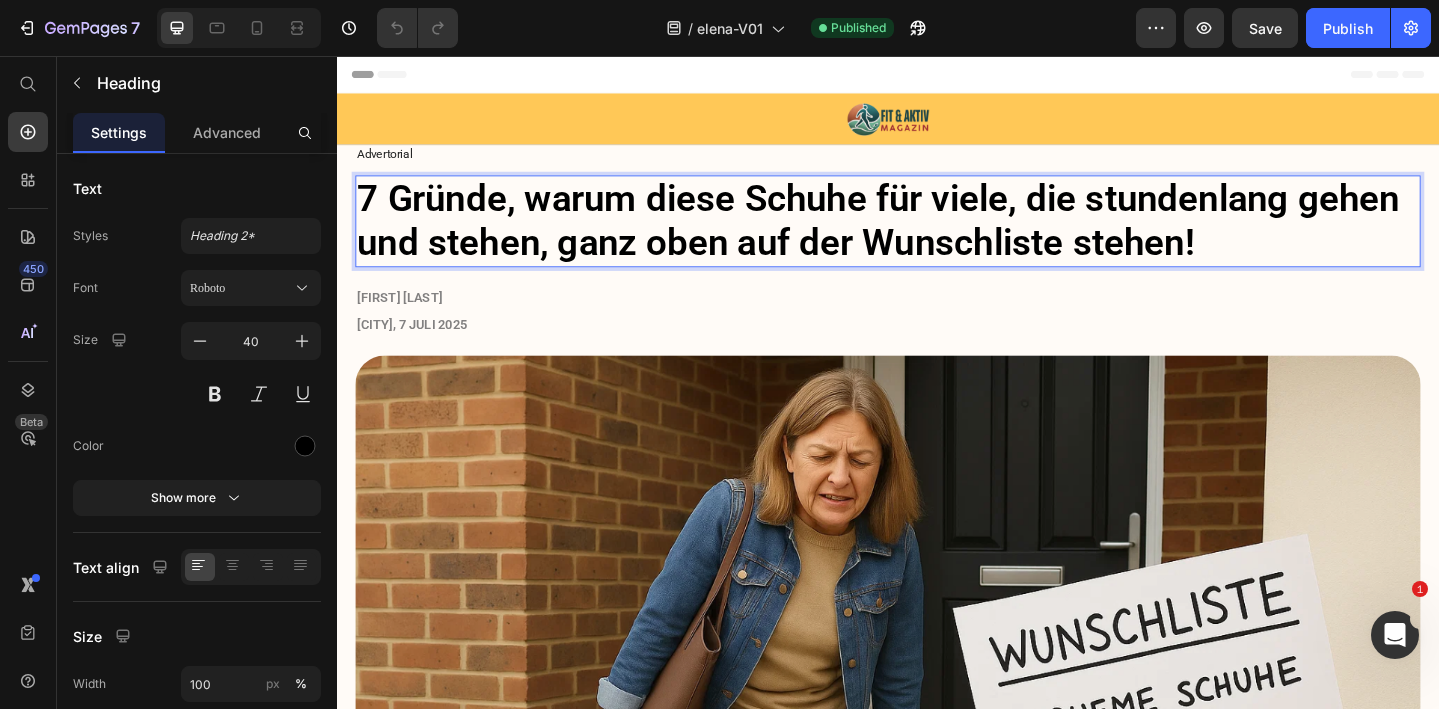 click on "7 Gründe, warum diese Schuhe für viele, die stundenlang gehen und stehen, ganz oben auf der Wunschliste stehen!" at bounding box center (926, 235) 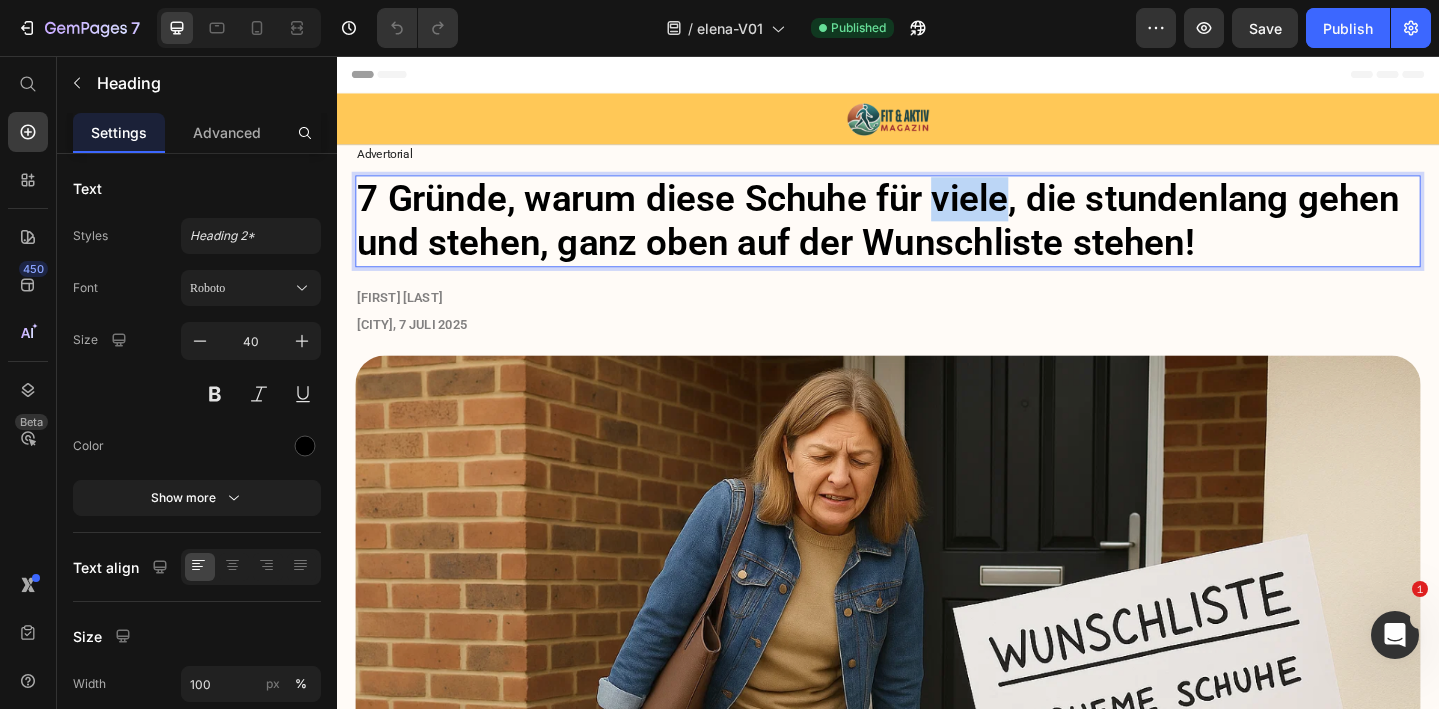 click on "7 Gründe, warum diese Schuhe für viele, die stundenlang gehen und stehen, ganz oben auf der Wunschliste stehen!" at bounding box center (926, 235) 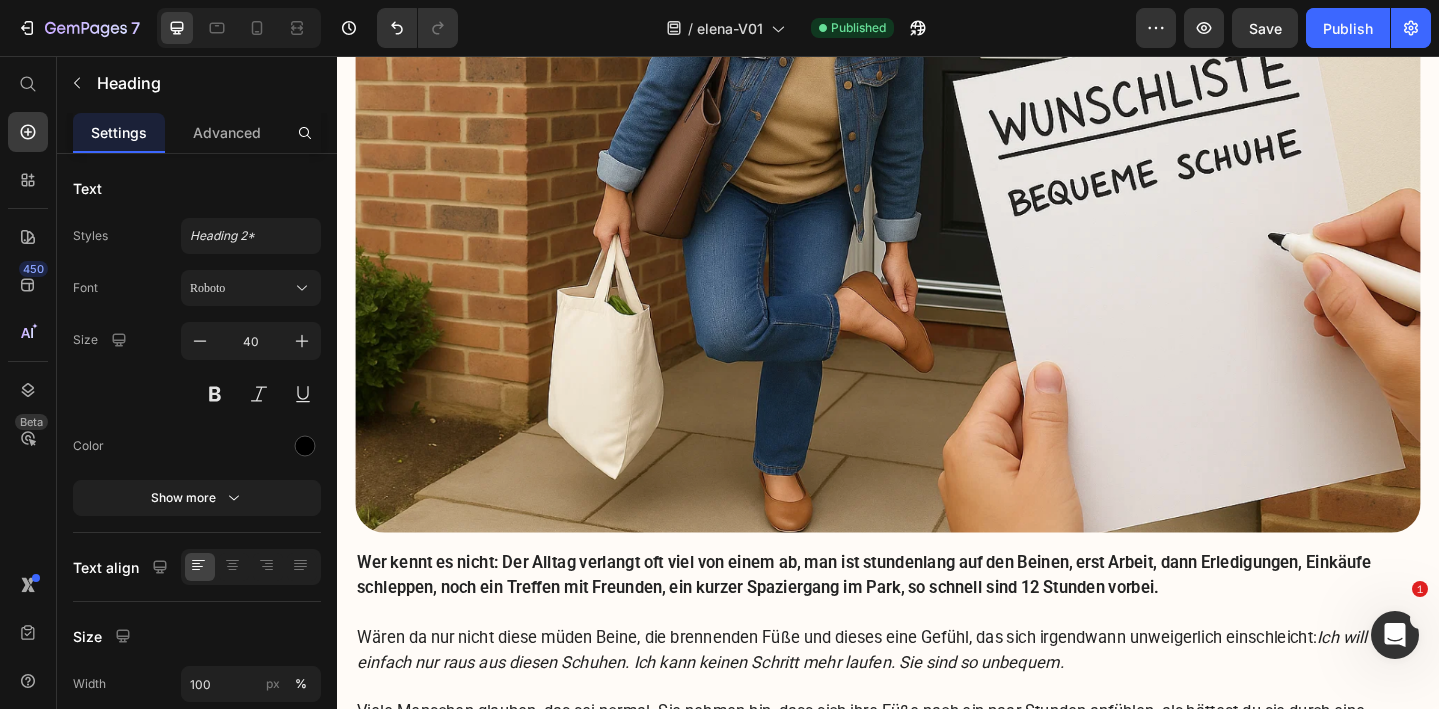 scroll, scrollTop: 0, scrollLeft: 0, axis: both 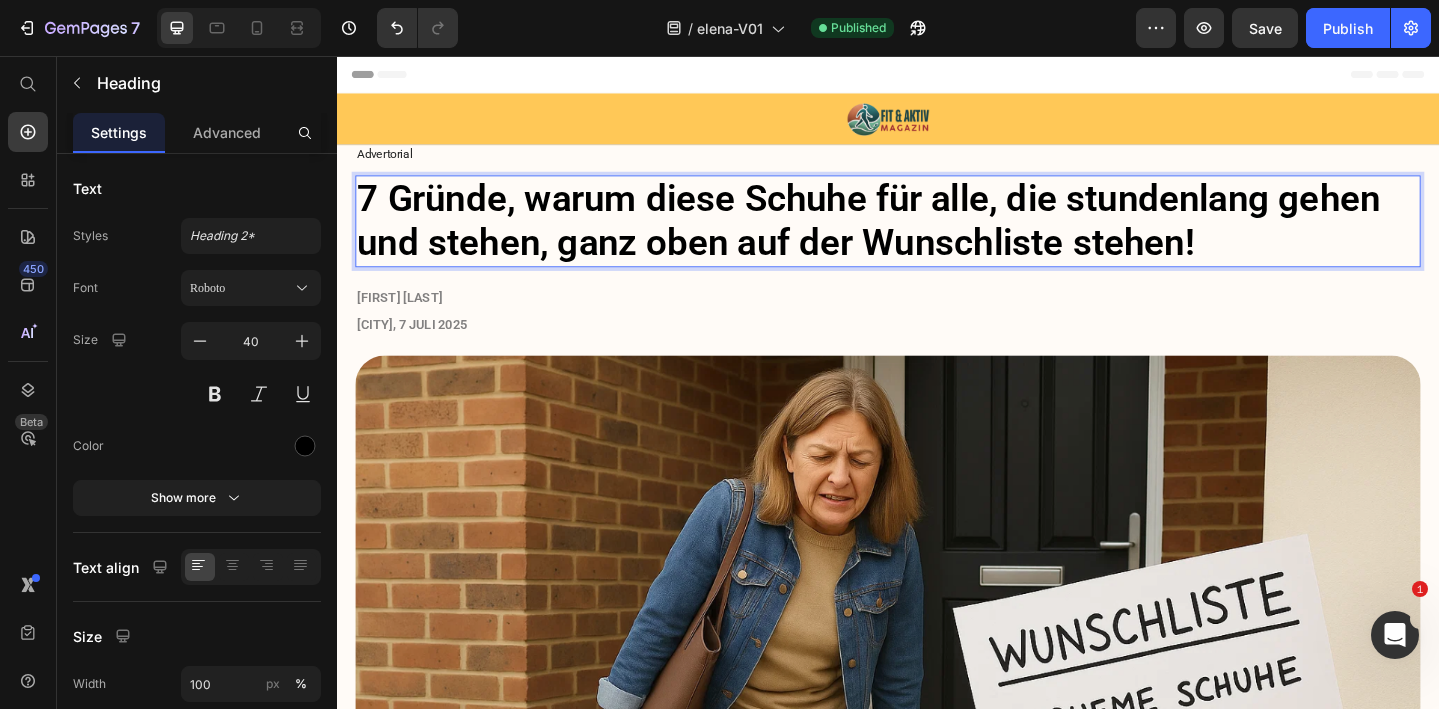 click on "7 Gründe, warum diese Schuhe für alle, die stundenlang gehen und stehen, ganz oben auf der Wunschliste stehen!" at bounding box center (916, 235) 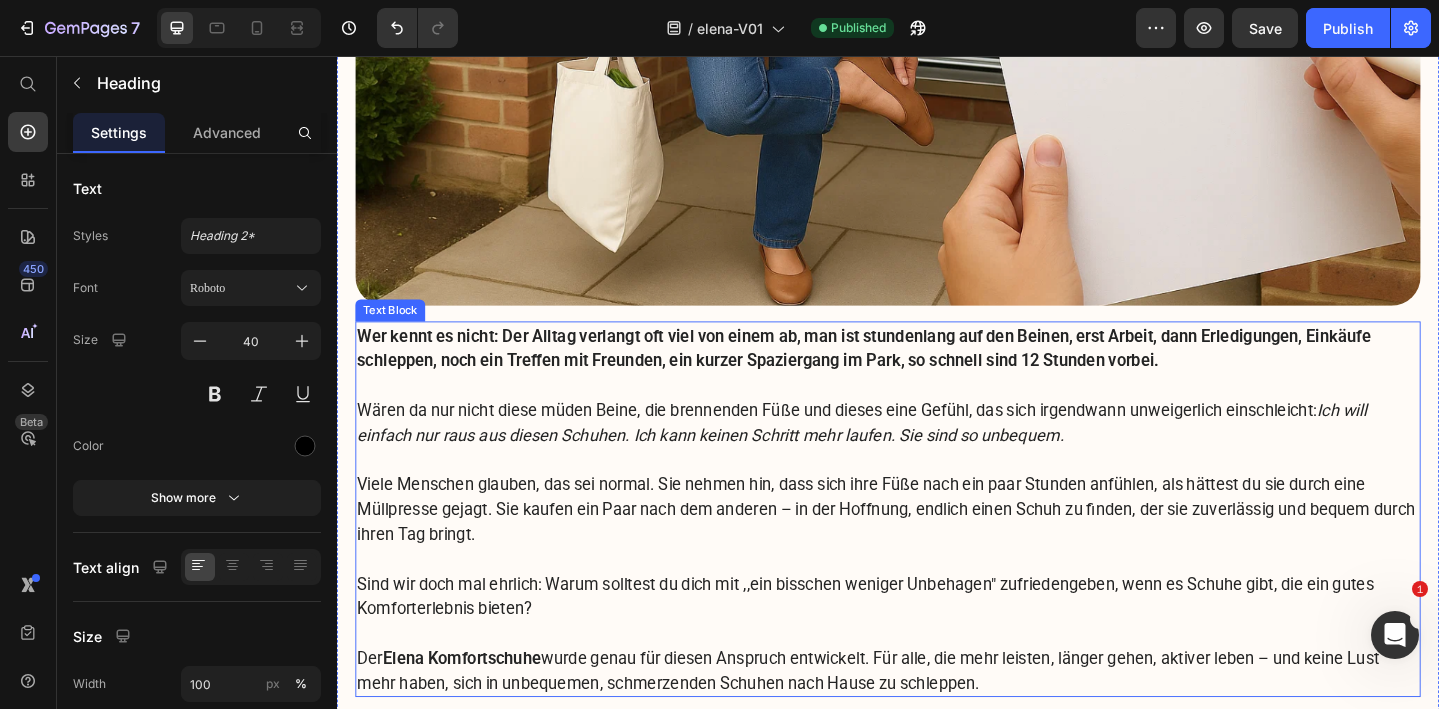 click on "Ich will einfach nur raus aus diesen Schuhen. Ich kann keinen Schritt mehr laufen. Sie sind so unbequem." at bounding box center (908, 455) 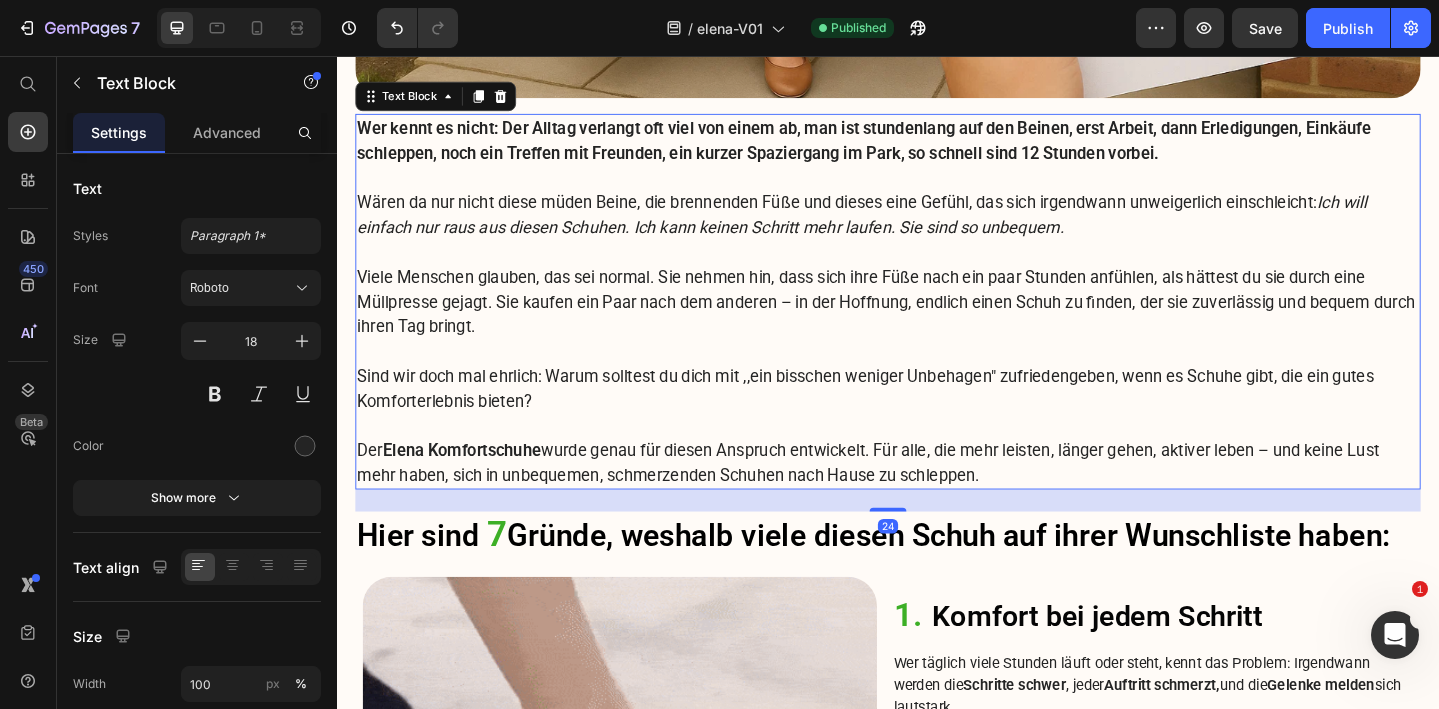 scroll, scrollTop: 1064, scrollLeft: 0, axis: vertical 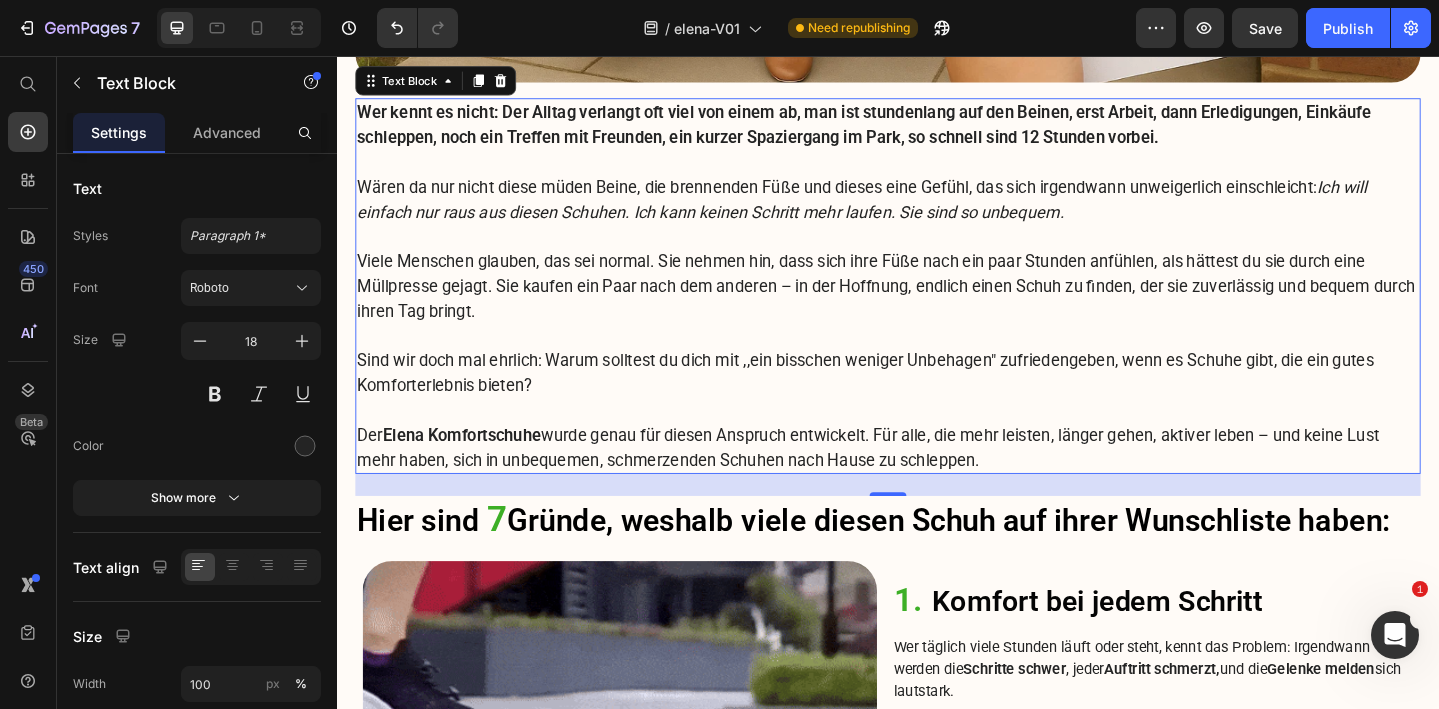 click on "Sind wir doch mal ehrlich: Warum solltest du dich mit ,,ein bisschen weniger Unbehagen" zufriedengeben, wenn es Schuhe gibt, die ein gutes Komforterlebnis bieten?" at bounding box center [937, 401] 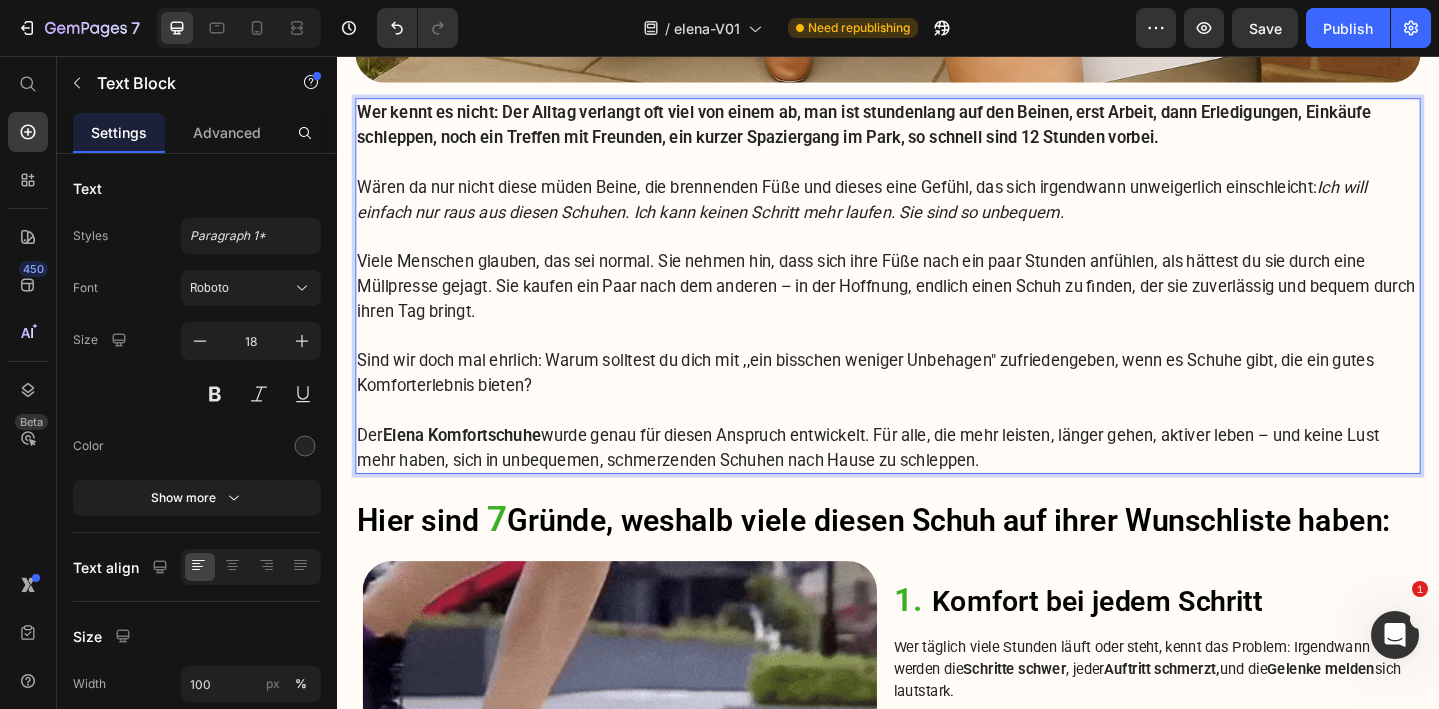 click on "Sind wir doch mal ehrlich: Warum solltest du dich mit ,,ein bisschen weniger Unbehagen" zufriedengeben, wenn es Schuhe gibt, die ein gutes Komforterlebnis bieten?" at bounding box center [937, 401] 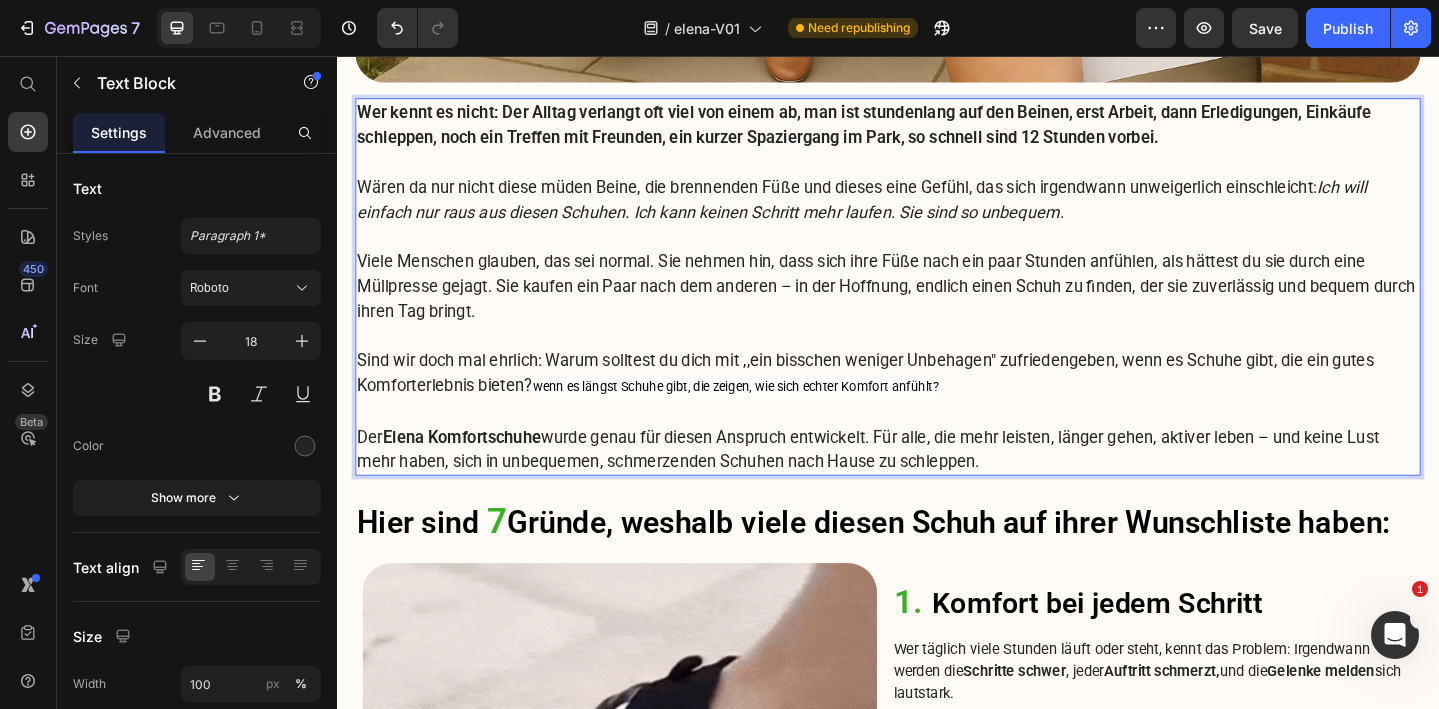 click on "Sind wir doch mal ehrlich: Warum solltest du dich mit ,,ein bisschen weniger Unbehagen" zufriedengeben, wenn es Schuhe gibt, die ein gutes Komforterlebnis bieten?  wenn es längst Schuhe gibt, die zeigen, wie sich echter Komfort anfühlt?" at bounding box center [937, 402] 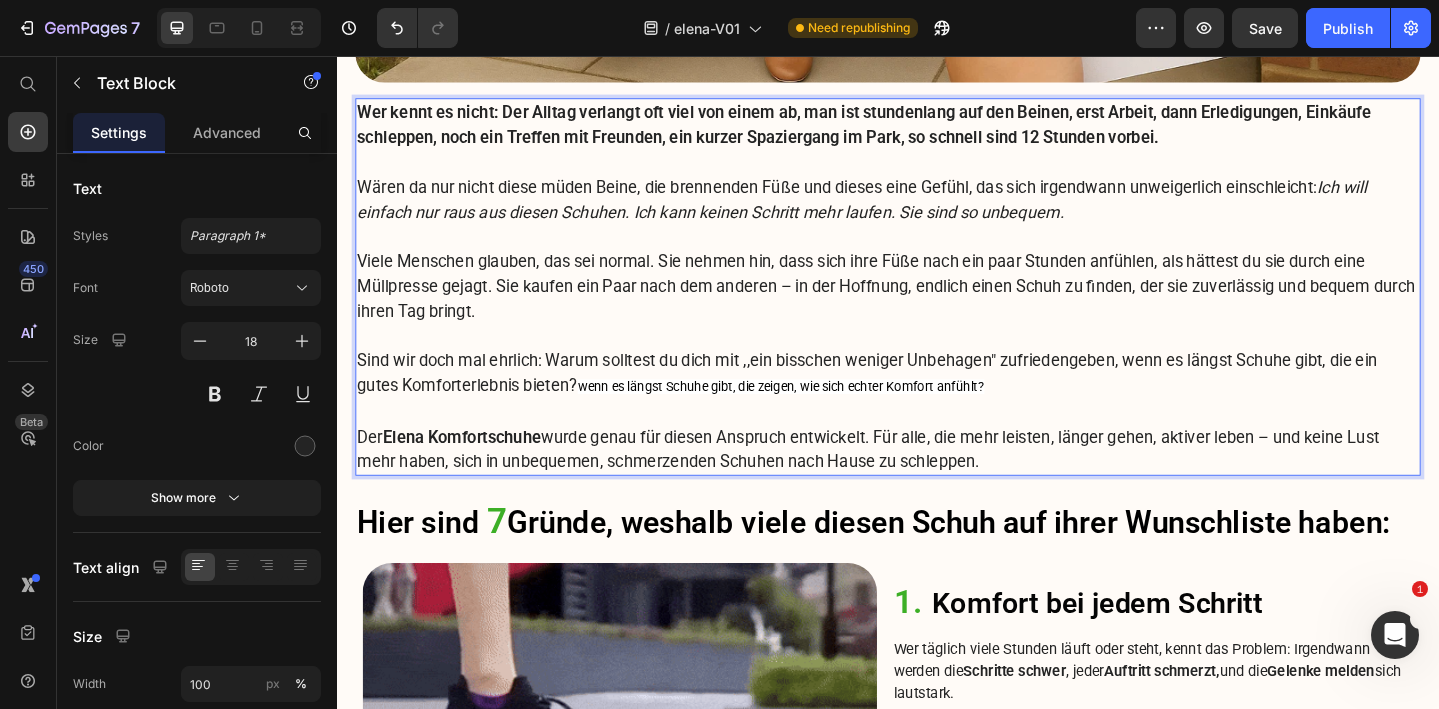 click on "Sind wir doch mal ehrlich: Warum solltest du dich mit ,,ein bisschen weniger Unbehagen" zufriedengeben, wenn es längst Schuhe gibt, die ein gutes Komforterlebnis bieten?  wenn es längst Schuhe gibt, die zeigen, wie sich echter Komfort anfühlt?" at bounding box center [937, 402] 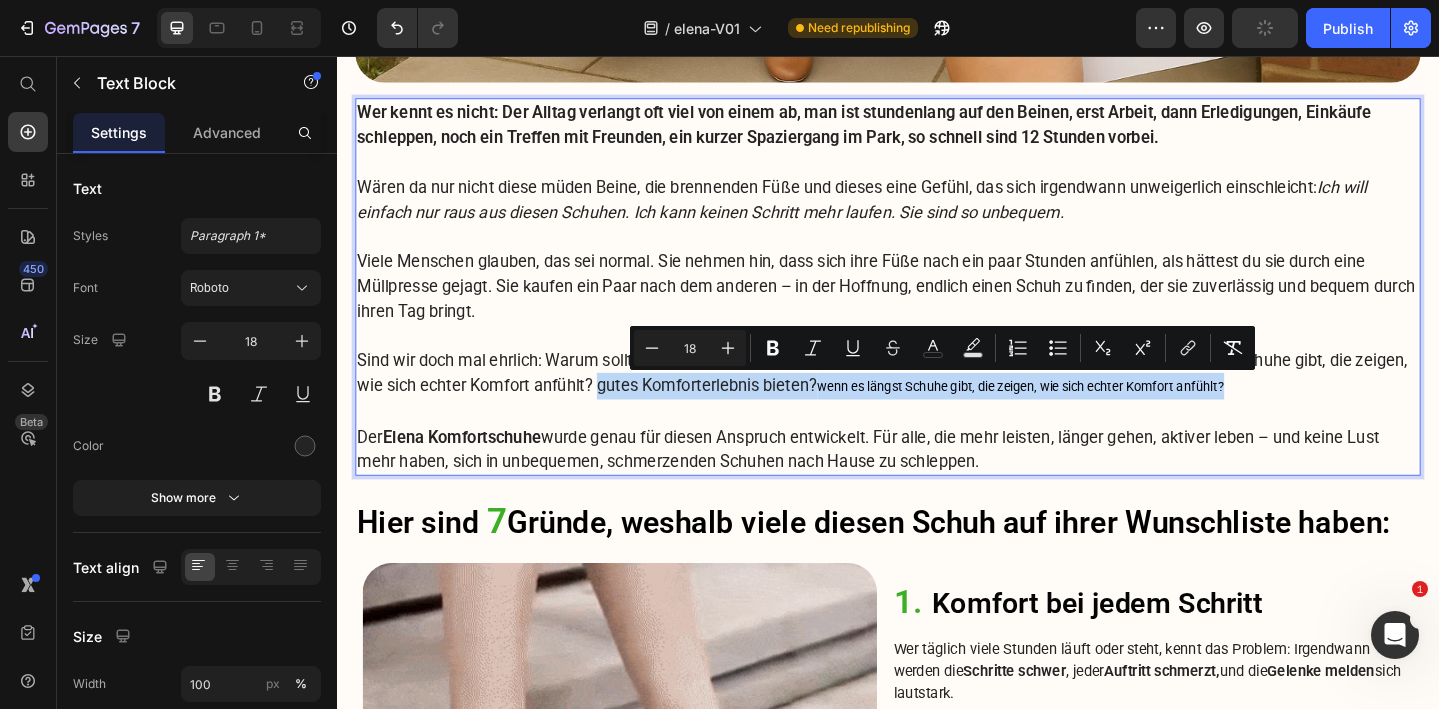 drag, startPoint x: 621, startPoint y: 415, endPoint x: 1370, endPoint y: 432, distance: 749.1929 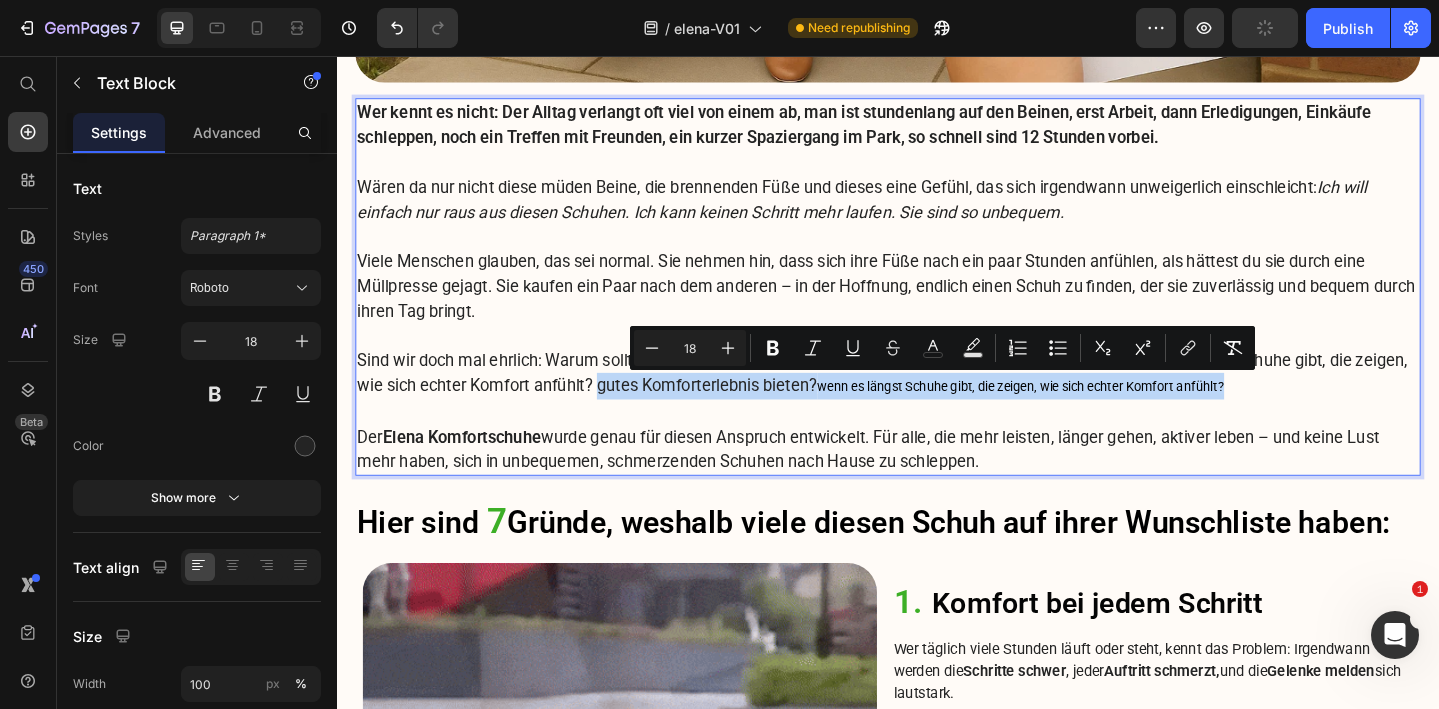 click on "Wer kennt es nicht: Der Alltag verlangt oft viel von einem ab, man ist stundenlang auf den Beinen, erst Arbeit, dann Erledigungen, Einkäufe schleppen, noch ein Treffen mit Freunden, ein kurzer Spaziergang im Park, so schnell sind 12 Stunden vorbei. Wären da nur nicht diese müden Beine, die brennenden Füße und dieses eine Gefühl, das sich irgendwann unweigerlich einschleicht:  Ich will einfach nur raus aus diesen Schuhen. Ich kann keinen Schritt mehr laufen. Sie sind so unbequem. Viele Menschen glauben, das sei normal. Sie nehmen hin, dass sich ihre Füße nach ein paar Stunden anfühlen, als hättest du sie durch eine Müllpresse gejagt. Sie kaufen ein Paar nach dem anderen – in der Hoffnung, endlich einen Schuh zu finden, der sie zuverlässig und bequem durch ihren Tag bringt. Sind wir doch mal ehrlich: Warum solltest du dich mit ,,ein bisschen weniger Unbehagen" zufriedengeben, wenn es längst Schuhe gibt, die zeigen, wie sich echter Komfort anfühlt? gutes Komforterlebnis bieten?  Der" at bounding box center [937, 307] 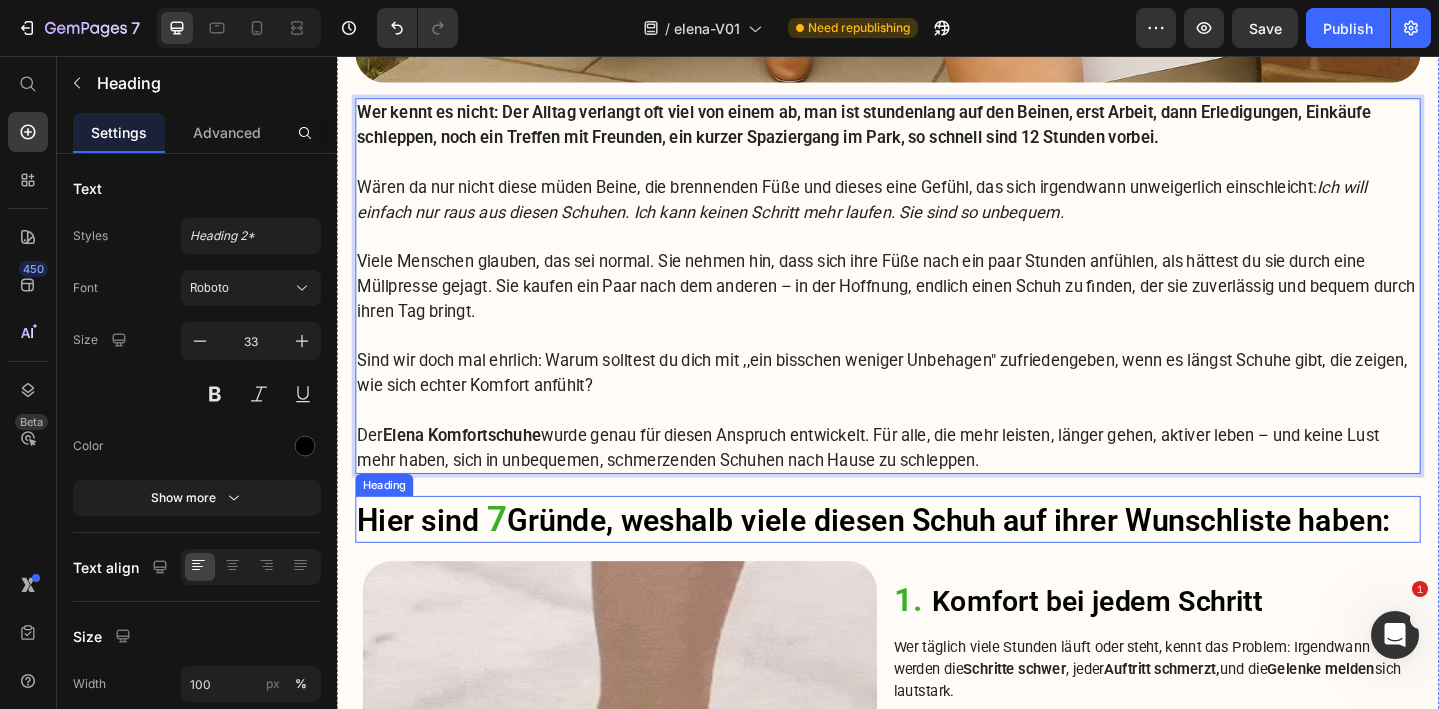 click on "Hier sind   7  Gründe , weshalb viele diesen Schuh auf ihrer Wunschliste haben:" at bounding box center [937, 561] 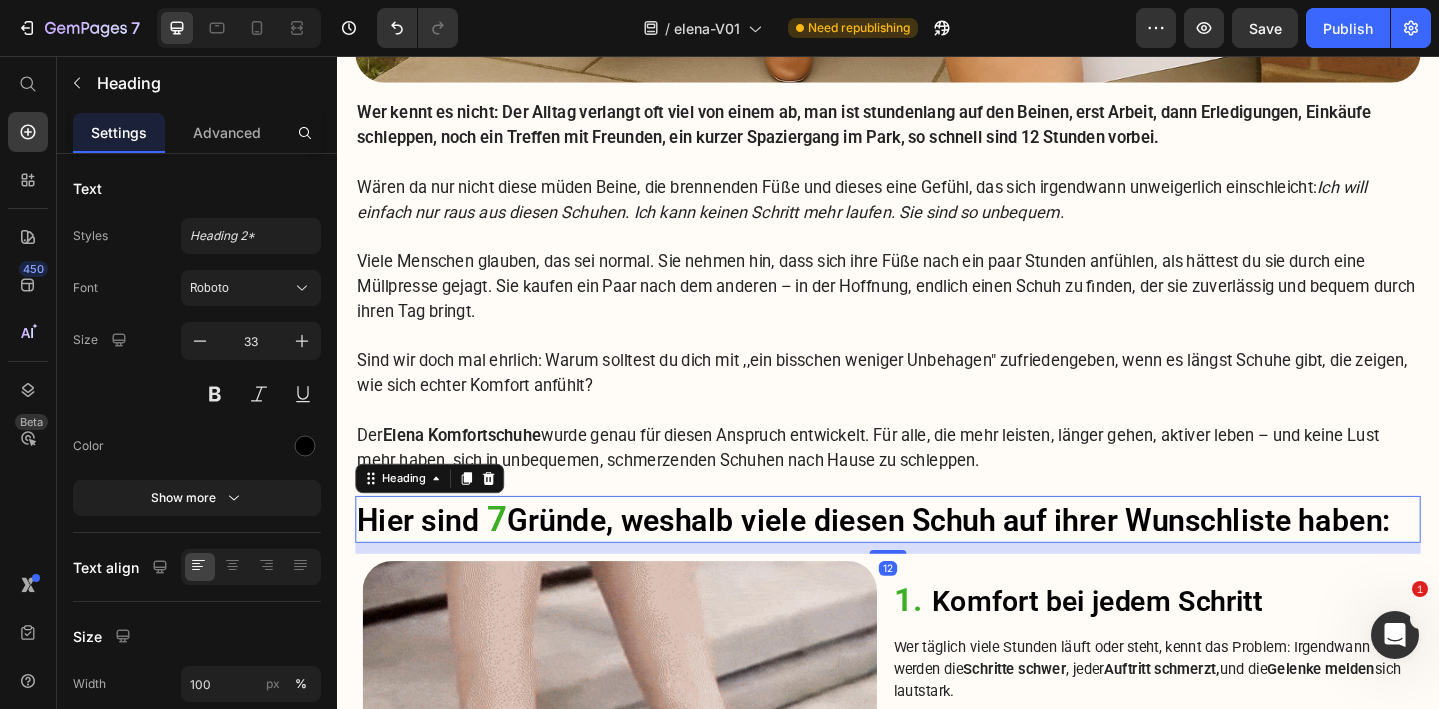 click on "Hier sind   7  Gründe , weshalb viele diesen Schuh auf ihrer Wunschliste haben:" at bounding box center [937, 561] 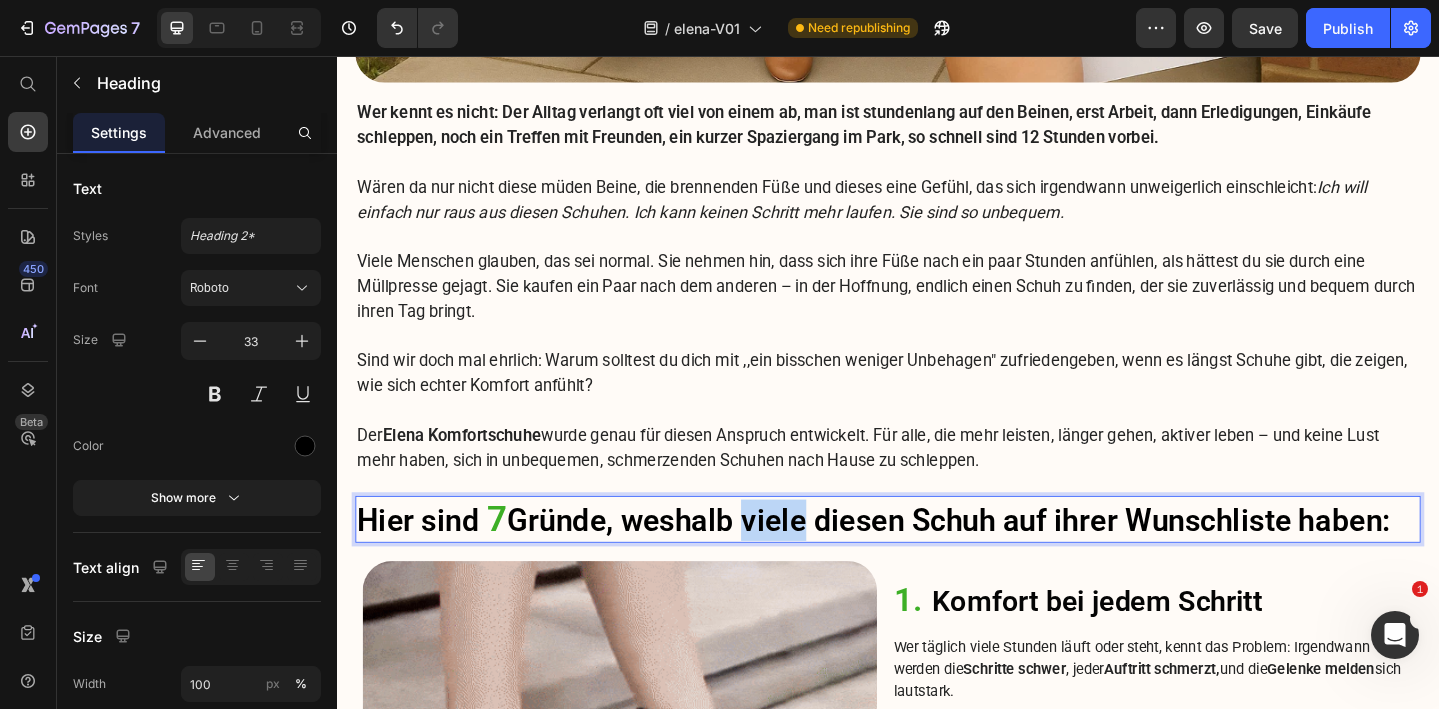 click on "Hier sind   7  Gründe , weshalb viele diesen Schuh auf ihrer Wunschliste haben:" at bounding box center (937, 561) 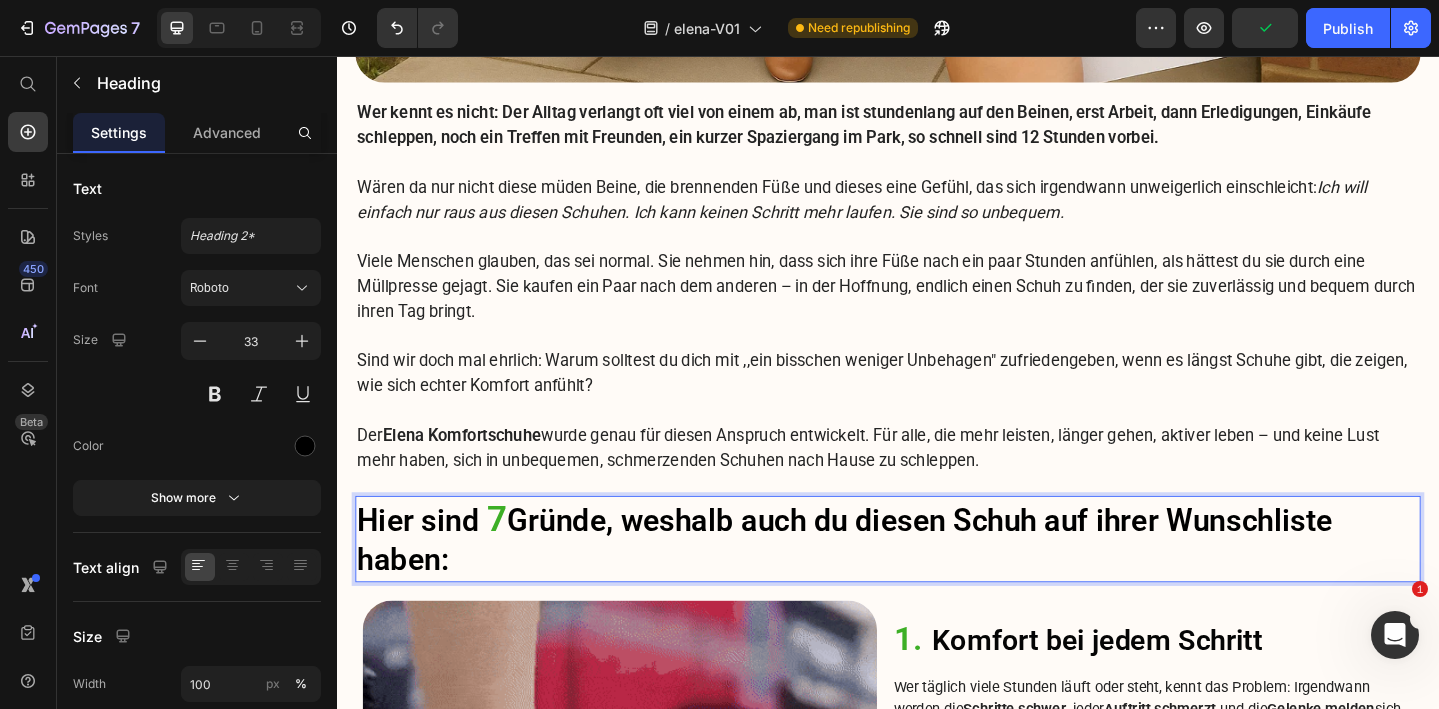 click on "Hier sind   7  Gründe , weshalb auch du diesen Schuh auf ihrer Wunschliste haben:" at bounding box center [937, 583] 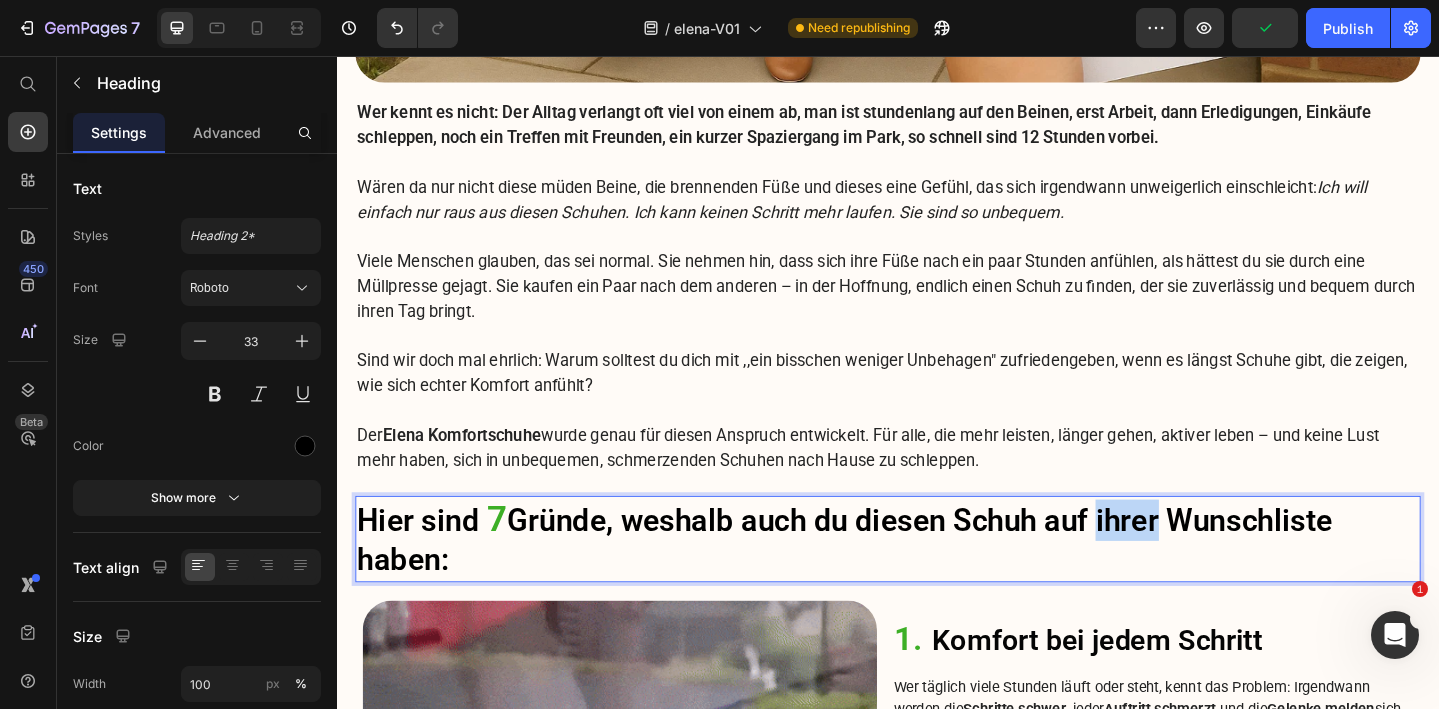 click on "Hier sind   7  Gründe , weshalb auch du diesen Schuh auf ihrer Wunschliste haben:" at bounding box center [937, 583] 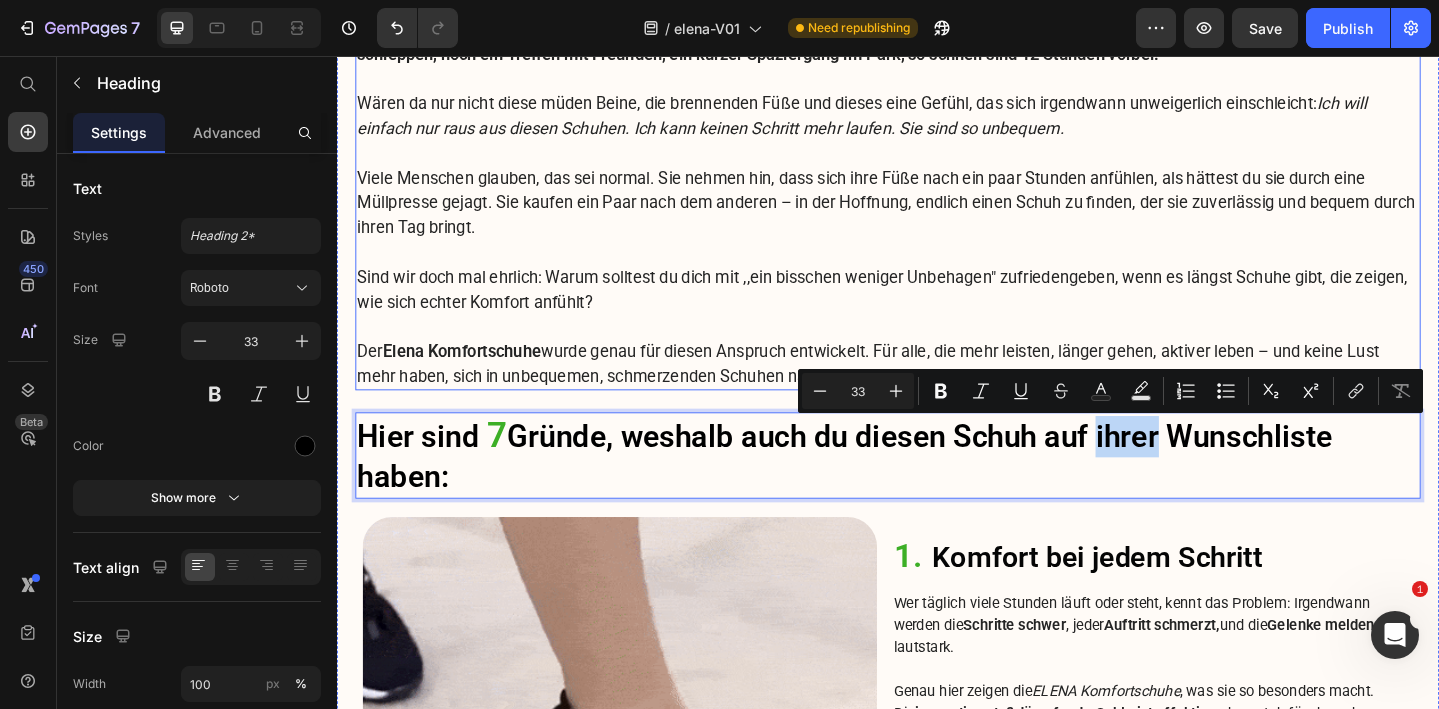 scroll, scrollTop: 1154, scrollLeft: 0, axis: vertical 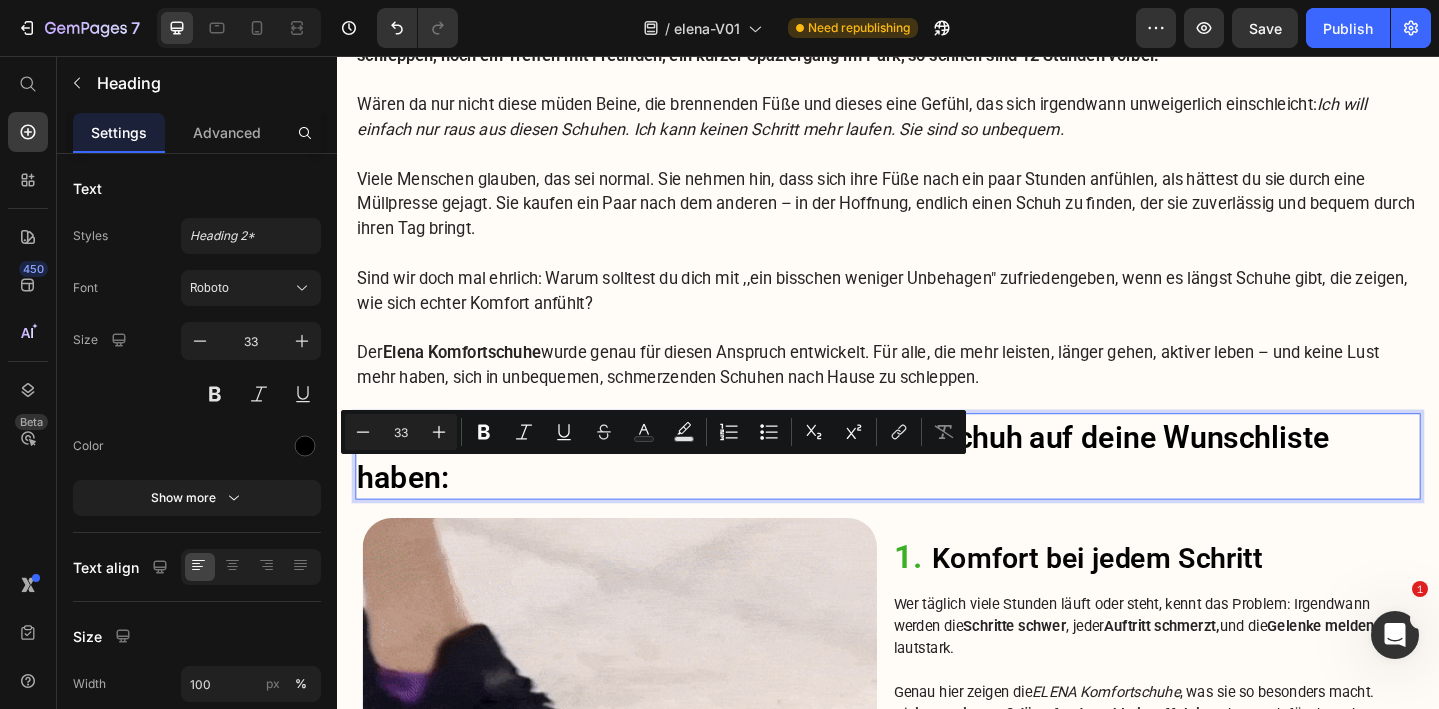 drag, startPoint x: 830, startPoint y: 509, endPoint x: 364, endPoint y: 508, distance: 466.00107 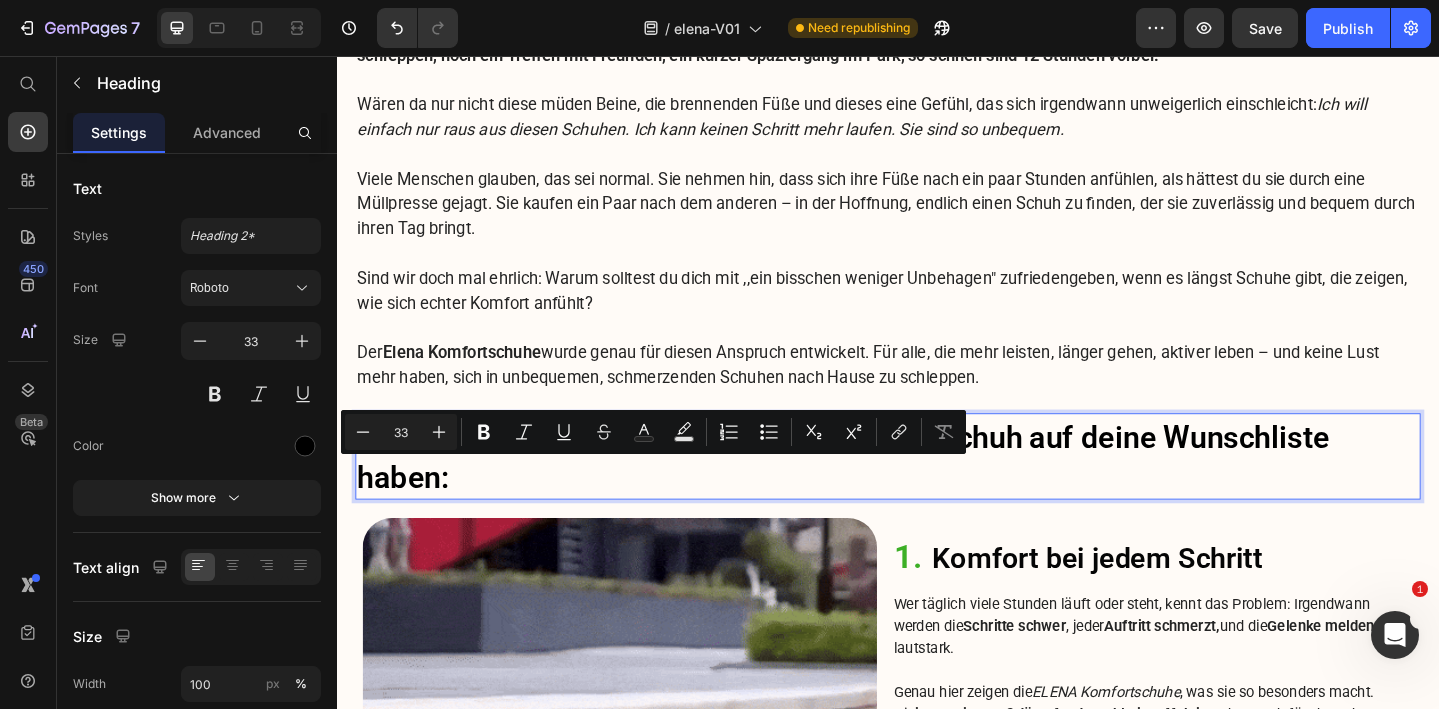 click on "Hier sind   7  Gründe , weshalb auch du diesen Schuh auf deine Wunschliste haben:" at bounding box center [937, 493] 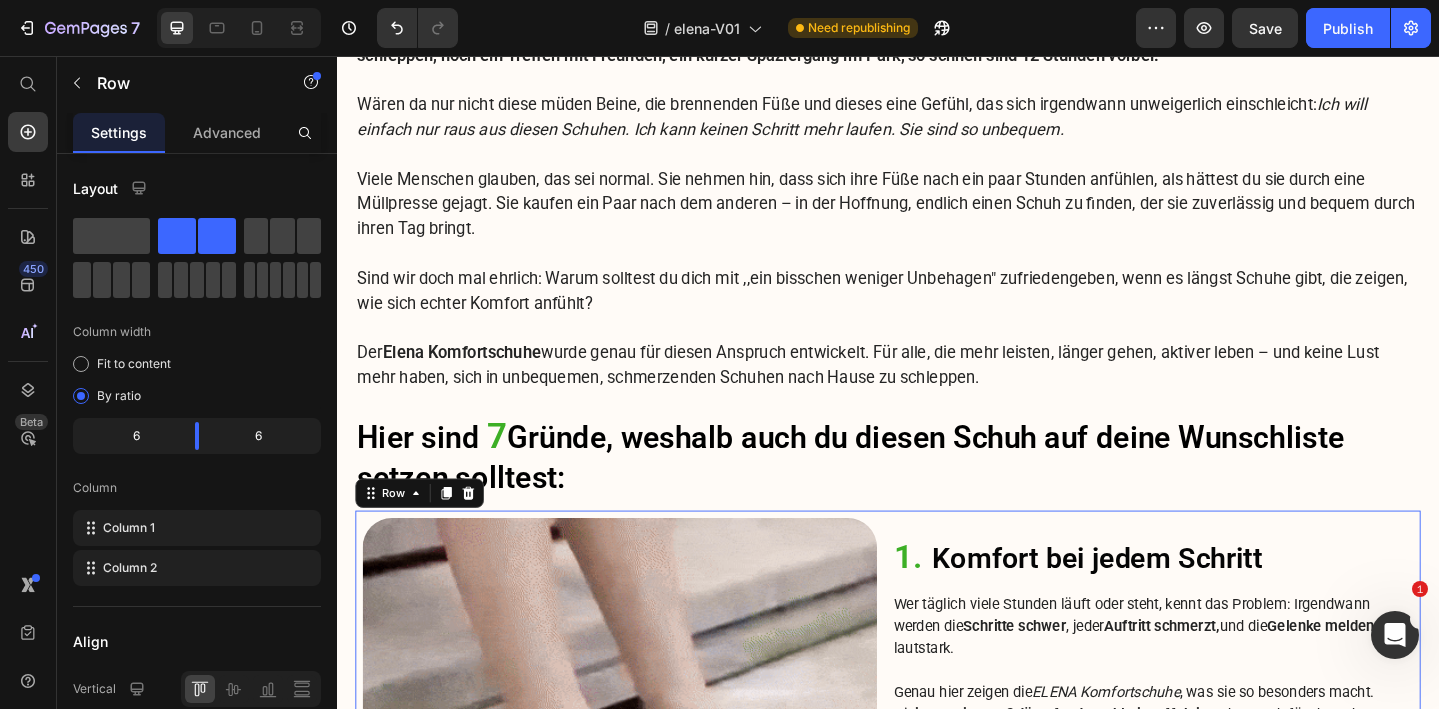 click on "1.   Komfort bei jedem Schritt Heading Wer täglich viele Stunden läuft oder steht, kennt das Problem: Irgendwann werden die  Schritte schwer , jeder  Auftritt schmerzt,  und die  Gelenke melden  sich lautstark.    Genau hier zeigen die  ELENA Komfortschuhe , was sie so besonders macht. Die  innovative stoßdämpfende Sohle ist effektiv  und sorgt dafür, dass du komfortabel laufen kannst.   Vor allem der  sensible Fersenbereich  wurde gezielt verstärkt. Text Block" at bounding box center [1229, 839] 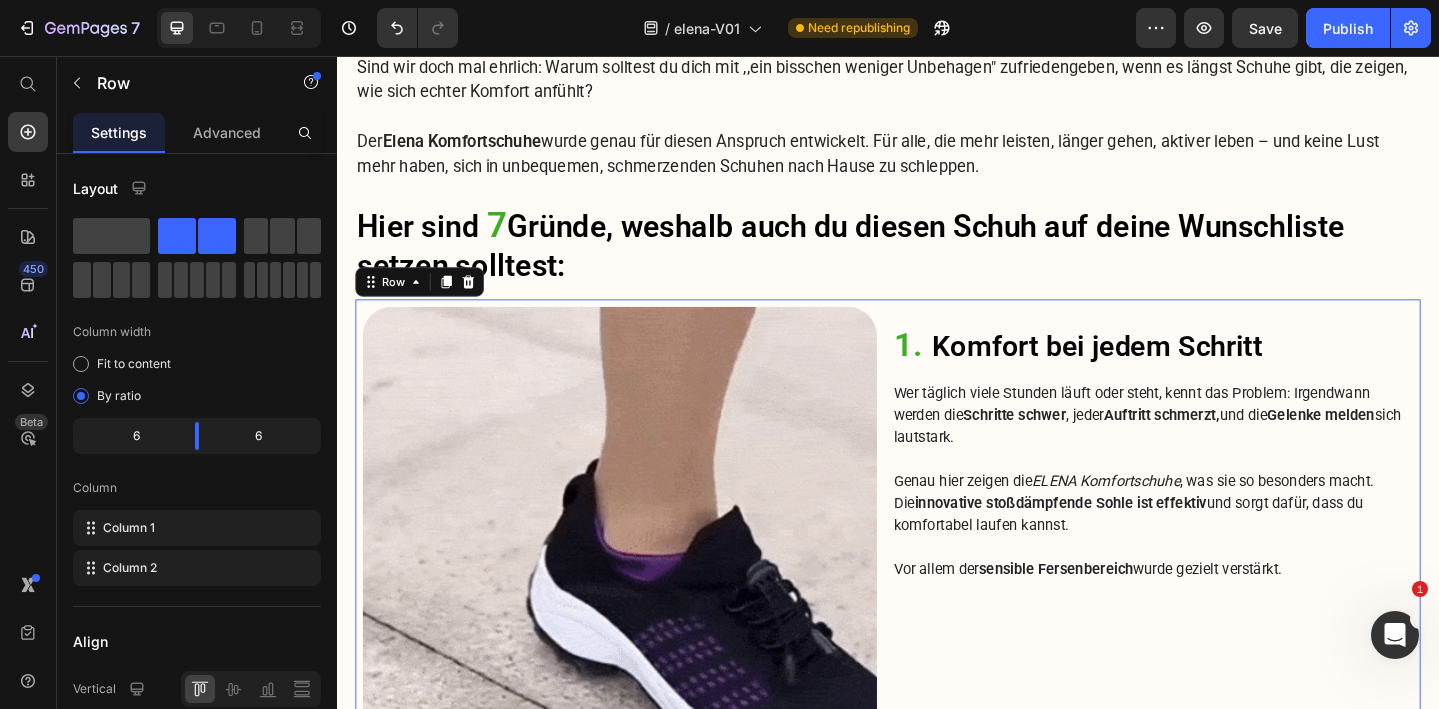 scroll, scrollTop: 1387, scrollLeft: 0, axis: vertical 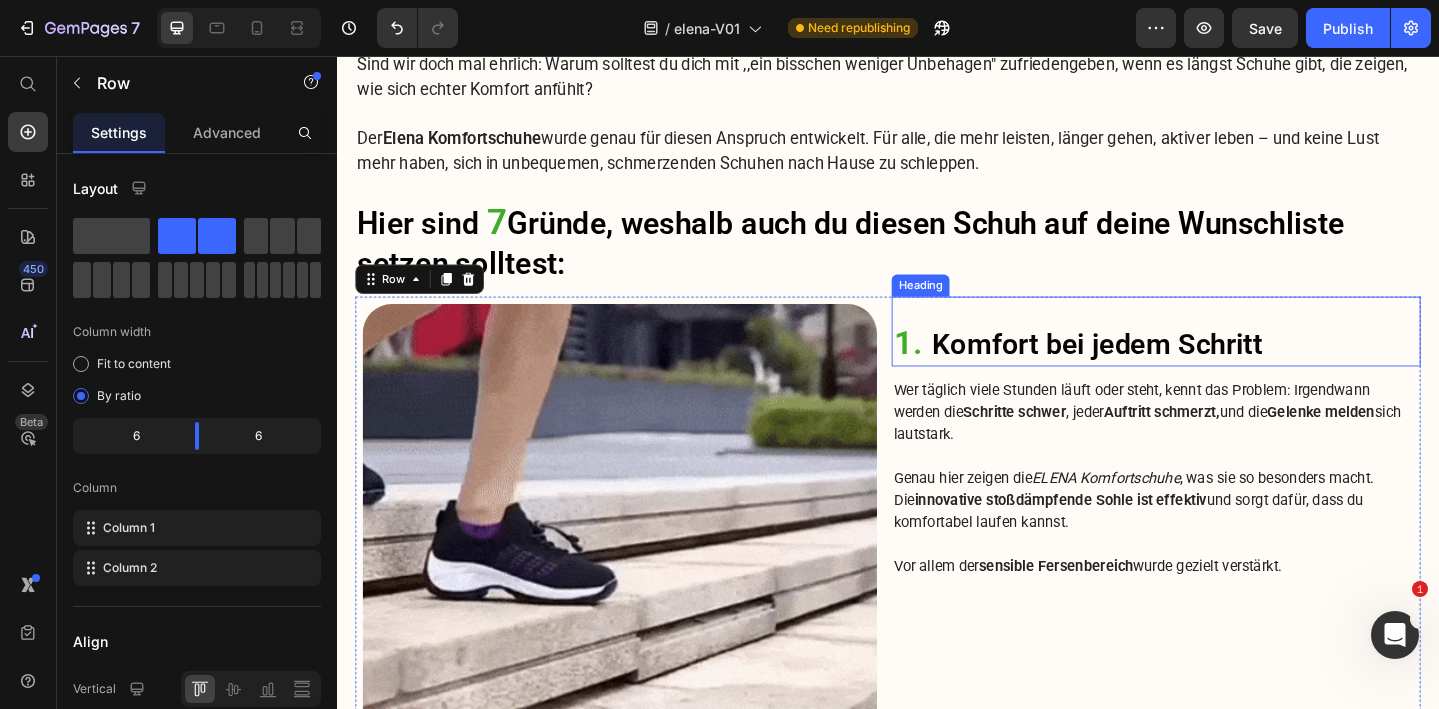 click on "1.   Komfort bei jedem Schritt" at bounding box center [1229, 368] 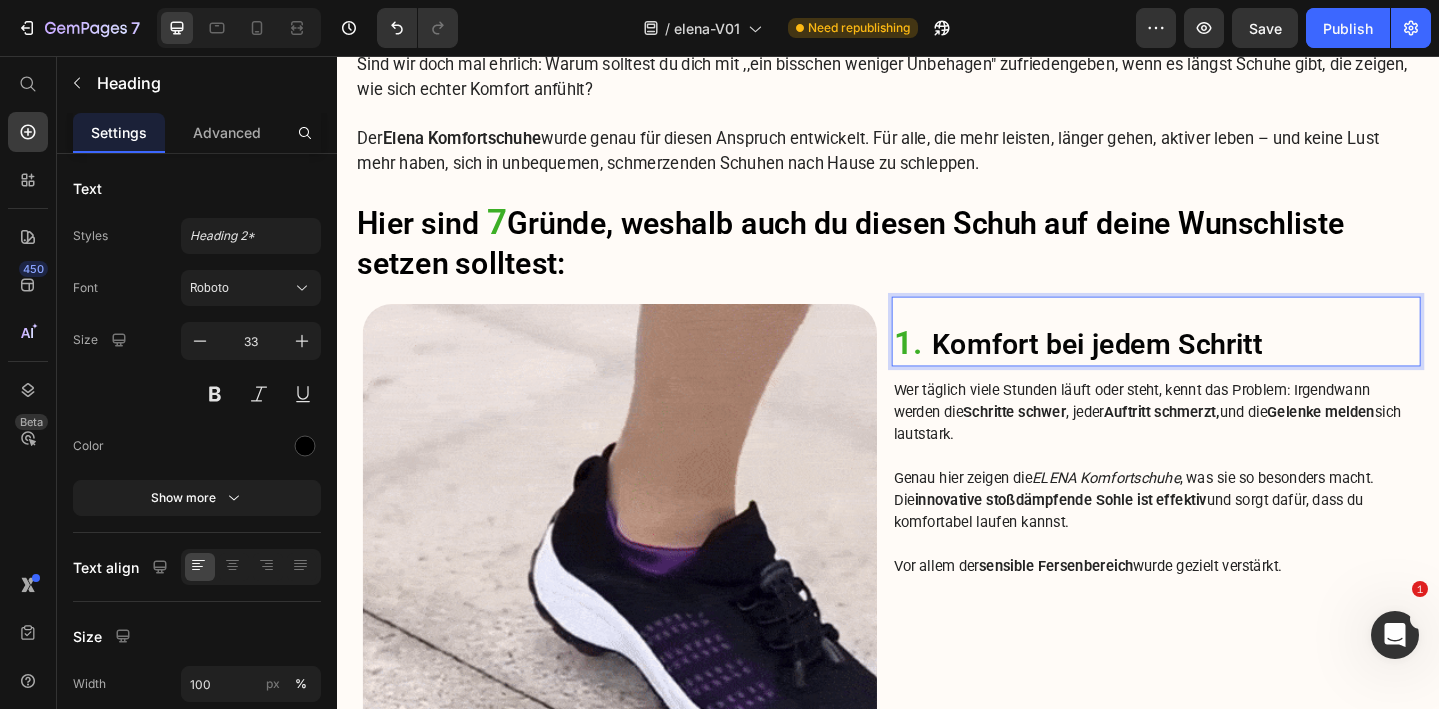 click on "1.   Komfort bei jedem Schritt" at bounding box center (1229, 368) 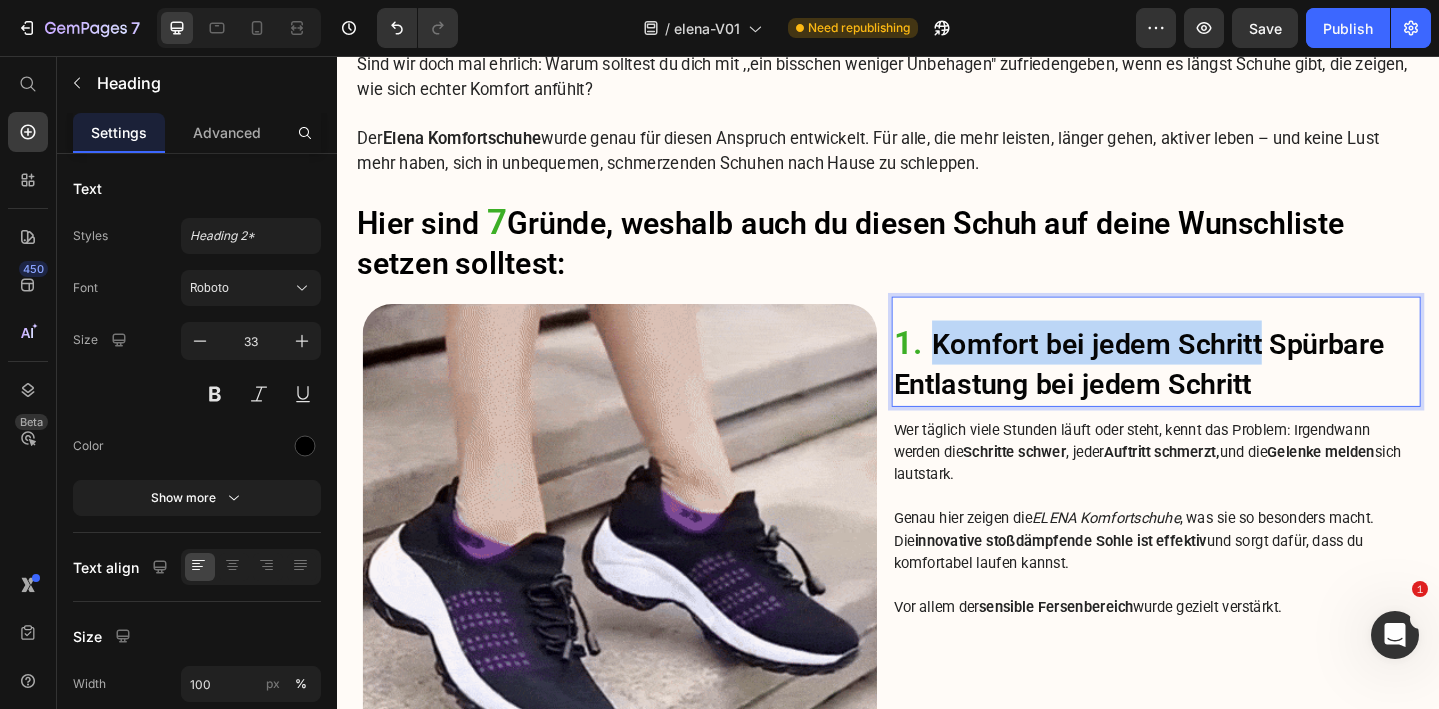 drag, startPoint x: 988, startPoint y: 366, endPoint x: 1340, endPoint y: 359, distance: 352.0696 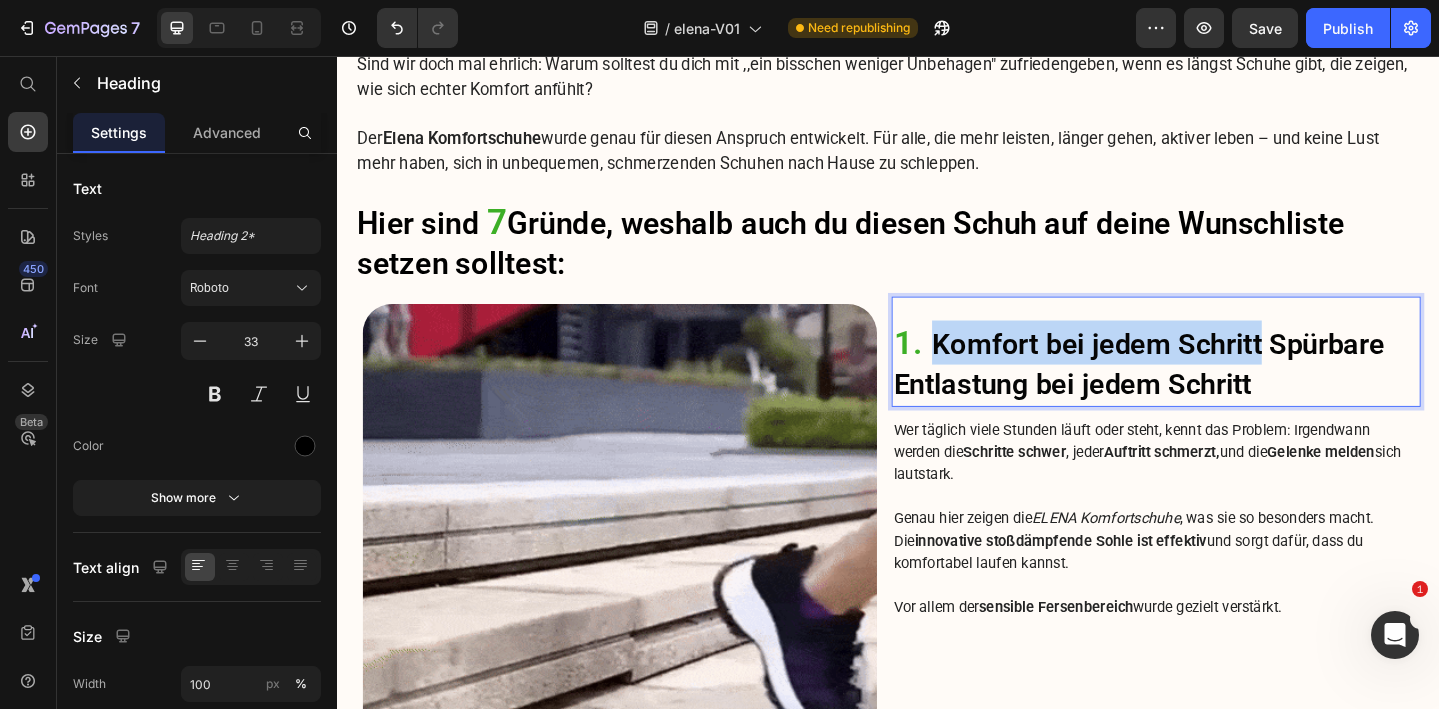 click on "Komfort bei jedem Schritt Spürbare Entlastung bei jedem Schritt" at bounding box center (1210, 391) 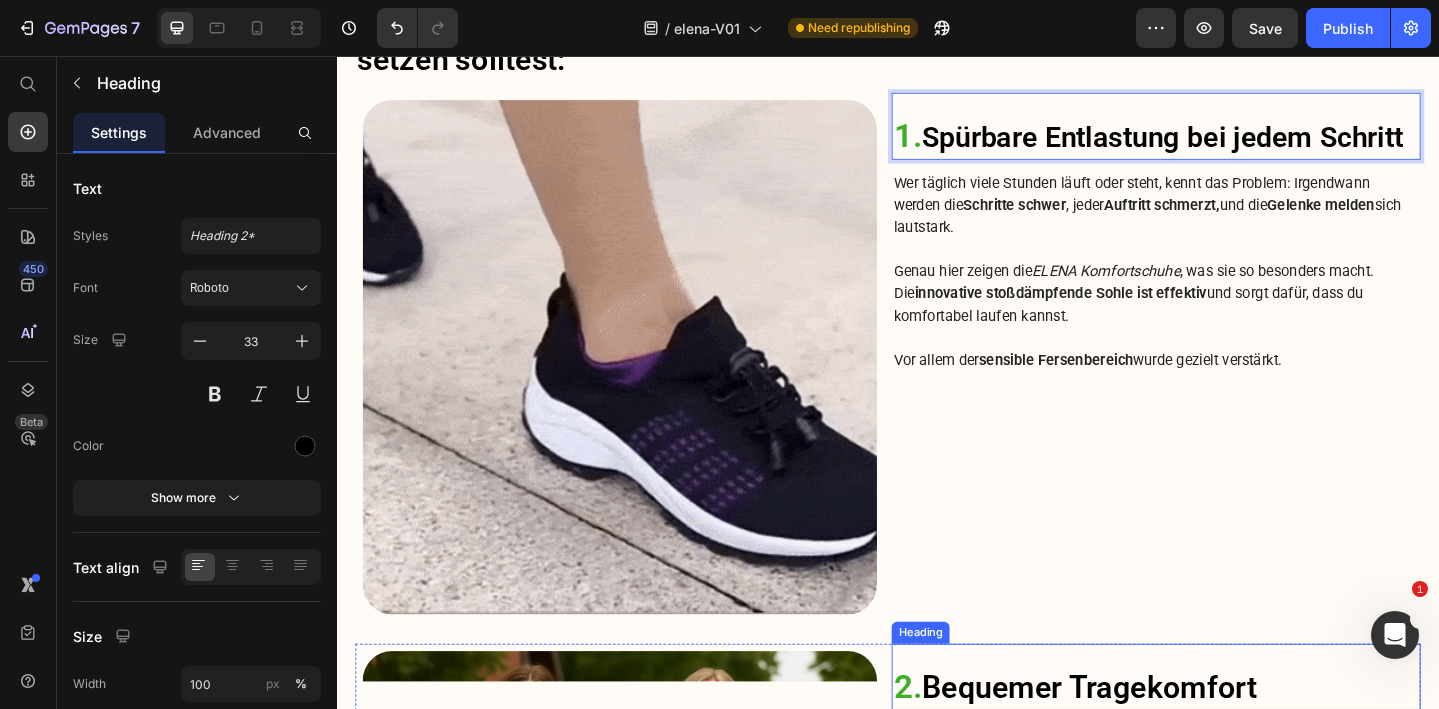 scroll, scrollTop: 1601, scrollLeft: 0, axis: vertical 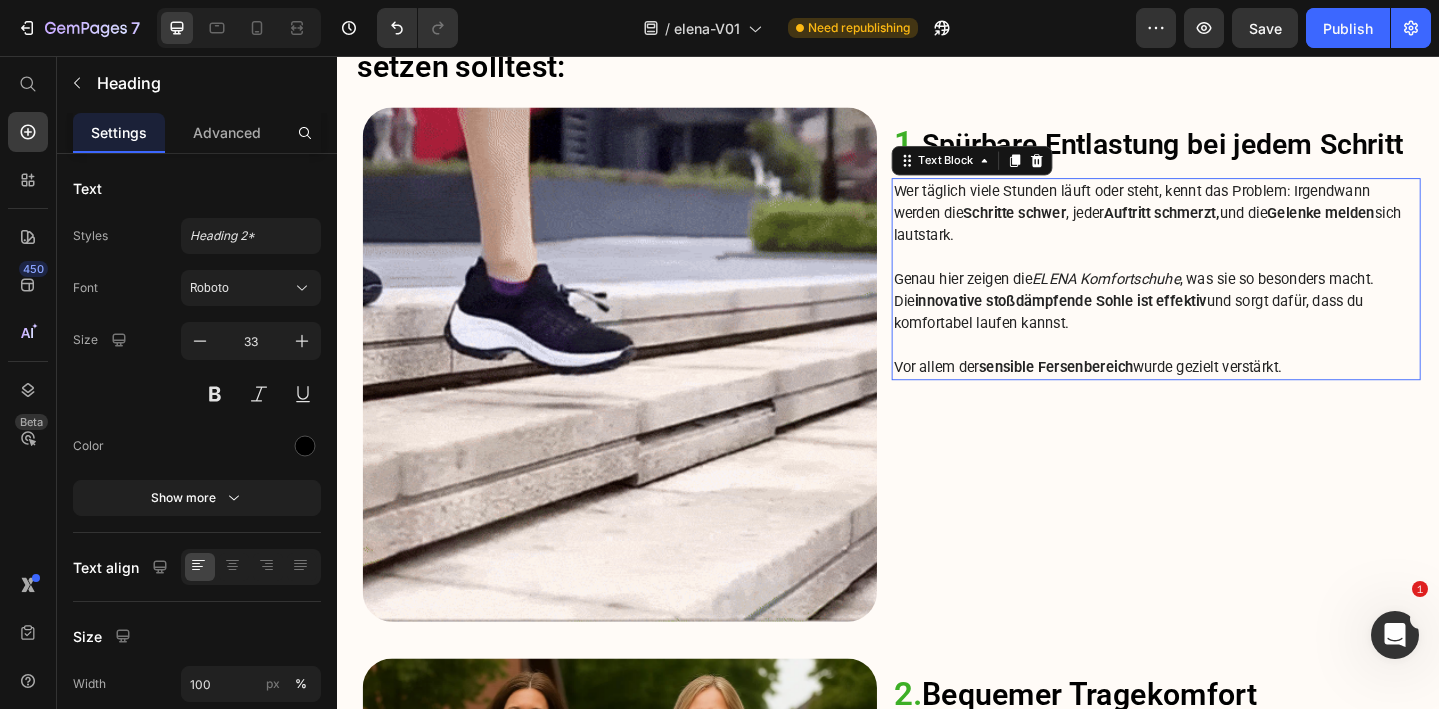 click on "Genau hier zeigen die  ELENA Komfortschuhe , was sie so besonders macht. Die  innovative stoßdämpfende Sohle ist effektiv  und sorgt dafür, dass du komfortabel laufen kannst." at bounding box center [1229, 323] 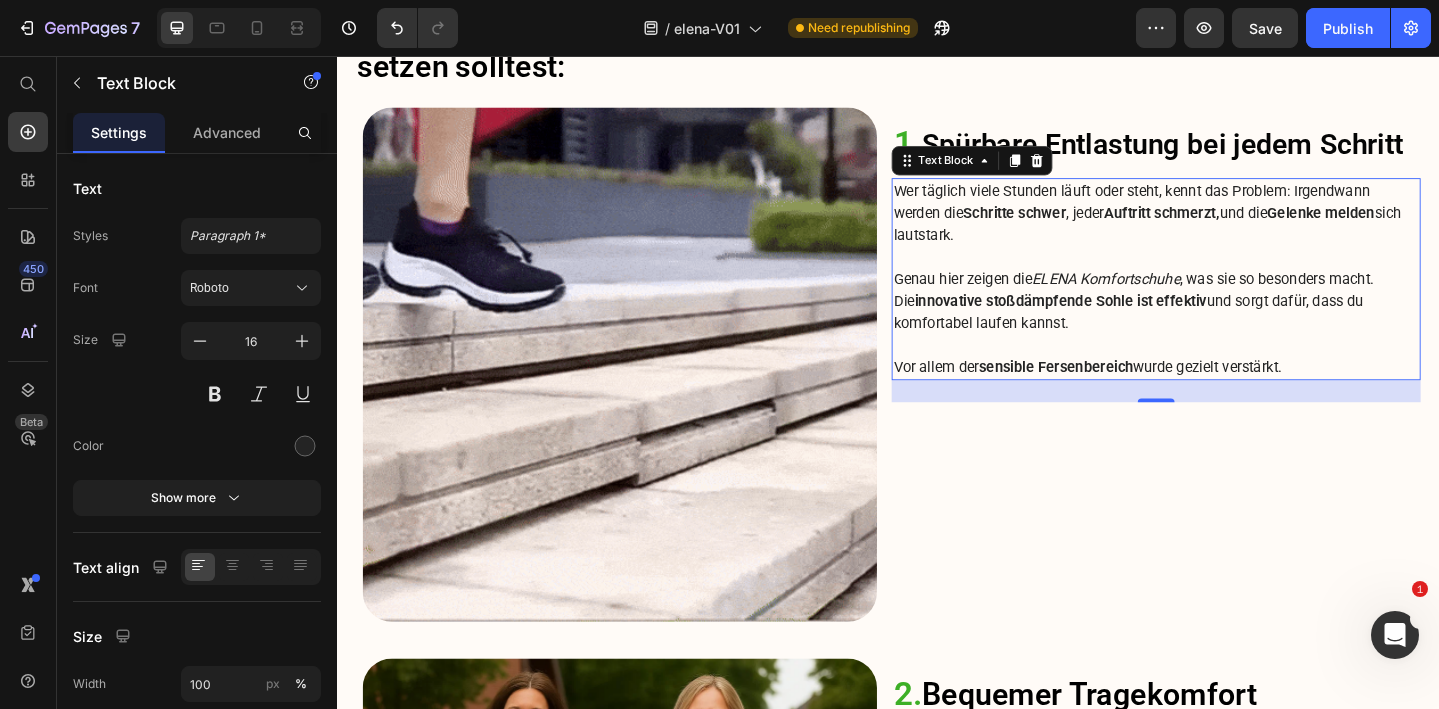 click on "innovative stoßdämpfende Sohle ist effektiv" at bounding box center (1125, 322) 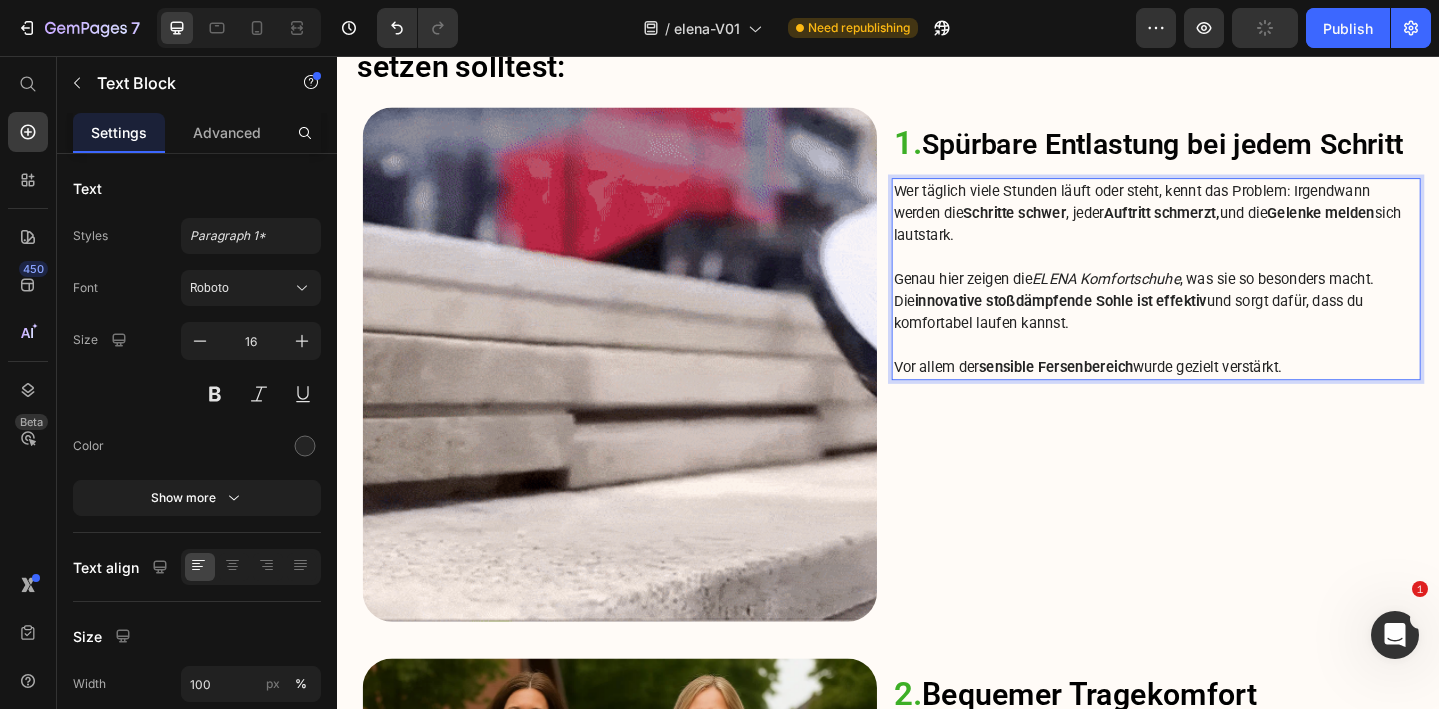 click on "innovative stoßdämpfende Sohle ist effektiv" at bounding box center (1125, 322) 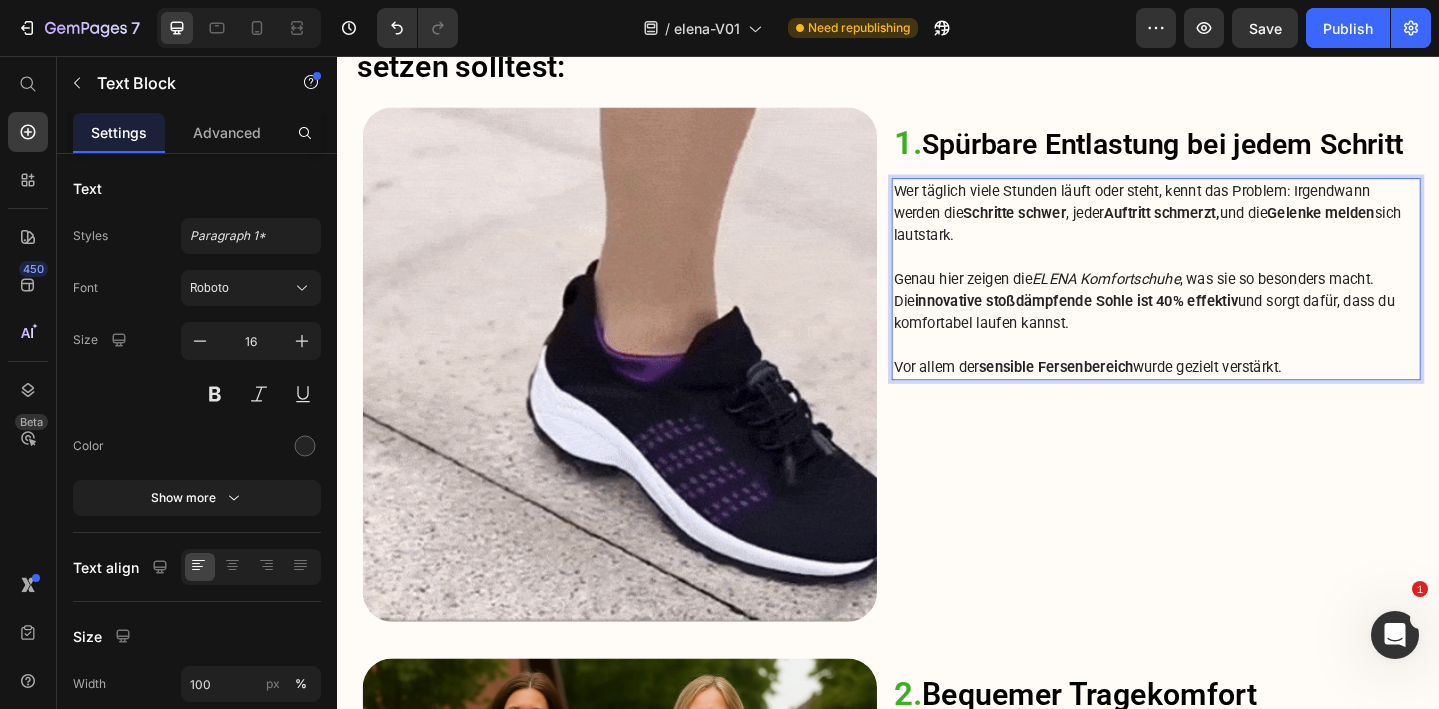click on "Genau hier zeigen die  ELENA Komfortschuhe , was sie so besonders macht. Die  innovative stoßdämpfende Sohle ist 40% effektiv  und sorgt dafür, dass du komfortabel laufen kannst." at bounding box center [1229, 323] 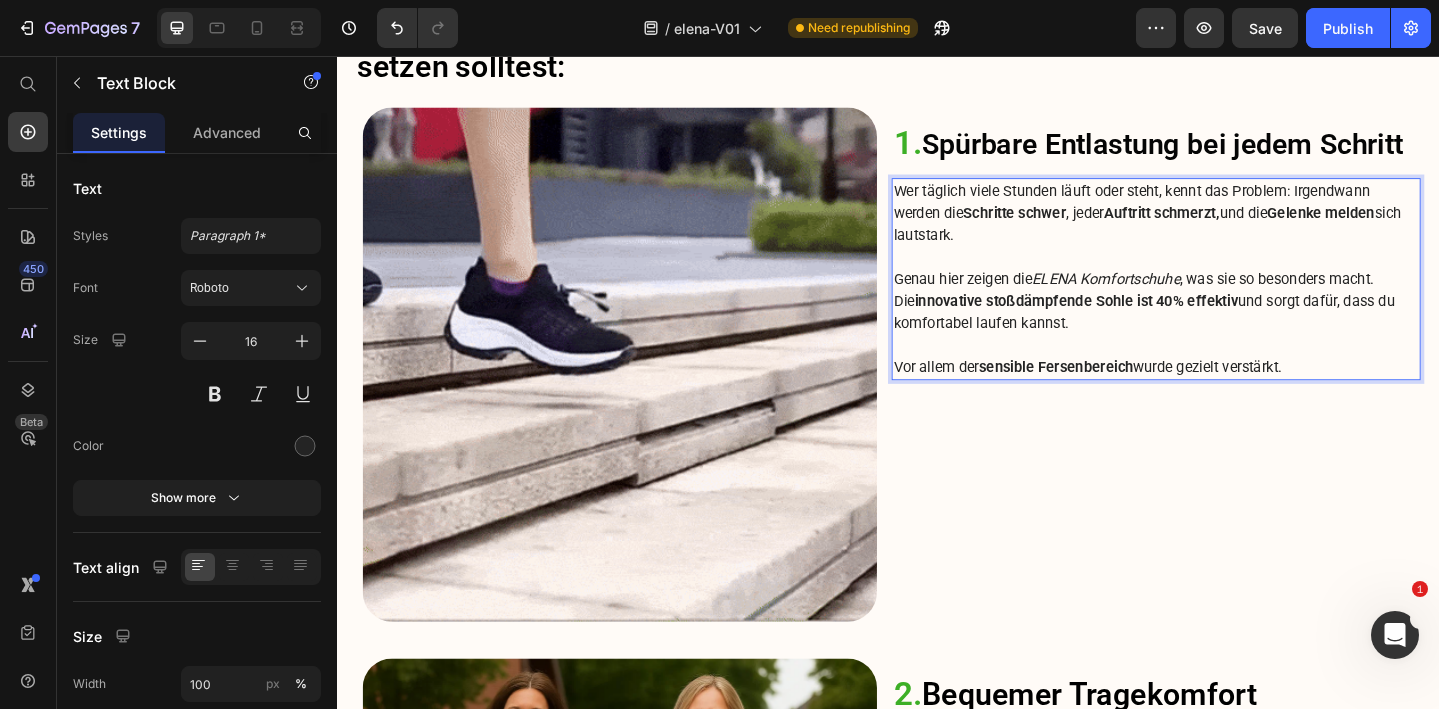 click on "innovative stoßdämpfende Sohle ist 40% effektiv" at bounding box center [1142, 322] 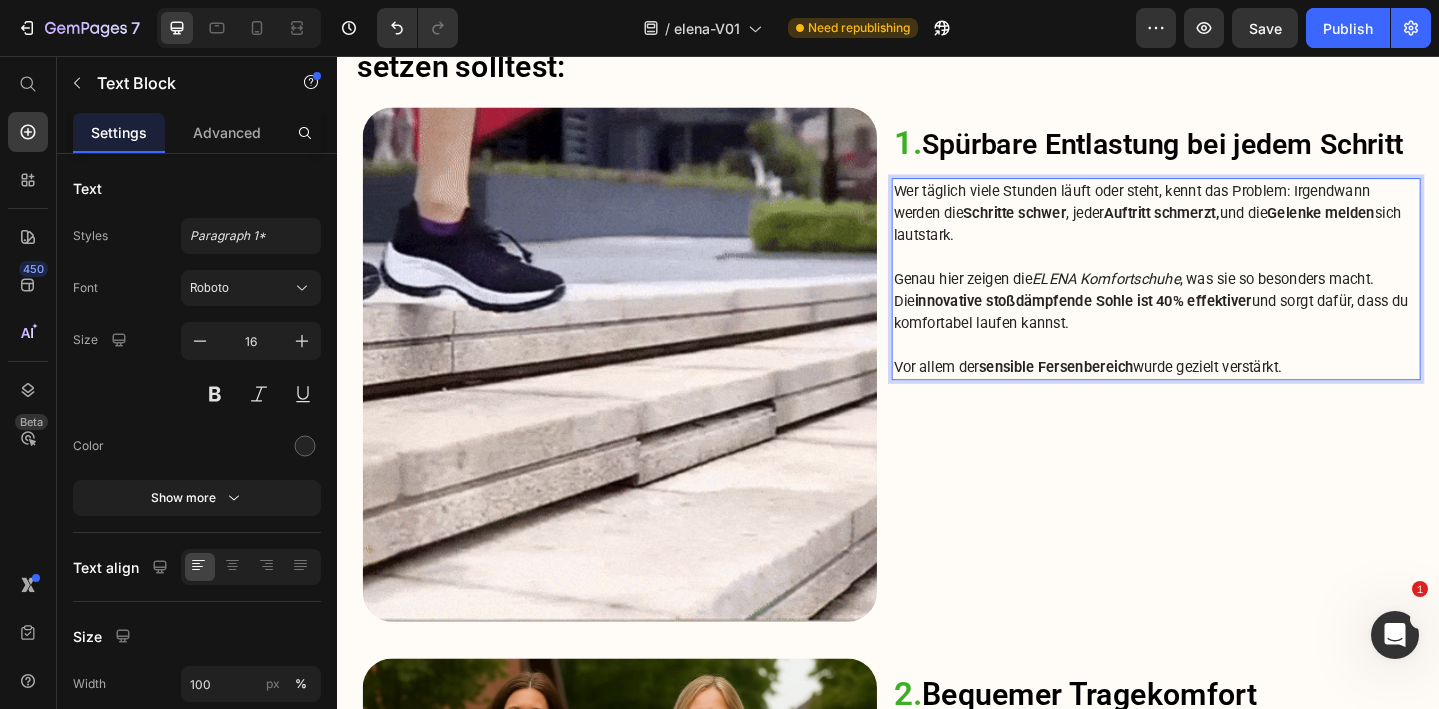 drag, startPoint x: 1466, startPoint y: 322, endPoint x: 1482, endPoint y: 385, distance: 65 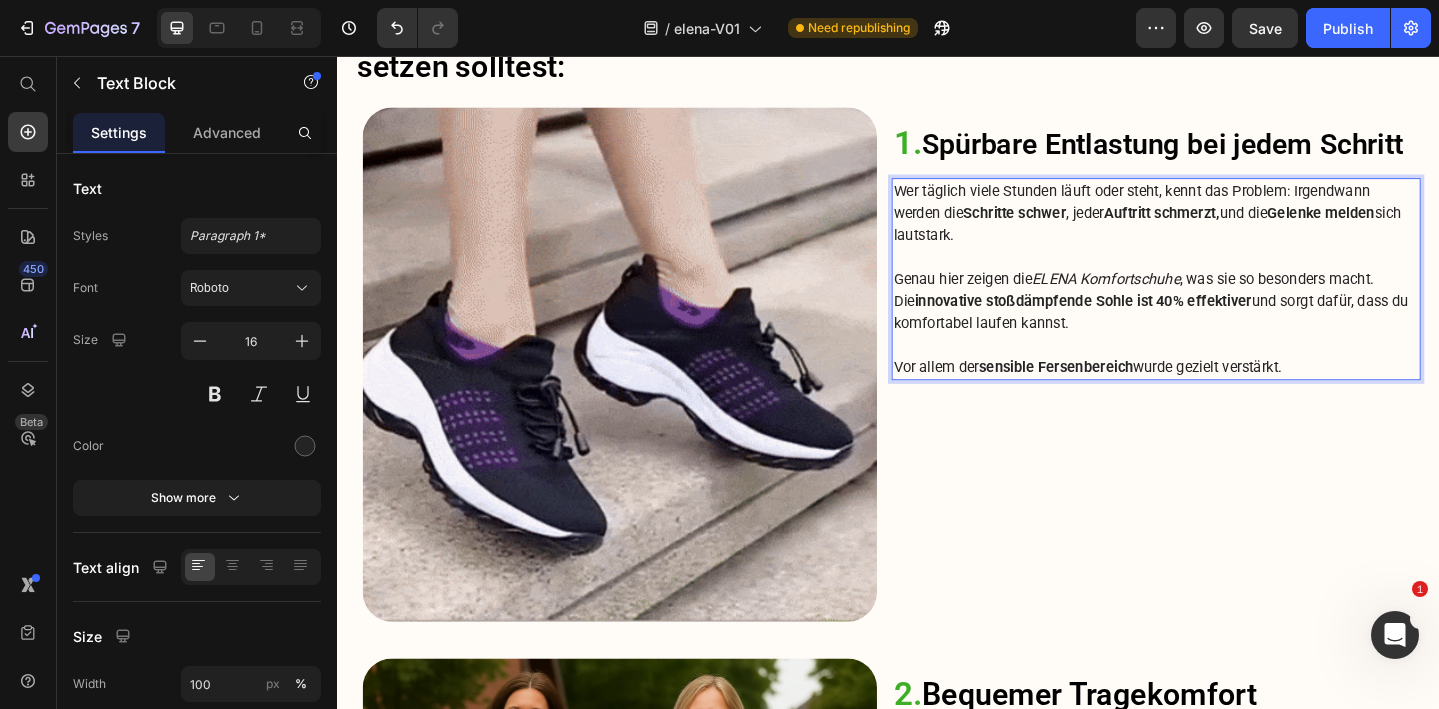 click on "Wer täglich viele Stunden läuft oder steht, kennt das Problem: Irgendwann werden die  Schritte schwer , jeder  Auftritt schmerzt,  und die  Gelenke melden  sich lautstark.  Genau hier zeigen die  ELENA Komfortschuhe , was sie so besonders macht. Die  innovative stoßdämpfende Sohle ist 40% effektiver  und sorgt dafür, dass du komfortabel laufen kannst. Vor allem der  sensible Fersenbereich  wurde gezielt verstärkt." at bounding box center (1229, 299) 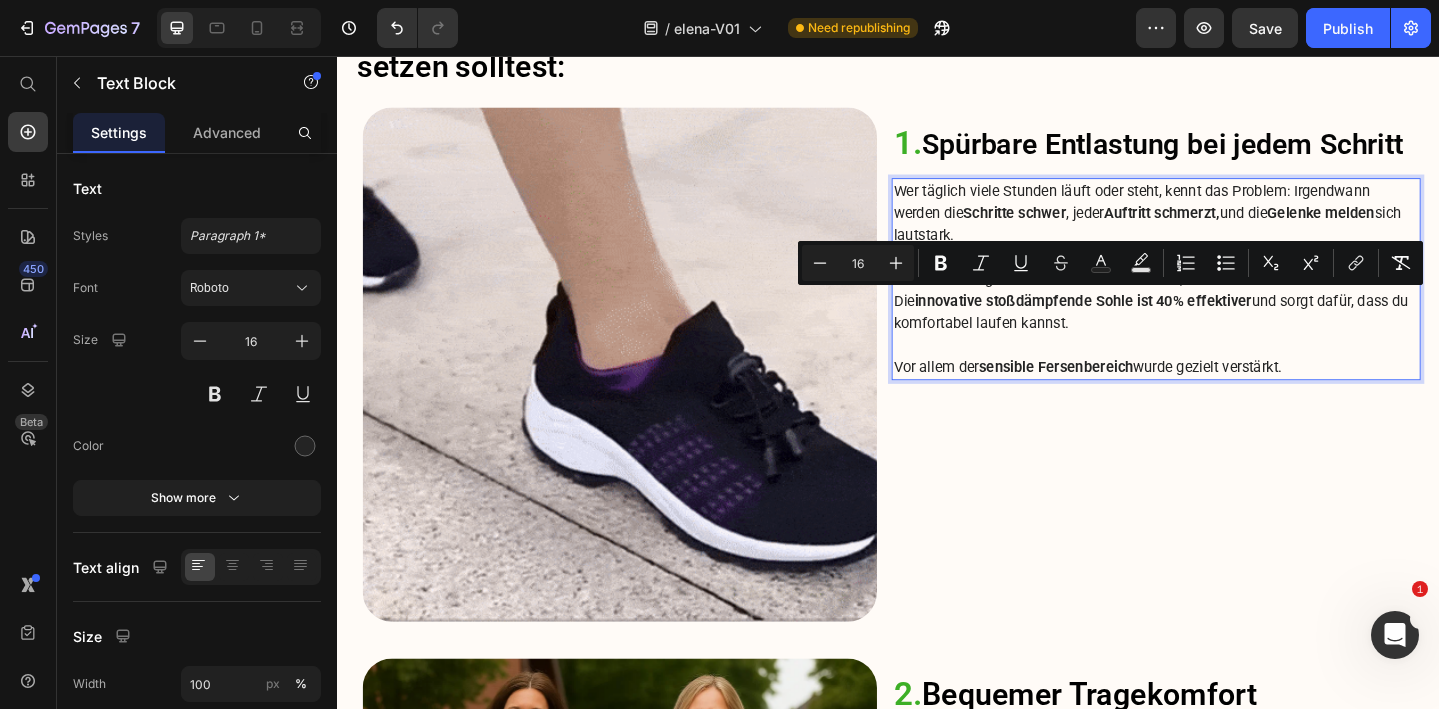 click on "Vor allem der  sensible Fersenbereich  wurde gezielt verstärkt." at bounding box center (1229, 395) 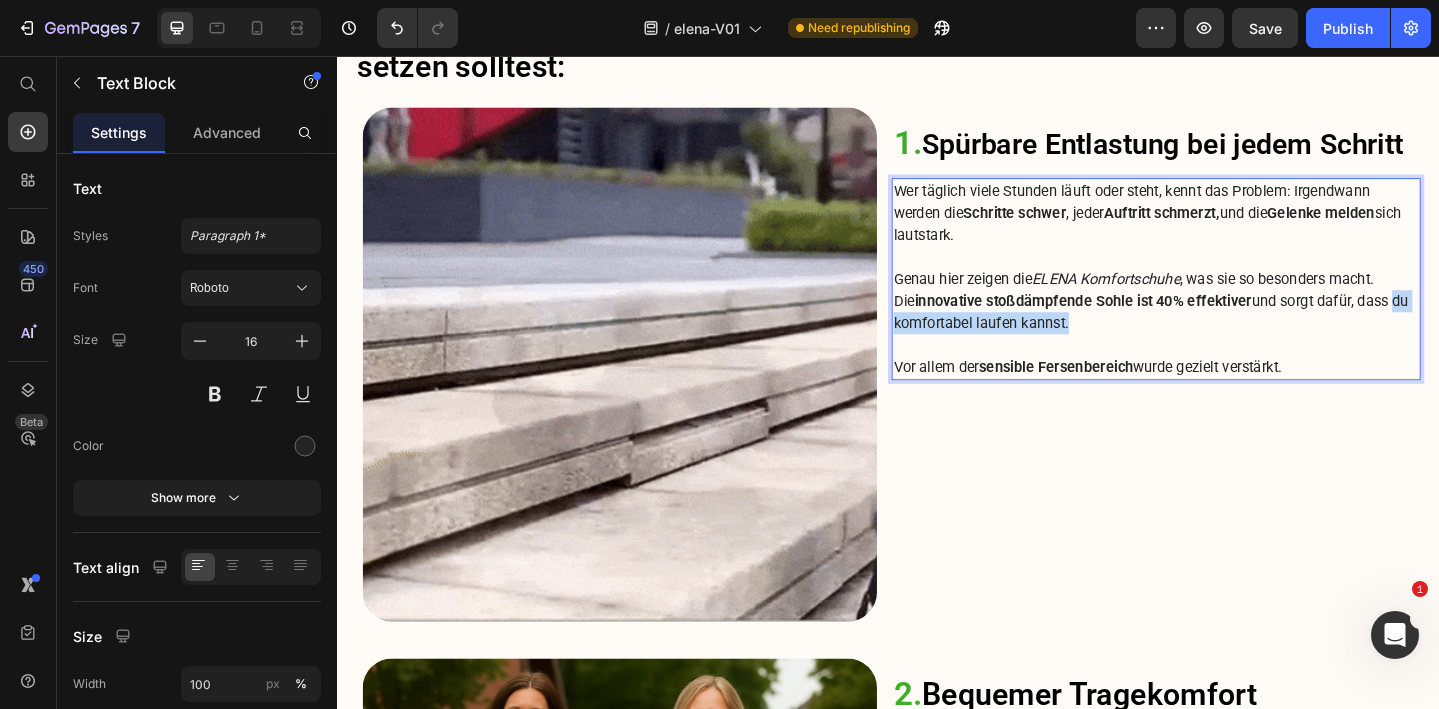 drag, startPoint x: 1468, startPoint y: 327, endPoint x: 1478, endPoint y: 343, distance: 18.867962 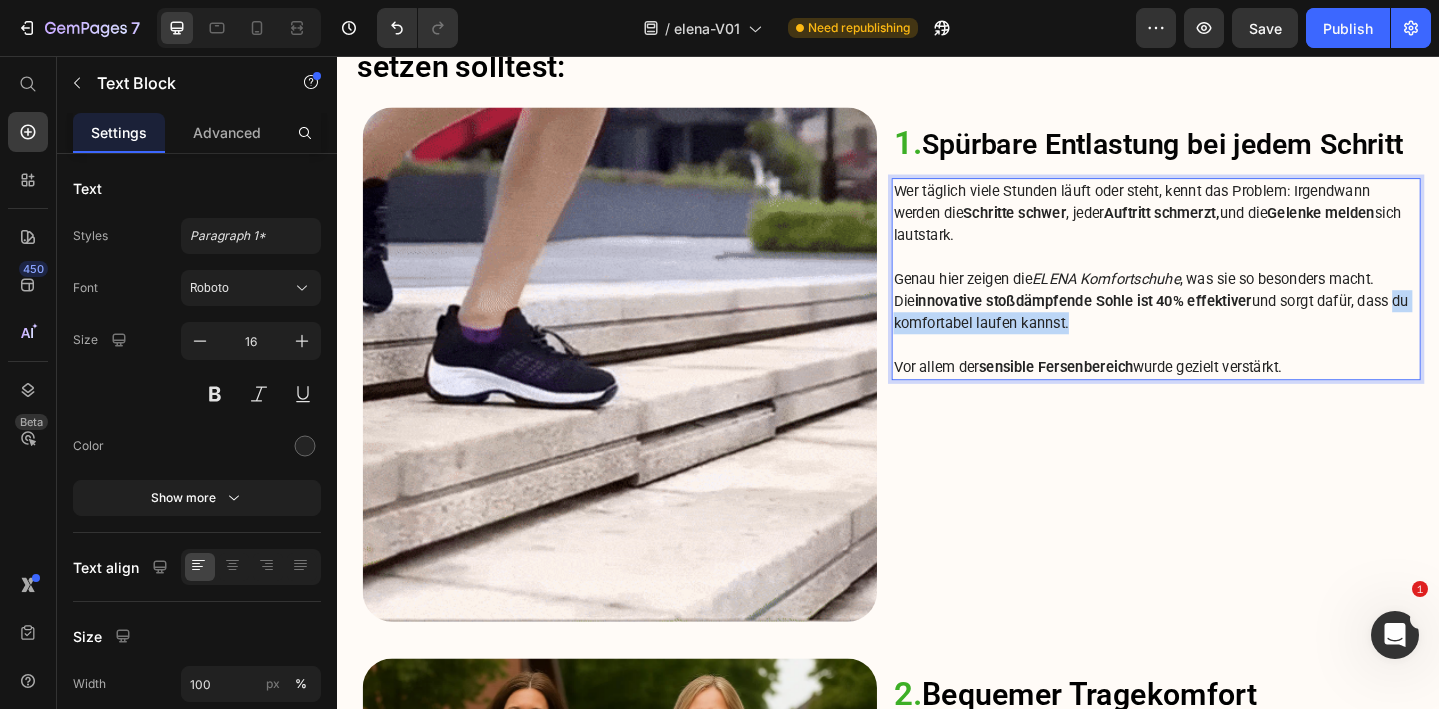 click on "Genau hier zeigen die  ELENA Komfortschuhe , was sie so besonders macht. Die  innovative stoßdämpfende Sohle ist 40% effektiver  und sorgt dafür, dass du komfortabel laufen kannst." at bounding box center [1229, 323] 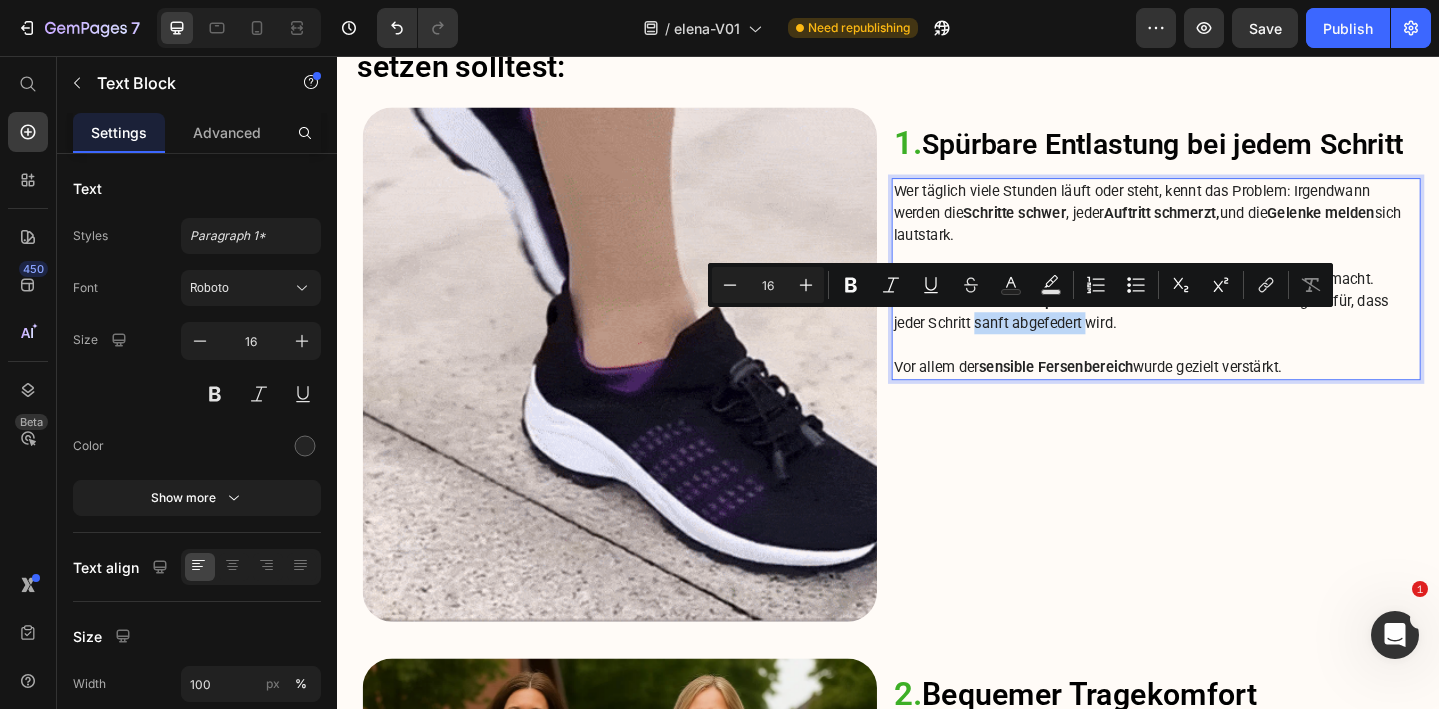 drag, startPoint x: 994, startPoint y: 346, endPoint x: 1113, endPoint y: 345, distance: 119.0042 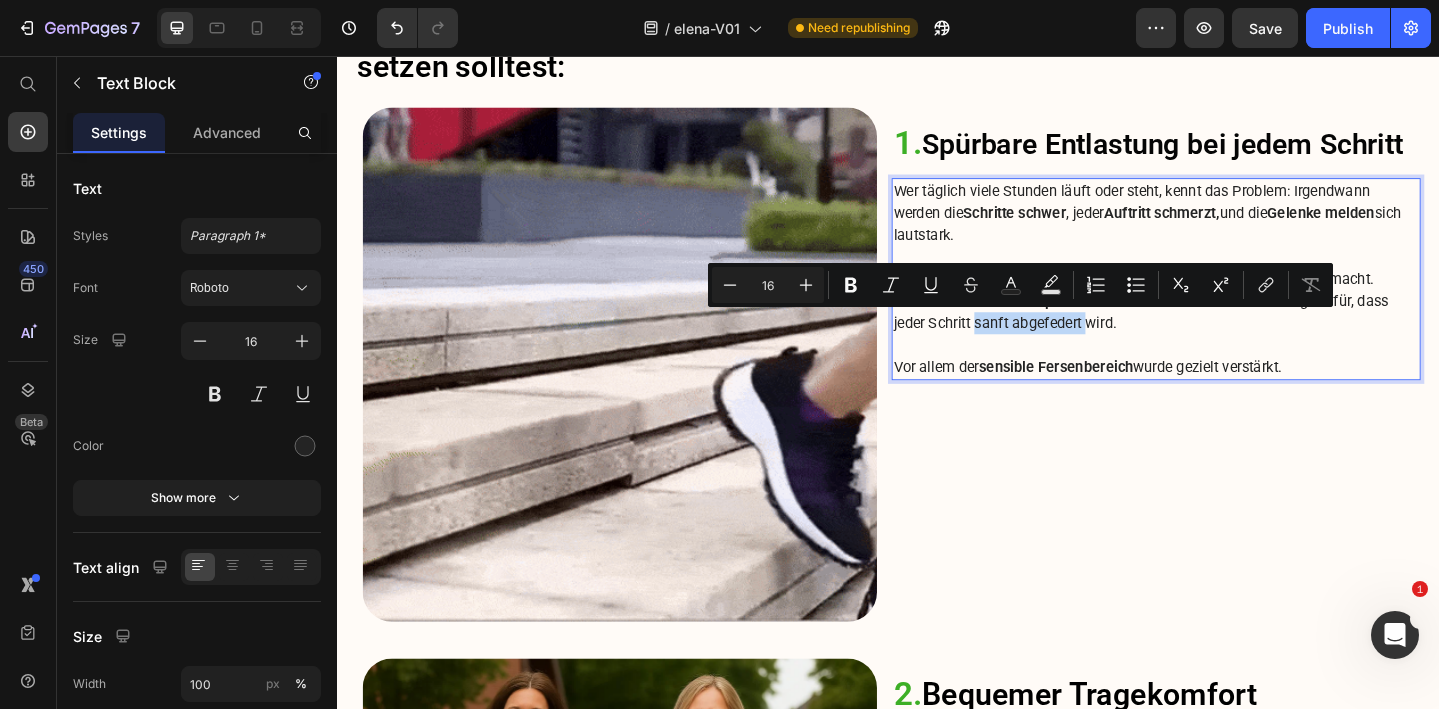 click on "Genau hier zeigen die  ELENA Komfortschuhe , was sie so besonders macht. Die  innovative stoßdämpfende Sohle ist 40% effektiver  und sorgt dafür, dass jeder Schritt sanft abgefedert wird." at bounding box center [1229, 323] 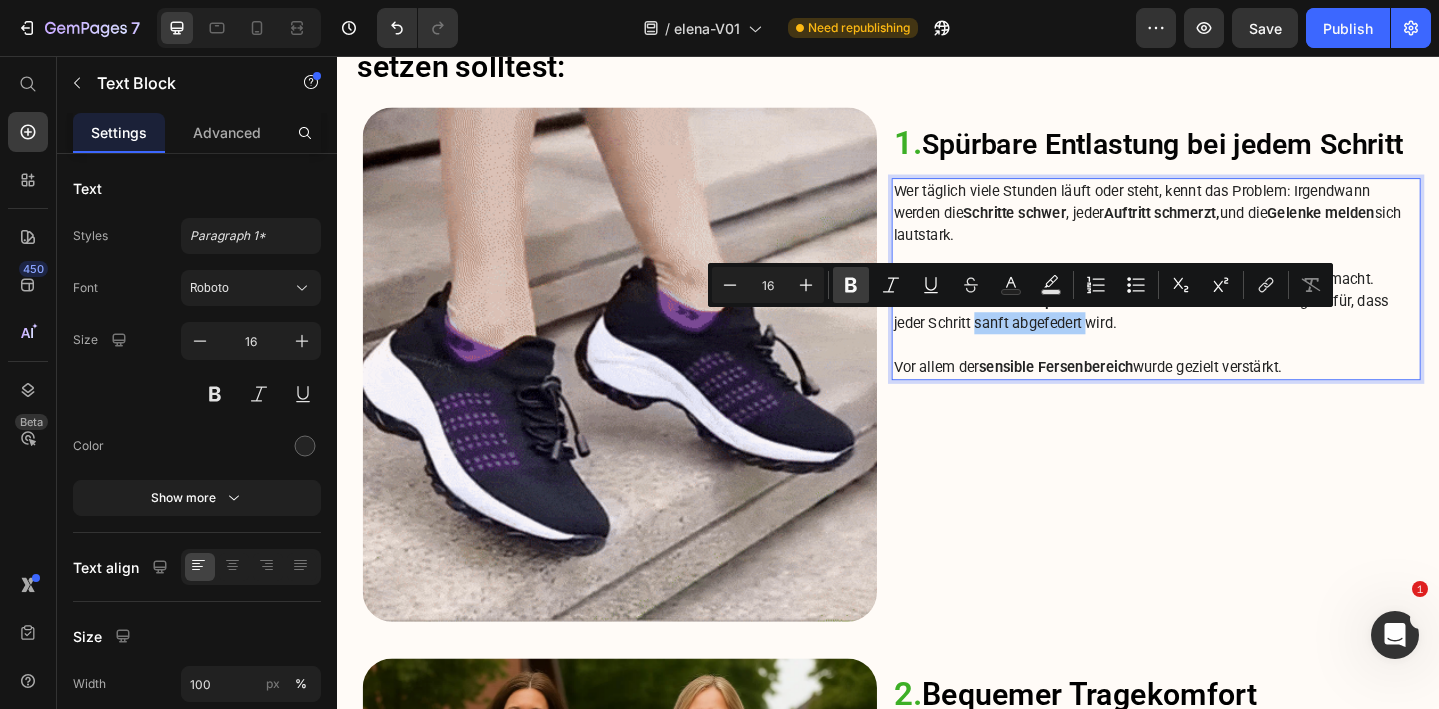click 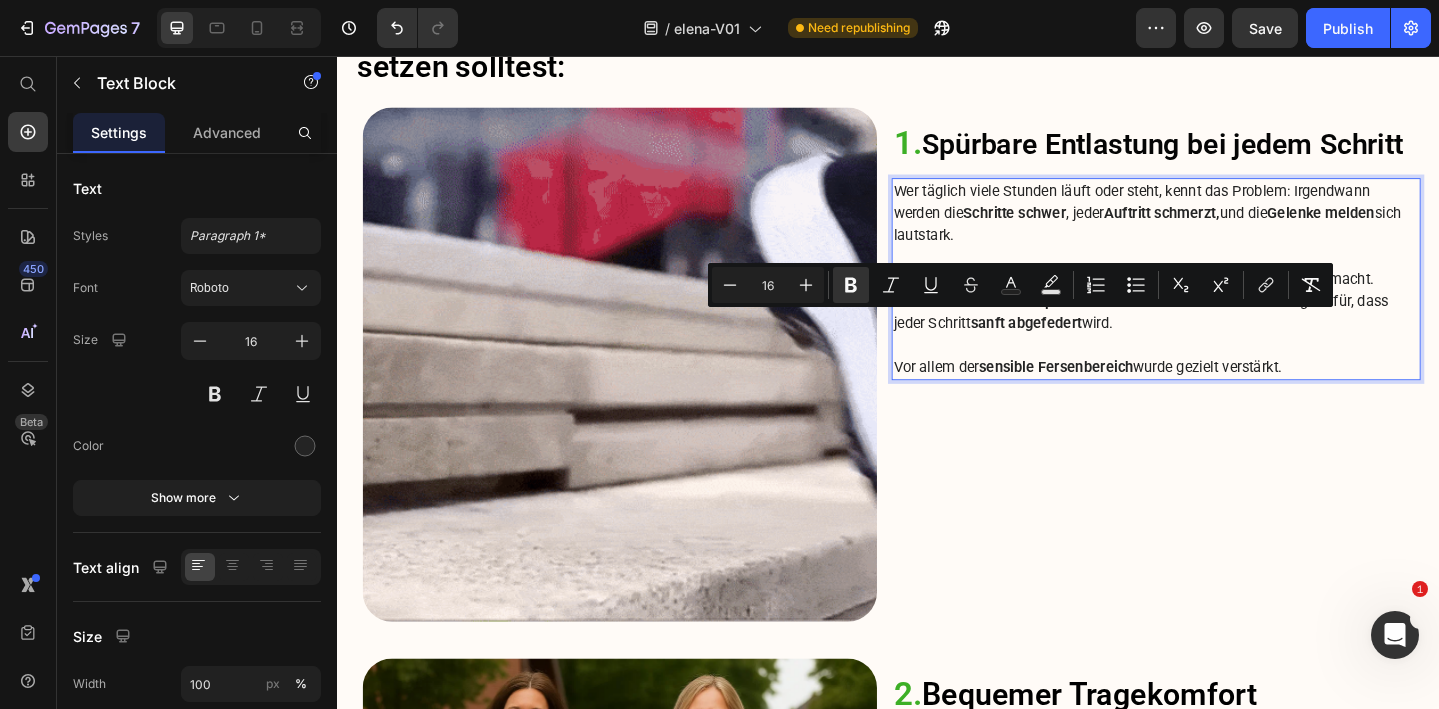 click at bounding box center [1229, 371] 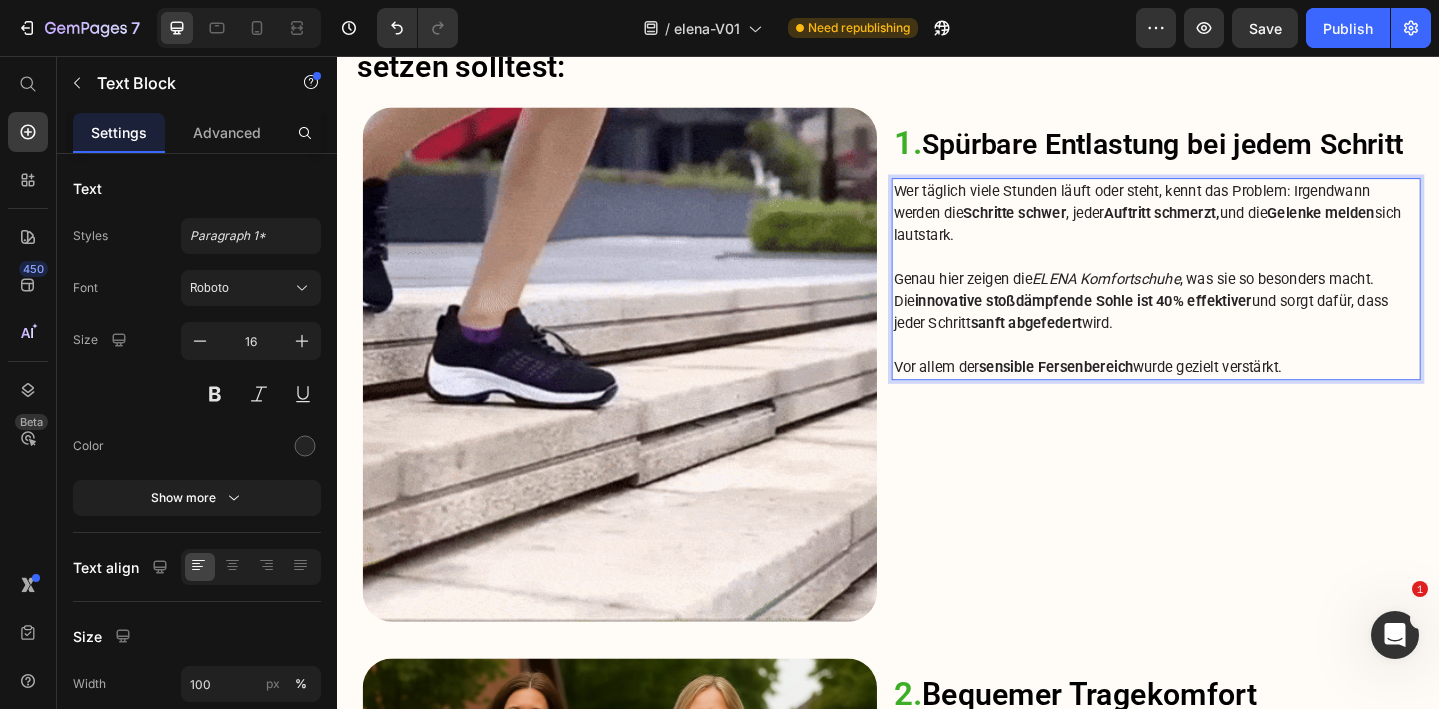 click on "Vor allem der  sensible Fersenbereich  wurde gezielt verstärkt." at bounding box center (1229, 395) 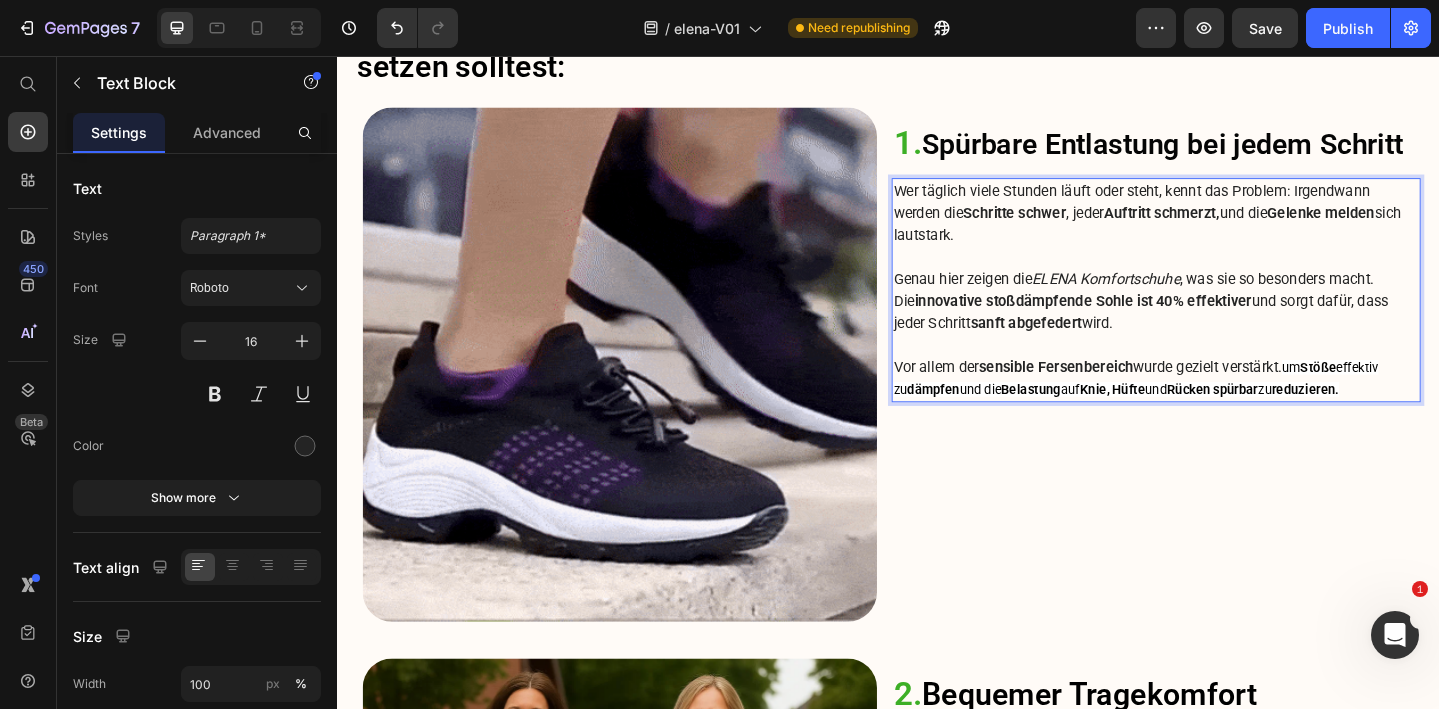 click on "Vor allem der  sensible Fersenbereich  wurde gezielt verstärkt.  um  Stöße  effektiv zu  dämpfen  und die  Belastung  auf  Knie, Hüfte  und  Rücken spürbar  zu  reduzieren." at bounding box center (1229, 407) 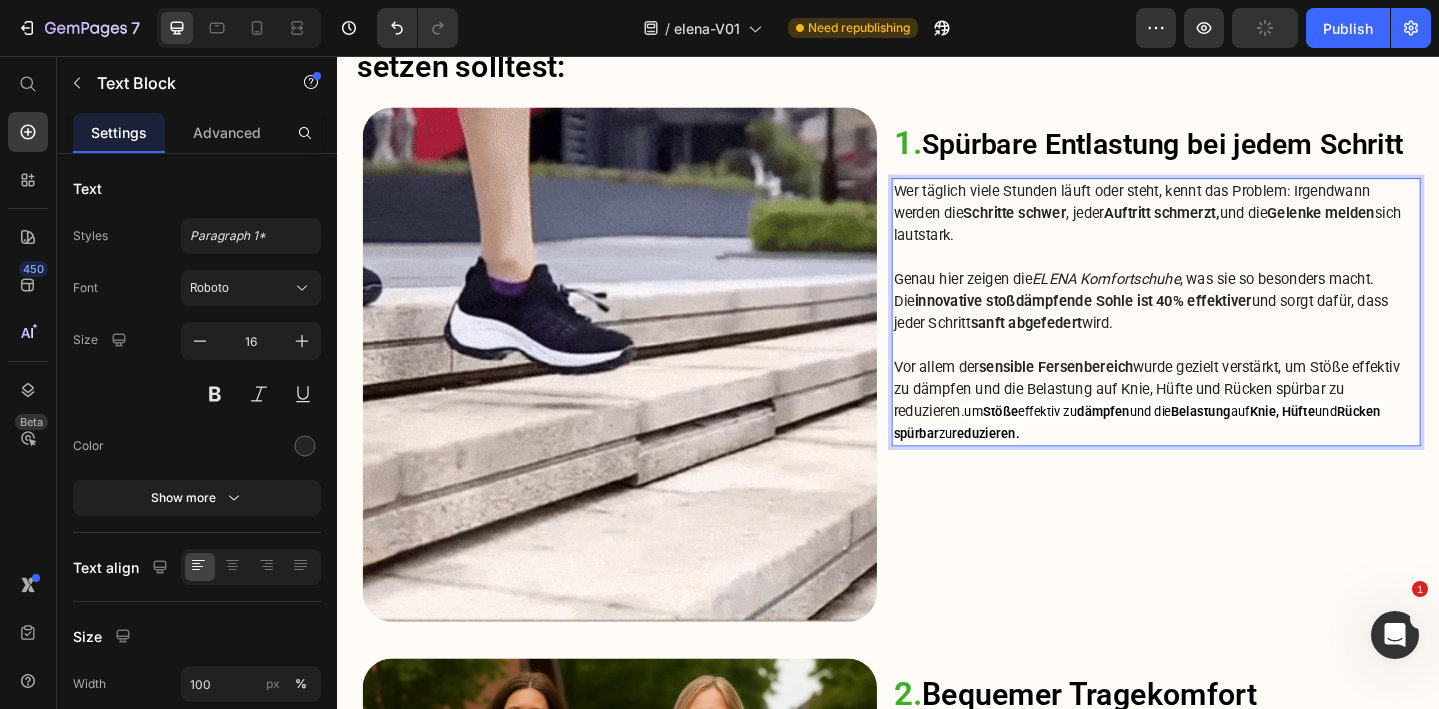 drag, startPoint x: 1020, startPoint y: 445, endPoint x: 1071, endPoint y: 460, distance: 53.160137 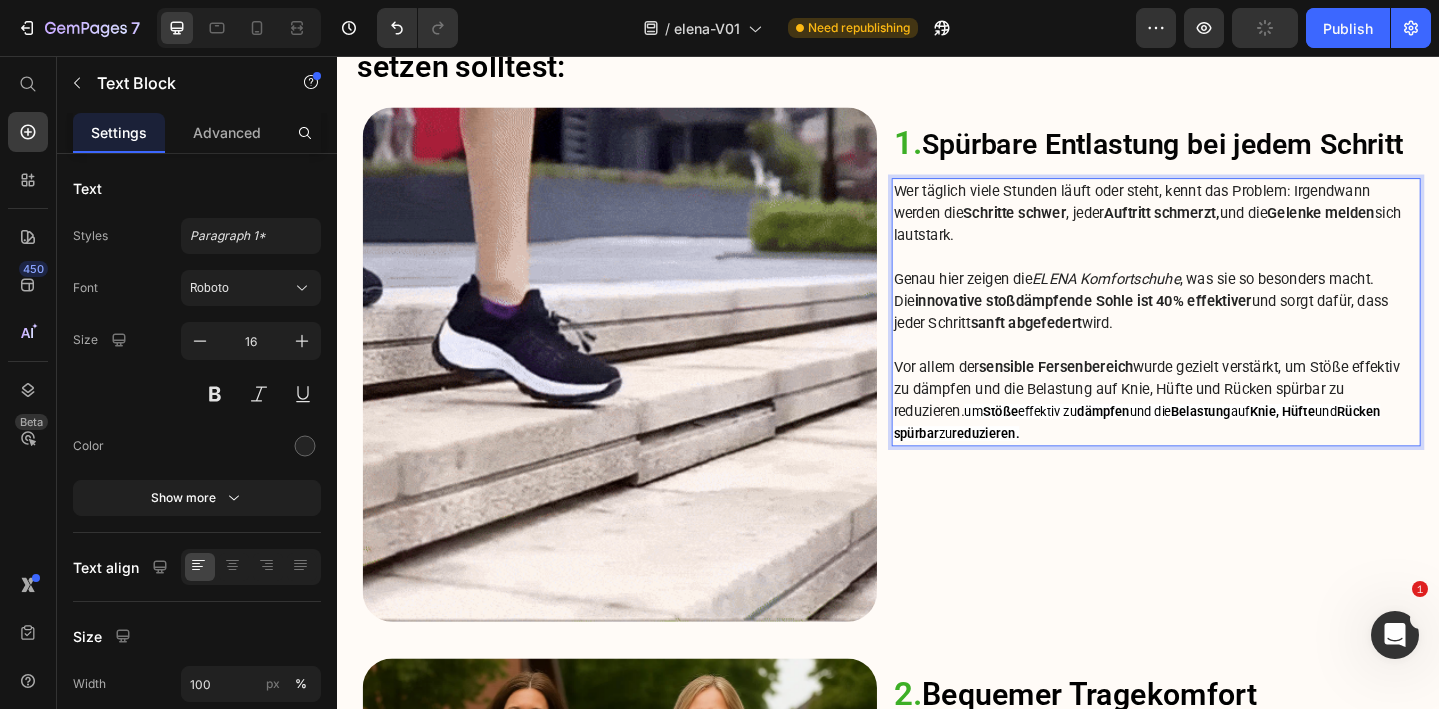 click on "Vor allem der  sensible Fersenbereich  wurde gezielt verstärkt, um Stöße effektiv zu dämpfen und die Belastung auf Knie, Hüfte und Rücken spürbar zu reduzieren.  um  Stöße  effektiv zu  dämpfen  und die  Belastung  auf  Knie, Hüfte  und  Rücken spürbar  zu  reduzieren." at bounding box center [1229, 431] 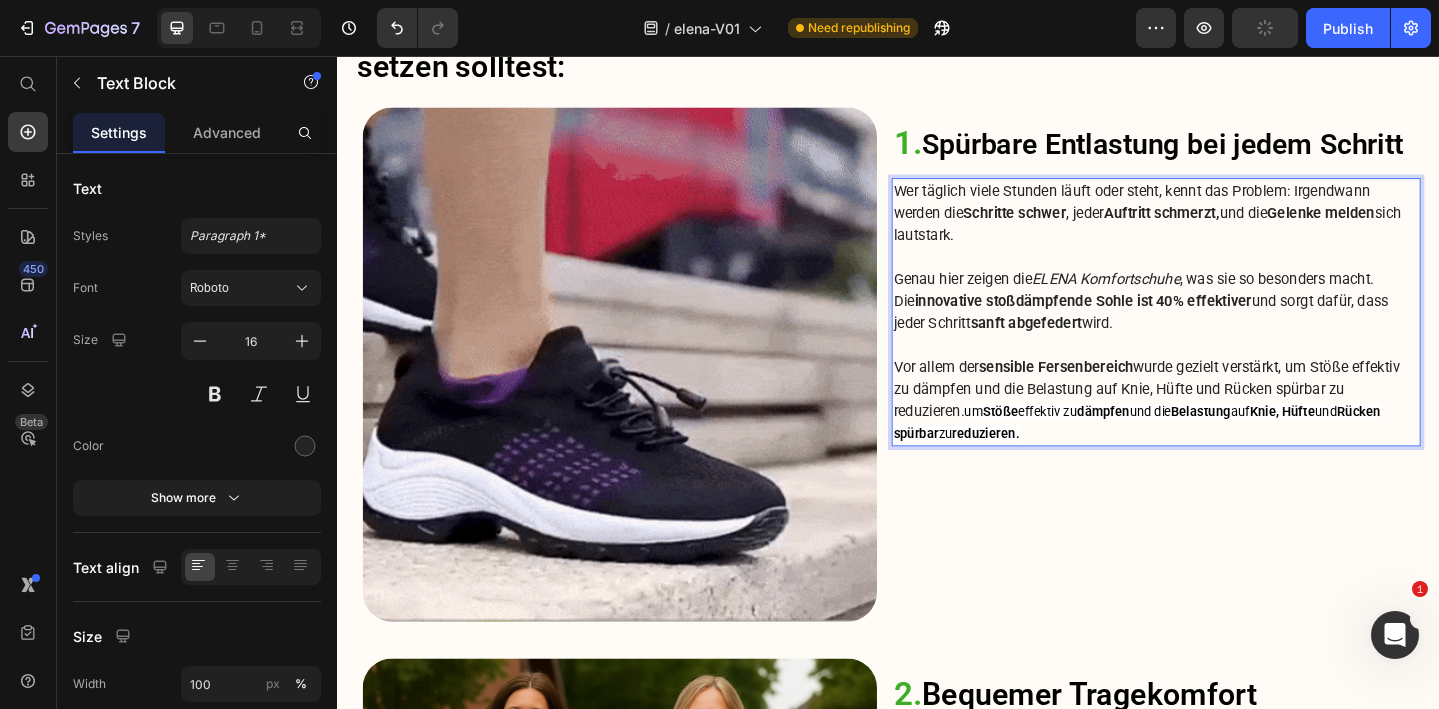 click on "Vor allem der  sensible Fersenbereich  wurde gezielt verstärkt, um Stöße effektiv zu dämpfen und die Belastung auf Knie, Hüfte und Rücken spürbar zu reduzieren.  um  Stöße  effektiv zu  dämpfen  und die  Belastung  auf  Knie, Hüfte  und  Rücken spürbar  zu  reduzieren." at bounding box center [1229, 431] 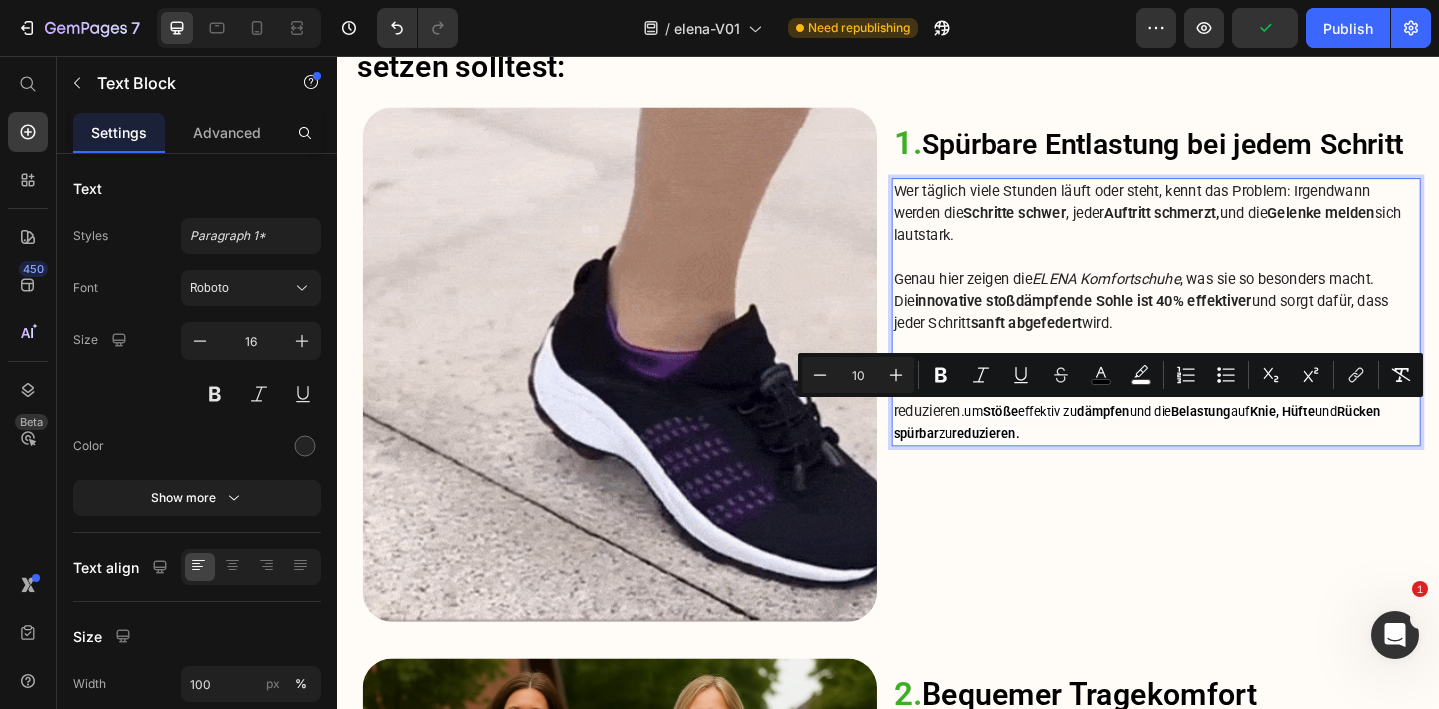 drag, startPoint x: 1112, startPoint y: 469, endPoint x: 1030, endPoint y: 441, distance: 86.64872 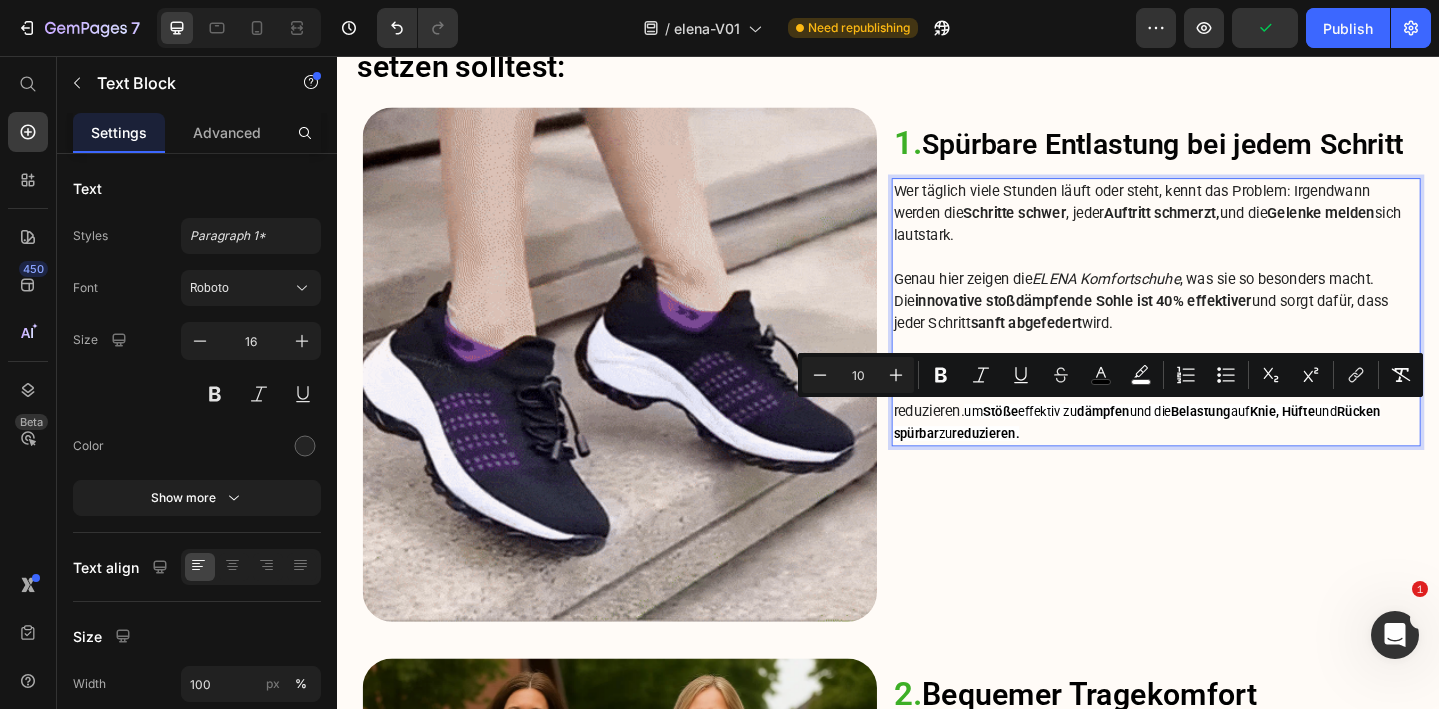 click on "Vor allem der  sensible Fersenbereich  wurde gezielt verstärkt, um Stöße effektiv zu dämpfen und die Belastung auf Knie, Hüfte und Rücken spürbar zu reduzieren.  um  Stöße  effektiv zu  dämpfen  und die  Belastung  auf  Knie, Hüfte  und  Rücken spürbar  zu  reduzieren." at bounding box center (1229, 431) 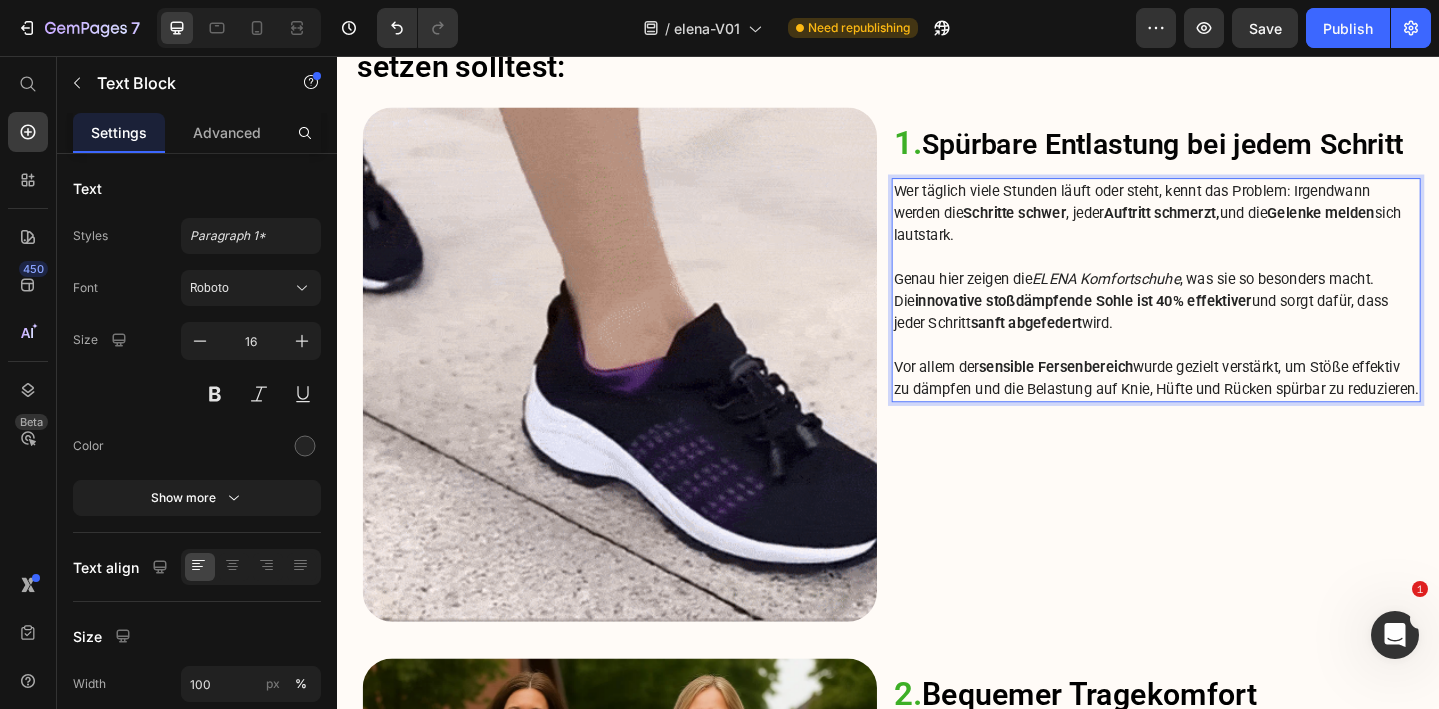 click on "Vor allem der  sensible Fersenbereich  wurde gezielt verstärkt, um Stöße effektiv zu dämpfen und die Belastung auf Knie, Hüfte und Rücken spürbar zu reduzieren." at bounding box center [1229, 407] 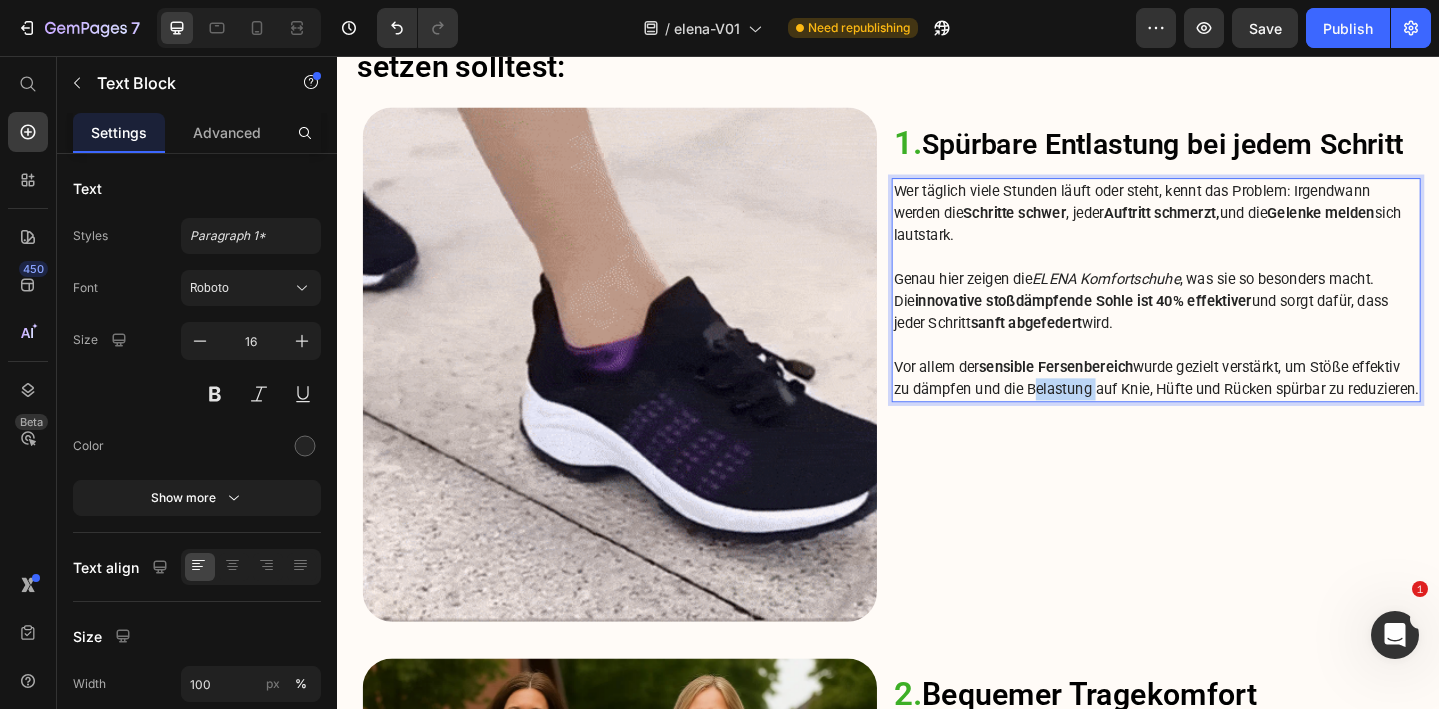 click on "Vor allem der  sensible Fersenbereich  wurde gezielt verstärkt, um Stöße effektiv zu dämpfen und die Belastung auf Knie, Hüfte und Rücken spürbar zu reduzieren." at bounding box center (1229, 407) 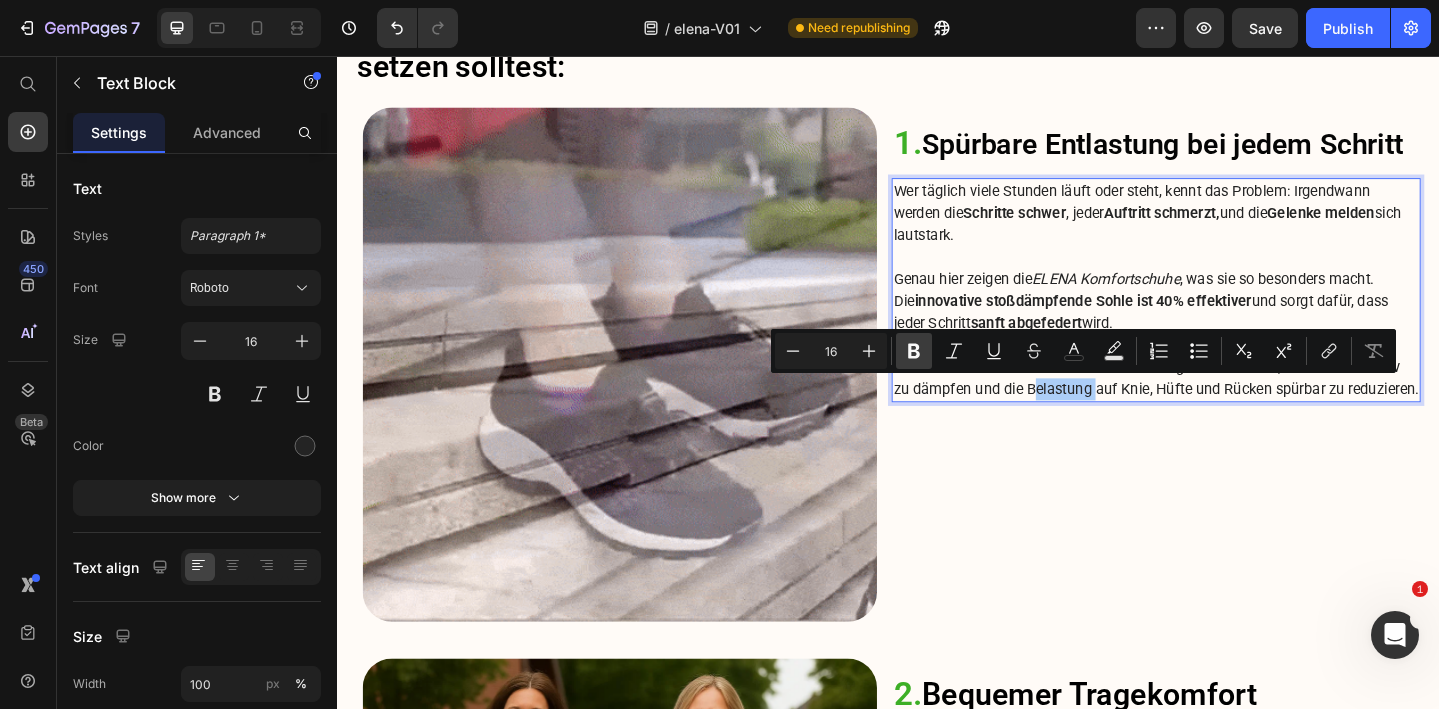 click 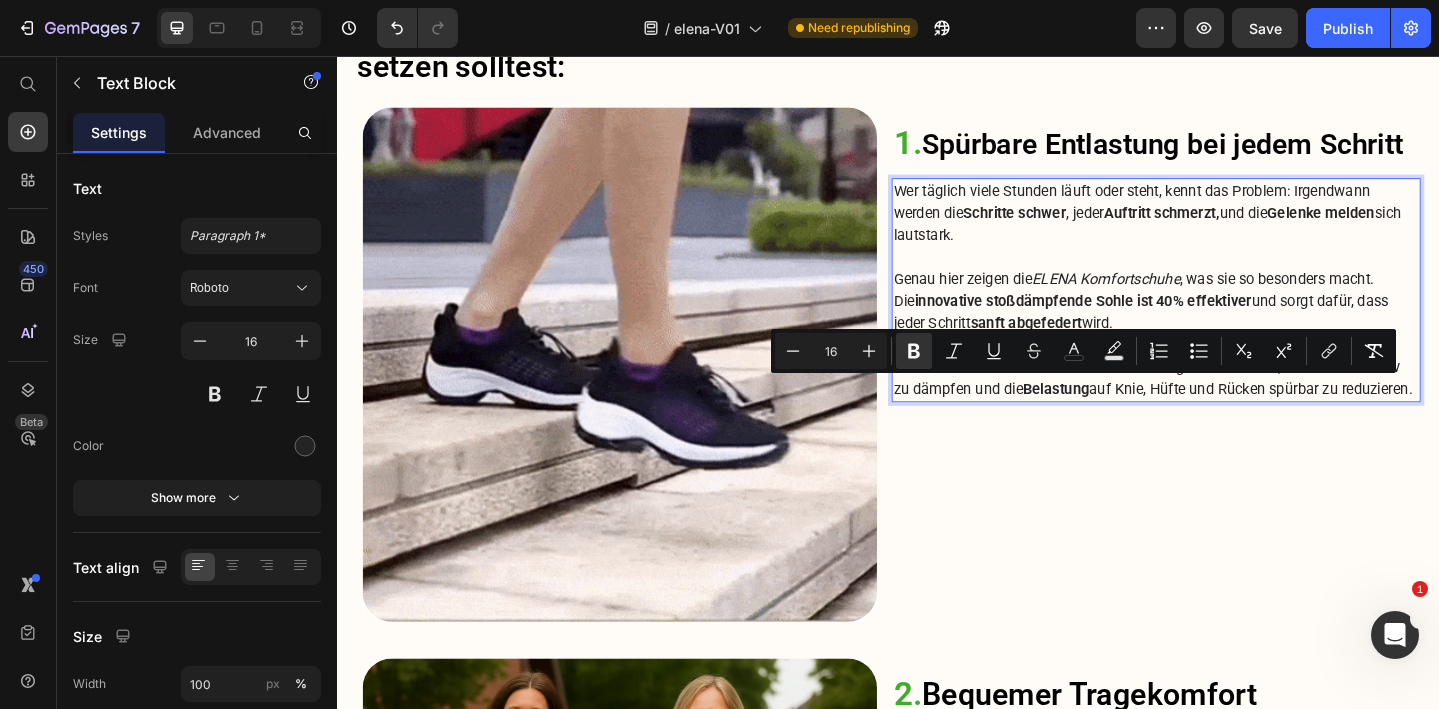 click on "Vor allem der  sensible Fersenbereich  wurde gezielt verstärkt, um Stöße effektiv zu dämpfen und die  Belastung  auf Knie, Hüfte und Rücken spürbar zu reduzieren." at bounding box center [1229, 407] 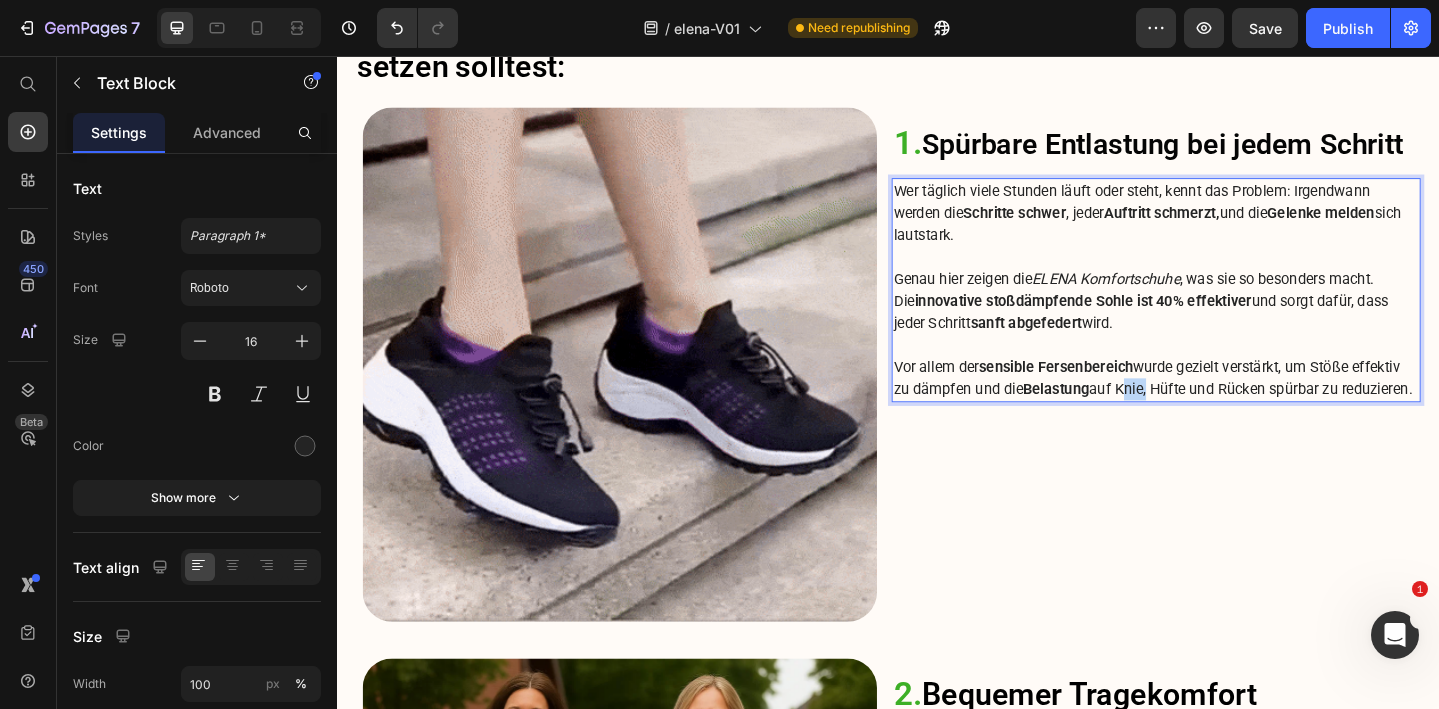 click on "Vor allem der  sensible Fersenbereich  wurde gezielt verstärkt, um Stöße effektiv zu dämpfen und die  Belastung  auf Knie, Hüfte und Rücken spürbar zu reduzieren." at bounding box center [1229, 407] 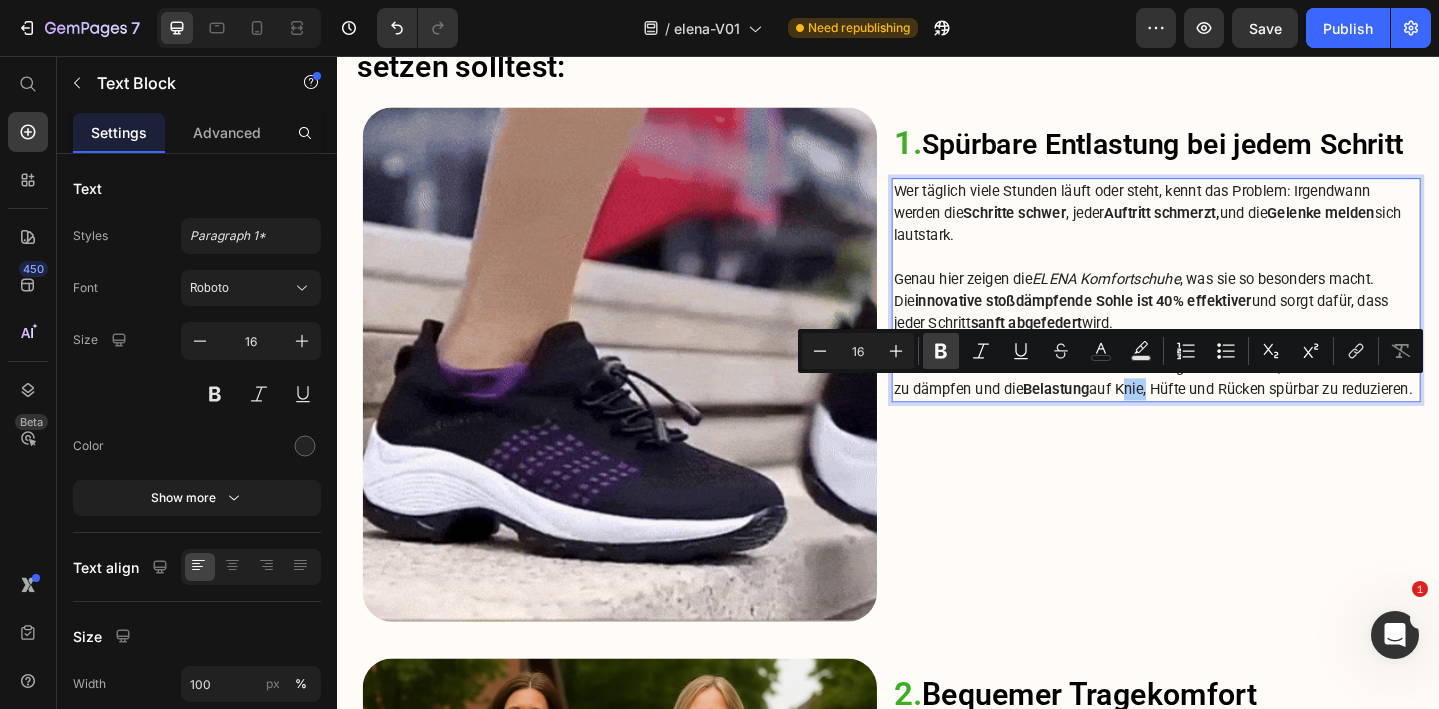 click 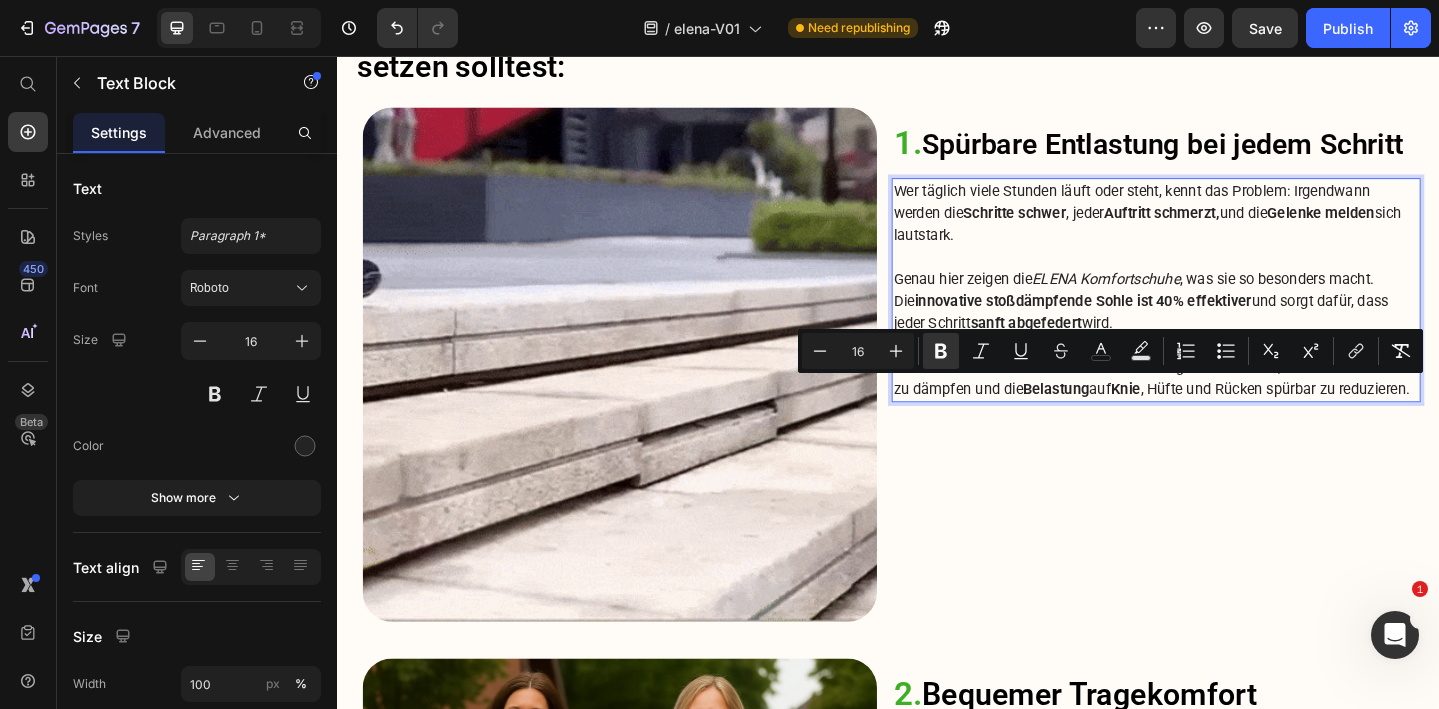 click on "Vor allem der  sensible Fersenbereich  wurde gezielt verstärkt, um Stöße effektiv zu dämpfen und die  Belastung  auf  Knie , Hüfte und Rücken spürbar zu reduzieren." at bounding box center (1229, 407) 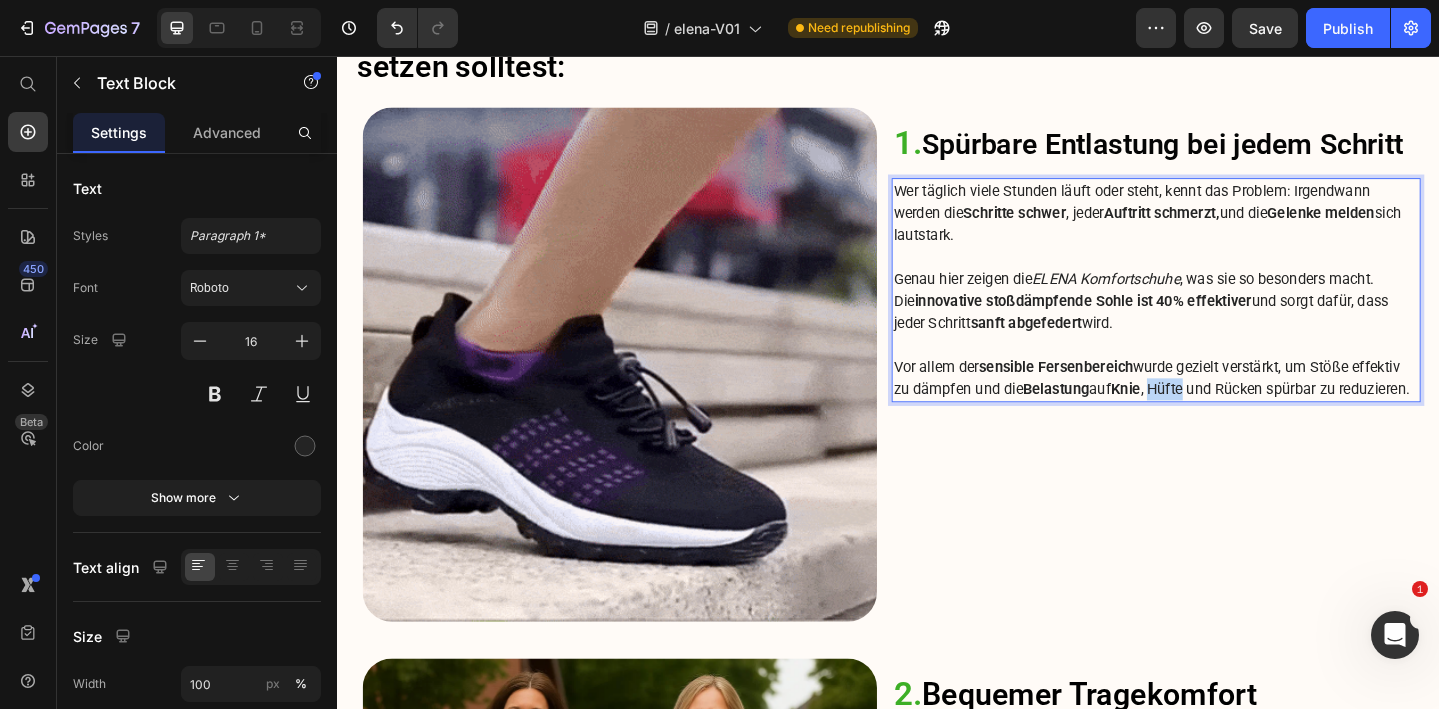 click on "Vor allem der  sensible Fersenbereich  wurde gezielt verstärkt, um Stöße effektiv zu dämpfen und die  Belastung  auf  Knie , Hüfte und Rücken spürbar zu reduzieren." at bounding box center (1229, 407) 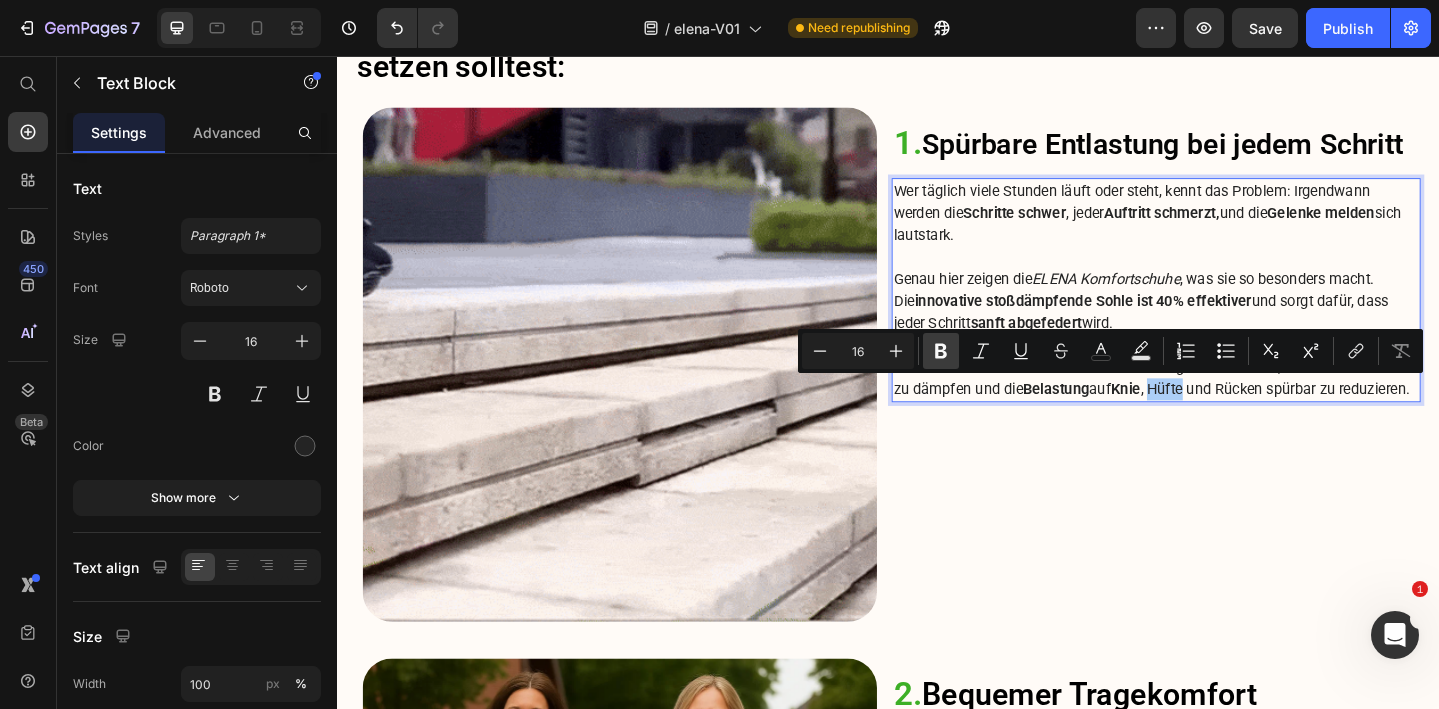 click 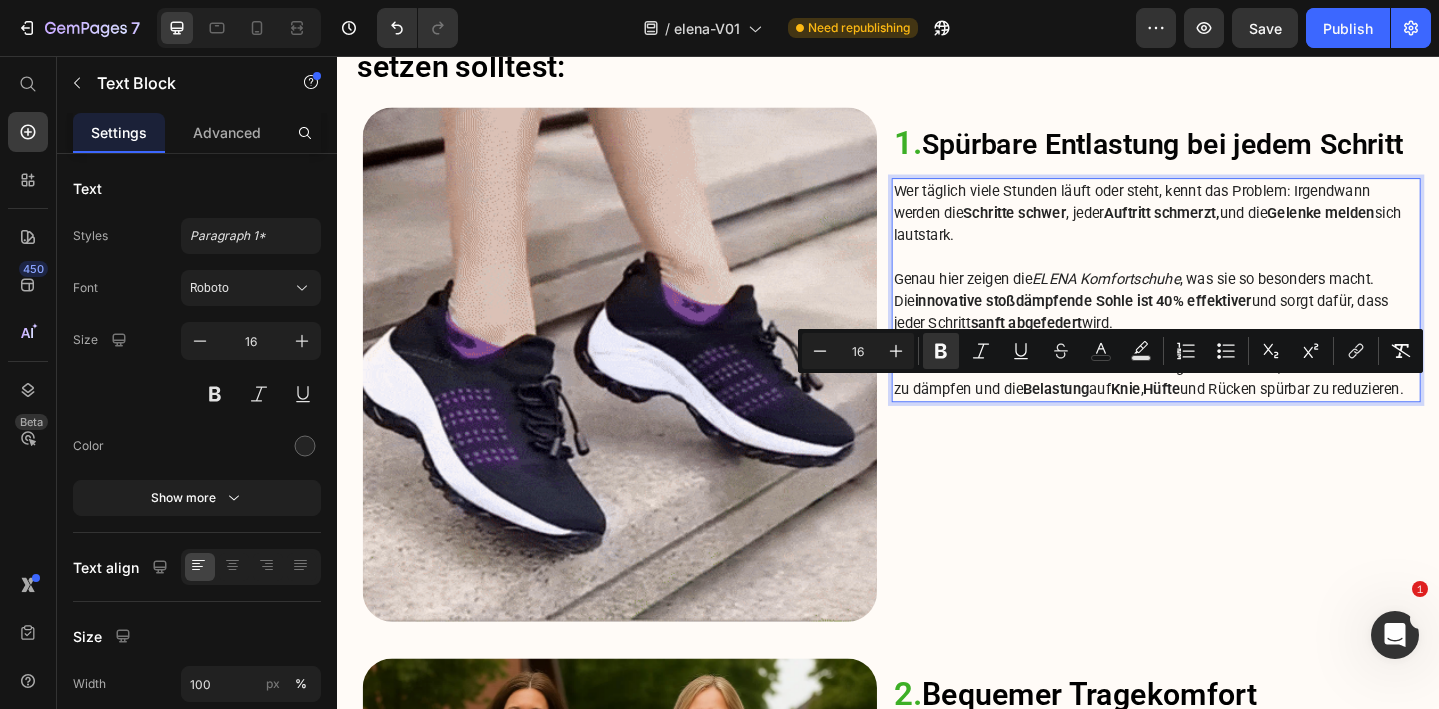 click on "Vor allem der  sensible Fersenbereich  wurde gezielt verstärkt, um Stöße effektiv zu dämpfen und die  Belastung  auf  Knie ,  Hüfte  und Rücken spürbar zu reduzieren." at bounding box center (1229, 407) 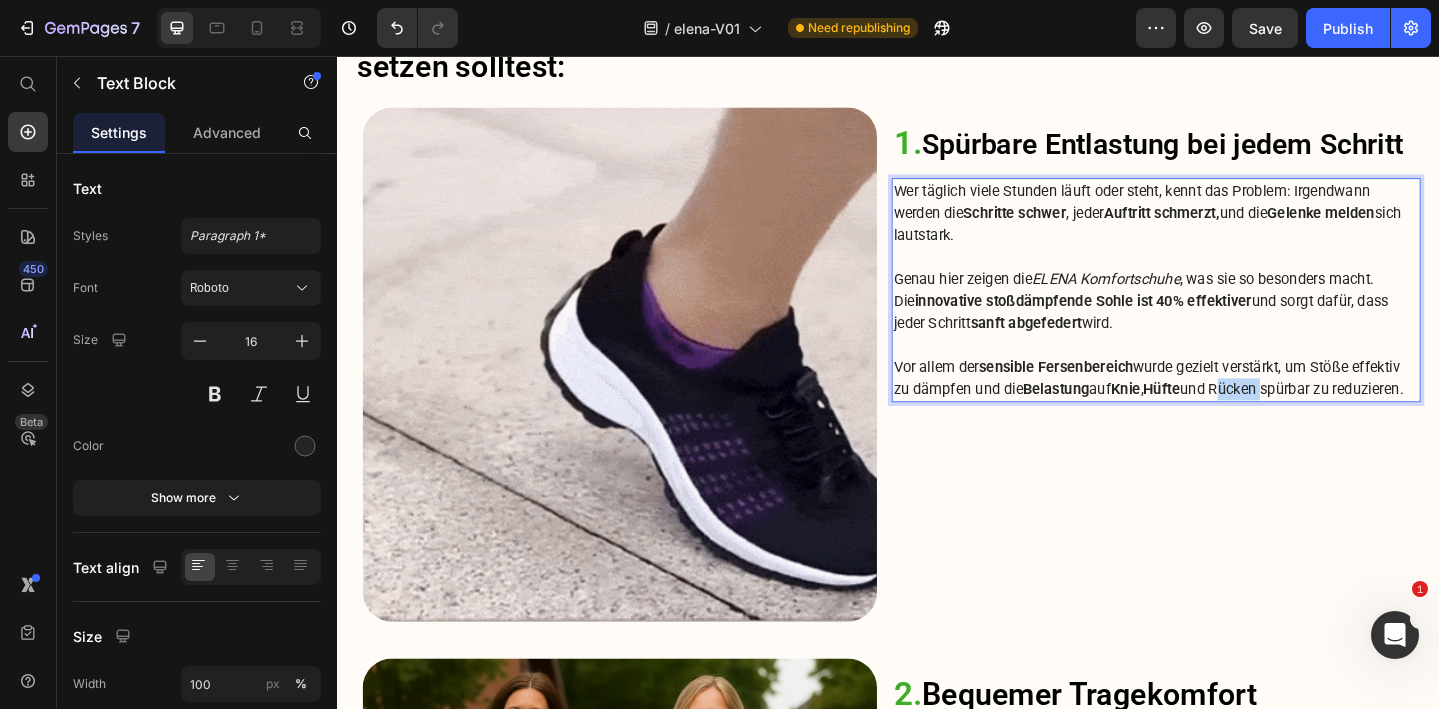 click on "Vor allem der  sensible Fersenbereich  wurde gezielt verstärkt, um Stöße effektiv zu dämpfen und die  Belastung  auf  Knie ,  Hüfte  und Rücken spürbar zu reduzieren." at bounding box center (1229, 407) 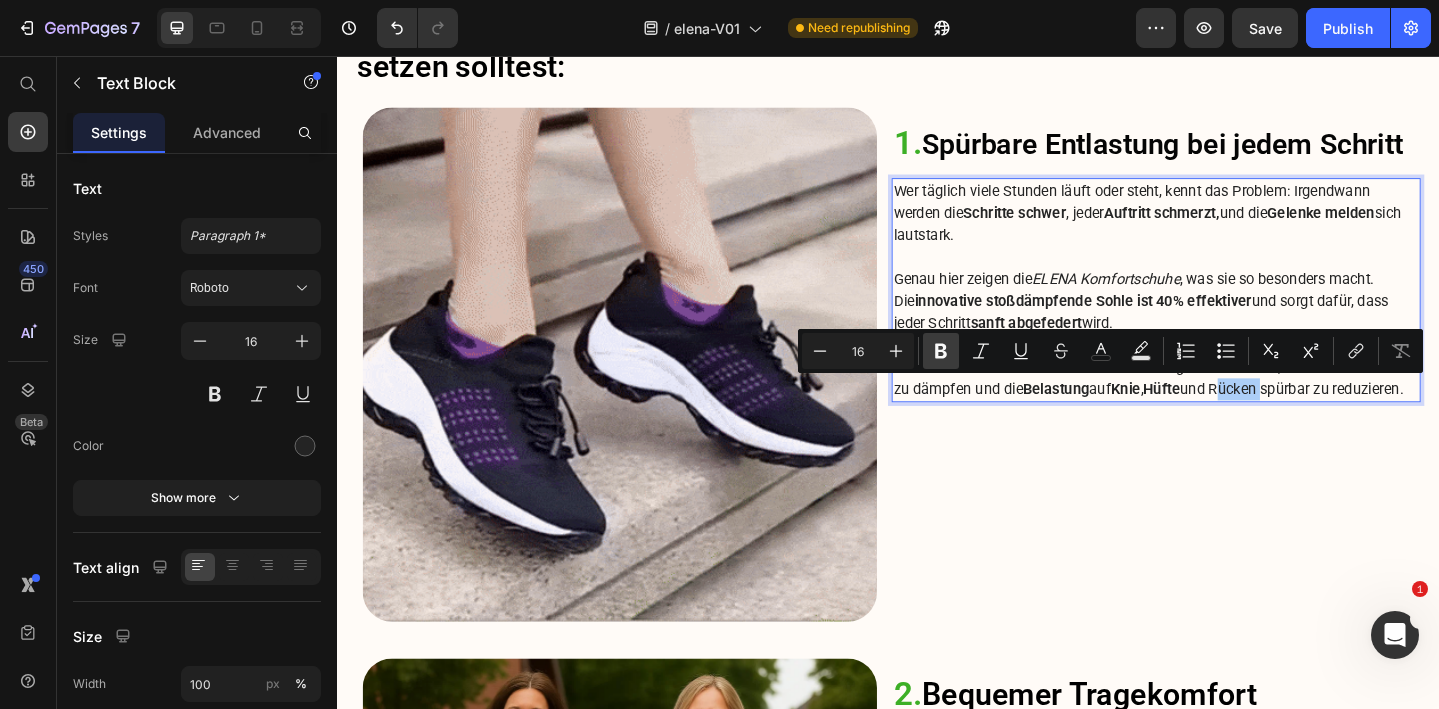click 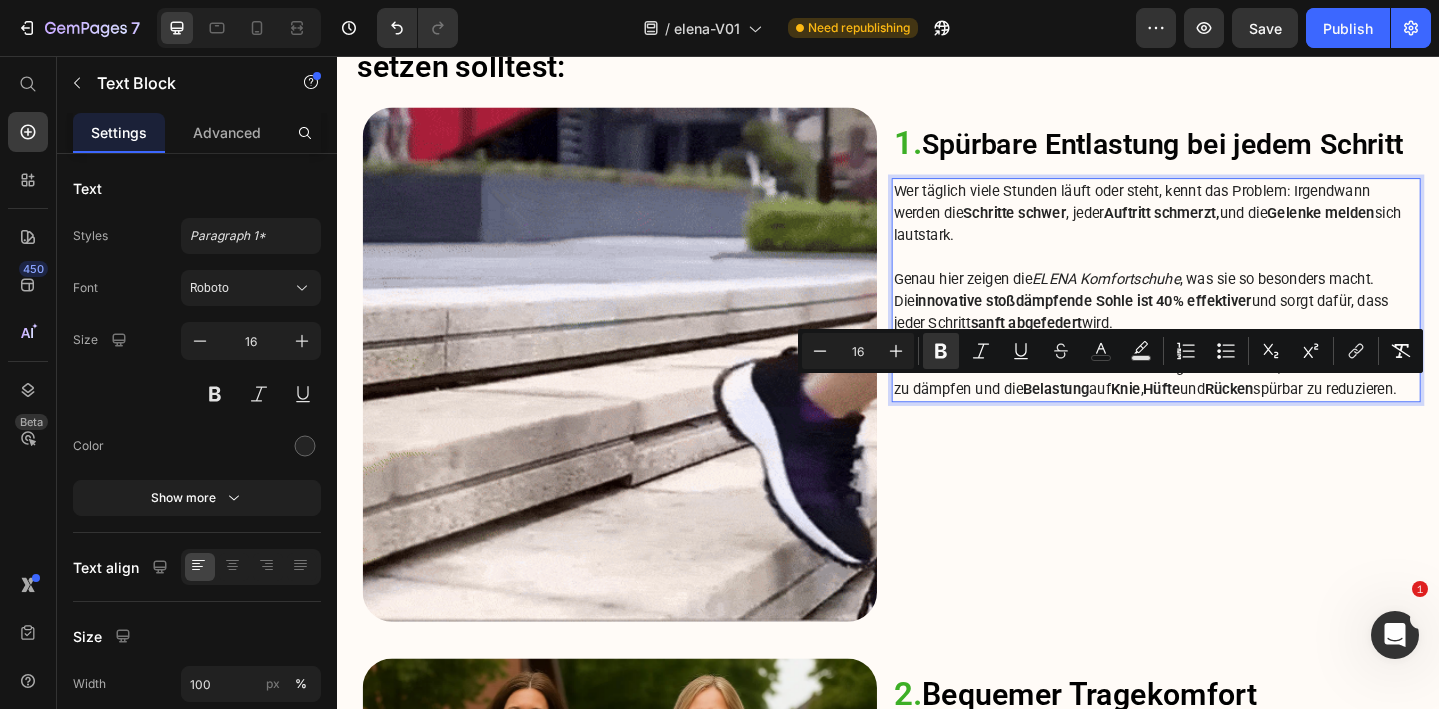 click on "Vor allem der  sensible Fersenbereich  wurde gezielt verstärkt, um Stöße effektiv zu dämpfen und die  Belastung  auf  Knie ,  Hüfte  und  Rücken  spürbar zu reduzieren." at bounding box center [1229, 407] 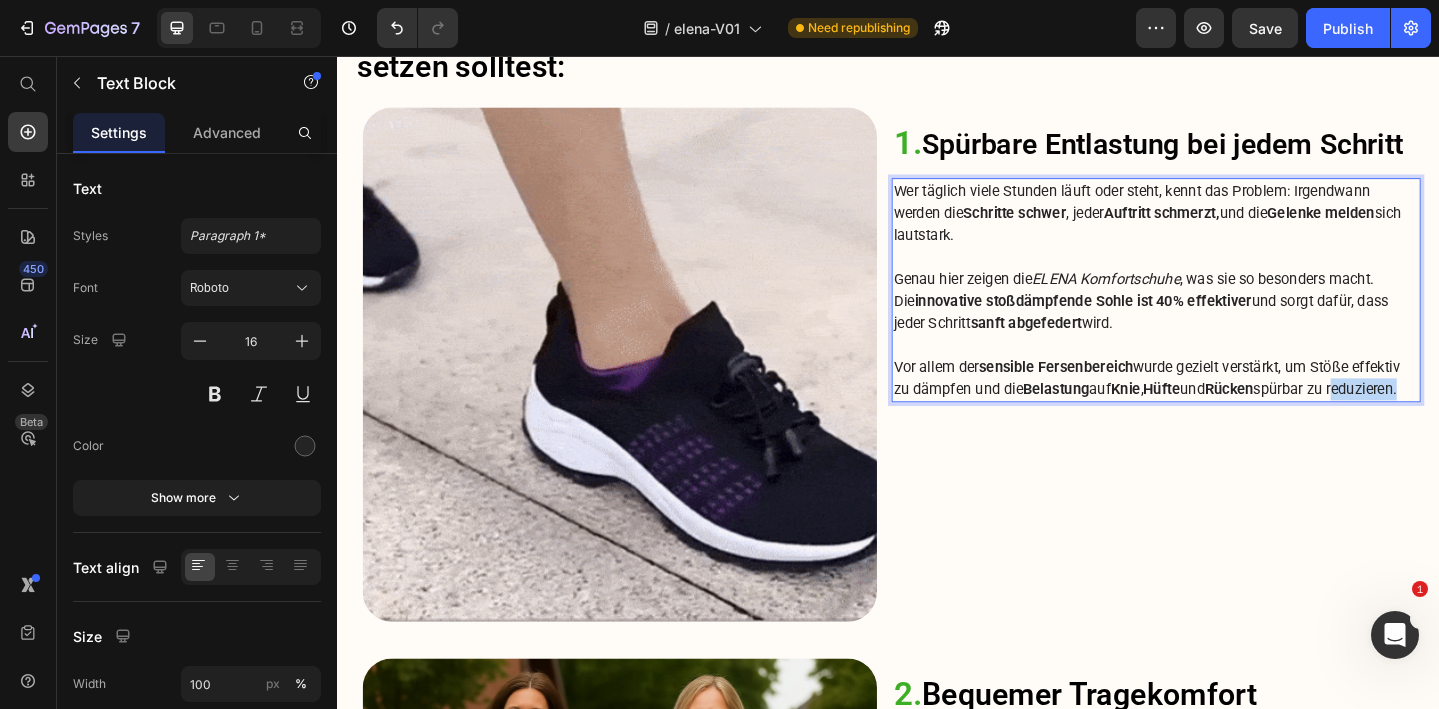 click on "Vor allem der  sensible Fersenbereich  wurde gezielt verstärkt, um Stöße effektiv zu dämpfen und die  Belastung  auf  Knie ,  Hüfte  und  Rücken  spürbar zu reduzieren." at bounding box center [1229, 407] 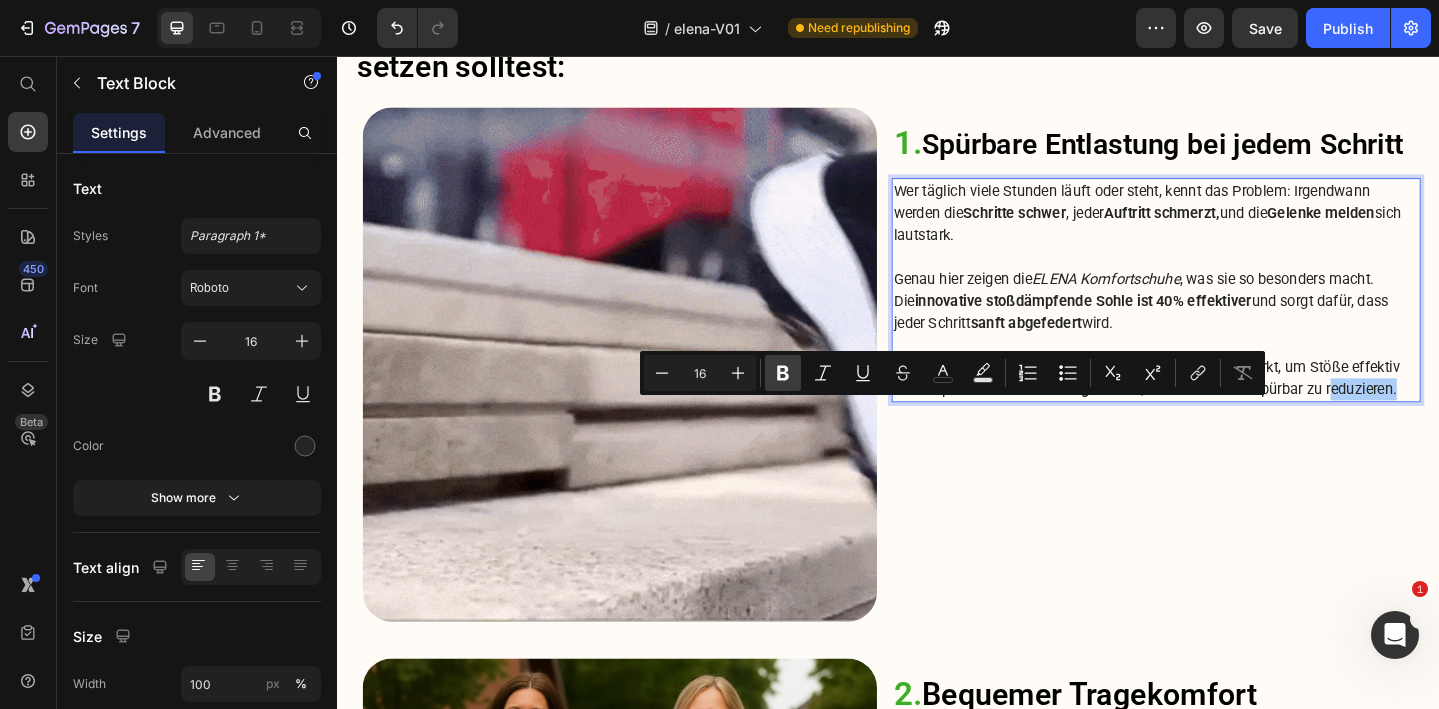 click on "Bold" at bounding box center (783, 373) 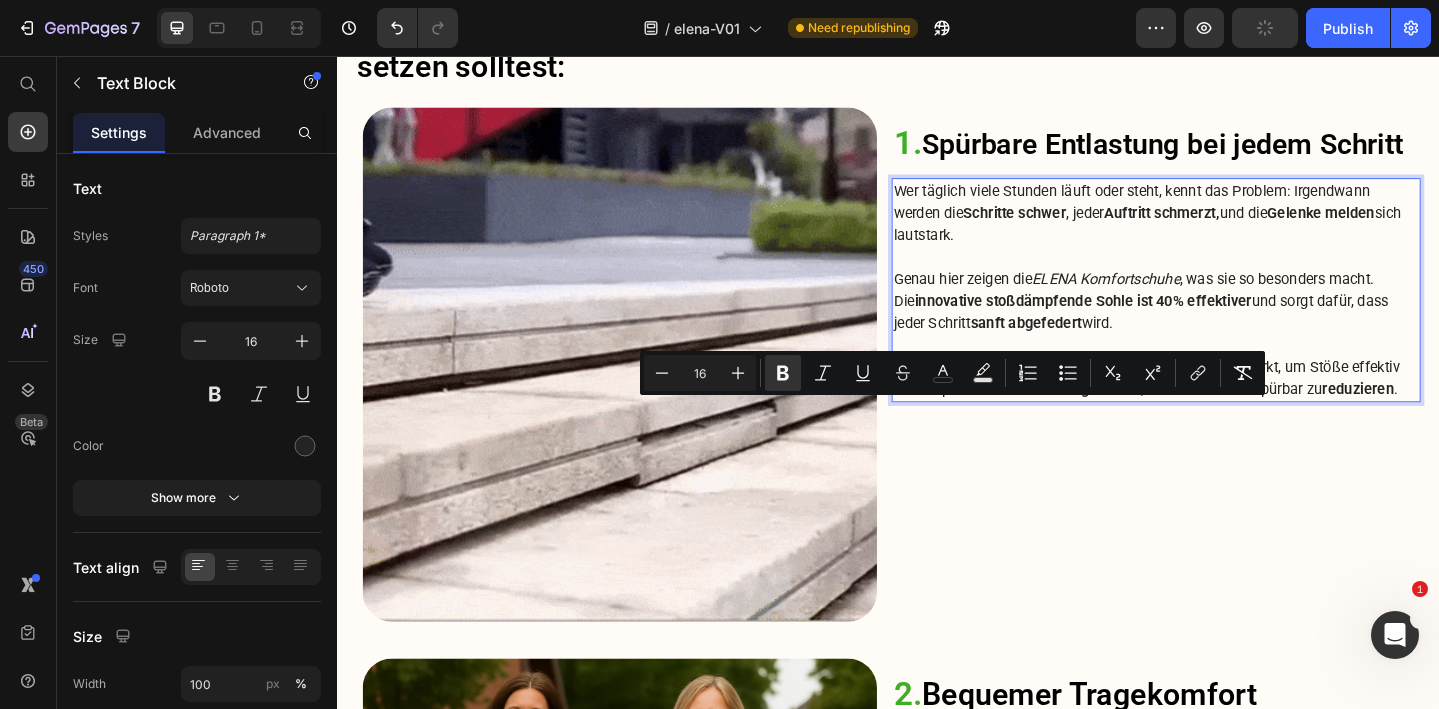 click on "Vor allem der  sensible Fersenbereich  wurde gezielt verstärkt, um Stöße effektiv zu dämpfen und die  Belastung  auf  Knie ,  Hüfte  und  Rücken  spürbar zu  reduzieren ." at bounding box center (1229, 407) 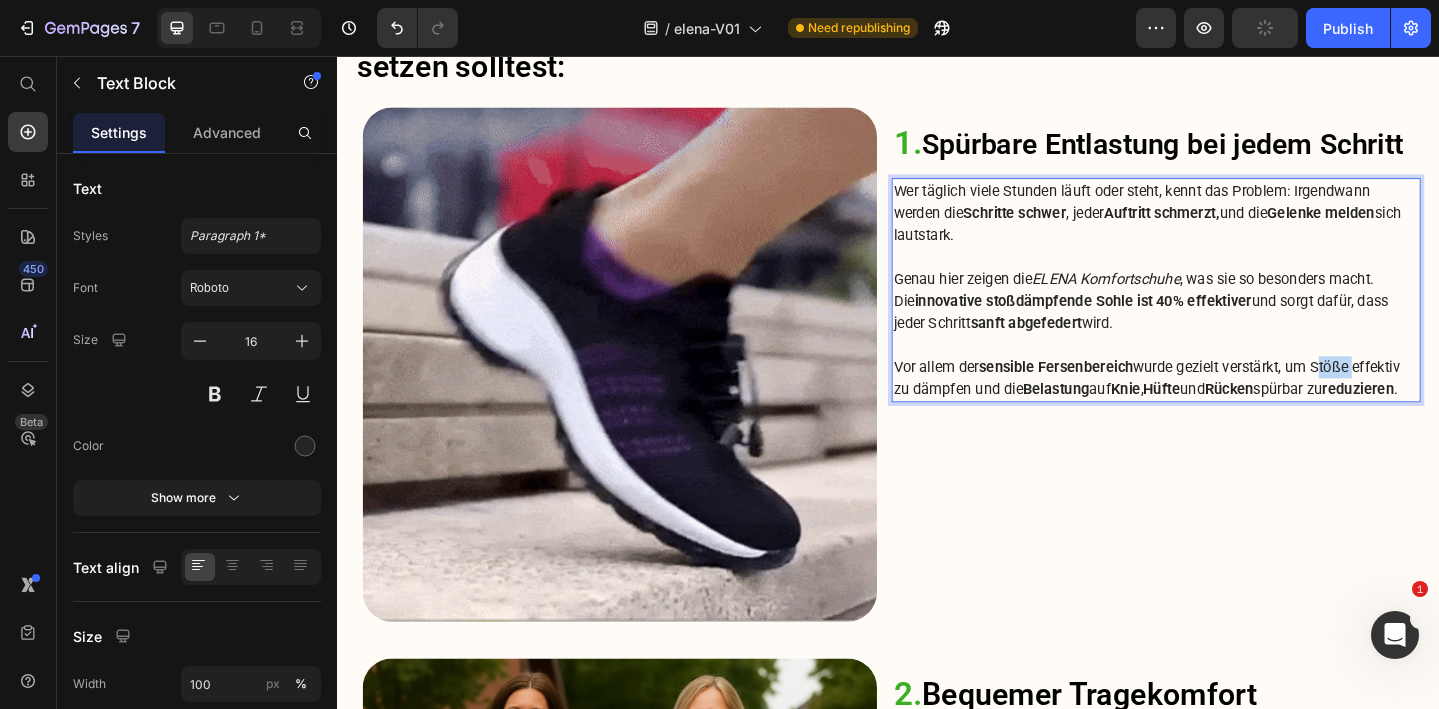 click on "Vor allem der  sensible Fersenbereich  wurde gezielt verstärkt, um Stöße effektiv zu dämpfen und die  Belastung  auf  Knie ,  Hüfte  und  Rücken  spürbar zu  reduzieren ." at bounding box center [1229, 407] 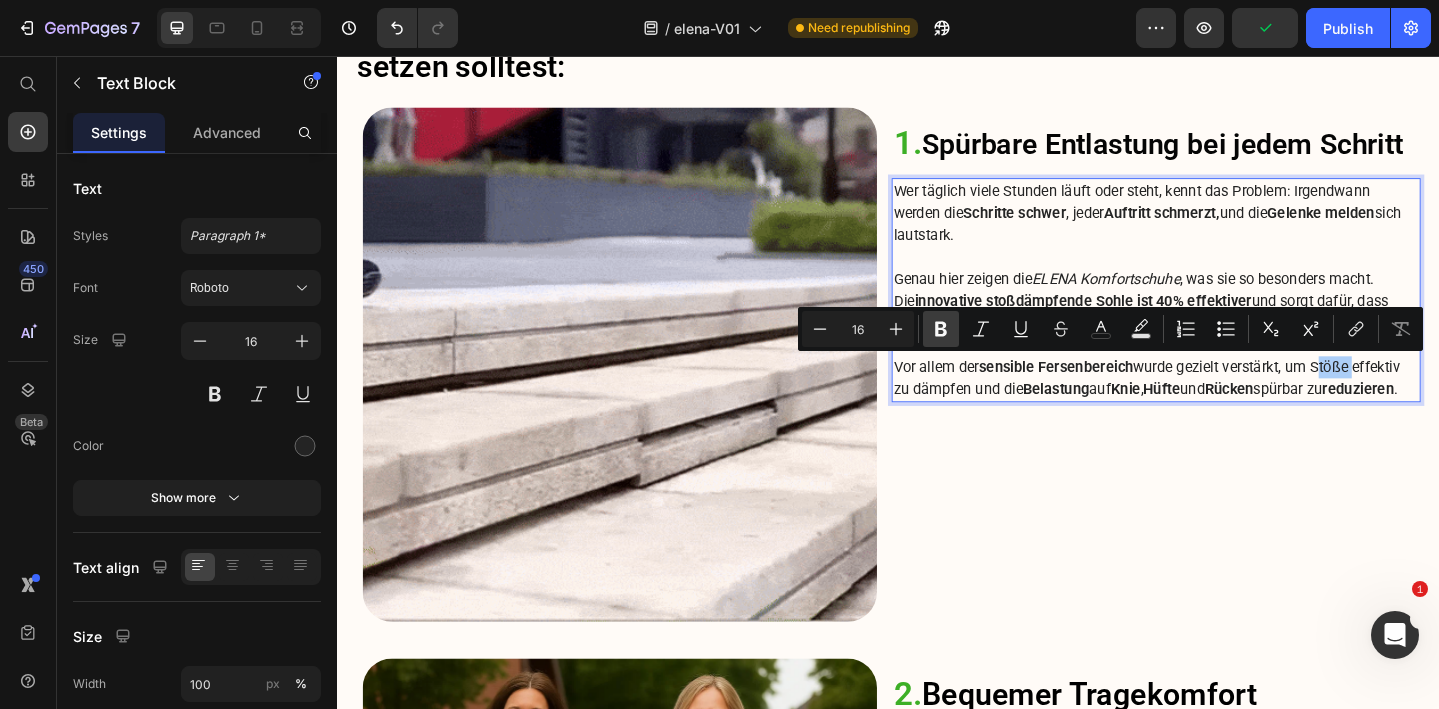 click 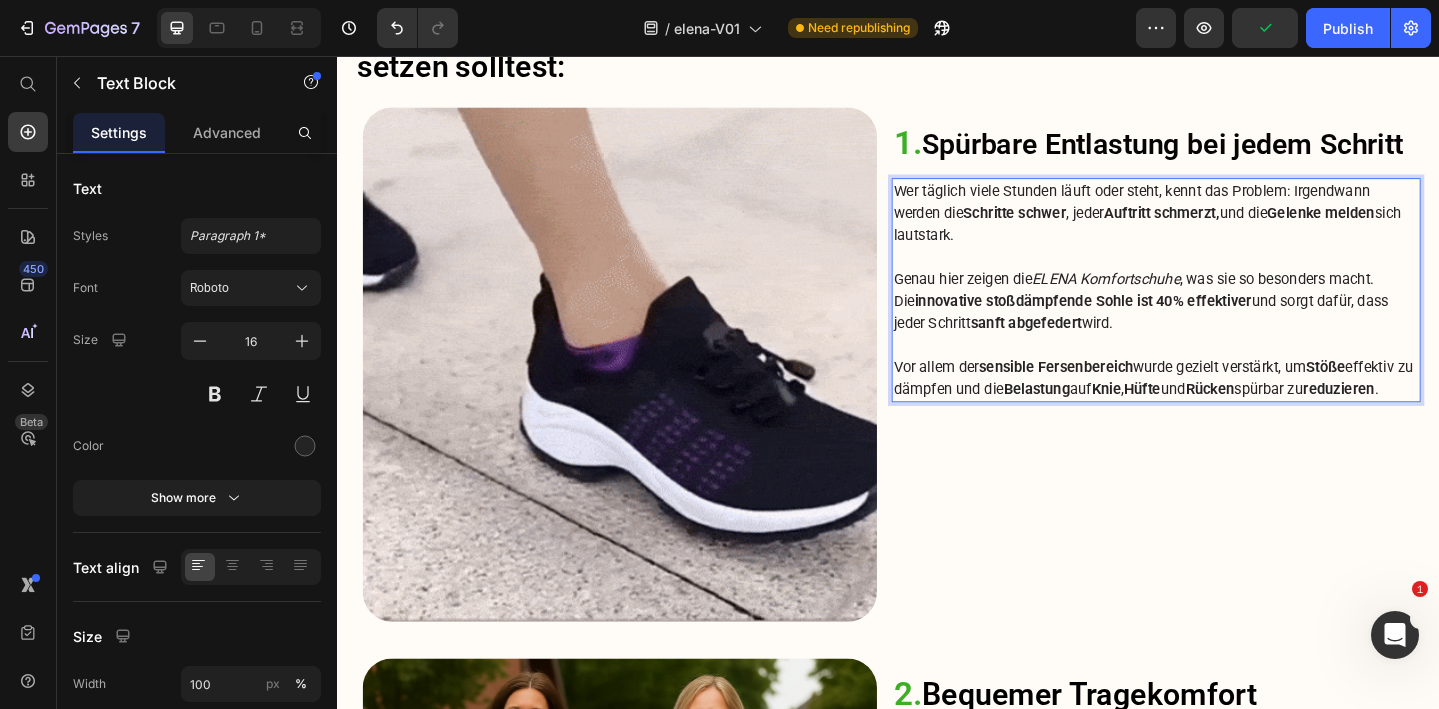 click on "Vor allem der  sensible Fersenbereich  wurde gezielt verstärkt, um  Stöße  effektiv zu dämpfen und die  Belastung  auf  Knie ,  Hüfte  und  Rücken  spürbar zu  reduzieren ." at bounding box center [1229, 407] 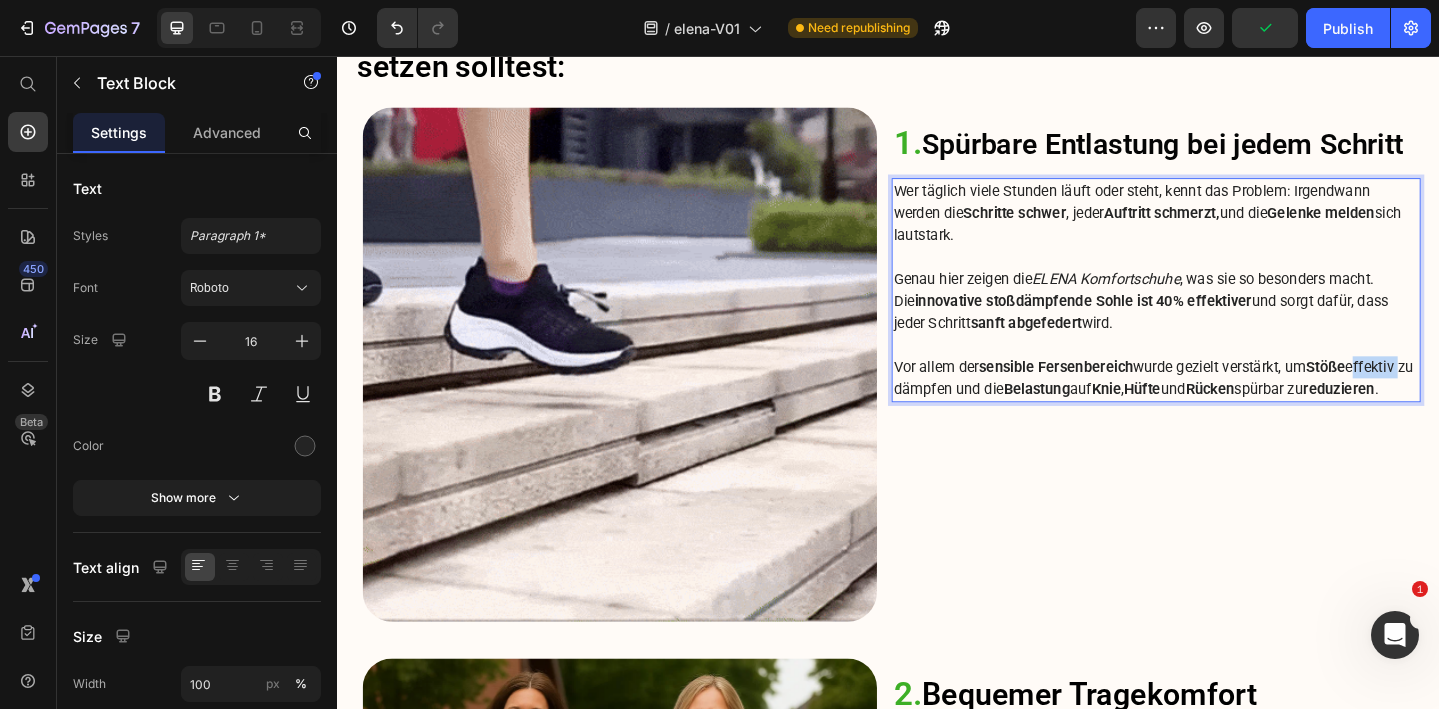 click on "Vor allem der  sensible Fersenbereich  wurde gezielt verstärkt, um  Stöße  effektiv zu dämpfen und die  Belastung  auf  Knie ,  Hüfte  und  Rücken  spürbar zu  reduzieren ." at bounding box center (1229, 407) 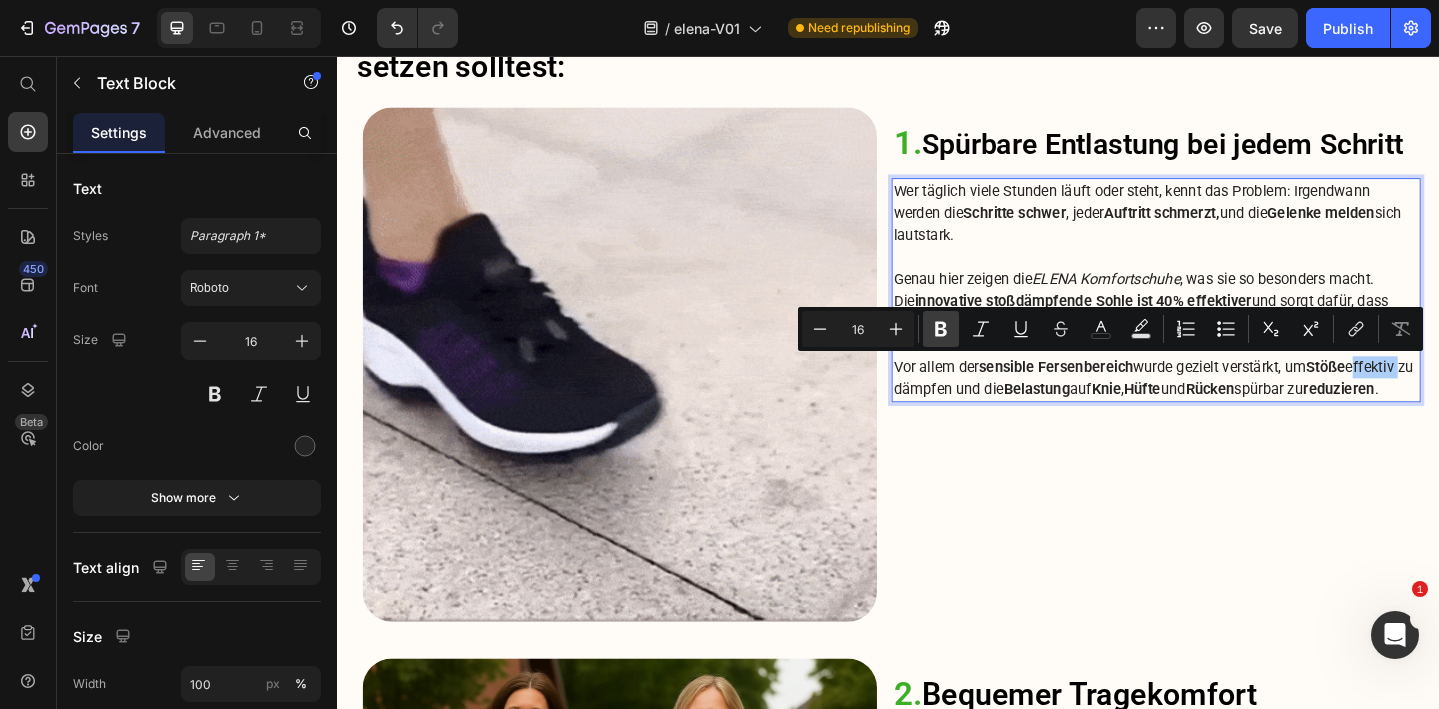 click 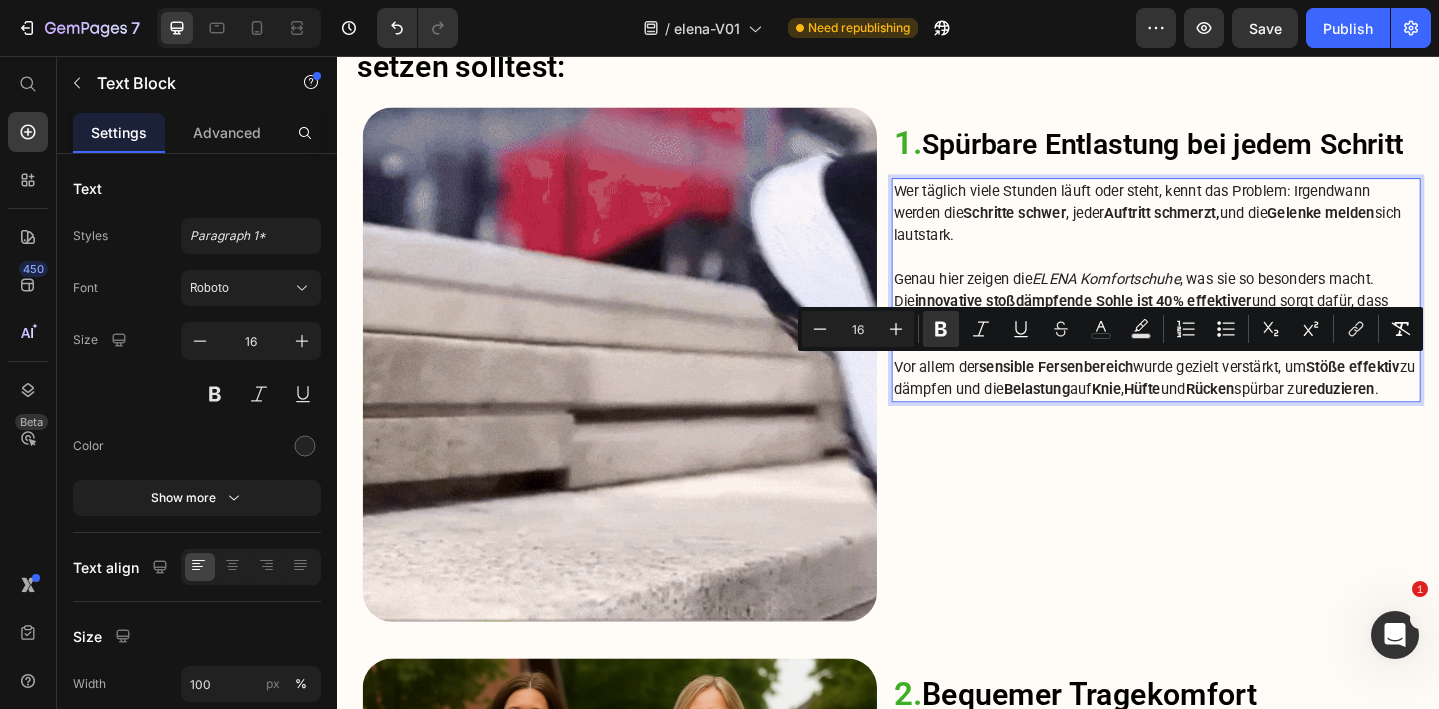 click on "Vor allem der  sensible Fersenbereich  wurde gezielt verstärkt, um  Stöße   effektiv  zu dämpfen und die  Belastung  auf  Knie ,  Hüfte  und  Rücken  spürbar zu  reduzieren ." at bounding box center [1229, 407] 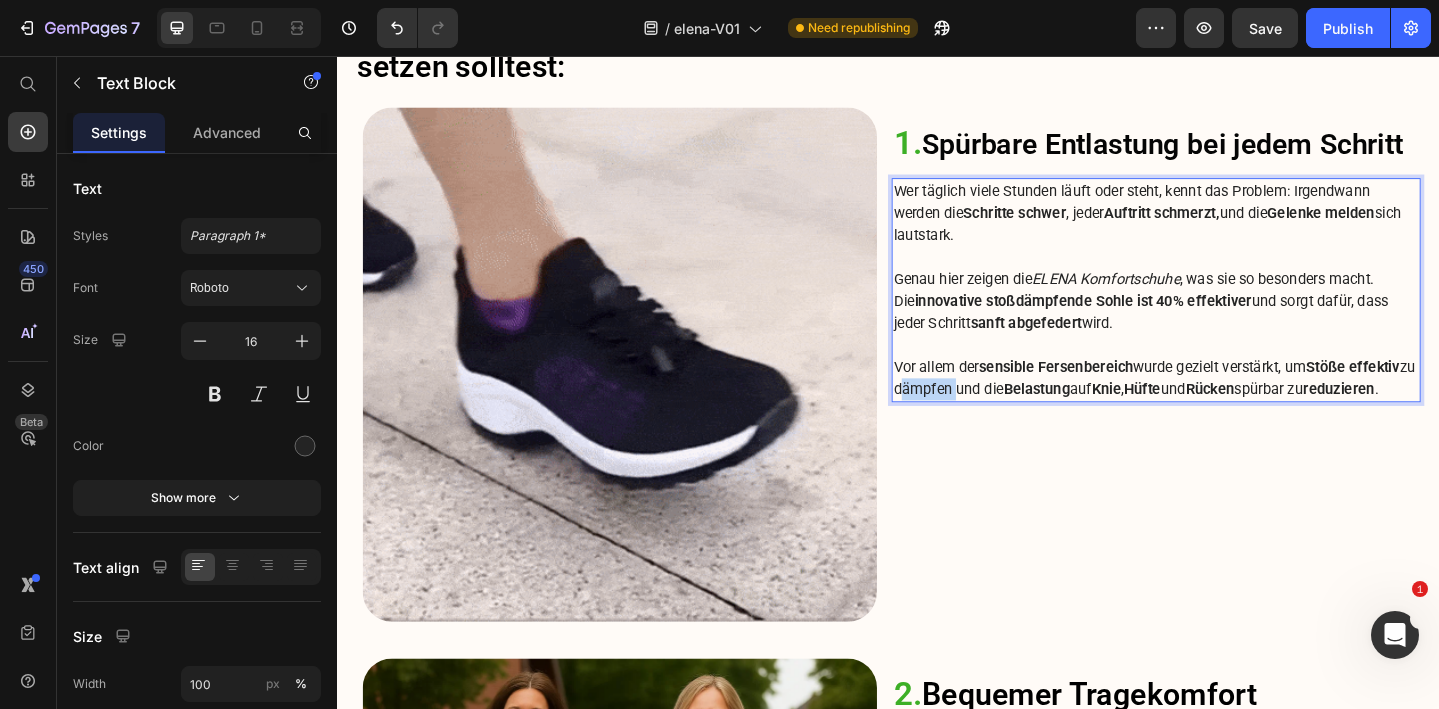 click on "Vor allem der  sensible Fersenbereich  wurde gezielt verstärkt, um  Stöße   effektiv  zu dämpfen und die  Belastung  auf  Knie ,  Hüfte  und  Rücken  spürbar zu  reduzieren ." at bounding box center (1229, 407) 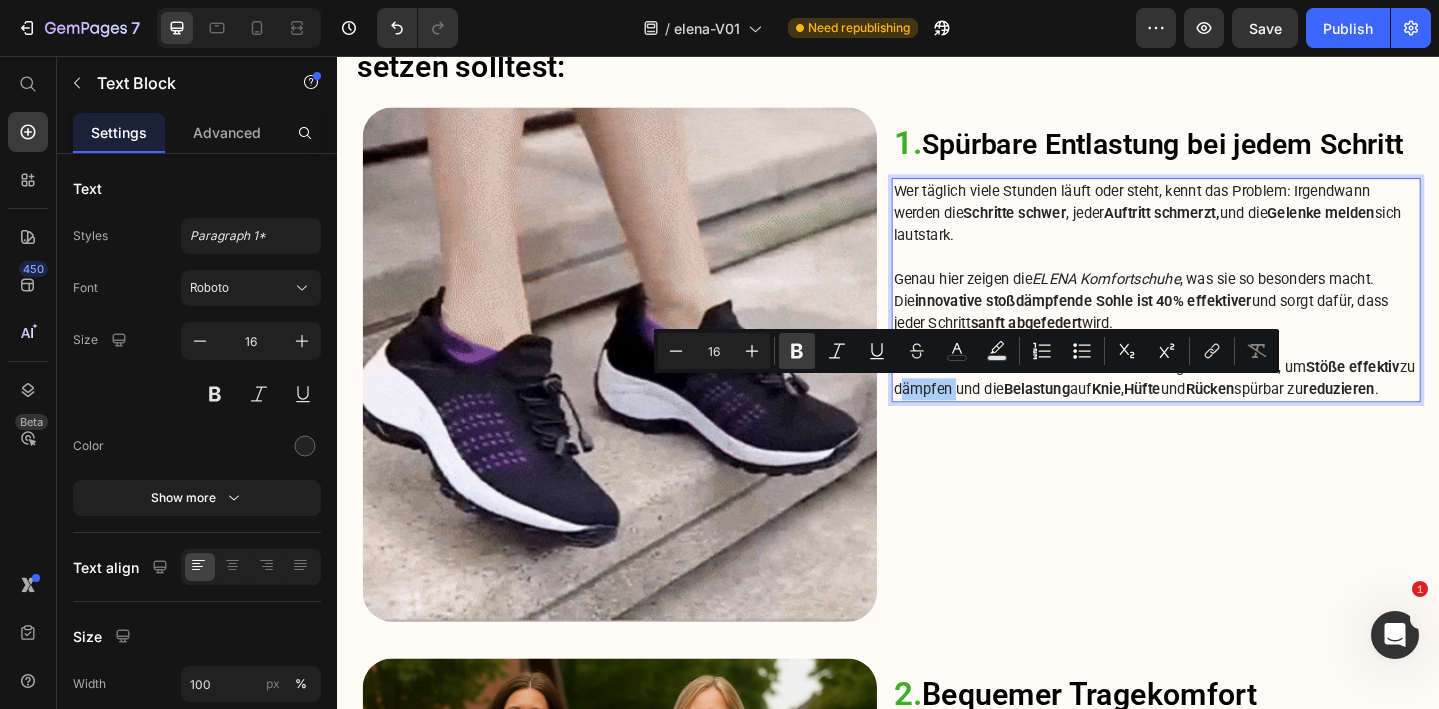 click 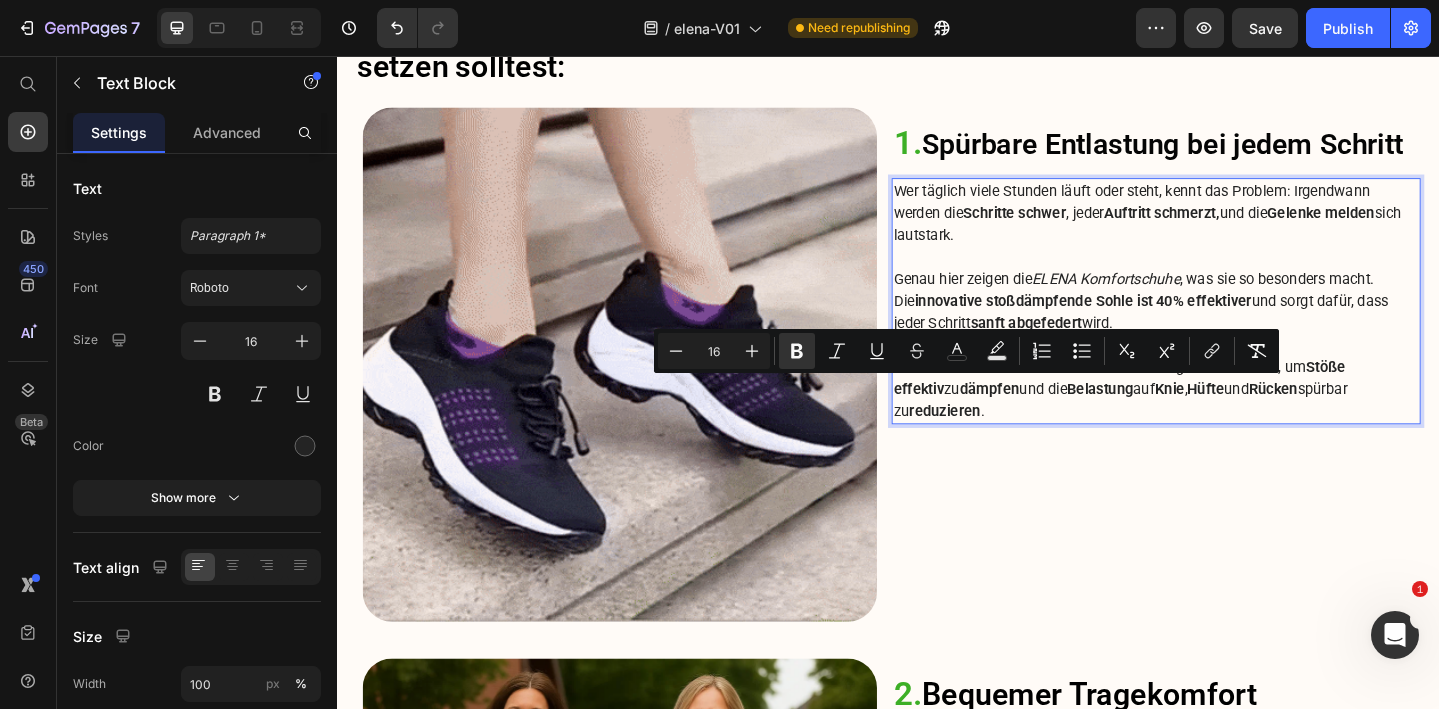click on "Vor allem der  sensible Fersenbereich  wurde gezielt verstärkt, um  Stöße   effektiv  zu  dämpfen  und die  Belastung  auf  Knie ,  Hüfte  und  Rücken  spürbar zu  reduzieren ." at bounding box center (1229, 419) 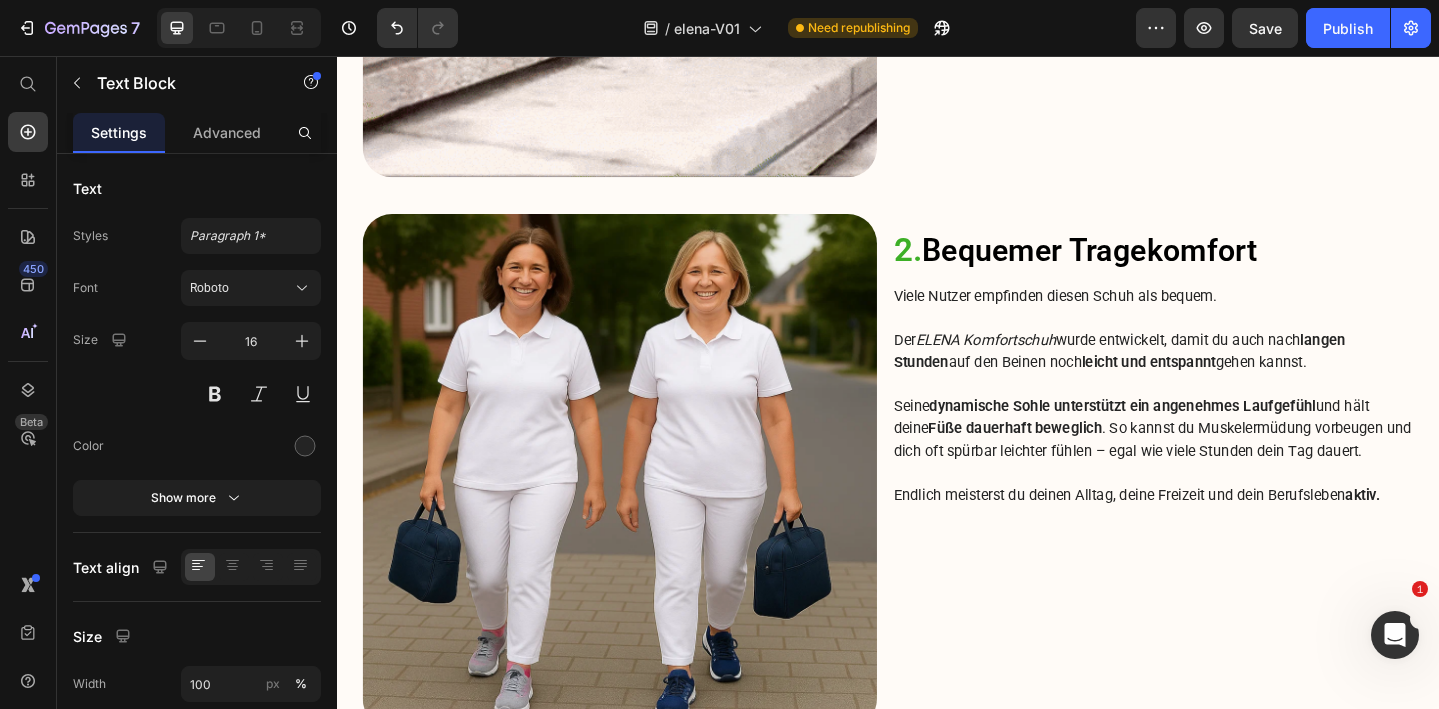 scroll, scrollTop: 2108, scrollLeft: 0, axis: vertical 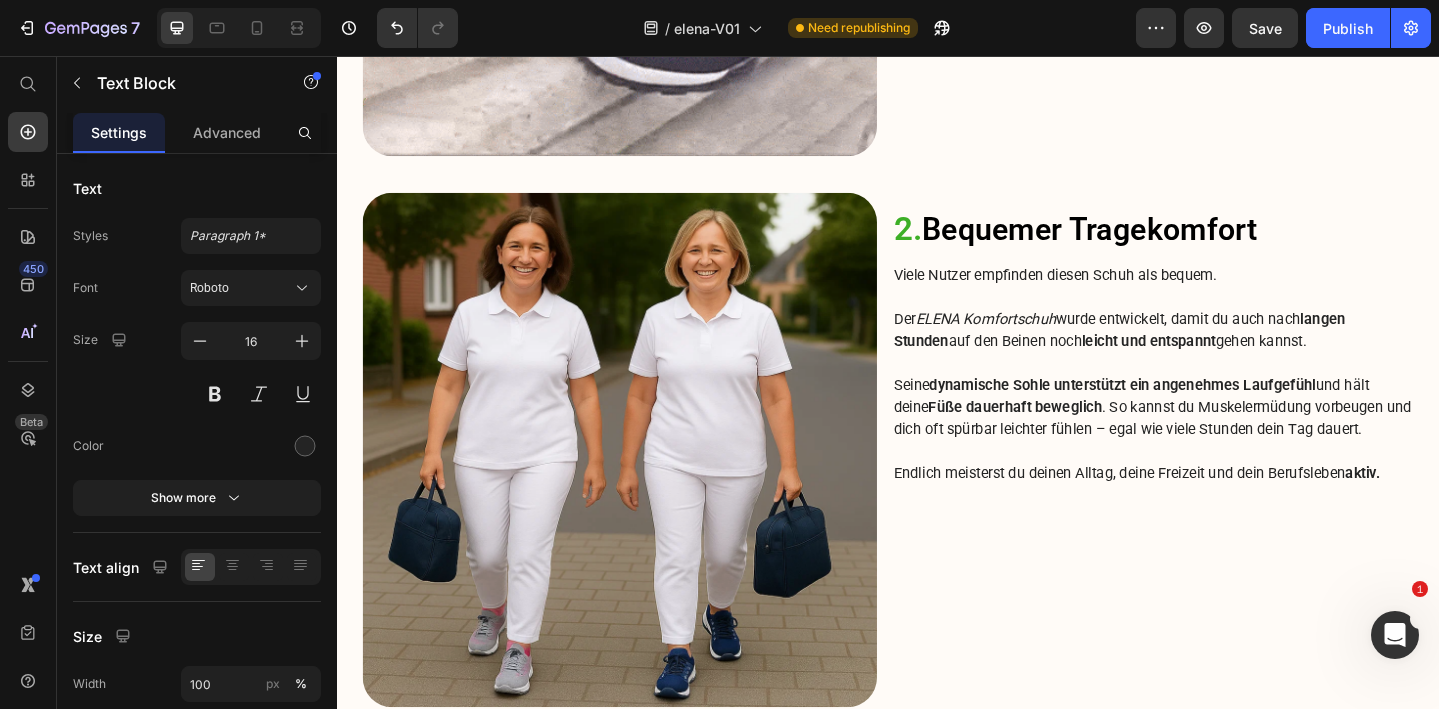 click at bounding box center [1229, 391] 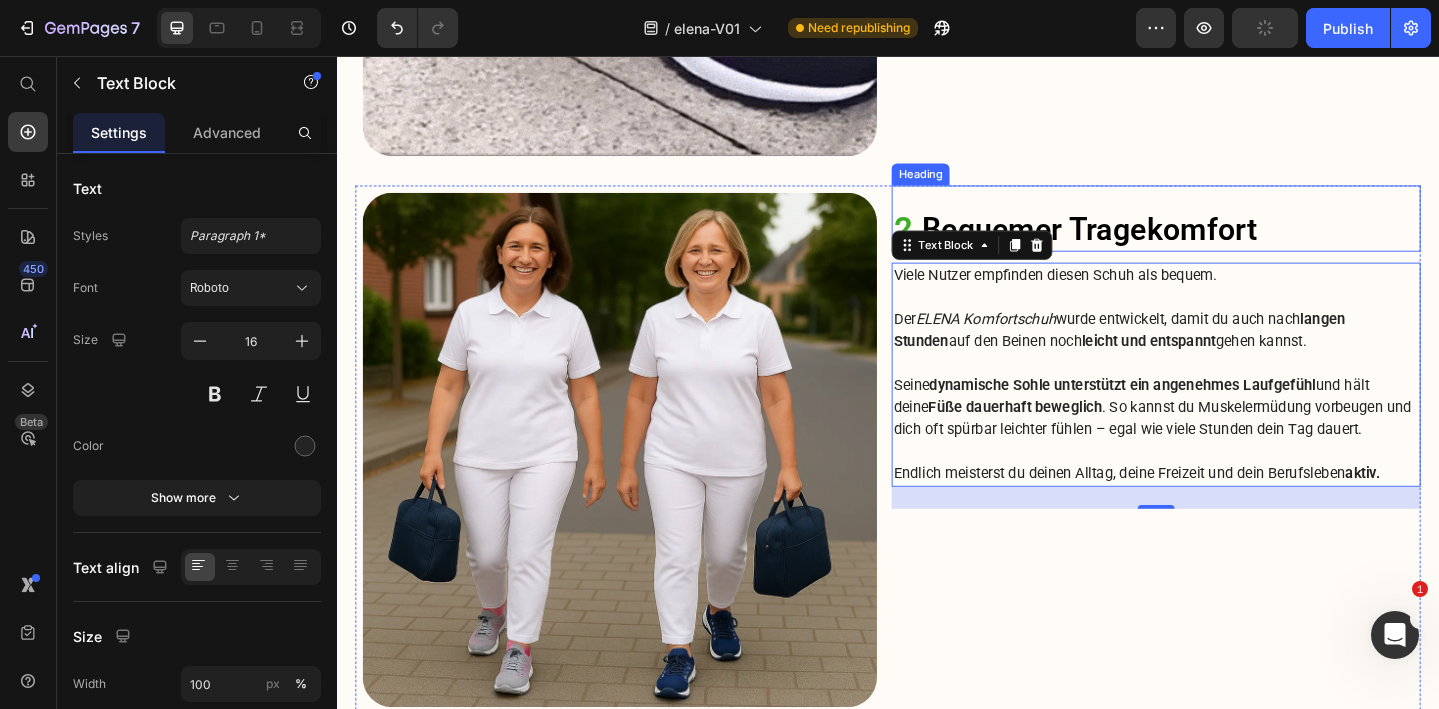 click on "2.  Bequemer Tragekomfort" at bounding box center [1229, 245] 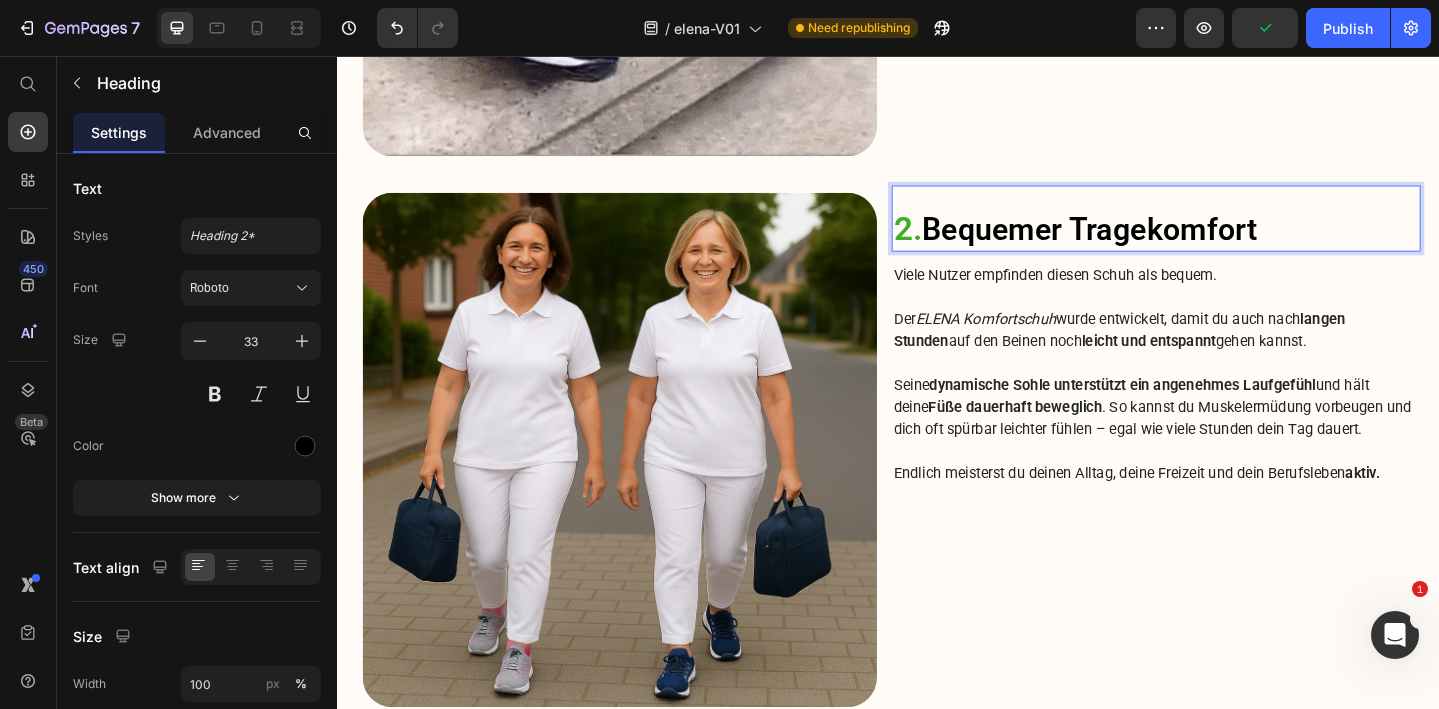 click on "2.  Bequemer Tragekomfort" at bounding box center (1229, 245) 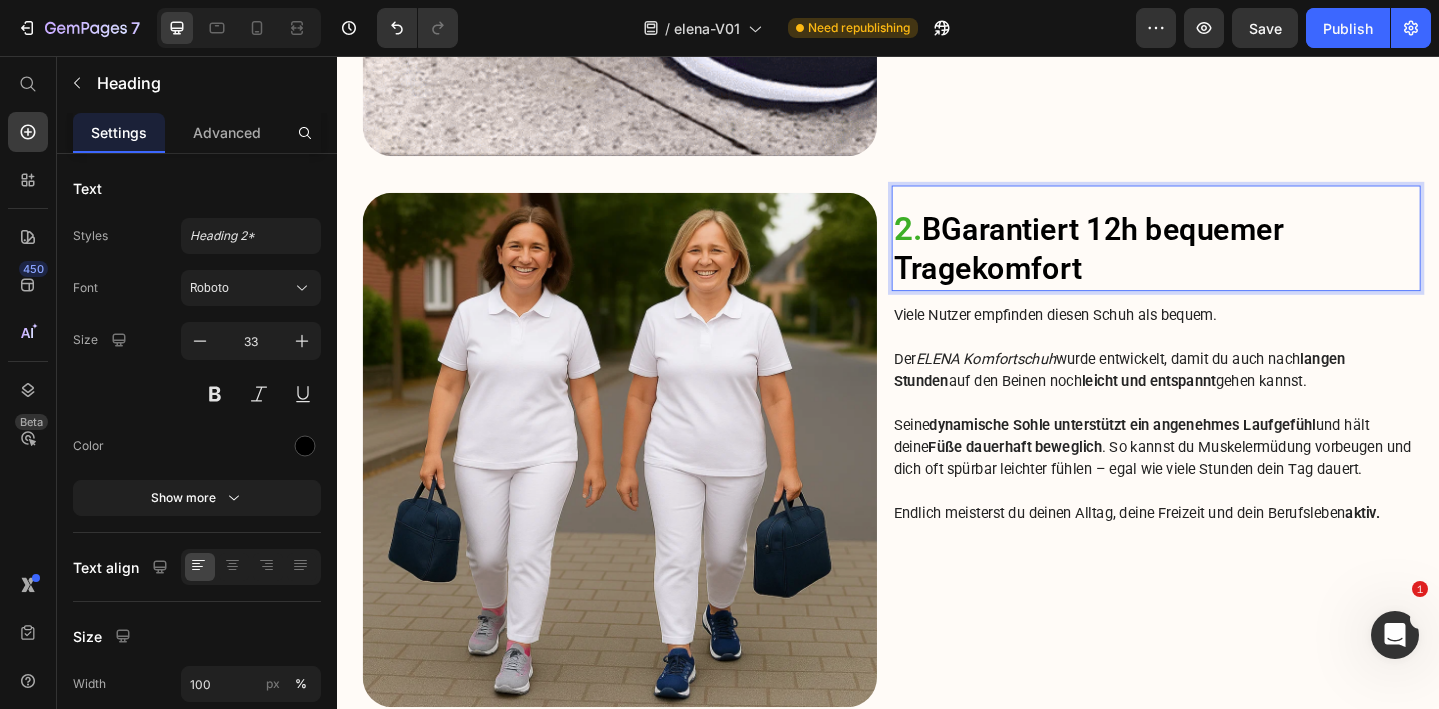 click on "2.  BGarantiert 12h bequemer Tragekomfort" at bounding box center (1229, 266) 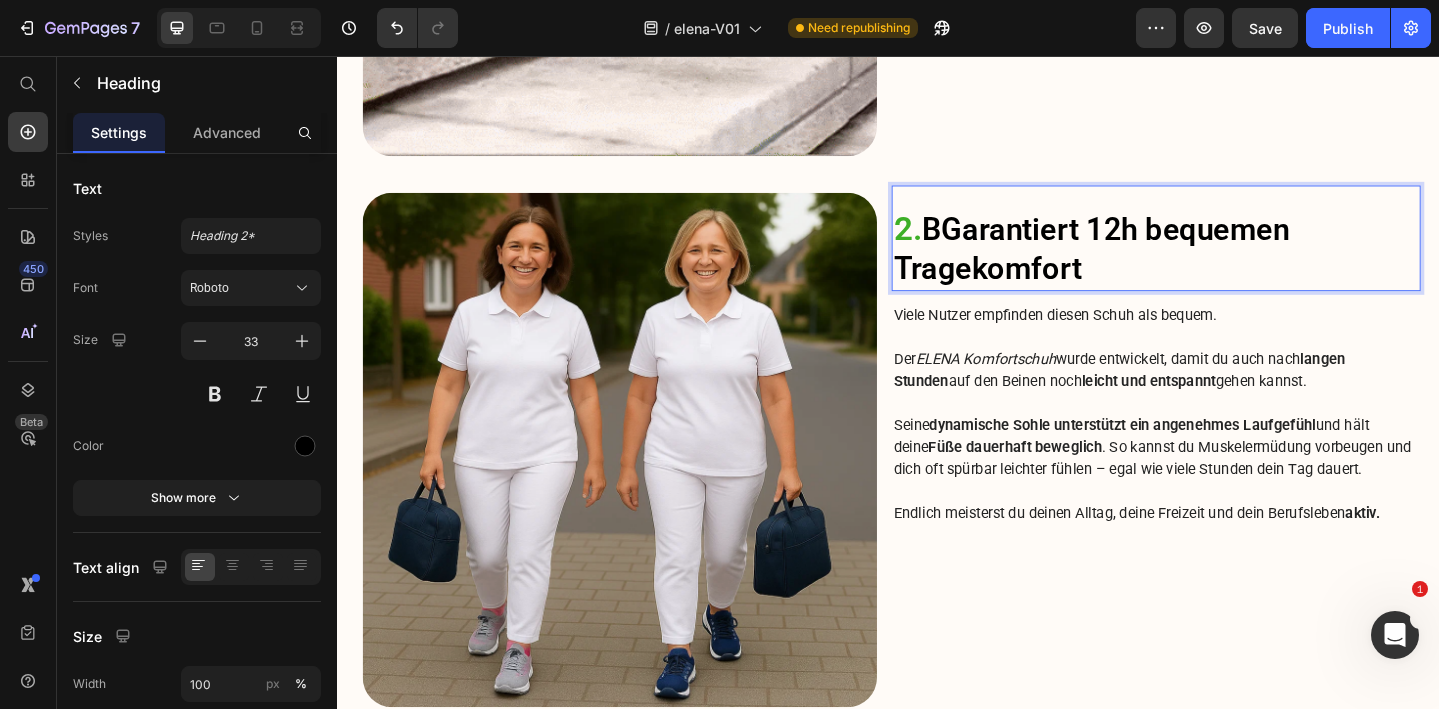 click on "2.  BGarantiert 12h bequemen Tragekomfort" at bounding box center (1229, 266) 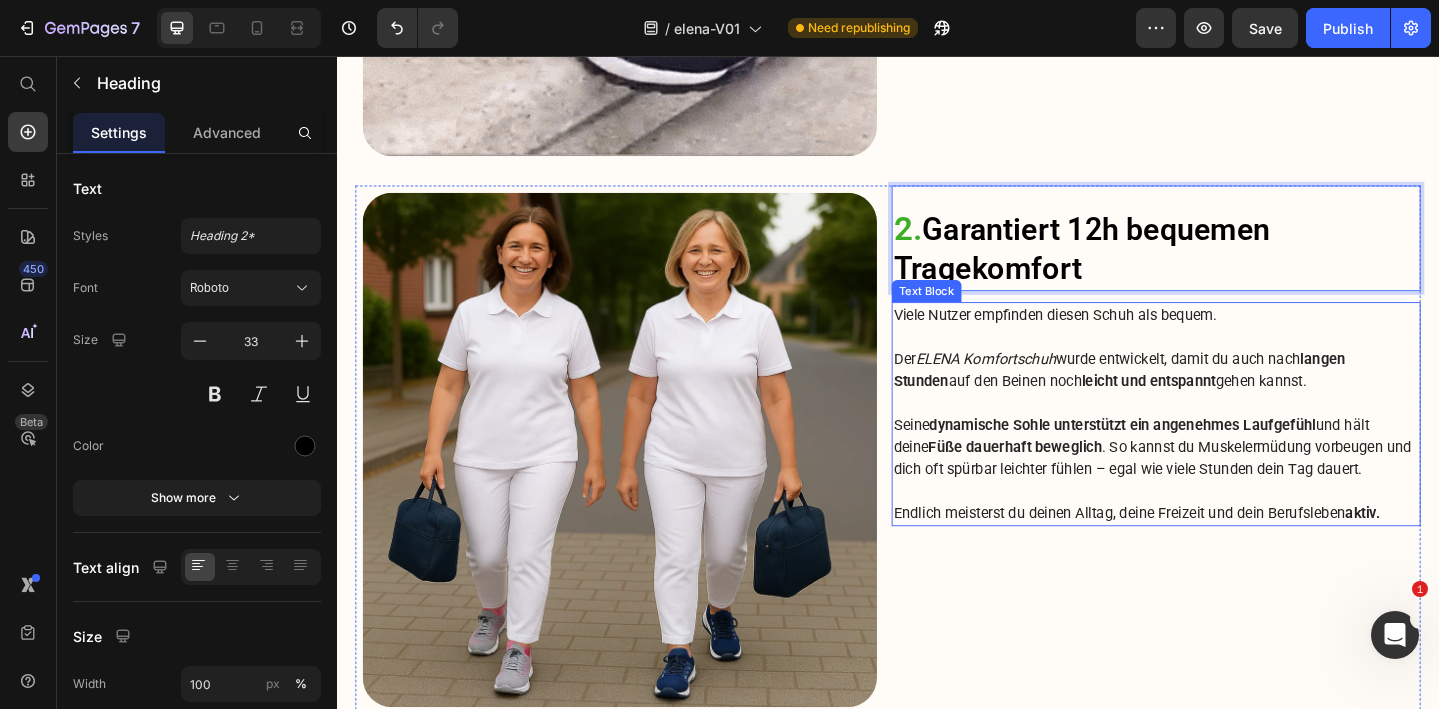click at bounding box center (1229, 434) 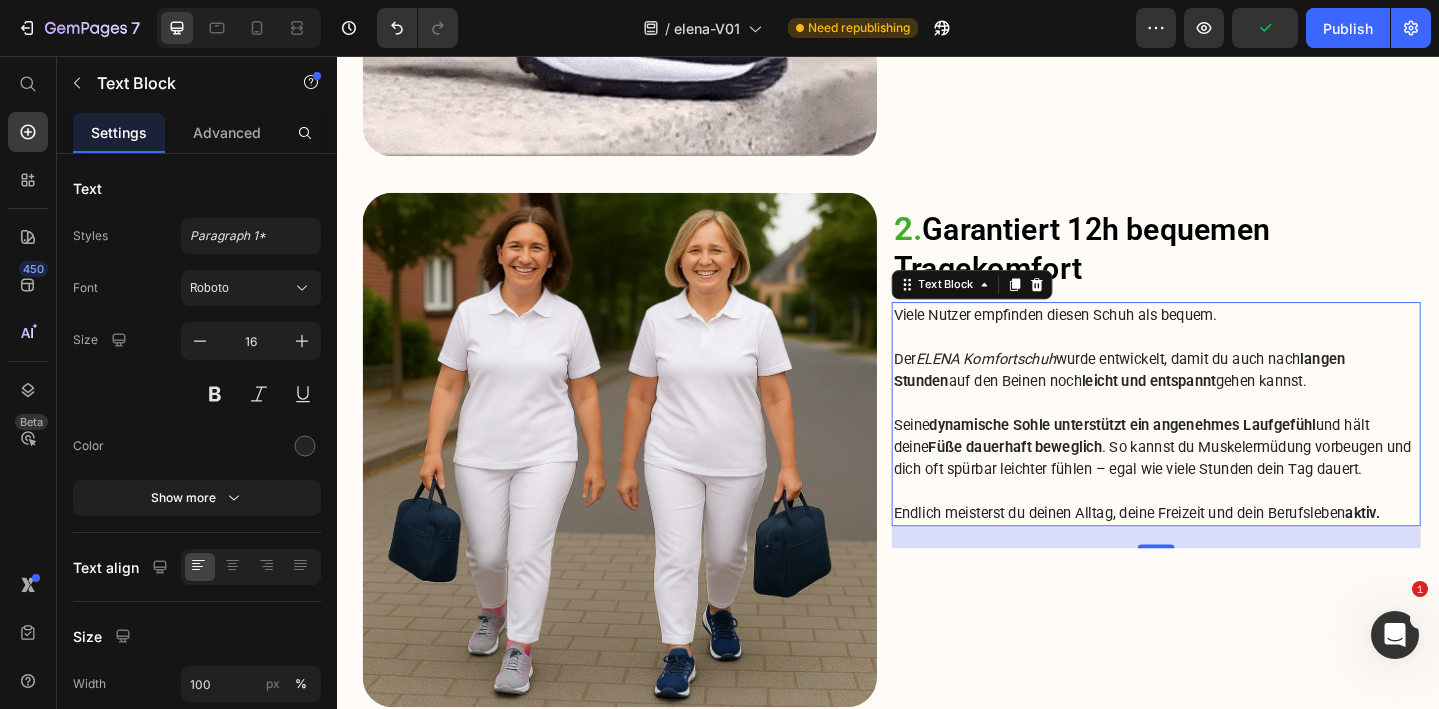 click on "Viele Nutzer empfinden diesen Schuh als bequem." at bounding box center (1229, 338) 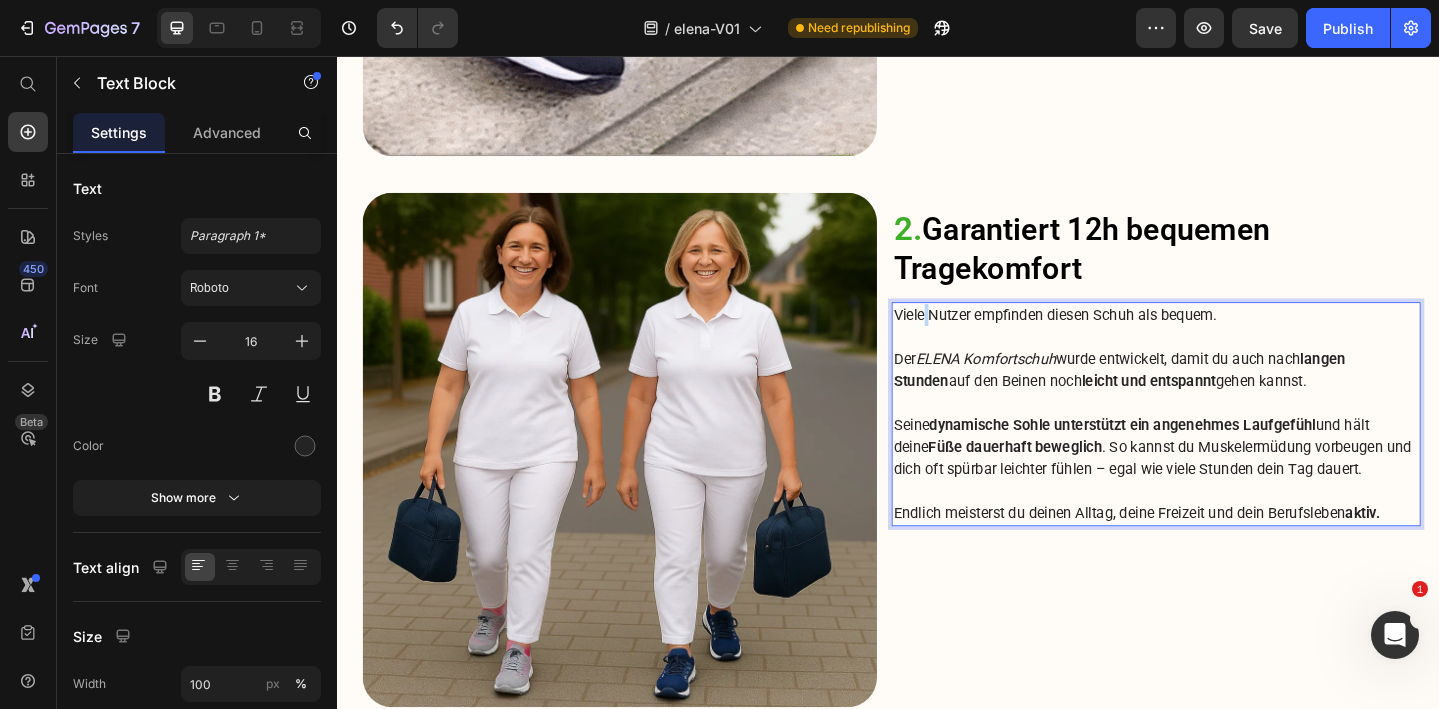 click on "Viele Nutzer empfinden diesen Schuh als bequem." at bounding box center (1229, 338) 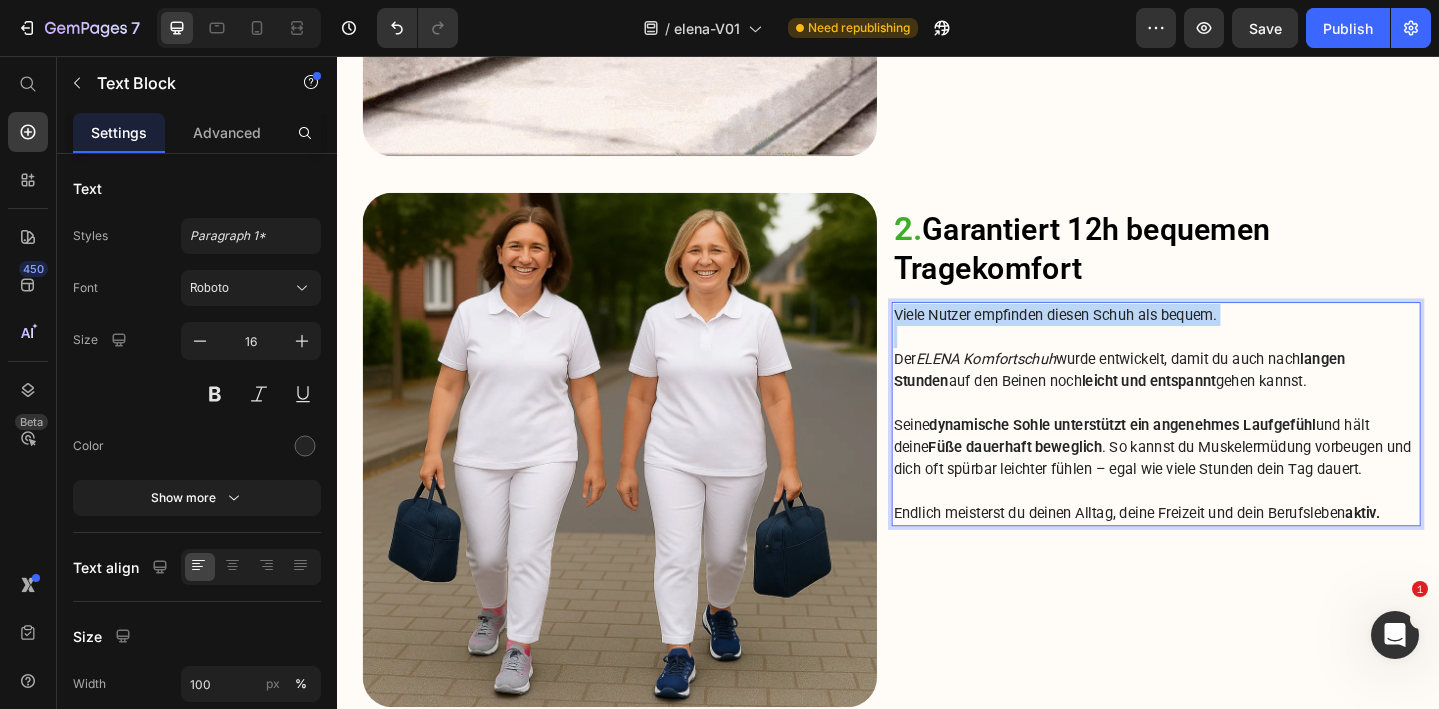 click on "Viele Nutzer empfinden diesen Schuh als bequem." at bounding box center [1229, 338] 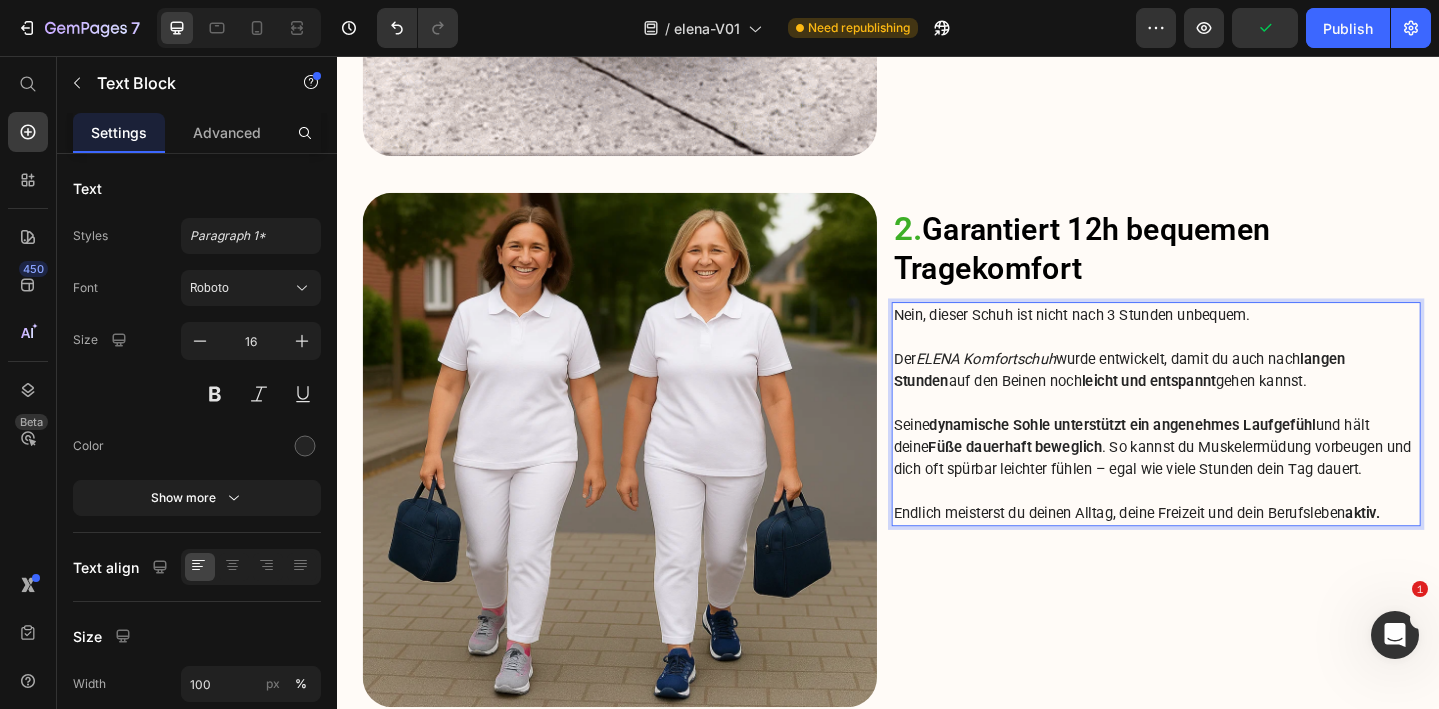 click on "leicht und entspannt" at bounding box center (1221, 409) 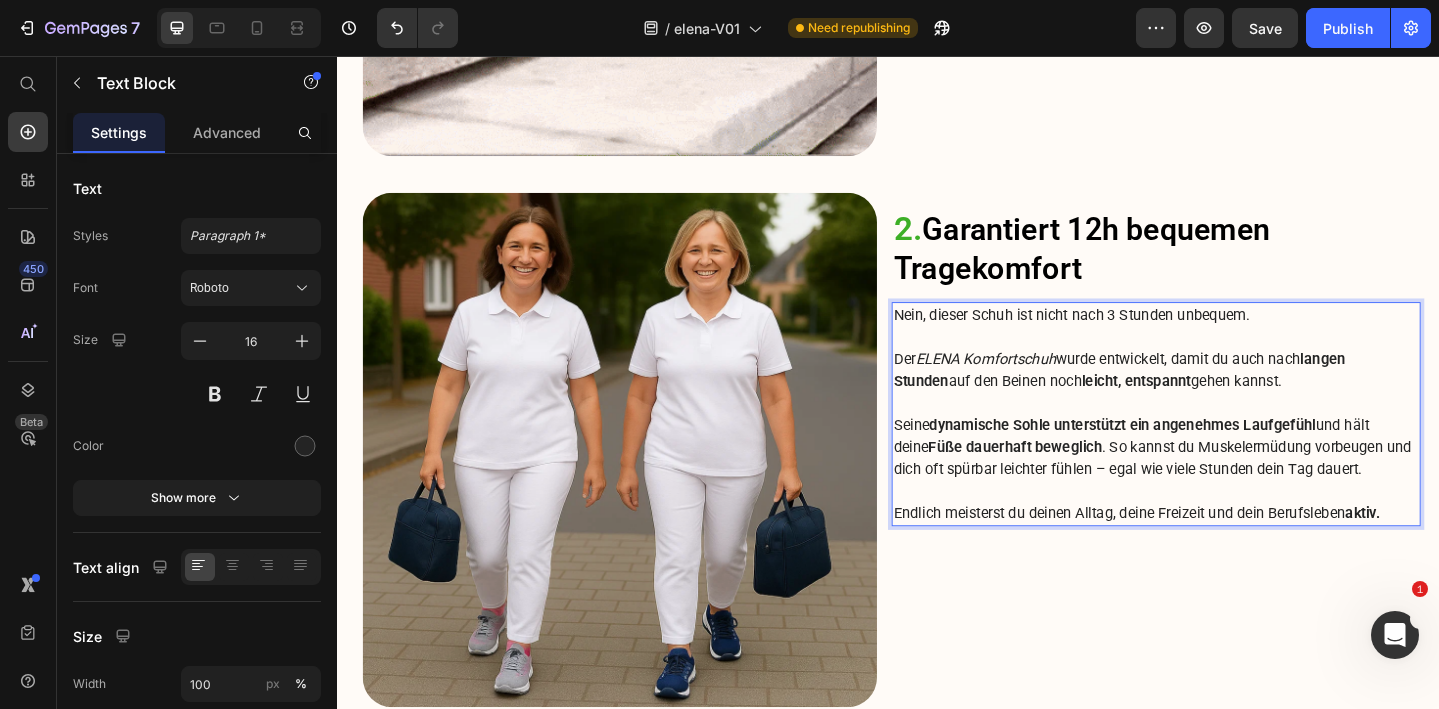 click on "Der  ELENA Komfortschuh  wurde entwickelt, damit du auch nach  langen Stunden  auf den Beinen noch  leicht, entspannt  gehen kannst." at bounding box center (1229, 398) 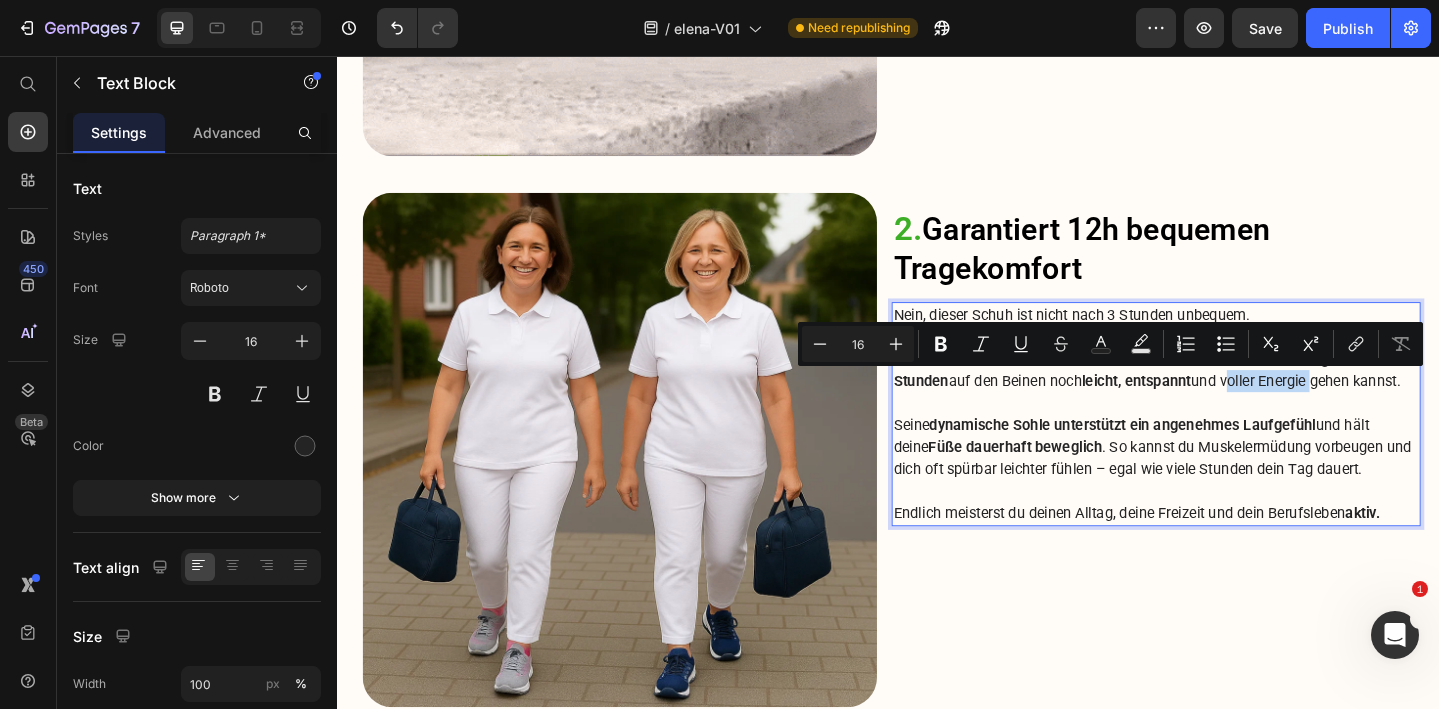 drag, startPoint x: 1342, startPoint y: 405, endPoint x: 1248, endPoint y: 406, distance: 94.00532 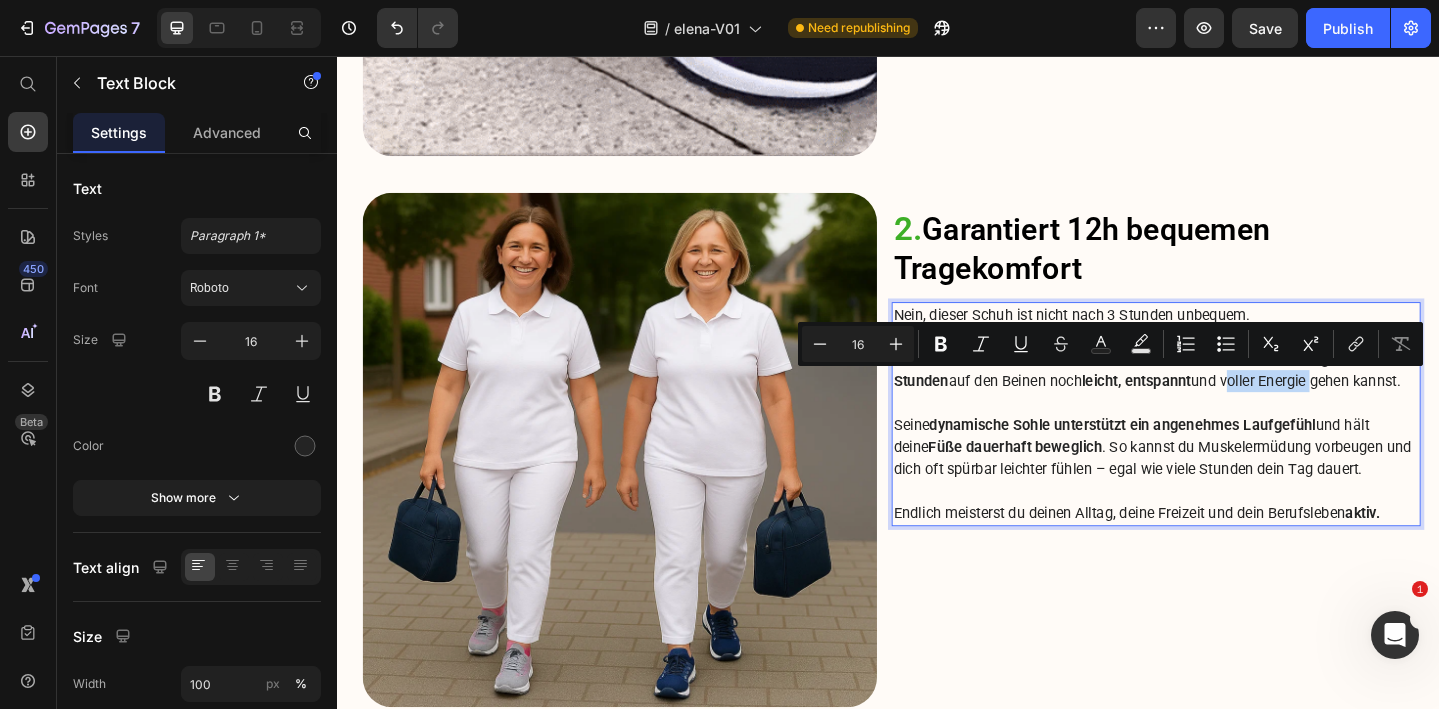 click on "Der  ELENA Komfortschuh  wurde entwickelt, damit du auch nach  langen Stunden  auf den Beinen noch  leicht, entspannt  und voller Energie gehen kannst." at bounding box center [1229, 398] 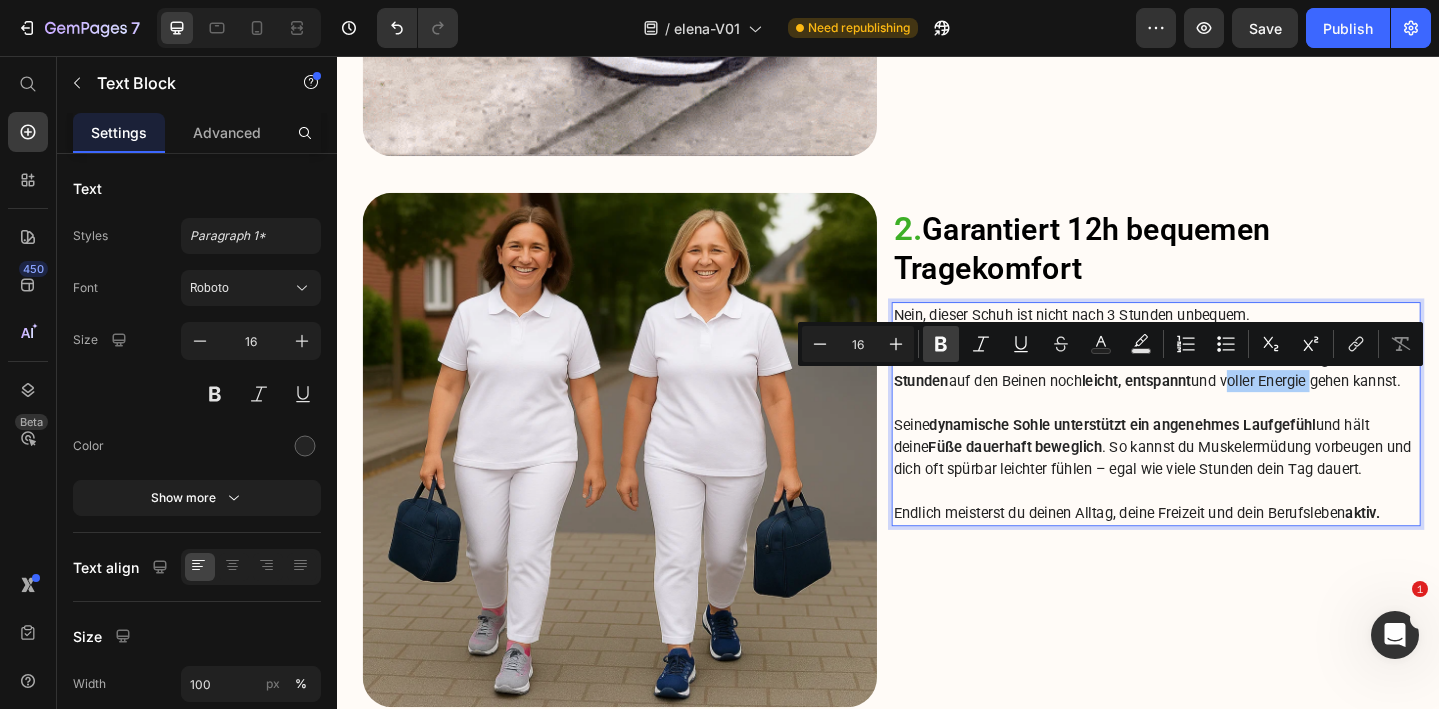 click on "Bold" at bounding box center (941, 344) 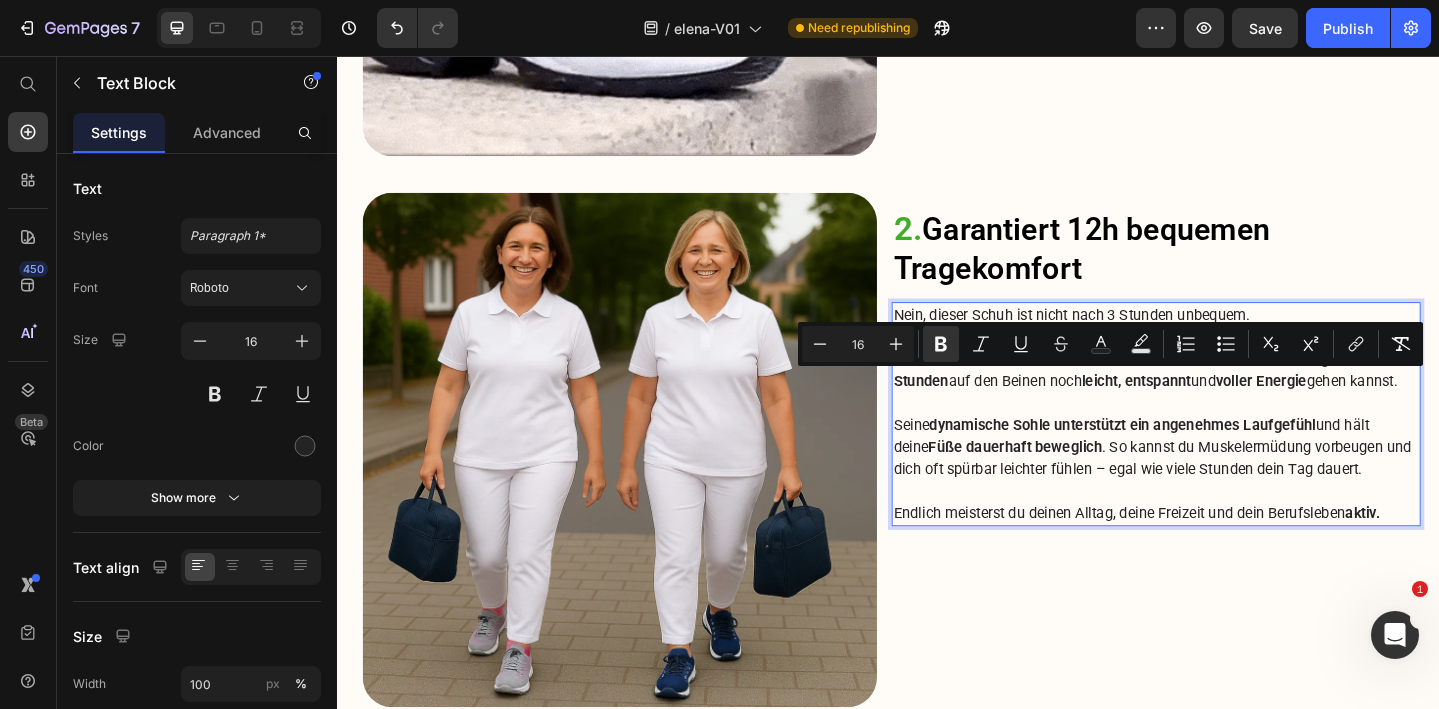 click on "Füße dauerhaft beweglich" at bounding box center (1075, 481) 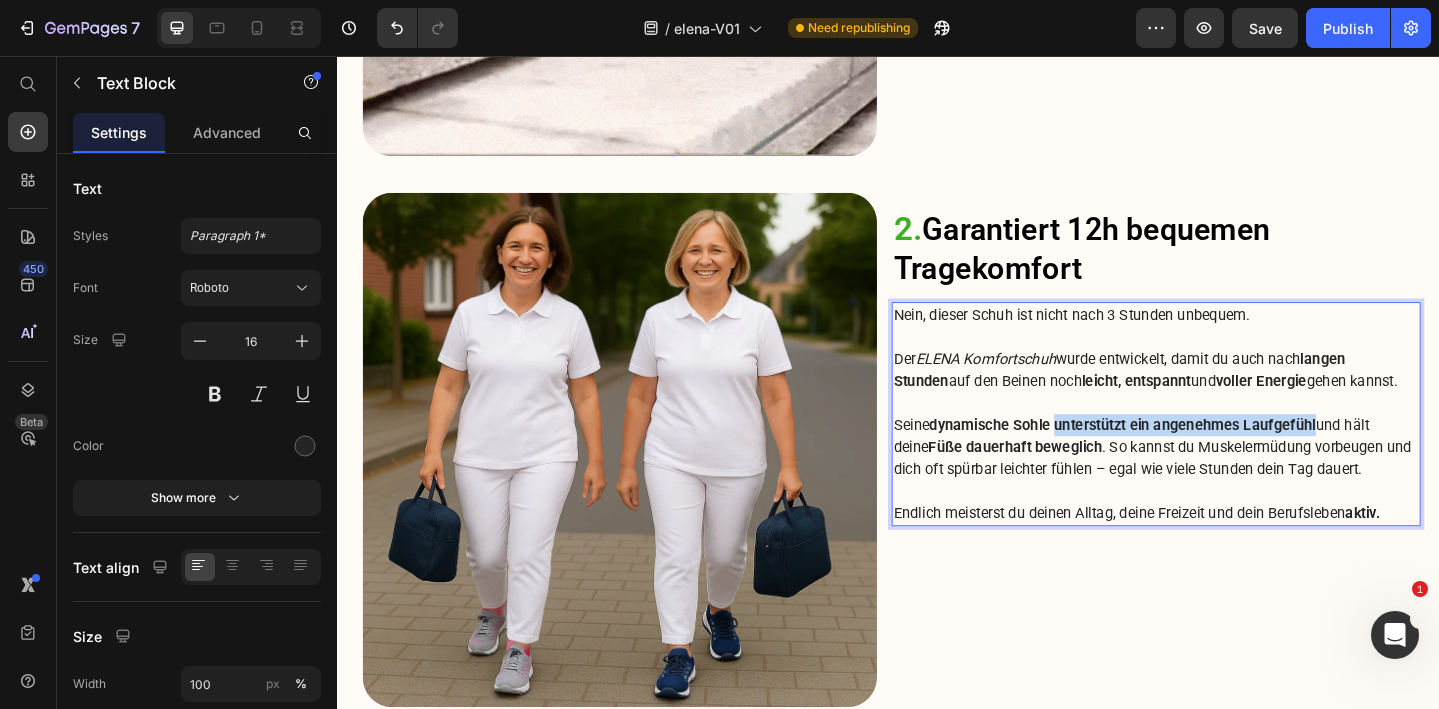 drag, startPoint x: 1120, startPoint y: 456, endPoint x: 1405, endPoint y: 459, distance: 285.01578 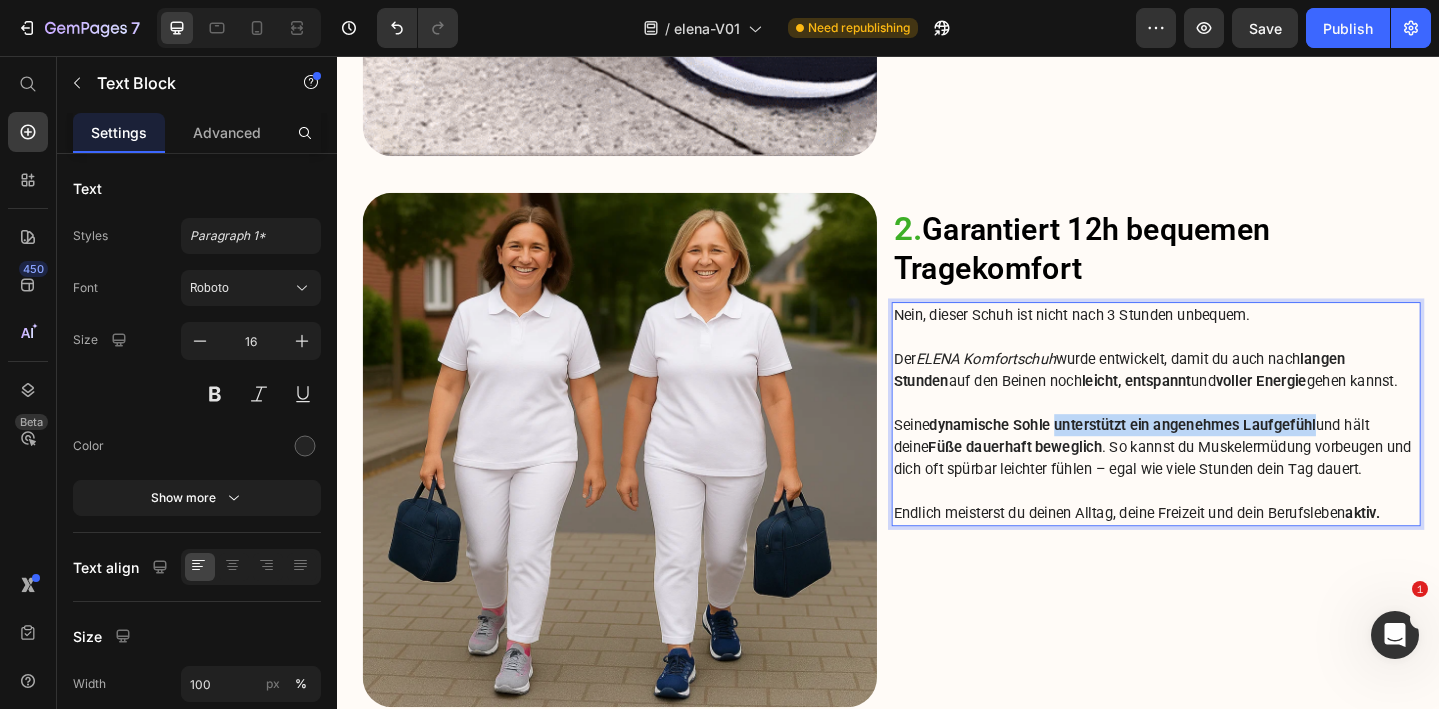 click on "Seine  dynamische Sohle unterstützt ein angenehmes Laufgefühl  und hält deine  Füße dauerhaft beweglich . So kannst du Muskelermüdung vorbeugen und dich oft spürbar leichter fühlen – egal wie viele Stunden dein Tag dauert." at bounding box center [1229, 482] 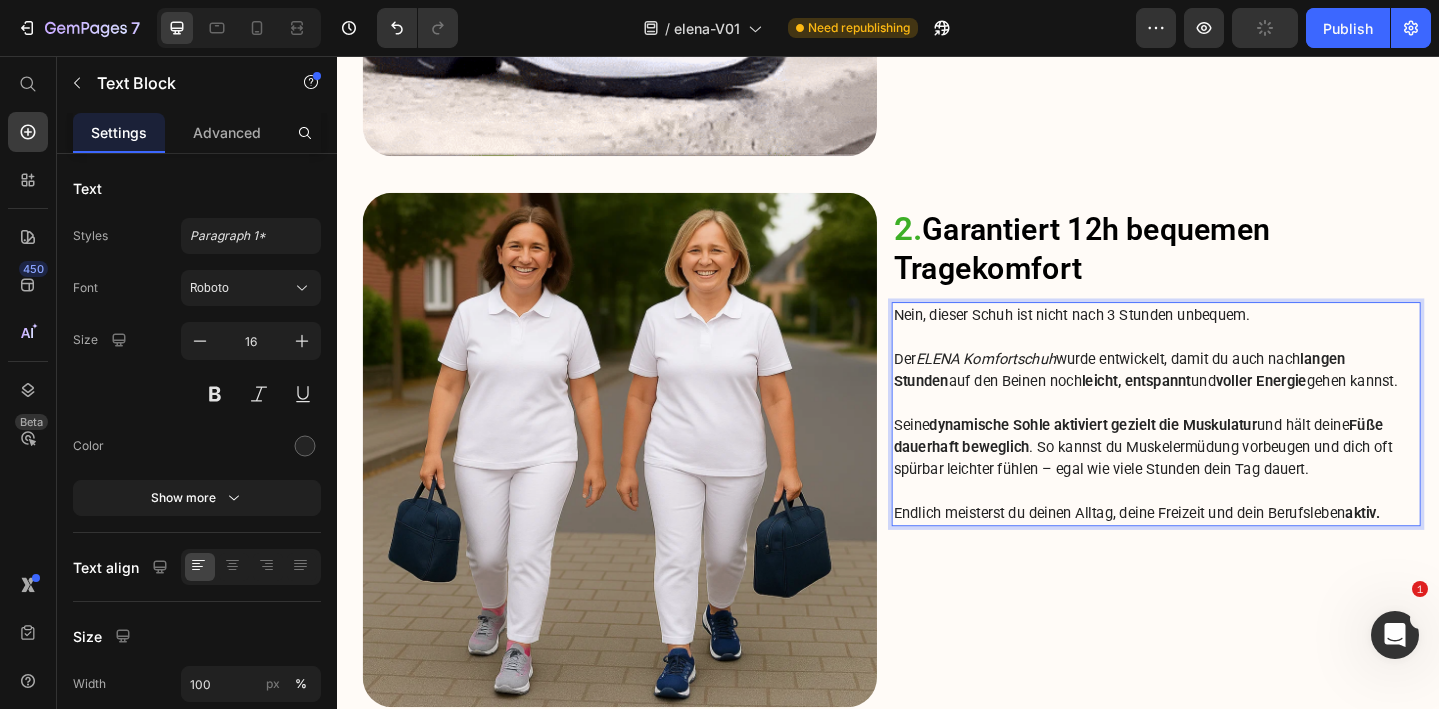 click on "dynamische Sohle aktiviert gezielt die Muskulatur" at bounding box center [1160, 457] 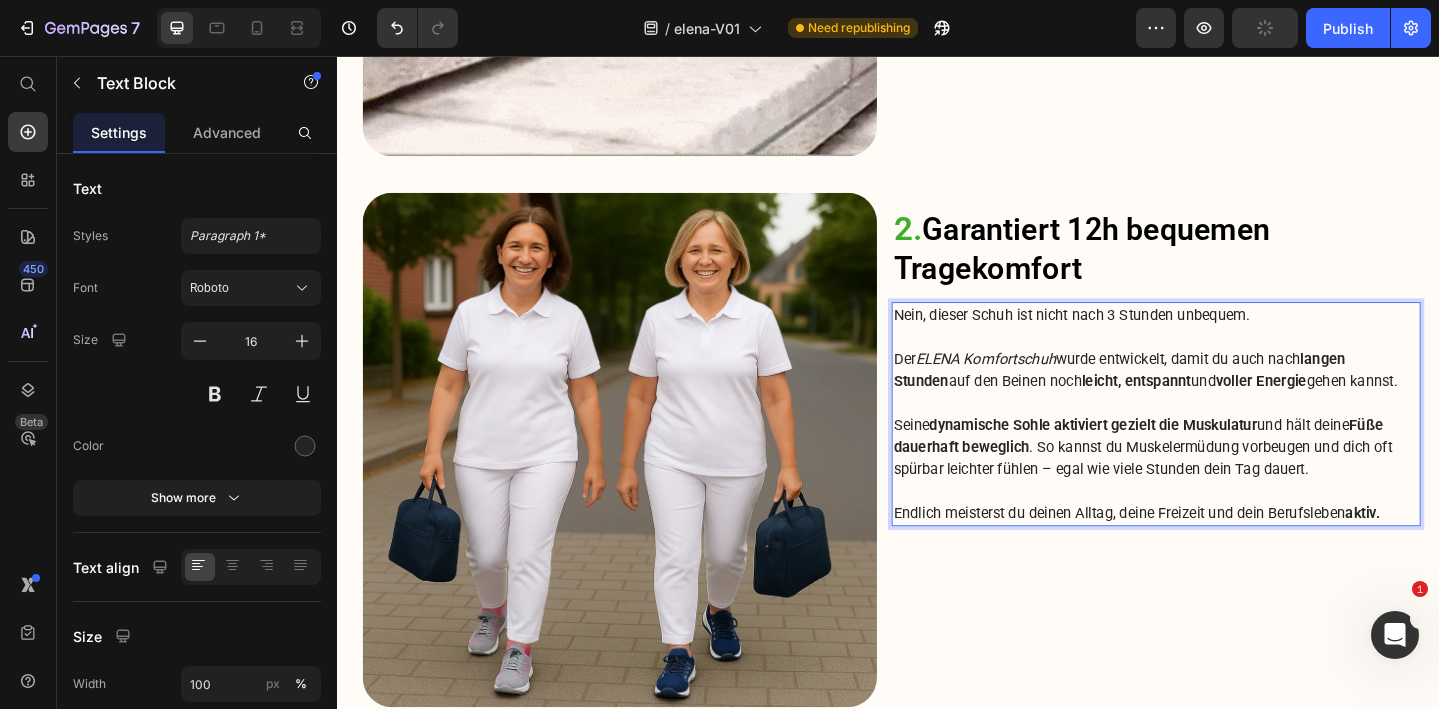 click on "dynamische Sohle aktiviert gezielt die Muskulatur" at bounding box center (1160, 457) 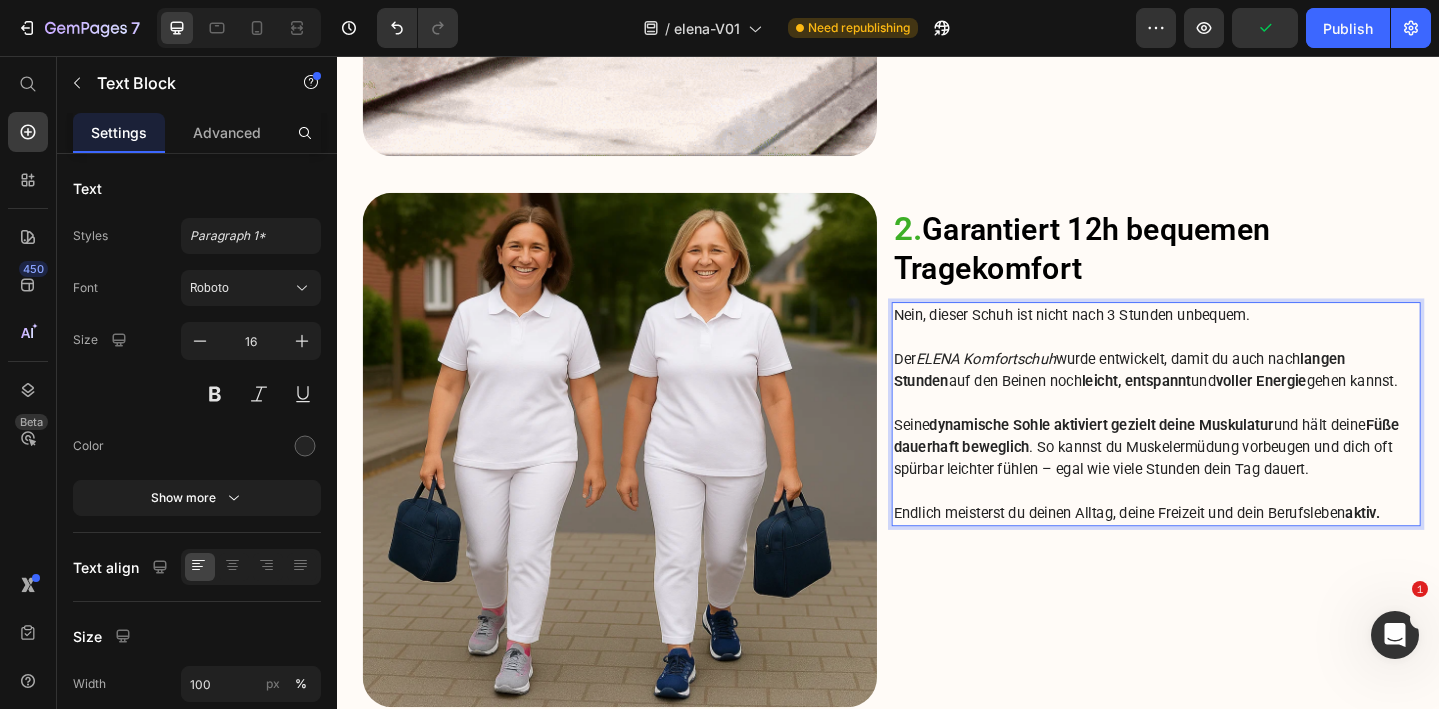 click on "Seine  dynamische Sohle aktiviert gezielt deine Muskulatur  und hält deine  Füße dauerhaft beweglich . So kannst du Muskelermüdung vorbeugen und dich oft spürbar leichter fühlen – egal wie viele Stunden dein Tag dauert." at bounding box center [1229, 482] 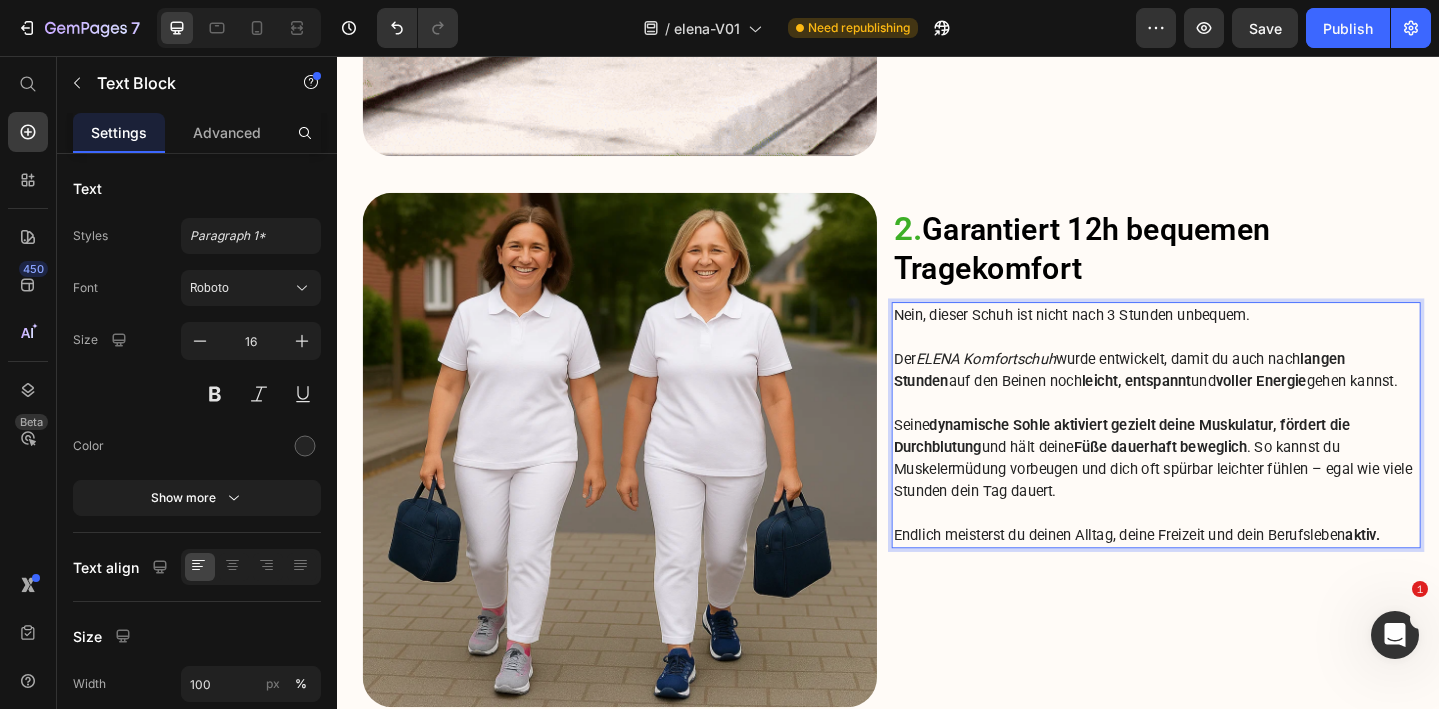 click on "Seine  dynamische Sohle aktiviert gezielt deine Muskulatur, fördert die Durchblutung  und hält deine  Füße dauerhaft beweglich . So kannst du Muskelermüdung vorbeugen und dich oft spürbar leichter fühlen – egal wie viele Stunden dein Tag dauert." at bounding box center (1229, 494) 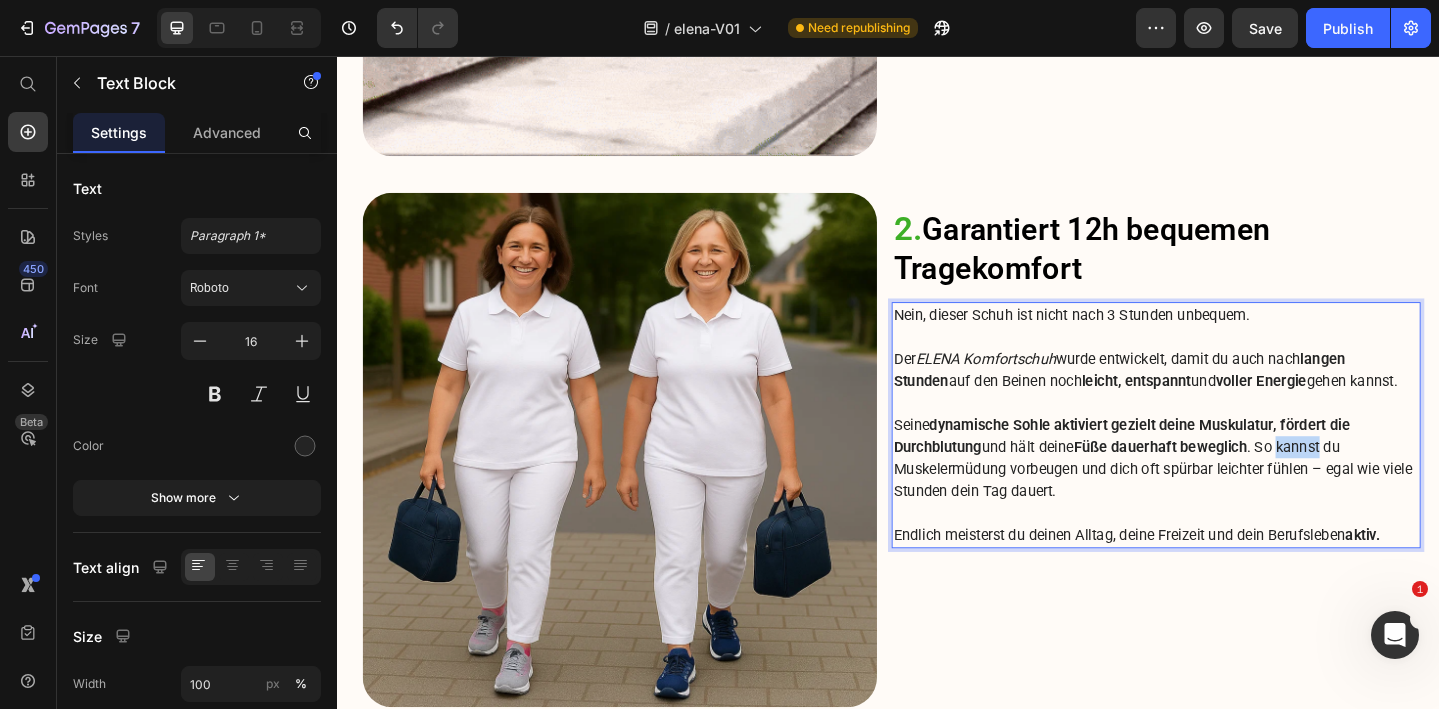 click on "Seine  dynamische Sohle aktiviert gezielt deine Muskulatur, fördert die Durchblutung  und hält deine  Füße dauerhaft beweglich . So kannst du Muskelermüdung vorbeugen und dich oft spürbar leichter fühlen – egal wie viele Stunden dein Tag dauert." at bounding box center [1229, 494] 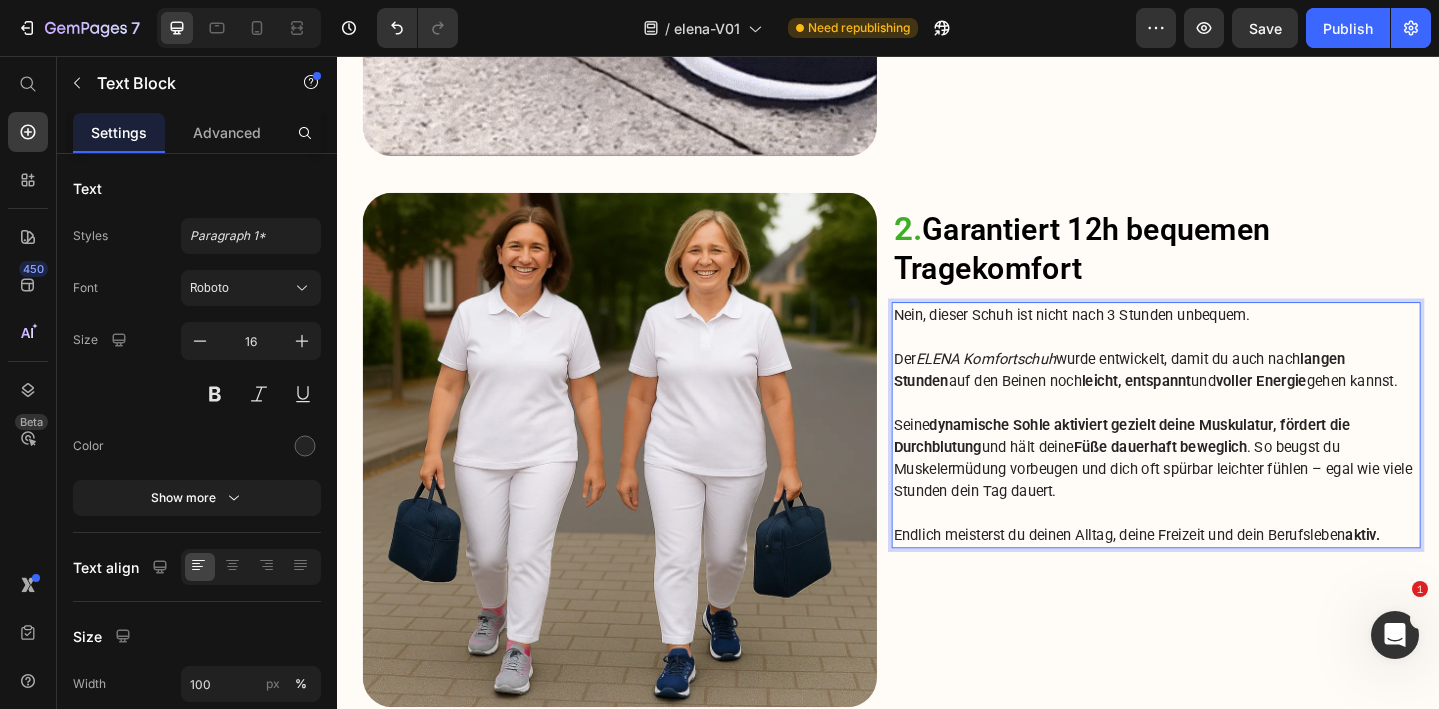 click on "Seine  dynamische Sohle aktiviert gezielt deine Muskulatur, fördert die Durchblutung  und hält deine  Füße dauerhaft beweglich . So beugst du Muskelermüdung vorbeugen und dich oft spürbar leichter fühlen – egal wie viele Stunden dein Tag dauert." at bounding box center [1229, 494] 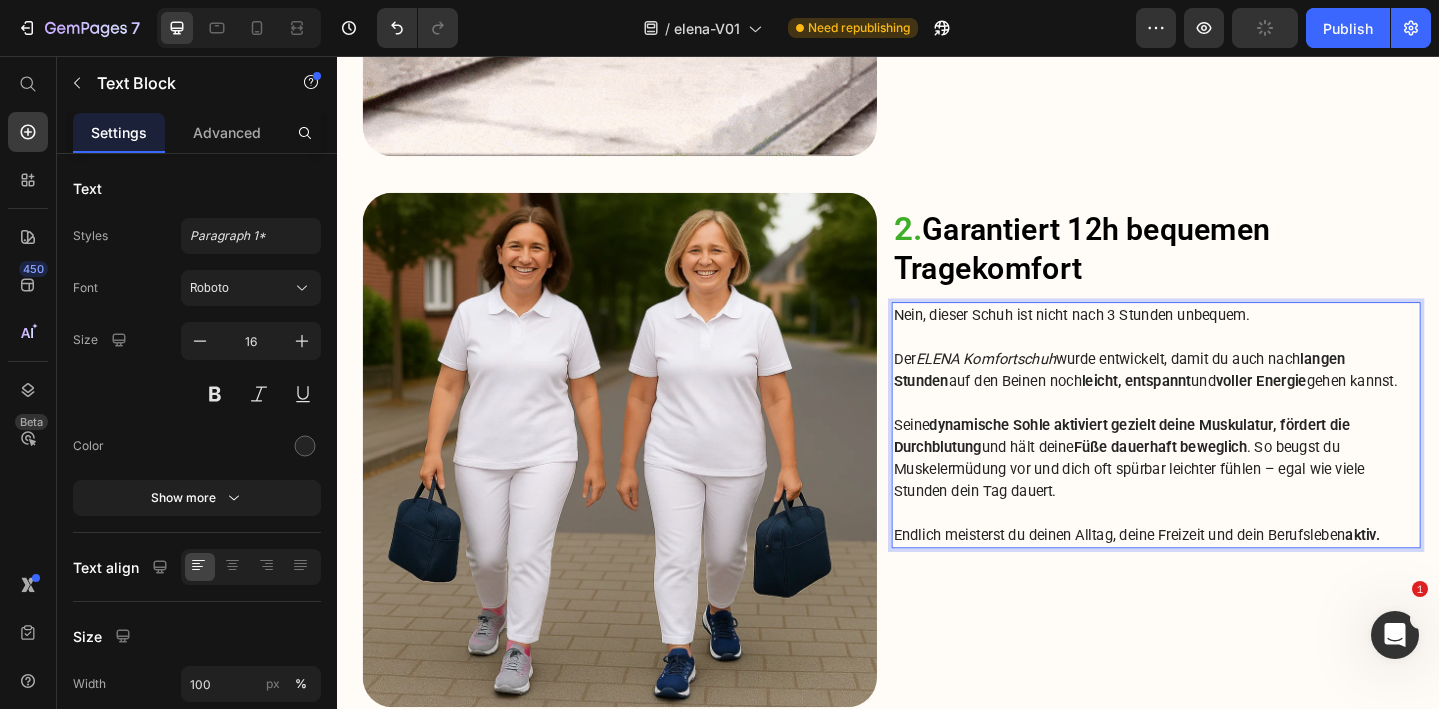 click on "Seine  dynamische Sohle aktiviert gezielt deine Muskulatur, fördert die Durchblutung  und hält deine  Füße dauerhaft beweglich . So beugst du Muskelermüdung vor und dich oft spürbar leichter fühlen – egal wie viele Stunden dein Tag dauert." at bounding box center [1229, 494] 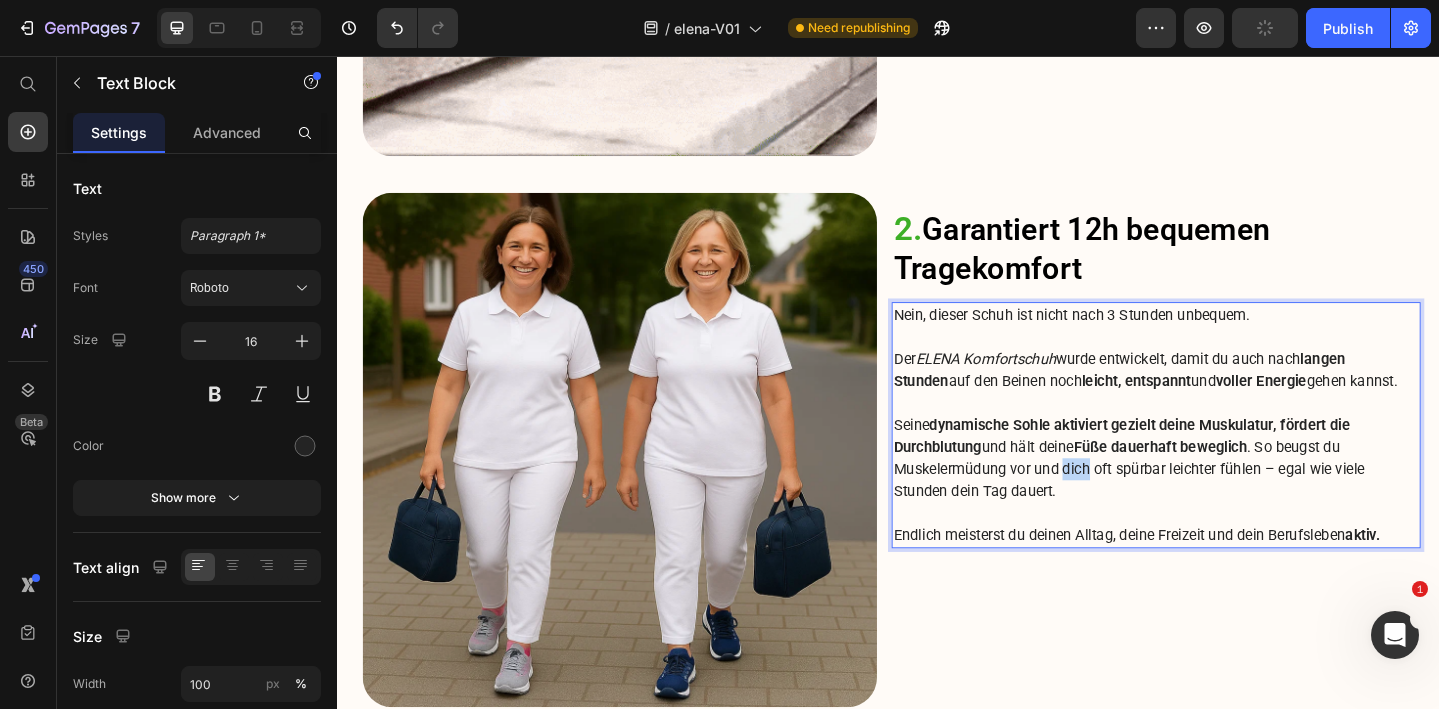 click on "Seine  dynamische Sohle aktiviert gezielt deine Muskulatur, fördert die Durchblutung  und hält deine  Füße dauerhaft beweglich . So beugst du Muskelermüdung vor und dich oft spürbar leichter fühlen – egal wie viele Stunden dein Tag dauert." at bounding box center [1229, 494] 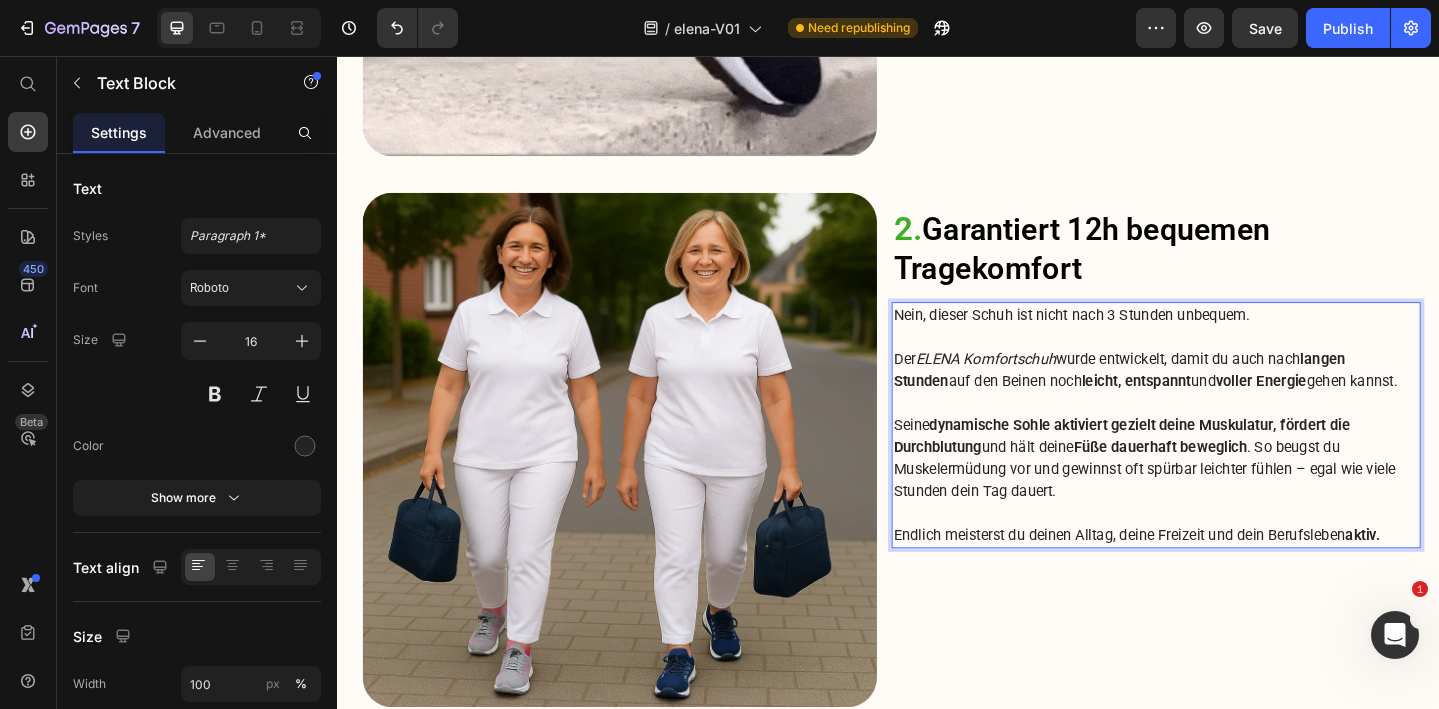 click on "Seine  dynamische Sohle aktiviert gezielt deine Muskulatur, fördert die Durchblutung  und hält deine  Füße dauerhaft beweglich . So beugst du Muskelermüdung vor und gewinnst oft spürbar leichter fühlen – egal wie viele Stunden dein Tag dauert." at bounding box center [1229, 494] 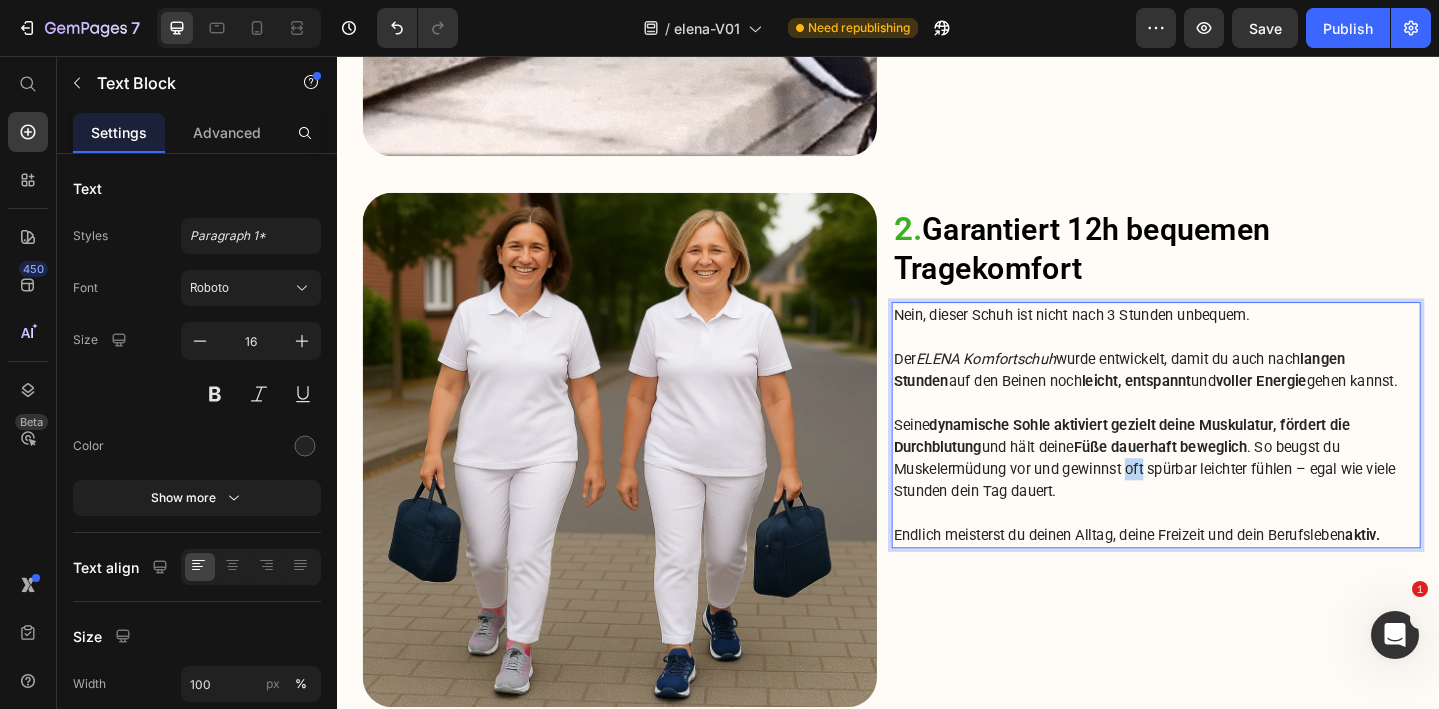 click on "Seine  dynamische Sohle aktiviert gezielt deine Muskulatur, fördert die Durchblutung  und hält deine  Füße dauerhaft beweglich . So beugst du Muskelermüdung vor und gewinnst oft spürbar leichter fühlen – egal wie viele Stunden dein Tag dauert." at bounding box center [1229, 494] 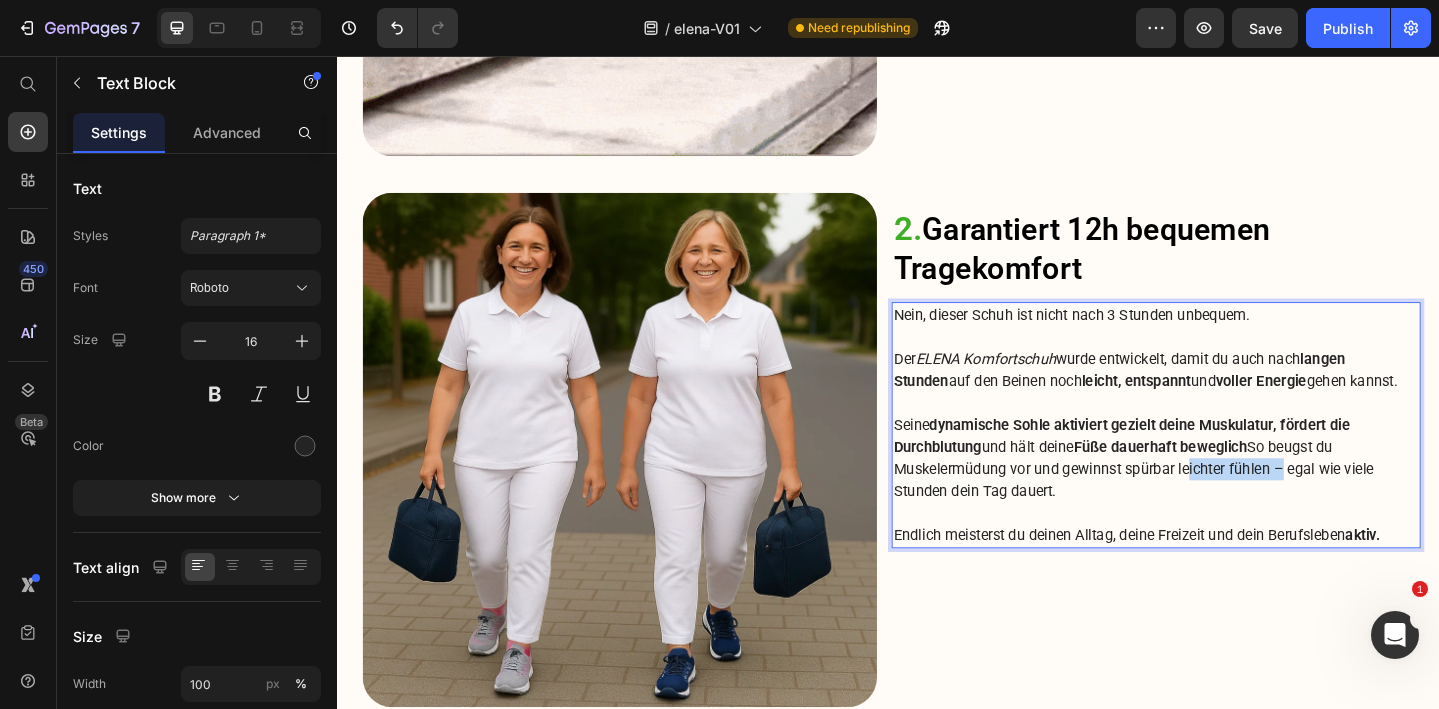 drag, startPoint x: 1355, startPoint y: 508, endPoint x: 1255, endPoint y: 504, distance: 100.07997 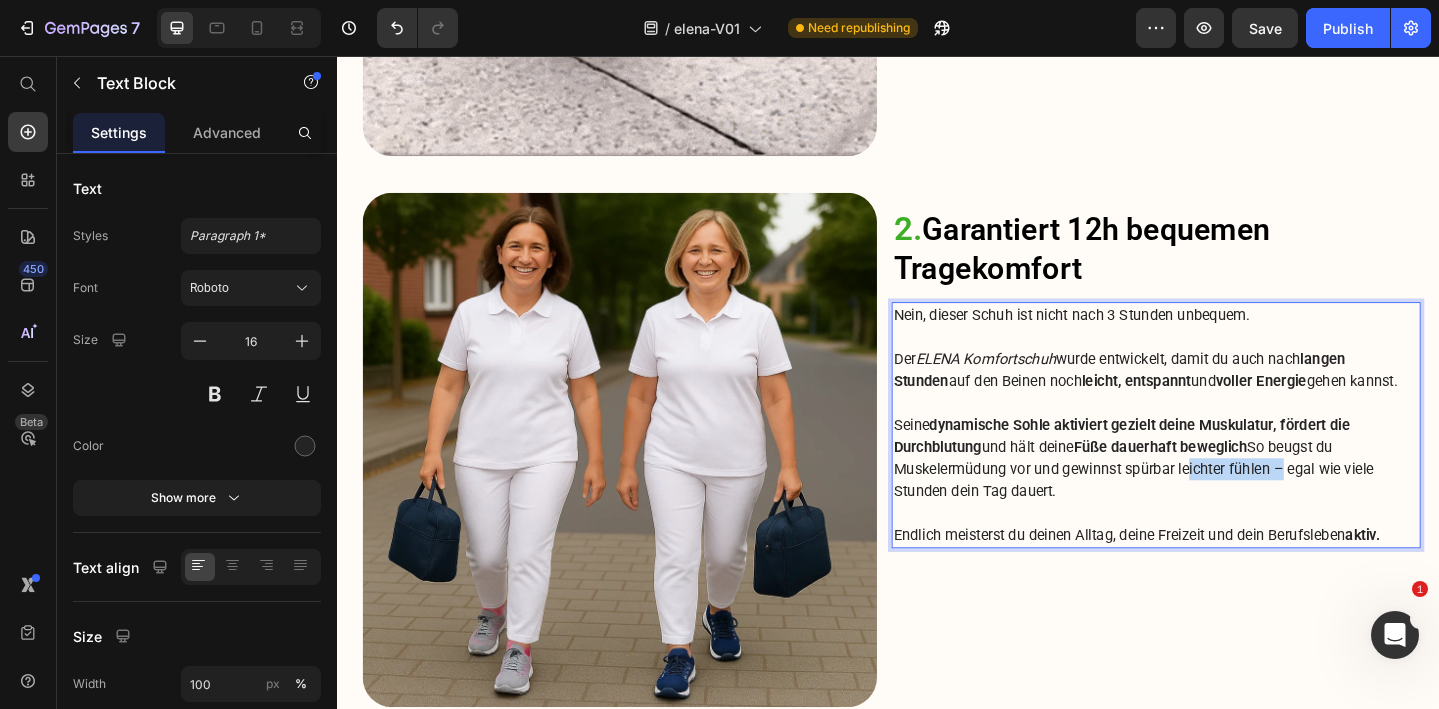 click on "Seine  dynamische Sohle aktiviert gezielt deine Muskulatur, fördert die Durchblutung  und hält deine  Füße dauerhaft beweglich . So beugst du Muskelermüdung vor und gewinnst spürbar leichter fühlen – egal wie viele Stunden dein Tag dauert." at bounding box center [1229, 494] 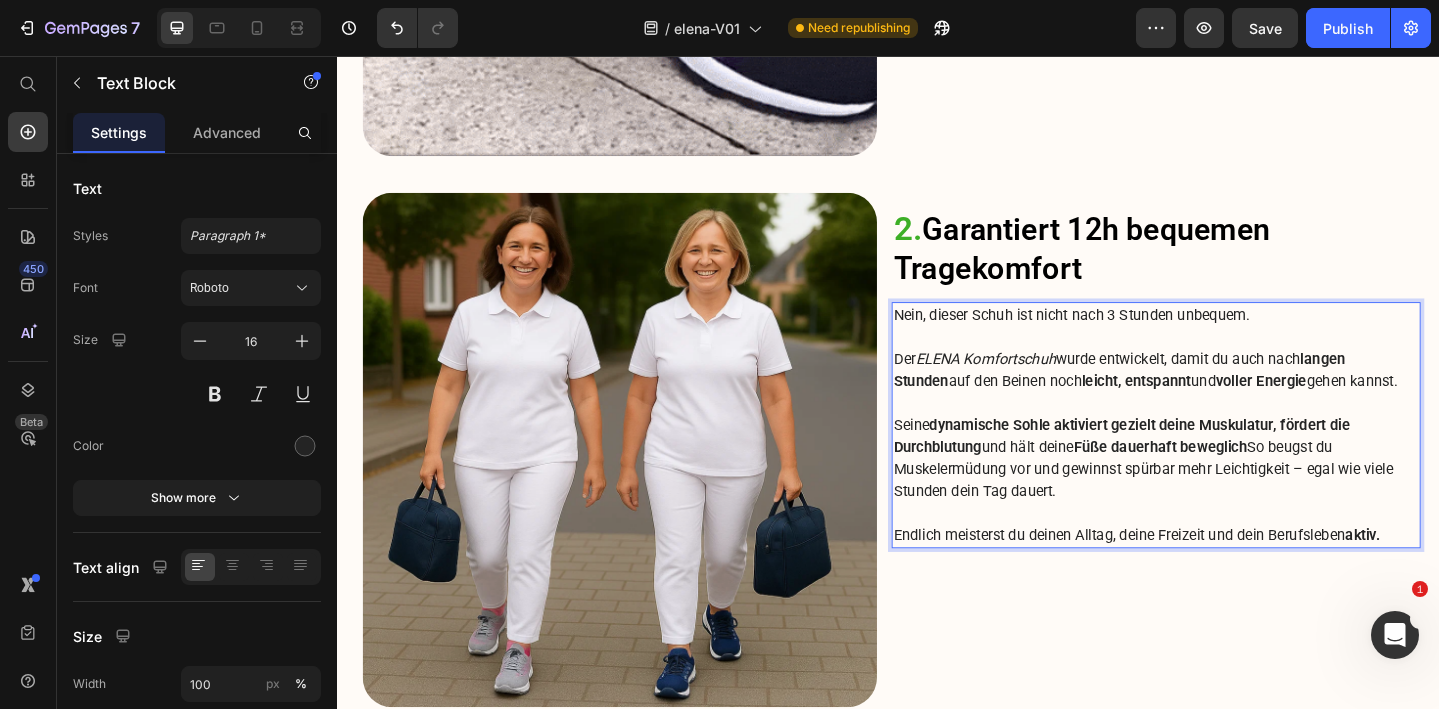 click on "Endlich meisterst du deinen Alltag, deine Freizeit und dein Berufsleben  aktiv." at bounding box center (1229, 578) 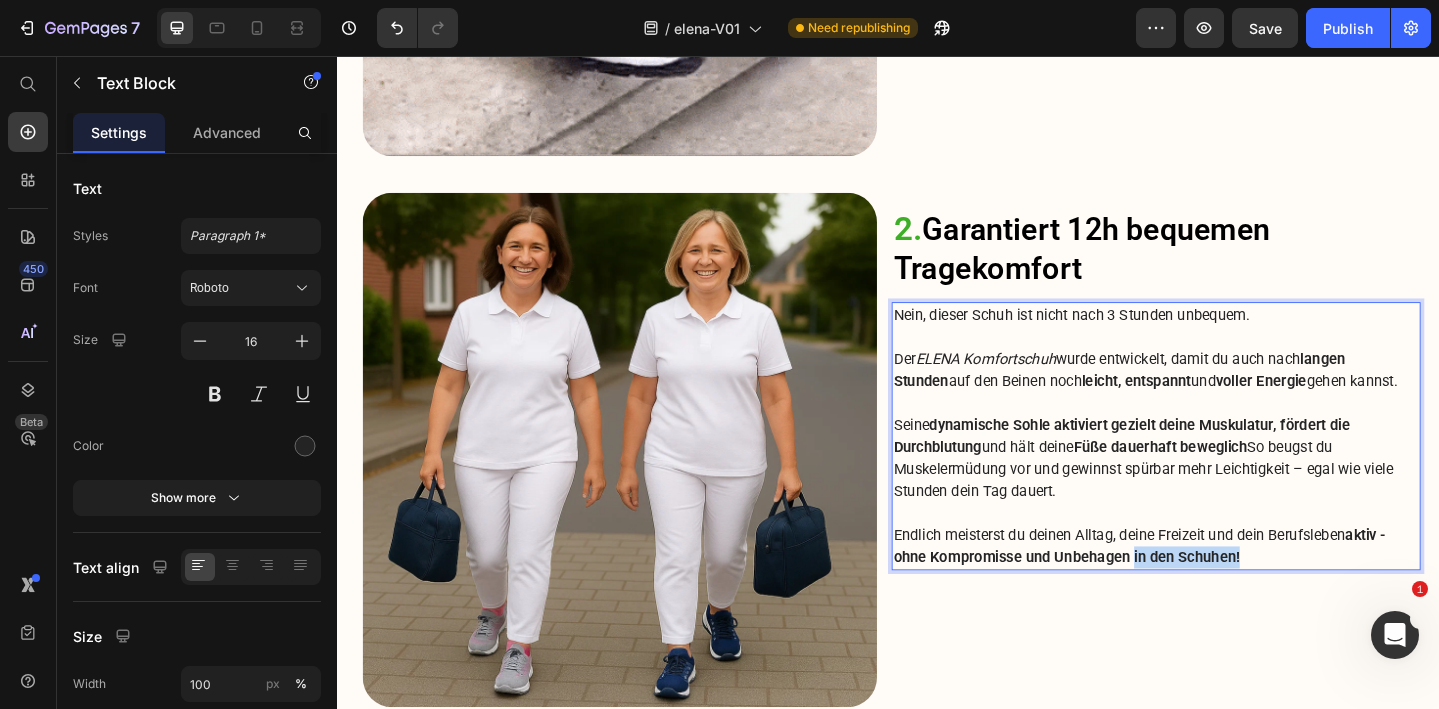 drag, startPoint x: 1203, startPoint y: 599, endPoint x: 1342, endPoint y: 599, distance: 139 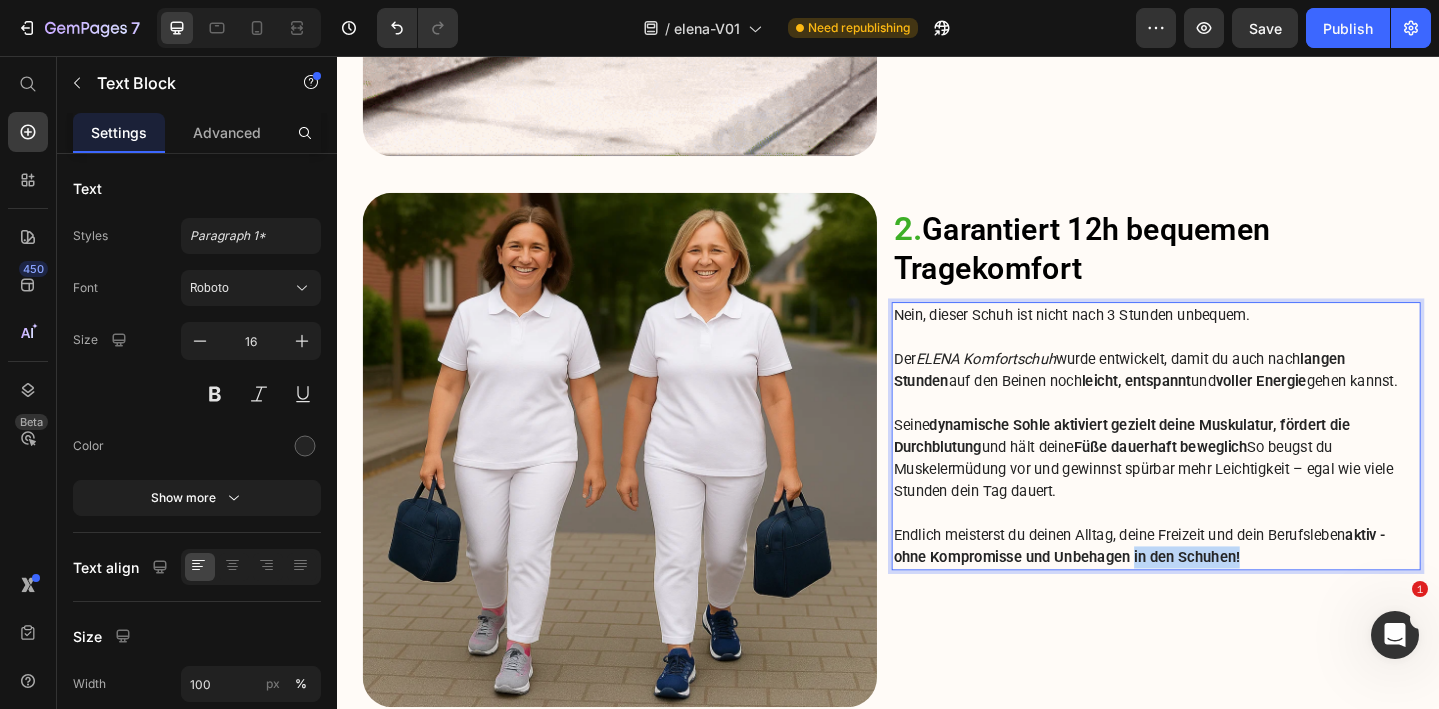 click on "Endlich meisterst du deinen Alltag, deine Freizeit und dein Berufsleben  aktiv - ohne Kompromisse und Unbehagen in den Schuhen!" at bounding box center (1229, 590) 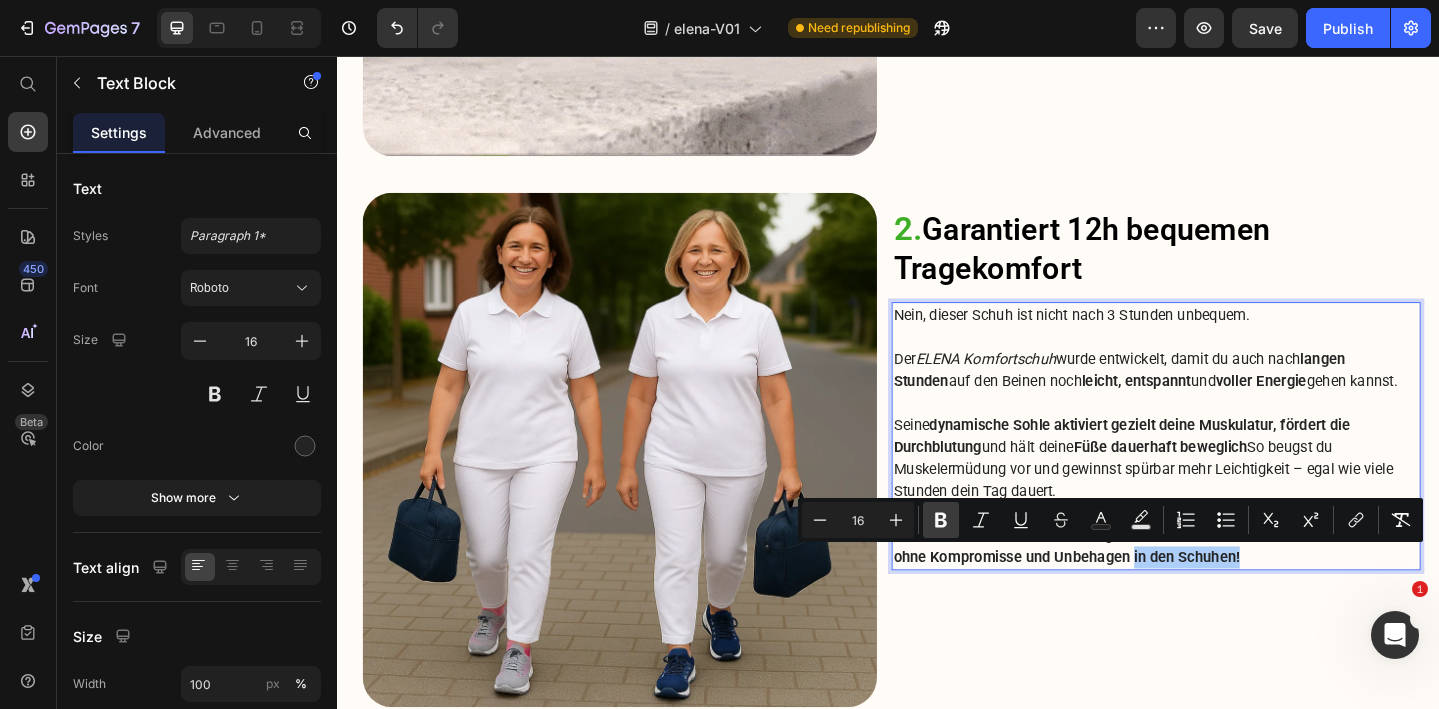 click 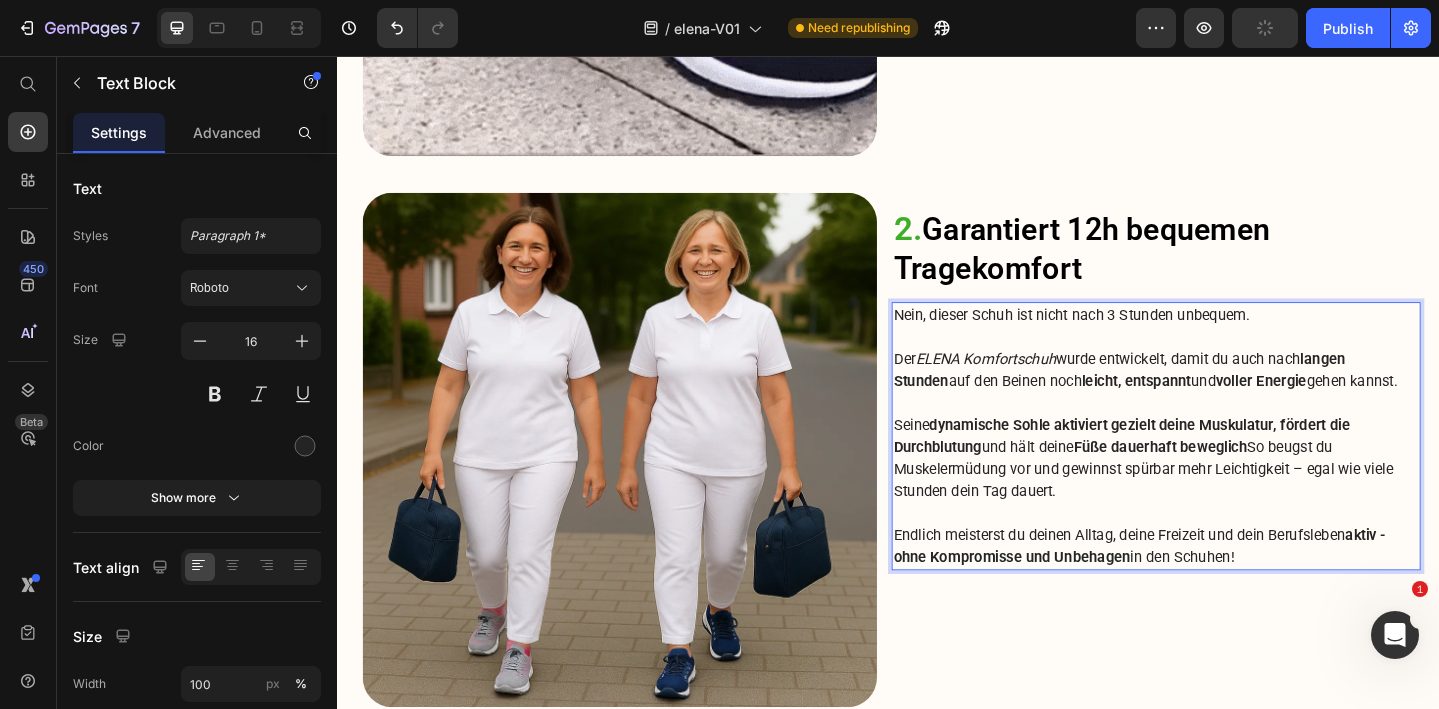 click on "aktiv - ohne Kompromisse und Unbehagen" at bounding box center (1211, 589) 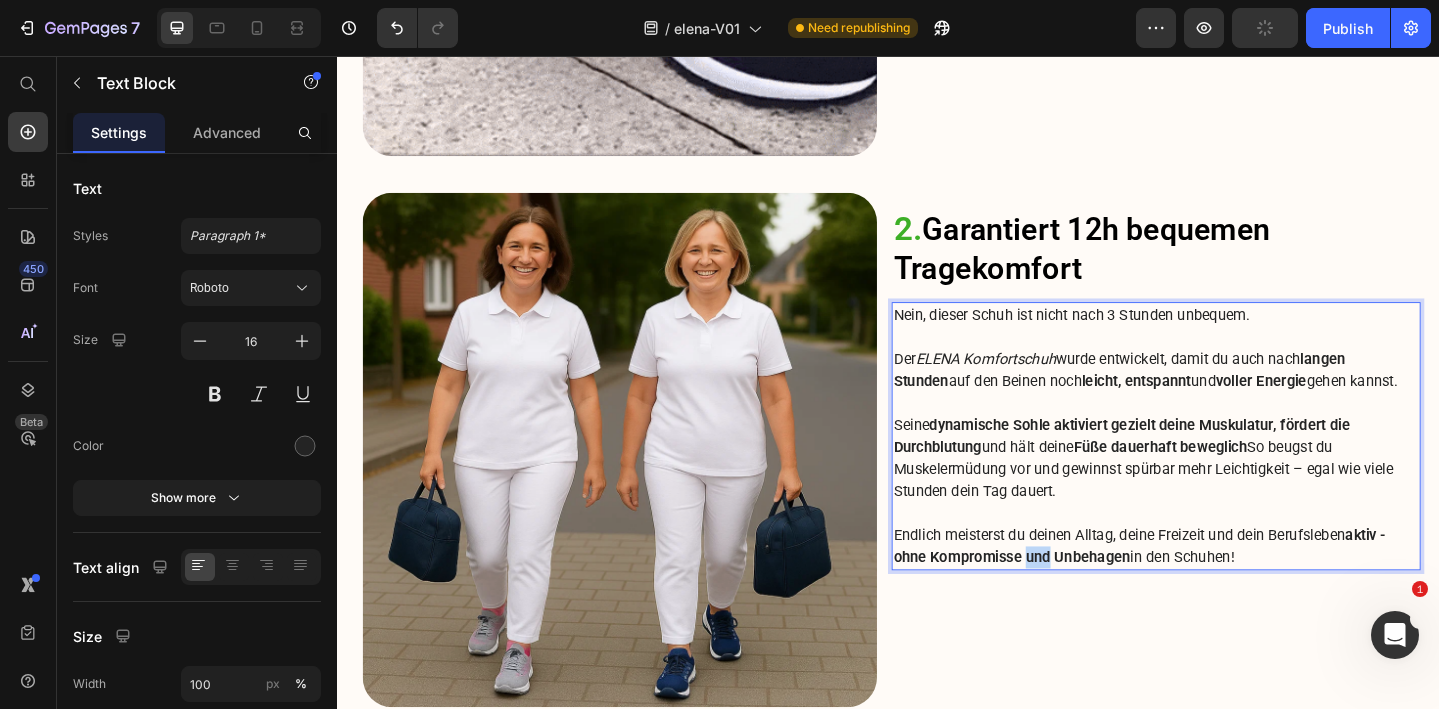 click on "aktiv - ohne Kompromisse und Unbehagen" at bounding box center [1211, 589] 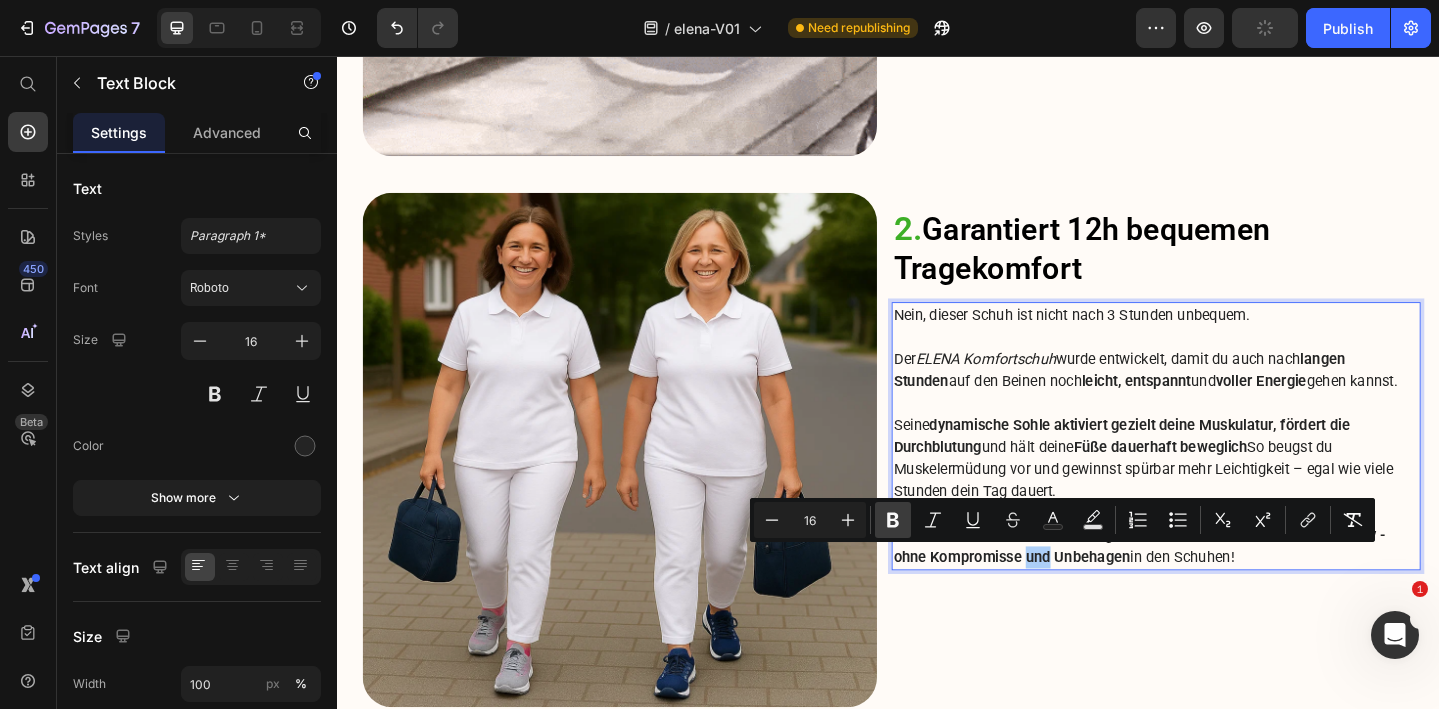 click 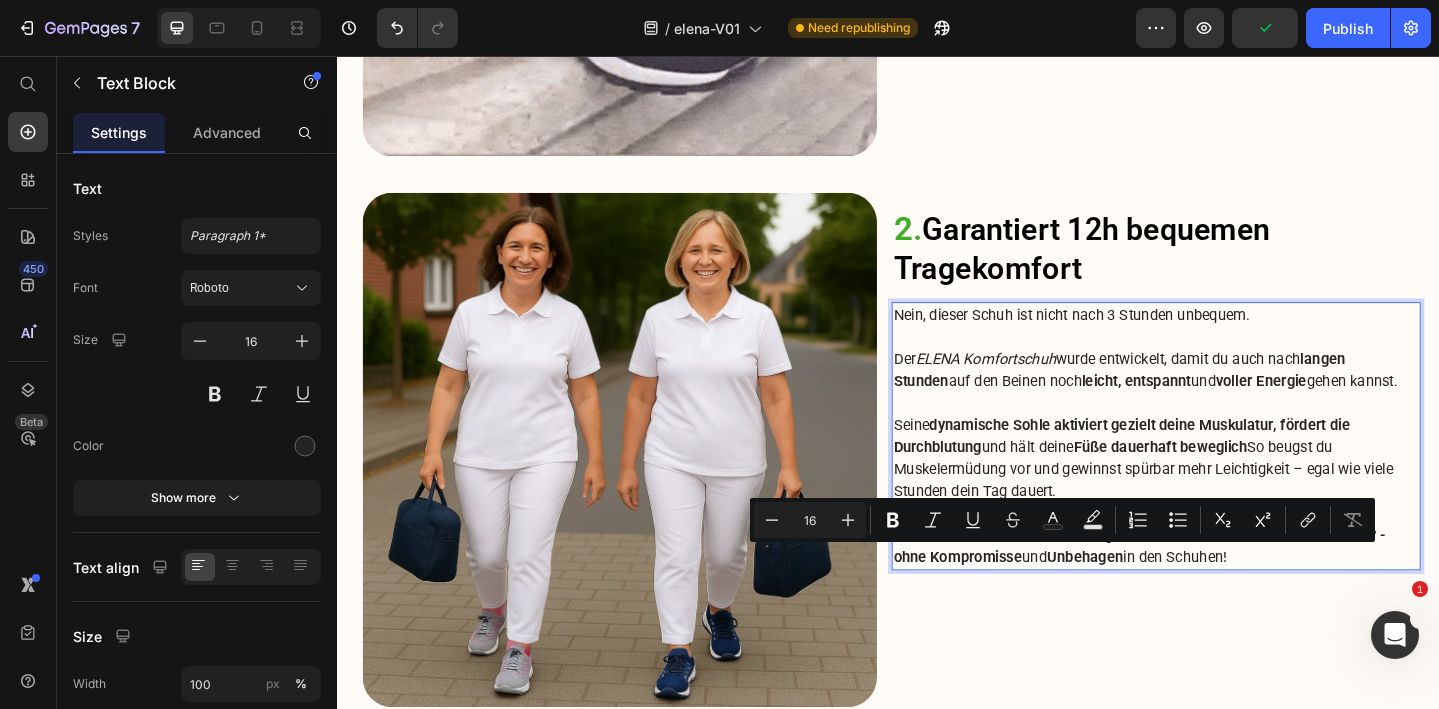 drag, startPoint x: 1410, startPoint y: 568, endPoint x: 1160, endPoint y: 437, distance: 282.2428 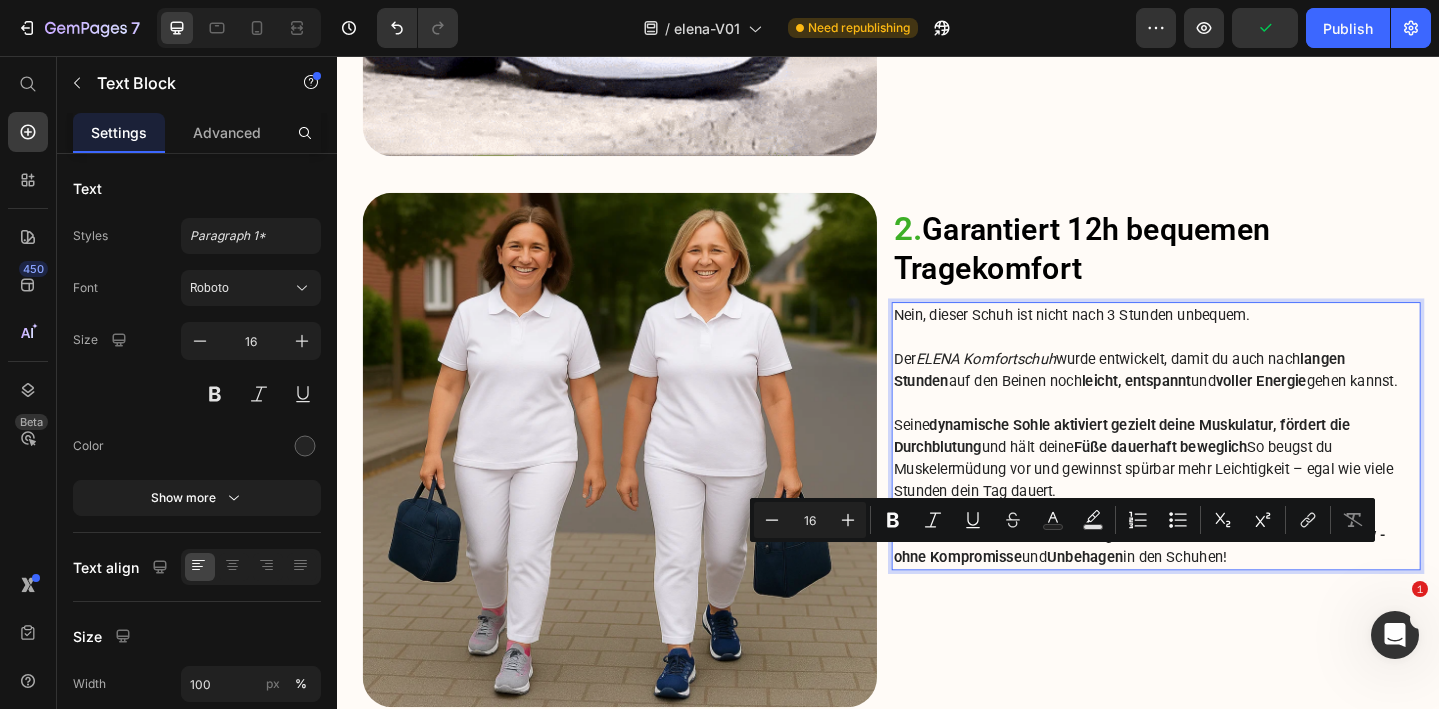click at bounding box center (1229, 434) 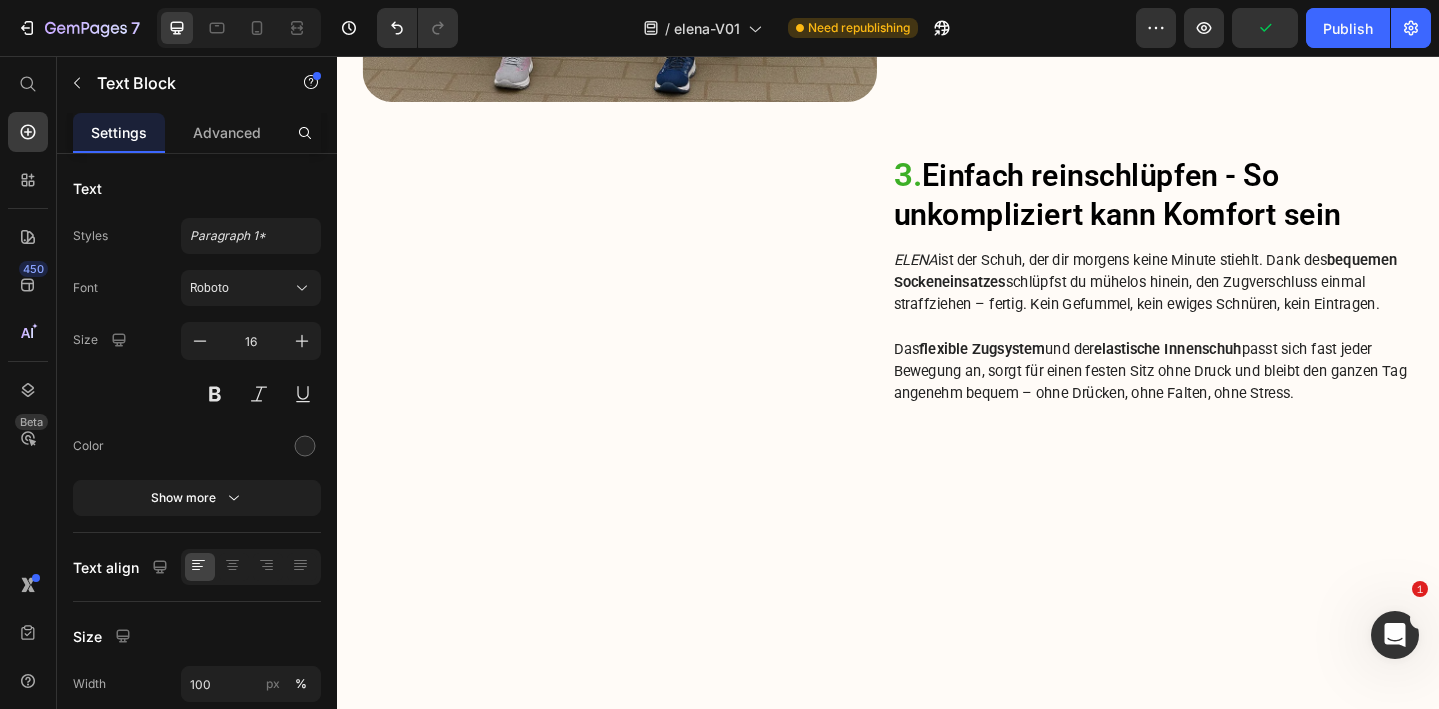 scroll, scrollTop: 2727, scrollLeft: 0, axis: vertical 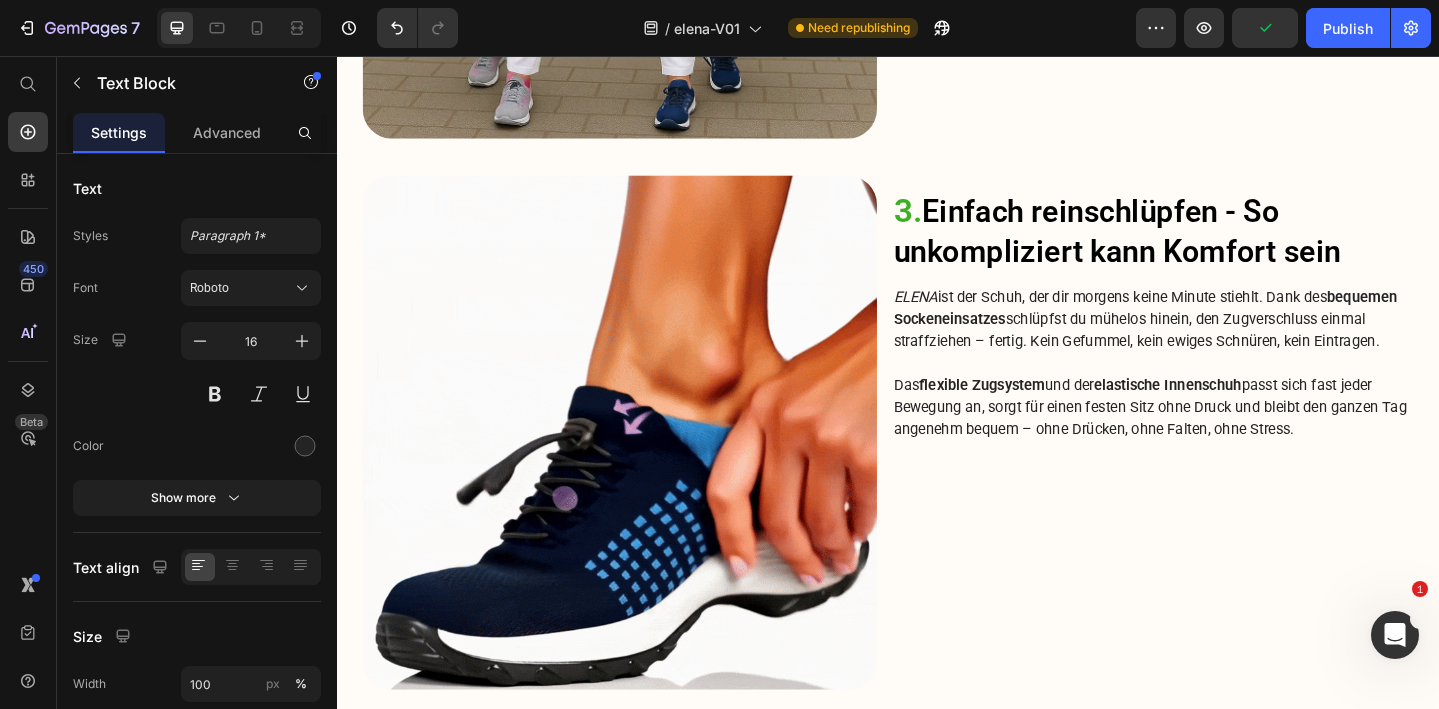 click on "ELENA  ist der Schuh, der dir morgens keine Minute stiehlt. Dank des  bequemen Sockeneinsatzes  schlüpfst du mühelos hinein, den Zugverschluss einmal straffziehen – fertig. Kein Gefummel, kein ewiges Schnüren, kein Eintragen." at bounding box center (1229, 343) 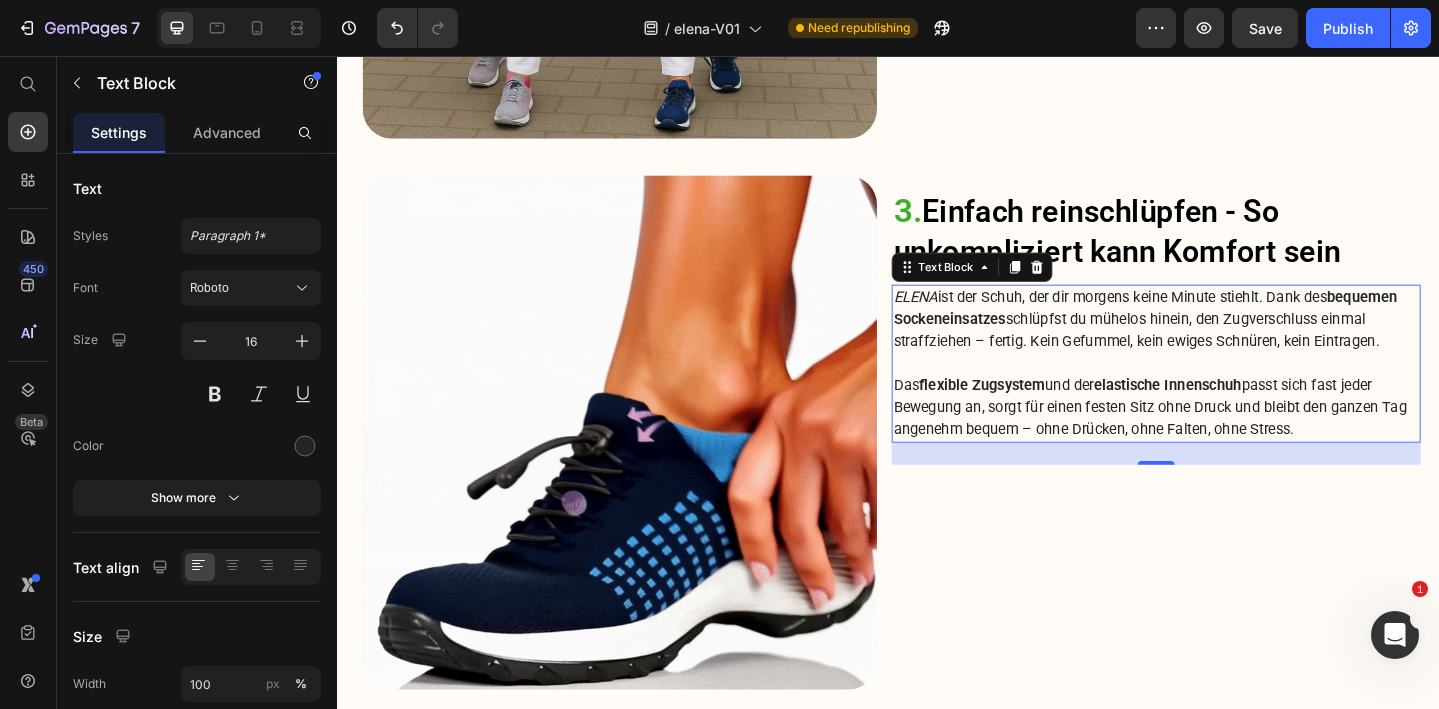 click on "Das  flexible Zugsystem  und der  elastische Innenschuh , passt sich fast jeder Bewegung an, sorgt für einen festen Sitz ohne Druck und bleibt den ganzen Tag angenehm bequem – ohne Drücken, ohne Falten, ohne Stress." at bounding box center [1229, 439] 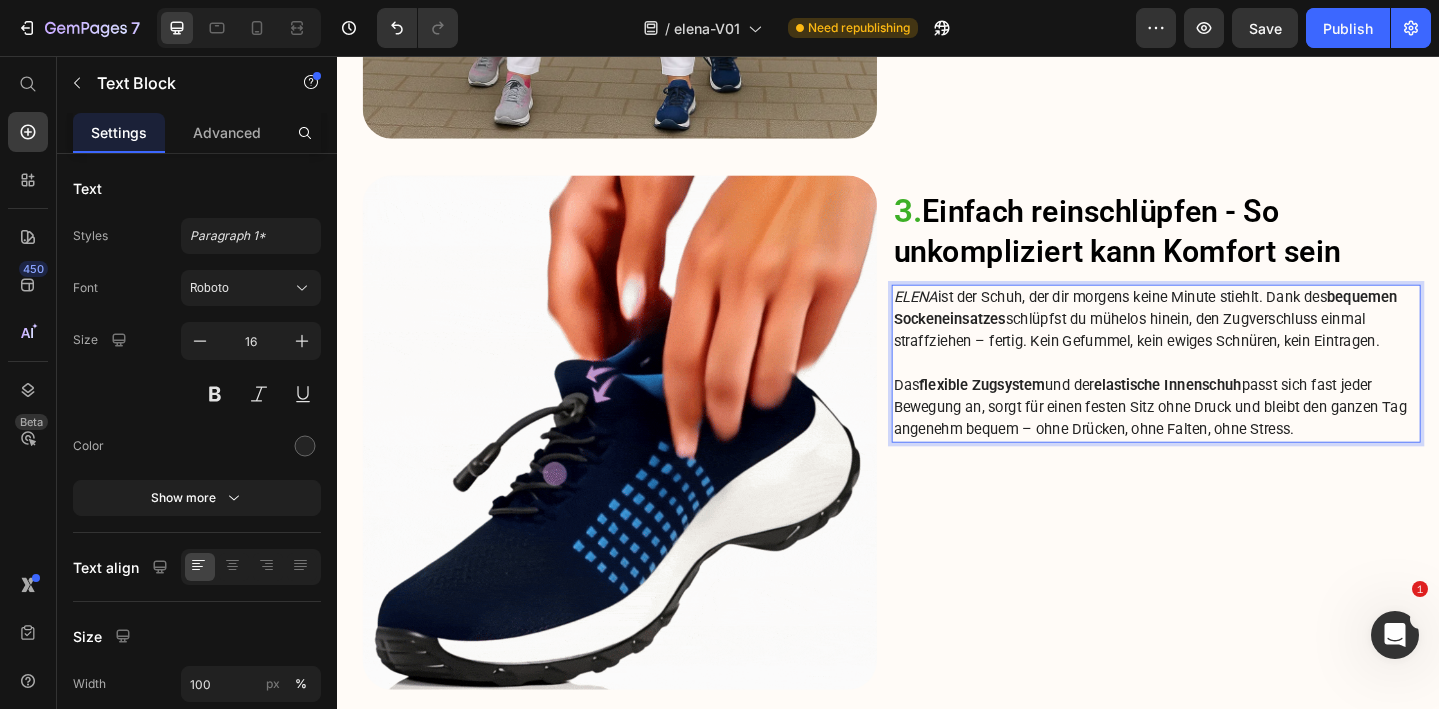 click on "Das  flexible Zugsystem  und der  elastische Innenschuh , passt sich fast jeder Bewegung an, sorgt für einen festen Sitz ohne Druck und bleibt den ganzen Tag angenehm bequem – ohne Drücken, ohne Falten, ohne Stress." at bounding box center [1229, 439] 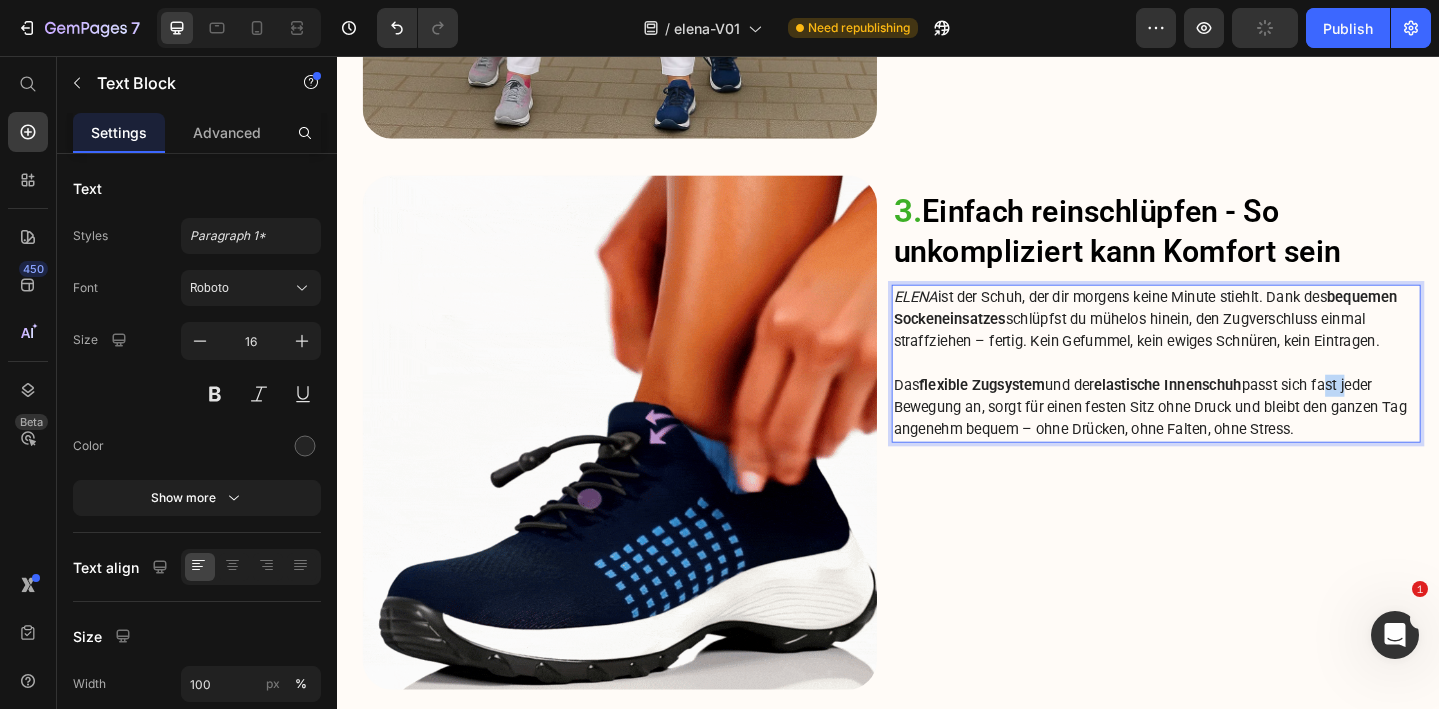 click on "Das  flexible Zugsystem  und der  elastische Innenschuh , passt sich fast jeder Bewegung an, sorgt für einen festen Sitz ohne Druck und bleibt den ganzen Tag angenehm bequem – ohne Drücken, ohne Falten, ohne Stress." at bounding box center (1229, 439) 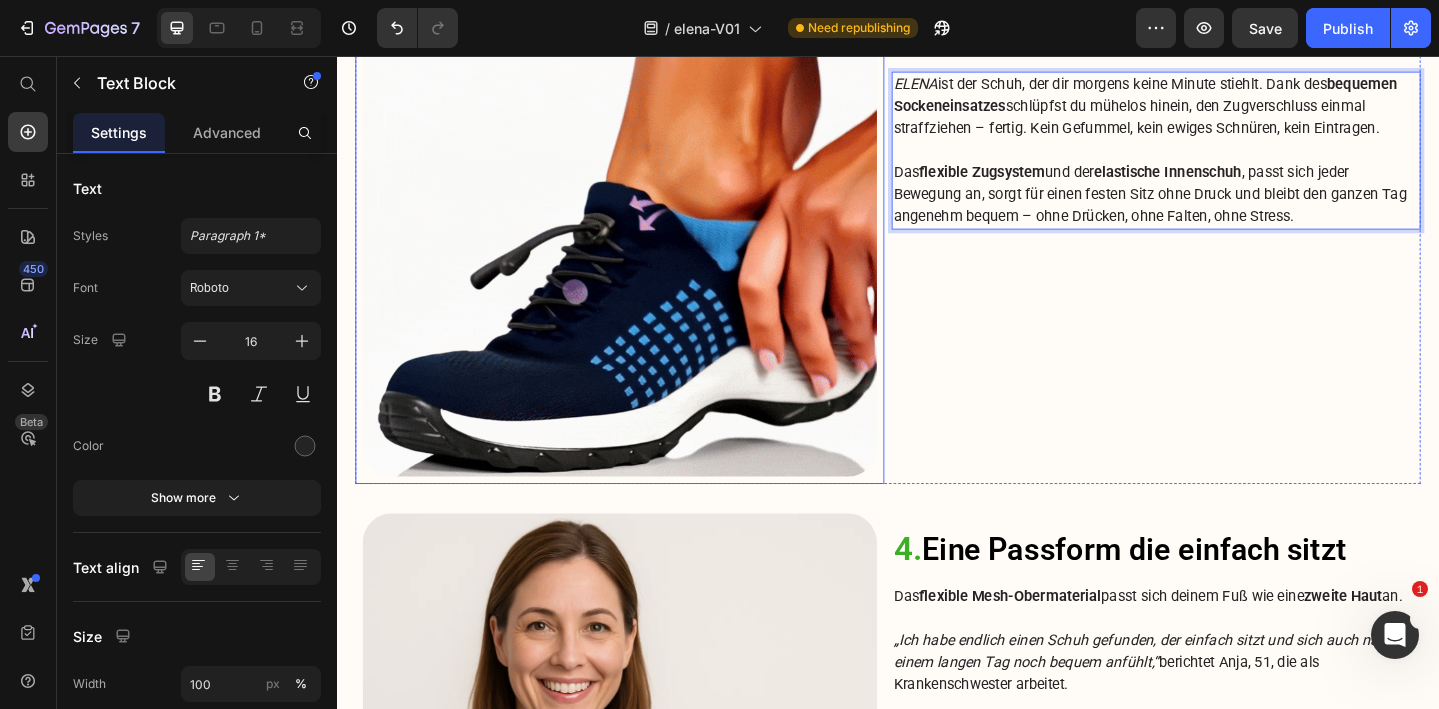 scroll, scrollTop: 3135, scrollLeft: 0, axis: vertical 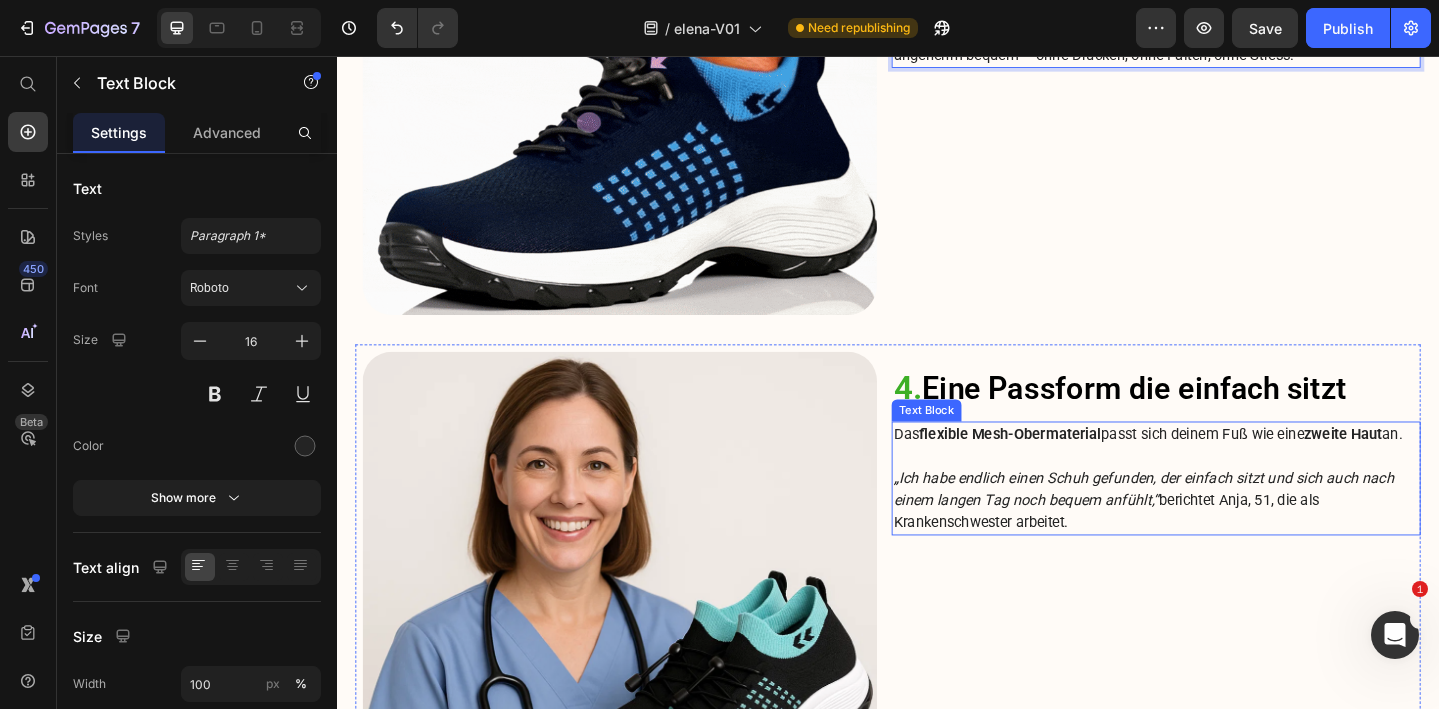 click on "flexible Mesh-Obermaterial" at bounding box center (1070, 467) 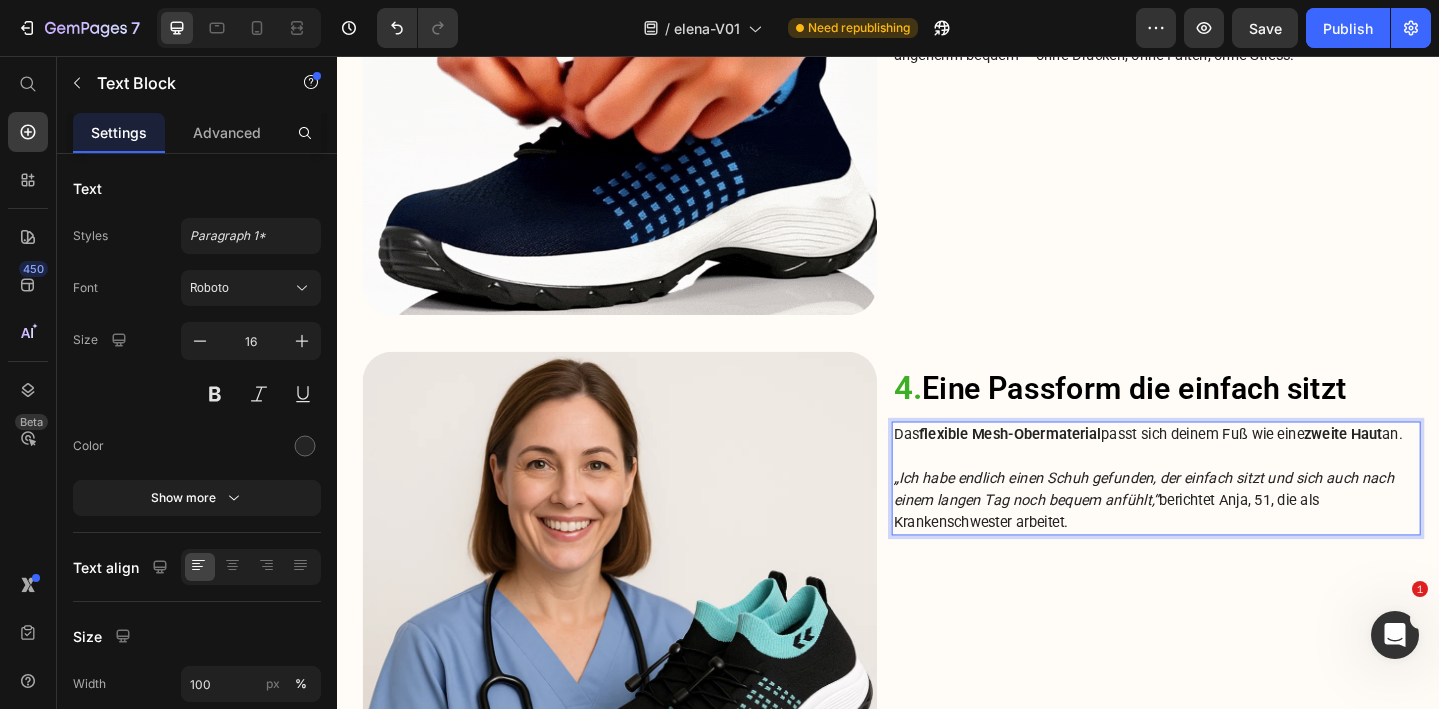 click at bounding box center (1229, 492) 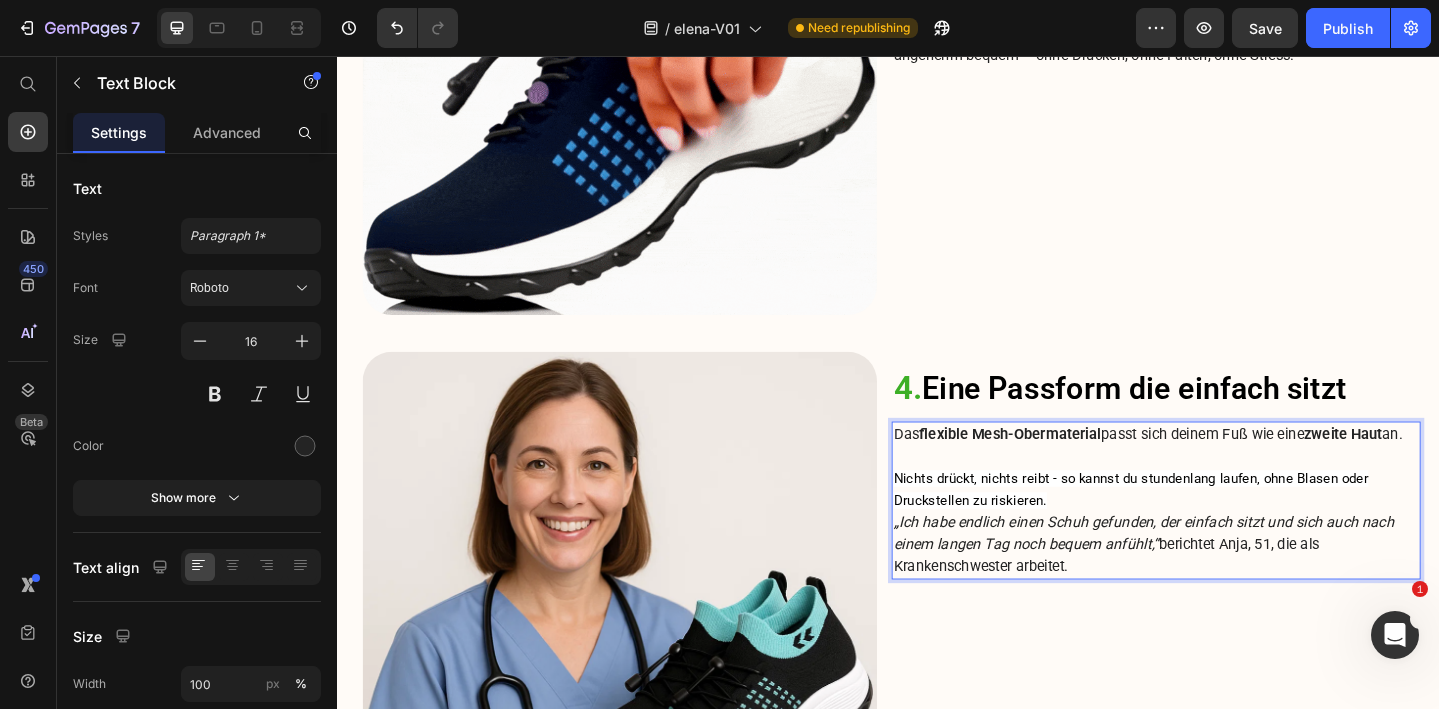 click on "Das  flexible Mesh-Obermaterial  passt sich deinem Fuß wie eine  zweite Haut  an." at bounding box center (1229, 468) 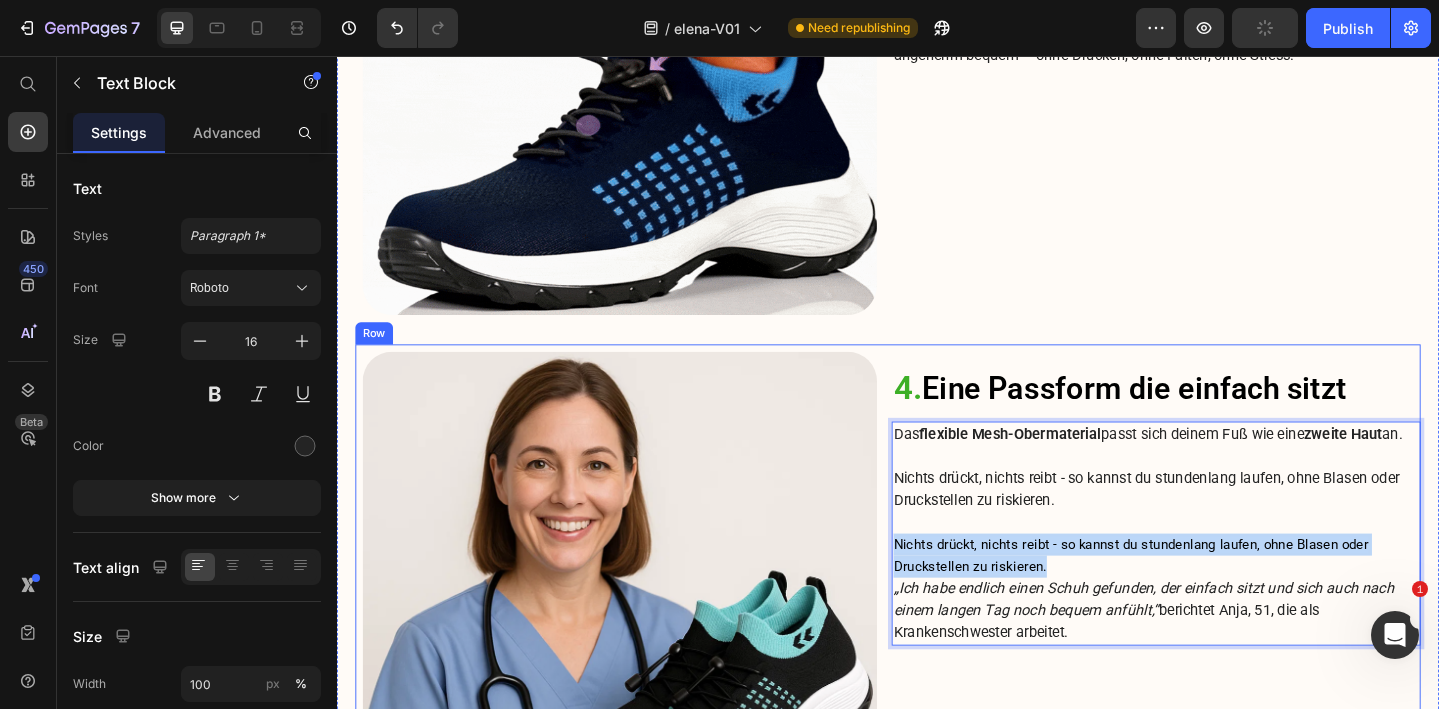 drag, startPoint x: 1121, startPoint y: 617, endPoint x: 936, endPoint y: 579, distance: 188.86238 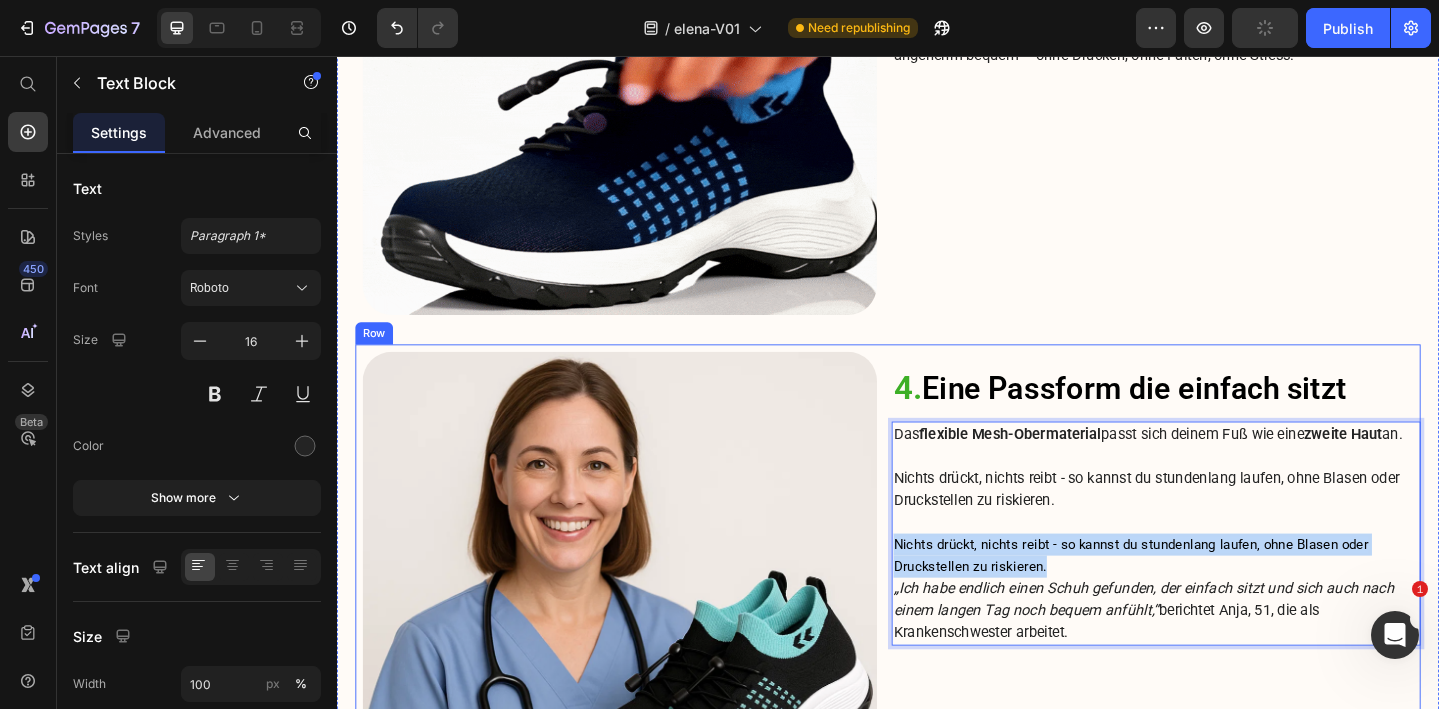 click on "Image 4.  Eine Passform die einfach sitzt Heading Das  flexible Mesh-Obermaterial  passt sich deinem Fuß wie eine  zweite Haut  an. Nichts drückt, nichts reibt - so kannst du stundenlang laufen, ohne Blasen oder Druckstellen zu riskieren.  Nichts drückt, nichts reibt - so kannst du stundenlang laufen, ohne Blasen oder Druckstellen zu riskieren. „Ich habe endlich einen Schuh gefunden, der einfach sitzt und sich auch nach einem langen Tag noch bequem anfühlt,“  berichtet Anja, 51, die als Krankenschwester arbeitet.  Text Block   24 Row" at bounding box center (937, 658) 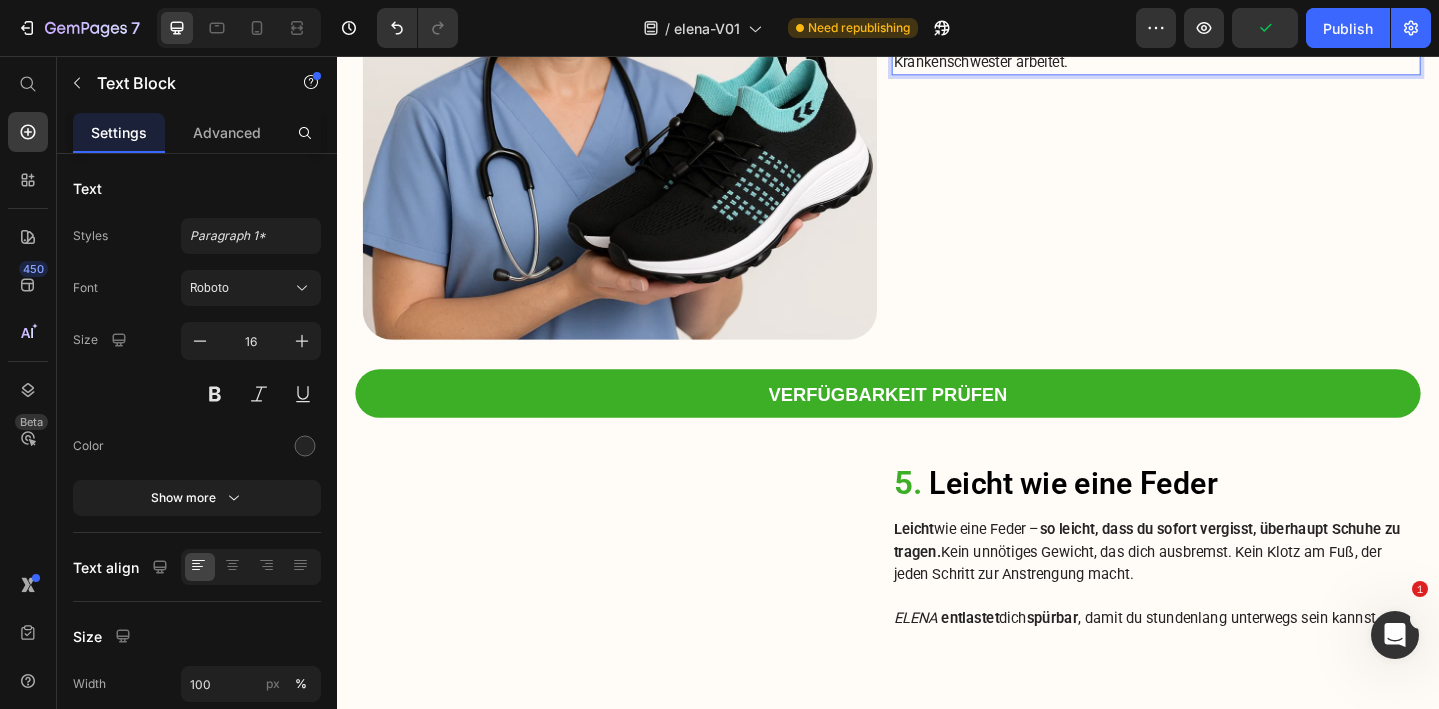 scroll, scrollTop: 3872, scrollLeft: 0, axis: vertical 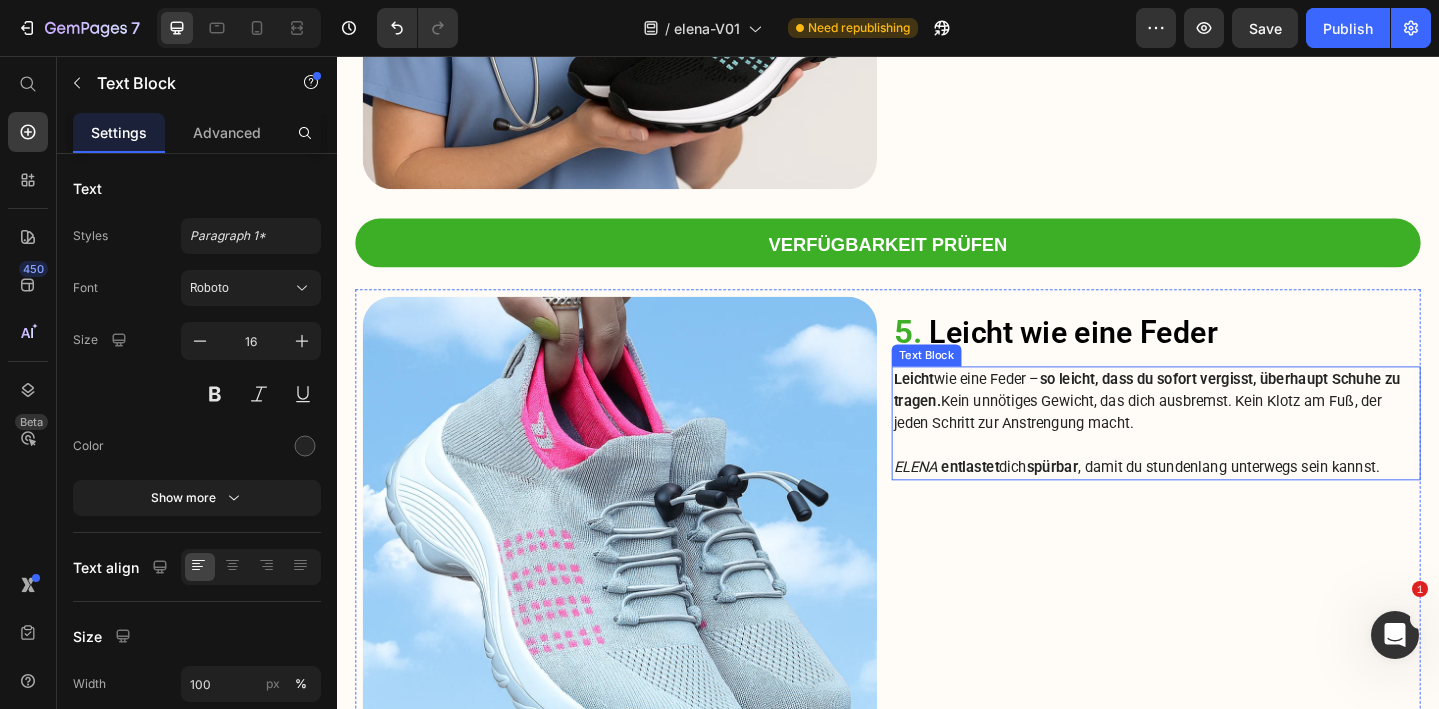 click on "Leicht  wie eine Feder –  so leicht, dass du sofort vergisst, überhaupt Schuhe zu tragen.  Kein unnötiges Gewicht, das dich ausbremst. Kein Klotz am Fuß, der jeden Schritt zur Anstrengung macht." at bounding box center (1229, 432) 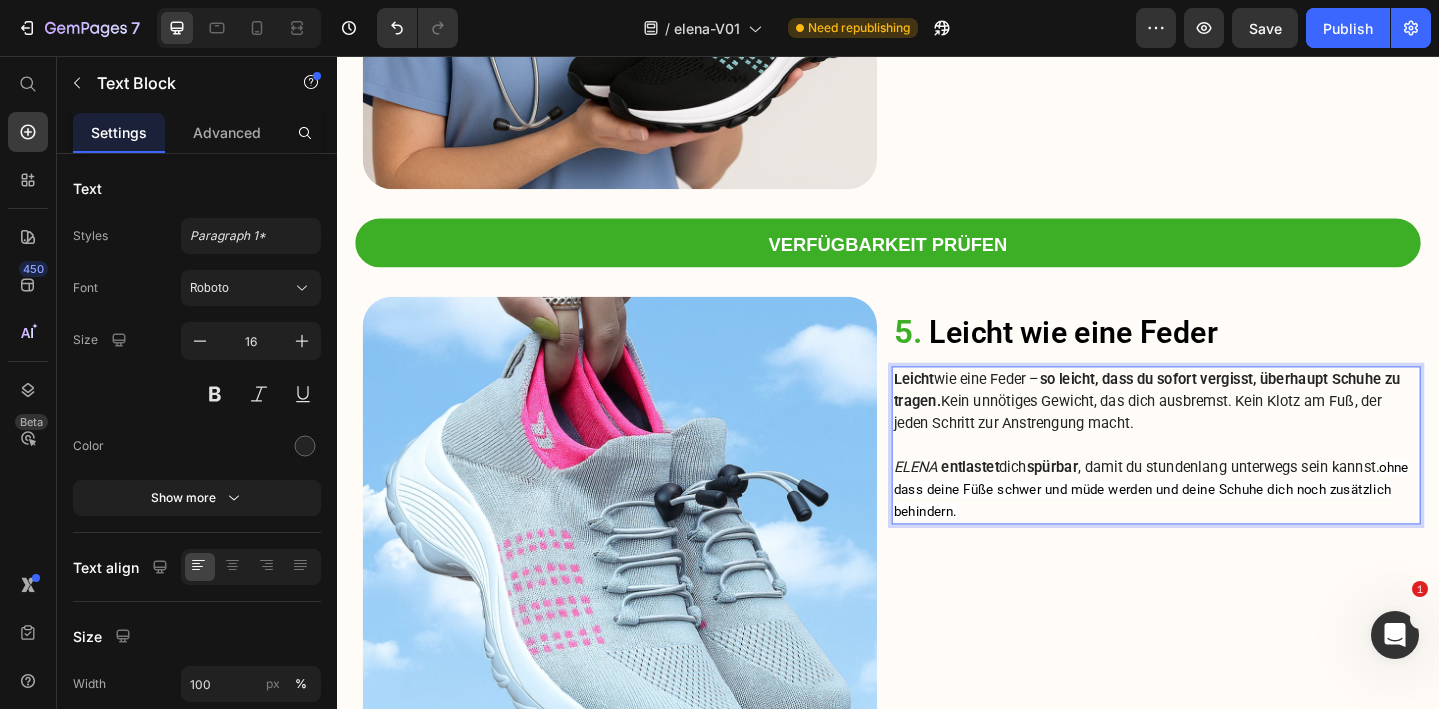 click on "ELENA   entlastet  dich  spürbar , damit du stundenlang unterwegs sein kannst.  ohne dass deine Füße schwer und müde werden und deine Schuhe dich noch zusätzlich behindern." at bounding box center (1229, 528) 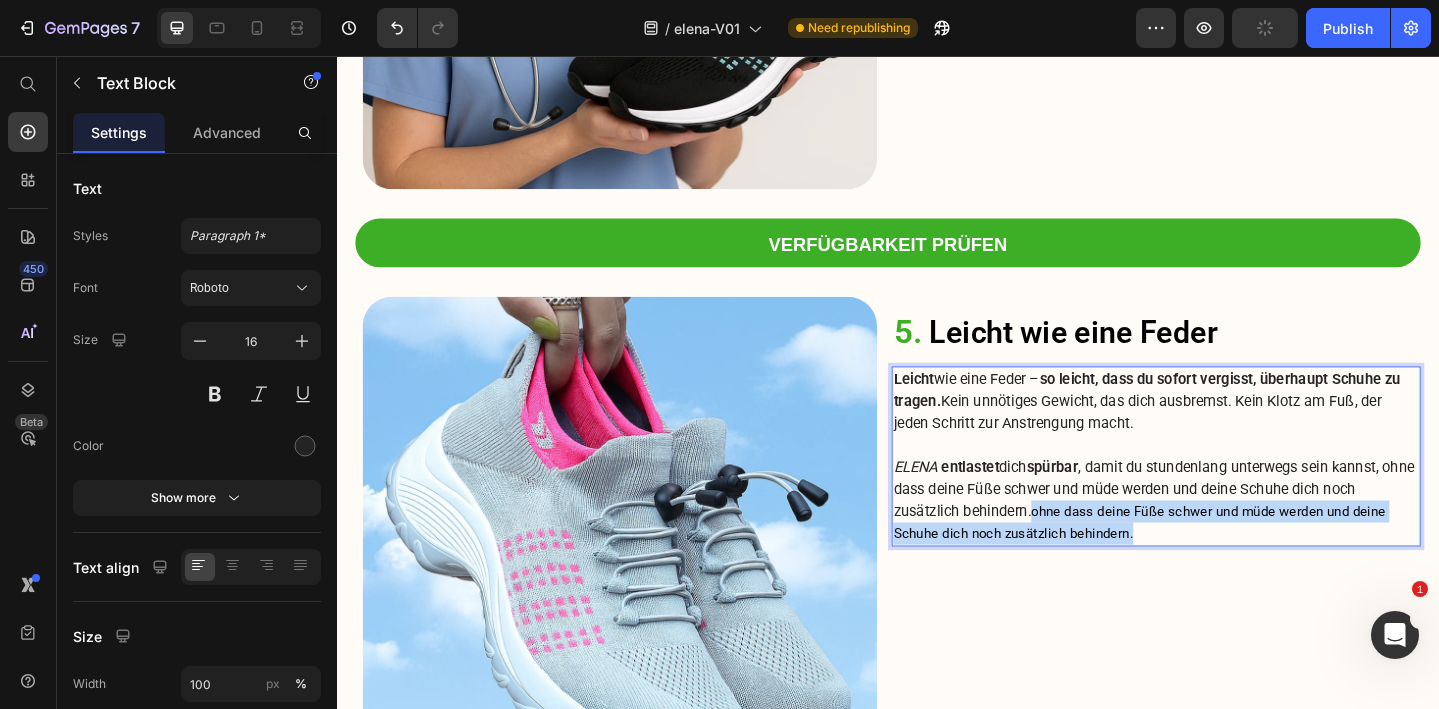 drag, startPoint x: 1260, startPoint y: 570, endPoint x: 1095, endPoint y: 552, distance: 165.97891 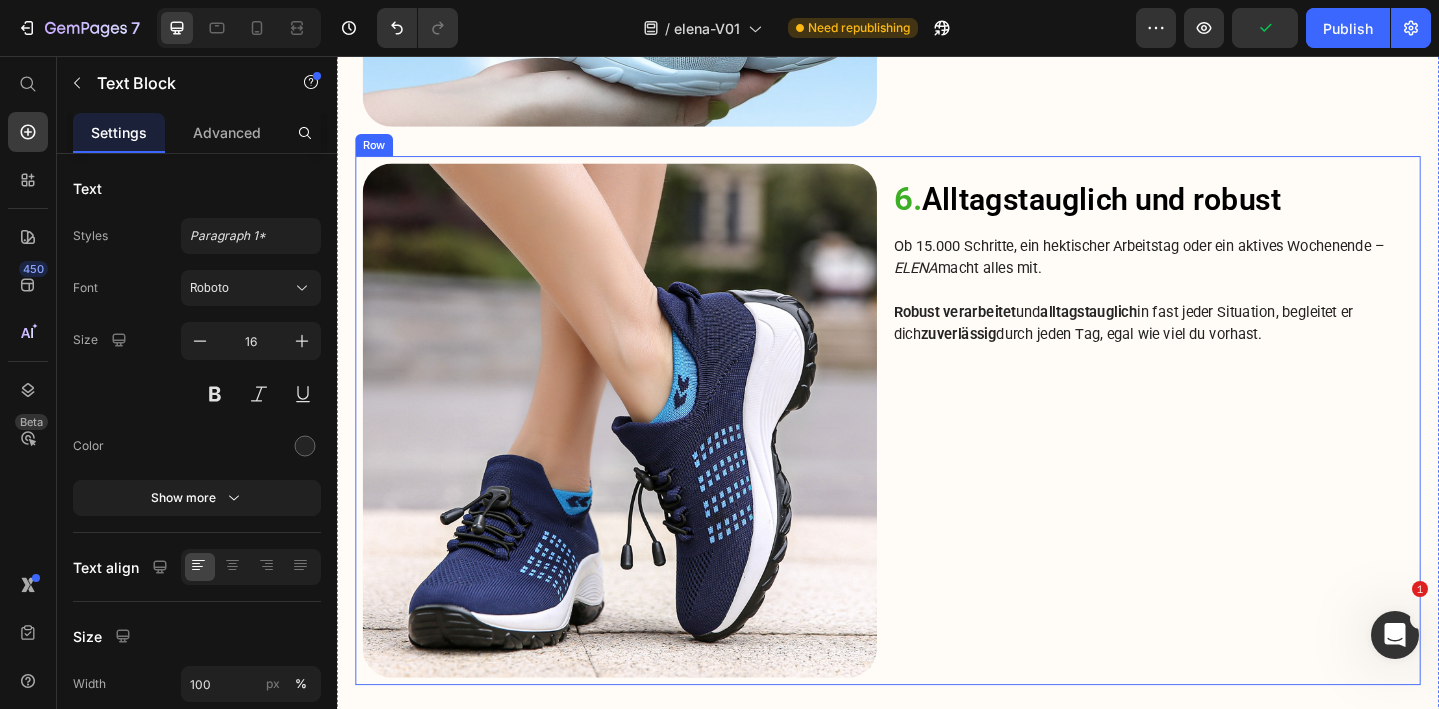 scroll, scrollTop: 4660, scrollLeft: 0, axis: vertical 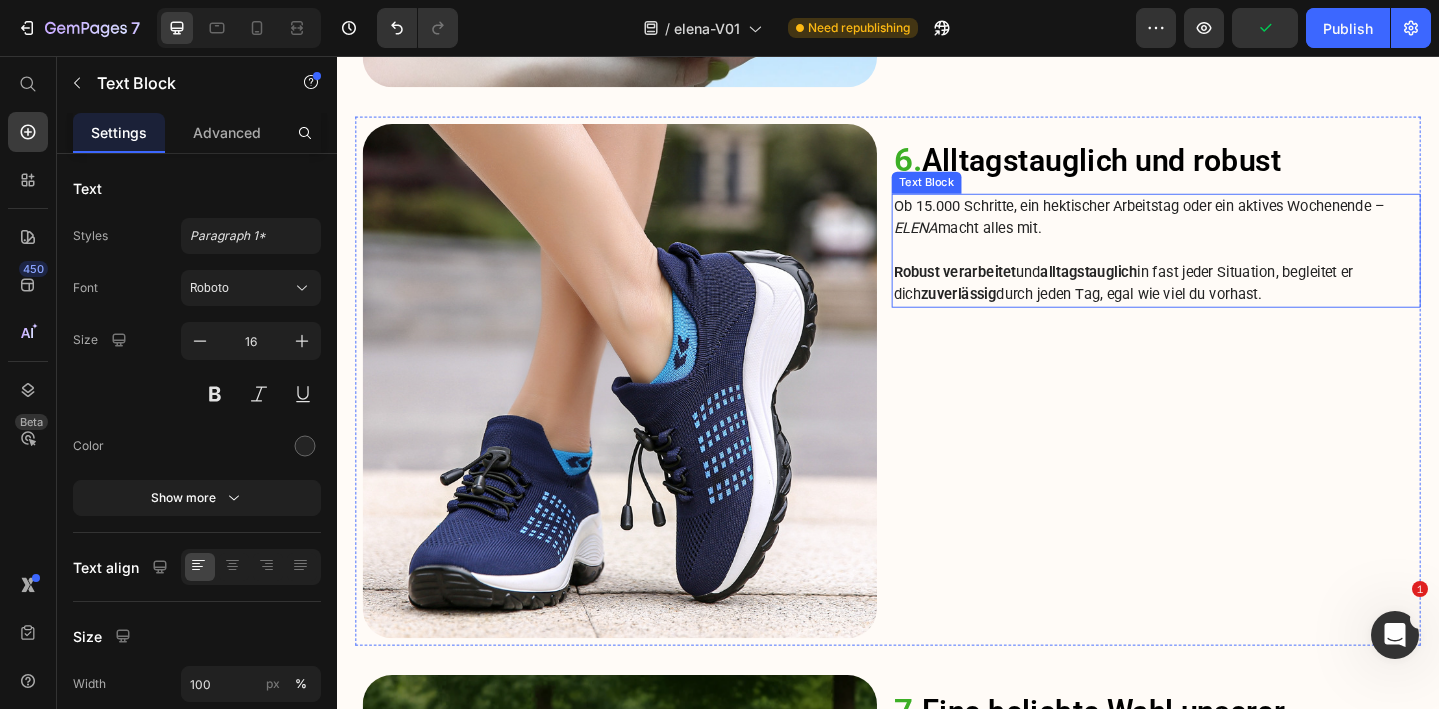 click on "Robust verarbeitet" at bounding box center (1009, 291) 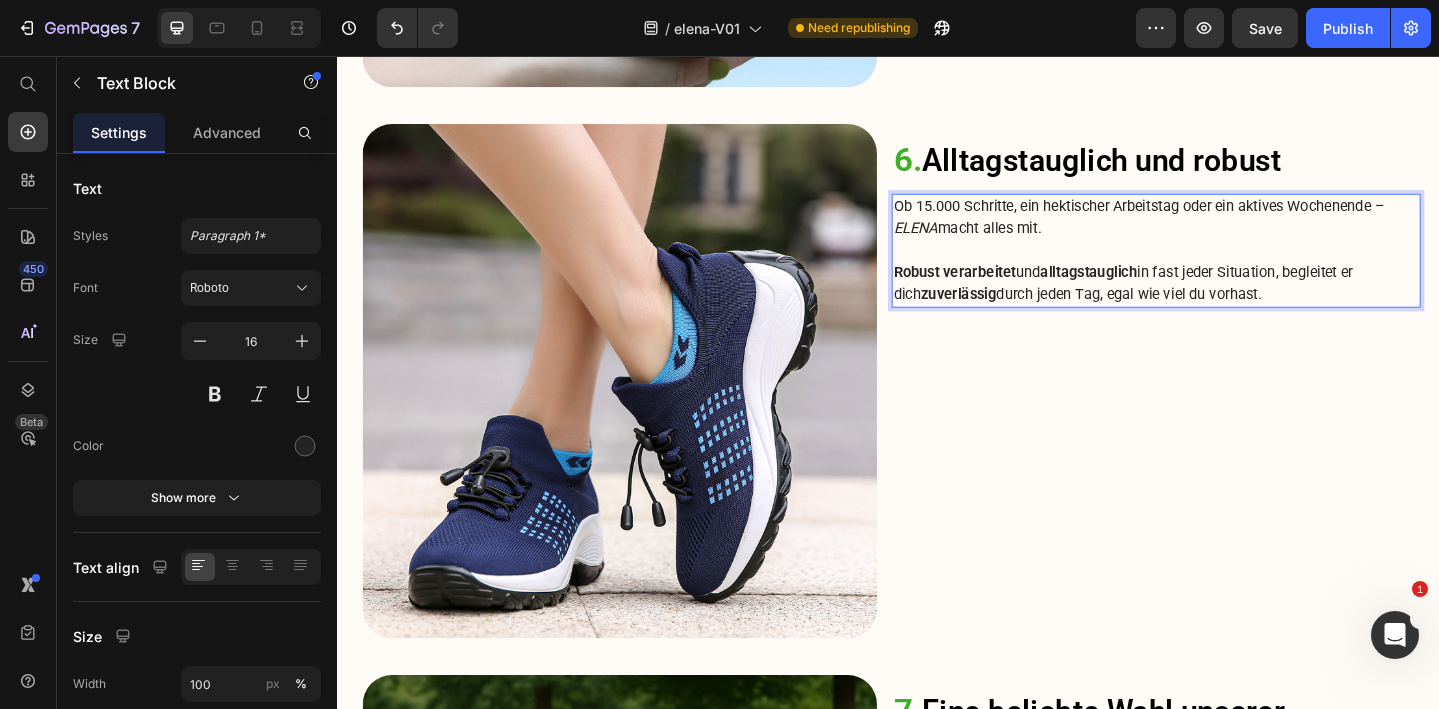 click on "Robust verarbeitet  und  alltagstauglich  in fast jeder Situation, begleitet er dich  zuverlässig  durch jeden Tag, egal wie viel du vorhast." at bounding box center (1229, 304) 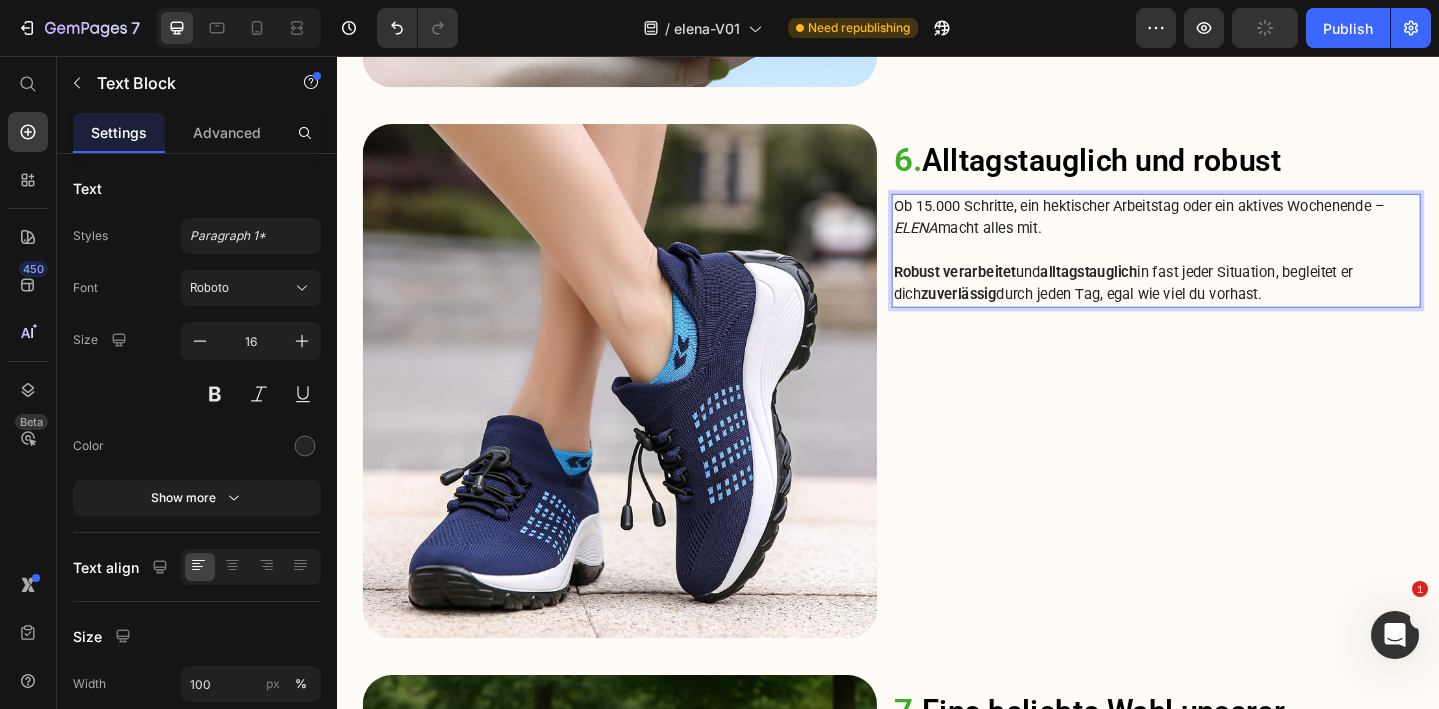 click on "Ob 15.000 Schritte, ein hektischer Arbeitstag oder ein aktives Wochenende –  ELENA  macht alles mit." at bounding box center (1229, 232) 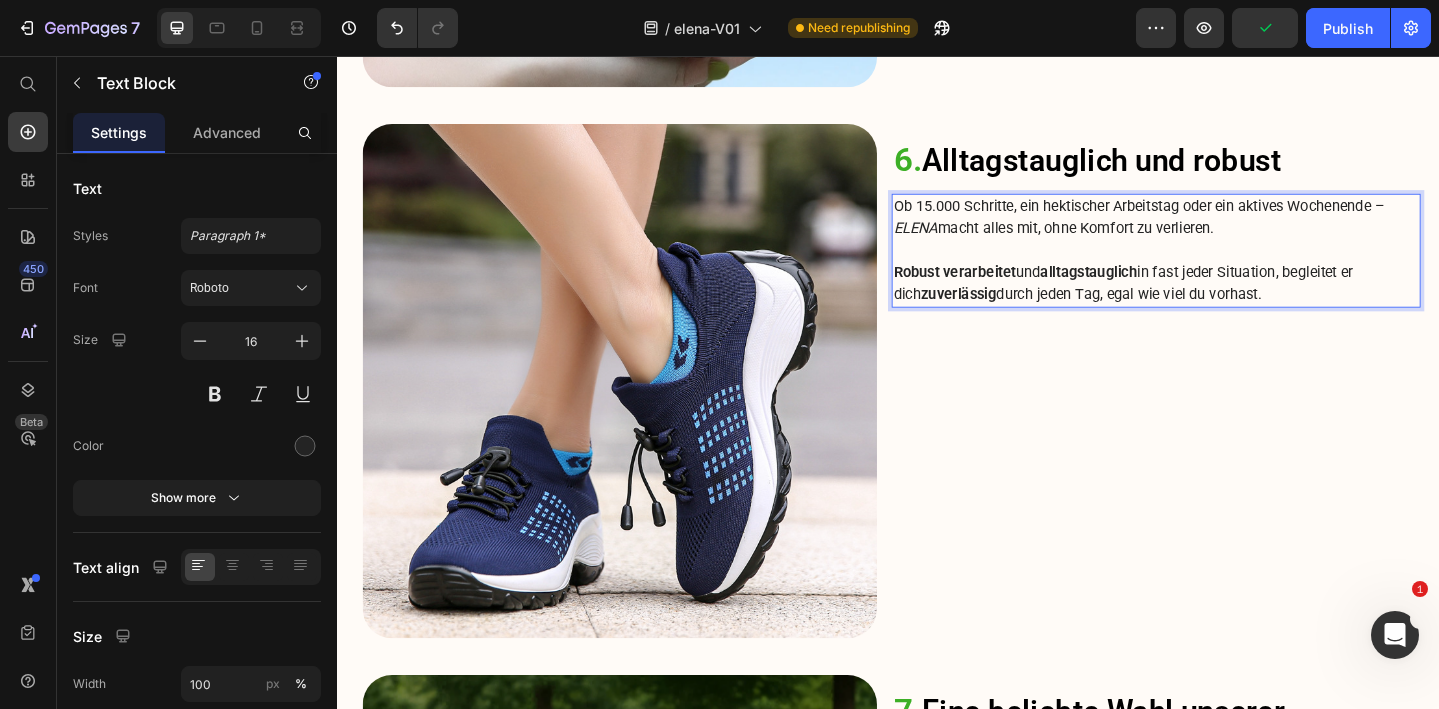 click on "Robust verarbeitet  und  alltagstauglich  in fast jeder Situation, begleitet er dich  zuverlässig  durch jeden Tag, egal wie viel du vorhast." at bounding box center (1229, 304) 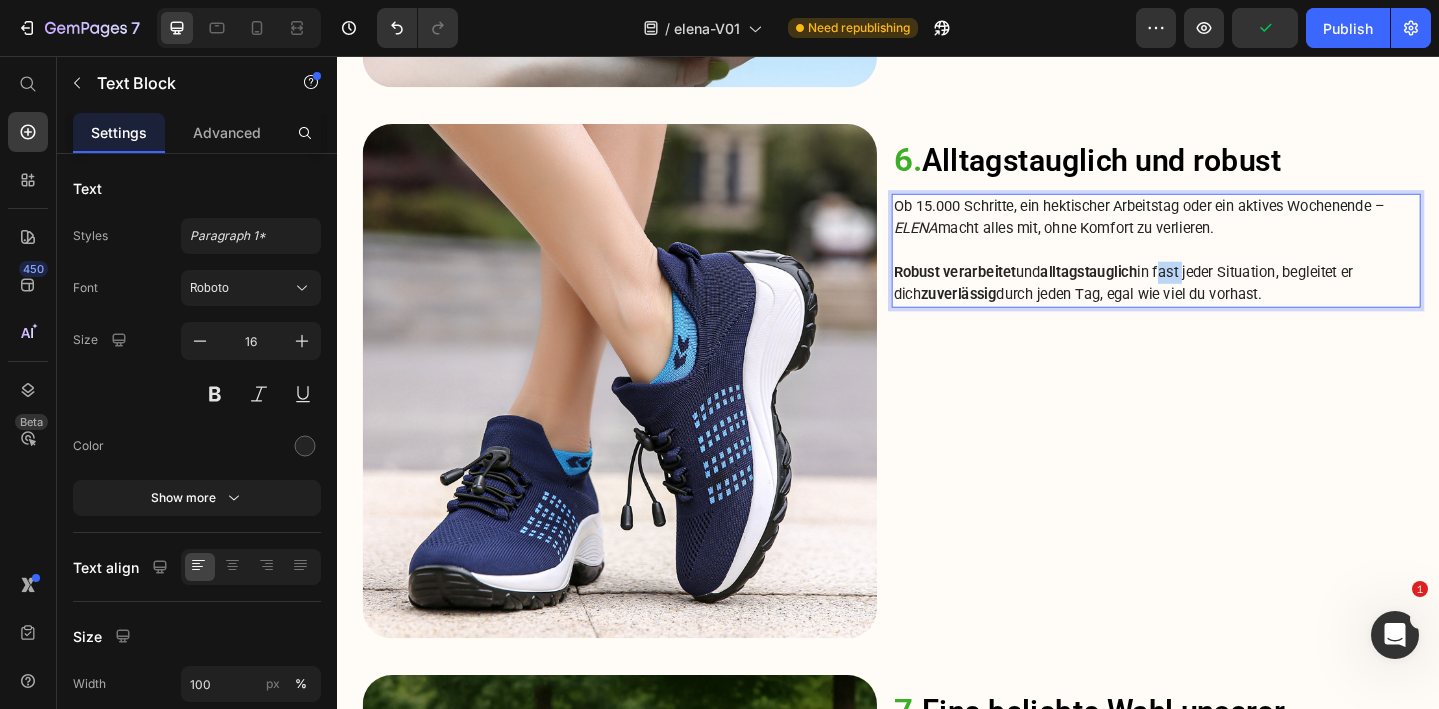 click on "Robust verarbeitet  und  alltagstauglich  in fast jeder Situation, begleitet er dich  zuverlässig  durch jeden Tag, egal wie viel du vorhast." at bounding box center (1229, 304) 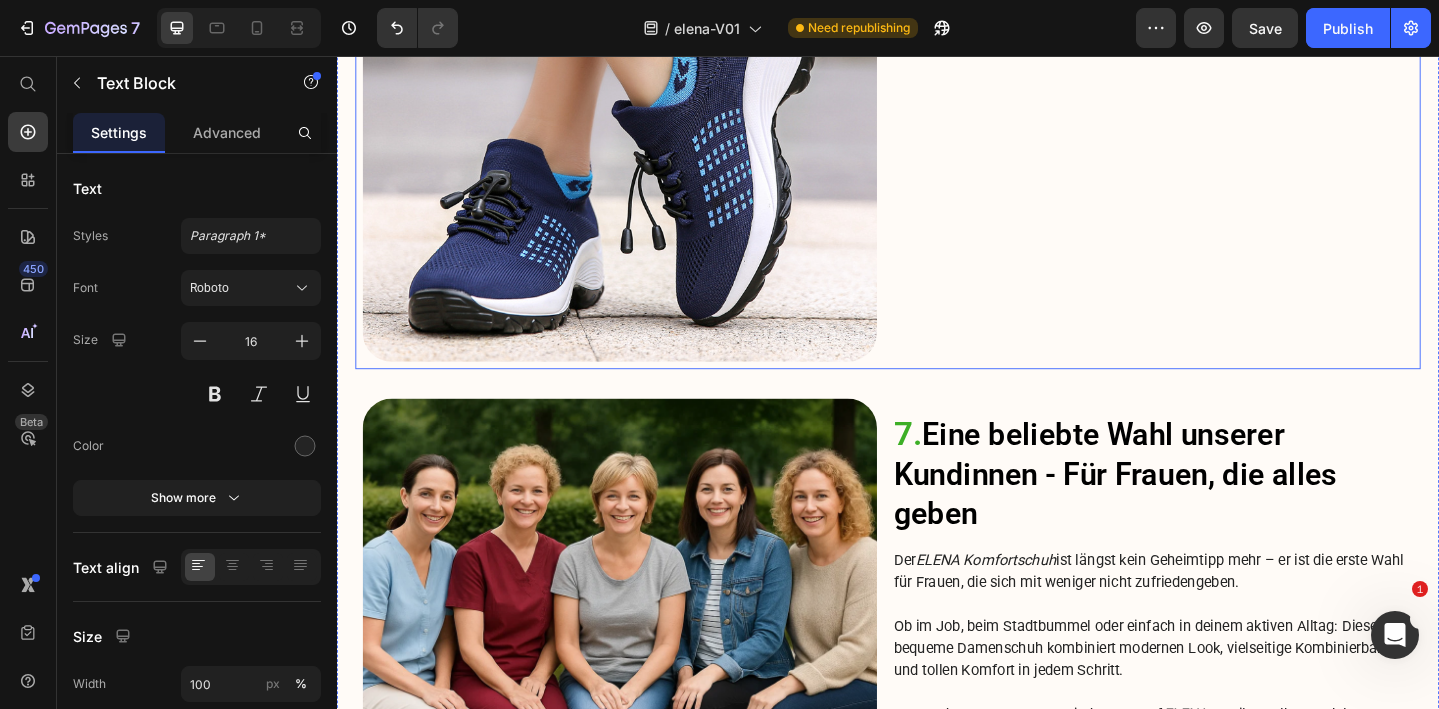 scroll, scrollTop: 4997, scrollLeft: 0, axis: vertical 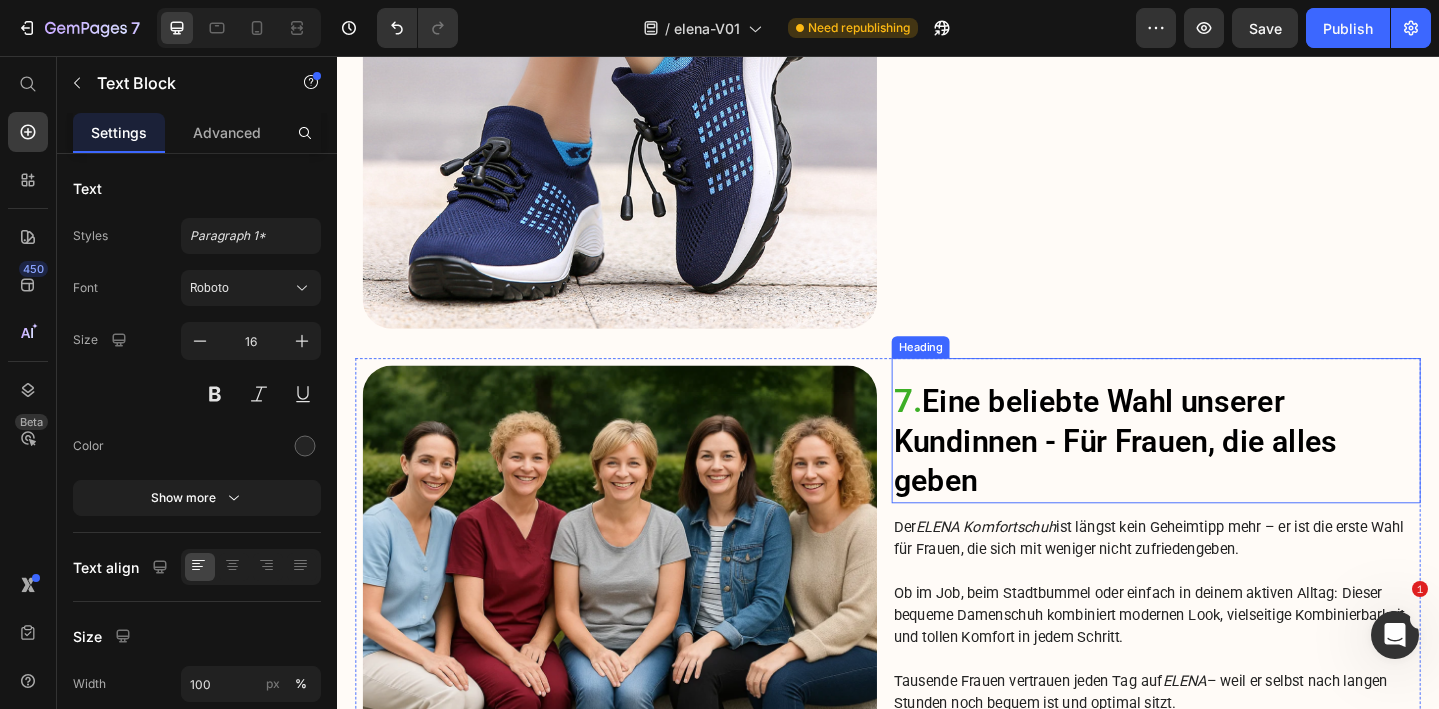 click on "7.  Eine beliebte Wahl unserer Kundinnen - Für Frauen, die alles geben" at bounding box center (1229, 476) 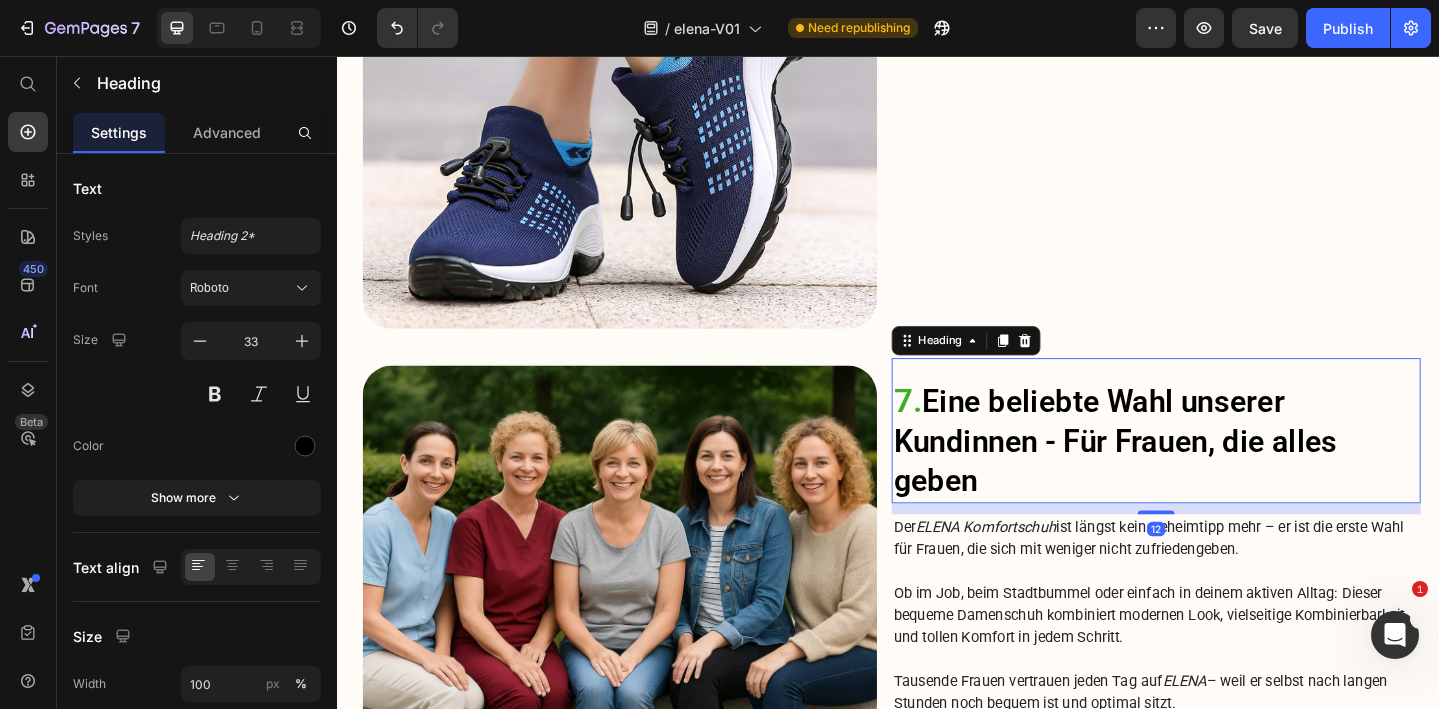 click on "7.  Eine beliebte Wahl unserer Kundinnen - Für Frauen, die alles geben" at bounding box center [1229, 476] 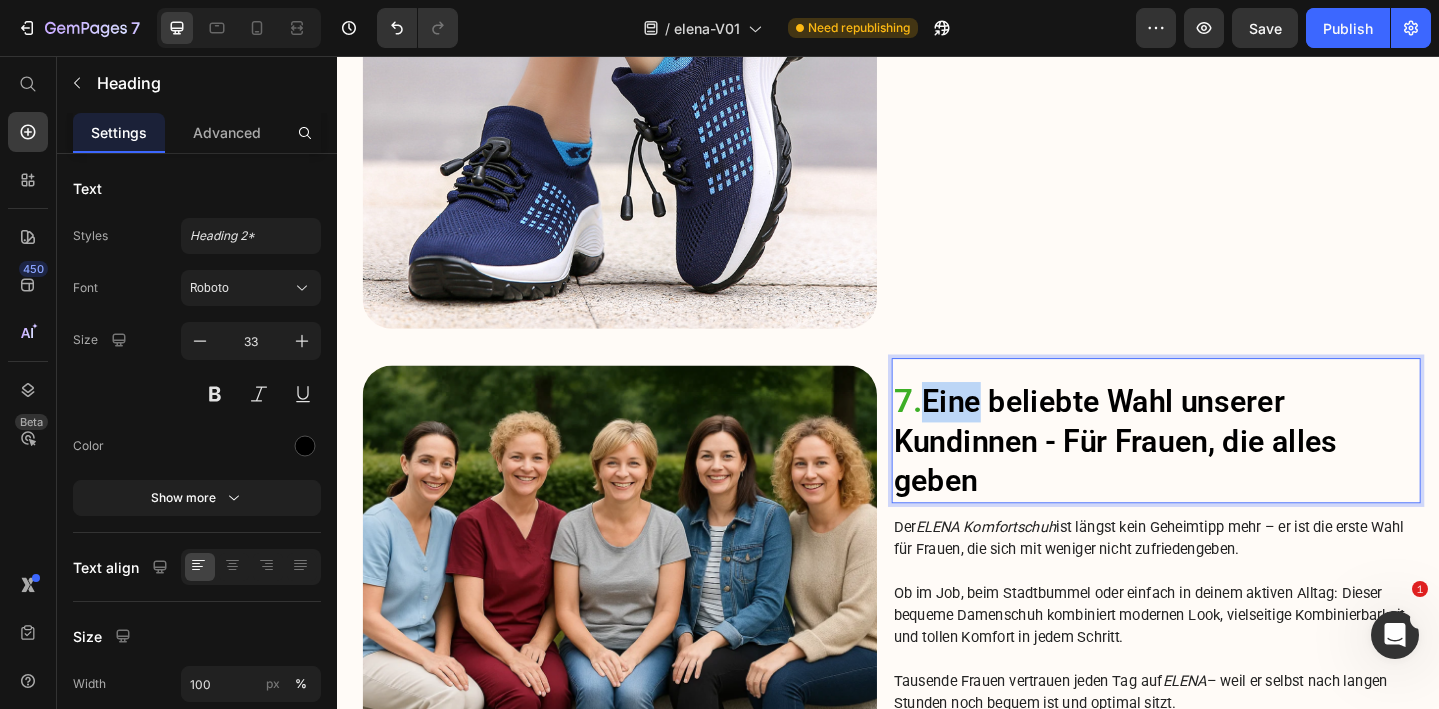 click on "7.  Eine beliebte Wahl unserer Kundinnen - Für Frauen, die alles geben" at bounding box center [1229, 476] 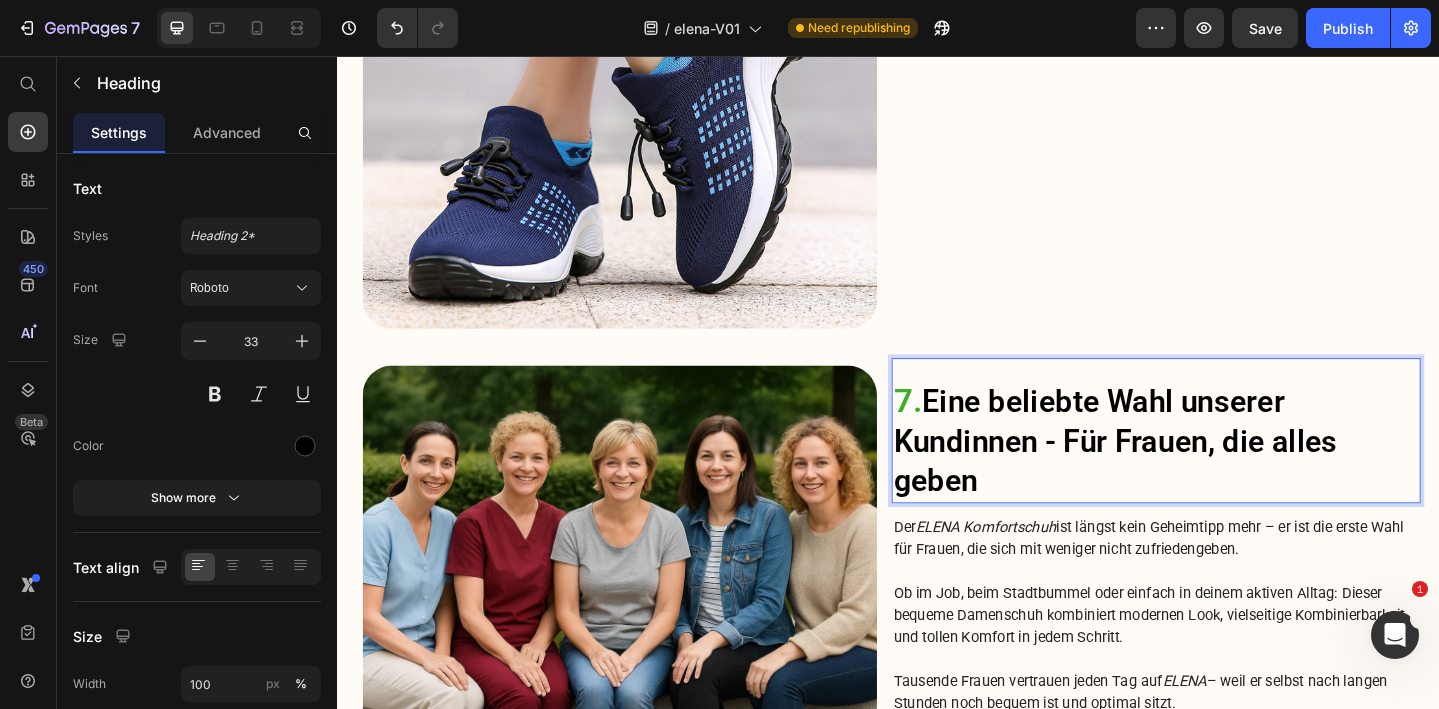 click on "7.  Eine beliebte Wahl unserer Kundinnen - Für Frauen, die alles geben" at bounding box center (1229, 476) 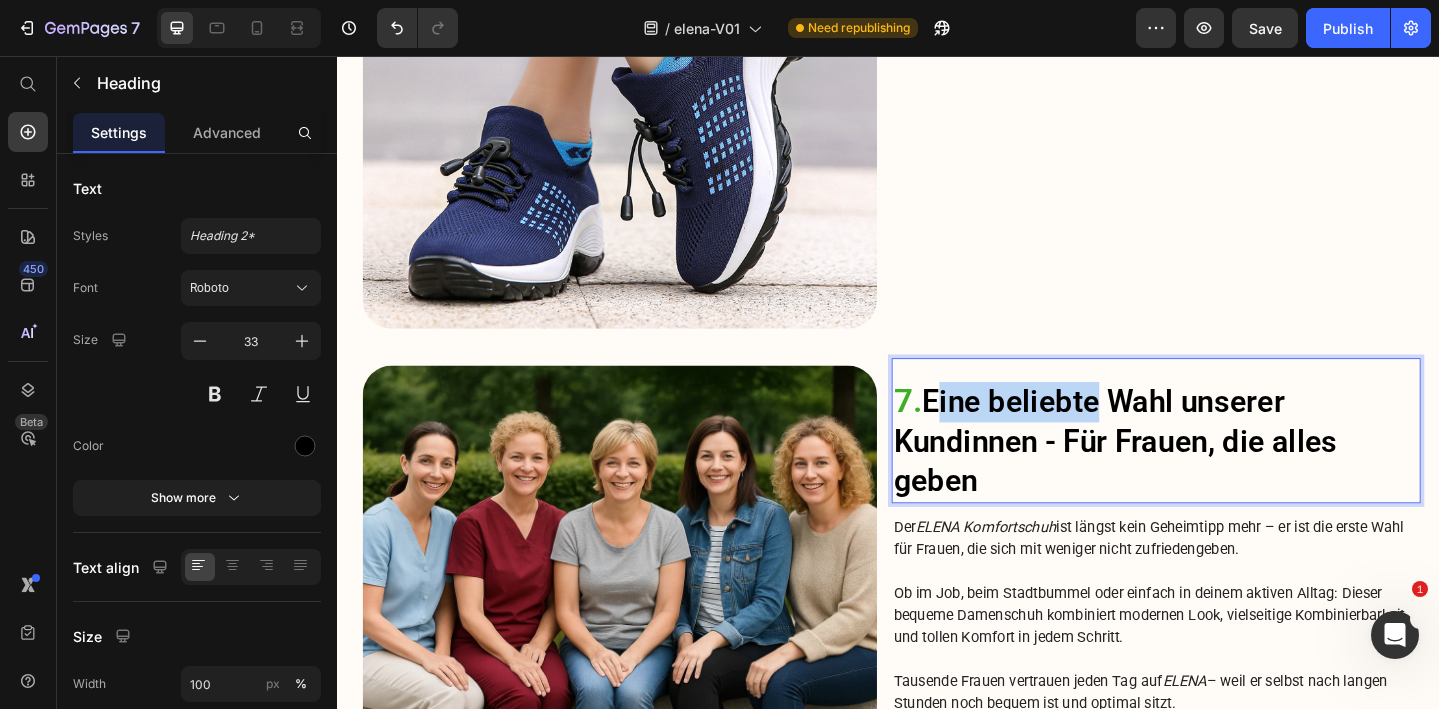 drag, startPoint x: 1170, startPoint y: 429, endPoint x: 1002, endPoint y: 428, distance: 168.00298 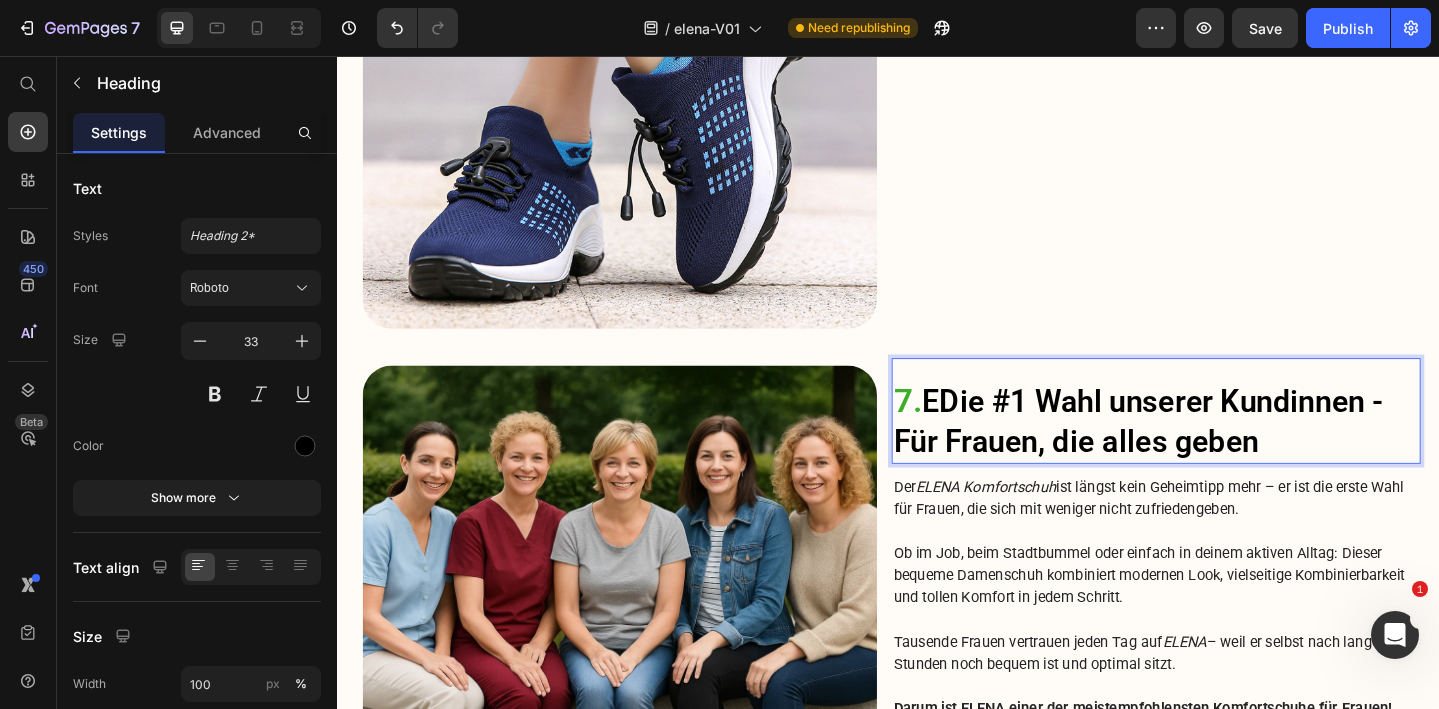 click on "7.  EDie #1 Wahl unserer Kundinnen - Für Frauen, die alles geben" at bounding box center (1229, 454) 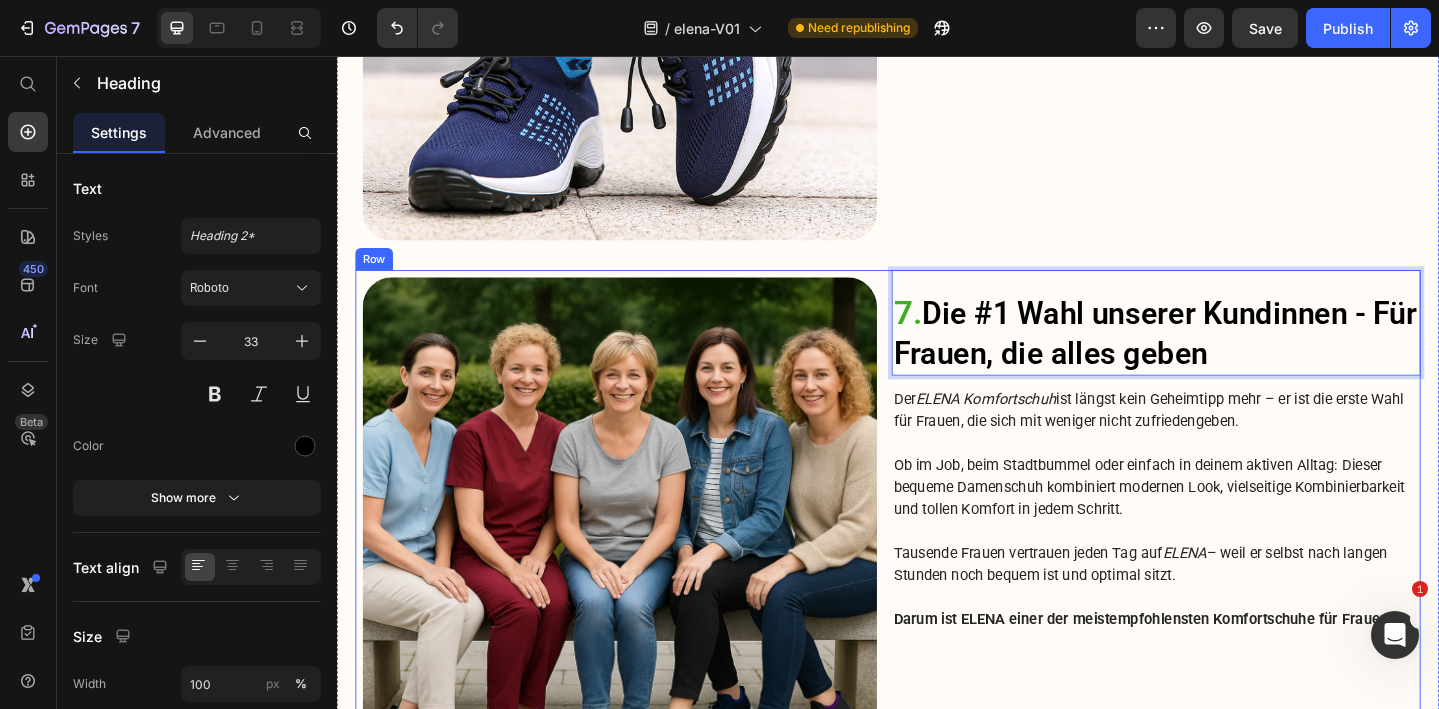 scroll, scrollTop: 5171, scrollLeft: 0, axis: vertical 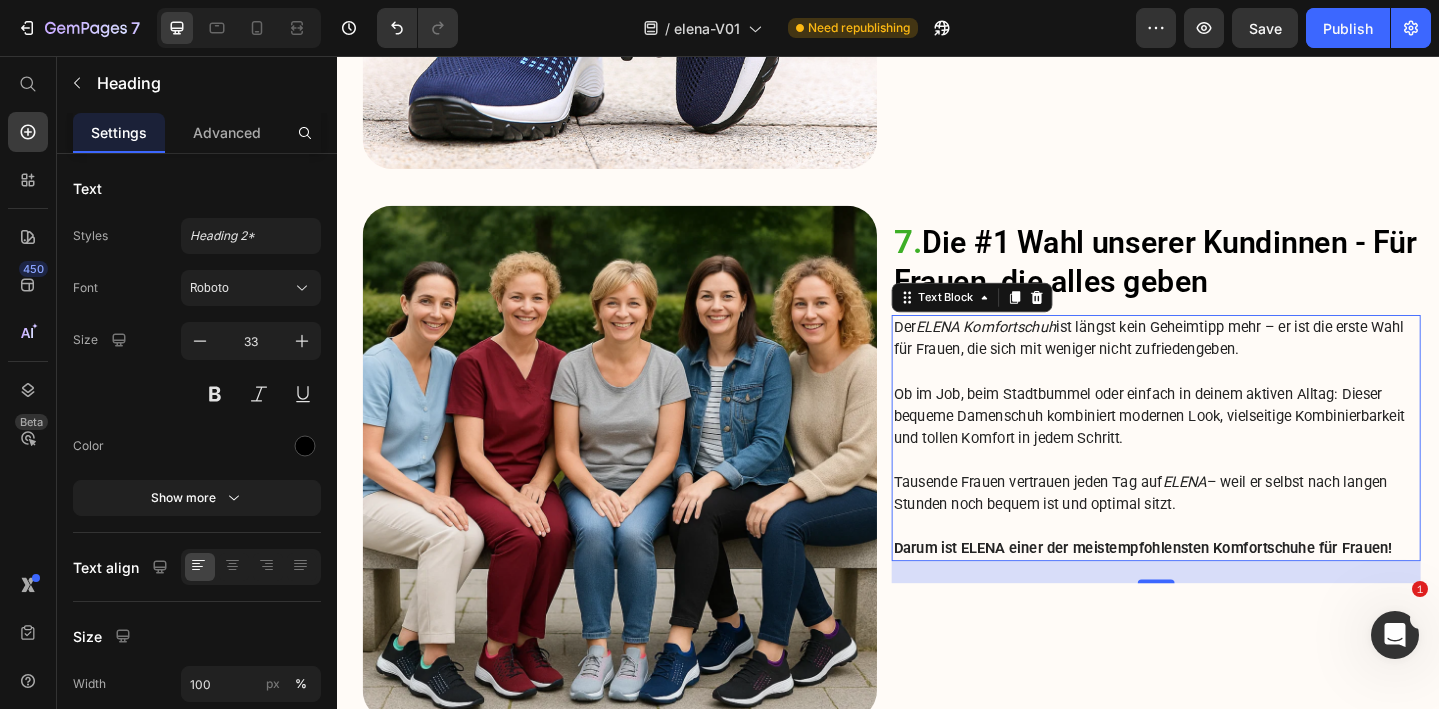 click on "Ob im Job, beim Stadtbummel oder einfach in deinem aktiven Alltag: Dieser bequeme Damenschuh kombiniert modernen Look, vielseitige Kombinierbarkeit und tollen Komfort in jedem Schritt." at bounding box center (1229, 448) 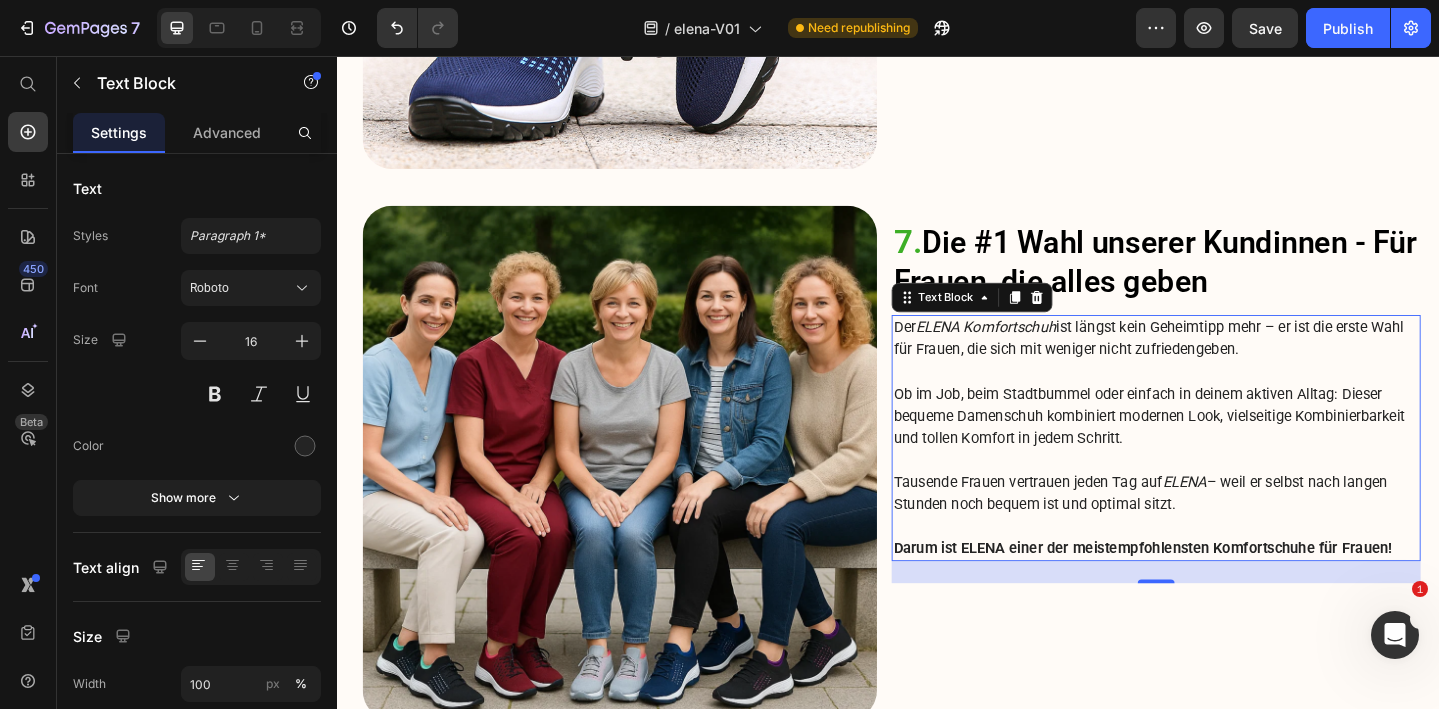 click on "Ob im Job, beim Stadtbummel oder einfach in deinem aktiven Alltag: Dieser bequeme Damenschuh kombiniert modernen Look, vielseitige Kombinierbarkeit und tollen Komfort in jedem Schritt." at bounding box center [1229, 448] 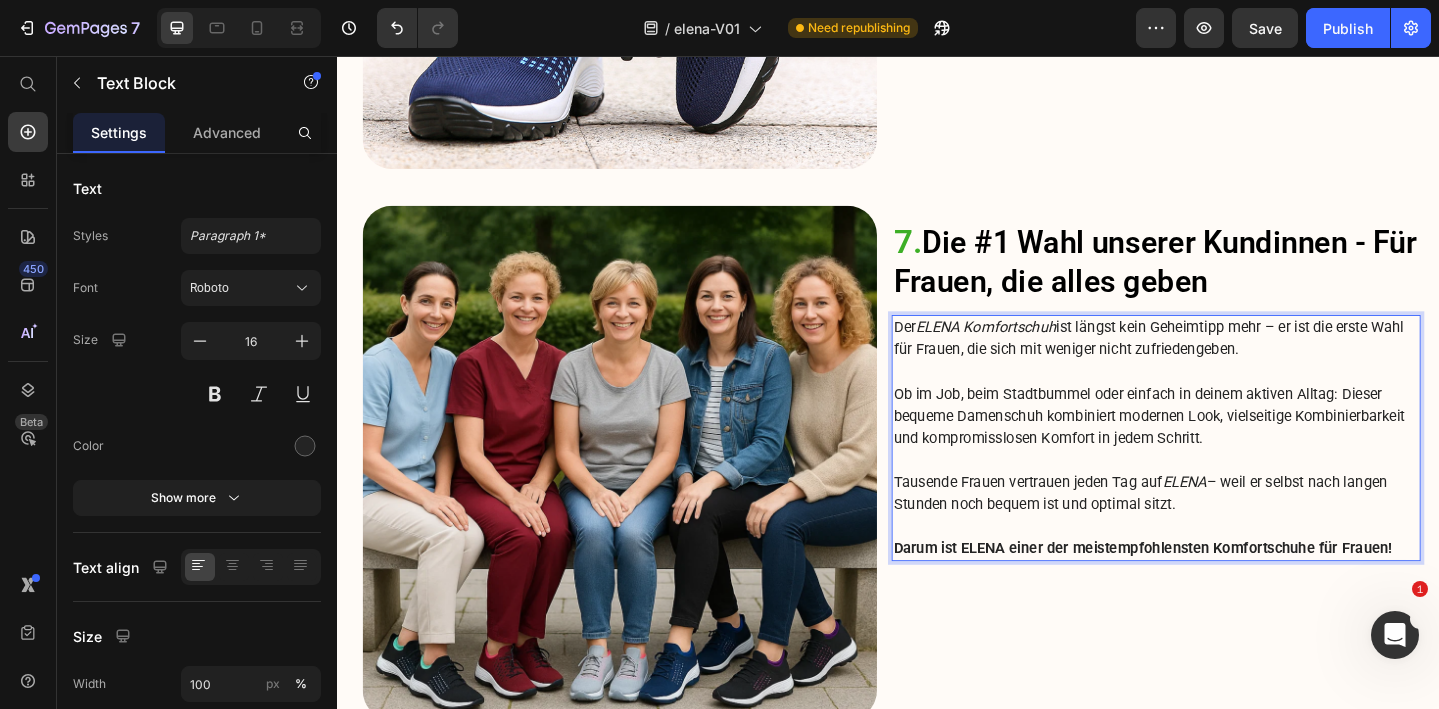 click on "Darum ist ELENA einer der meistempfohlensten Komfortschuhe für Frauen!" at bounding box center (1214, 591) 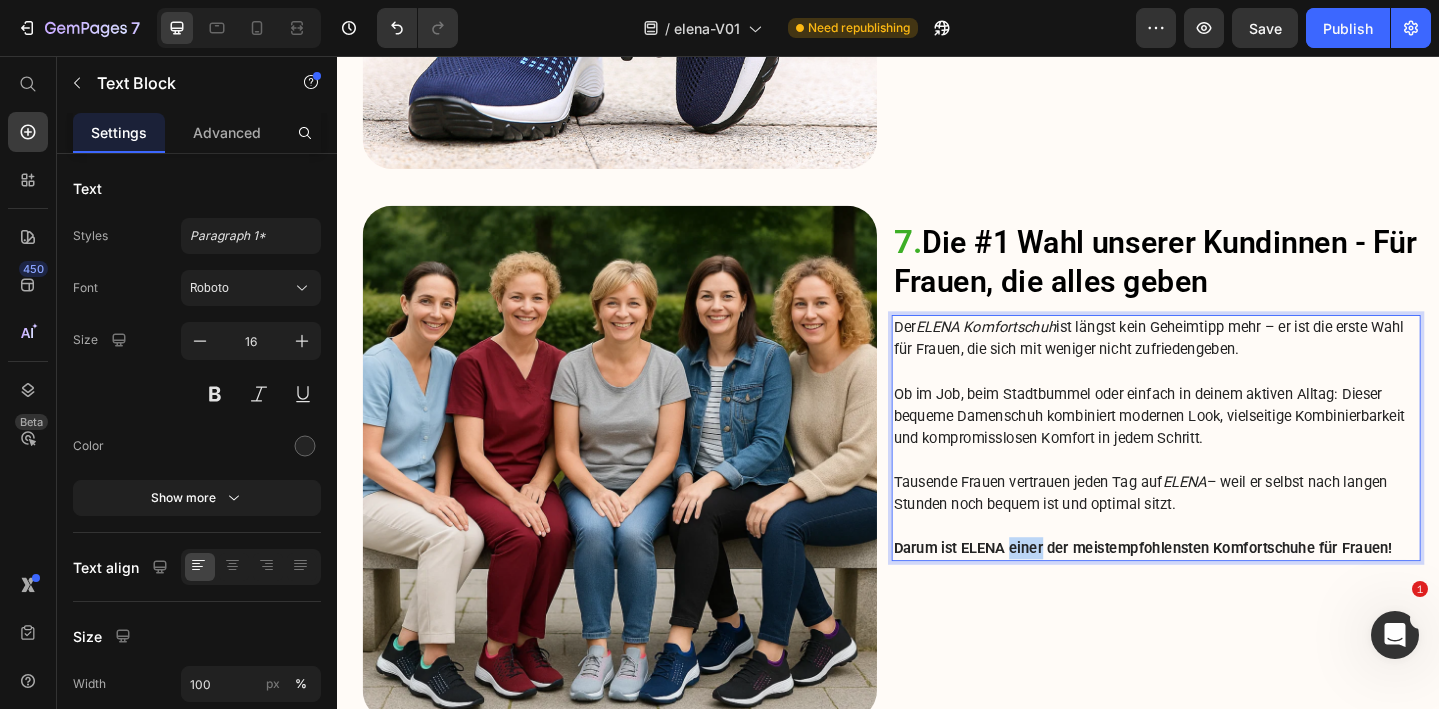 click on "Darum ist ELENA einer der meistempfohlensten Komfortschuhe für Frauen!" at bounding box center (1214, 591) 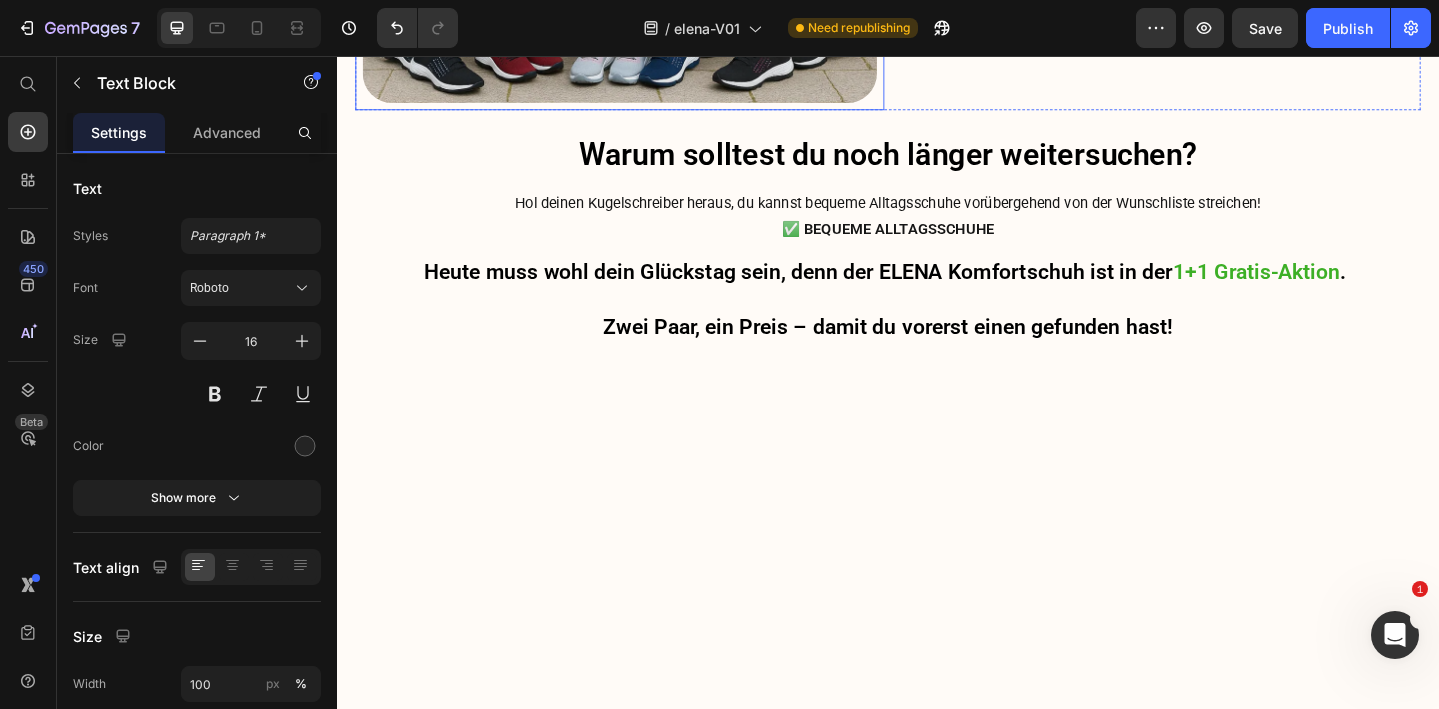 scroll, scrollTop: 5847, scrollLeft: 0, axis: vertical 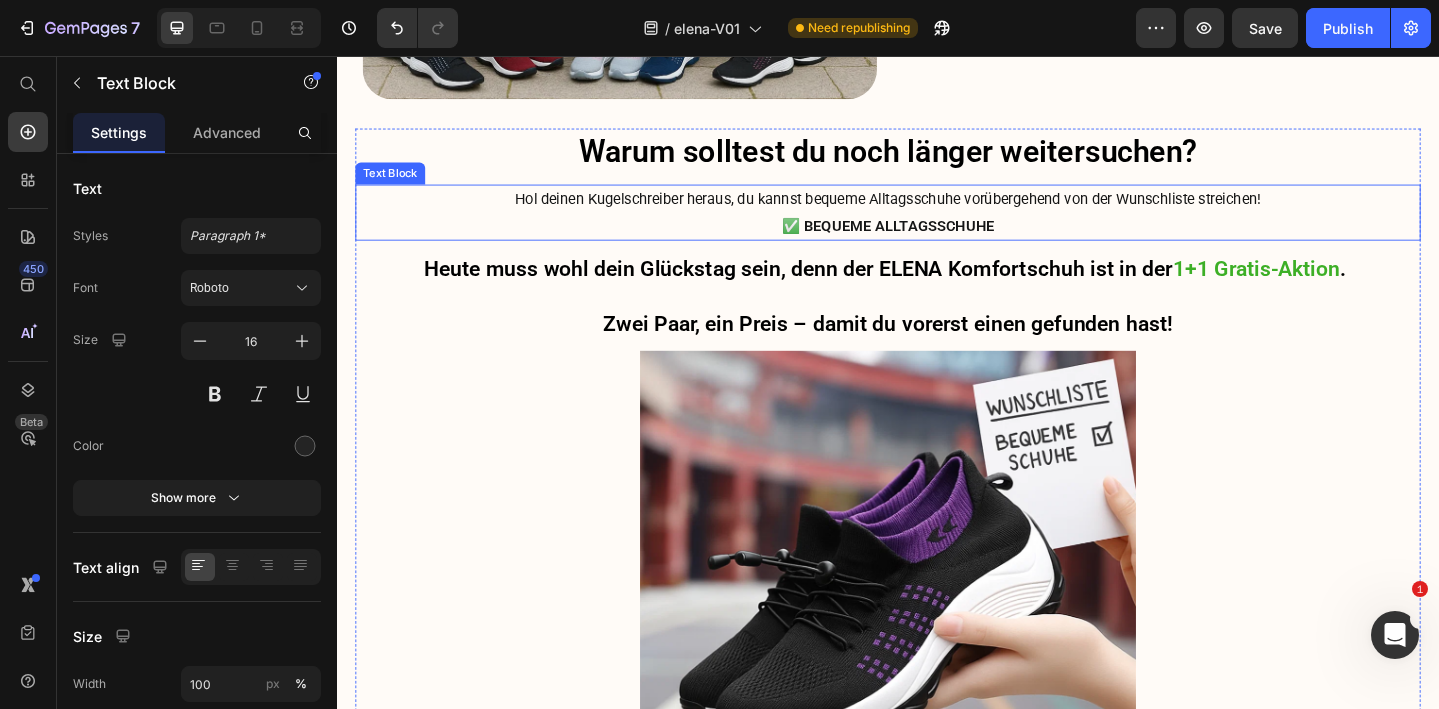 click on "Hol deinen Kugelschreiber heraus, du kannst bequeme Alltagsschuhe vorübergehend von der Wunschliste streichen!" at bounding box center [937, 212] 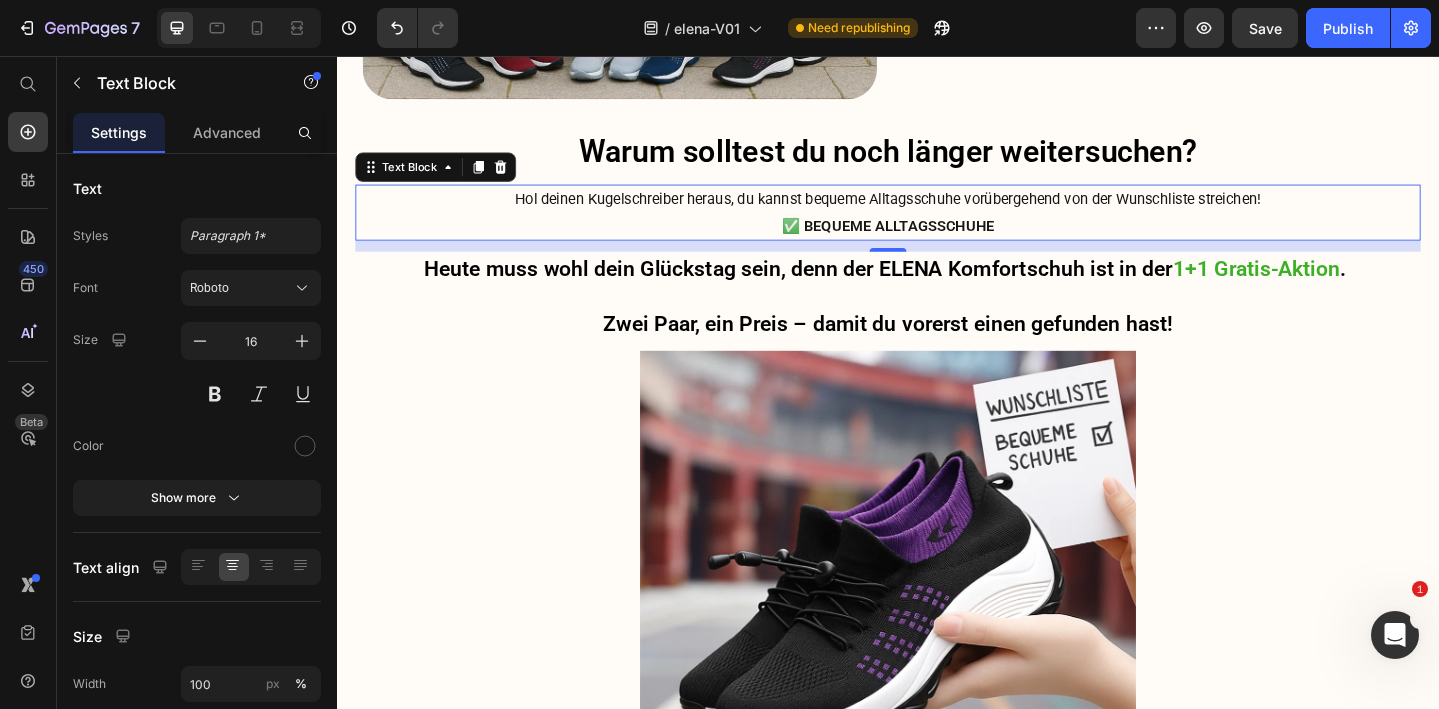 click on "Hol deinen Kugelschreiber heraus, du kannst bequeme Alltagsschuhe vorübergehend von der Wunschliste streichen!" at bounding box center (937, 212) 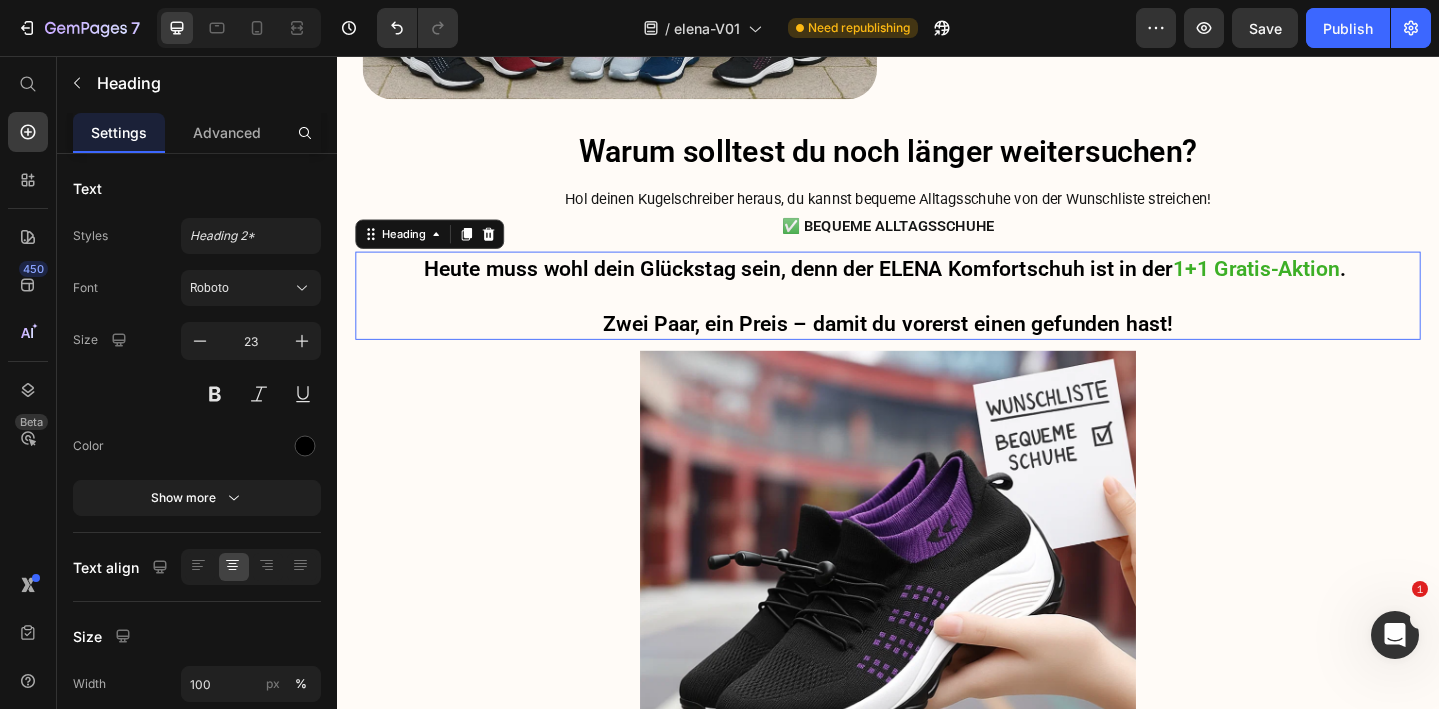click on "Heute muss wohl dein Glückstag sein, denn der ELENA Komfortschuh ist in der  1+1 Gratis-Aktion .   Zwei Paar, ein Preis – damit du vorerst einen gefunden hast!" at bounding box center (937, 318) 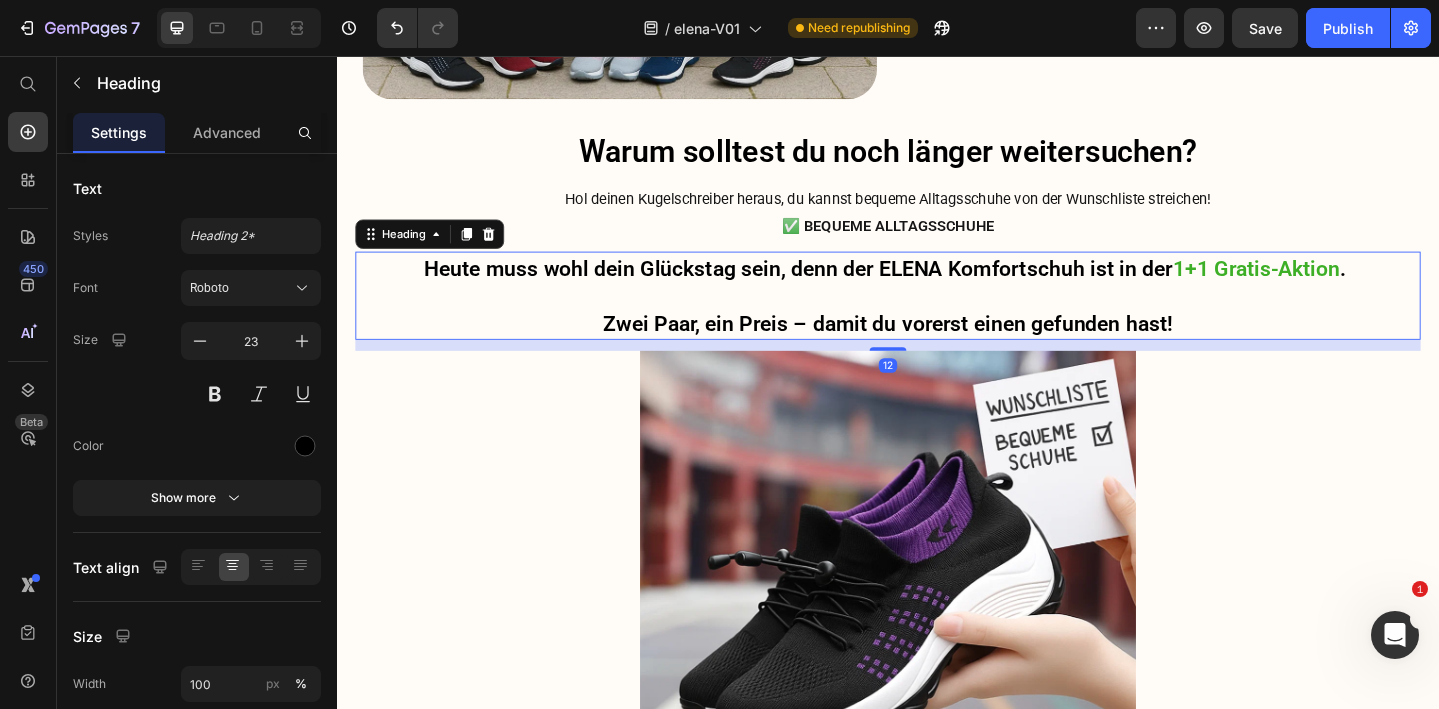 click on "Heute muss wohl dein Glückstag sein, denn der ELENA Komfortschuh ist in der  1+1 Gratis-Aktion .   Zwei Paar, ein Preis – damit du vorerst einen gefunden hast!" at bounding box center [937, 318] 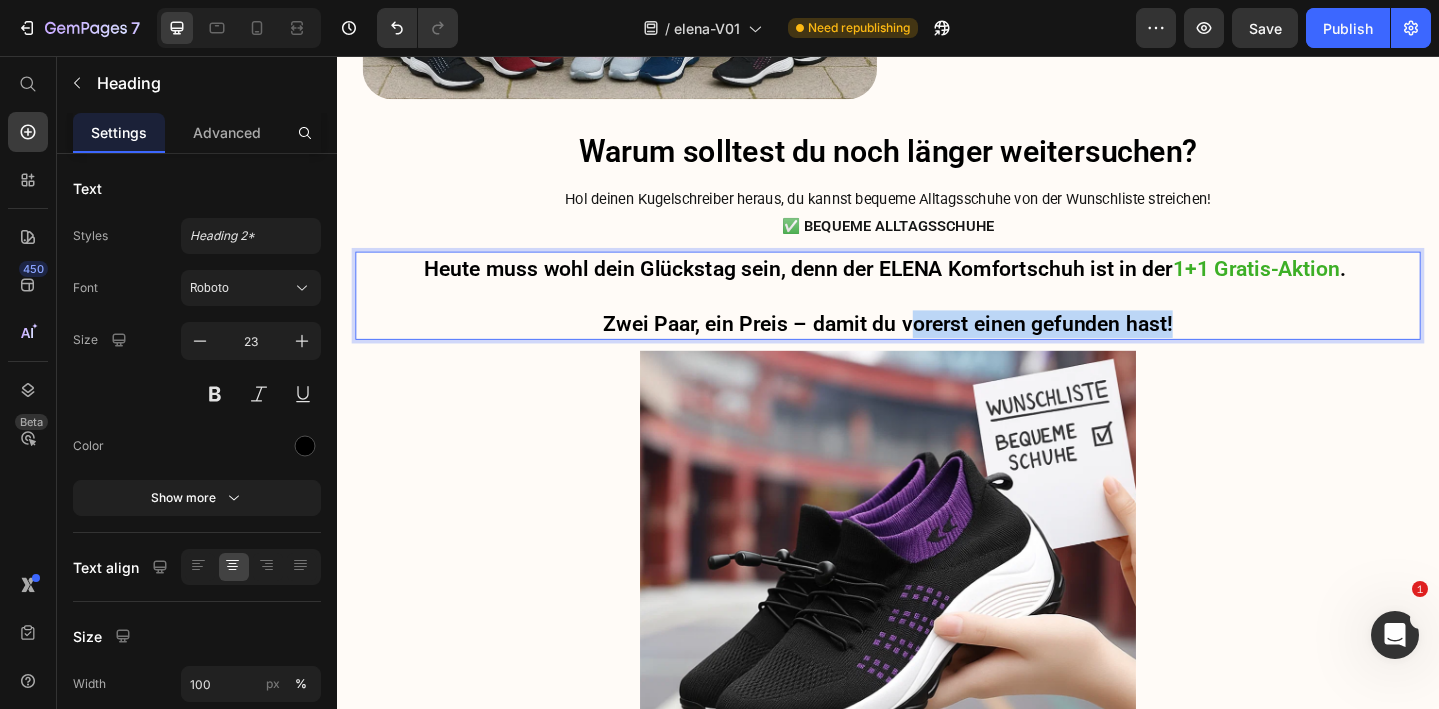 drag, startPoint x: 959, startPoint y: 344, endPoint x: 1275, endPoint y: 335, distance: 316.12814 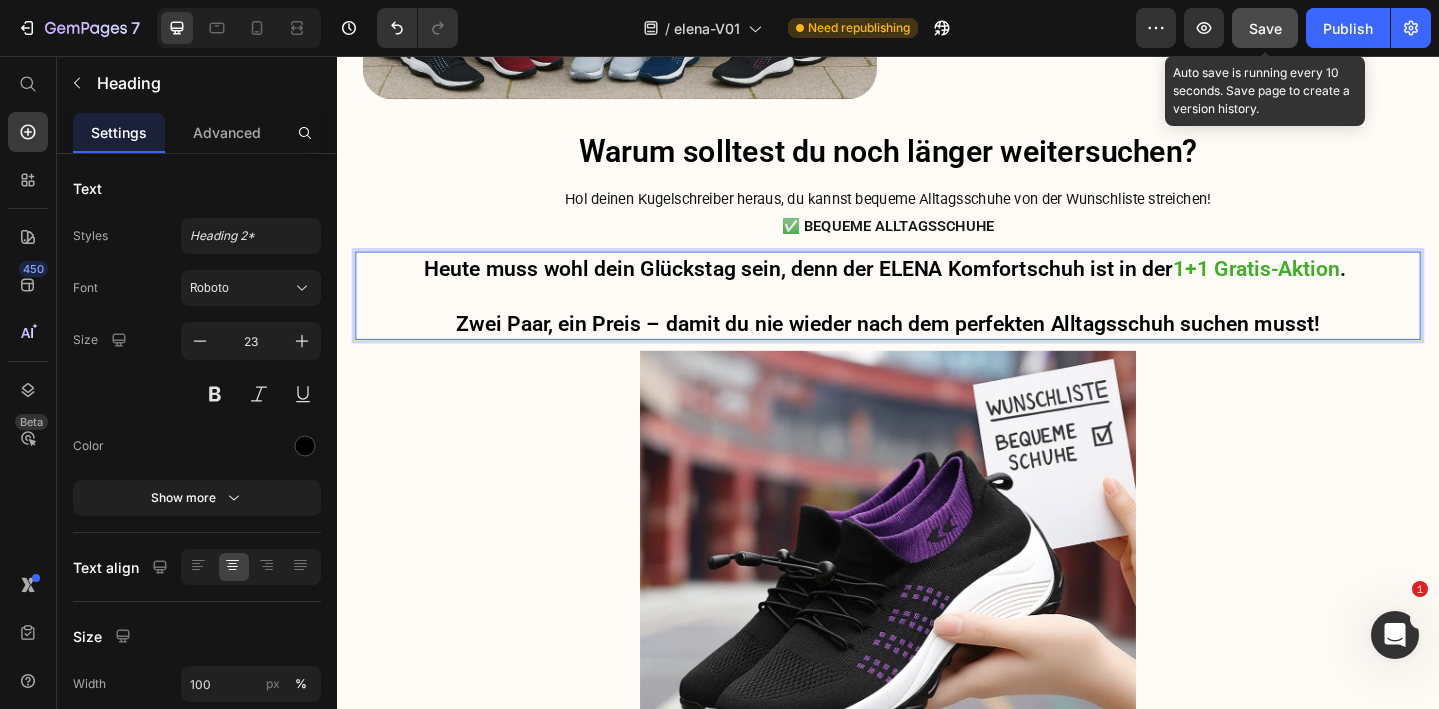 click on "Save" 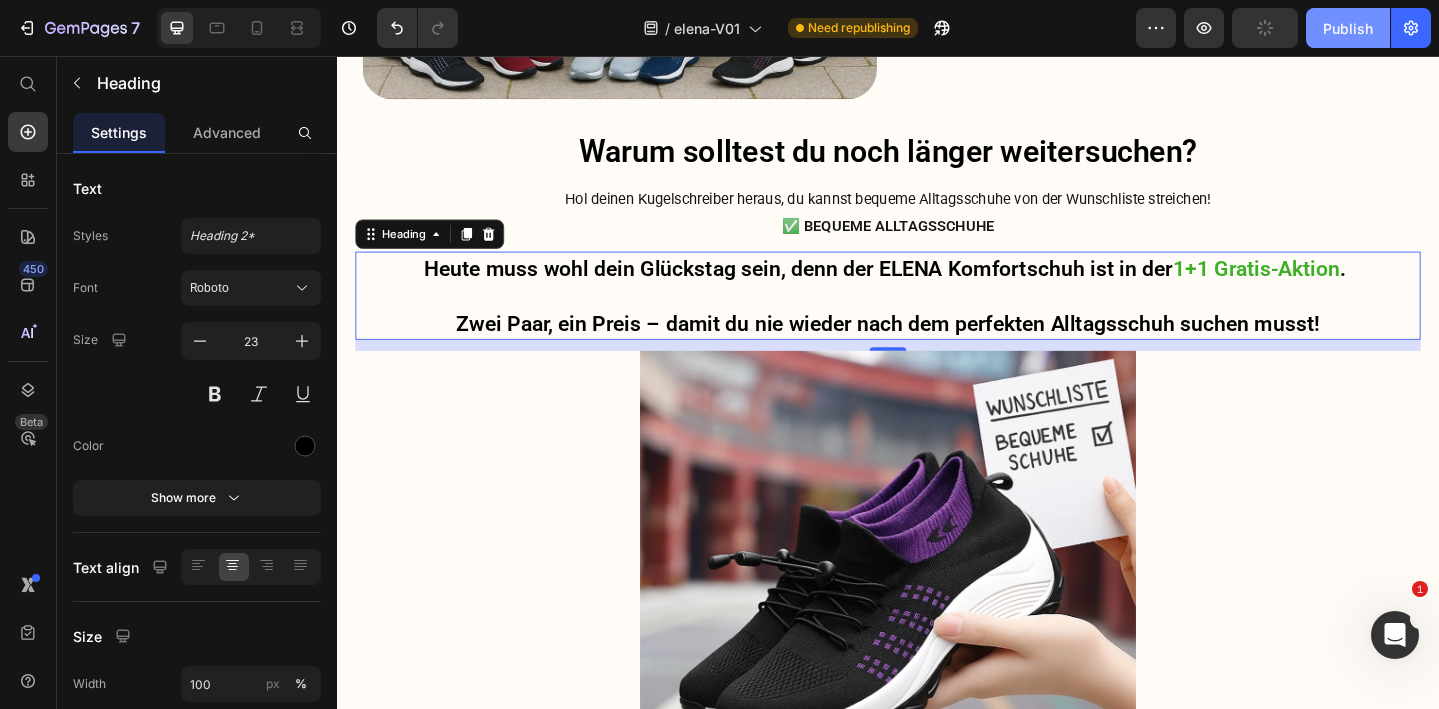 click on "Publish" 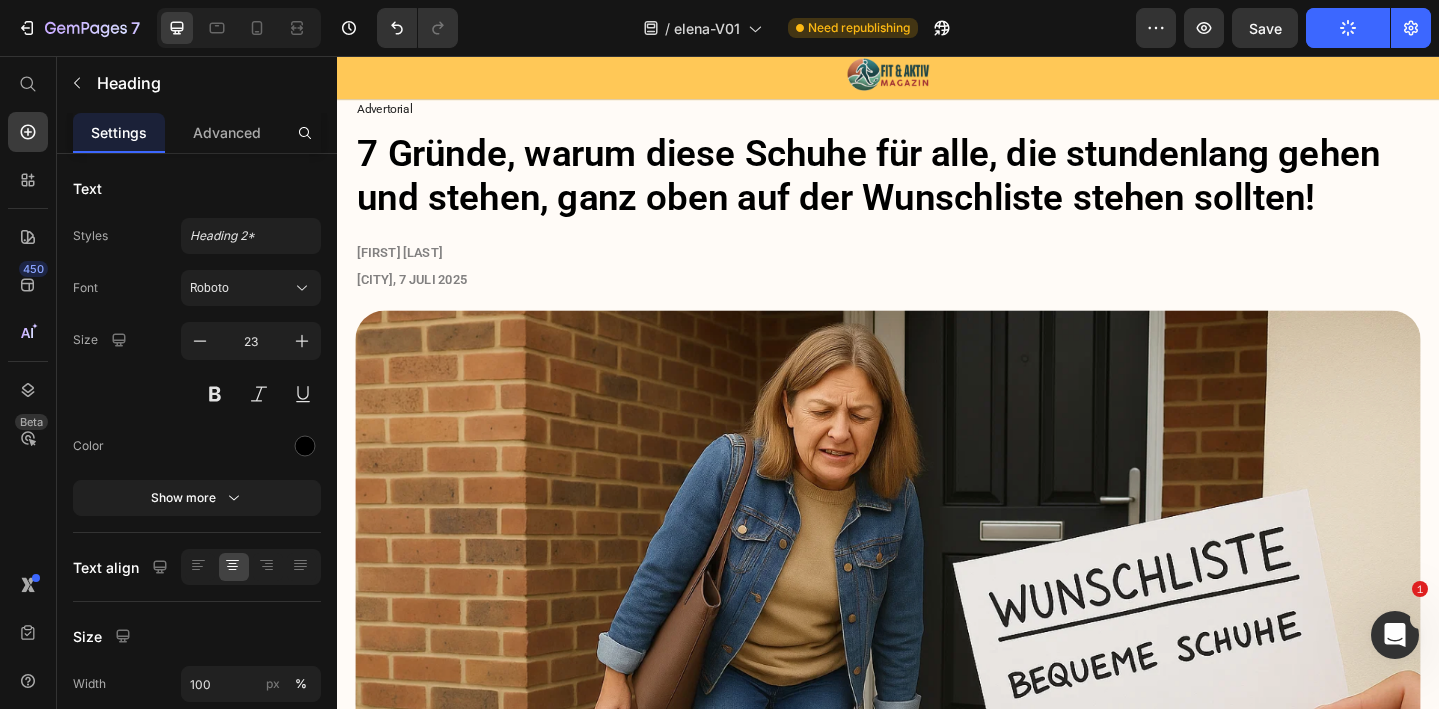 scroll, scrollTop: 0, scrollLeft: 0, axis: both 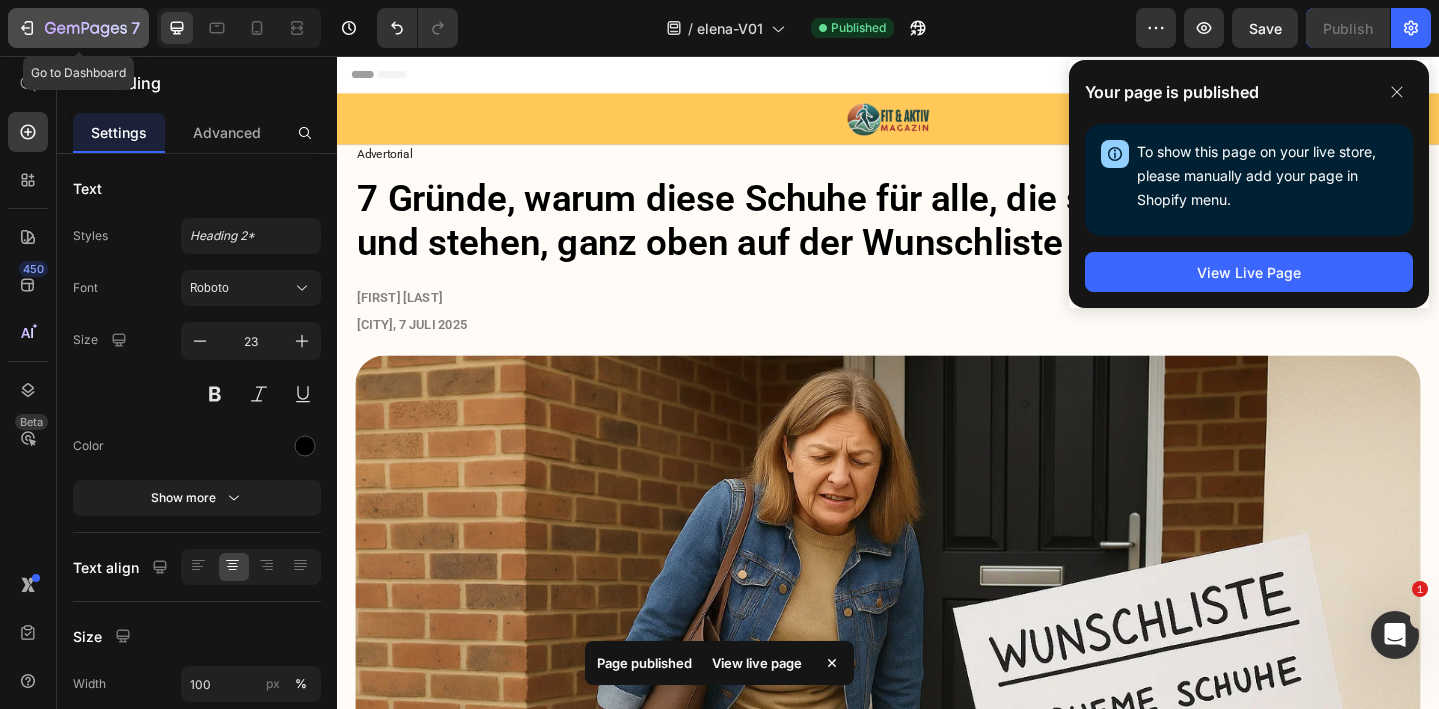 click 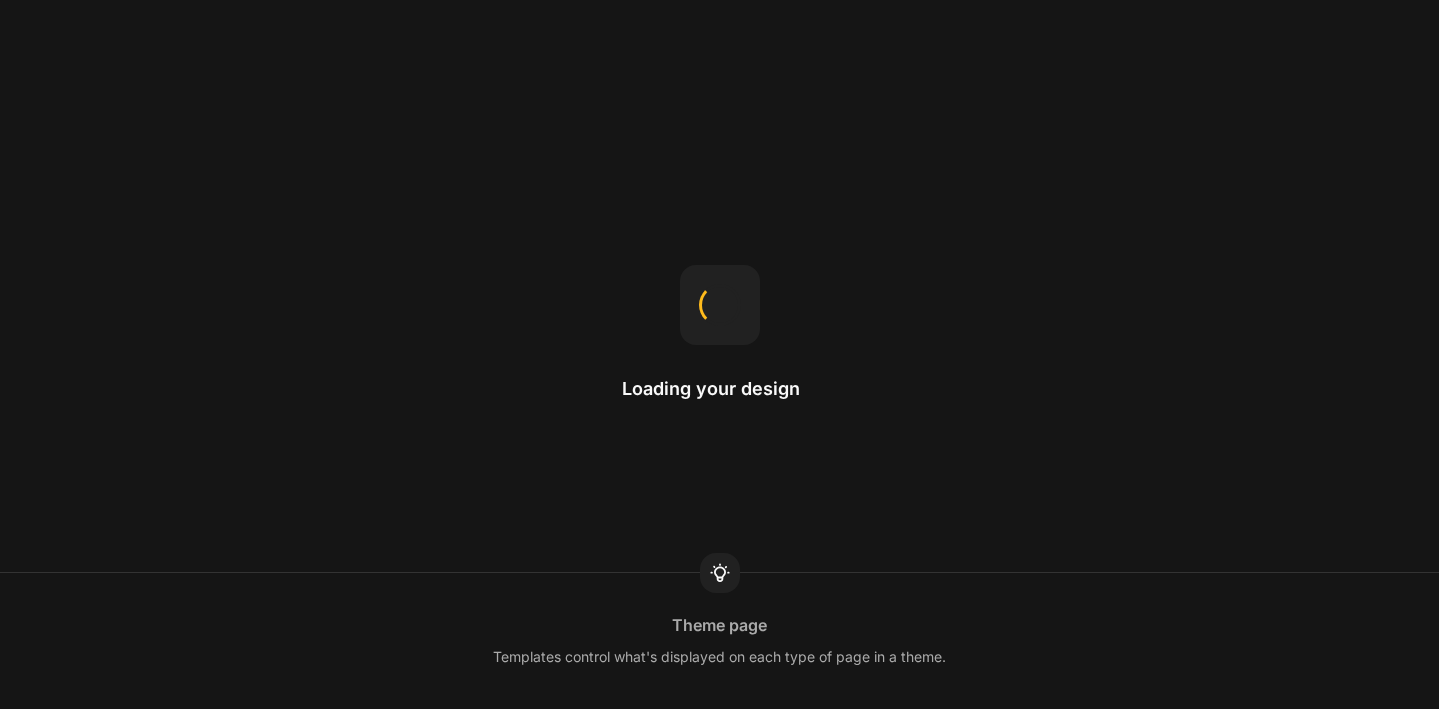 scroll, scrollTop: 0, scrollLeft: 0, axis: both 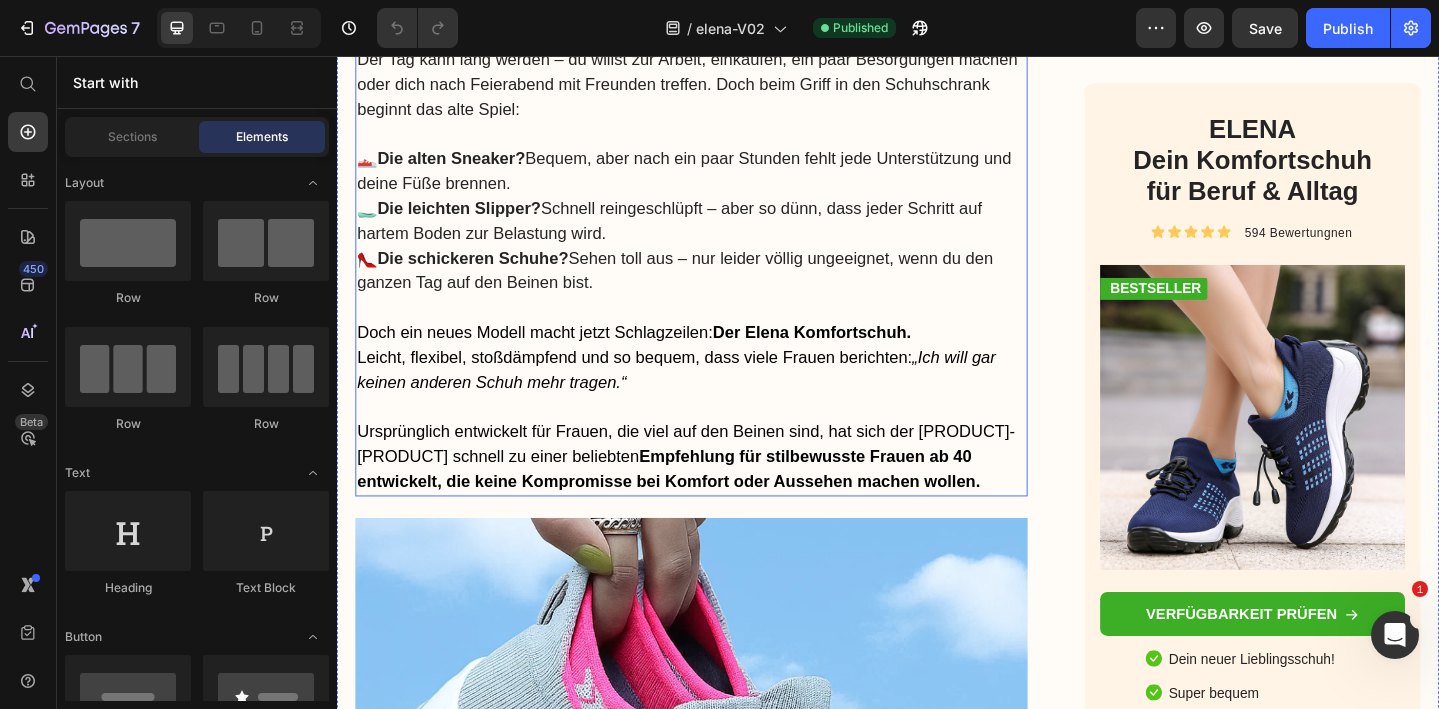click on "Ursprünglich entwickelt für Frauen, die viel auf den Beinen sind, hat sich der [PERSON]-Komfortschuh schnell zu einer beliebten Empfehlung für stilbewusste Frauen ab 40 entwickelt, die keine Kompromisse bei Komfort oder Aussehen machen wollen." at bounding box center (717, 492) 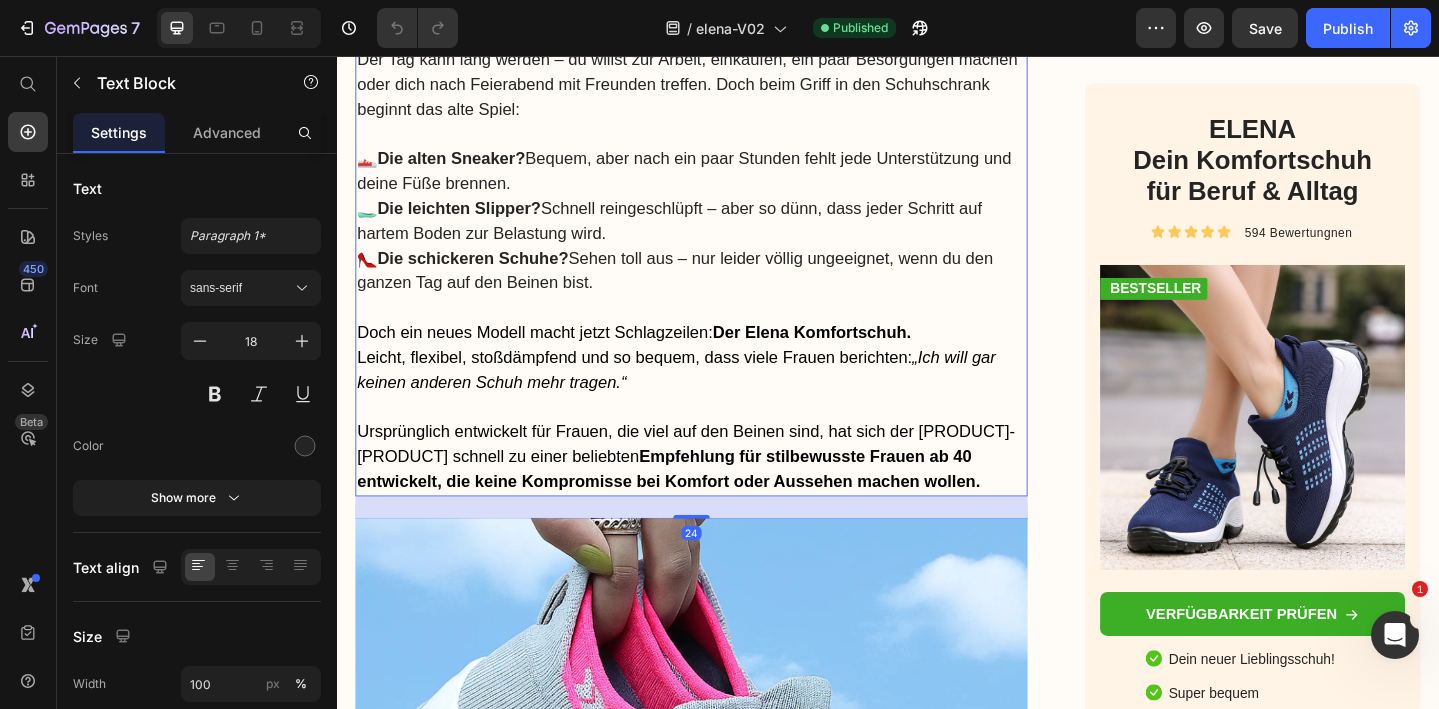 click on "Ursprünglich entwickelt für Frauen, die viel auf den Beinen sind, hat sich der [PERSON]-Komfortschuh schnell zu einer beliebten Empfehlung für stilbewusste Frauen ab 40 entwickelt, die keine Kompromisse bei Komfort oder Aussehen machen wollen." at bounding box center (717, 492) 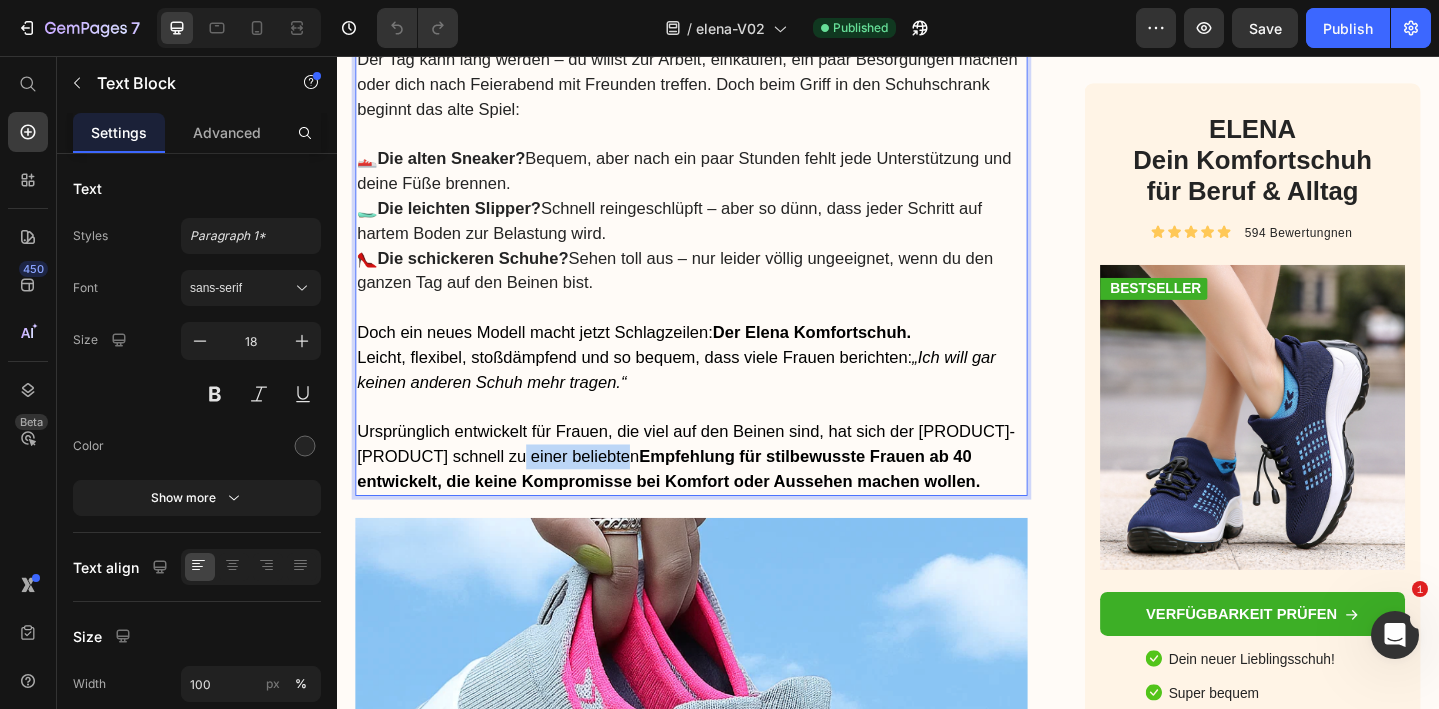 drag, startPoint x: 679, startPoint y: 492, endPoint x: 559, endPoint y: 497, distance: 120.10412 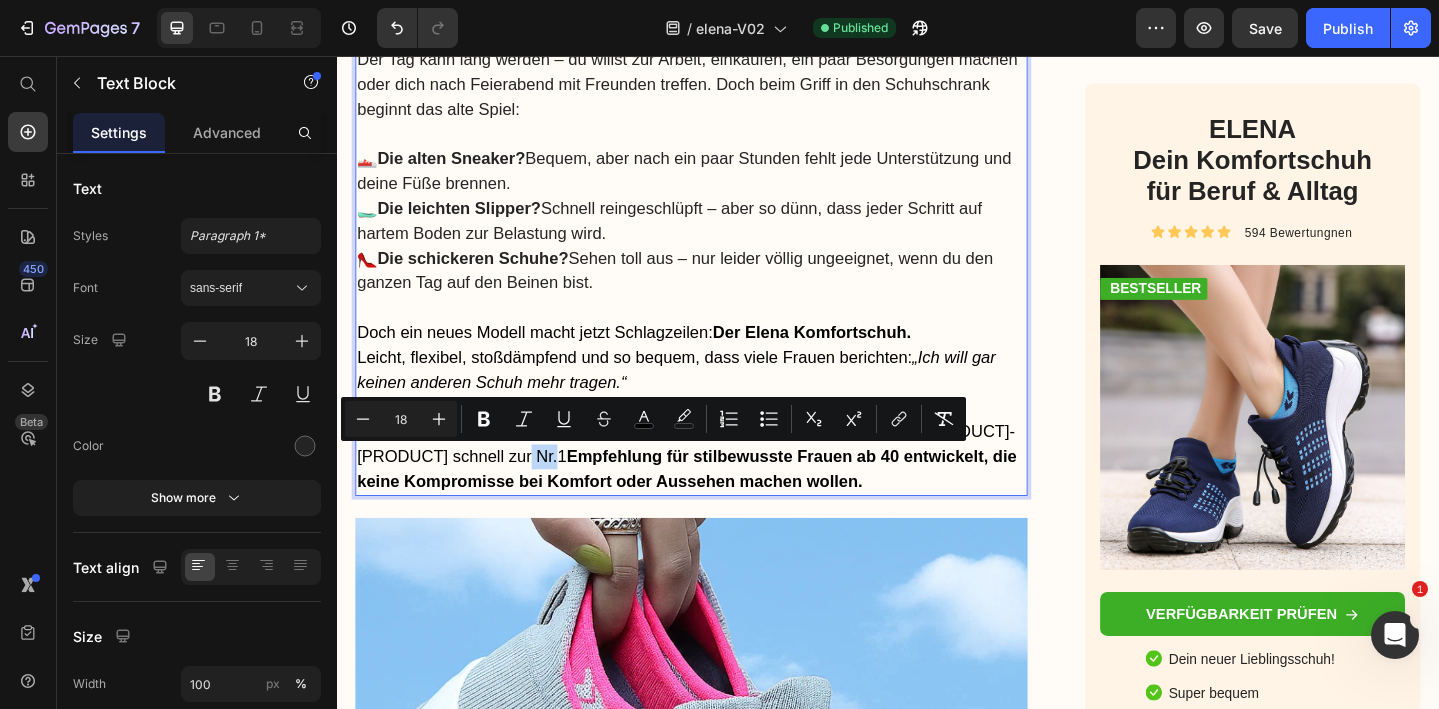 drag, startPoint x: 569, startPoint y: 491, endPoint x: 599, endPoint y: 490, distance: 30.016663 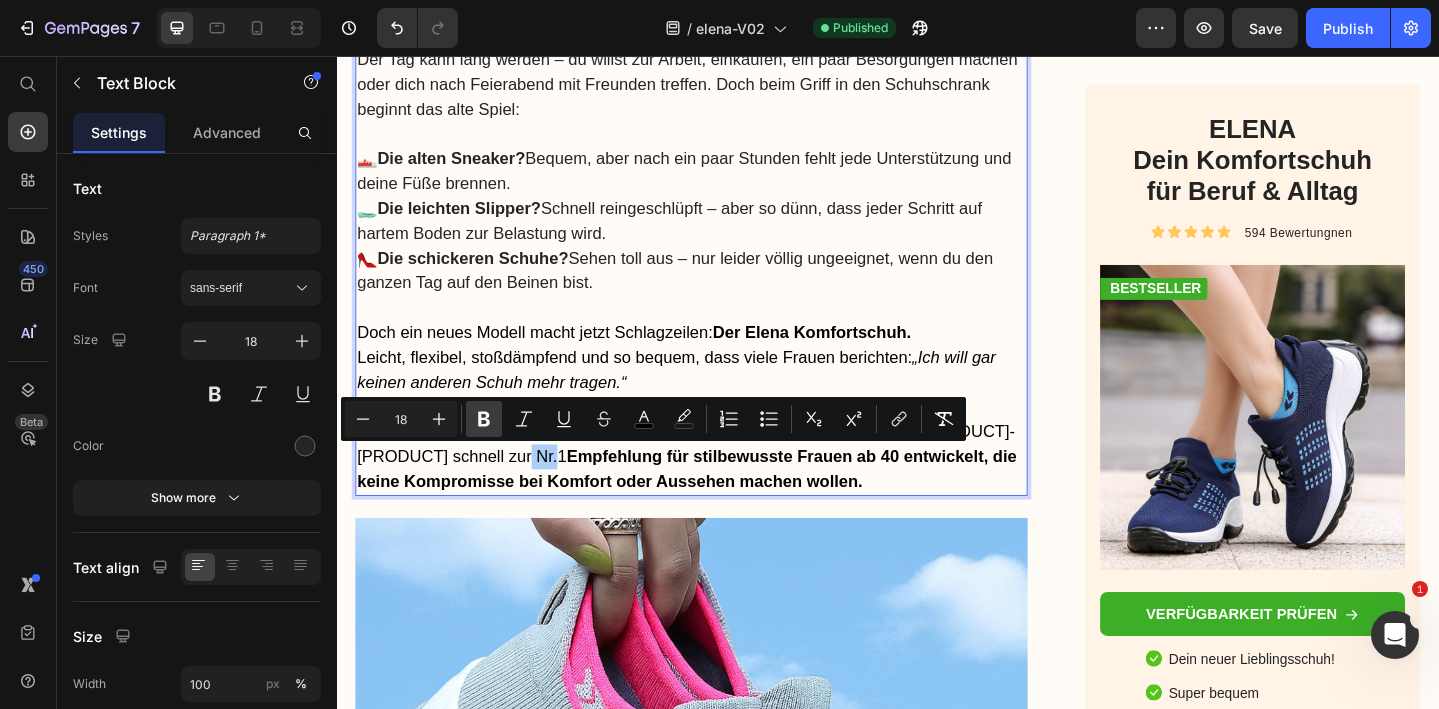 click 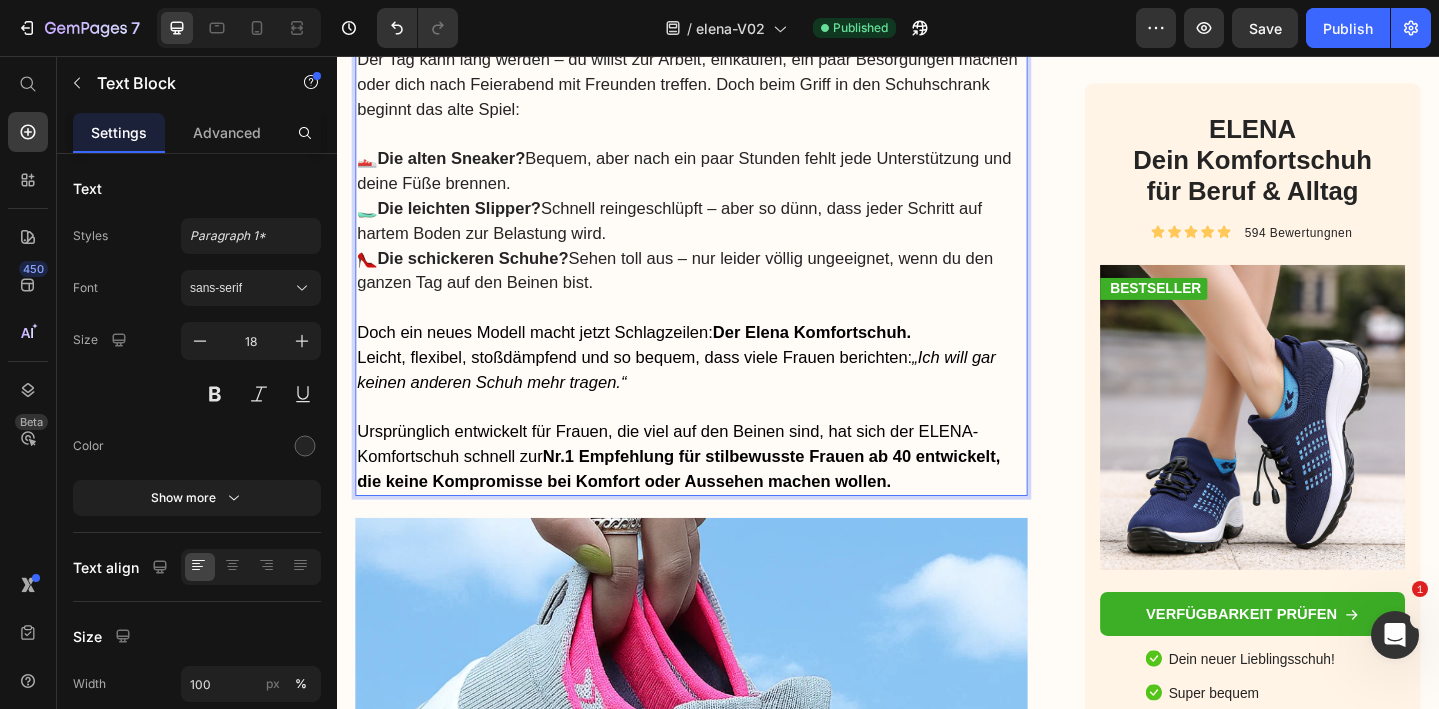 click on "Nr.1 Empfehlung für stilbewusste Frauen ab 40 entwickelt, die keine Kompromisse bei Komfort oder Aussehen machen wollen." at bounding box center [709, 505] 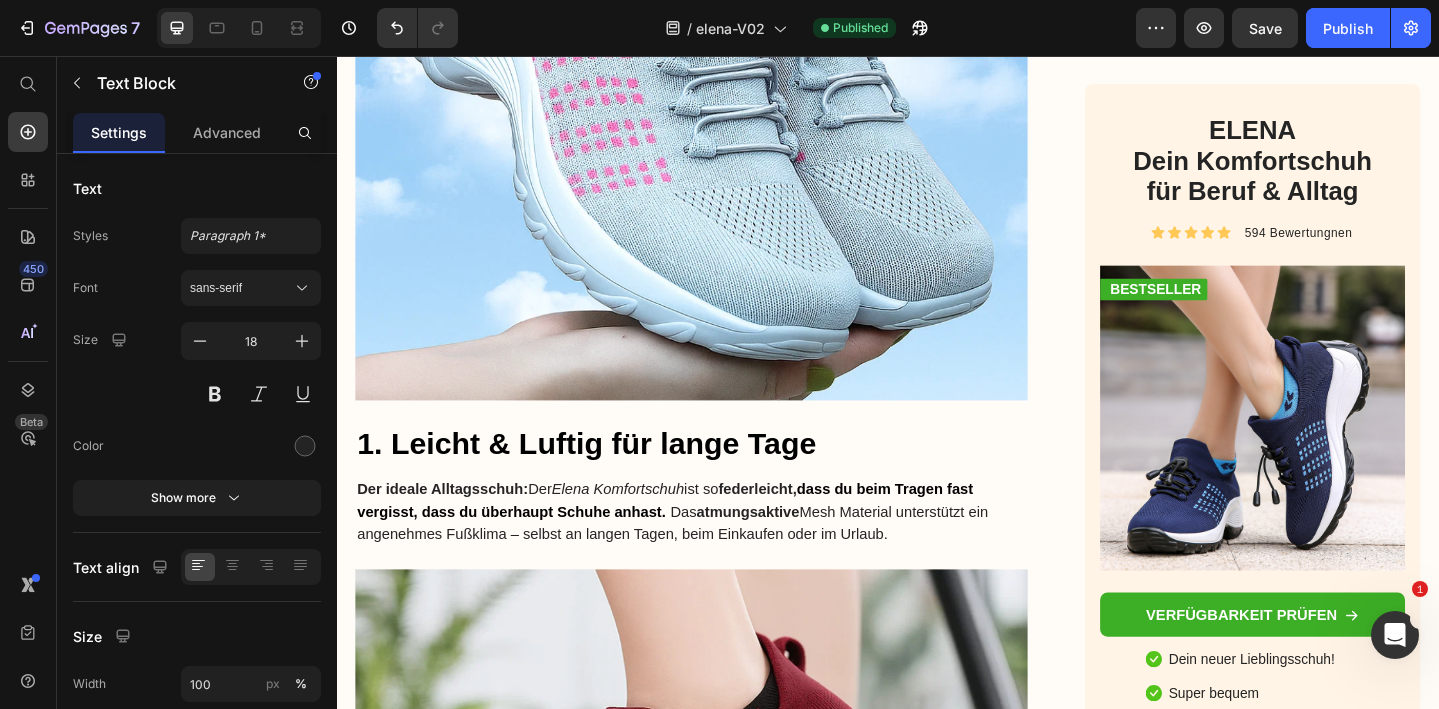 scroll, scrollTop: 1955, scrollLeft: 0, axis: vertical 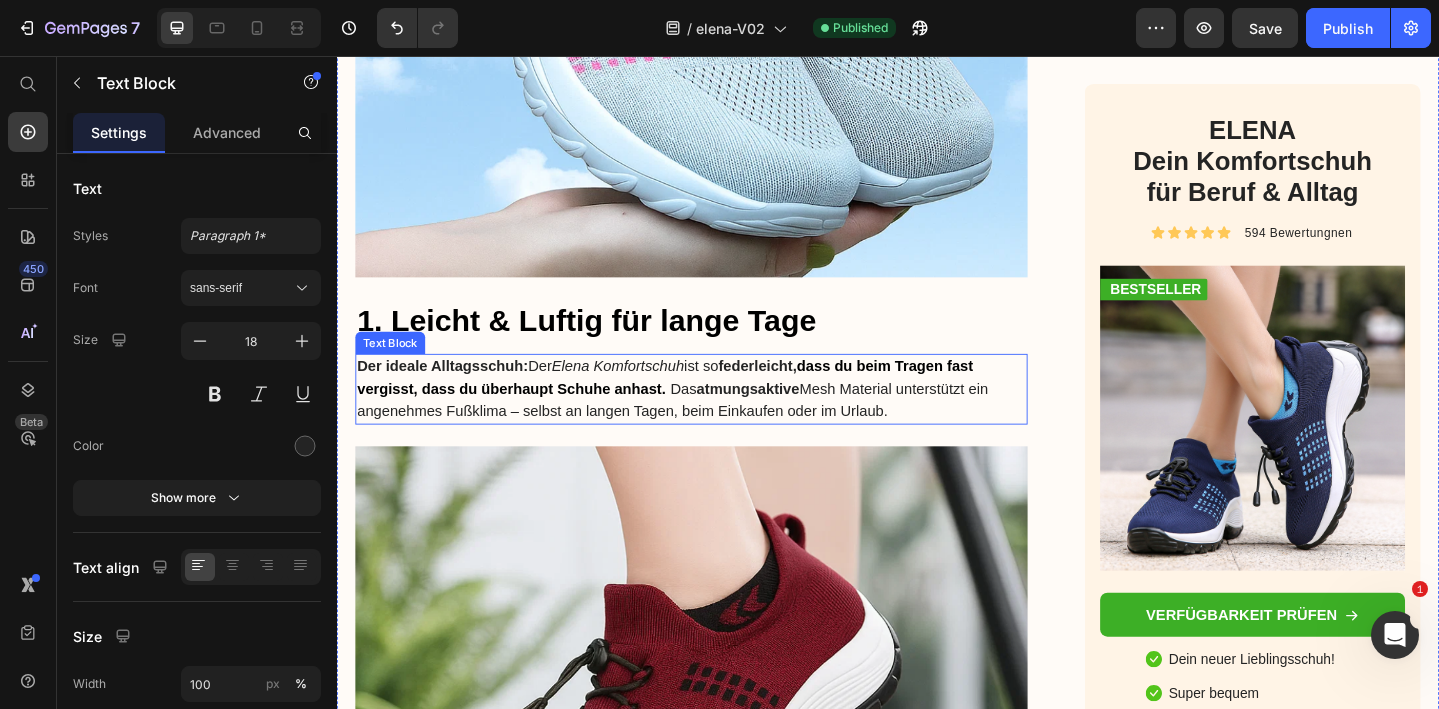 click on "Der ideale Alltagsschuh: Der Elena Komfortschuh ist so federleicht, dass du beim Tragen fast vergisst, dass du überhaupt Schuhe anhast. Das atmungsaktive Mesh Material unterstützt ein angenehmes Fußklima – selbst an langen Tagen, beim Einkaufen oder im Urlaub." at bounding box center [723, 418] 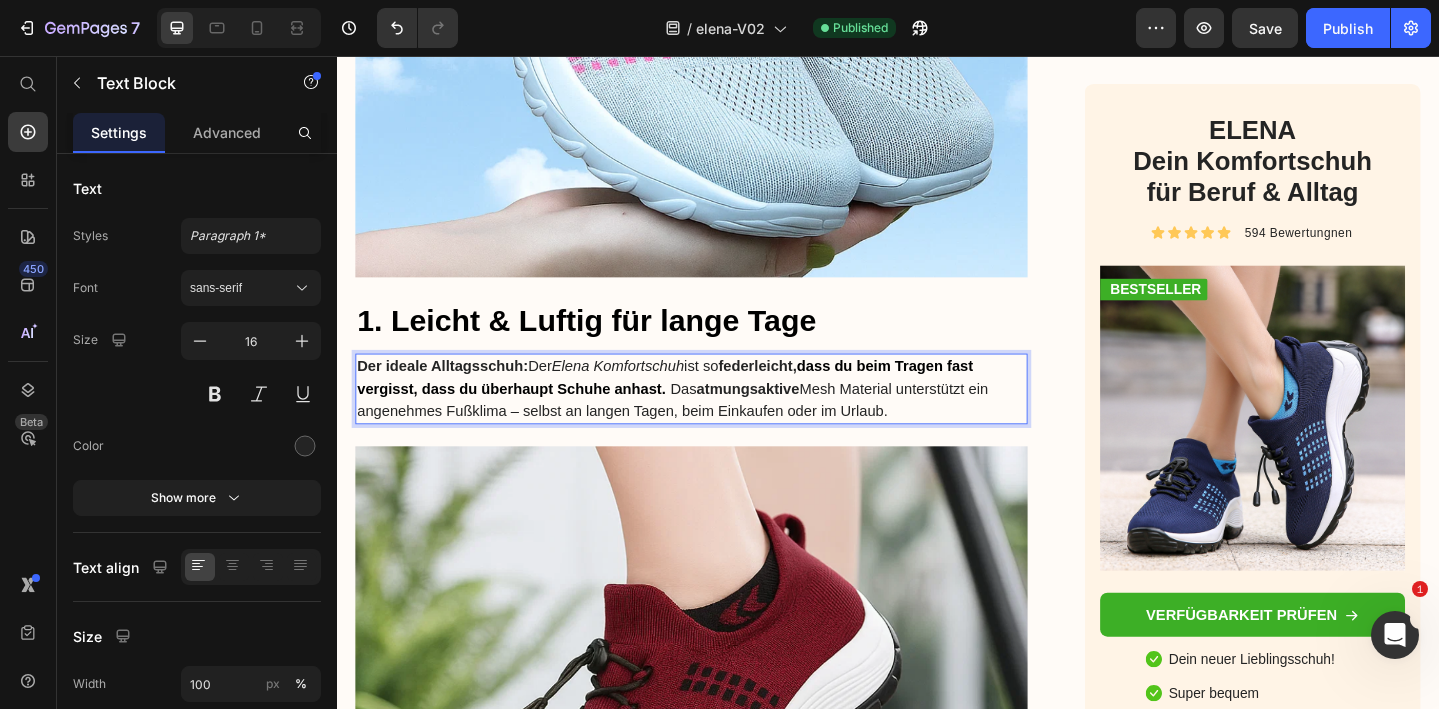 click on "Der ideale Alltagsschuh:" at bounding box center (452, 393) 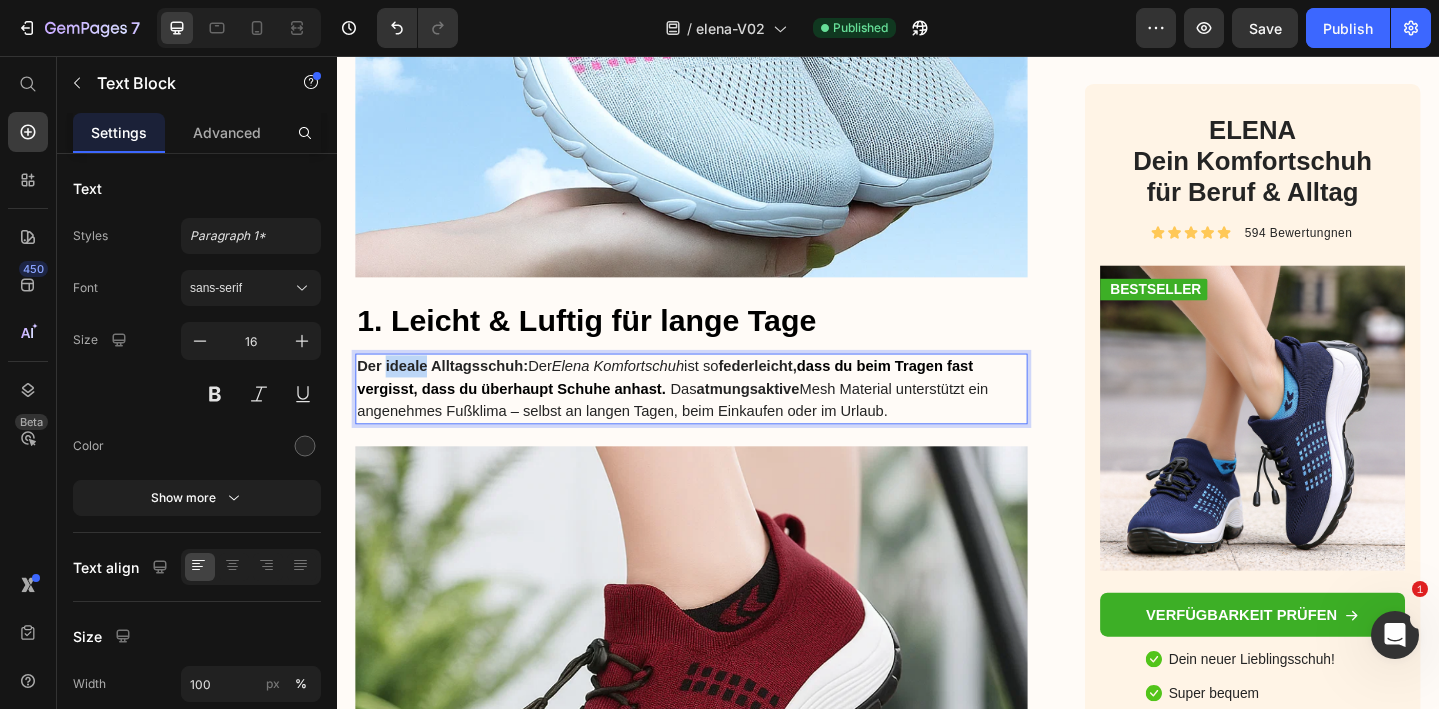 click on "Der ideale Alltagsschuh:" at bounding box center [452, 393] 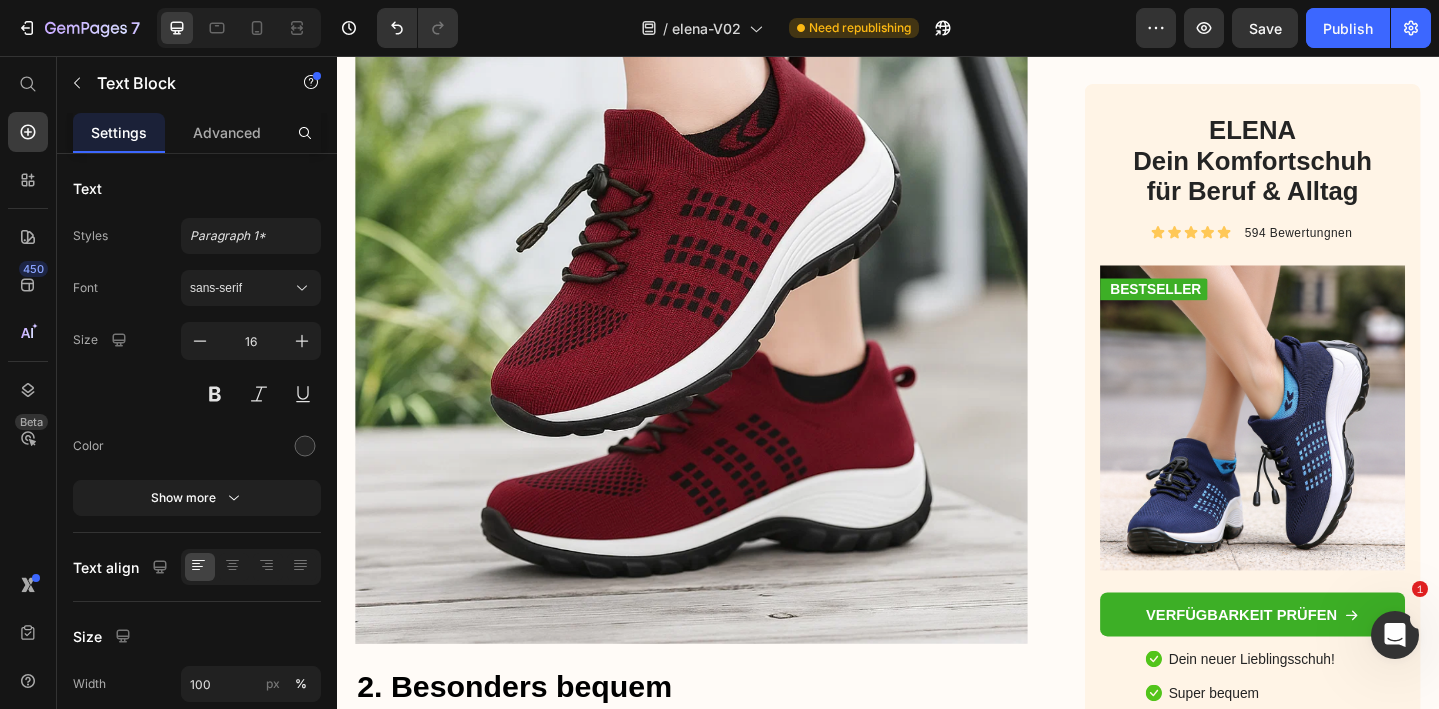 scroll, scrollTop: 1984, scrollLeft: 0, axis: vertical 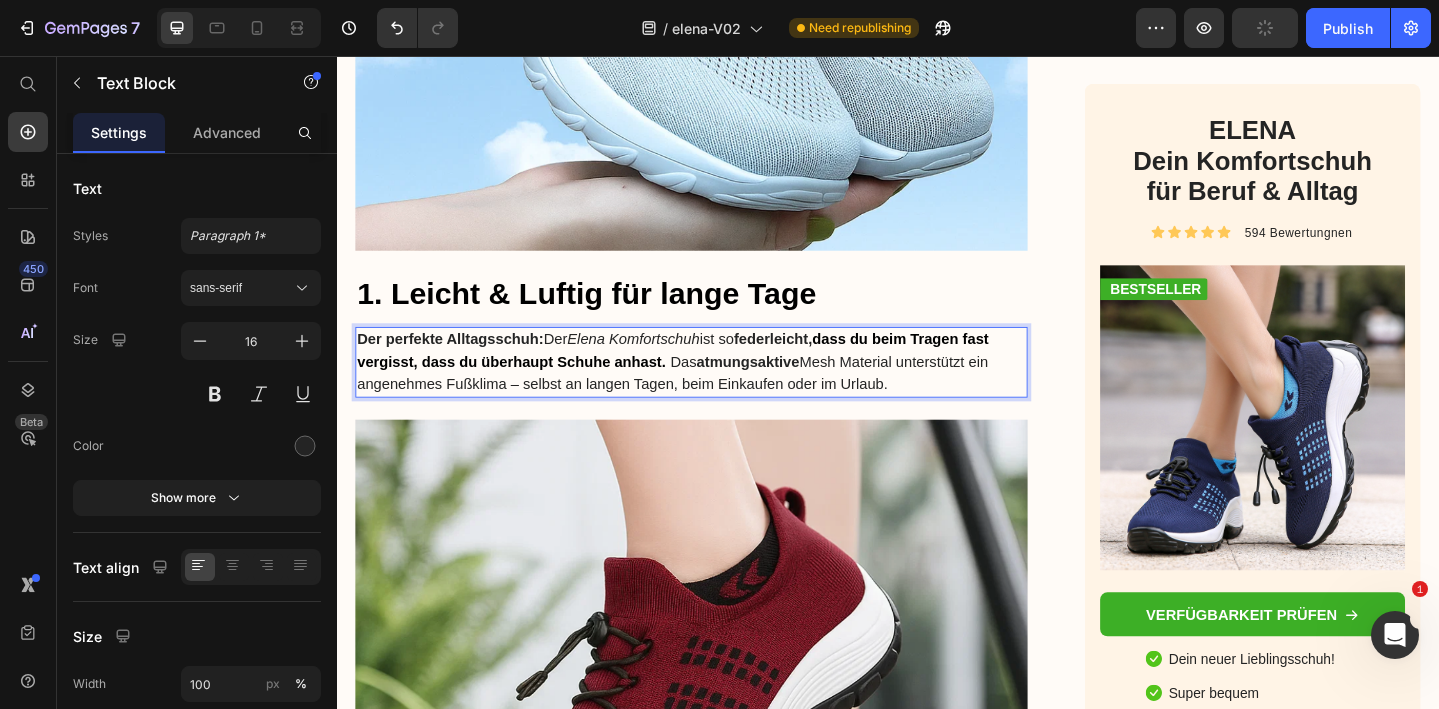 click on "Der perfekte Alltagsschuh:  Der  Elena Komfortschuh  ist so  federleicht ,  dass du beim Tragen fast vergisst, dass du überhaupt Schuhe anhast.   Das  atmungsaktive  Mesh Material unterstützt ein angenehmes Fußklima – selbst an langen Tagen, beim Einkaufen oder im Urlaub." at bounding box center (723, 389) 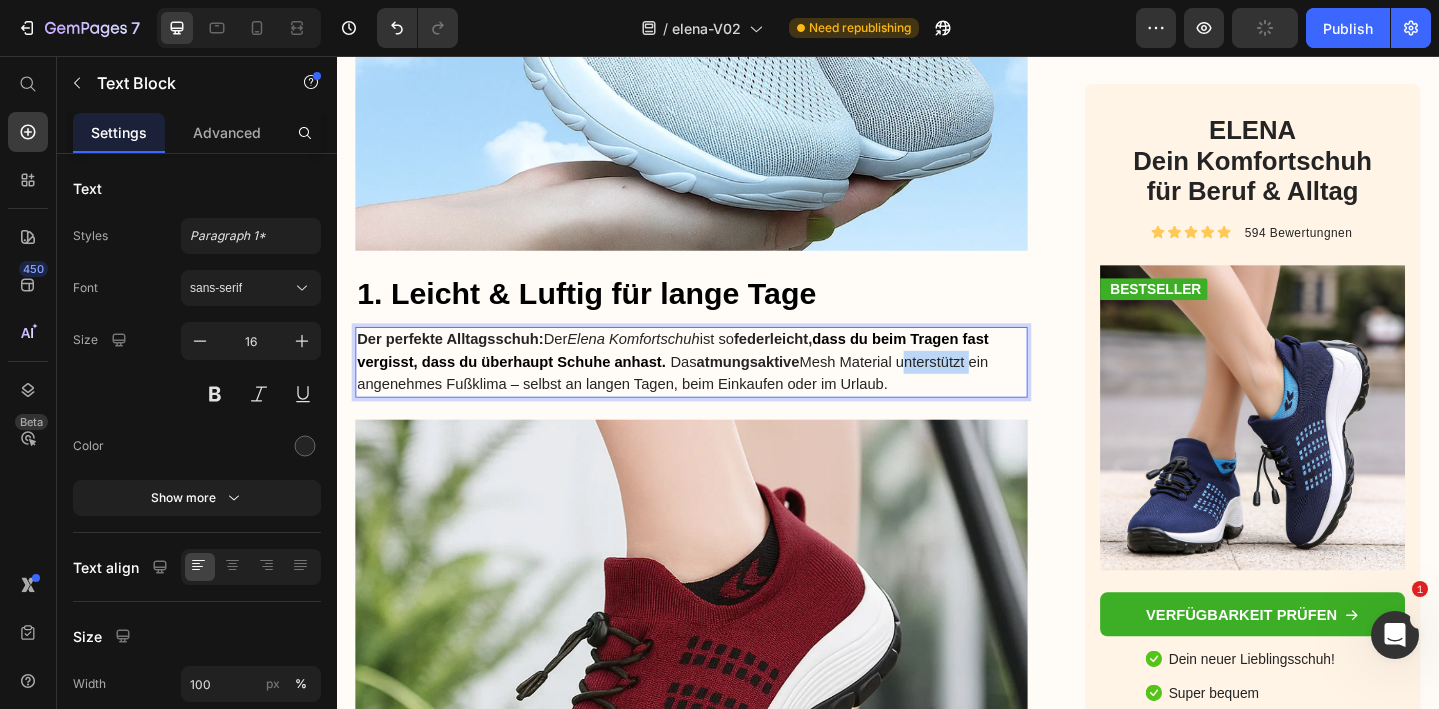click on "Der perfekte Alltagsschuh:  Der  Elena Komfortschuh  ist so  federleicht ,  dass du beim Tragen fast vergisst, dass du überhaupt Schuhe anhast.   Das  atmungsaktive  Mesh Material unterstützt ein angenehmes Fußklima – selbst an langen Tagen, beim Einkaufen oder im Urlaub." at bounding box center [723, 389] 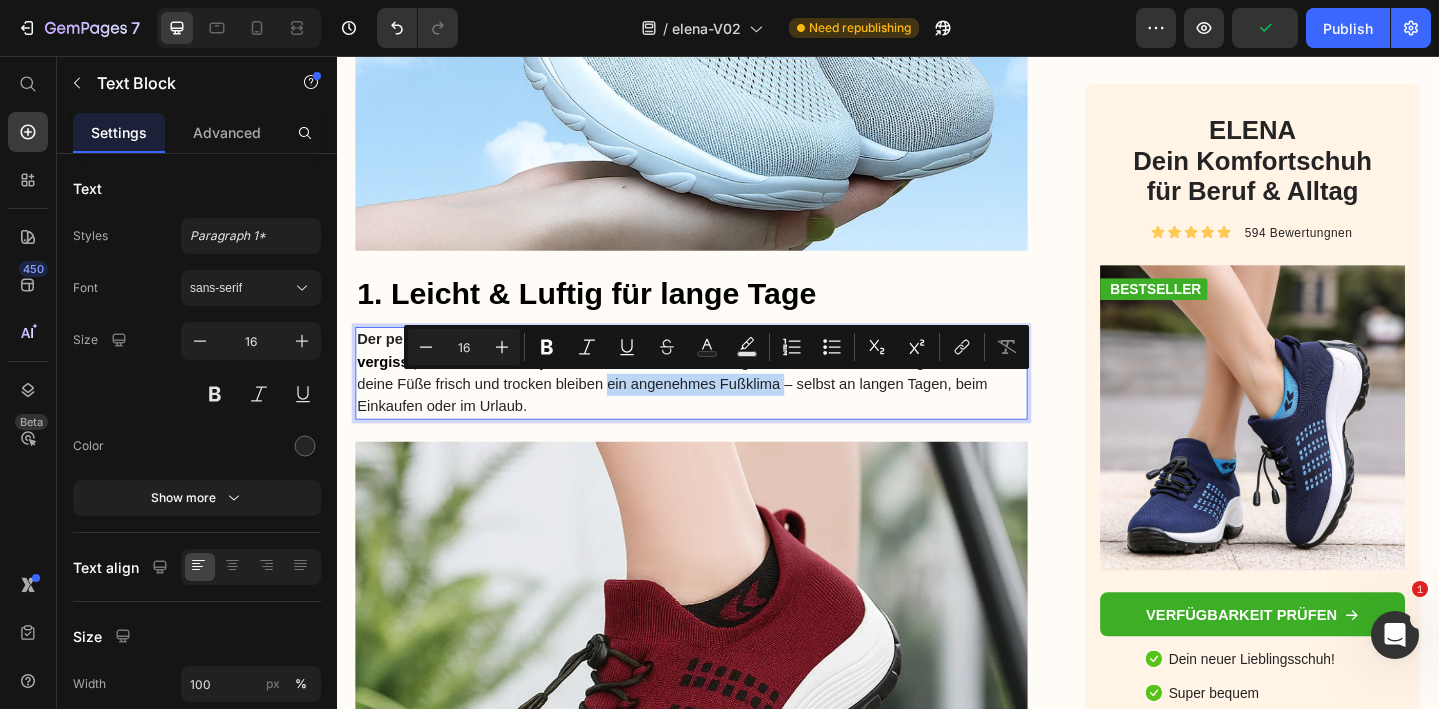 drag, startPoint x: 820, startPoint y: 415, endPoint x: 622, endPoint y: 414, distance: 198.00252 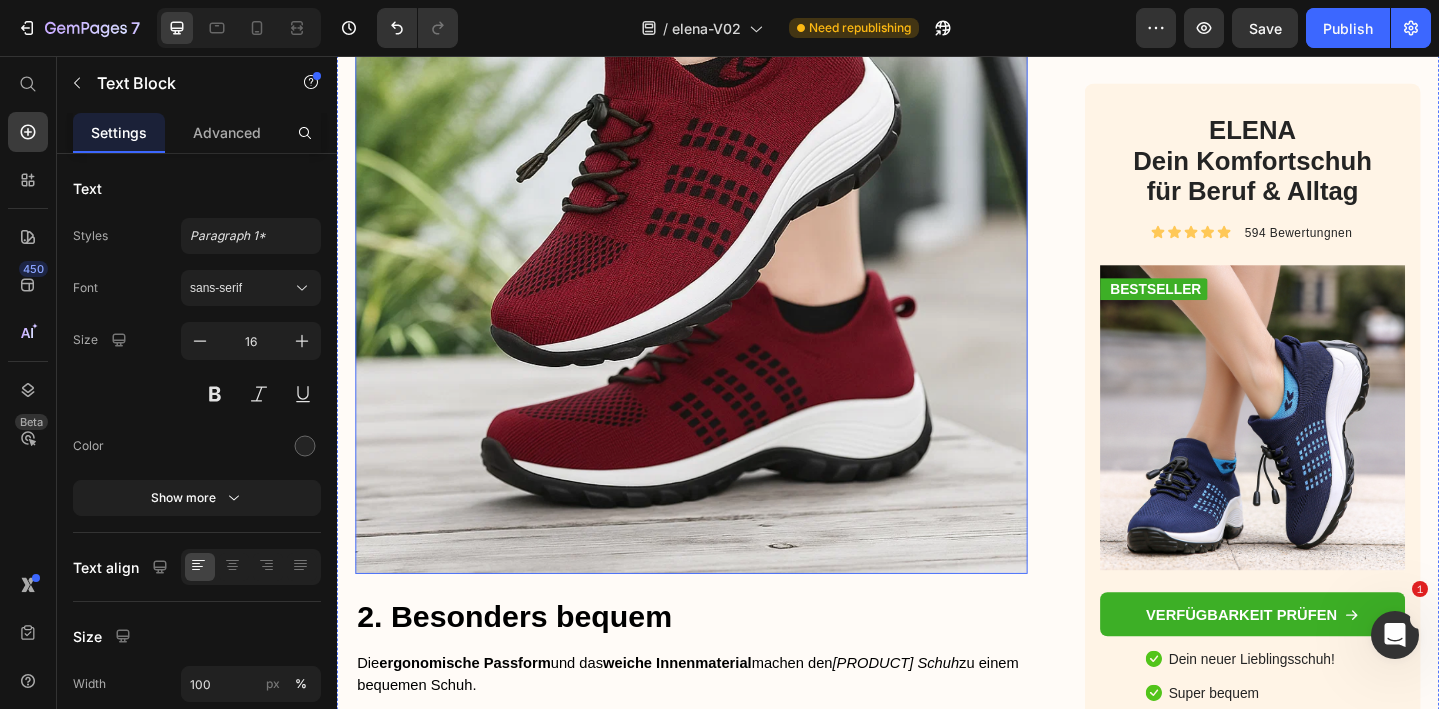 scroll, scrollTop: 2576, scrollLeft: 0, axis: vertical 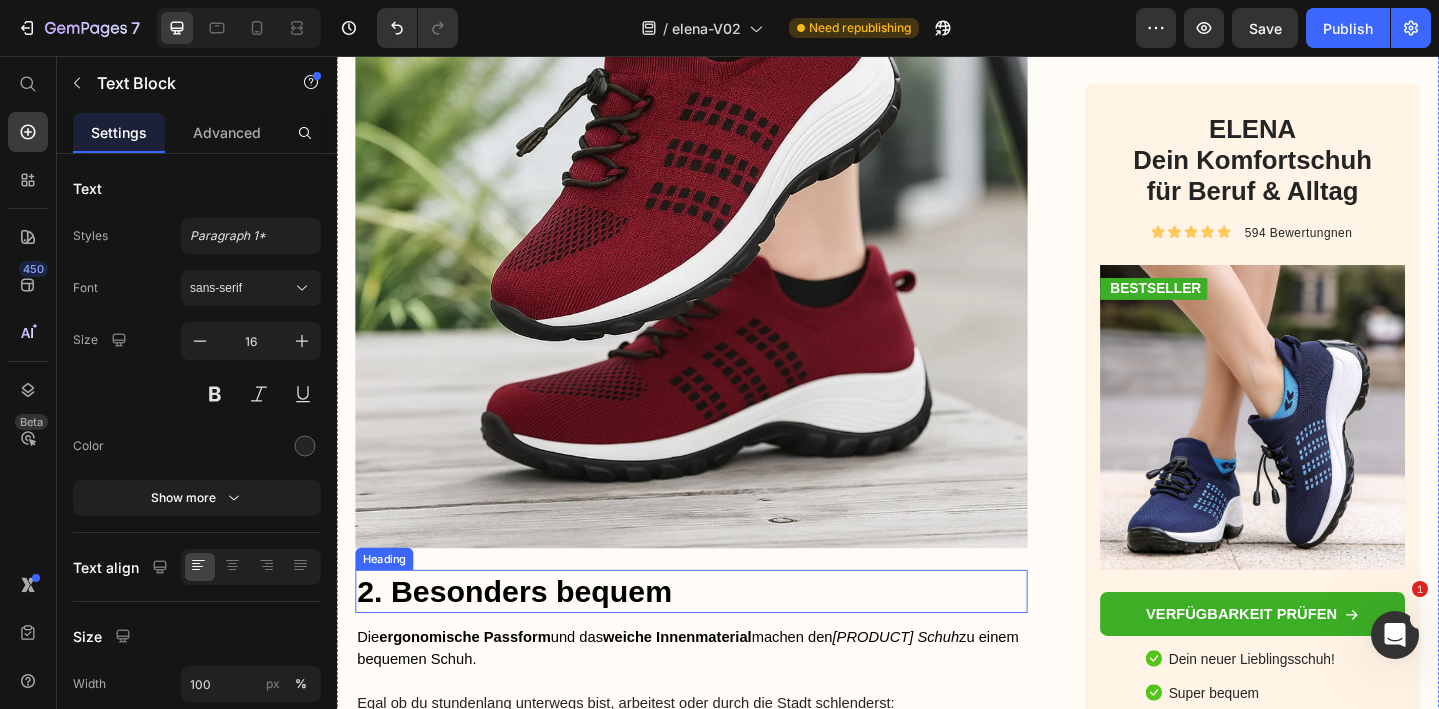 click on "2. Besonders bequem" at bounding box center (723, 639) 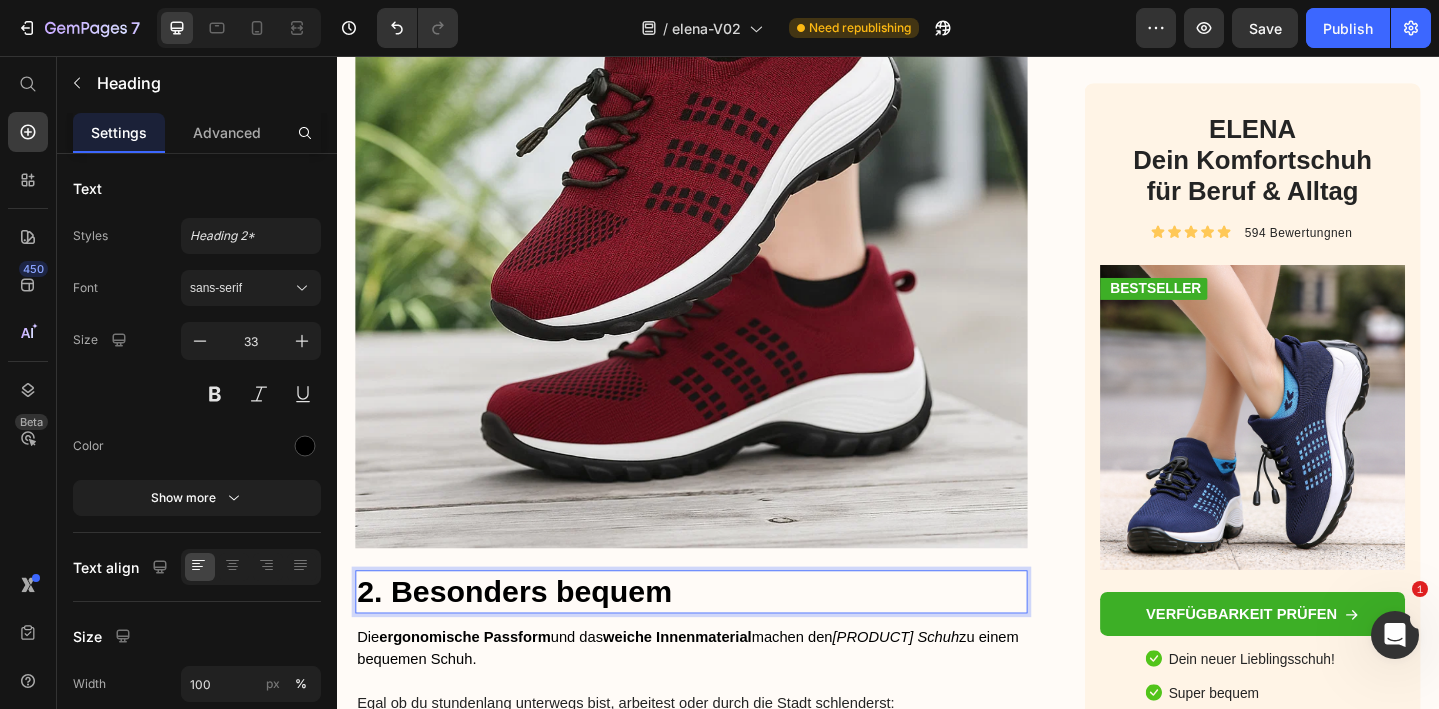 click on "2. Besonders bequem" at bounding box center [723, 639] 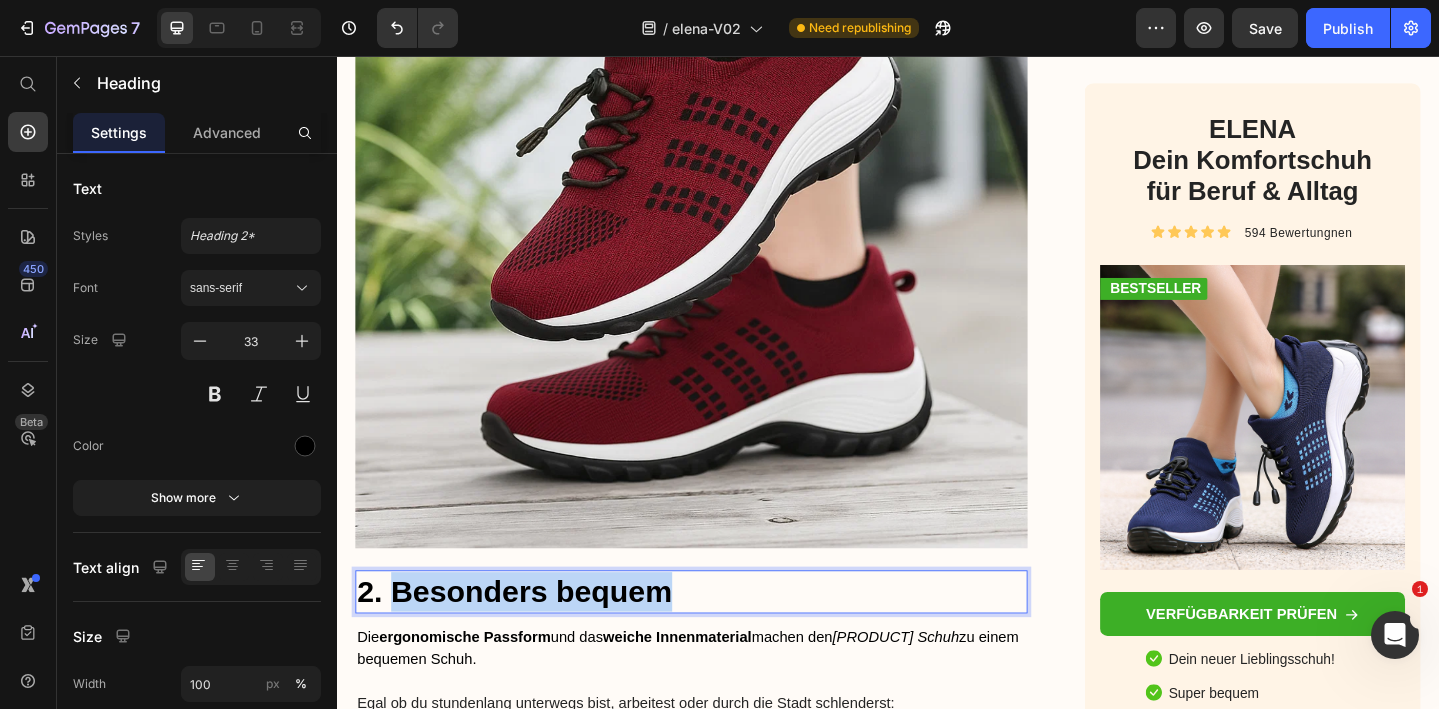 drag, startPoint x: 711, startPoint y: 634, endPoint x: 407, endPoint y: 629, distance: 304.0411 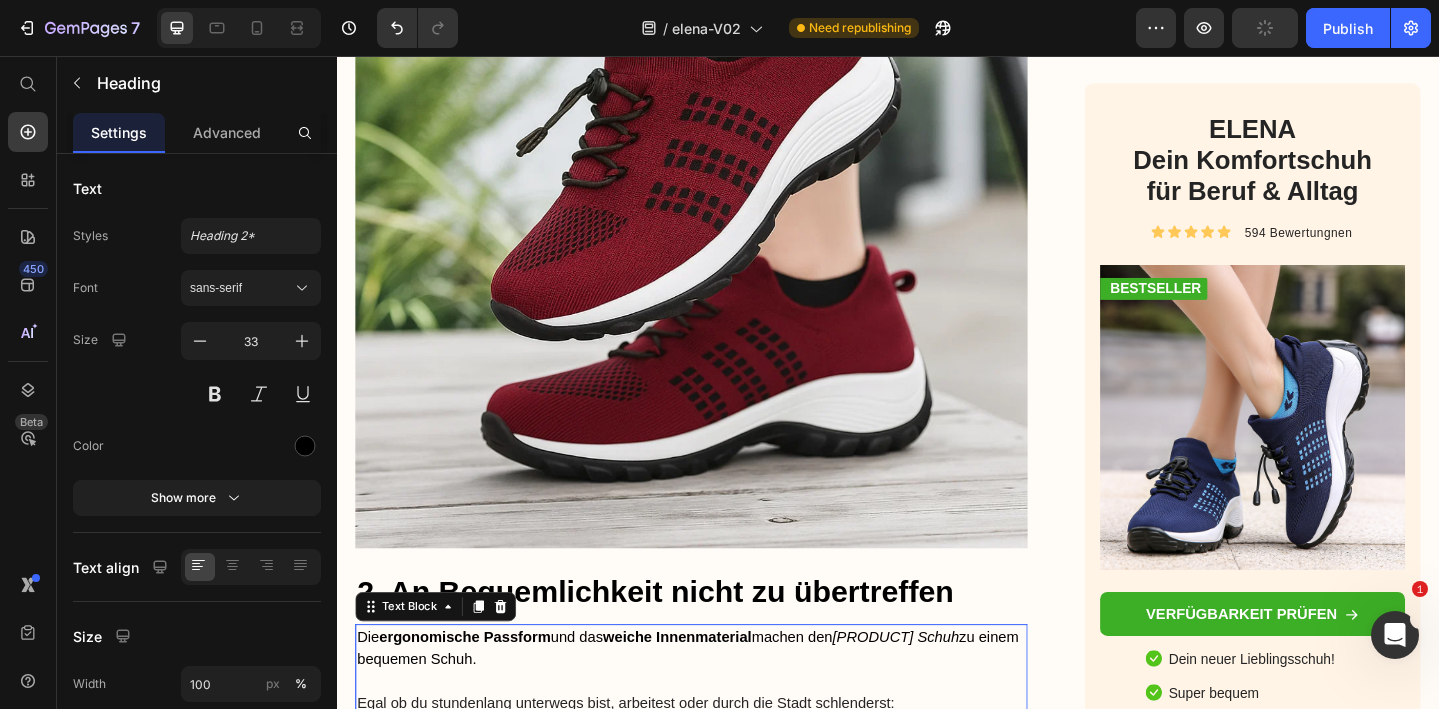 click on "ergonomische Passform" at bounding box center [476, 688] 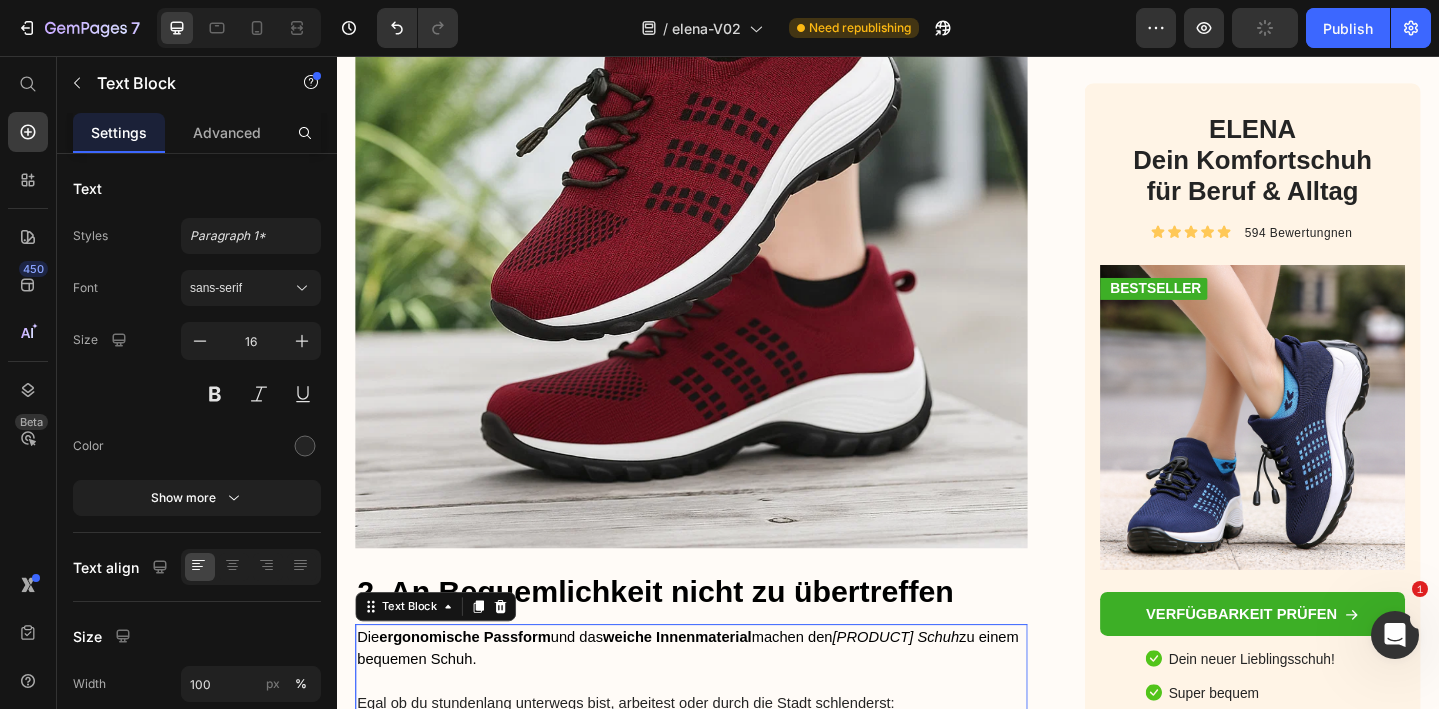 click on "Die ergonomische Passform und das weiche Innenmaterial machen den Elena Schuh zu einem bequemen Schuh." at bounding box center [719, 700] 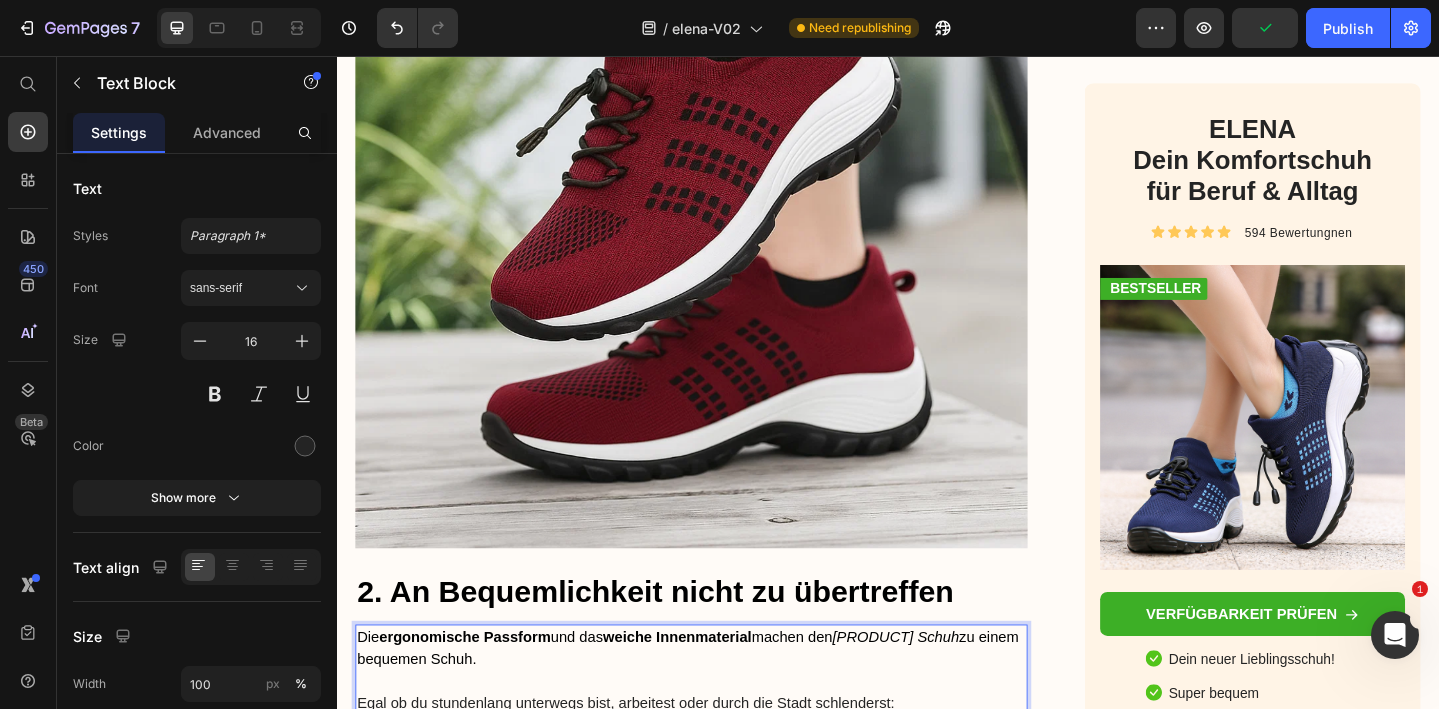 click on "Die ergonomische Passform und das weiche Innenmaterial machen den Elena Schuh zu einem bequemen Schuh." at bounding box center [719, 700] 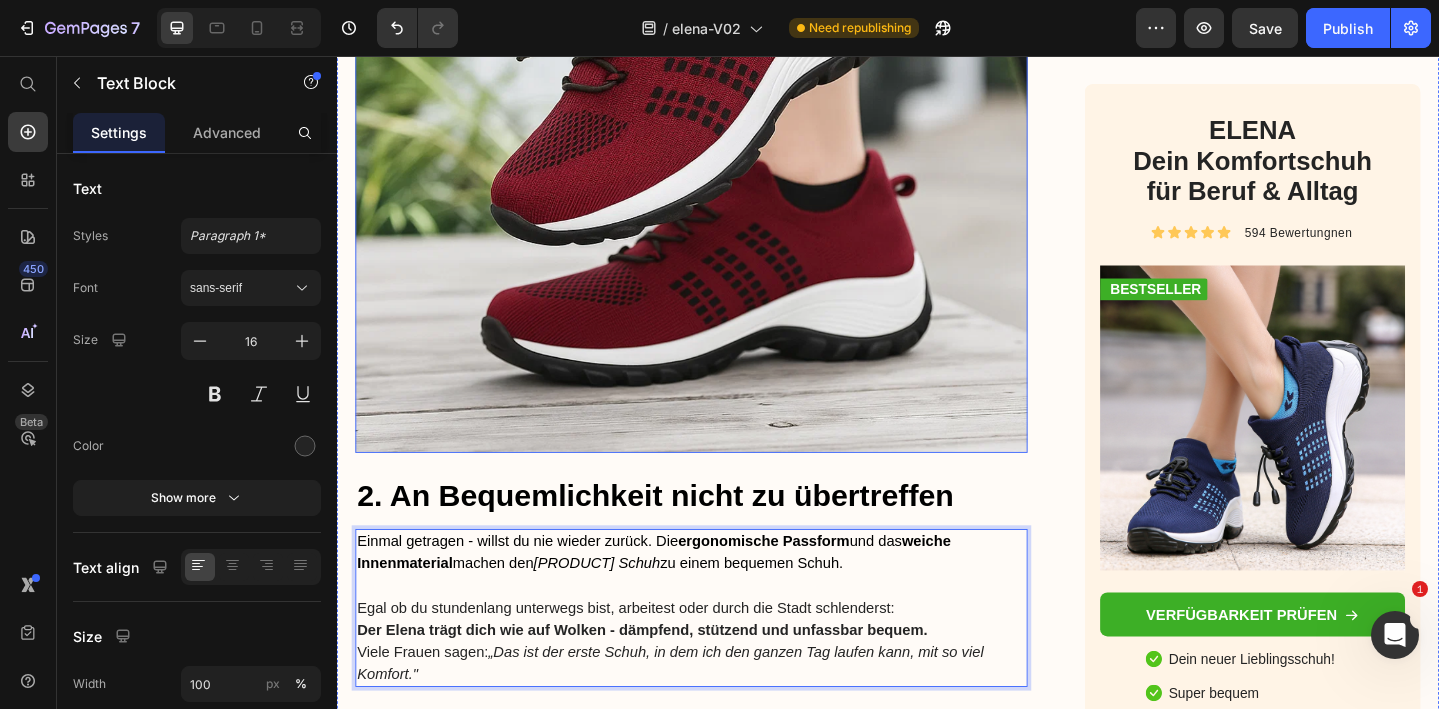 scroll, scrollTop: 2755, scrollLeft: 0, axis: vertical 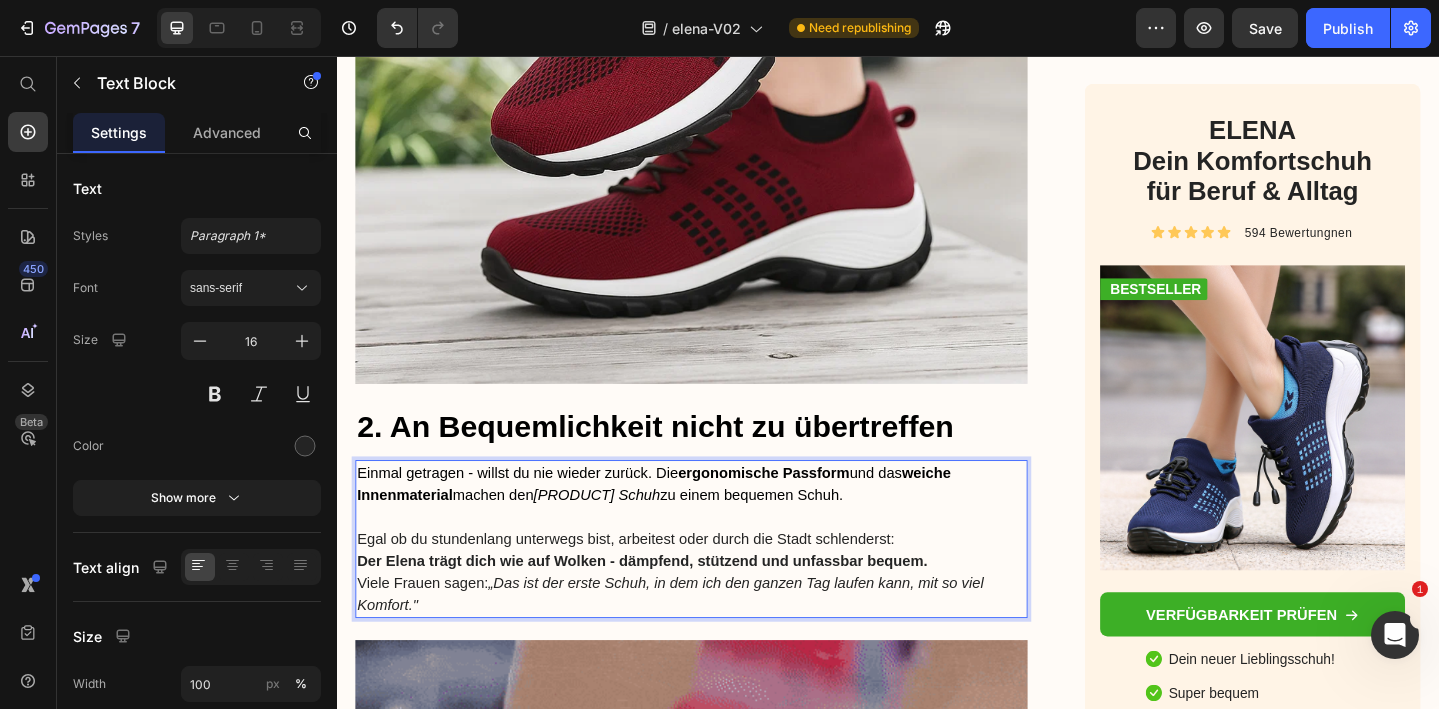 click on "Einmal getragen - willst du nie wieder zurück. Die ergonomische Passform und das weiche Innenmaterial machen den [PERSON] Schuh zu einem bequemen Schuh." at bounding box center (682, 521) 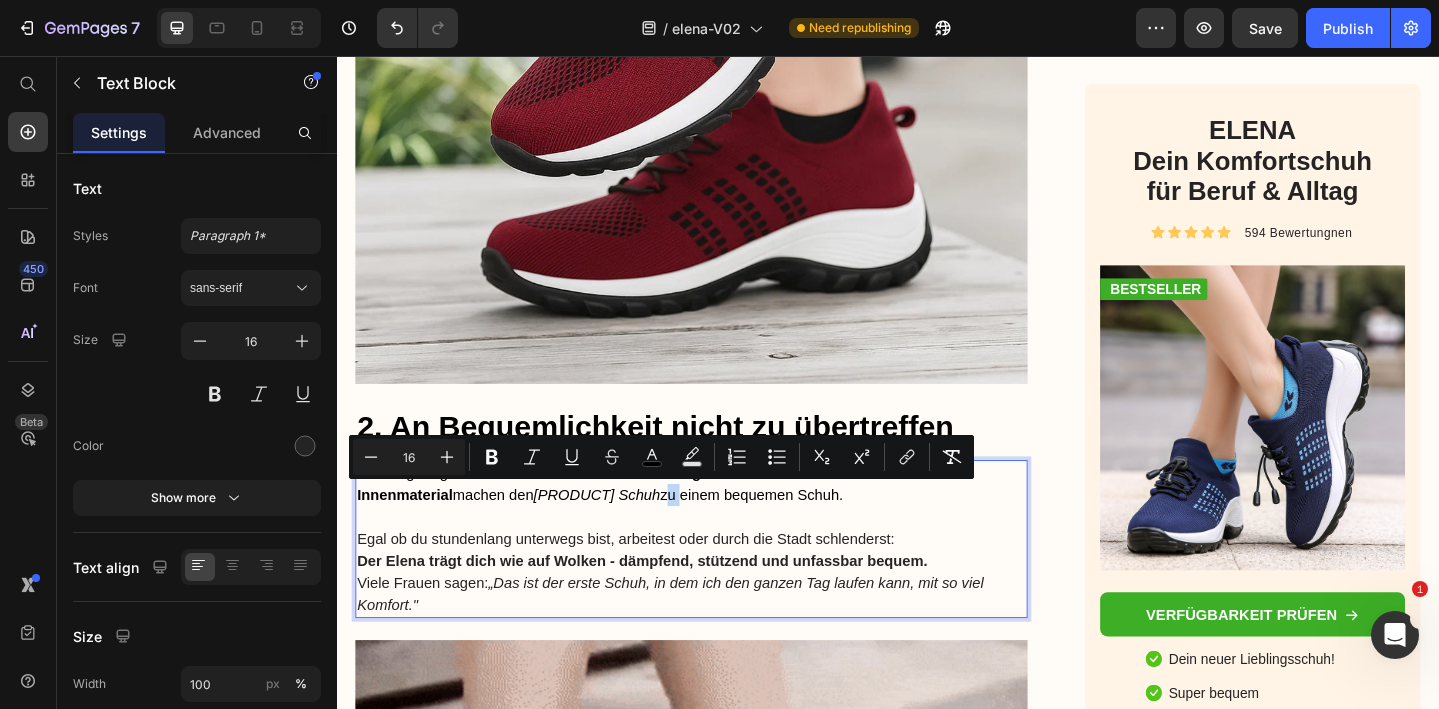 drag, startPoint x: 658, startPoint y: 532, endPoint x: 671, endPoint y: 536, distance: 13.601471 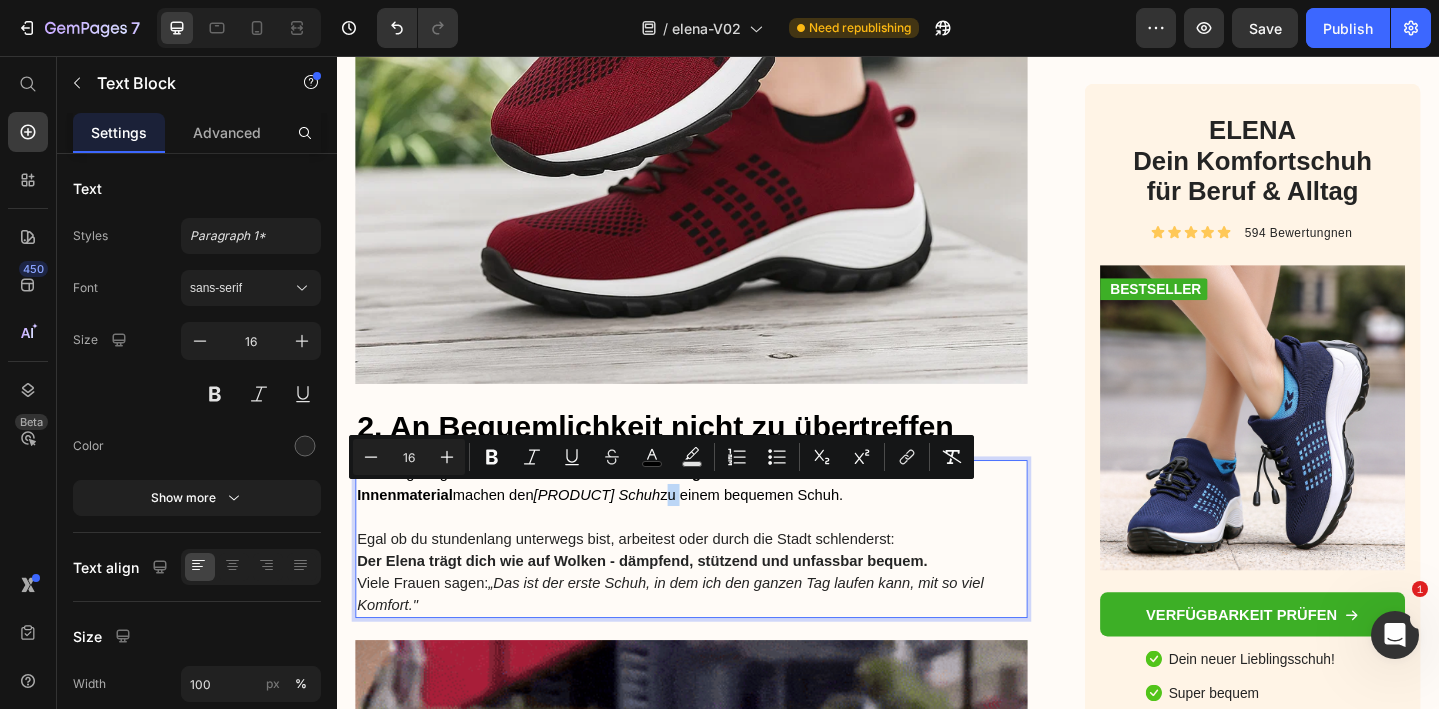 click on "Einmal getragen - willst du nie wieder zurück. Die ergonomische Passform und das weiche Innenmaterial machen den [PERSON] Schuh zu einem bequemen Schuh." at bounding box center (682, 521) 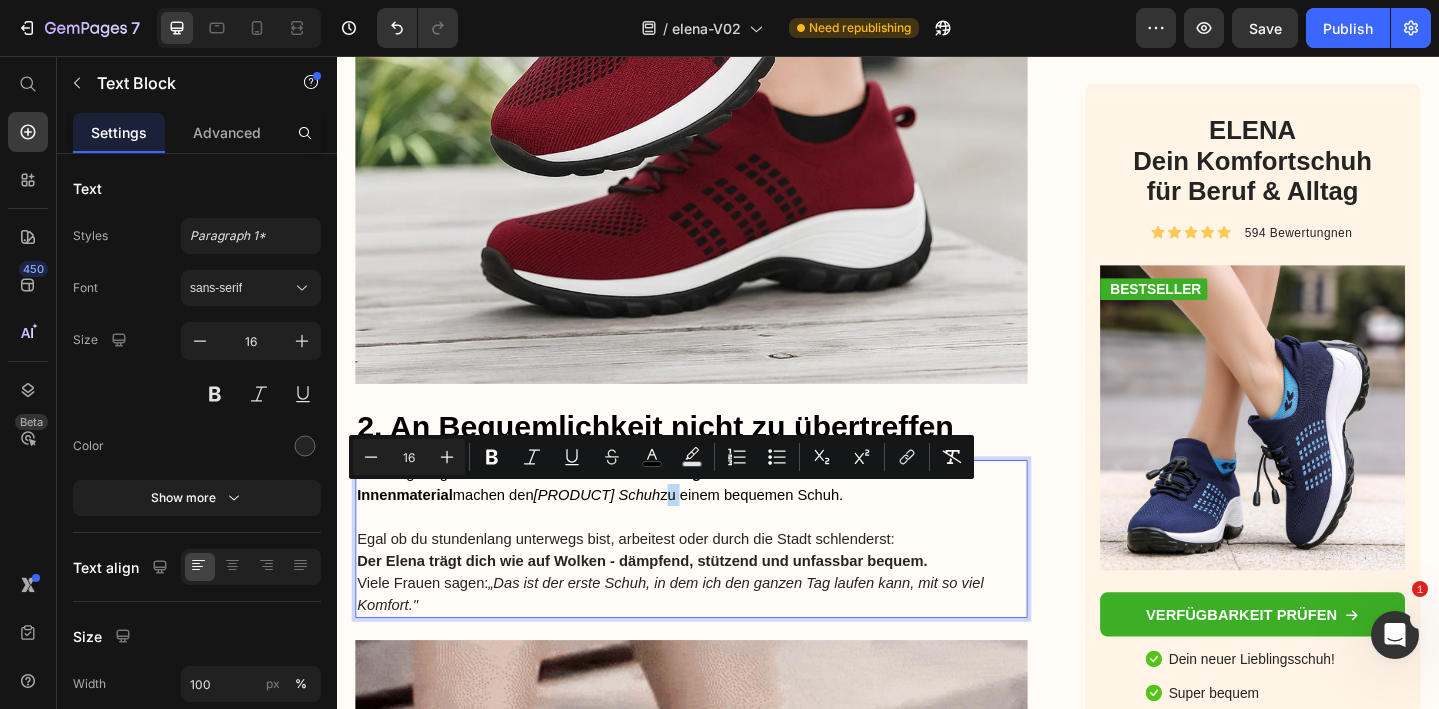 click on "Einmal getragen - willst du nie wieder zurück. Die ergonomische Passform und das weiche Innenmaterial machen den [PERSON] Schuh zu einem bequemen Schuh." at bounding box center [682, 521] 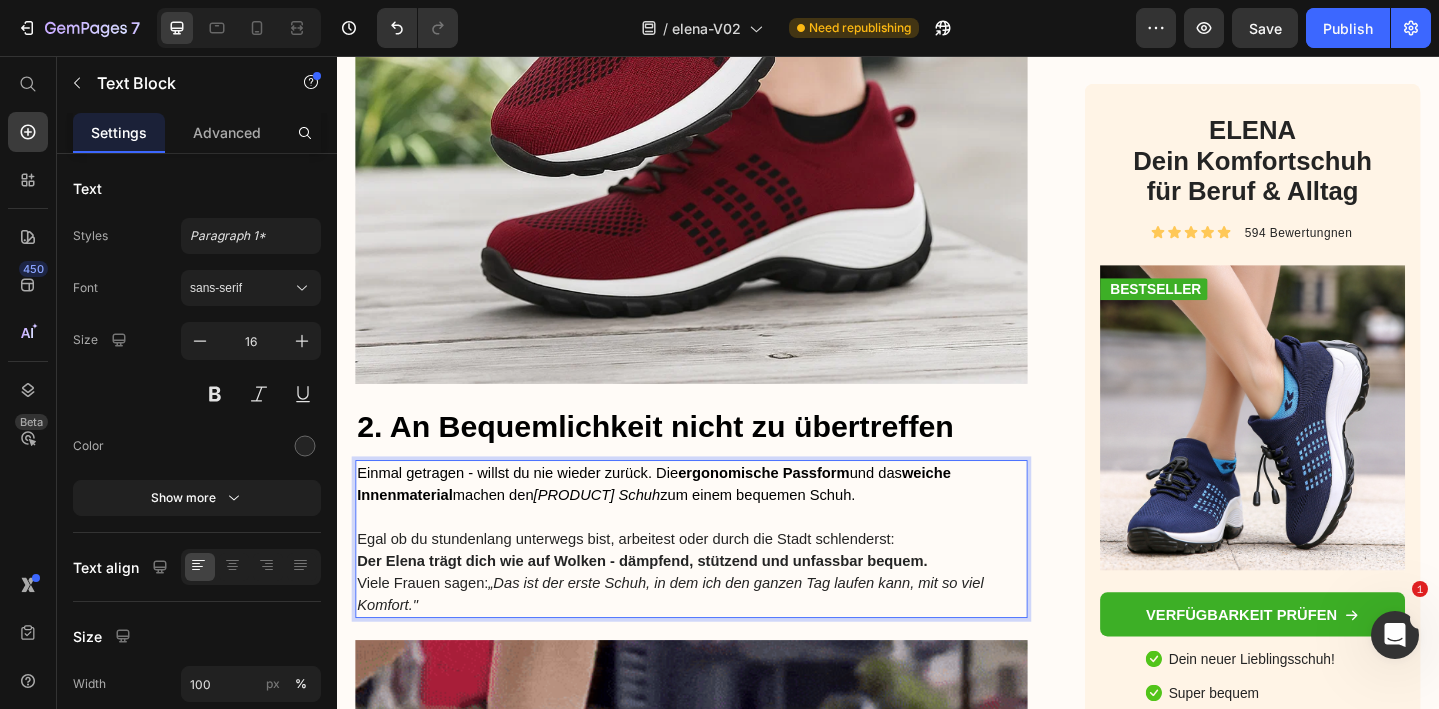 click on "Einmal getragen - willst du nie wieder zurück. Die ergonomische Passform und das weiche Innenmaterial machen den [PRODUCT] Schuh zum einem bequemen Schuh." at bounding box center (682, 521) 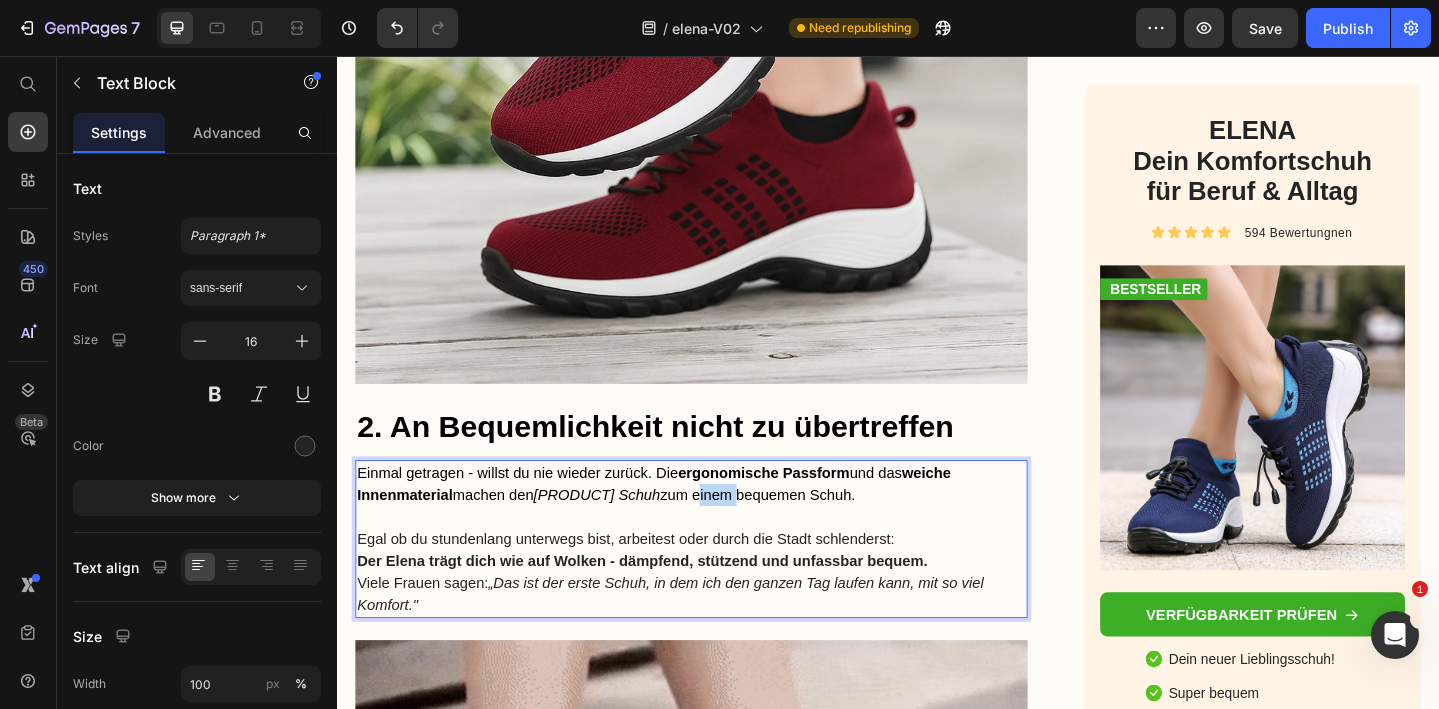 click on "Einmal getragen - willst du nie wieder zurück. Die ergonomische Passform und das weiche Innenmaterial machen den [PRODUCT] Schuh zum einem bequemen Schuh." at bounding box center [682, 521] 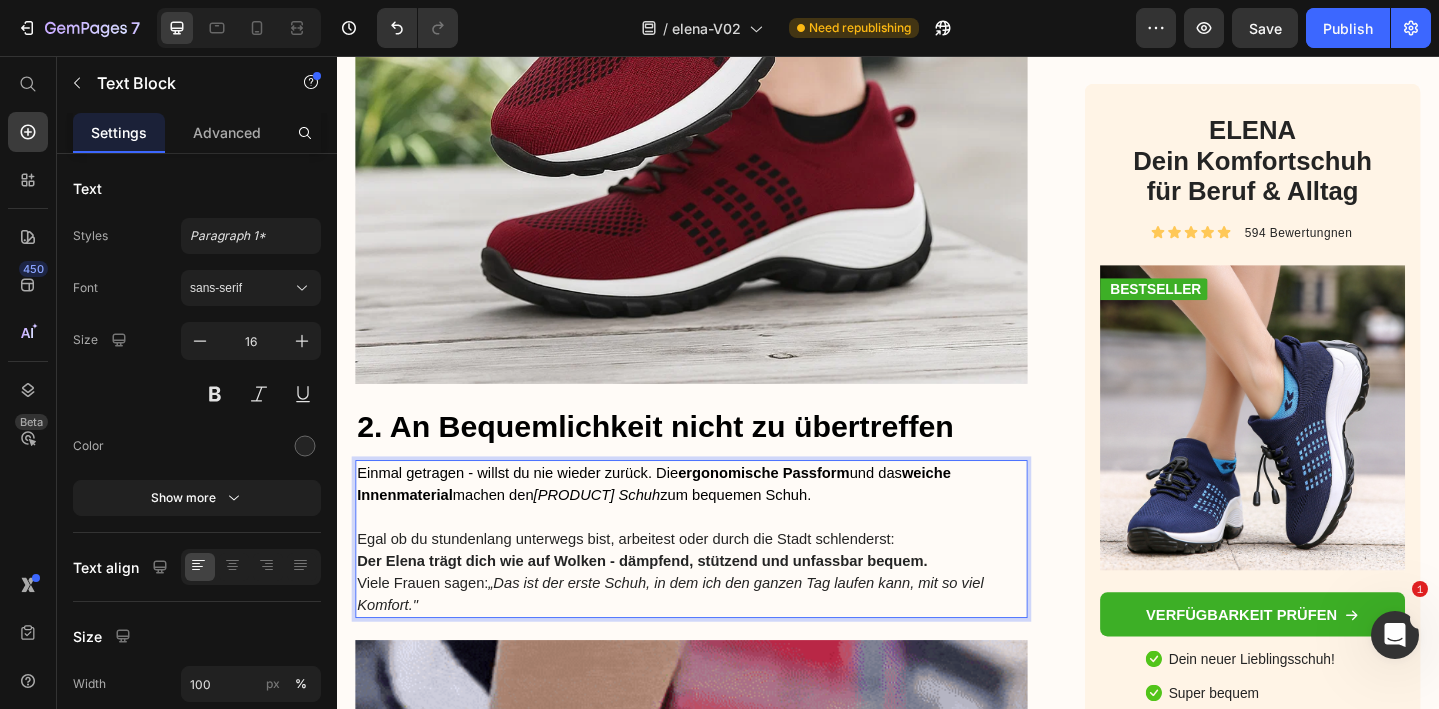 click on "Einmal getragen - willst du nie wieder zurück. Die ergonomische Passform und das weiche Innenmaterial machen den Elena Schuh zum bequemen Schuh." at bounding box center [682, 521] 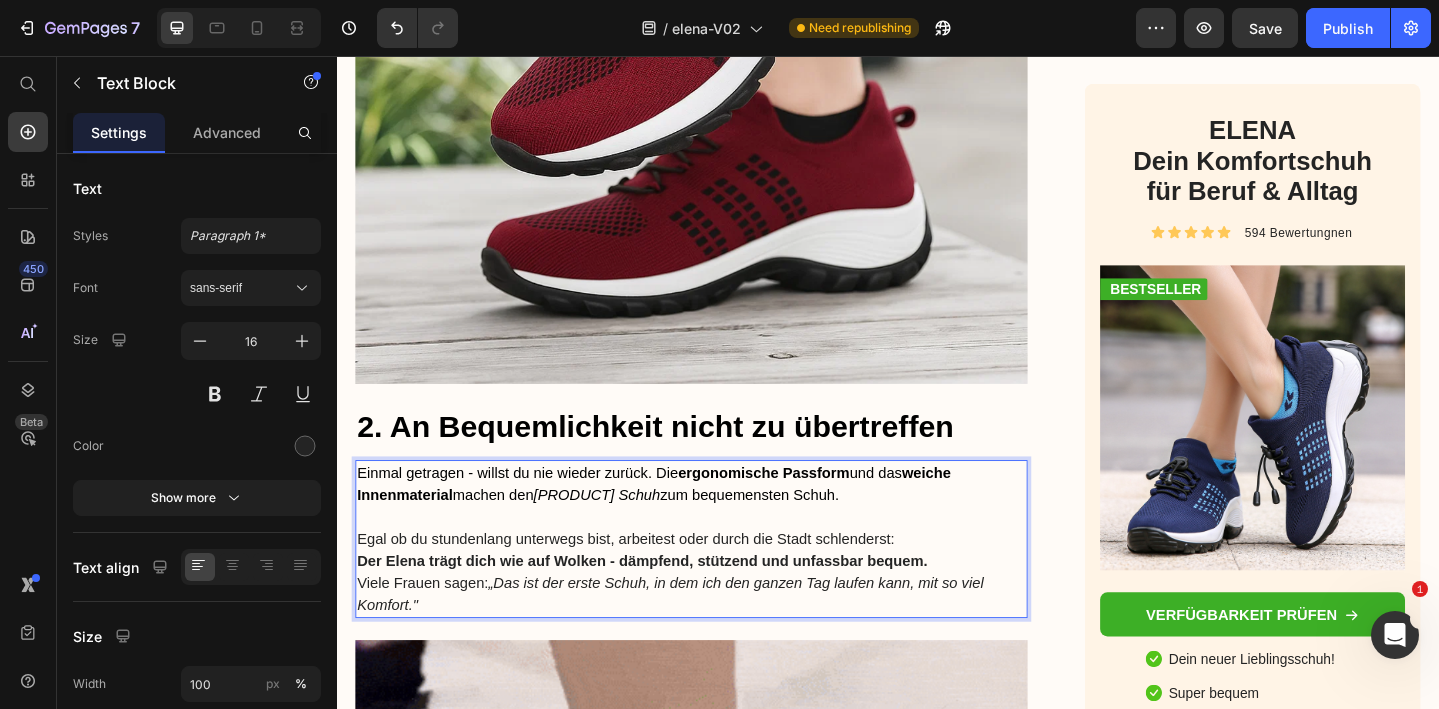 click on "Einmal getragen - willst du nie wieder zurück. Die ergonomische Passform und das weiche Innenmaterial machen den Elena Schuh zum bequemsten Schuh." at bounding box center (723, 522) 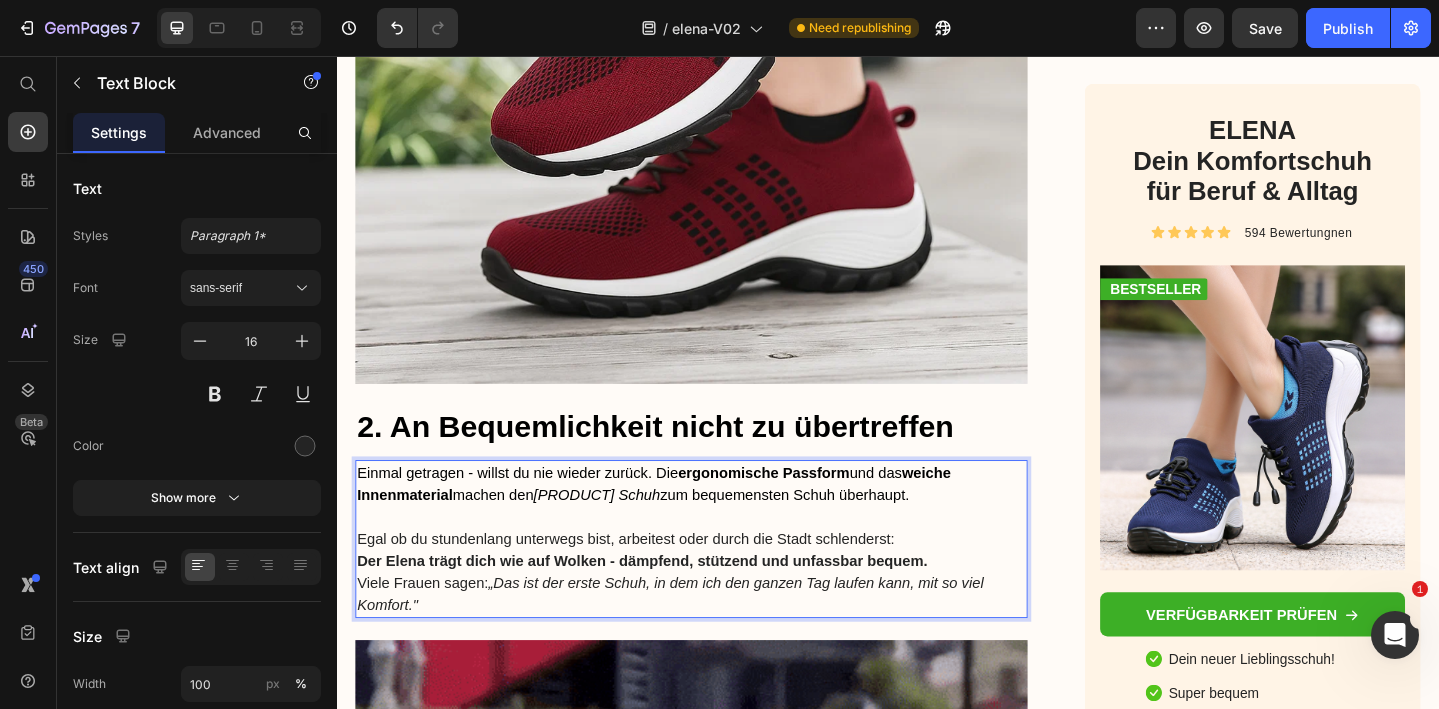 drag, startPoint x: 687, startPoint y: 531, endPoint x: 840, endPoint y: 537, distance: 153.1176 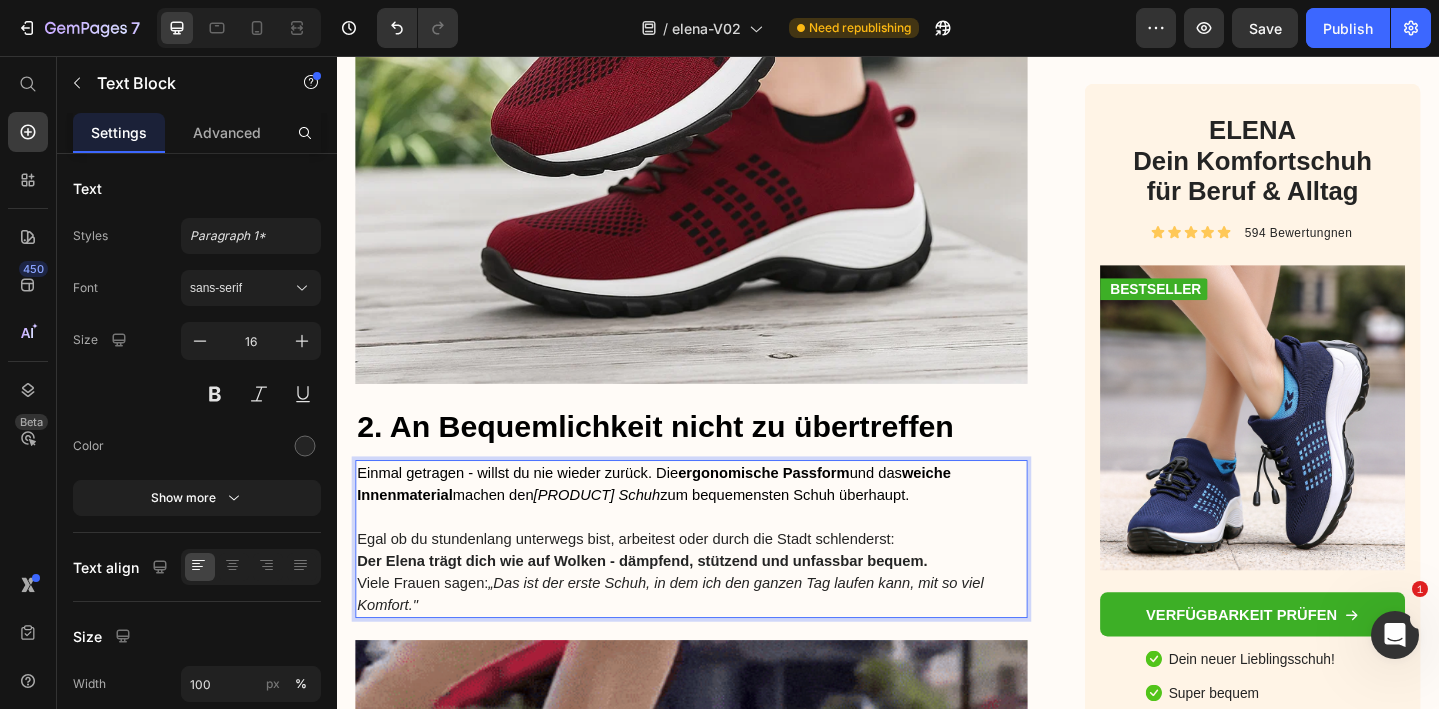 click on "Einmal getragen - willst du nie wieder zurück. Die ergonomische Passform und das weiche Innenmaterial machen den [PRODUCT] Schuh zum bequemensten Schuh überhaupt." at bounding box center [682, 521] 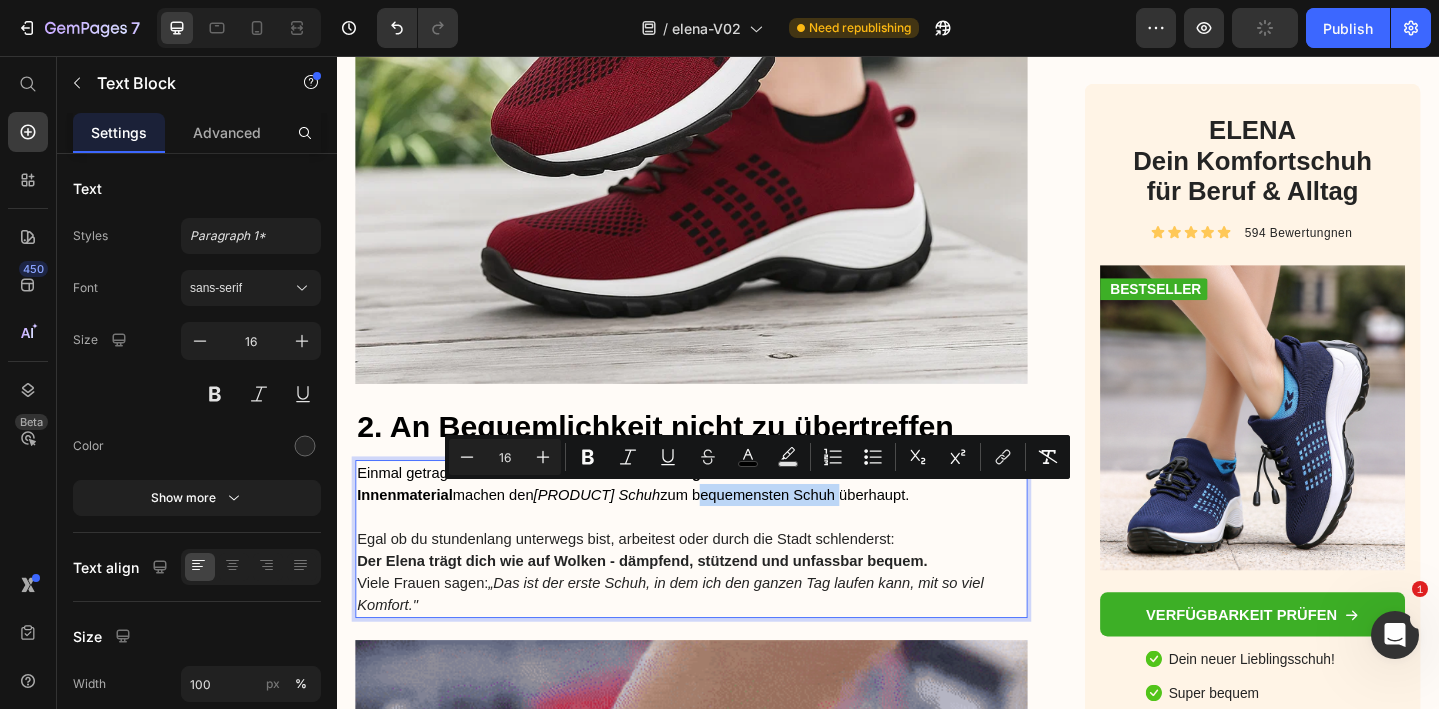 drag, startPoint x: 845, startPoint y: 537, endPoint x: 690, endPoint y: 528, distance: 155.26108 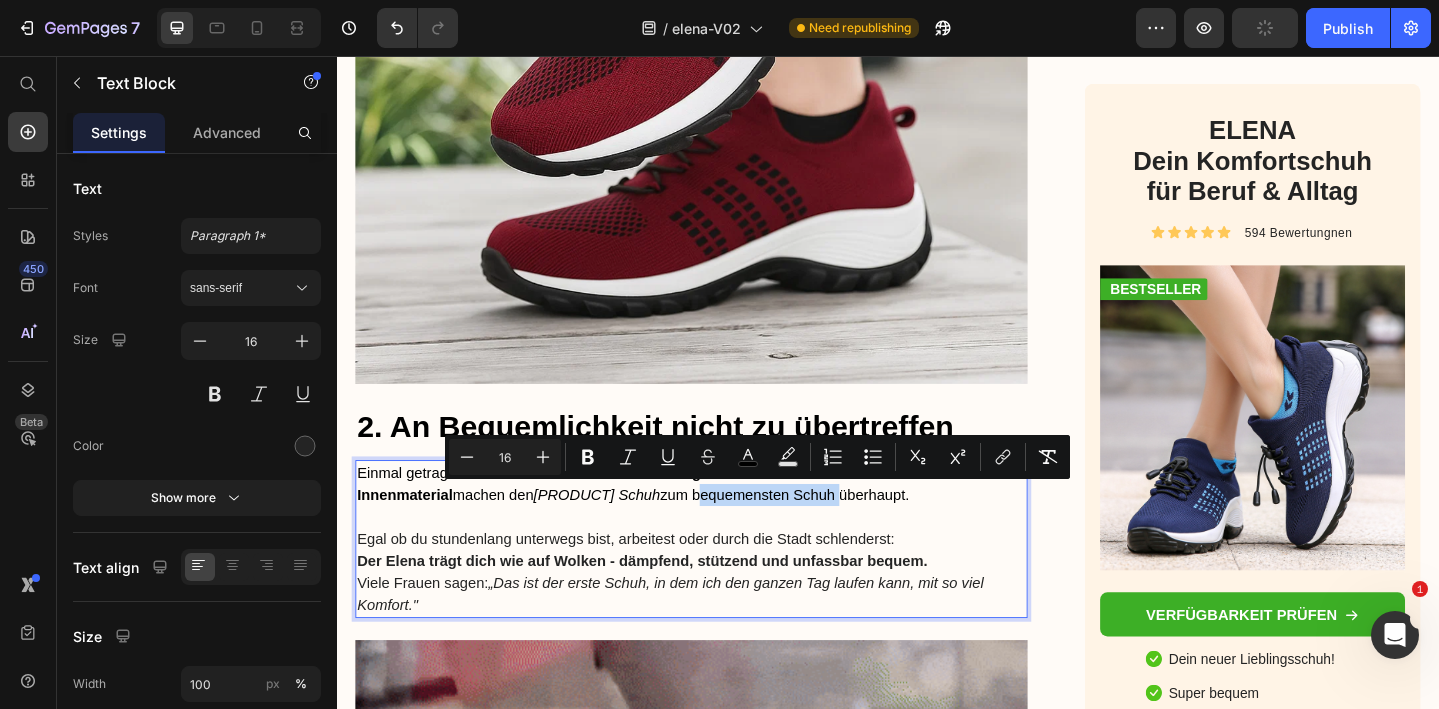 click on "Einmal getragen - willst du nie wieder zurück. Die ergonomische Passform und das weiche Innenmaterial machen den [PRODUCT] Schuh zum bequemensten Schuh überhaupt." at bounding box center [682, 521] 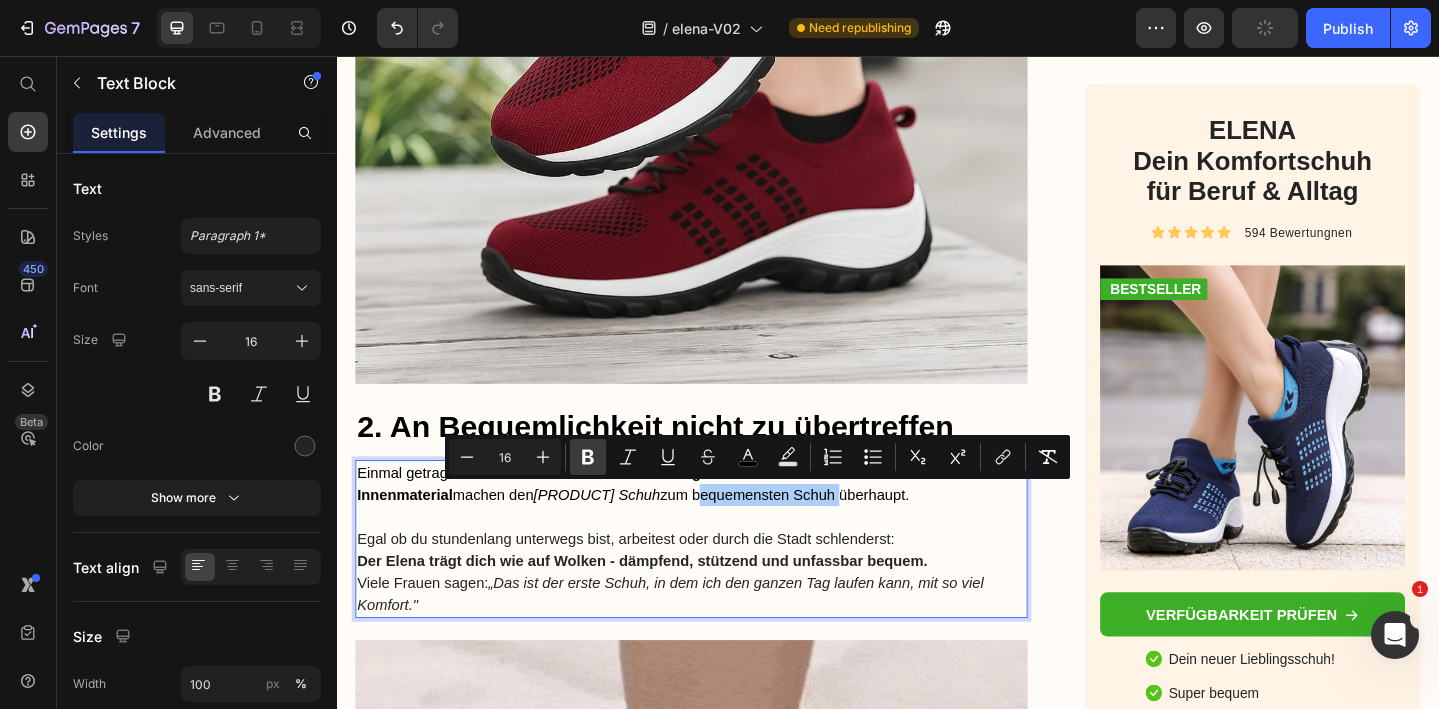 click 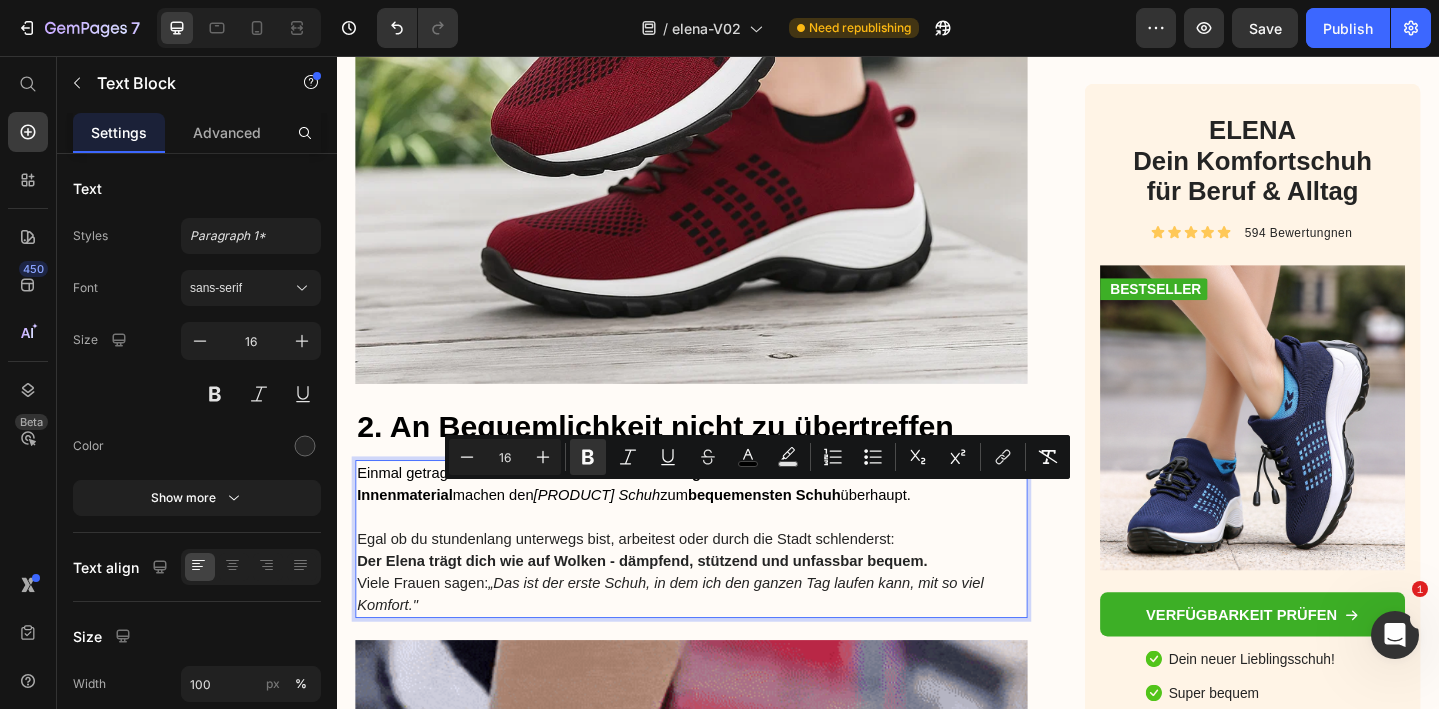 click on "bequemensten Schuh" at bounding box center [802, 533] 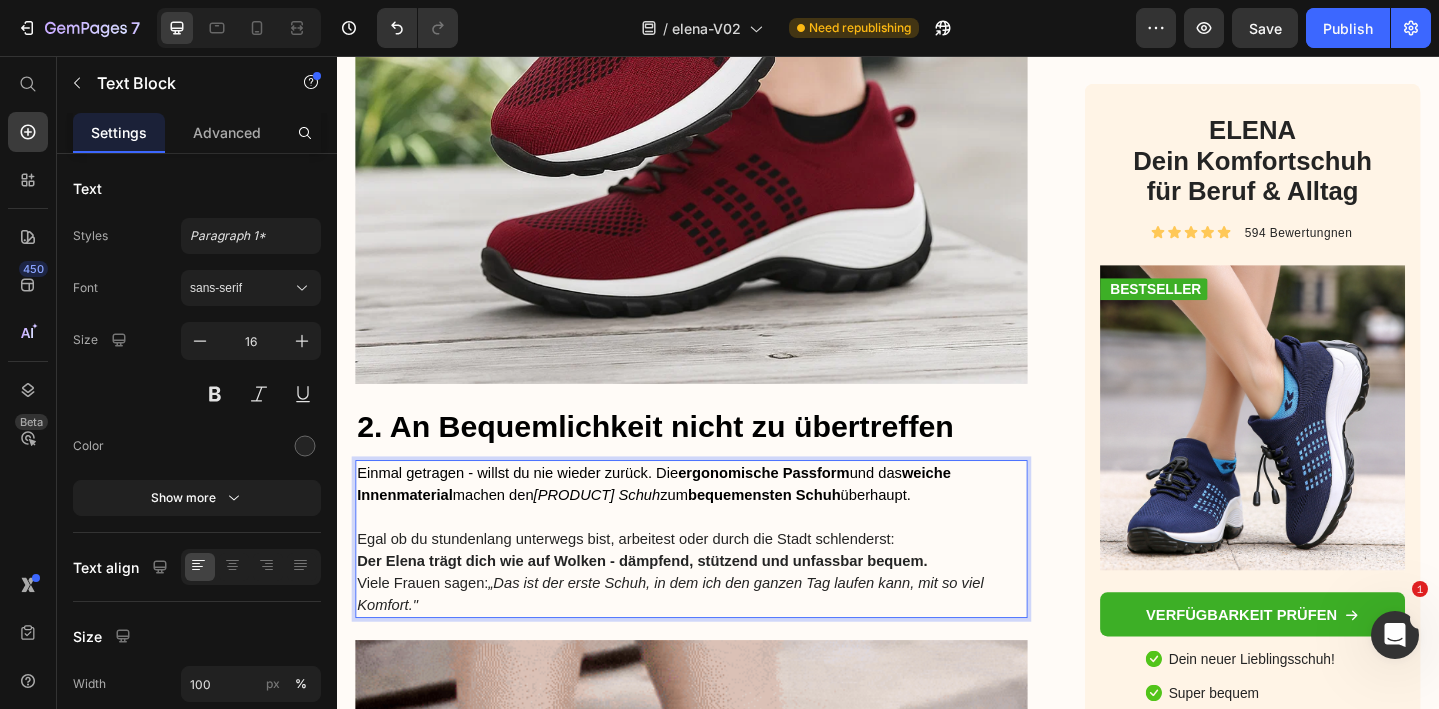 click on "Egal ob du stundenlang unterwegs bist, arbeitest oder durch die Stadt schlenderst: Der Elena trägt dich wie auf Wolken - dämpfend, stützend und unfassbar bequem. Viele Frauen sagen: „Das ist der erste Schuh, in dem ich den ganzen Tag laufen kann, mit so viel Komfort."" at bounding box center (723, 618) 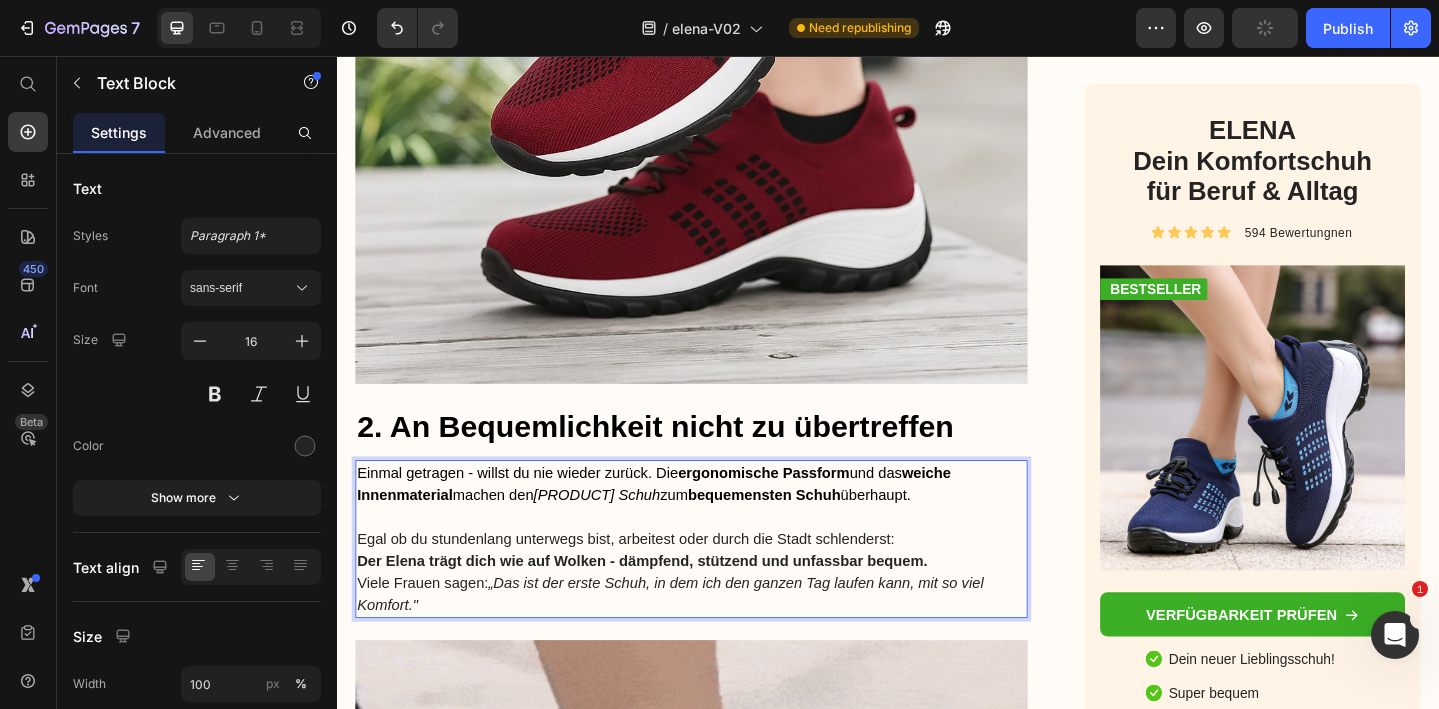 click on "„Das ist der erste Schuh, in dem ich den ganzen Tag laufen kann, mit so viel Komfort."" at bounding box center [700, 641] 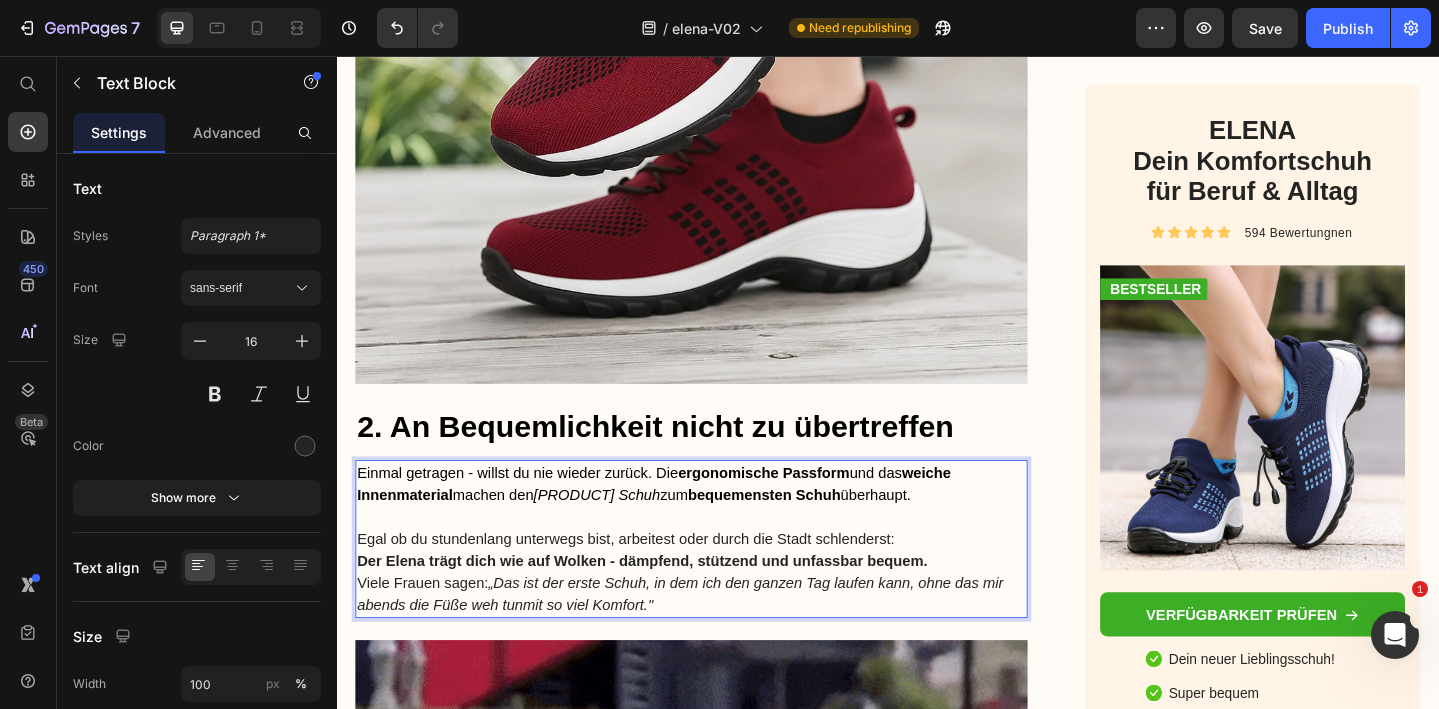 click on "„Das ist der erste Schuh, in dem ich den ganzen Tag laufen kann, ohne das mir abends die Füße weh tunmit so viel Komfort."" at bounding box center (711, 641) 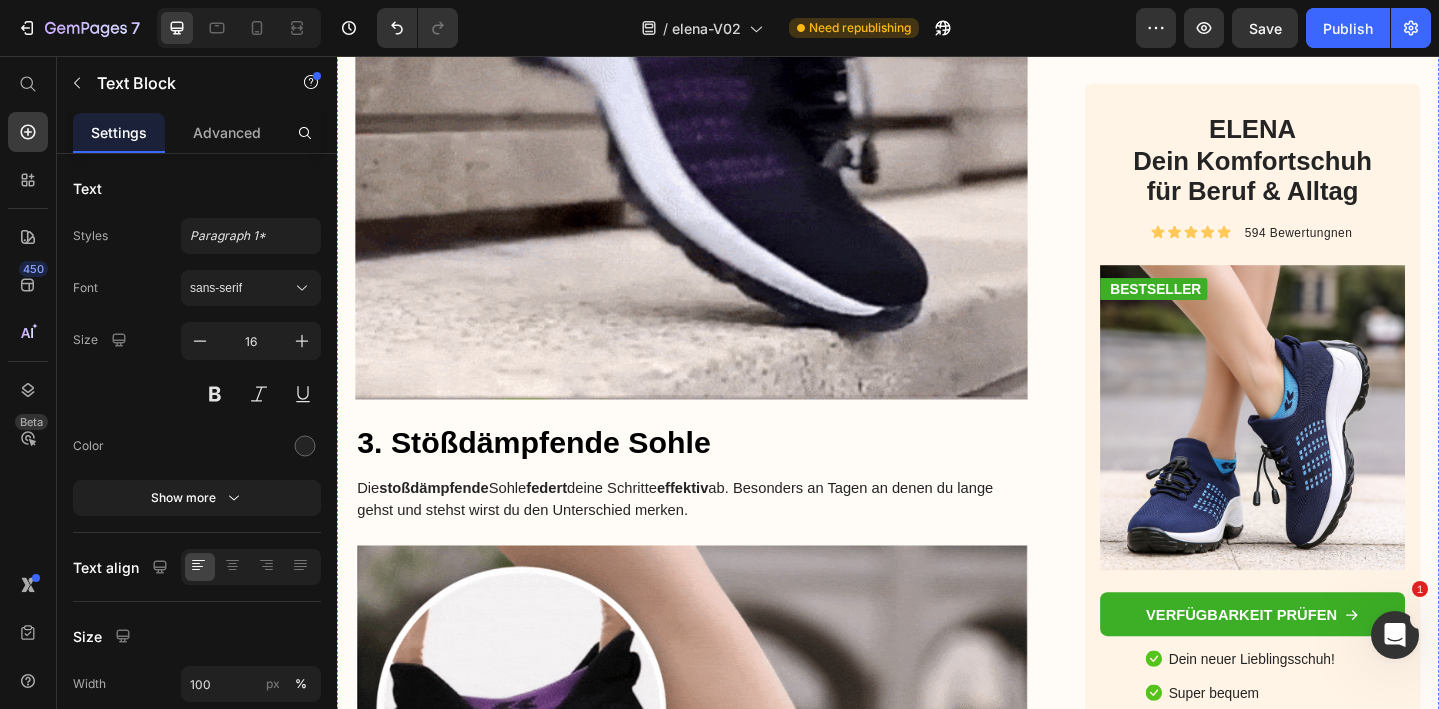 scroll, scrollTop: 3779, scrollLeft: 0, axis: vertical 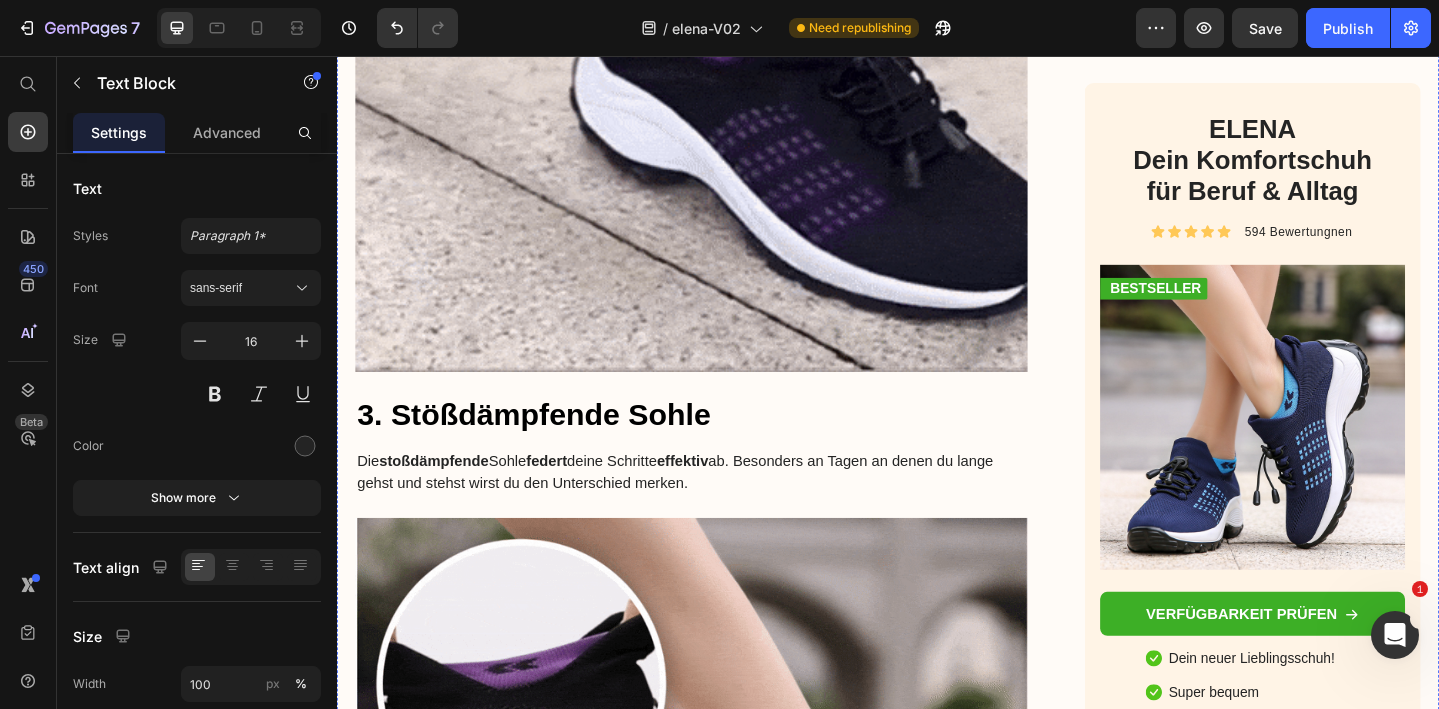 click on "3. Stößdämpfende Sohle" at bounding box center [723, 447] 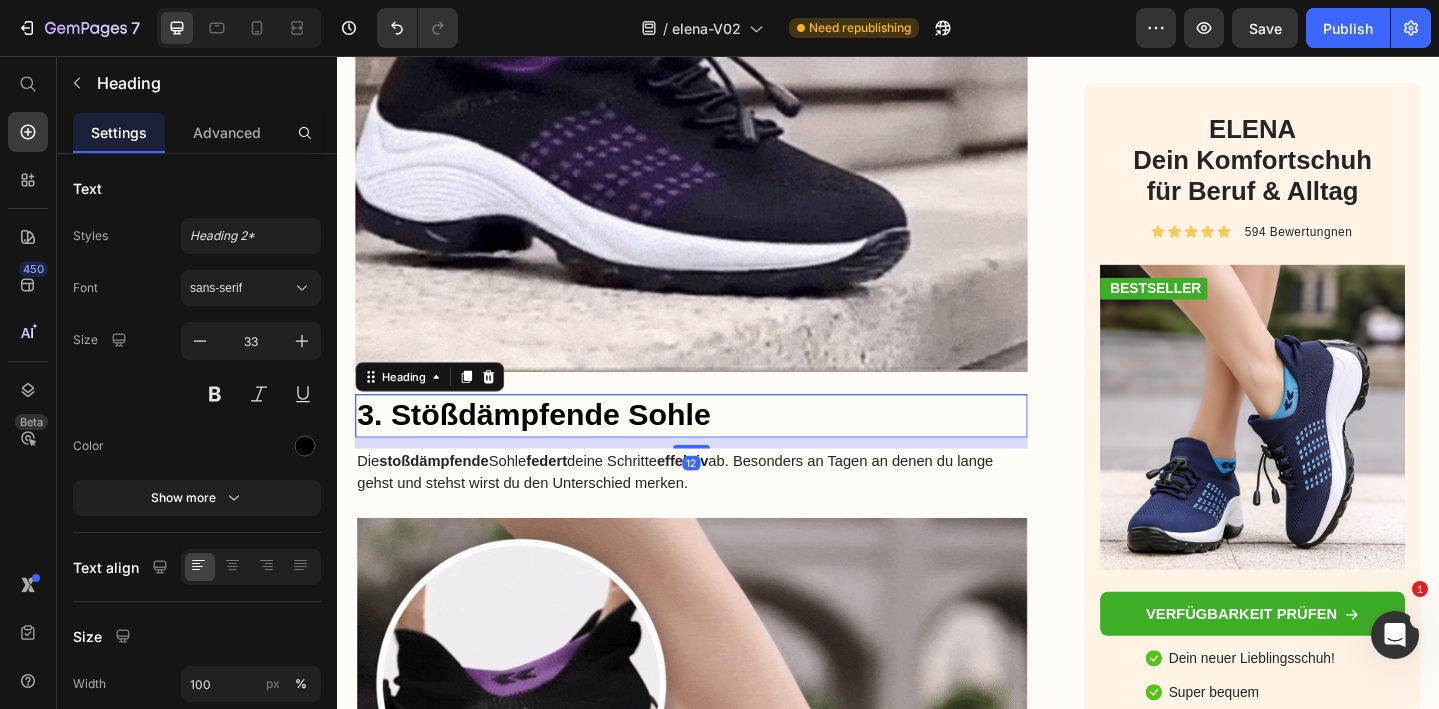 click on "3. Stößdämpfende Sohle" at bounding box center [723, 447] 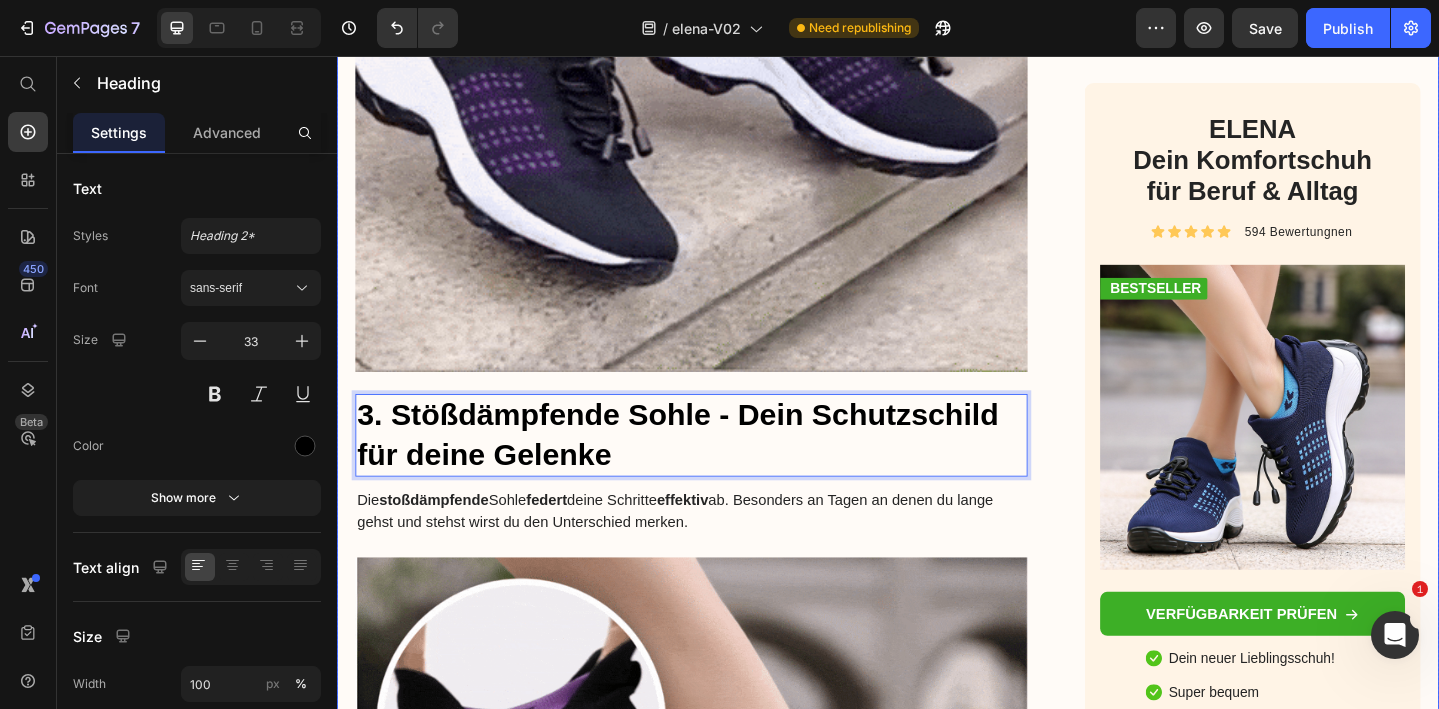 scroll, scrollTop: 3803, scrollLeft: 0, axis: vertical 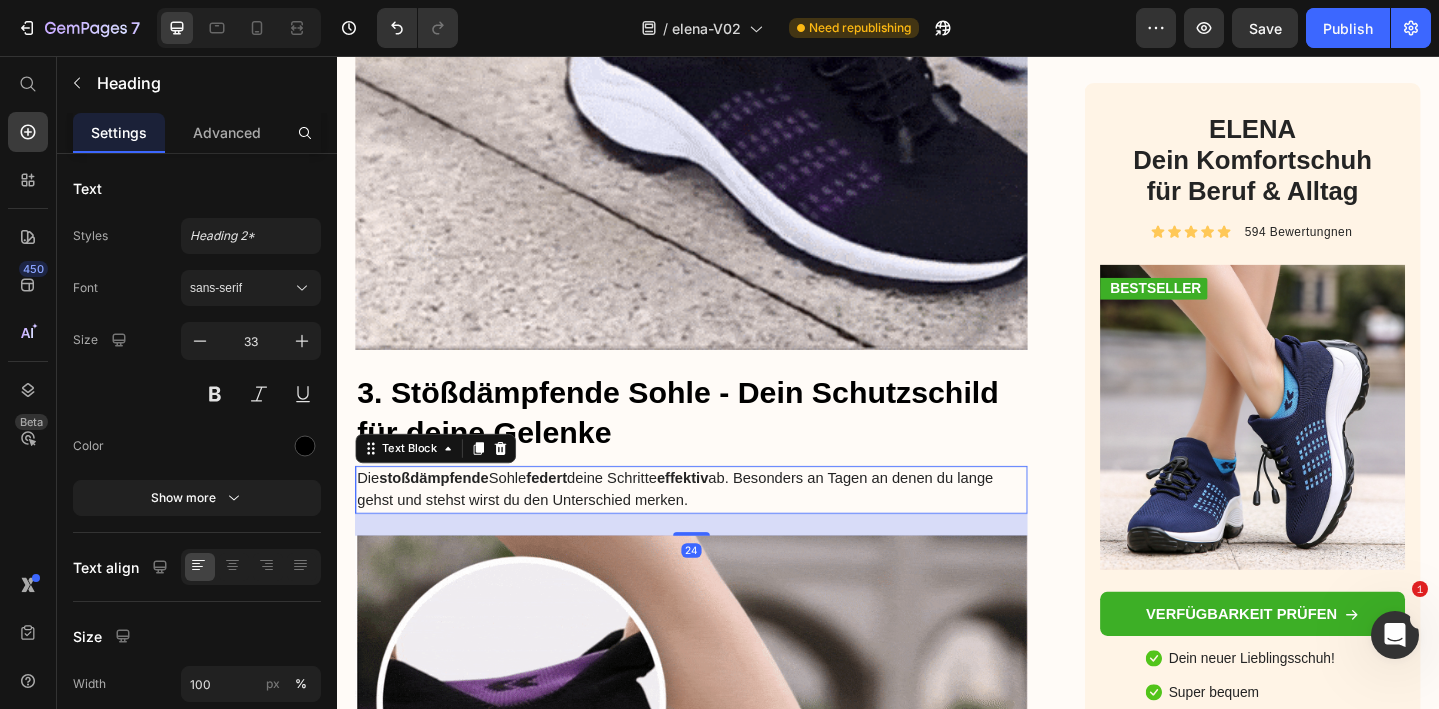 click on "Die stoßdämpfende Sohle federt deine Schritte effektiv ab. Besonders an Tagen an denen du lange gehst und stehst wirst du den Unterschied merken." at bounding box center (723, 528) 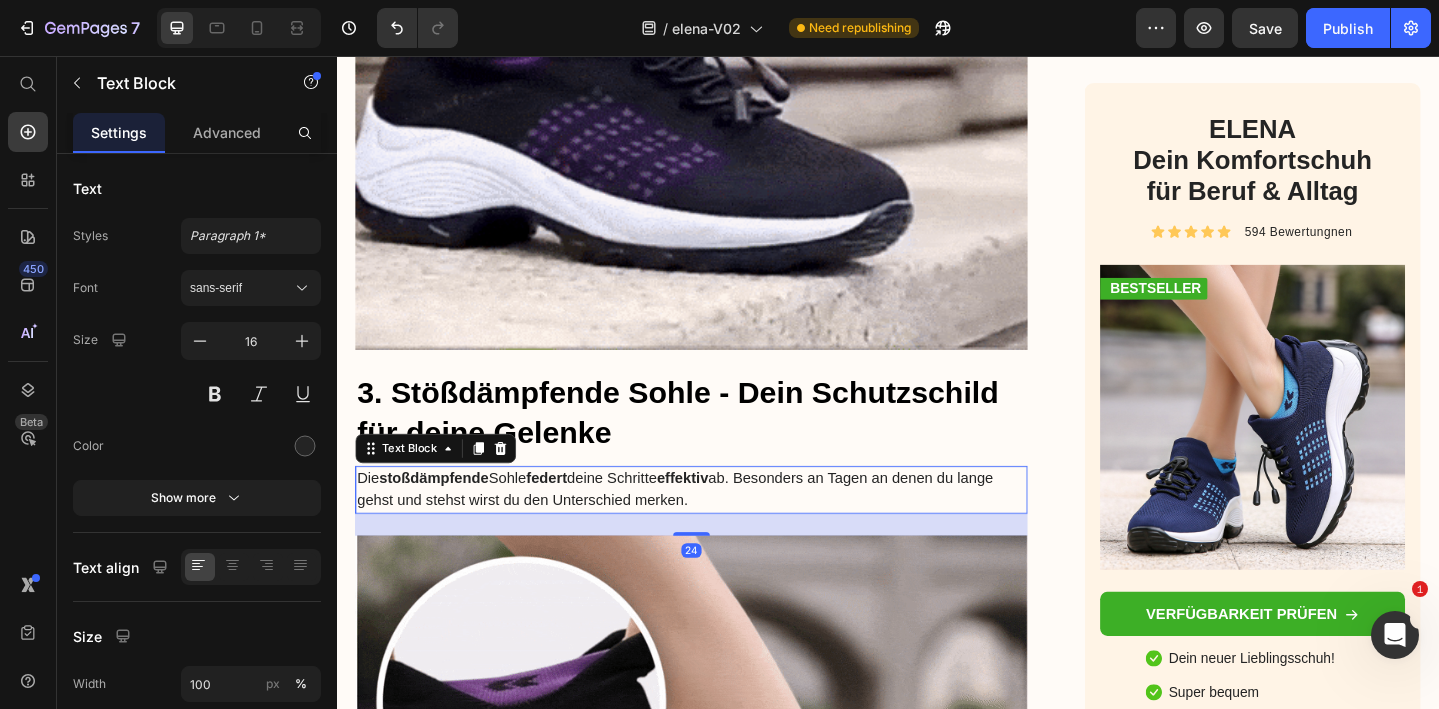 click on "Die stoßdämpfende Sohle federt deine Schritte effektiv ab. Besonders an Tagen an denen du lange gehst und stehst wirst du den Unterschied merken." at bounding box center [723, 528] 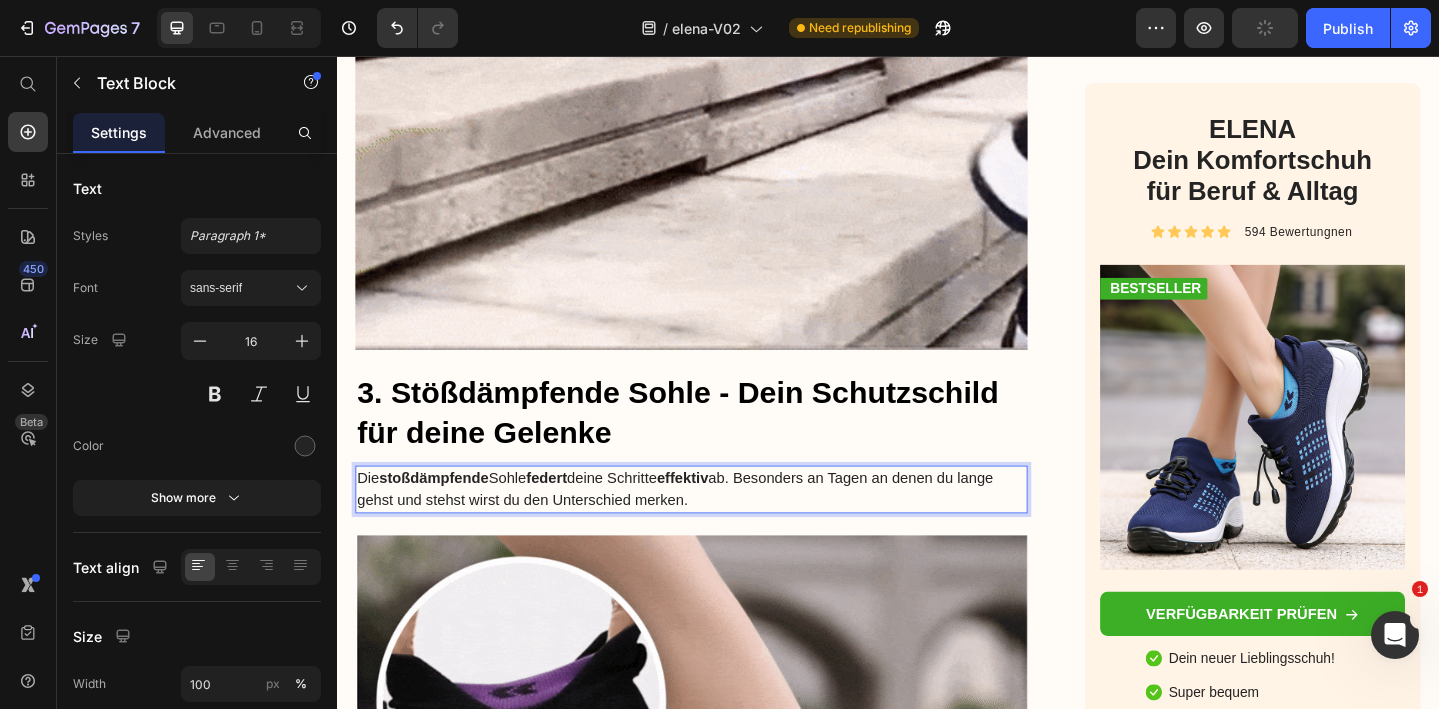 click on "Die stoßdämpfende Sohle federt deine Schritte effektiv ab. Besonders an Tagen an denen du lange gehst und stehst wirst du den Unterschied merken." at bounding box center (723, 528) 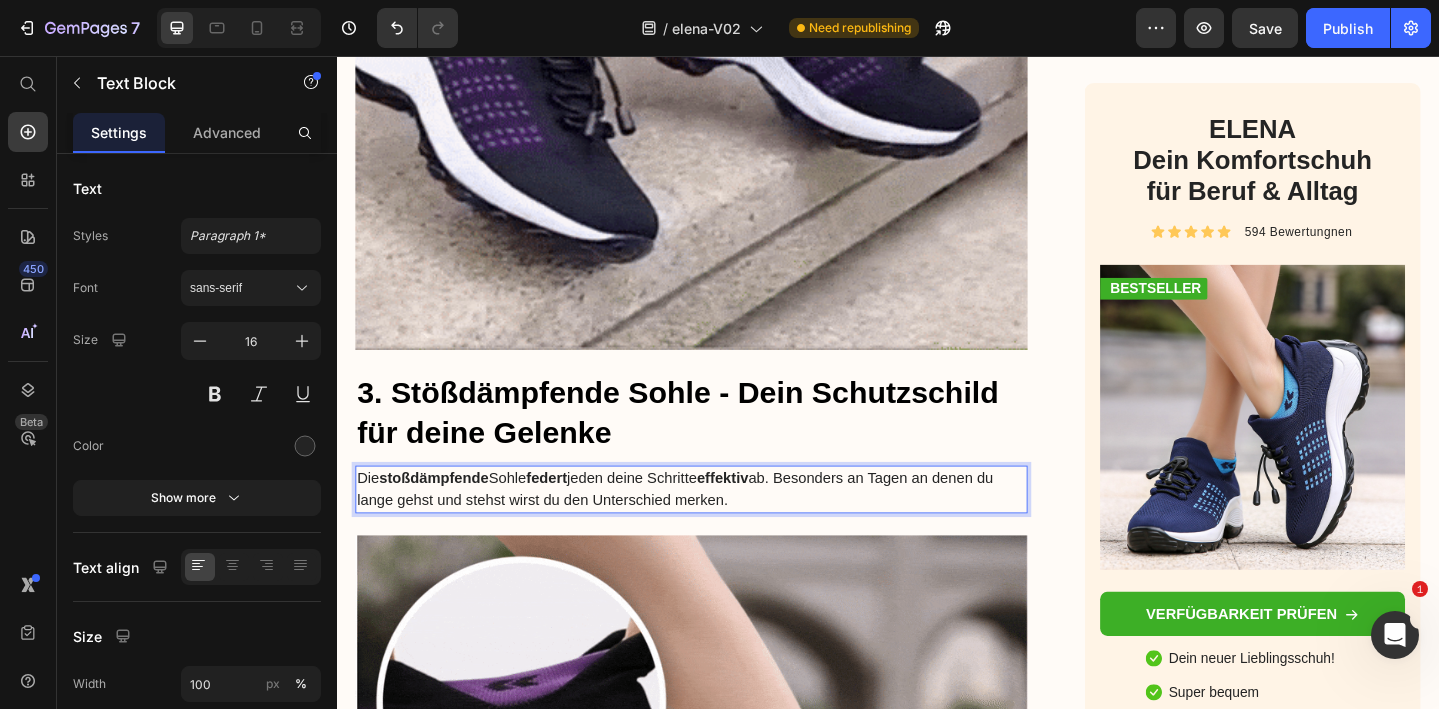 click on "Die stoßdämpfende Sohle federt jeden deine Schritte effektiv ab. Besonders an Tagen an denen du lange gehst und stehst wirst du den Unterschied merken." at bounding box center (723, 528) 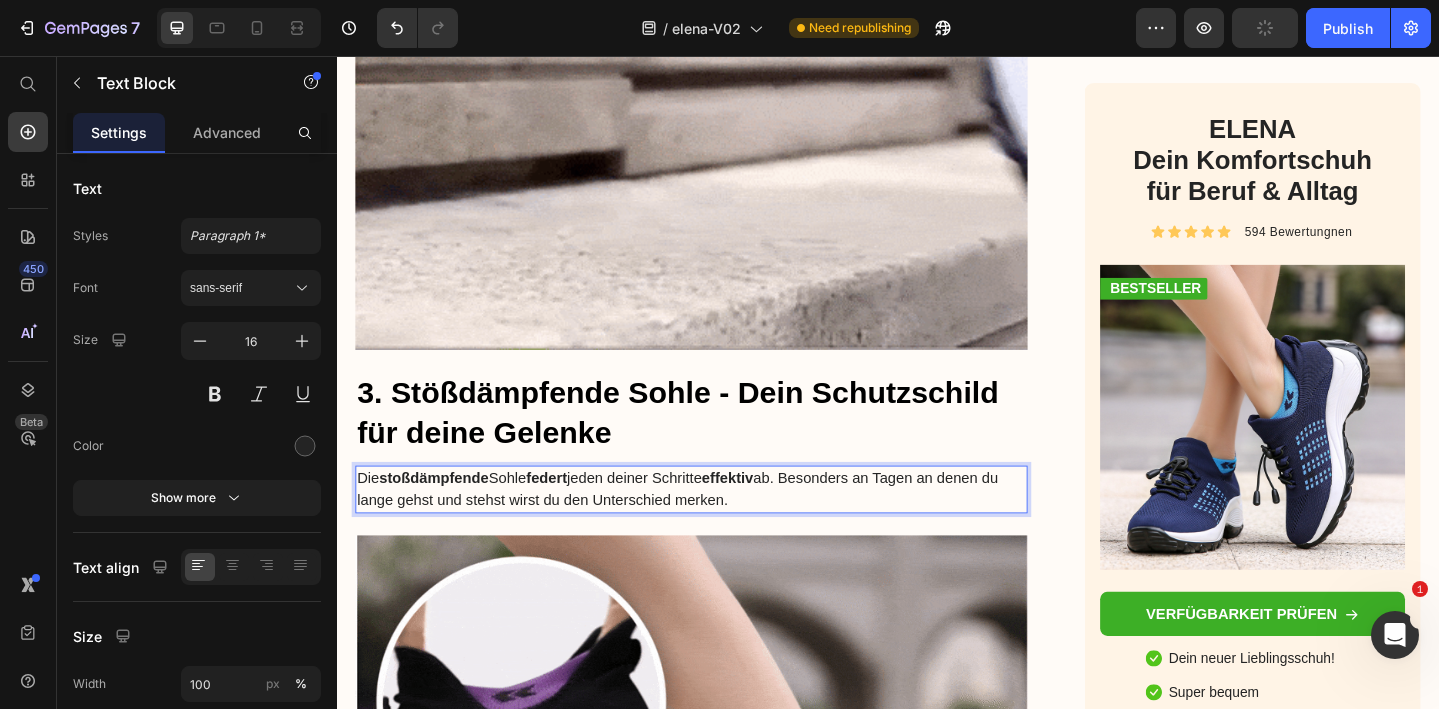 click at bounding box center [815, 515] 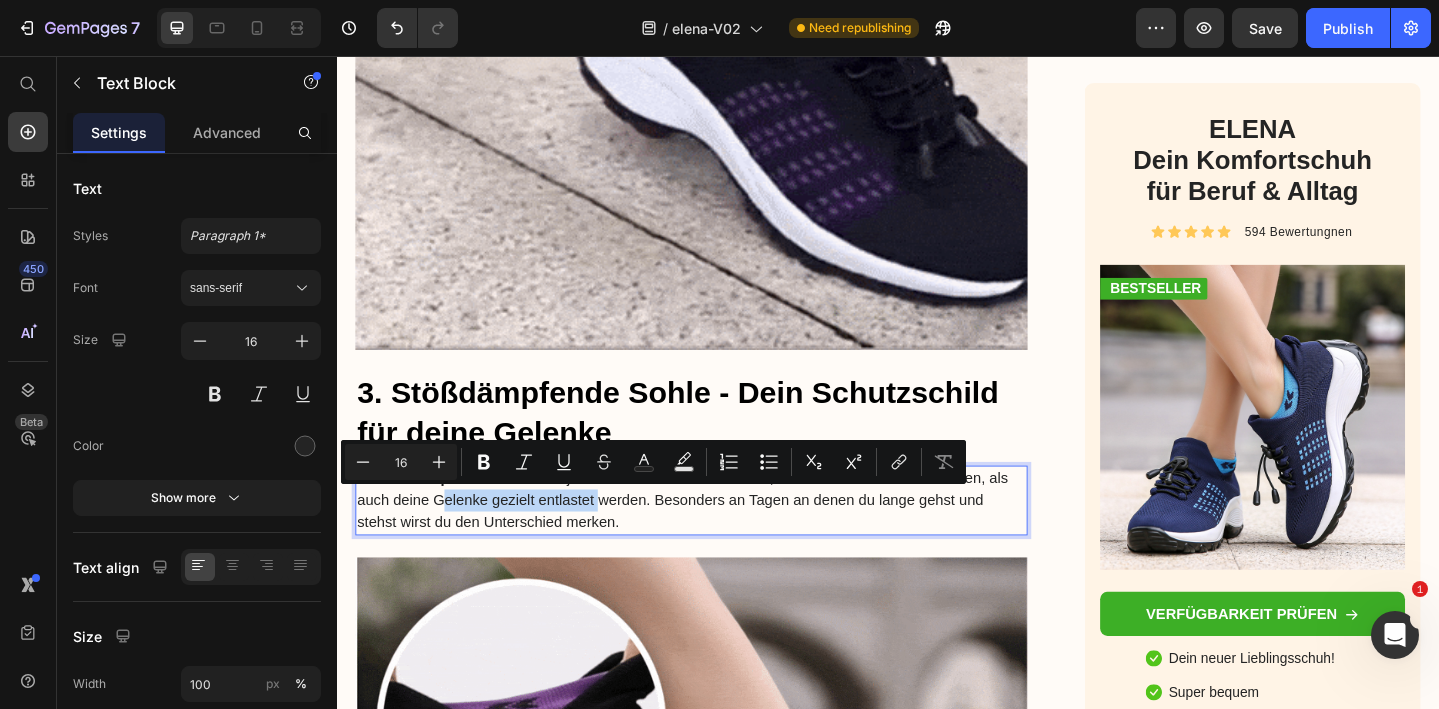 drag, startPoint x: 468, startPoint y: 538, endPoint x: 642, endPoint y: 542, distance: 174.04597 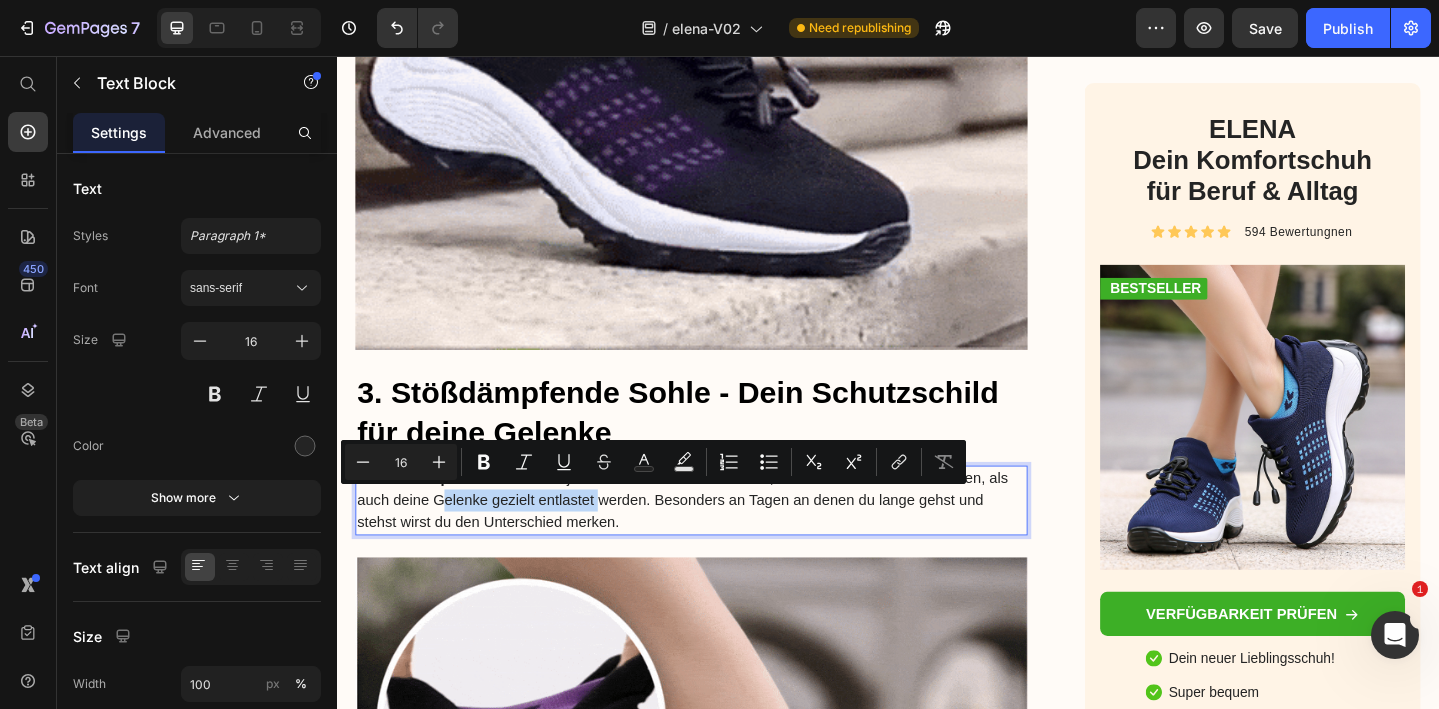 click on "Die stoßdämpfende Sohle federt jeden deiner Schritte effektiv ab, so können sowohl dein Rücken, als auch deine Gelenke gezielt entlastet werden. Besonders an Tagen an denen du lange gehst und stehst wirst du den Unterschied merken." at bounding box center (723, 540) 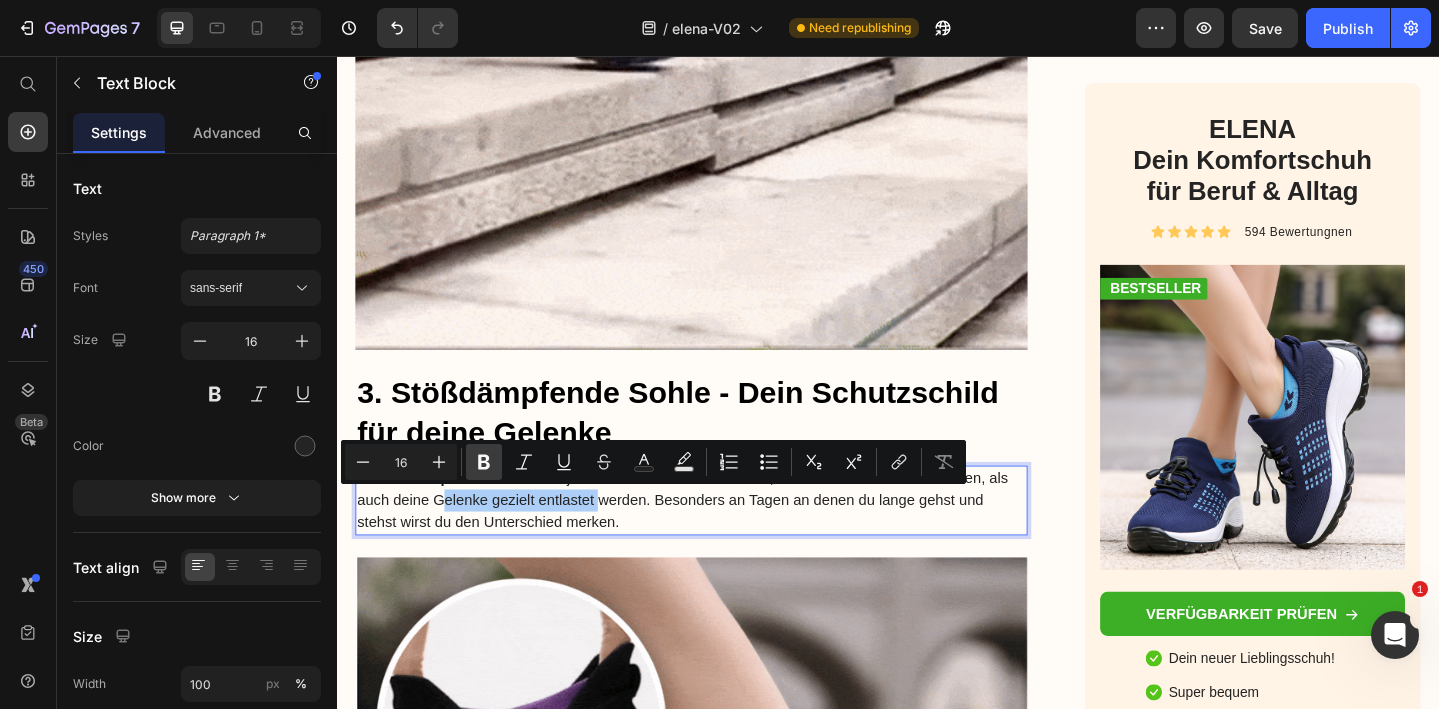click 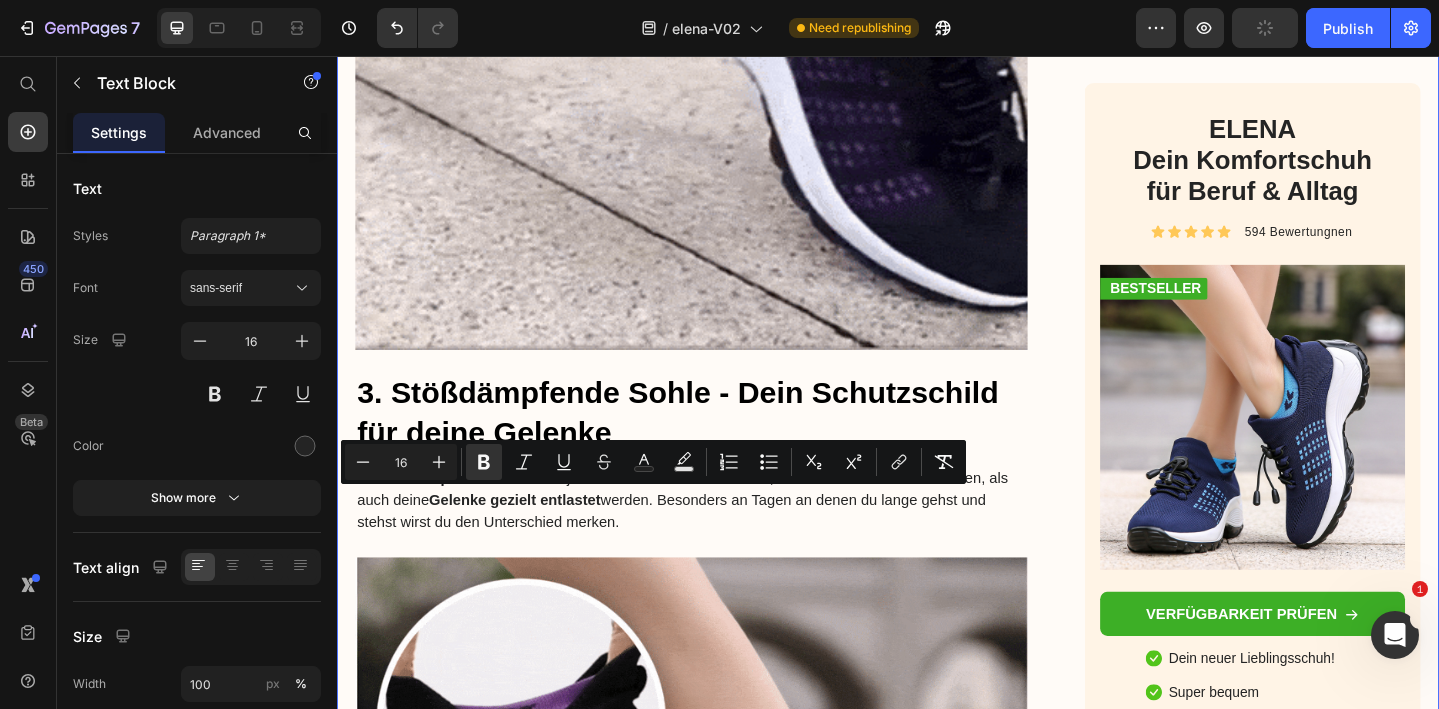 click on "Advertorial  Text Block „ Ich will doch einfach nur einen bequemen Alltagsschuh - der gut aussieht und nicht drückt. “ Heading Image Von  [FIRST] [LAST] , Veröffentlicht am 2. Juni 2025 – 10:42 Uhr Text Block Row Image Kommt dir das bekannt vor? Der Tag kann lang werden – du willst zur Arbeit, einkaufen, ein paar Besorgungen machen oder dich nach Feierabend mit Freunden treffen. Doch beim Griff in den Schuhschrank beginnt das alte Spiel: 👟  Die alten Sneaker?  Bequem, aber nach ein paar Stunden fehlt jede Unterstützung und deine Füße brennen. 🥿  Die leichten Slipper?  Schnell reingeschlüpft – aber so dünn, dass jeder Schritt auf hartem Boden zur Belastung wird. 👠  Die schickeren Schuhe?  Sehen toll aus – nur leider völlig ungeeignet, wenn du den ganzen Tag auf den Beinen bist. Doch ein neues Modell macht jetzt Schlagzeilen:  Der Elena Komfortschuh. Leicht, flexibel, stoßdämpfend und so bequem, dass viele Frauen berichten:  Text Block Image Heading  Der  Elena Komfortschuh" at bounding box center [723, 485] 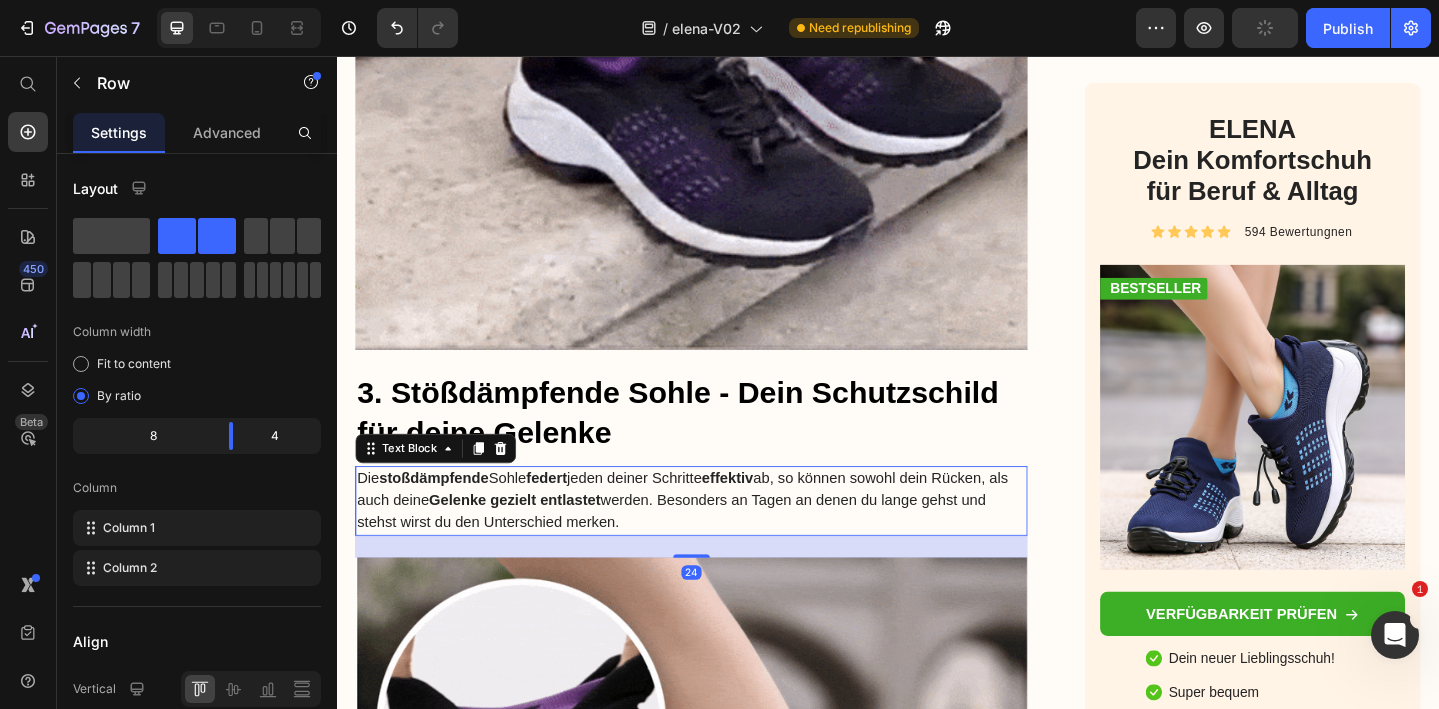 click on "Die stoßdämpfende Sohle federt jeden deiner Schritte effektiv ab, so können sowohl dein Rücken, als auch deine Gelenke gezielt entlastet werden. Besonders an Tagen an denen du lange gehst und stehst wirst du den Unterschied merken." at bounding box center [723, 540] 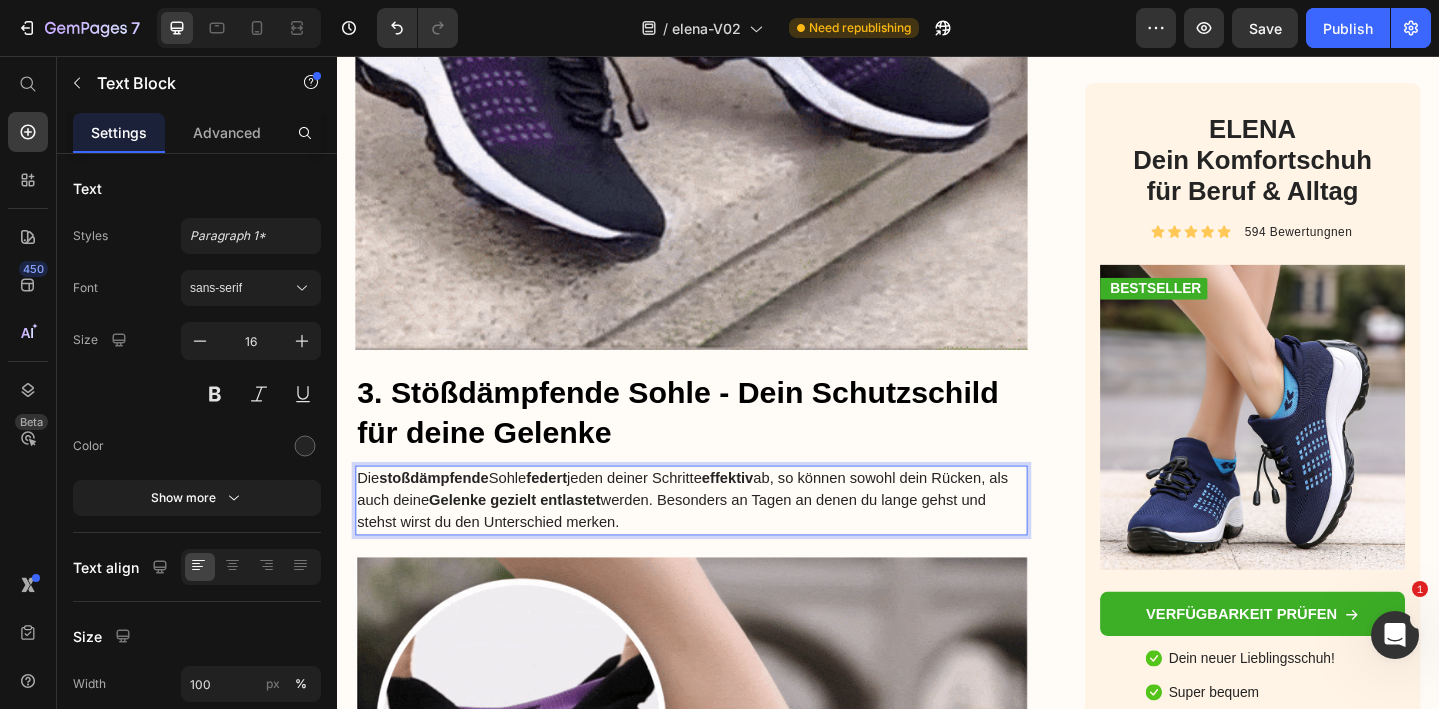 click on "Die stoßdämpfende Sohle federt jeden deiner Schritte effektiv ab, so können sowohl dein Rücken, als auch deine Gelenke gezielt entlastet werden. Besonders an Tagen an denen du lange gehst und stehst wirst du den Unterschied merken." at bounding box center [723, 540] 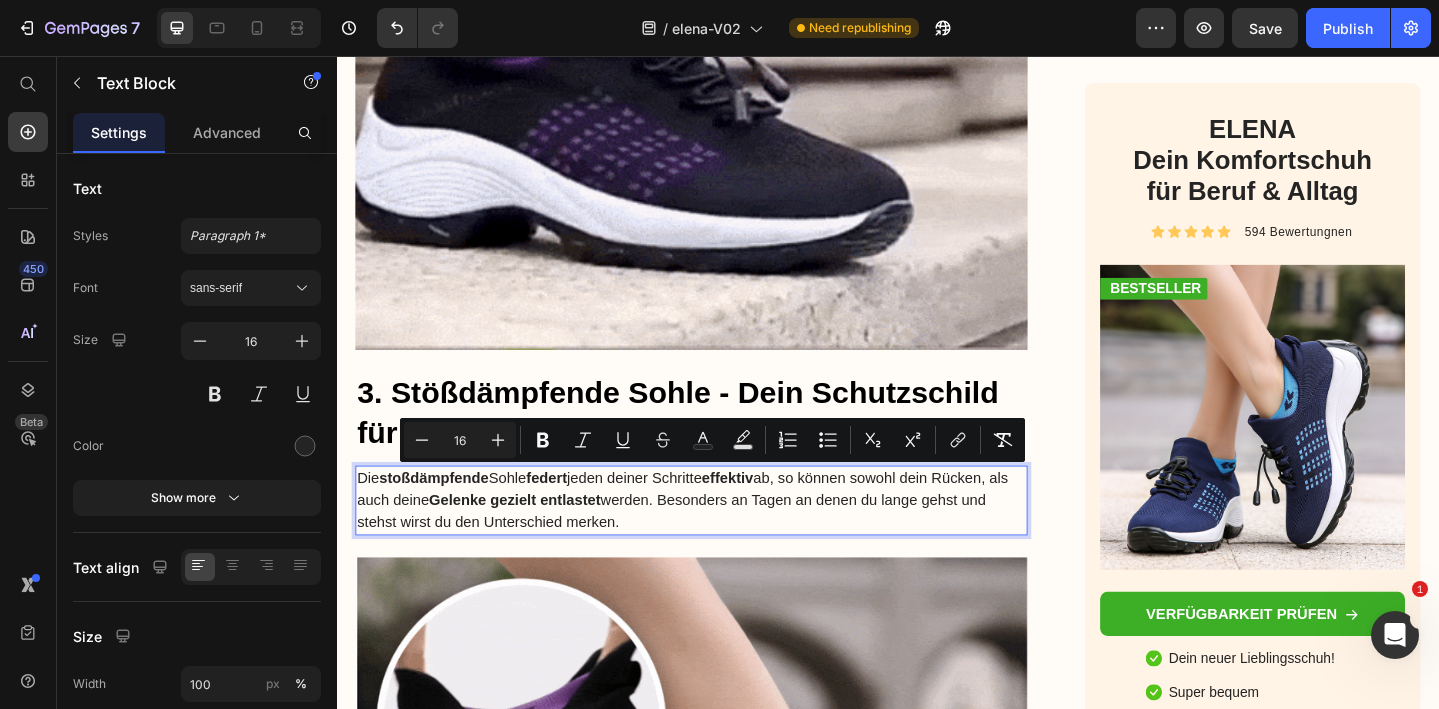 click on "Die stoßdämpfende Sohle federt jeden deiner Schritte effektiv ab, so können sowohl dein Rücken, als auch deine Gelenke gezielt entlastet werden. Besonders an Tagen an denen du lange gehst und stehst wirst du den Unterschied merken." at bounding box center (723, 540) 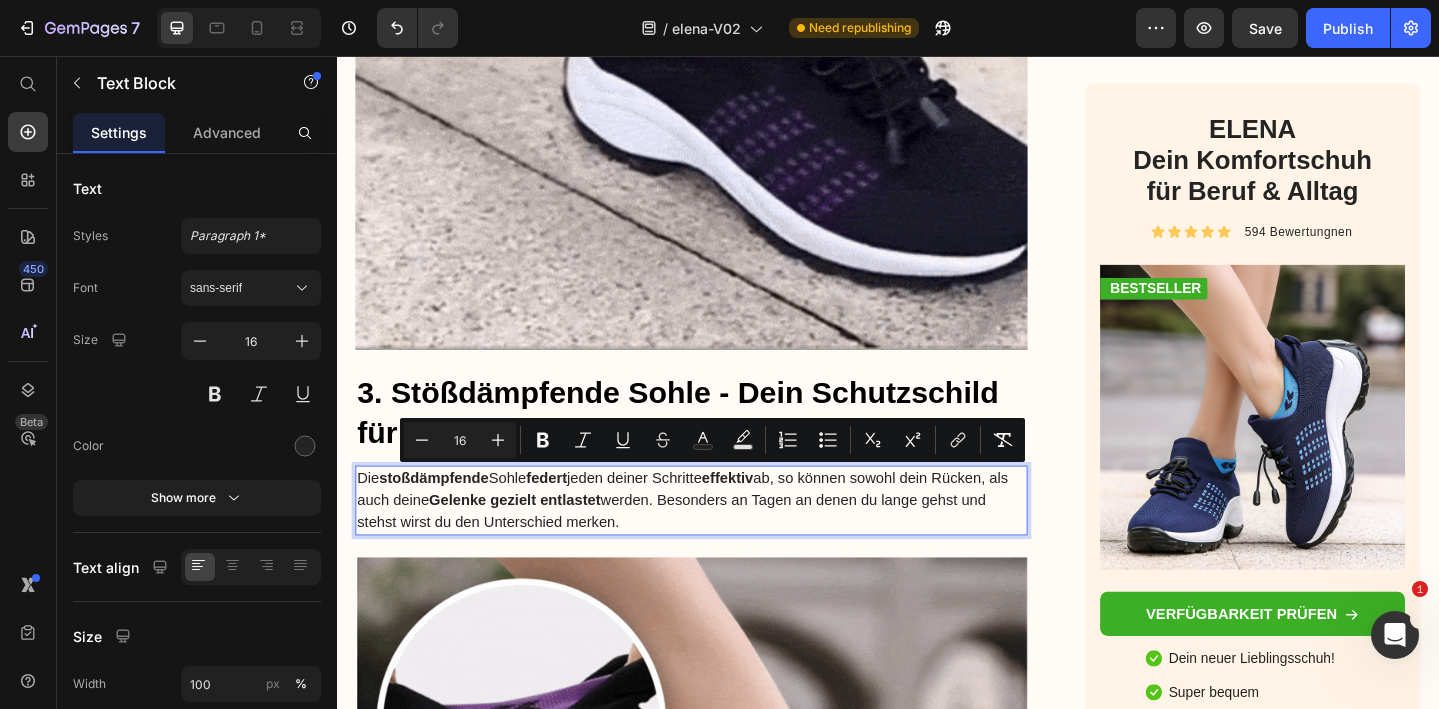 click on "Die stoßdämpfende Sohle federt jeden deiner Schritte effektiv ab, so können sowohl dein Rücken, als auch deine Gelenke gezielt entlastet werden. Besonders an Tagen an denen du lange gehst und stehst wirst du den Unterschied merken." at bounding box center (723, 540) 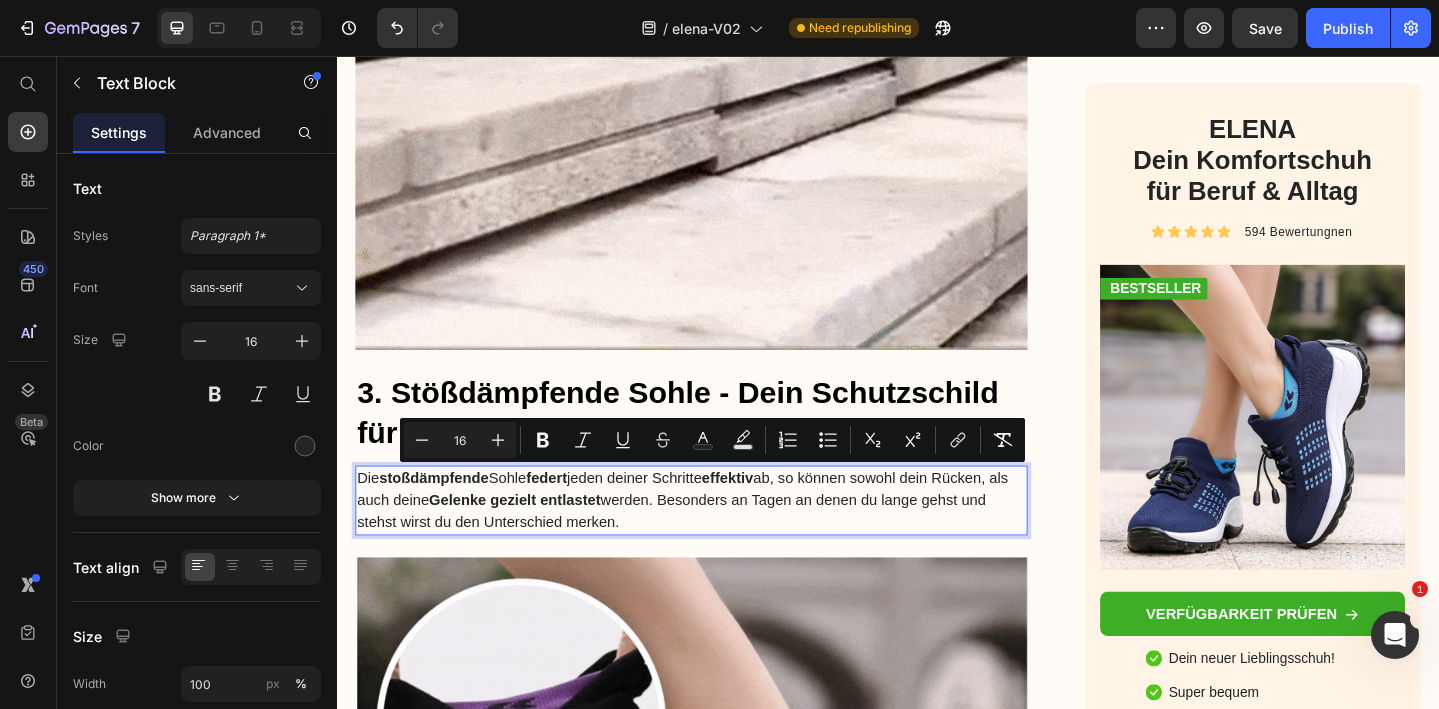 click on "Die stoßdämpfende Sohle federt jeden deiner Schritte effektiv ab, so können sowohl dein Rücken, als auch deine Gelenke gezielt entlastet werden. Besonders an Tagen an denen du lange gehst und stehst wirst du den Unterschied merken." at bounding box center (723, 540) 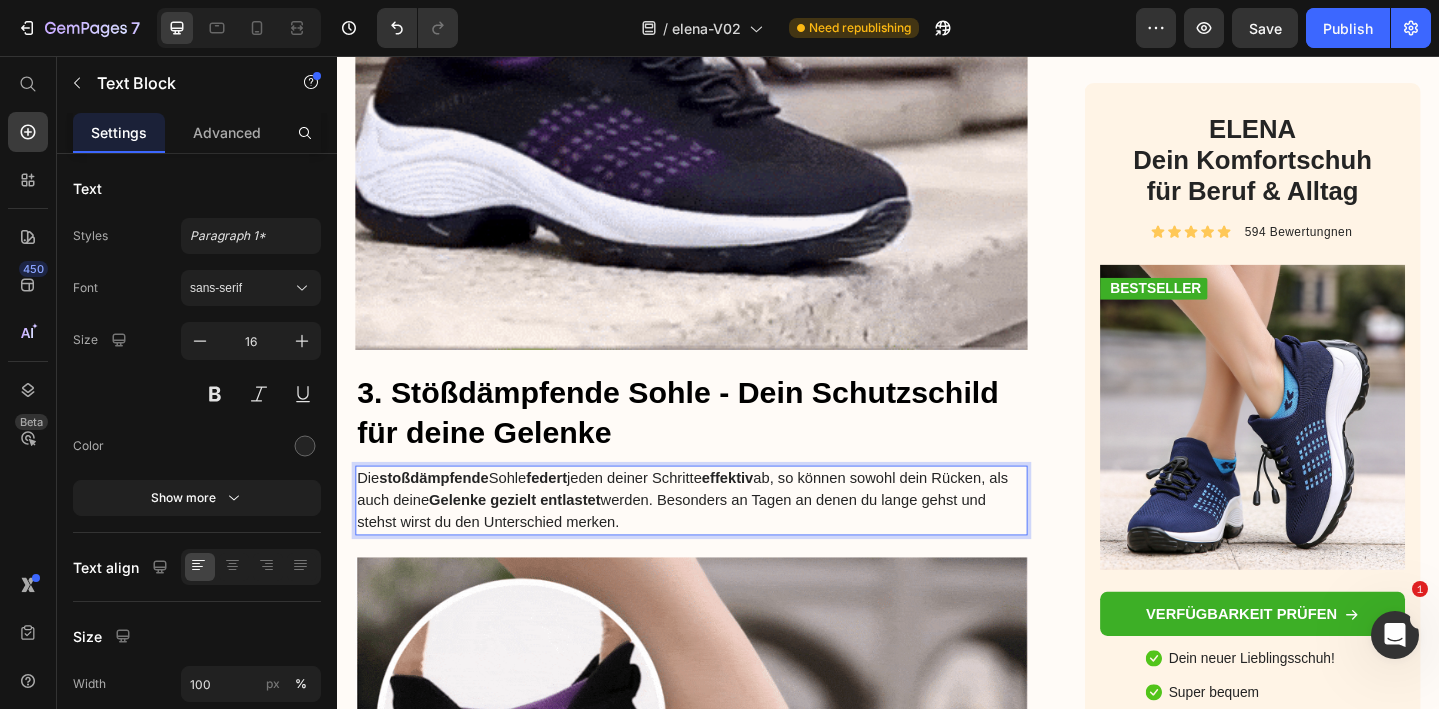 click on "Die stoßdämpfende Sohle federt jeden deiner Schritte effektiv ab, so können sowohl dein Rücken, als auch deine Gelenke gezielt entlastet werden. Besonders an Tagen an denen du lange gehst und stehst wirst du den Unterschied merken." at bounding box center [723, 540] 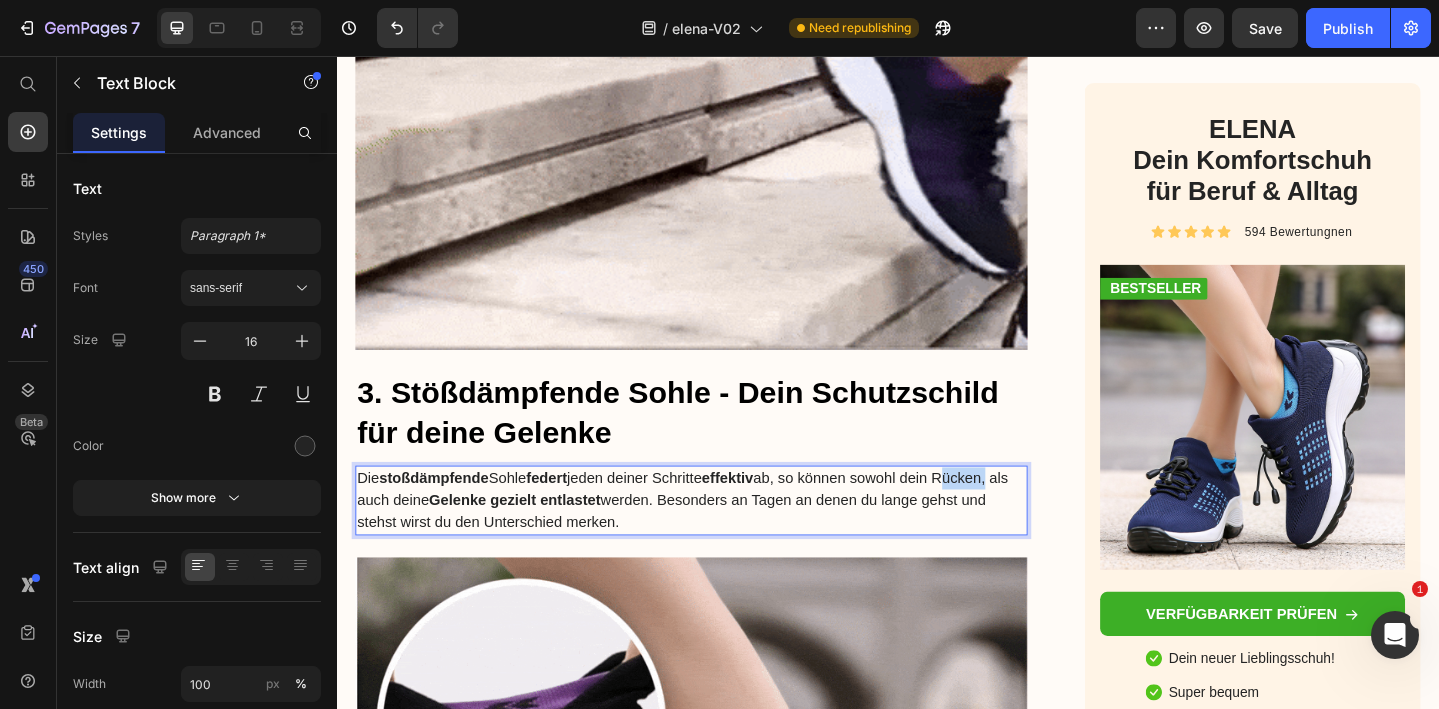 click on "Die stoßdämpfende Sohle federt jeden deiner Schritte effektiv ab, so können sowohl dein Rücken, als auch deine Gelenke gezielt entlastet werden. Besonders an Tagen an denen du lange gehst und stehst wirst du den Unterschied merken." at bounding box center (723, 540) 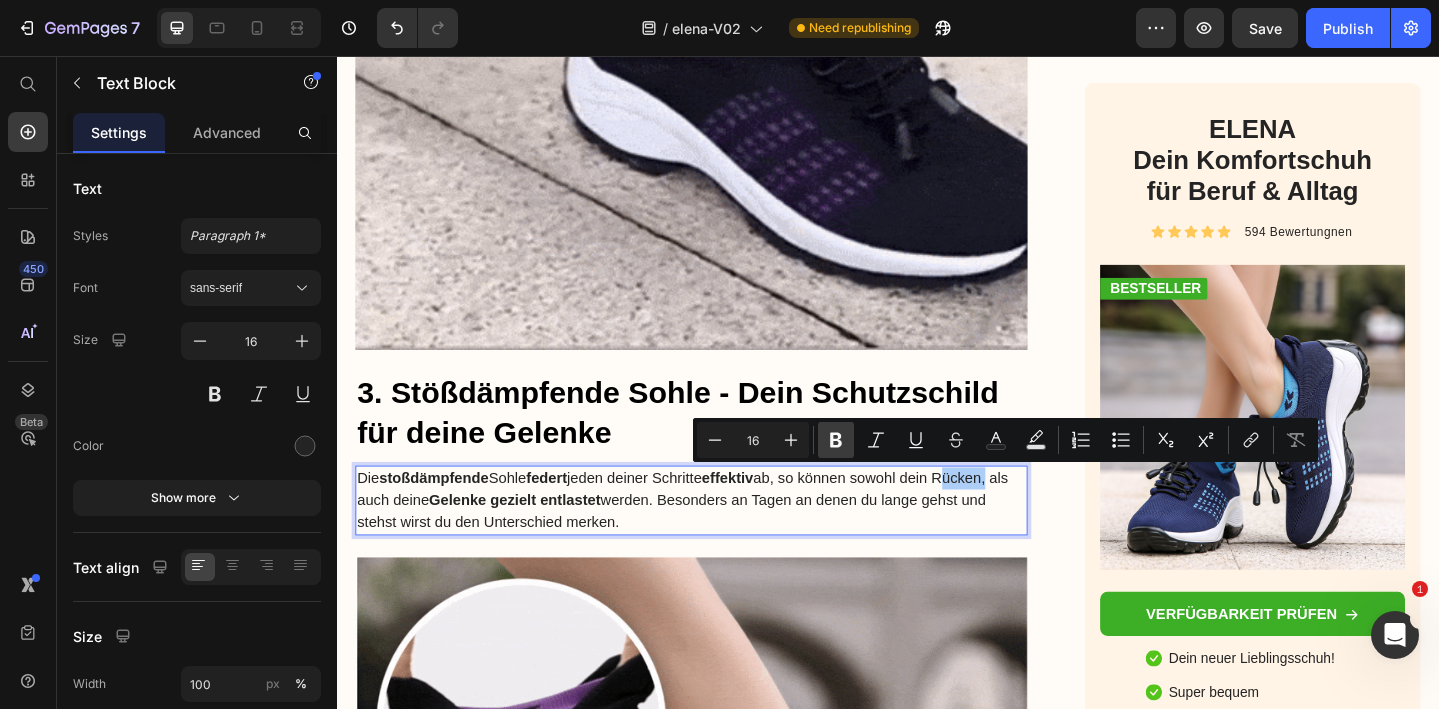 drag, startPoint x: 837, startPoint y: 449, endPoint x: 535, endPoint y: 461, distance: 302.2383 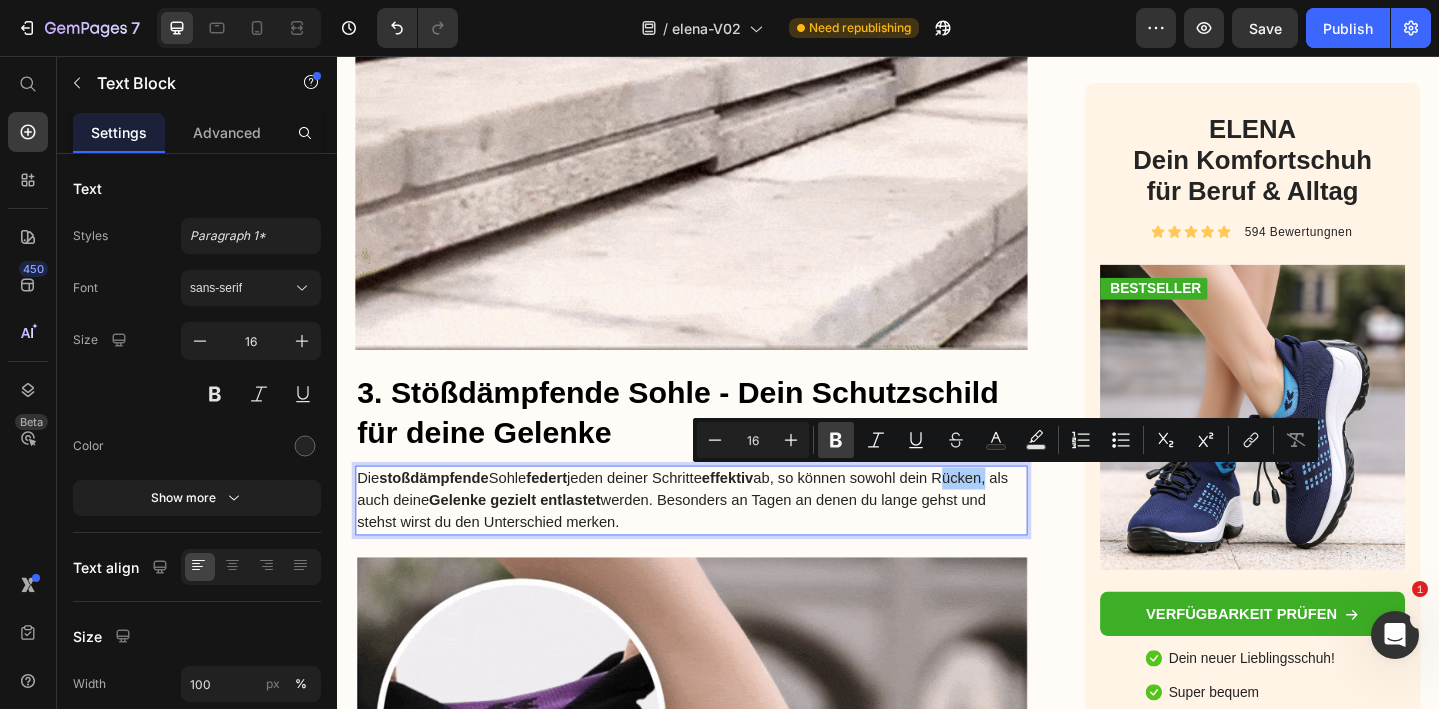 click 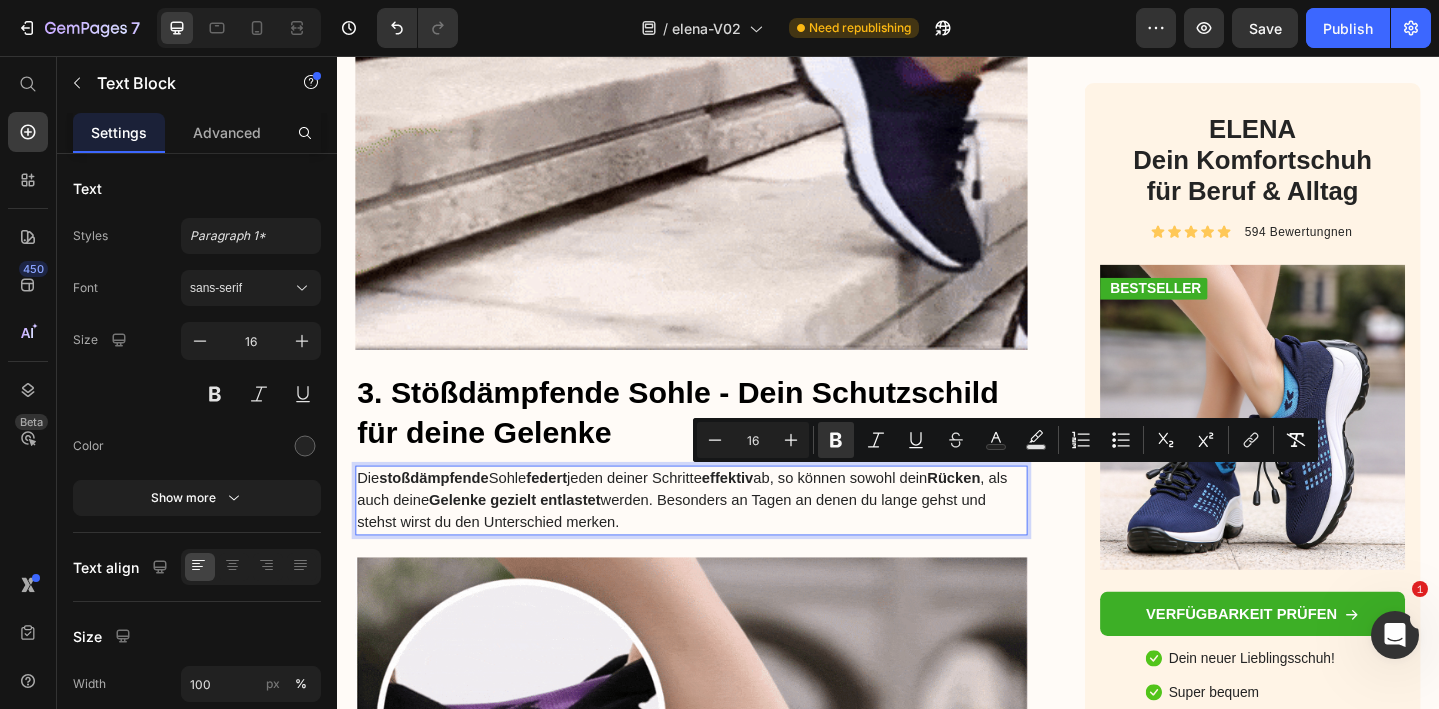 click on "Die  stoßdämpfende  Sohle  federt  jeden deiner Schritte  effektiv  ab, so können sowohl dein  Rücken , als auch deine  Gelenke gezielt entlastet  werden.   Besonders an Tagen an denen du lange gehst und stehst wirst du den Unterschied merken." at bounding box center (723, 540) 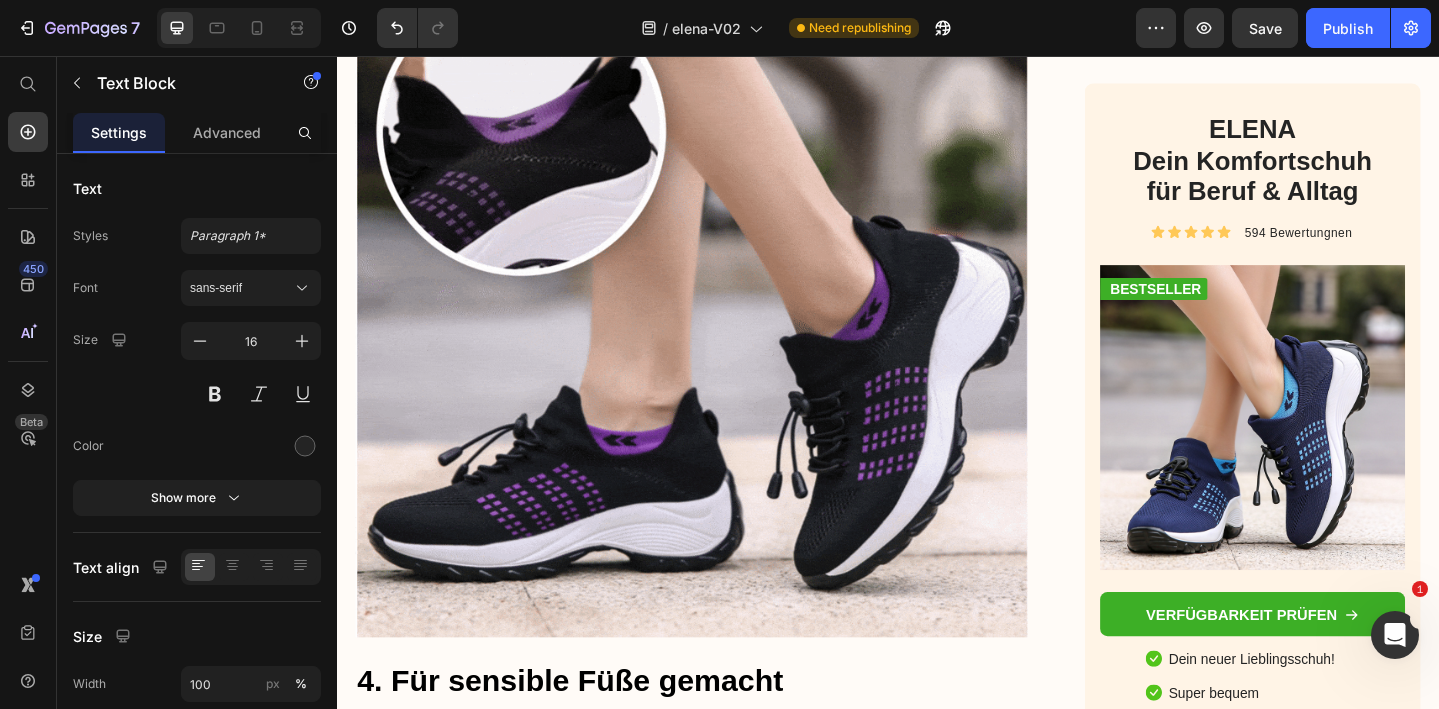 scroll, scrollTop: 4548, scrollLeft: 0, axis: vertical 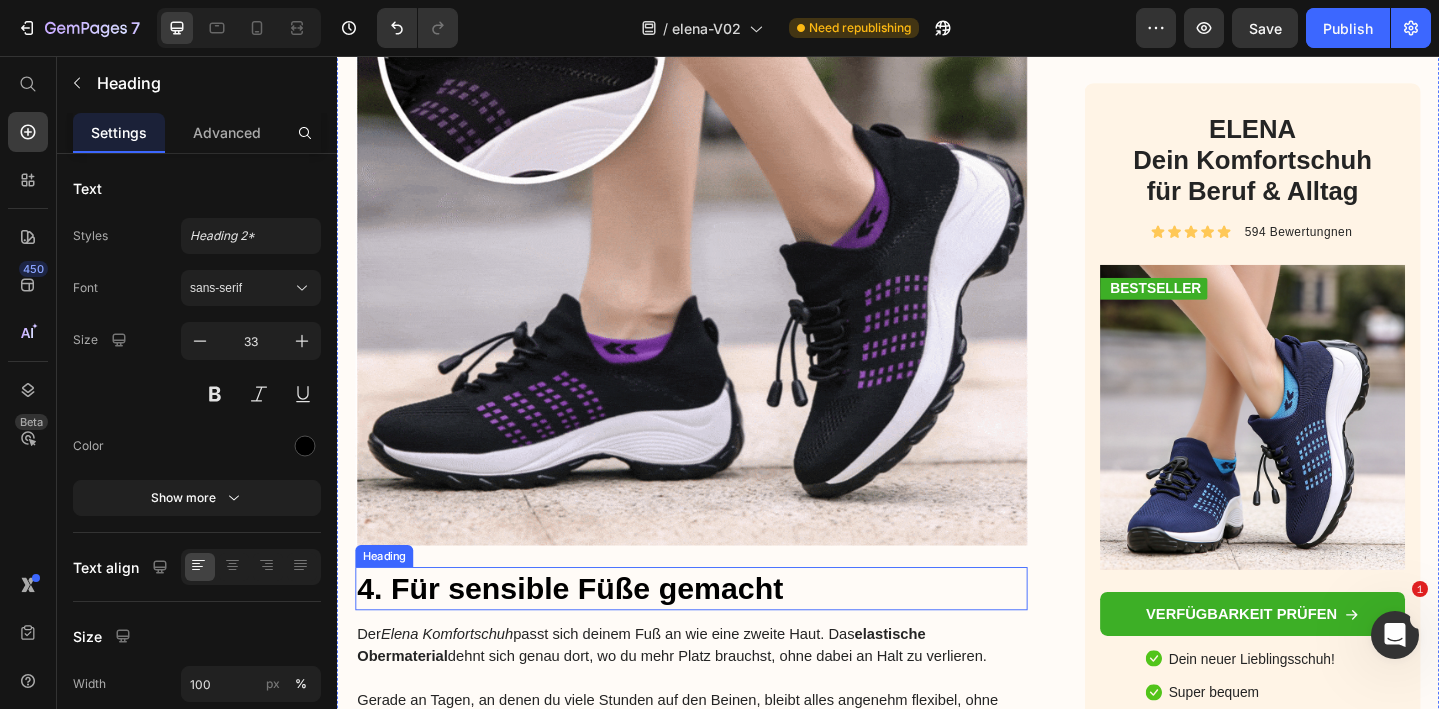 click on "4. Für sensible Füße gemacht" at bounding box center (723, 636) 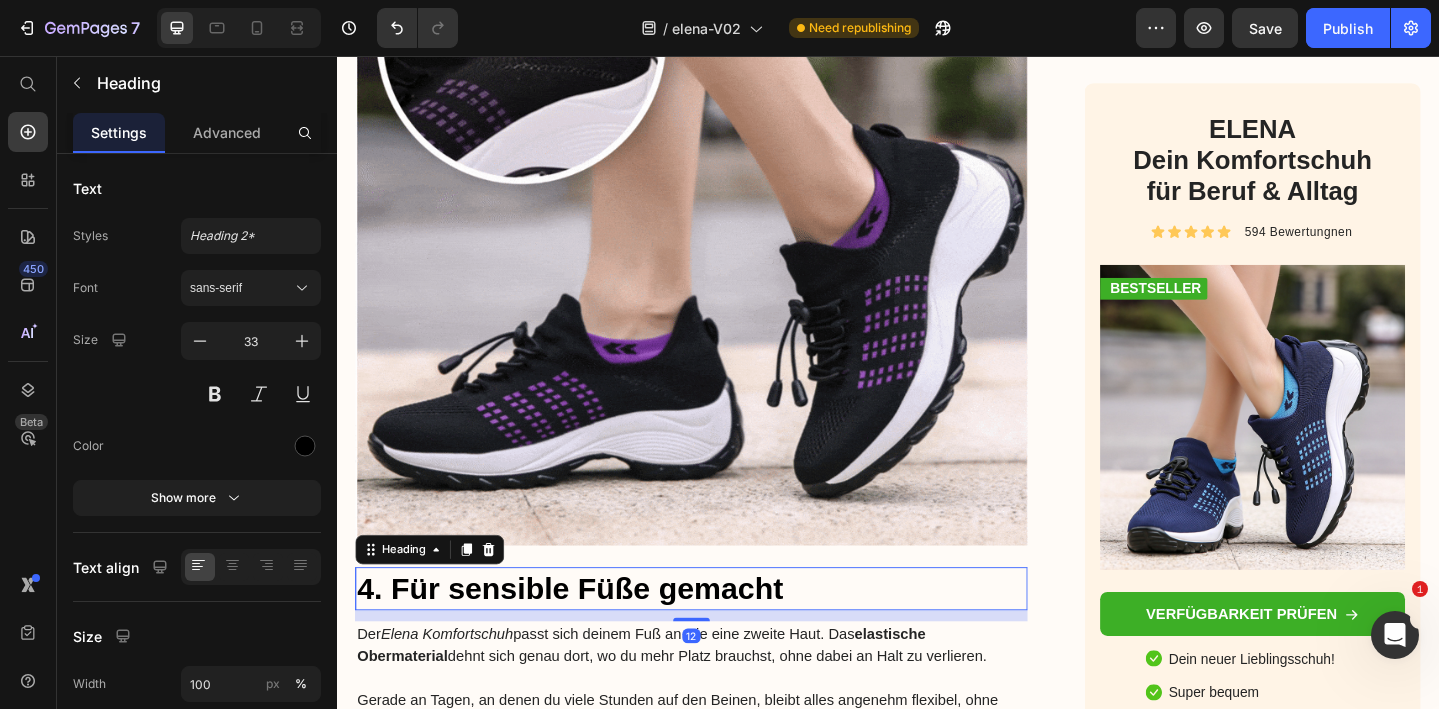 click on "4. Für sensible Füße gemacht" at bounding box center [723, 636] 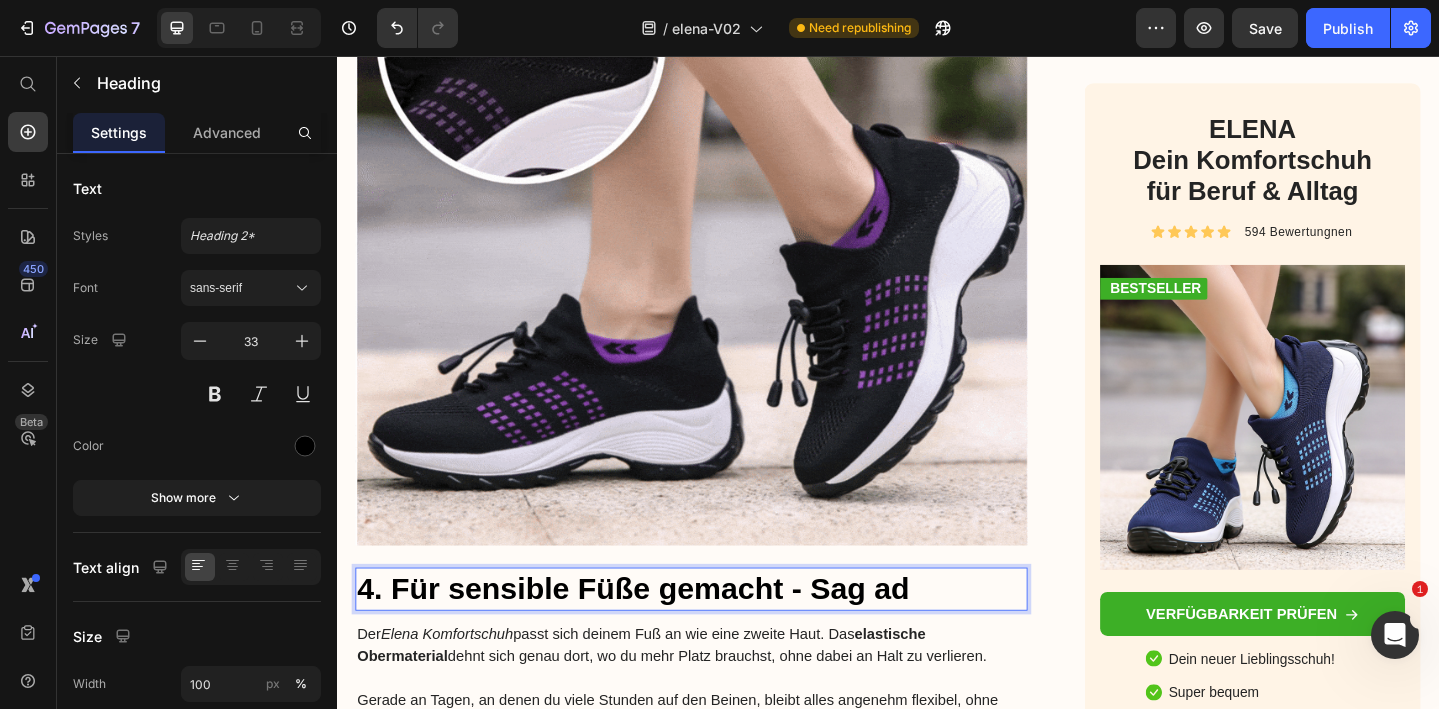 type 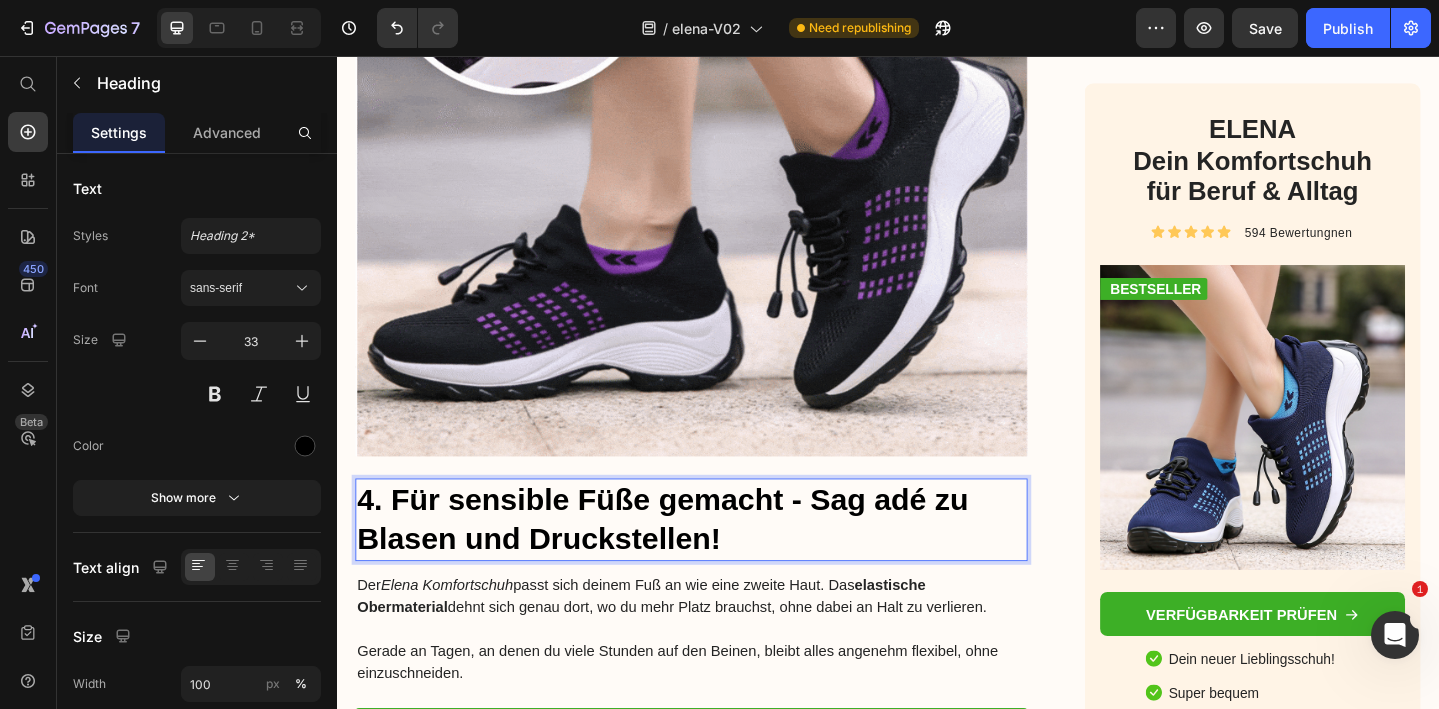 scroll, scrollTop: 4776, scrollLeft: 0, axis: vertical 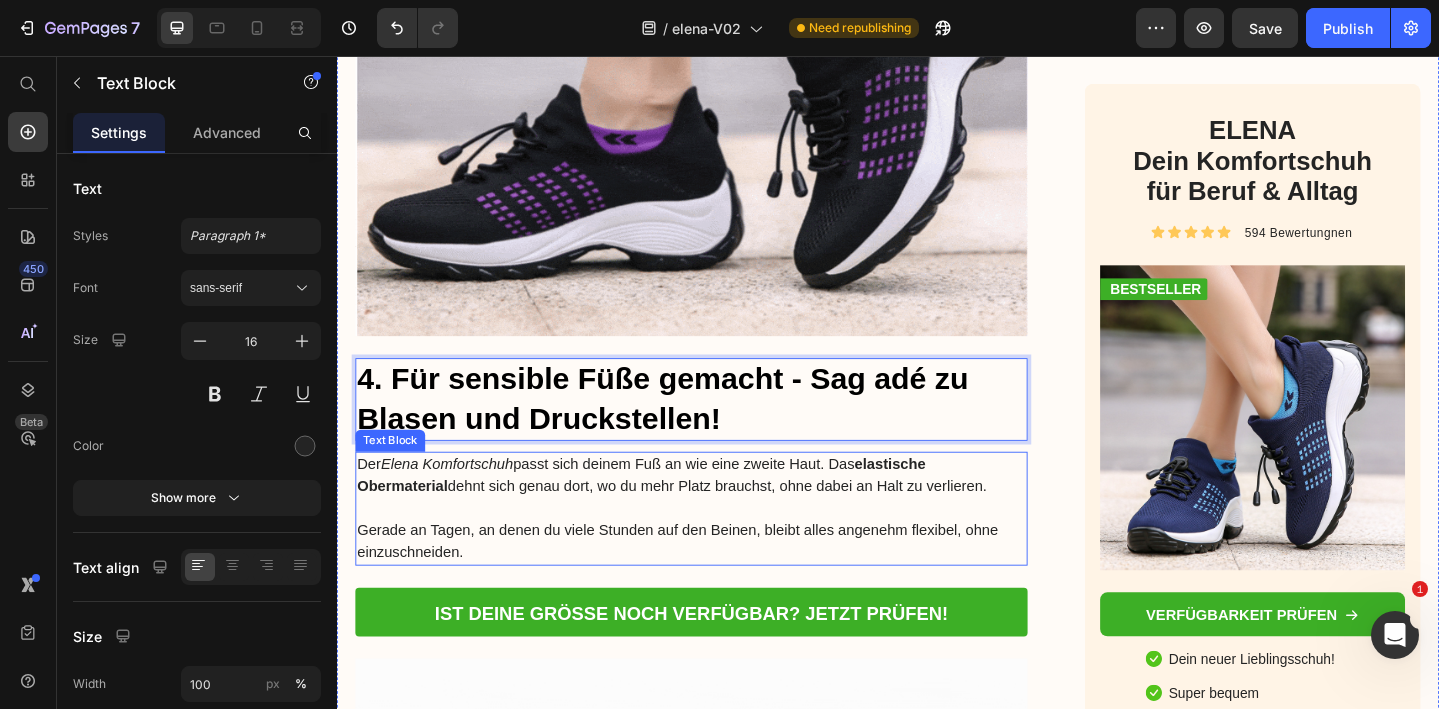 click at bounding box center (723, 549) 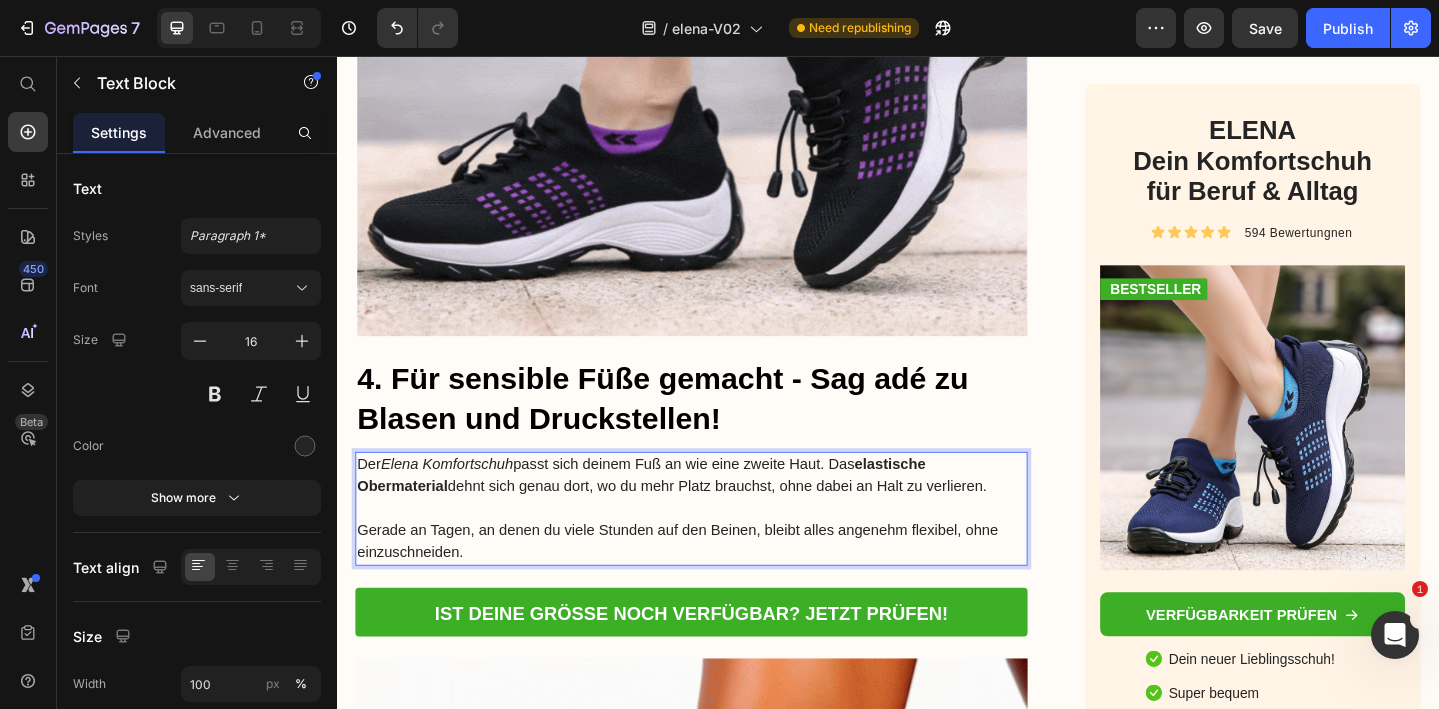 click on "Gerade an Tagen, an denen du viele Stunden auf den Beinen, bleibt alles angenehm flexibel, ohne einzuschneiden." at bounding box center [723, 585] 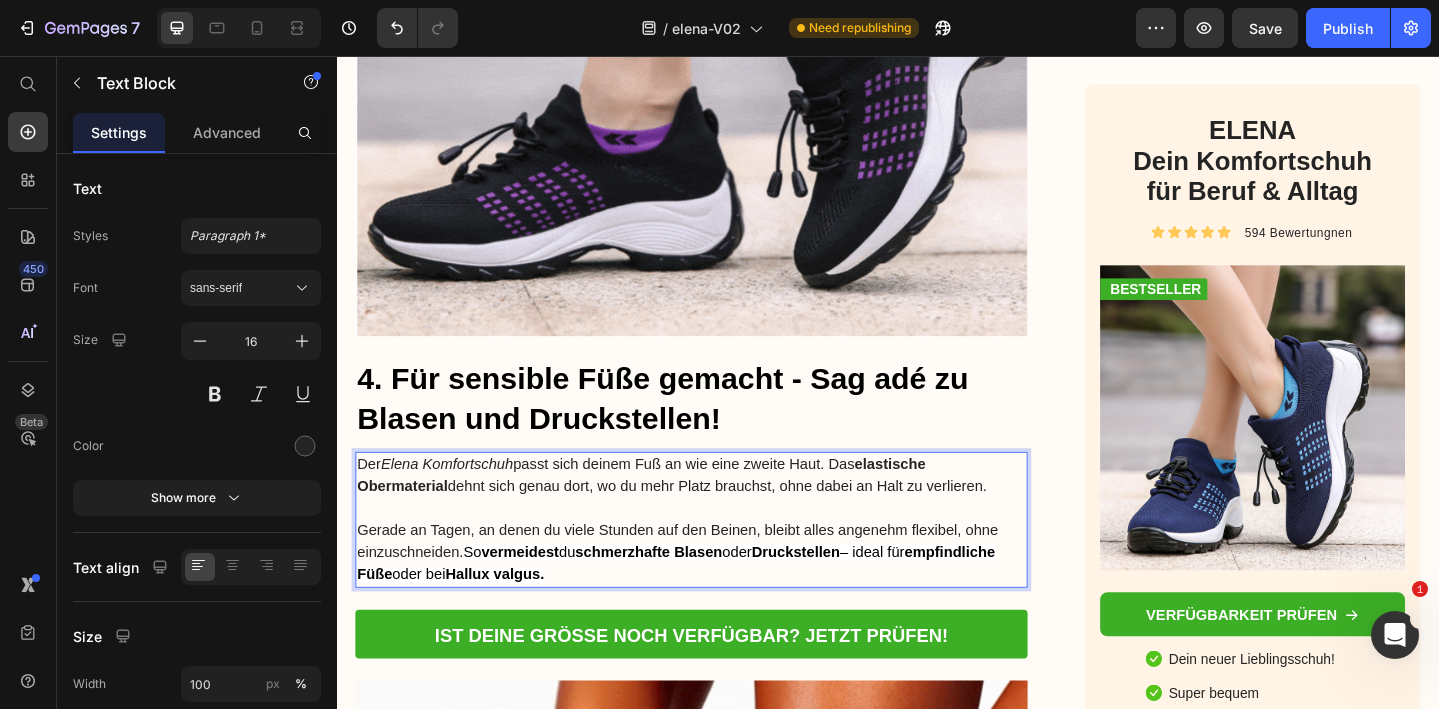 click on "So vermeidest du schmerzhafte Blasen oder Druckstellen – ideal für empfindliche Füße oder bei Hallux valgus." at bounding box center [706, 608] 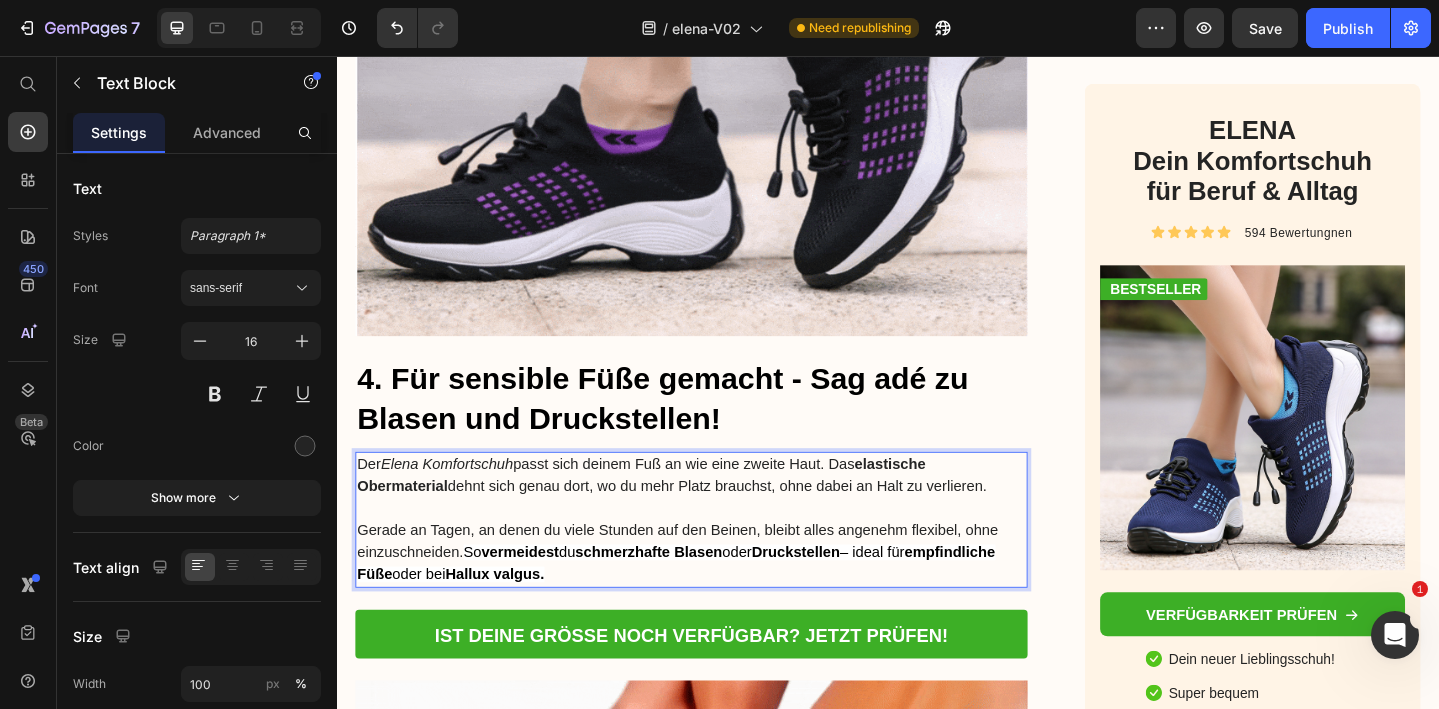 click on "vermeidest" at bounding box center [536, 596] 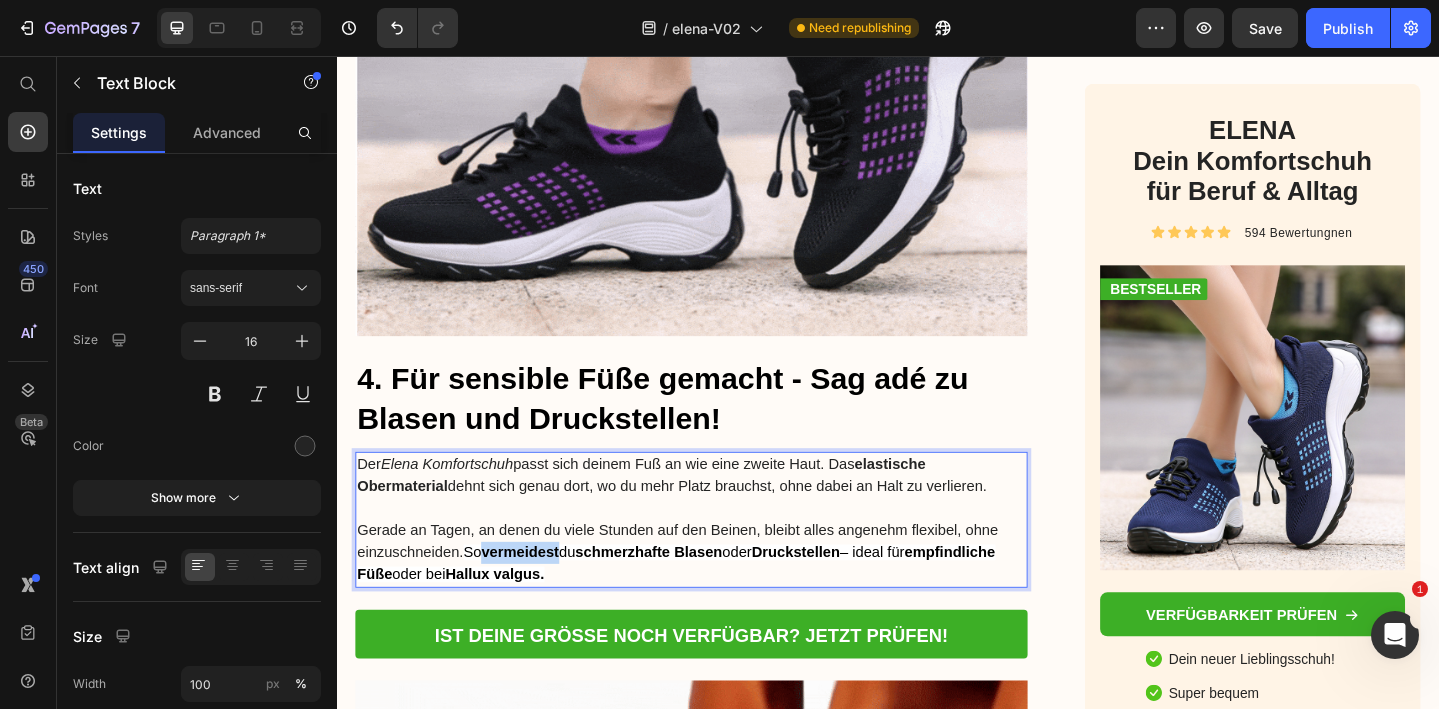 click on "vermeidest" at bounding box center [536, 596] 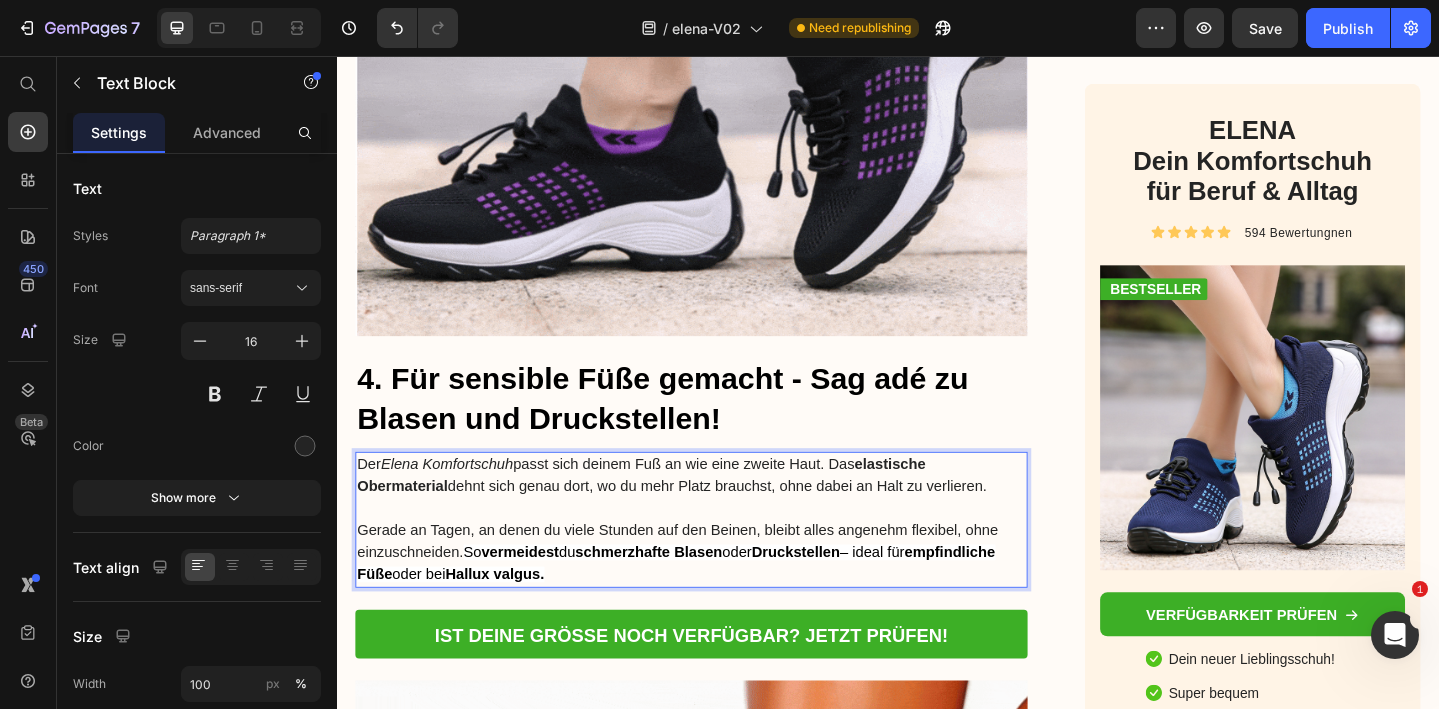 click on "So vermeidest du schmerzhafte Blasen oder Druckstellen – ideal für empfindliche Füße oder bei Hallux valgus." at bounding box center [706, 608] 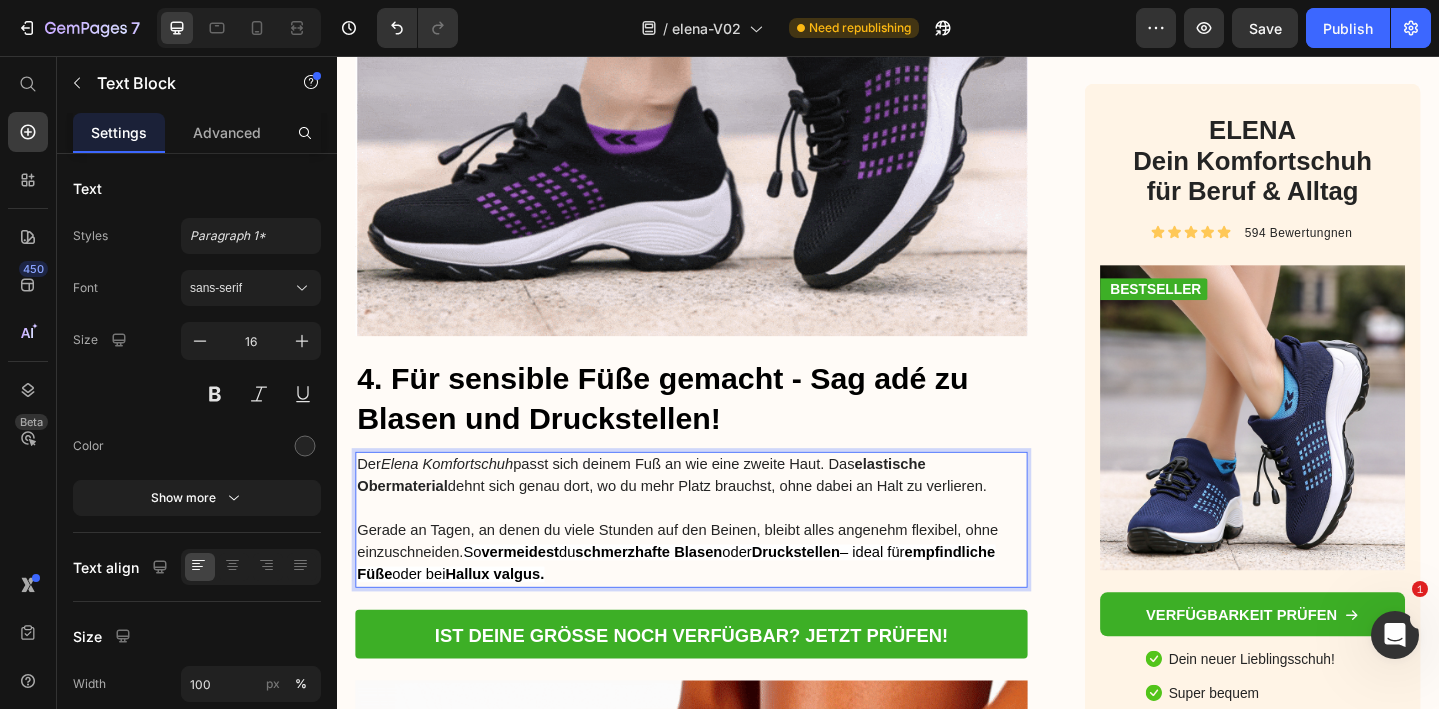 click on "Gerade an Tagen, an denen du viele Stunden auf den Beinen, bleibt alles angenehm flexibel, ohne einzuschneiden.  So  vermeidest  du  schmerzhafte   Blasen  oder  Druckstellen  – ideal für  empfindliche Füße  oder bei  Hallux valgus." at bounding box center [723, 597] 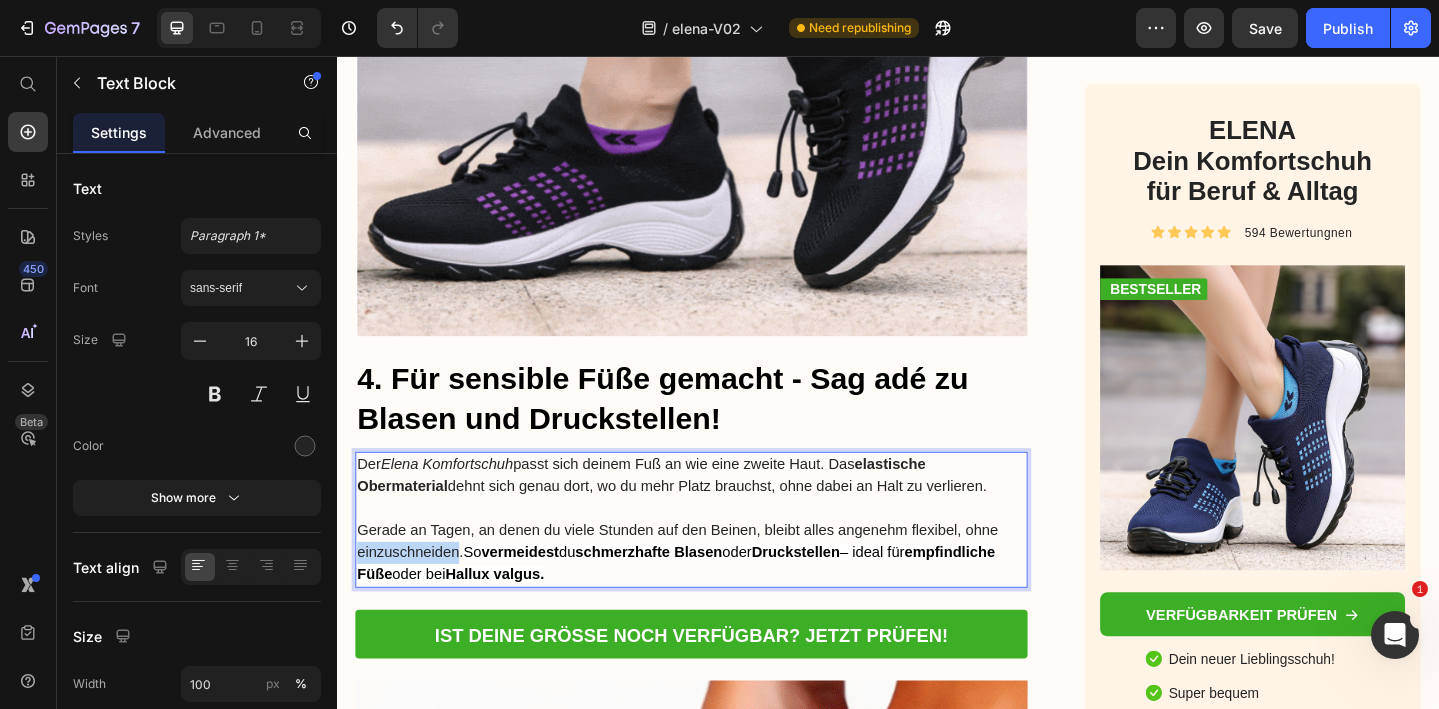 click on "Gerade an Tagen, an denen du viele Stunden auf den Beinen, bleibt alles angenehm flexibel, ohne einzuschneiden.  So  vermeidest  du  schmerzhafte   Blasen  oder  Druckstellen  – ideal für  empfindliche Füße  oder bei  Hallux valgus." at bounding box center (723, 597) 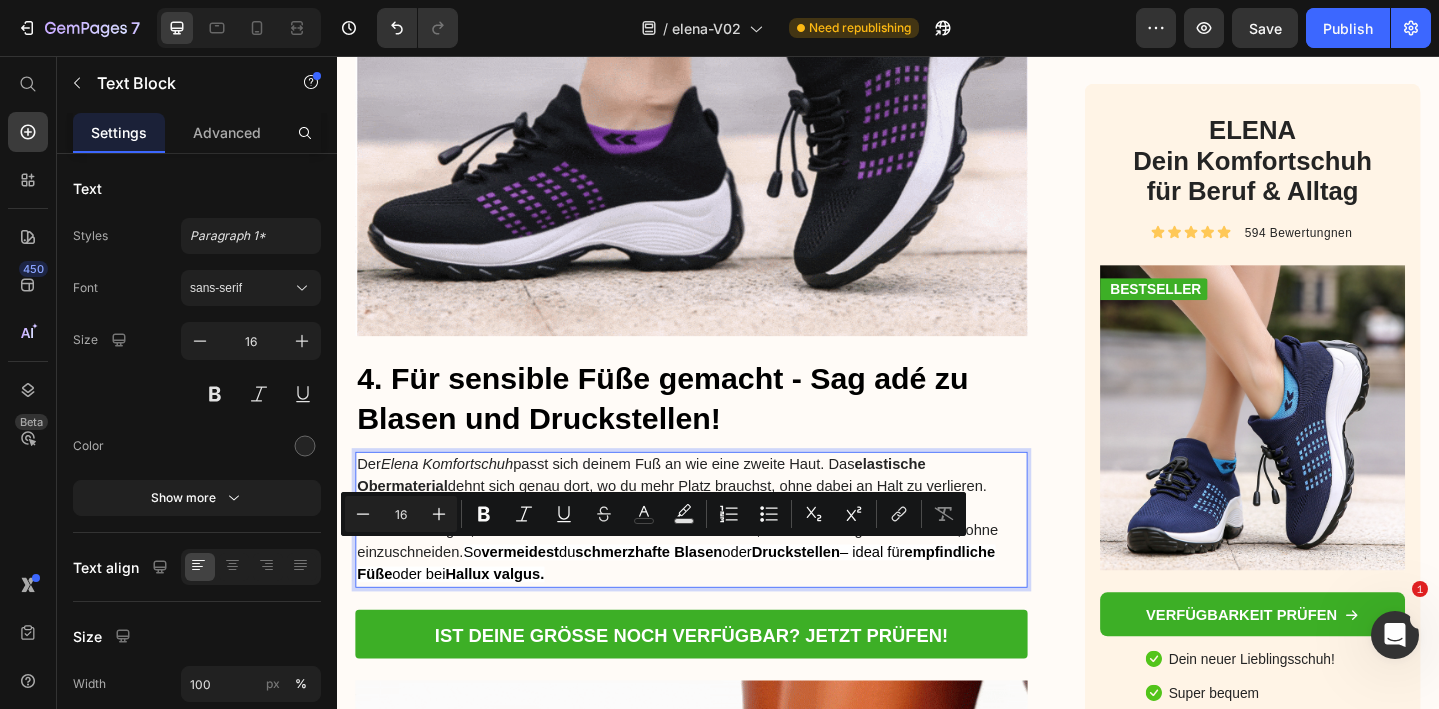 click on "Gerade an Tagen, an denen du viele Stunden auf den Beinen, bleibt alles angenehm flexibel, ohne einzuschneiden.  So  vermeidest  du  schmerzhafte   Blasen  oder  Druckstellen  – ideal für  empfindliche Füße  oder bei  Hallux valgus." at bounding box center [723, 597] 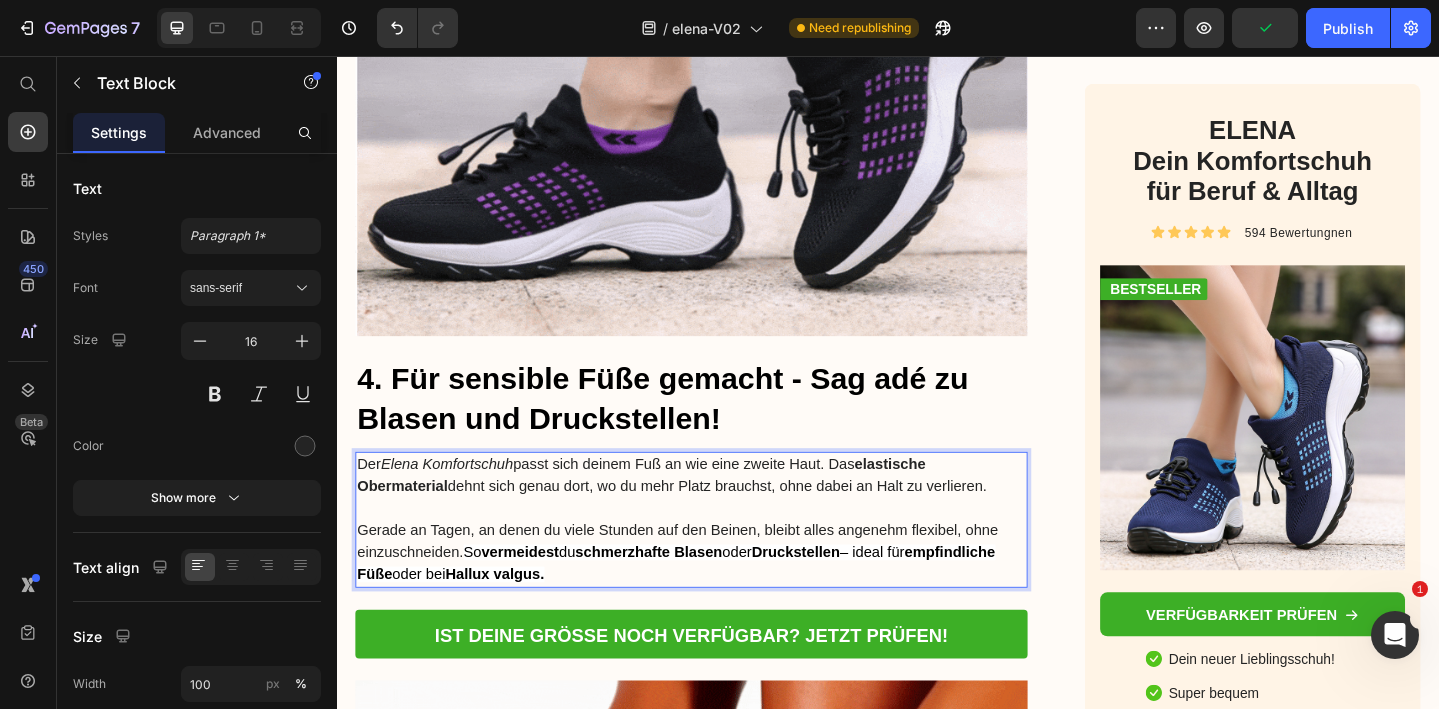 click on "Gerade an Tagen, an denen du viele Stunden auf den Beinen, bleibt alles angenehm flexibel, ohne einzuschneiden.  So  vermeidest  du  schmerzhafte   Blasen  oder  Druckstellen  – ideal für  empfindliche Füße  oder bei  Hallux valgus." at bounding box center (723, 597) 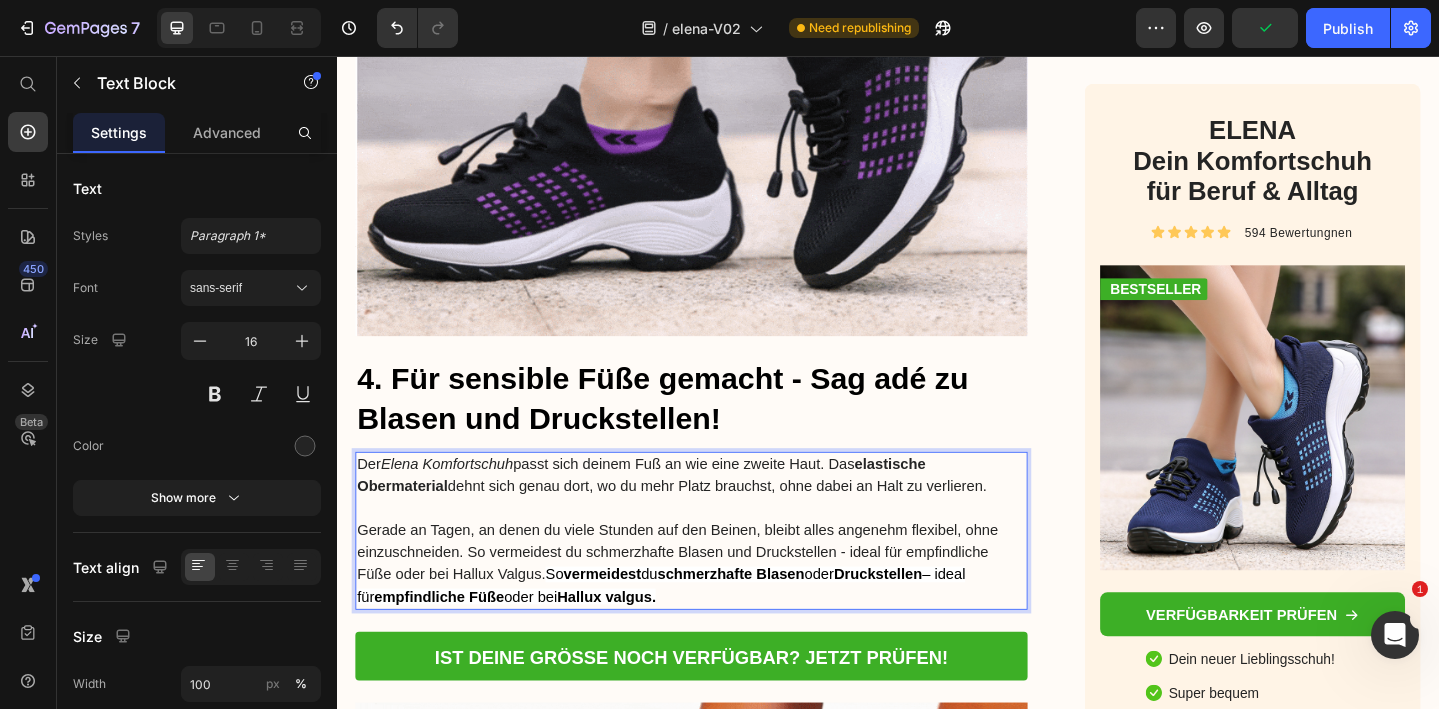 drag, startPoint x: 707, startPoint y: 646, endPoint x: 572, endPoint y: 614, distance: 138.74077 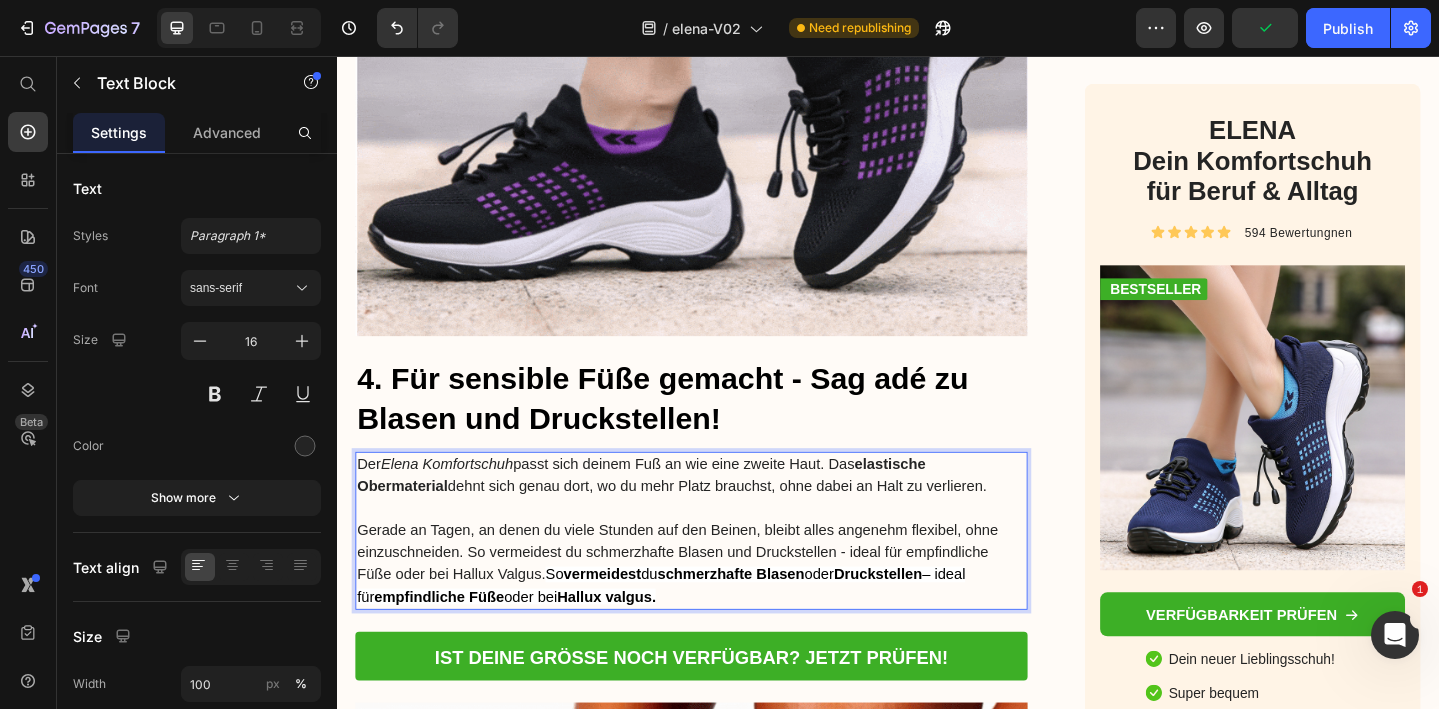click on "Gerade an Tagen, an denen du viele Stunden auf den Beinen, bleibt alles angenehm flexibel, ohne einzuschneiden. So vermeidest du schmerzhafte Blasen und Druckstellen - ideal für empfindliche Füße oder bei Hallux Valgus. So vermeidest du schmerzhafte Blasen oder Druckstellen – ideal für empfindliche Füße oder bei Hallux valgus." at bounding box center [723, 609] 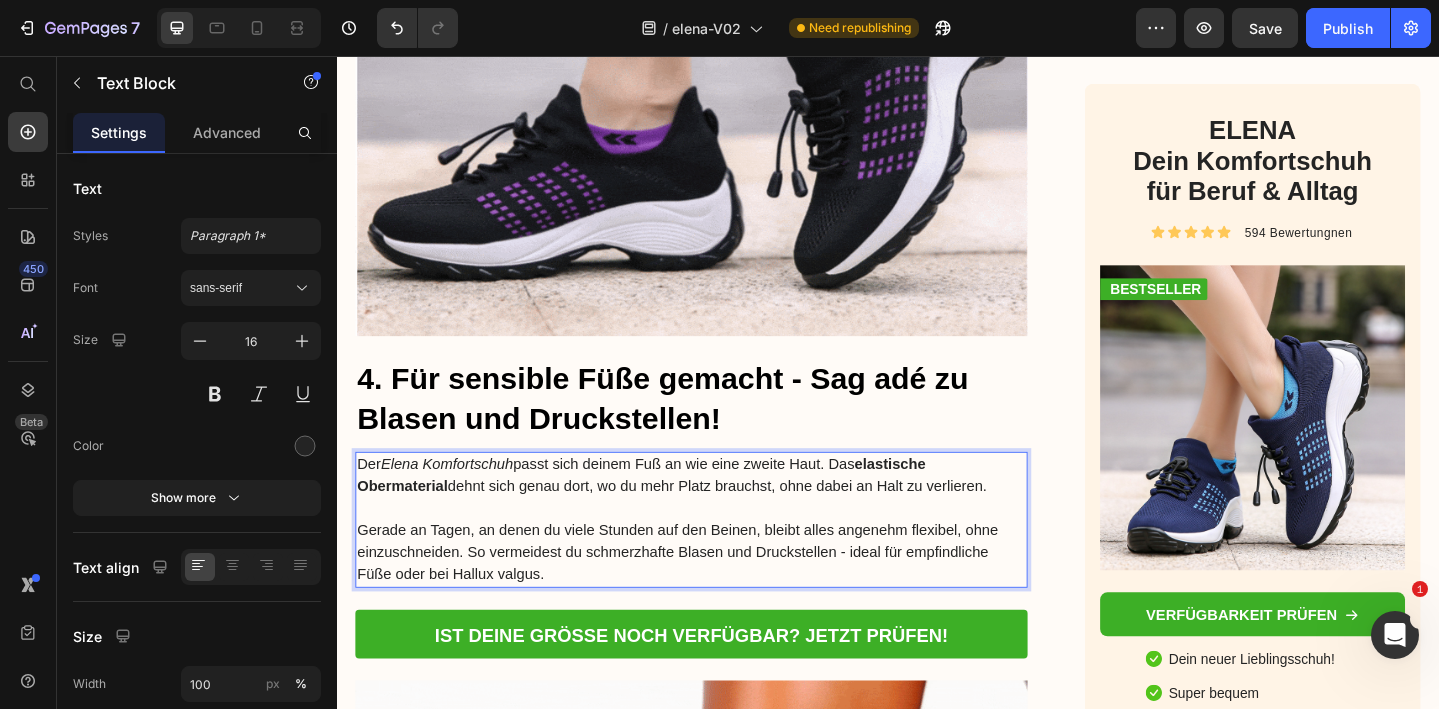 click on "Gerade an Tagen, an denen du viele Stunden auf den Beinen, bleibt alles angenehm flexibel, ohne einzuschneiden. So vermeidest du schmerzhafte Blasen und Druckstellen - ideal für empfindliche Füße oder bei Hallux valgus." at bounding box center (723, 597) 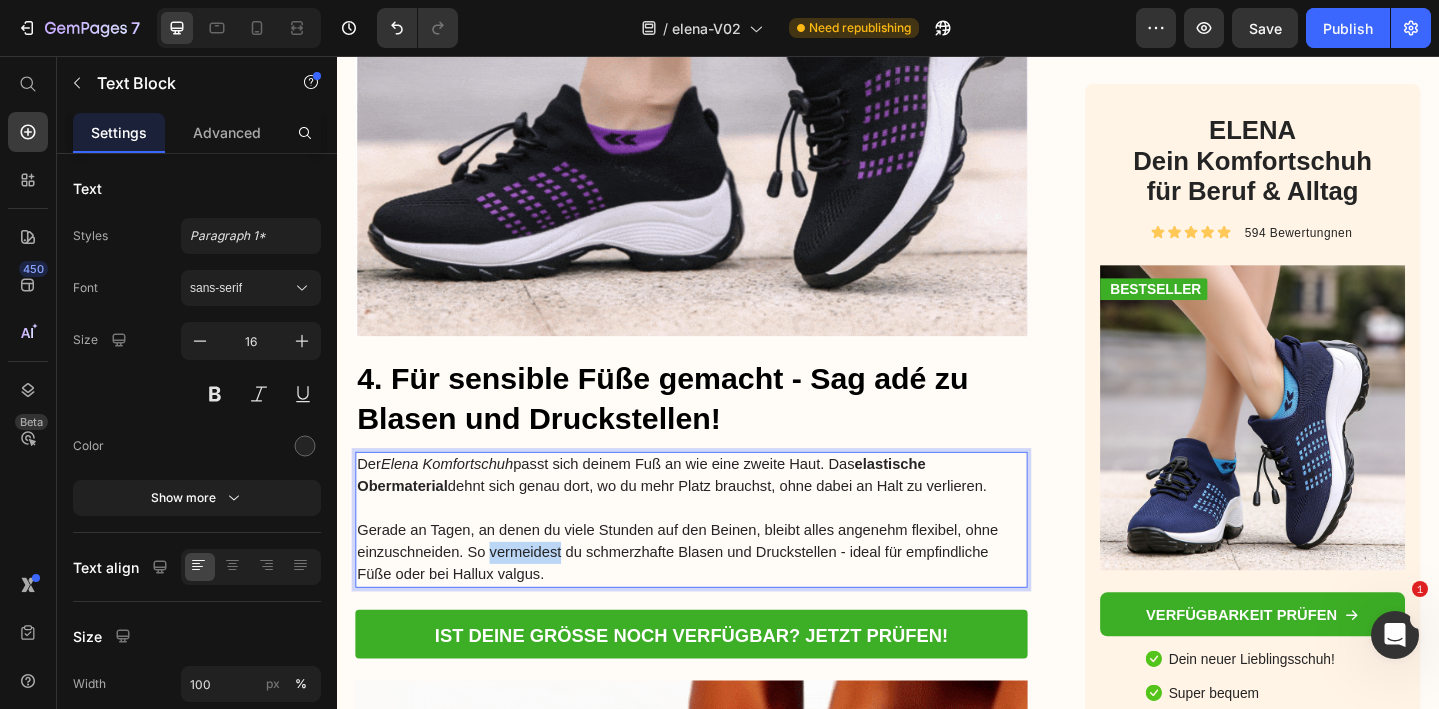 click on "Gerade an Tagen, an denen du viele Stunden auf den Beinen, bleibt alles angenehm flexibel, ohne einzuschneiden. So vermeidest du schmerzhafte Blasen und Druckstellen - ideal für empfindliche Füße oder bei Hallux valgus." at bounding box center (723, 597) 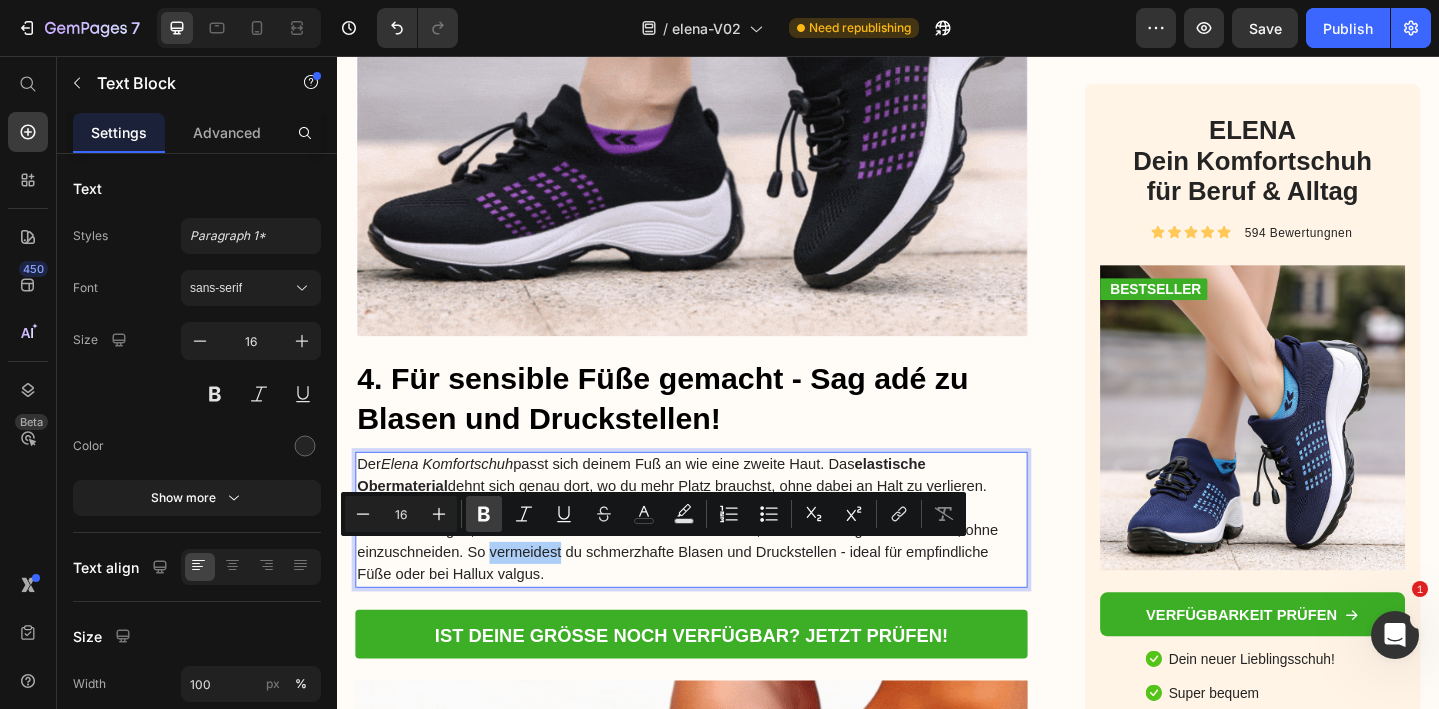 click 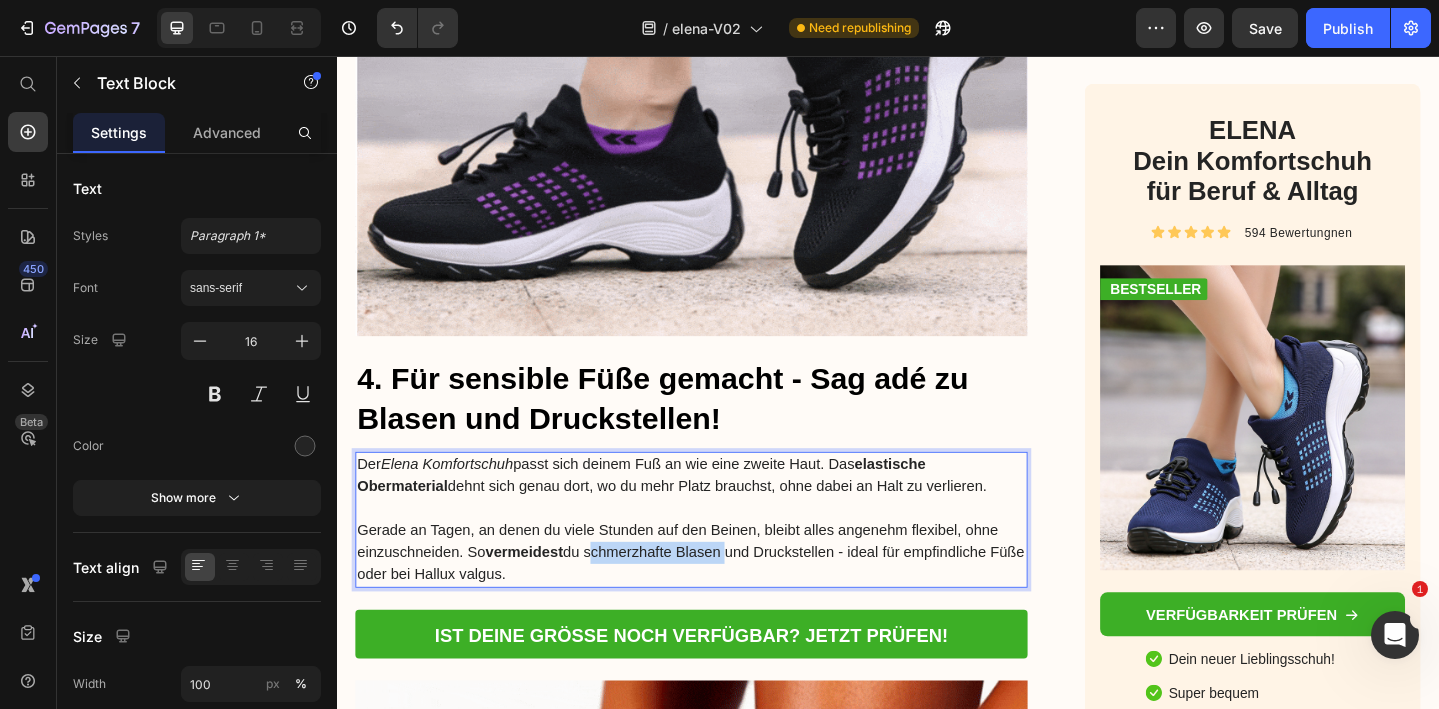 drag, startPoint x: 613, startPoint y: 593, endPoint x: 759, endPoint y: 594, distance: 146.00342 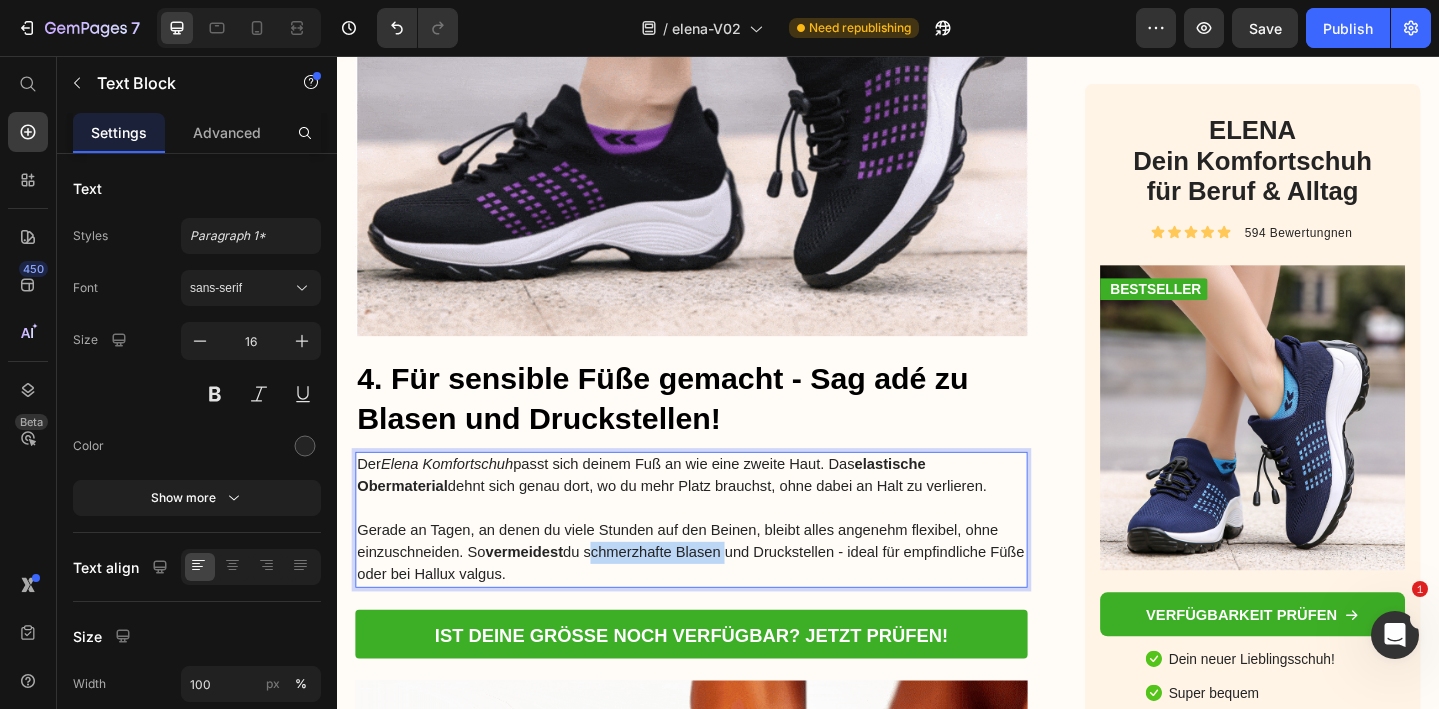 click on "Gerade an Tagen, an denen du viele Stunden auf den Beinen, bleibt alles angenehm flexibel, ohne einzuschneiden. So vermeidest du schmerzhafte Blasen und Druckstellen - ideal für empfindliche Füße oder bei Hallux valgus." at bounding box center (723, 597) 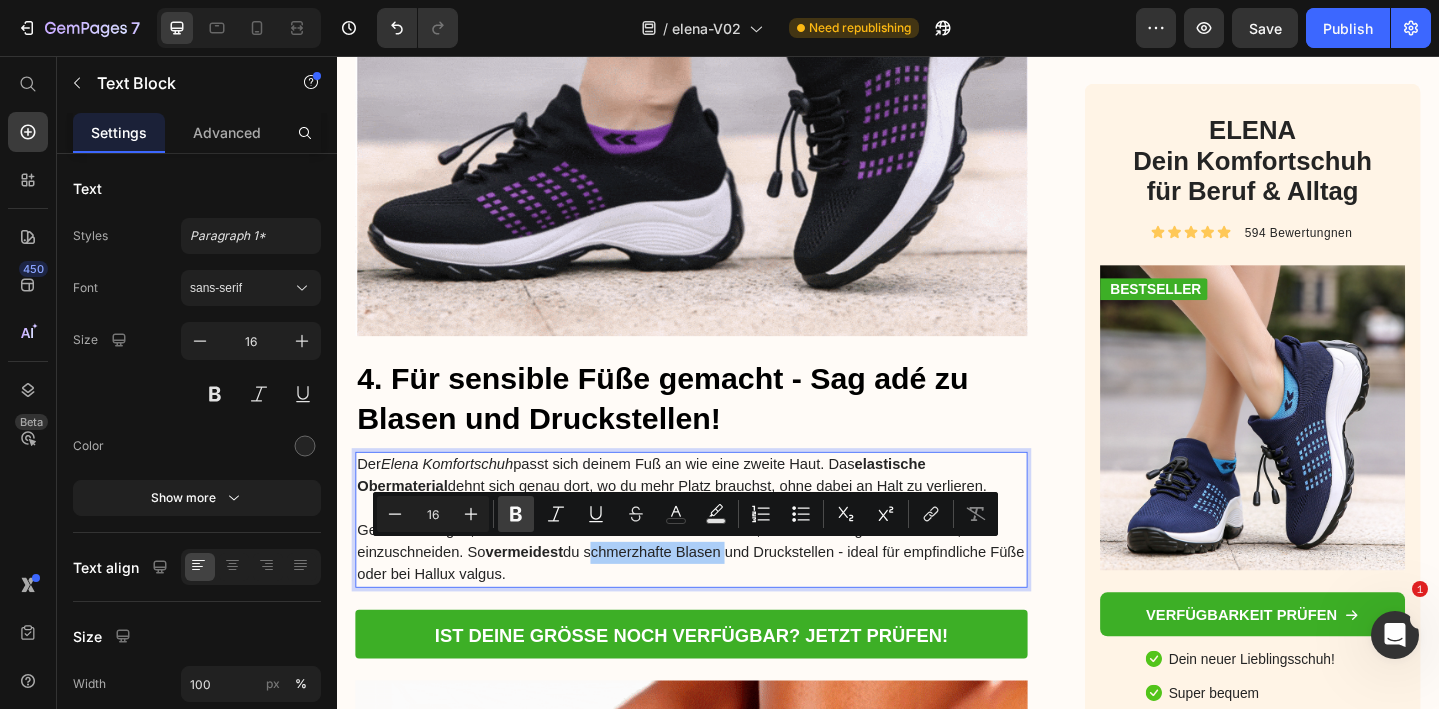 click 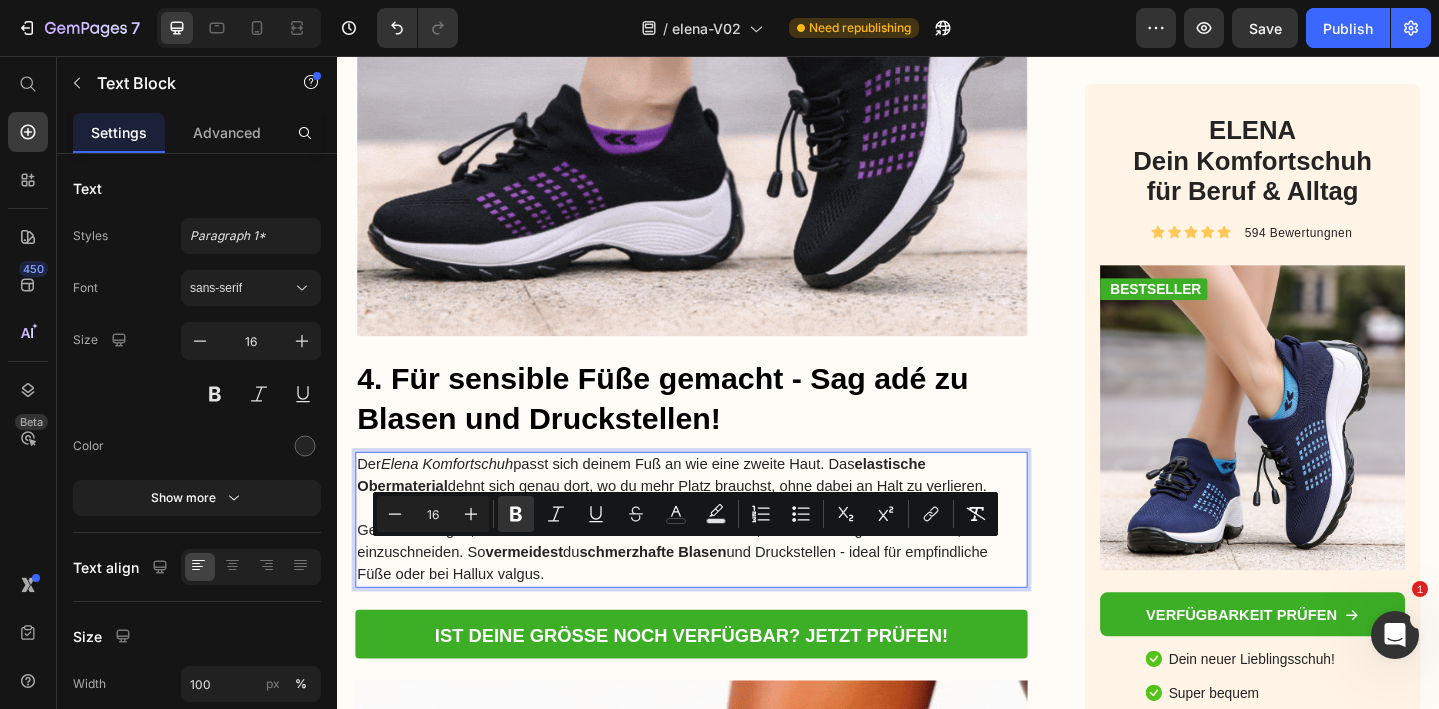 click on "Gerade an Tagen, an denen du viele Stunden auf den Beinen, bleibt alles angenehm flexibel, ohne einzuschneiden. So vermeidest du schmerzhafte Blasen und Druckstellen - ideal für empfindliche Füße oder bei Hallux valgus." at bounding box center (723, 597) 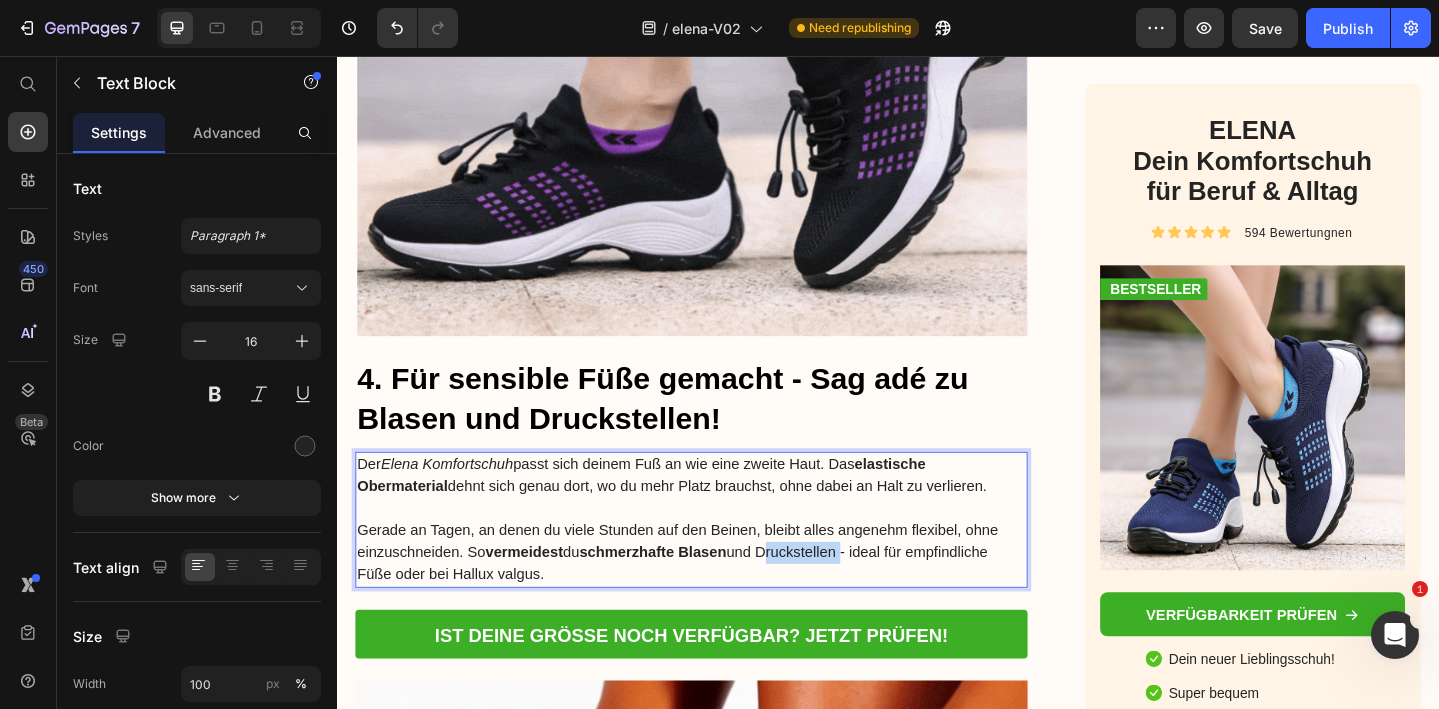 click on "Gerade an Tagen, an denen du viele Stunden auf den Beinen, bleibt alles angenehm flexibel, ohne einzuschneiden. So vermeidest du schmerzhafte Blasen und Druckstellen - ideal für empfindliche Füße oder bei Hallux valgus." at bounding box center (723, 597) 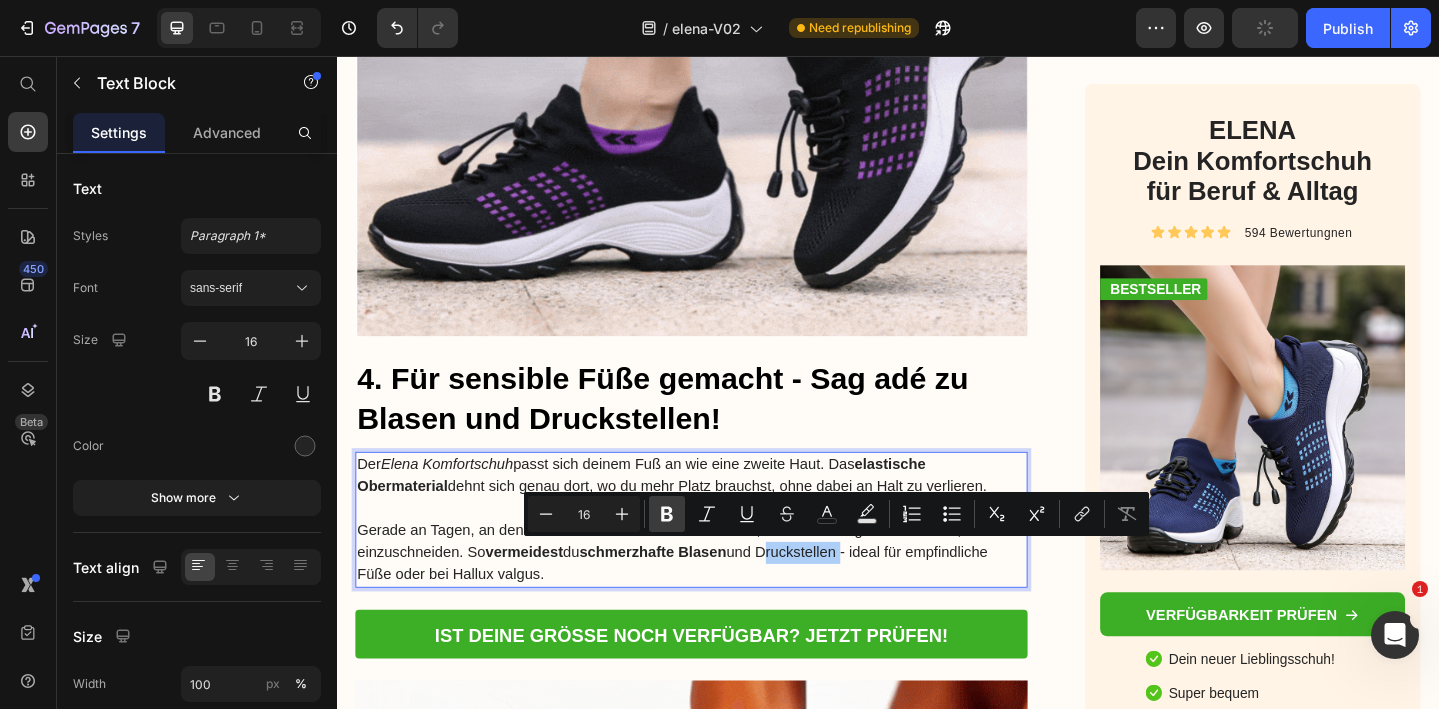click on "Bold" at bounding box center [667, 514] 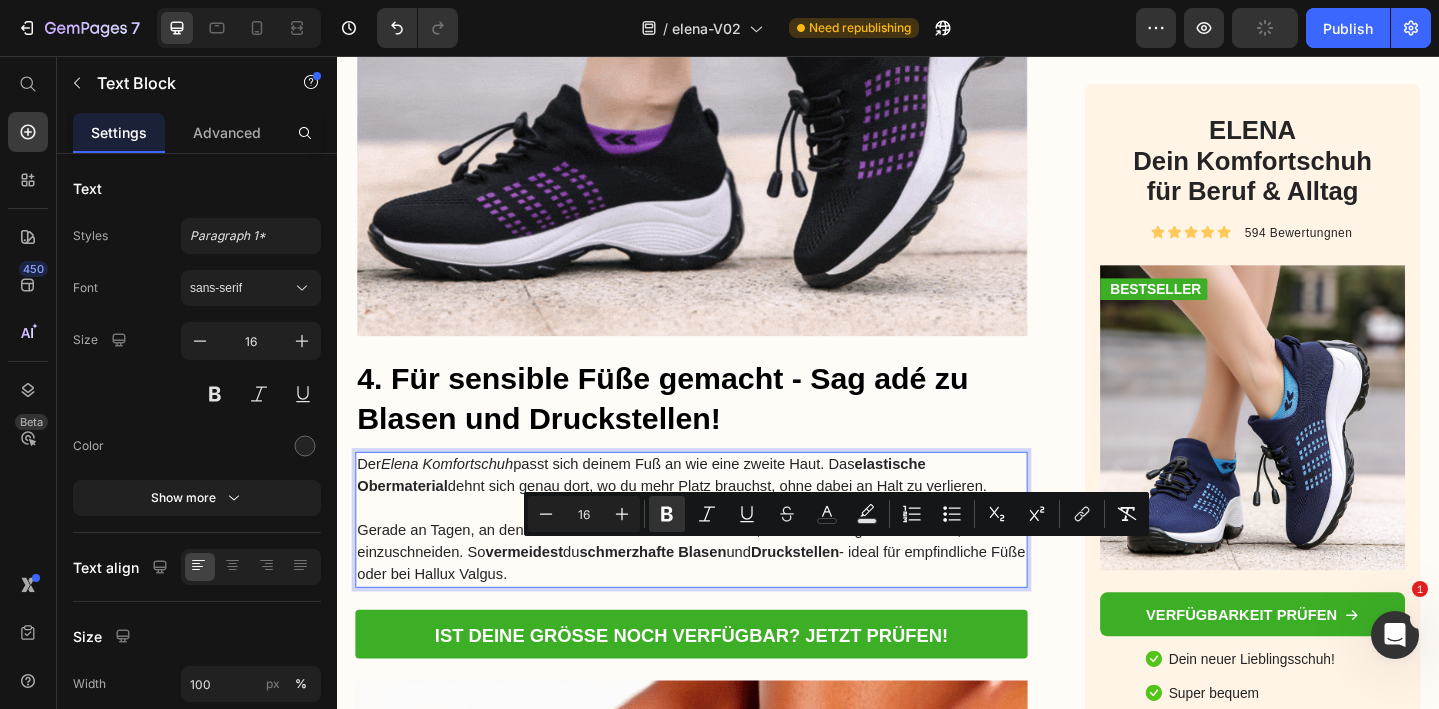 click on "Gerade an Tagen, an denen du viele Stunden auf den Beinen, bleibt alles angenehm flexibel, ohne einzuschneiden. So vermeidest du schmerzhafte Blasen und Druckstellen - ideal für empfindliche Füße oder bei Hallux valgus." at bounding box center (723, 597) 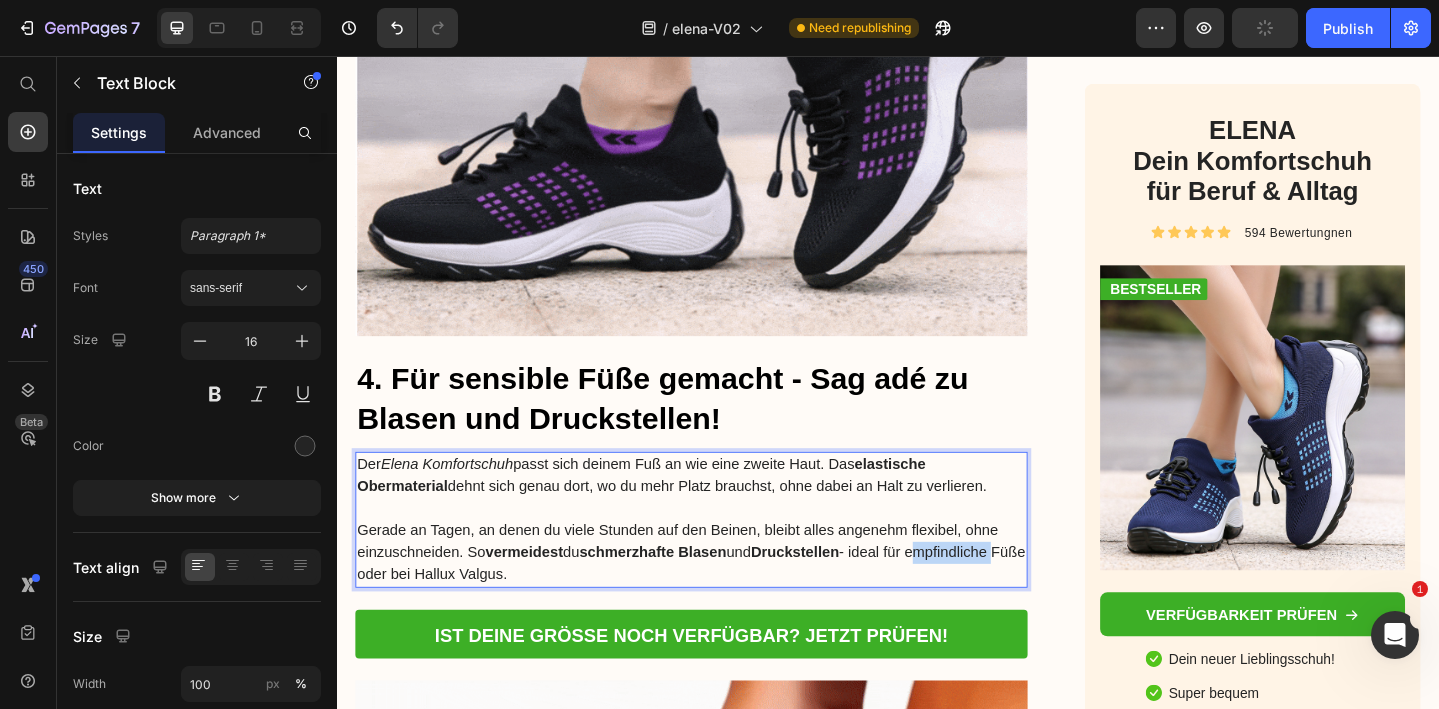 click on "Gerade an Tagen, an denen du viele Stunden auf den Beinen, bleibt alles angenehm flexibel, ohne einzuschneiden. So vermeidest du schmerzhafte Blasen und Druckstellen - ideal für empfindliche Füße oder bei Hallux valgus." at bounding box center (723, 597) 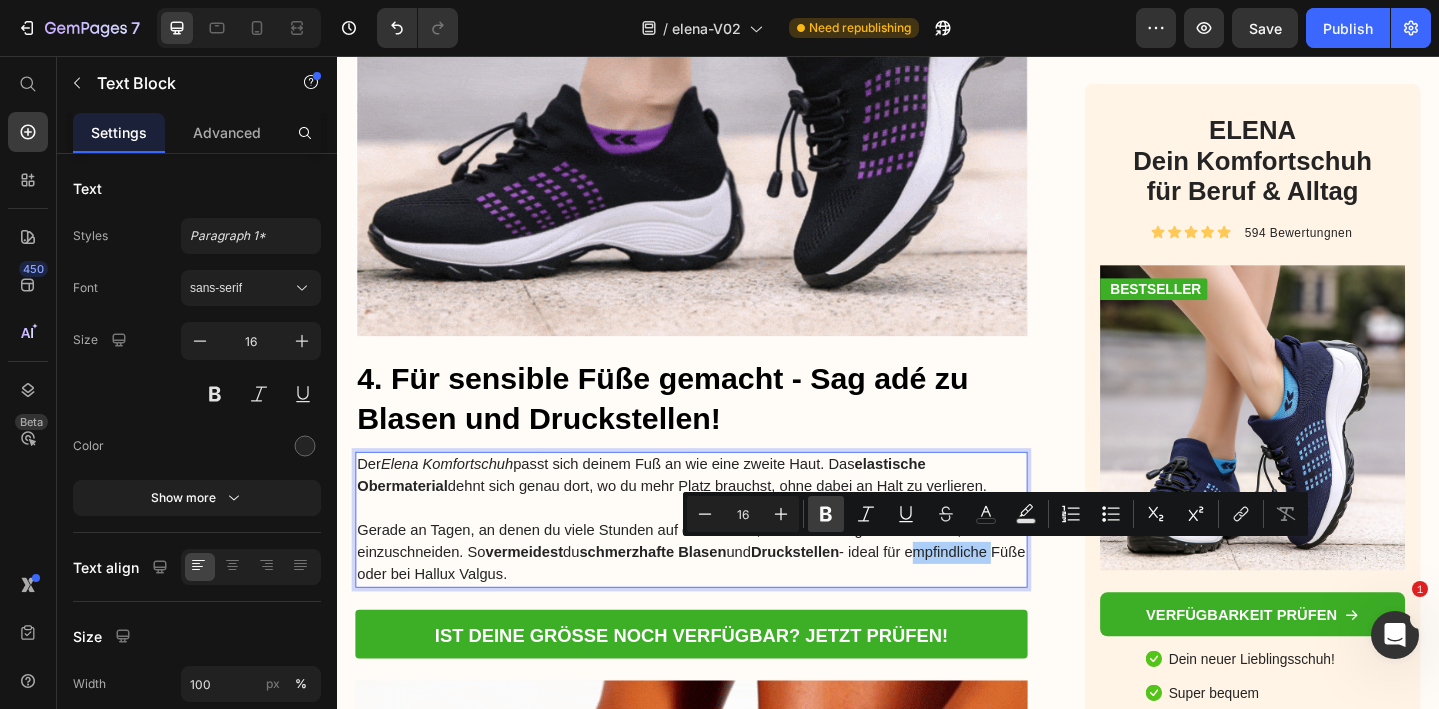 click 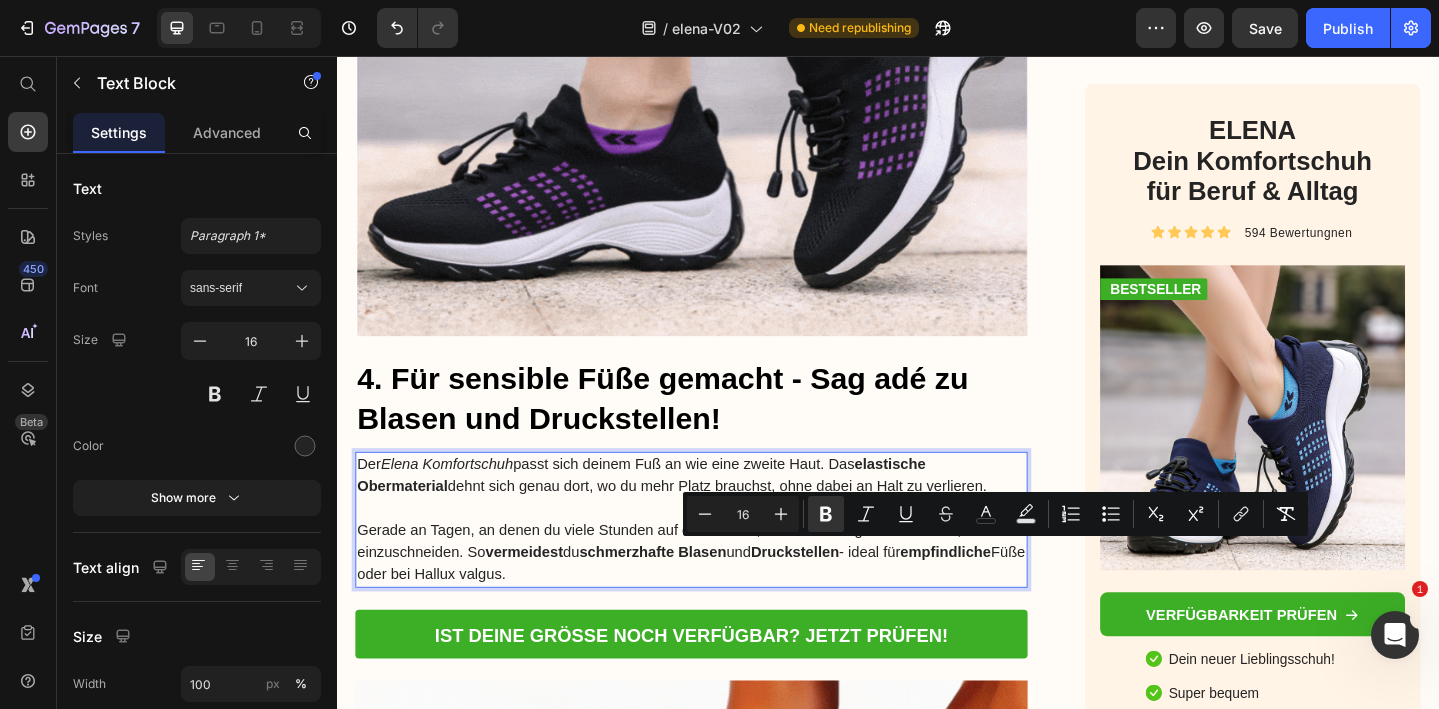 click on "Gerade an Tagen, an denen du viele Stunden auf den Beinen, bleibt alles angenehm flexibel, ohne einzuschneiden. So  vermeidest  du  schmerzhafte Blasen  und  Druckstellen  - ideal für  empfindliche  Füße oder bei Hallux valgus." at bounding box center (723, 597) 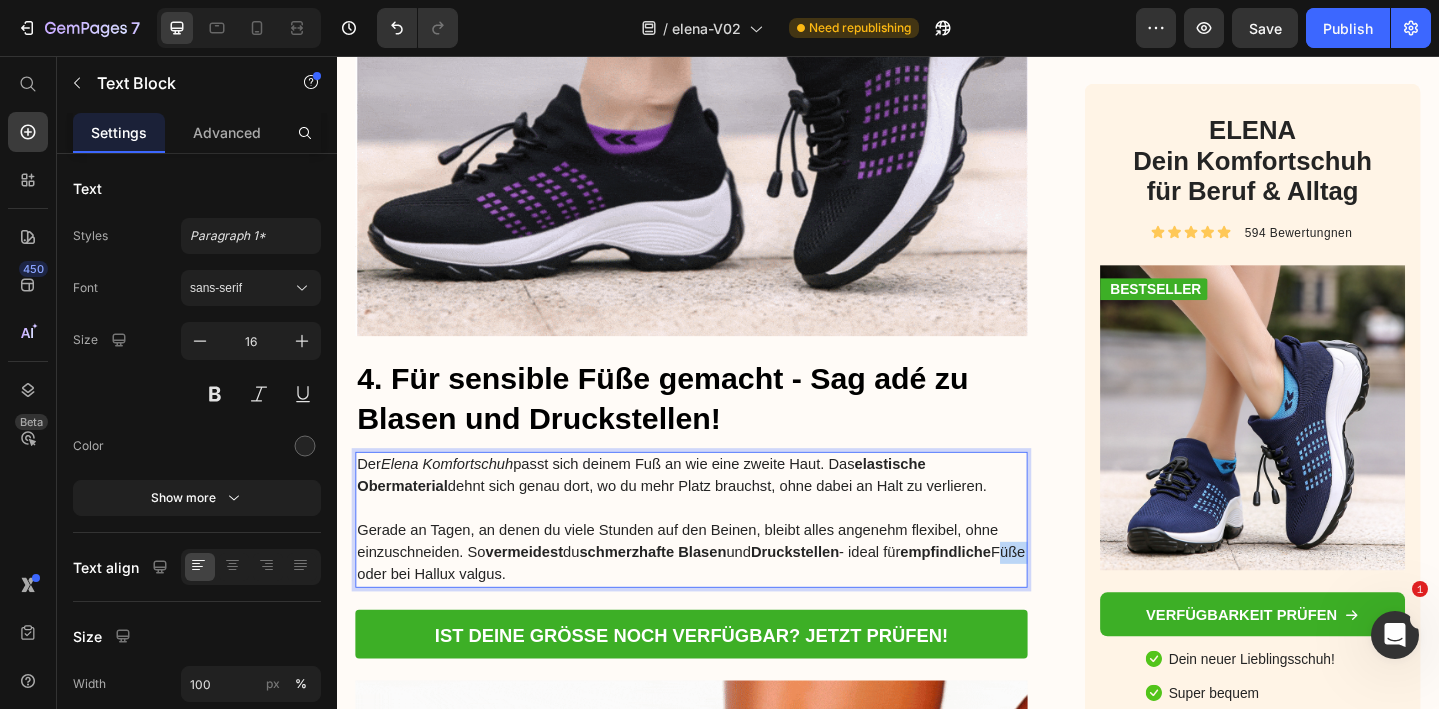 click on "Gerade an Tagen, an denen du viele Stunden auf den Beinen, bleibt alles angenehm flexibel, ohne einzuschneiden. So  vermeidest  du  schmerzhafte Blasen  und  Druckstellen  - ideal für  empfindliche  Füße oder bei Hallux valgus." at bounding box center (723, 597) 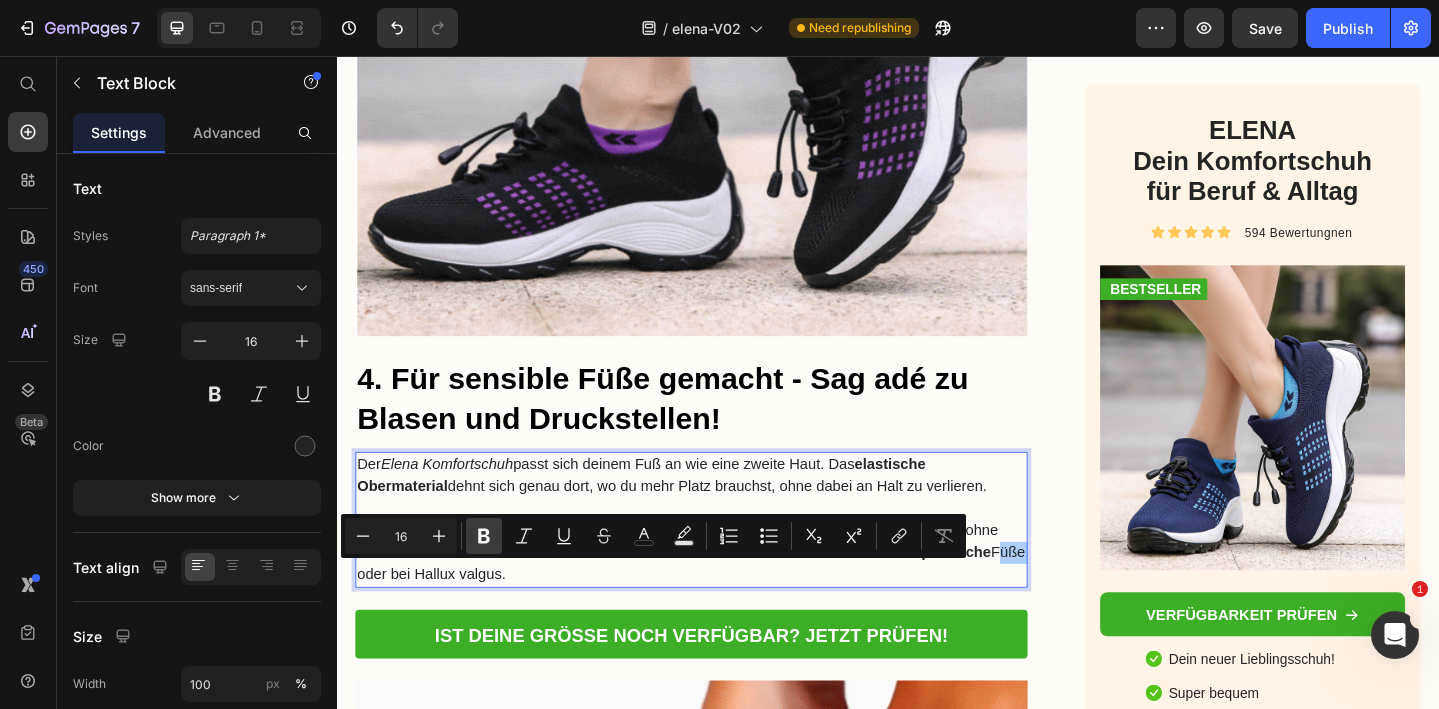 click 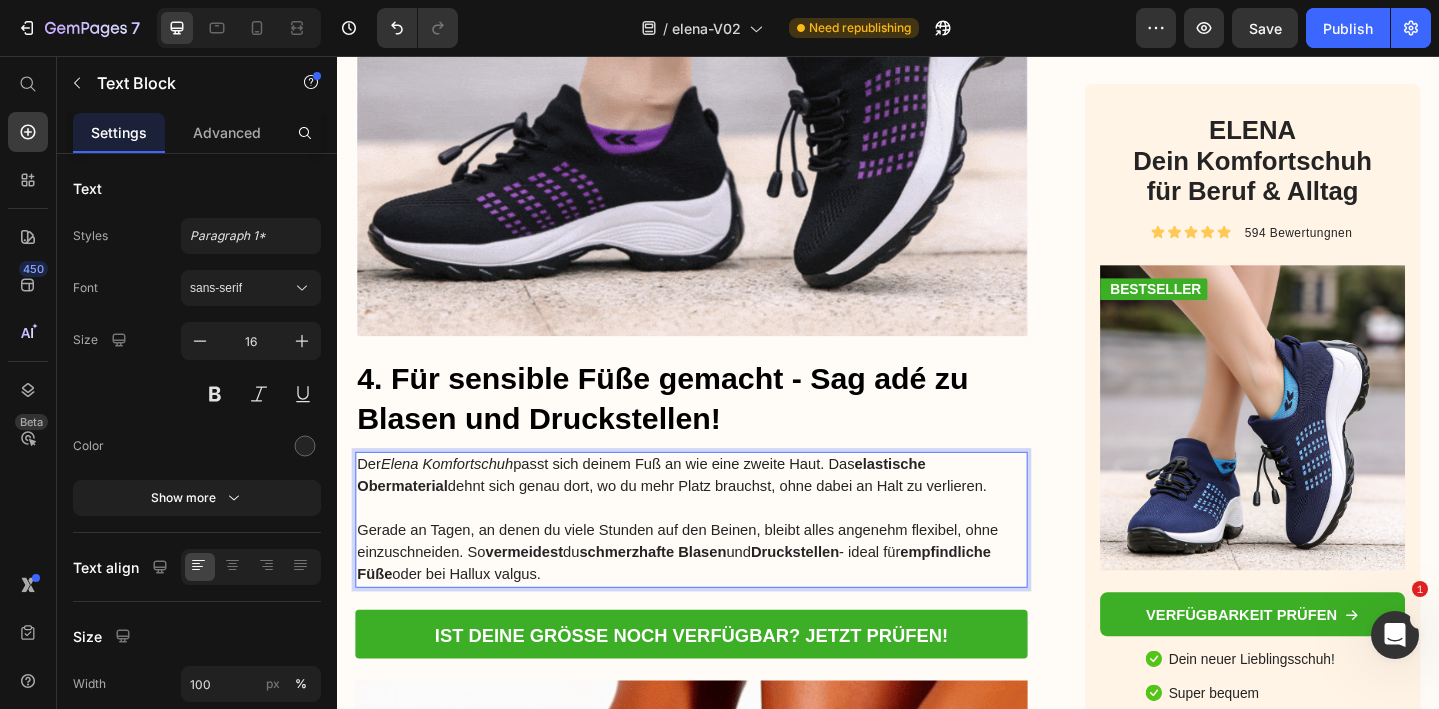 drag, startPoint x: 461, startPoint y: 617, endPoint x: 619, endPoint y: 619, distance: 158.01266 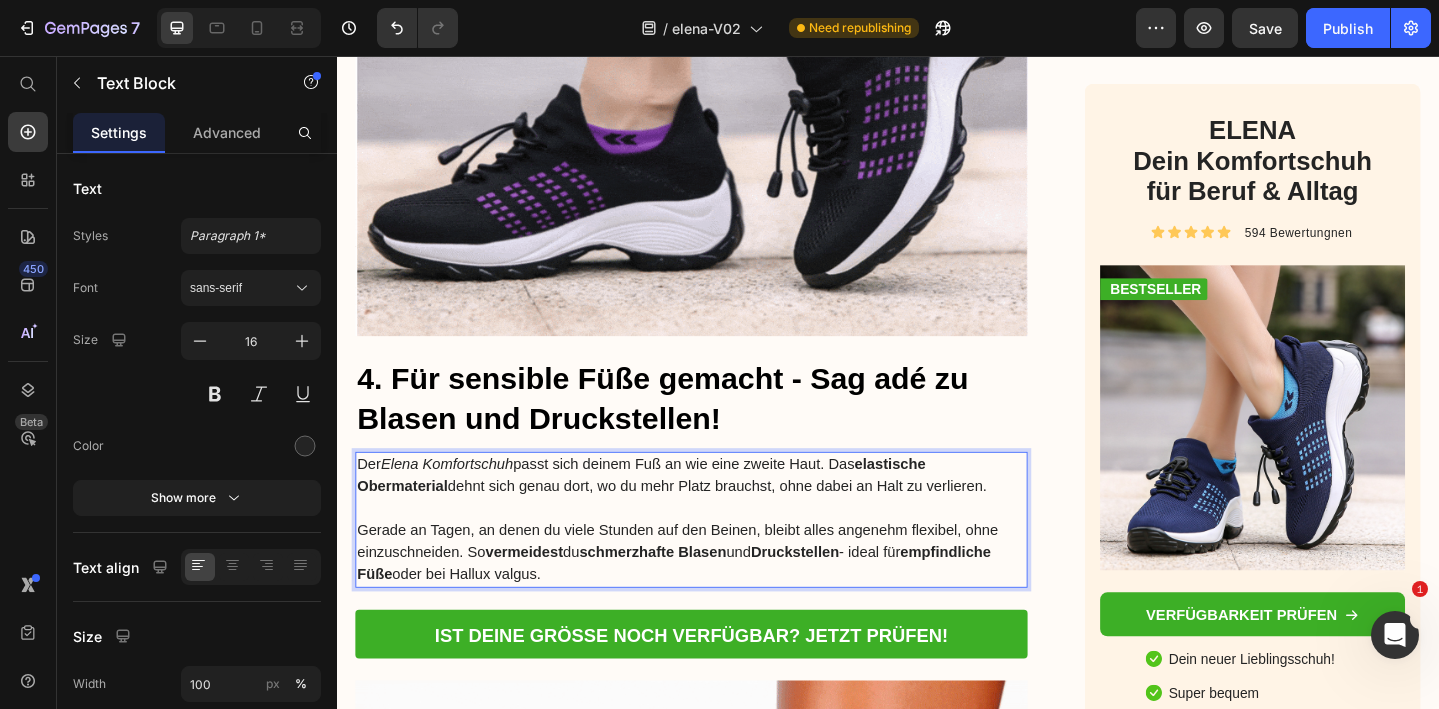 click on "Gerade an Tagen, an denen du viele Stunden auf den Beinen, bleibt alles angenehm flexibel, ohne einzuschneiden. So  vermeidest  du  schmerzhafte Blasen  und  Druckstellen  - ideal für  empfindliche   Füße  oder bei Hallux valgus." at bounding box center [723, 597] 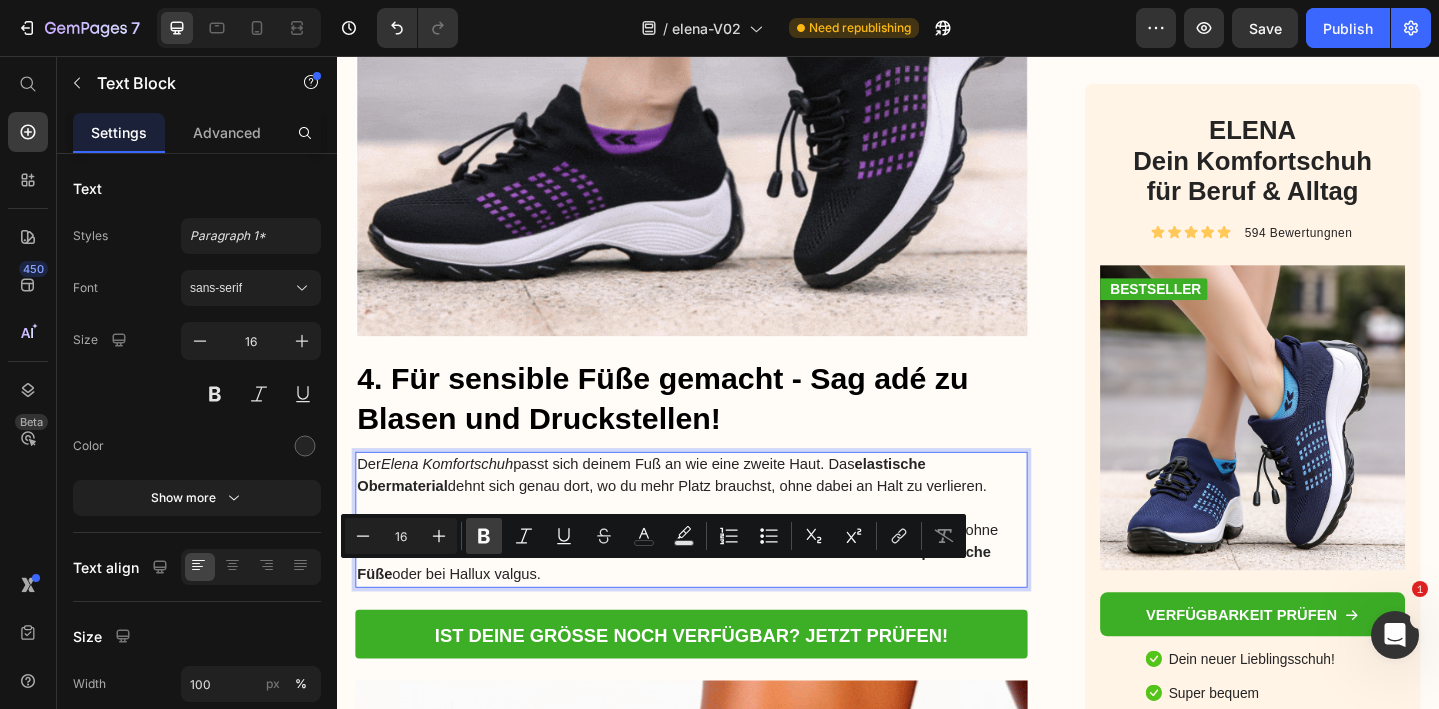 drag, startPoint x: 483, startPoint y: 539, endPoint x: 195, endPoint y: 547, distance: 288.11108 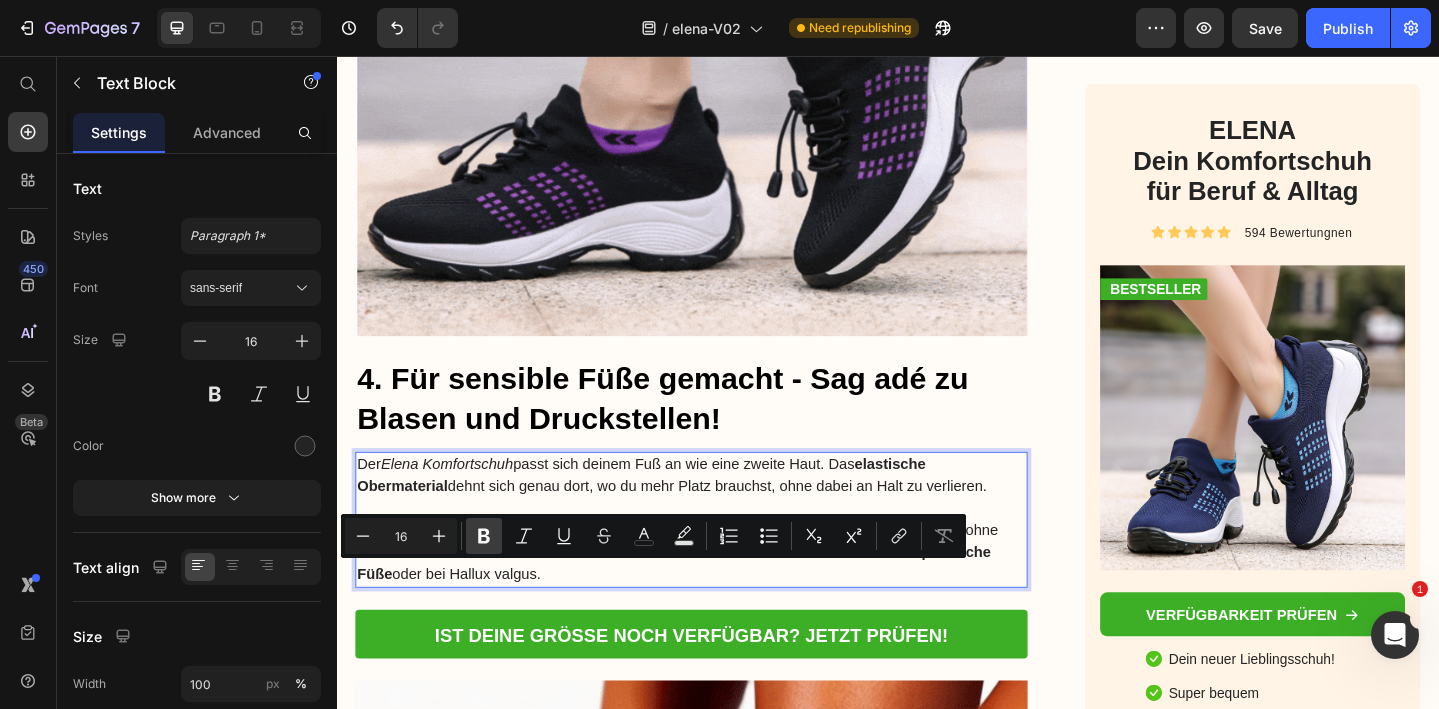 click 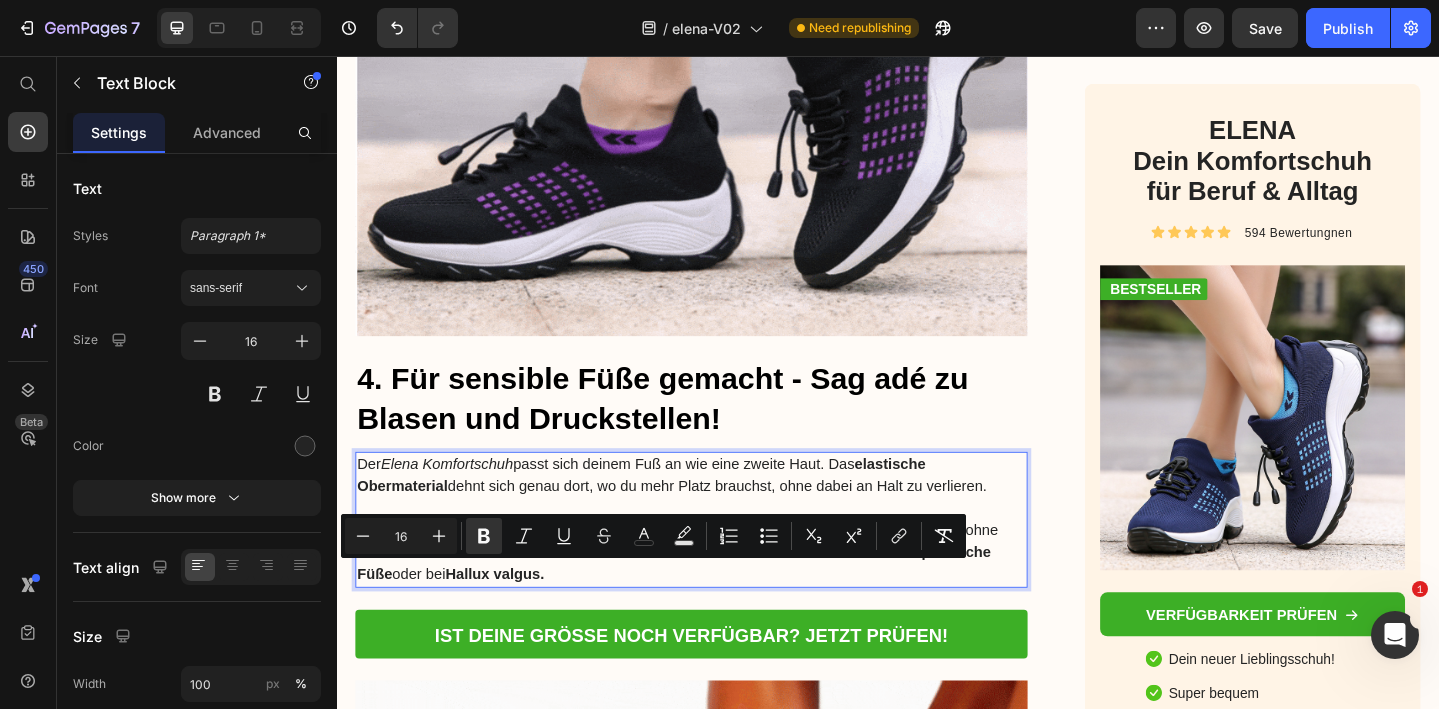 click on "Gerade an Tagen, an denen du viele Stunden auf den Beinen, bleibt alles angenehm flexibel, ohne einzuschneiden. So vermeidest du schmerzhafte Blasen und Druckstellen - ideal für empfindliche Füße oder bei Hallux valgus." at bounding box center [723, 597] 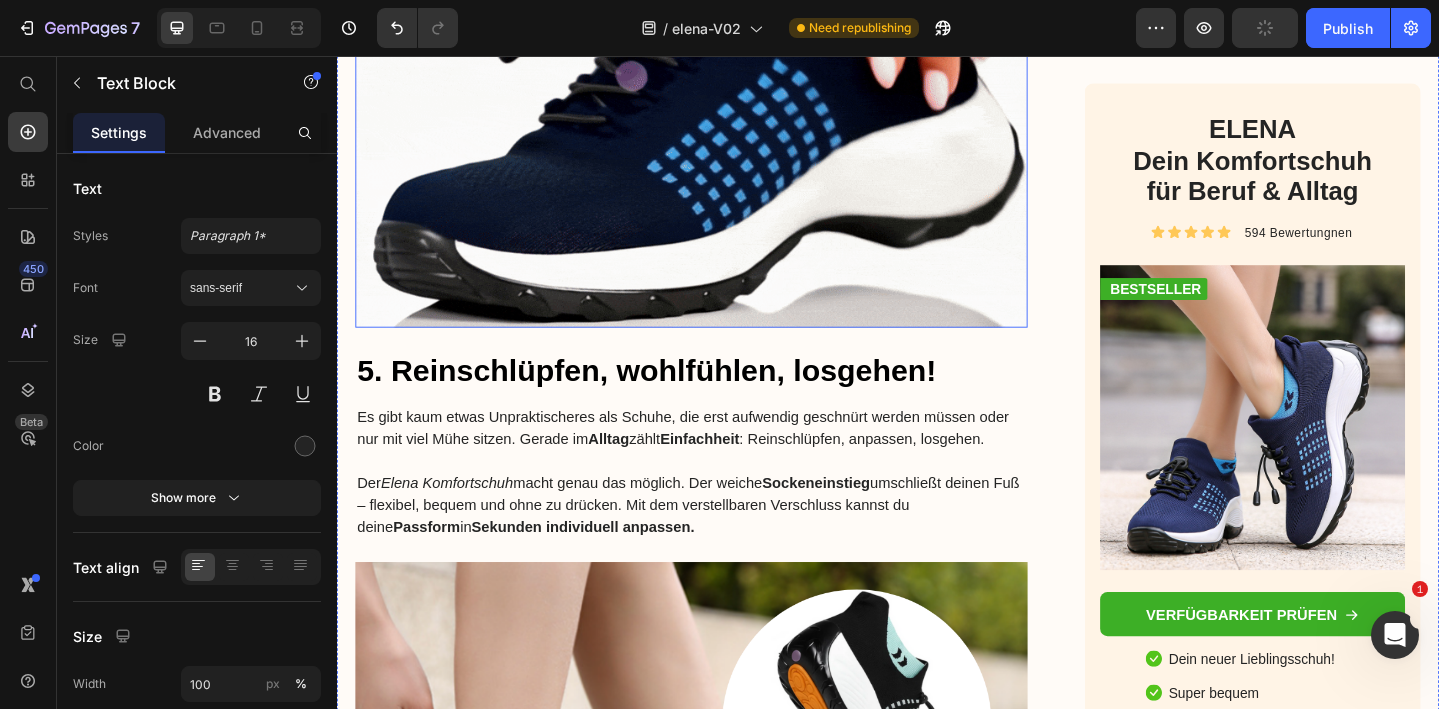 scroll, scrollTop: 5965, scrollLeft: 0, axis: vertical 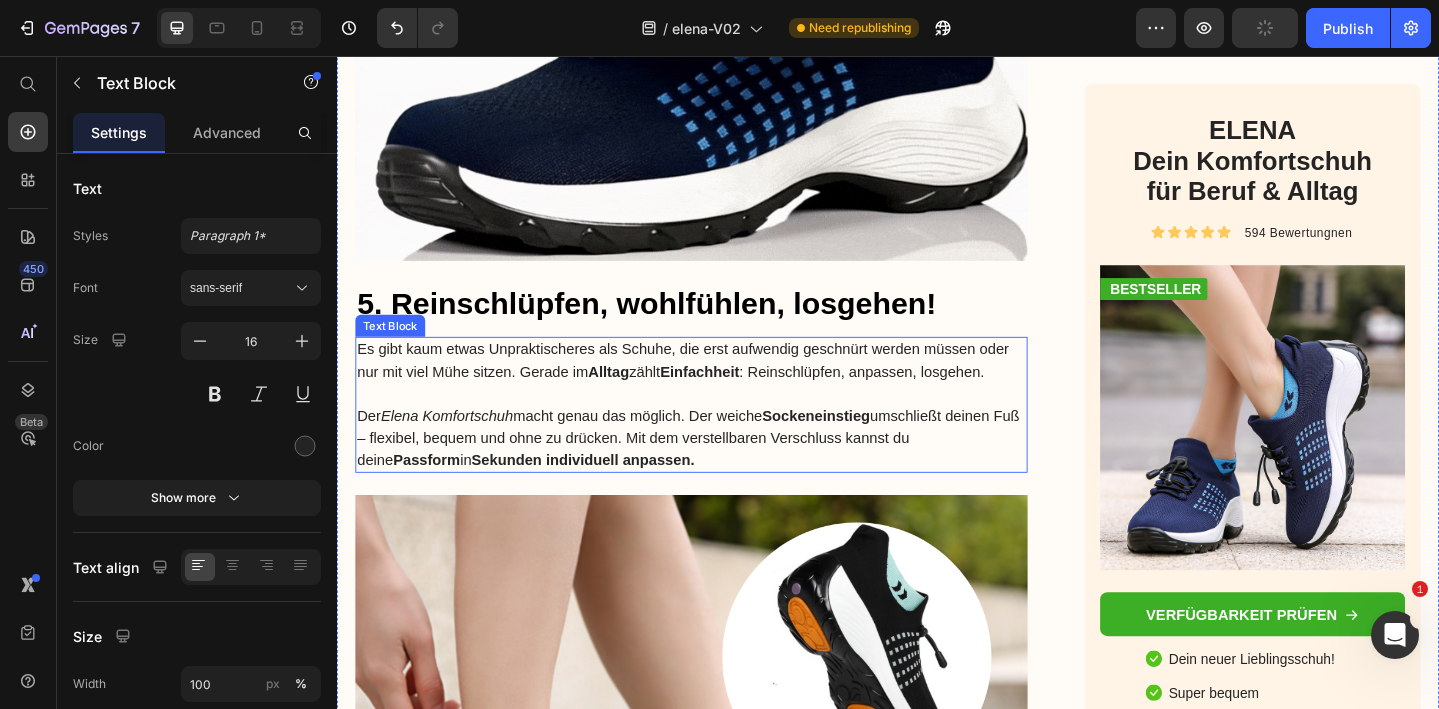 click at bounding box center [723, 424] 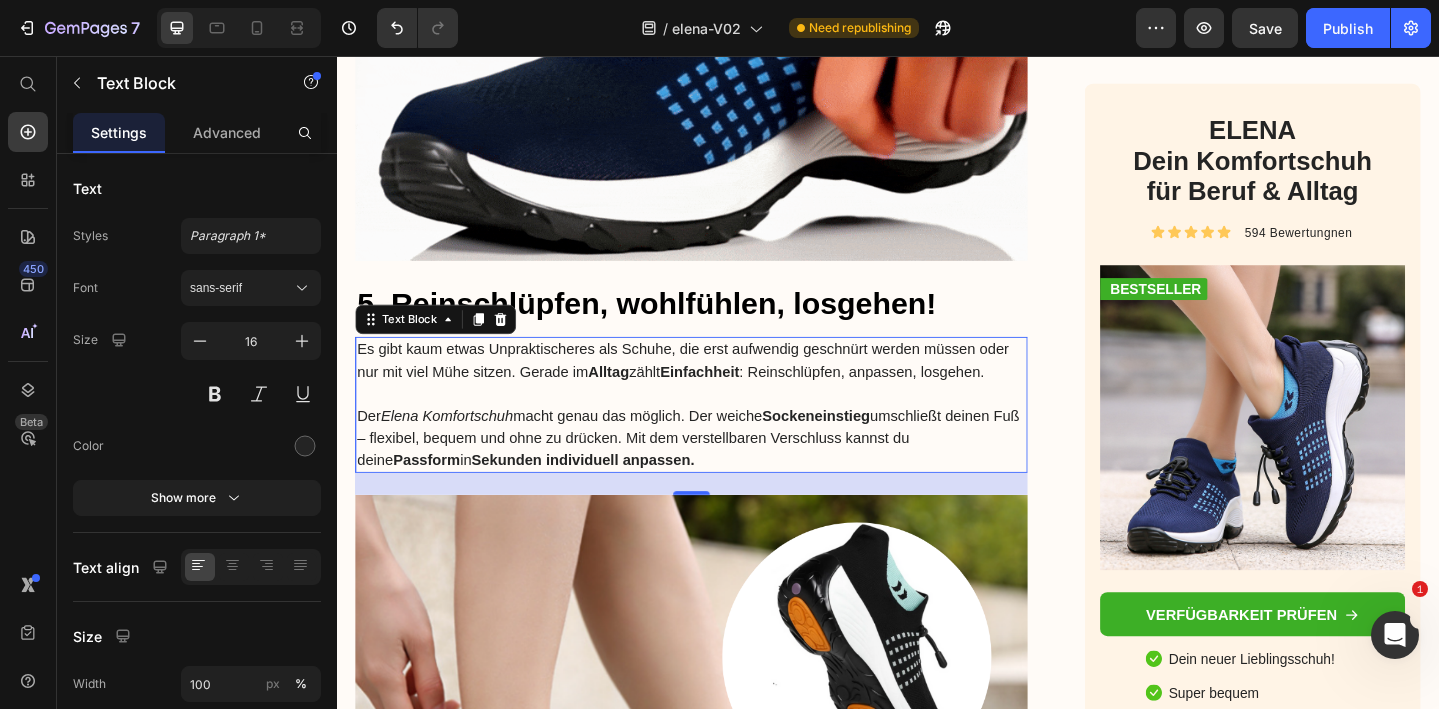 click on "Der [PRODUCT] [PRODUCT] macht genau das möglich. Der weiche Sockeneinstieg umschließt deinen Fuß – flexibel, bequem und ohne zu drücken. Mit dem verstellbaren Verschluss kannst du deine Passform in Sekunden individuell anpassen." at bounding box center [723, 472] 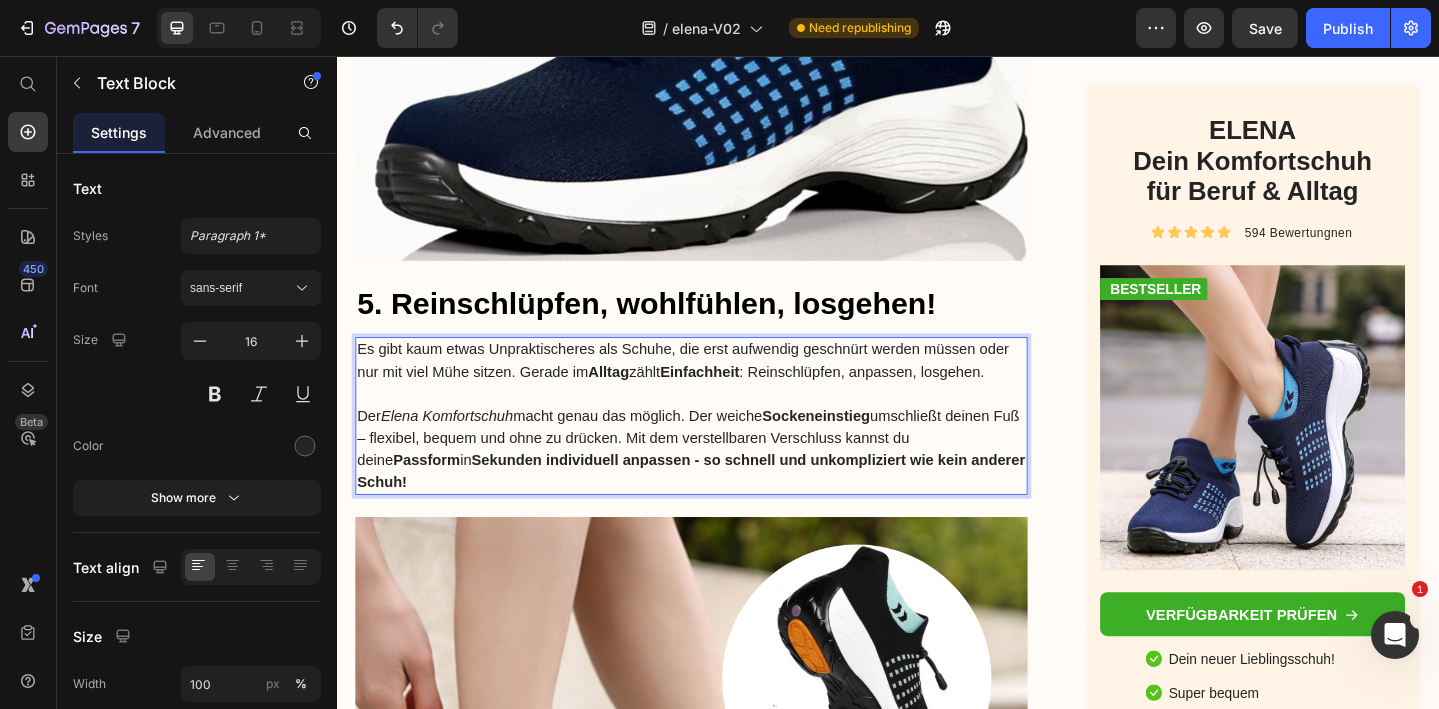 click on "anpassen - so schnell und unkompliziert wie kein anderer Schuh!" at bounding box center [722, 507] 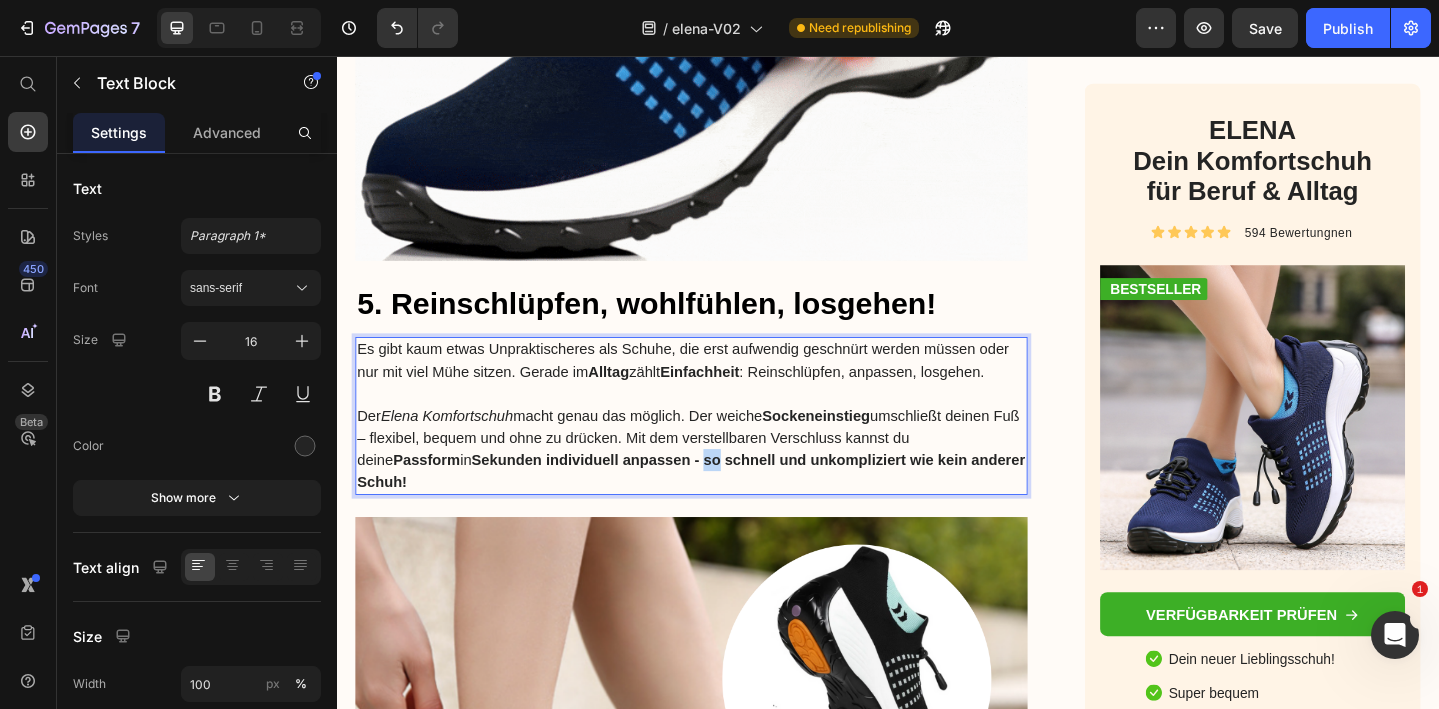 click on "anpassen - so schnell und unkompliziert wie kein anderer Schuh!" at bounding box center [722, 507] 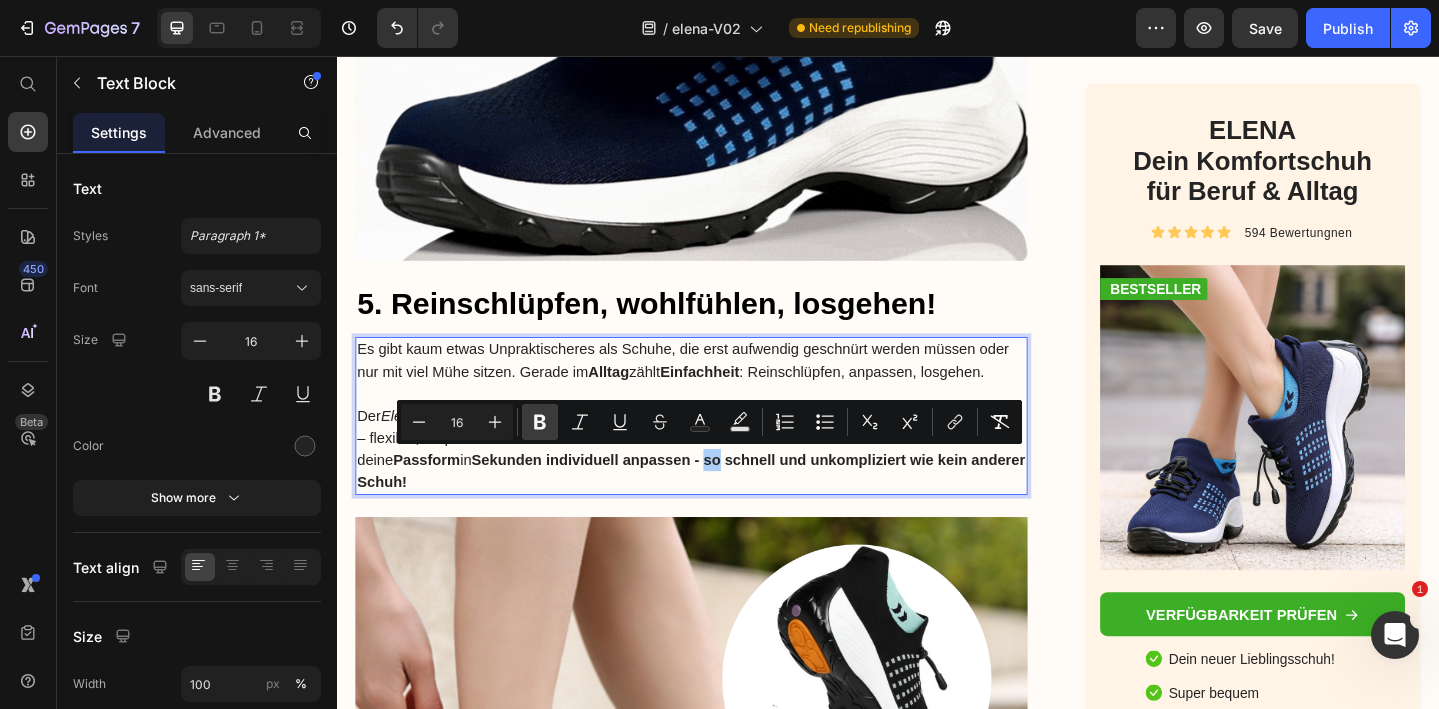 click 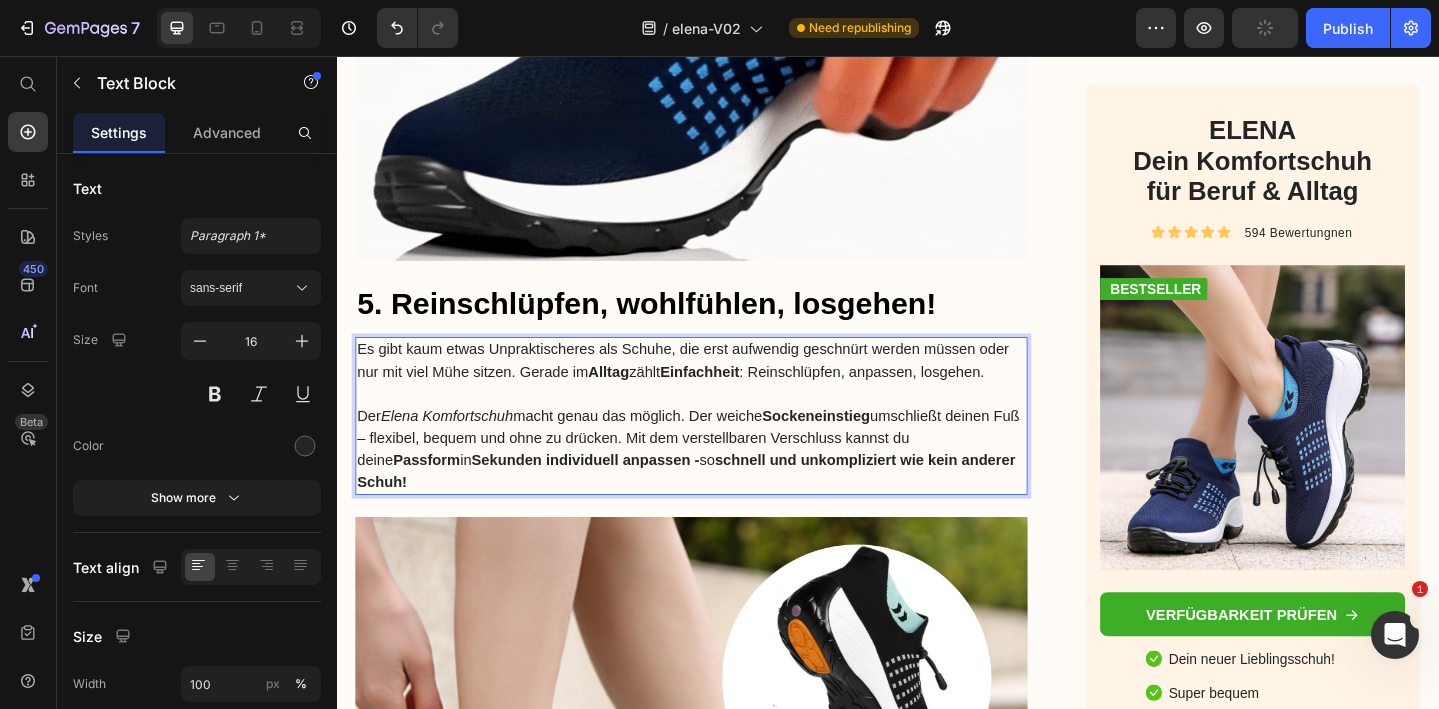 click on "schnell und unkompliziert wie kein anderer Schuh!" at bounding box center (717, 507) 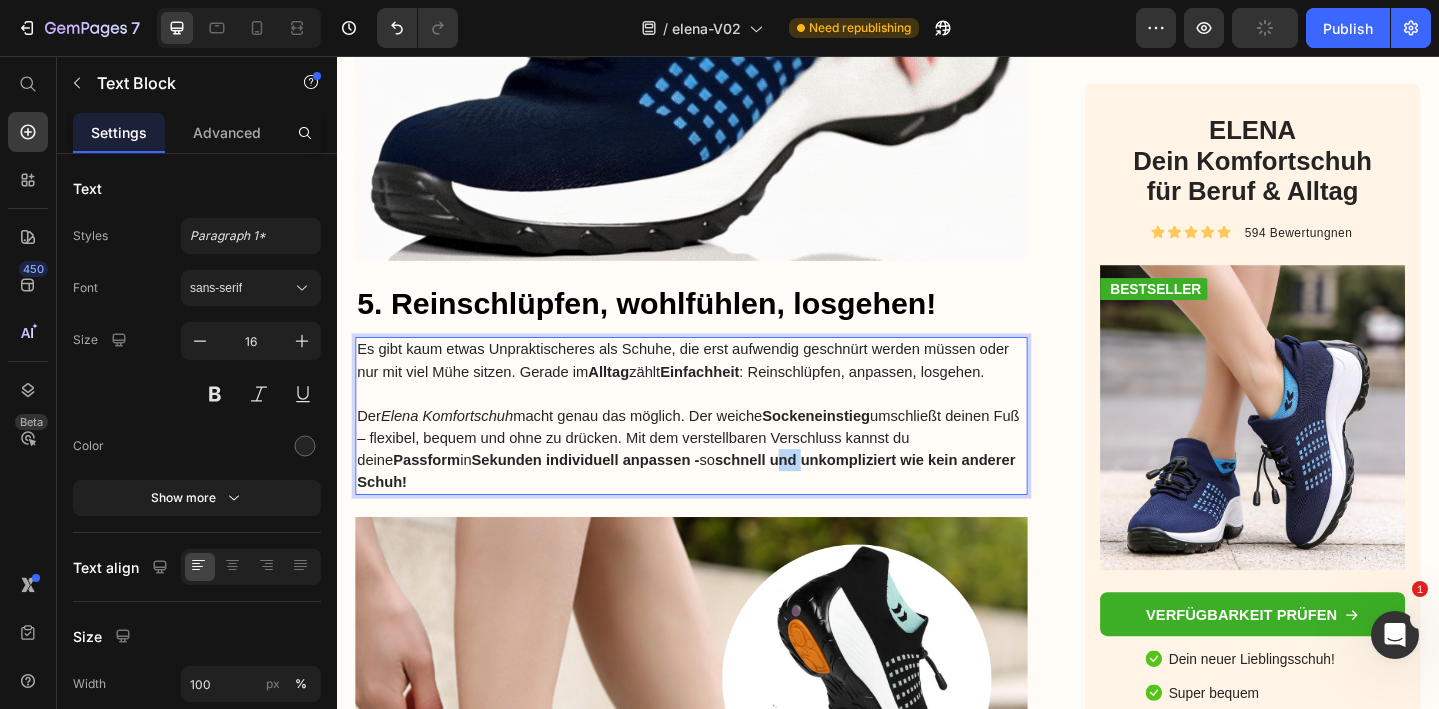 click on "schnell und unkompliziert wie kein anderer Schuh!" at bounding box center (717, 507) 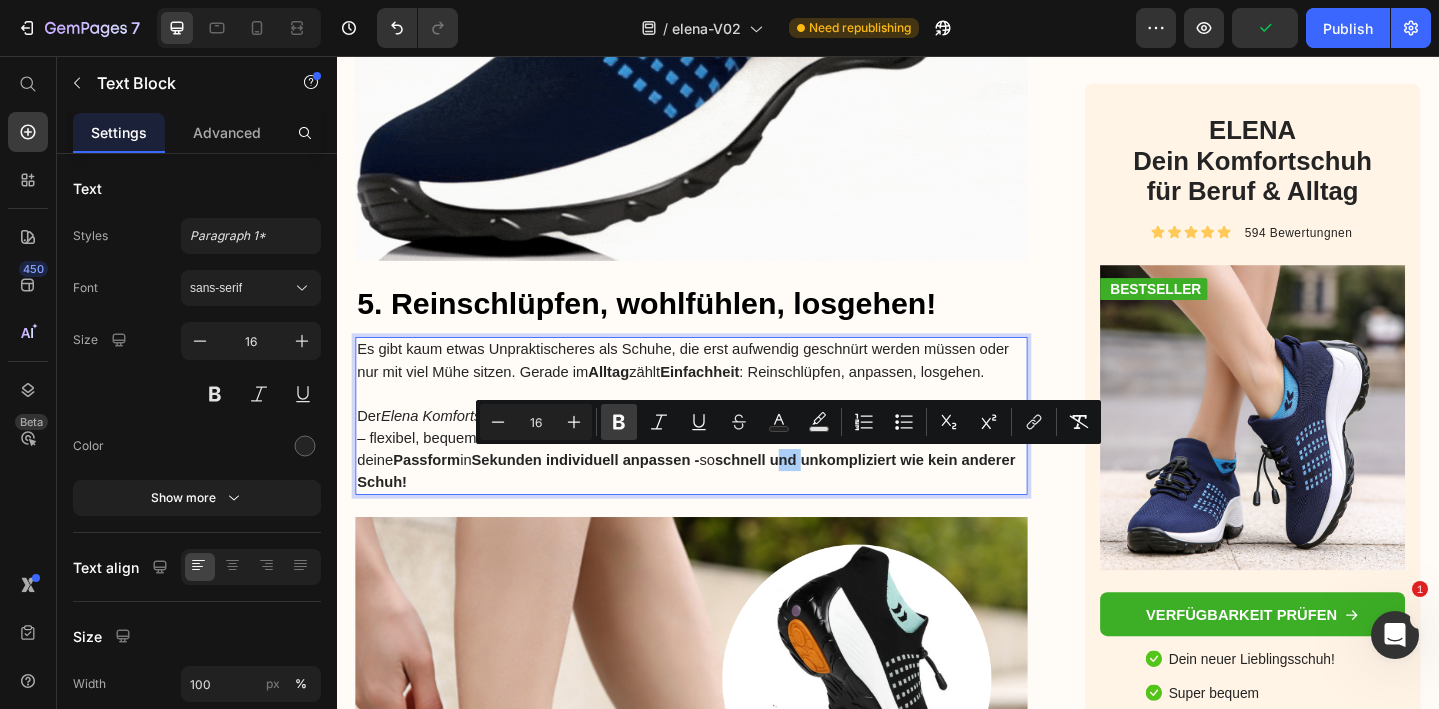 click 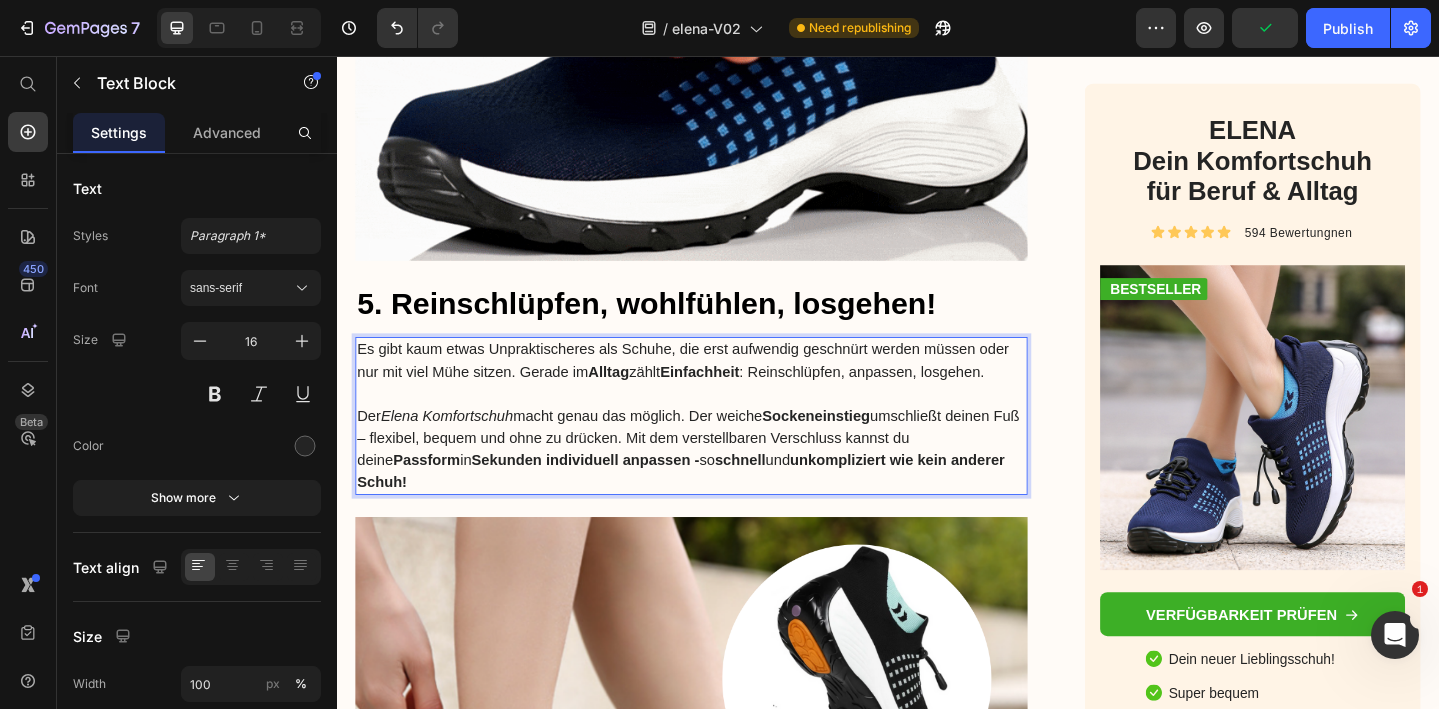 click on "unkompliziert wie kein anderer Schuh!" at bounding box center [711, 507] 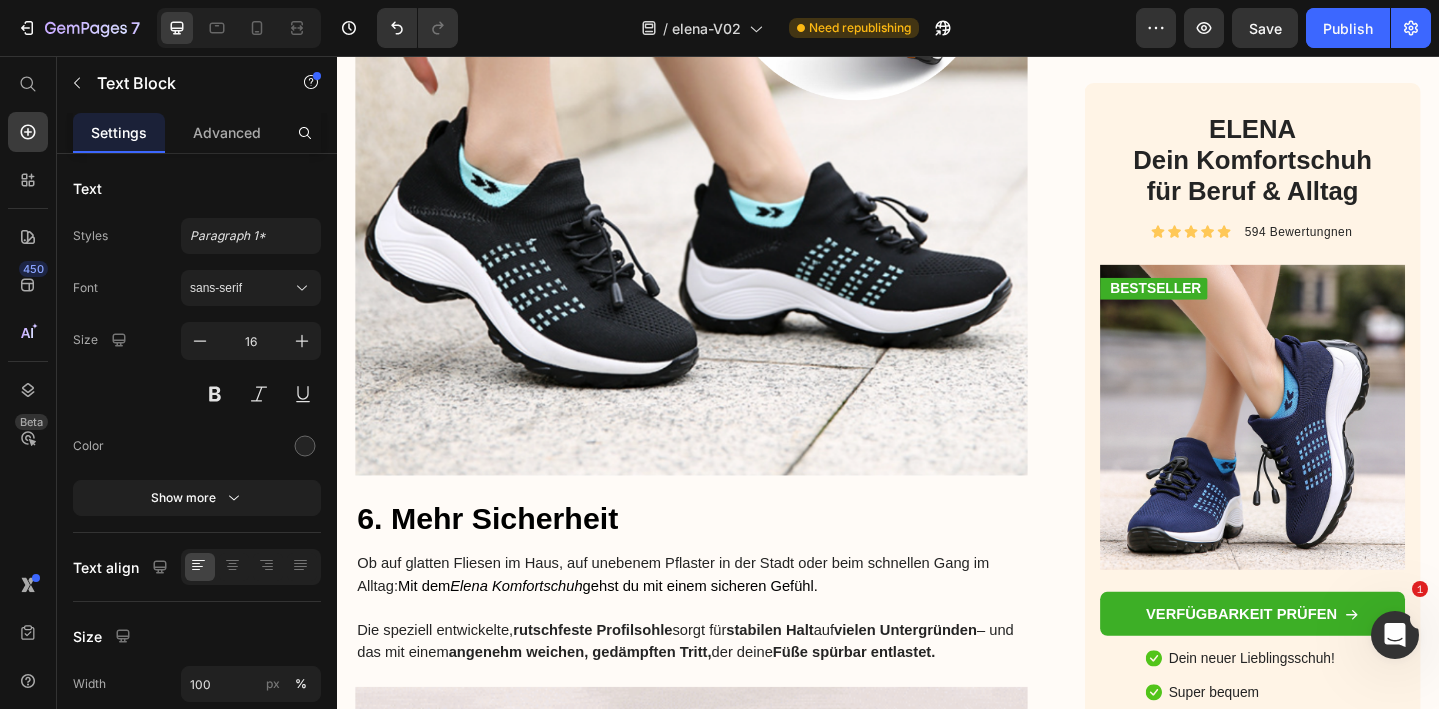 scroll, scrollTop: 6950, scrollLeft: 0, axis: vertical 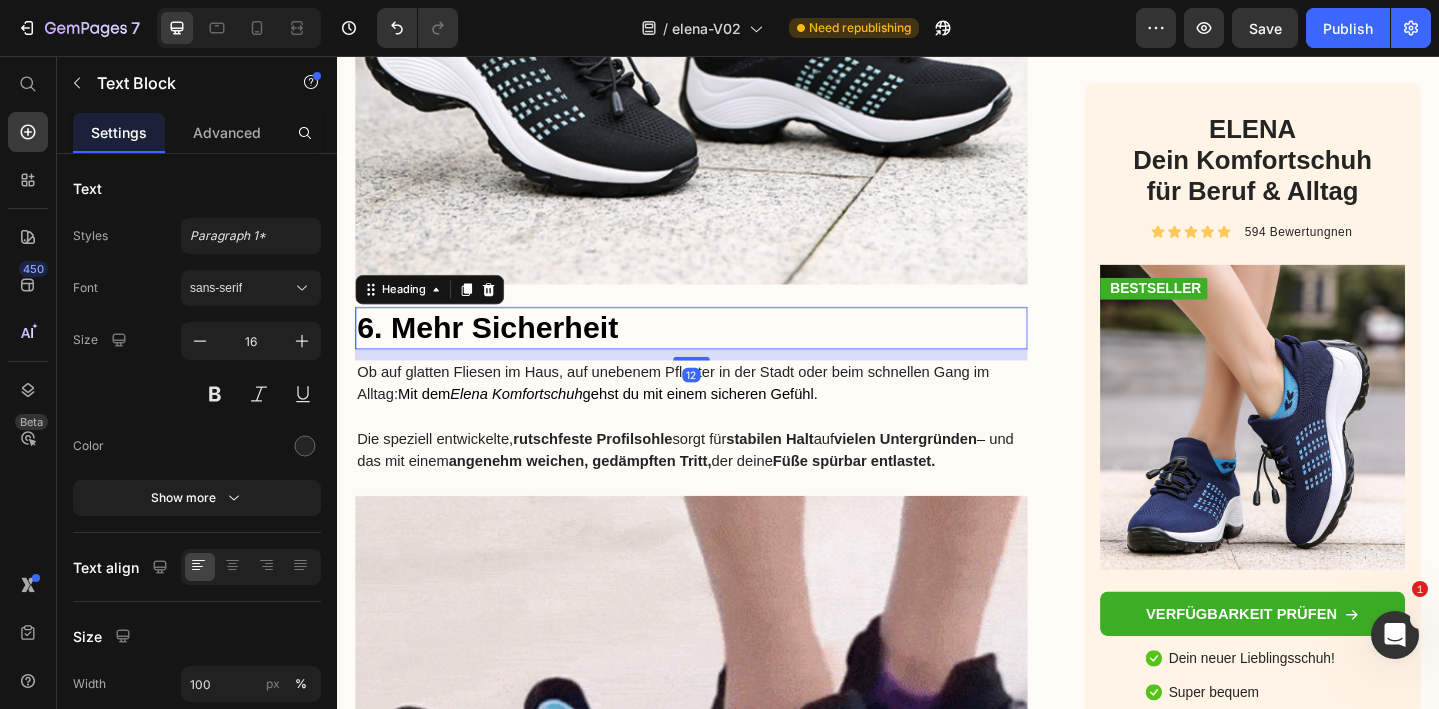 click on "6. Mehr Sicherheit" at bounding box center (723, 352) 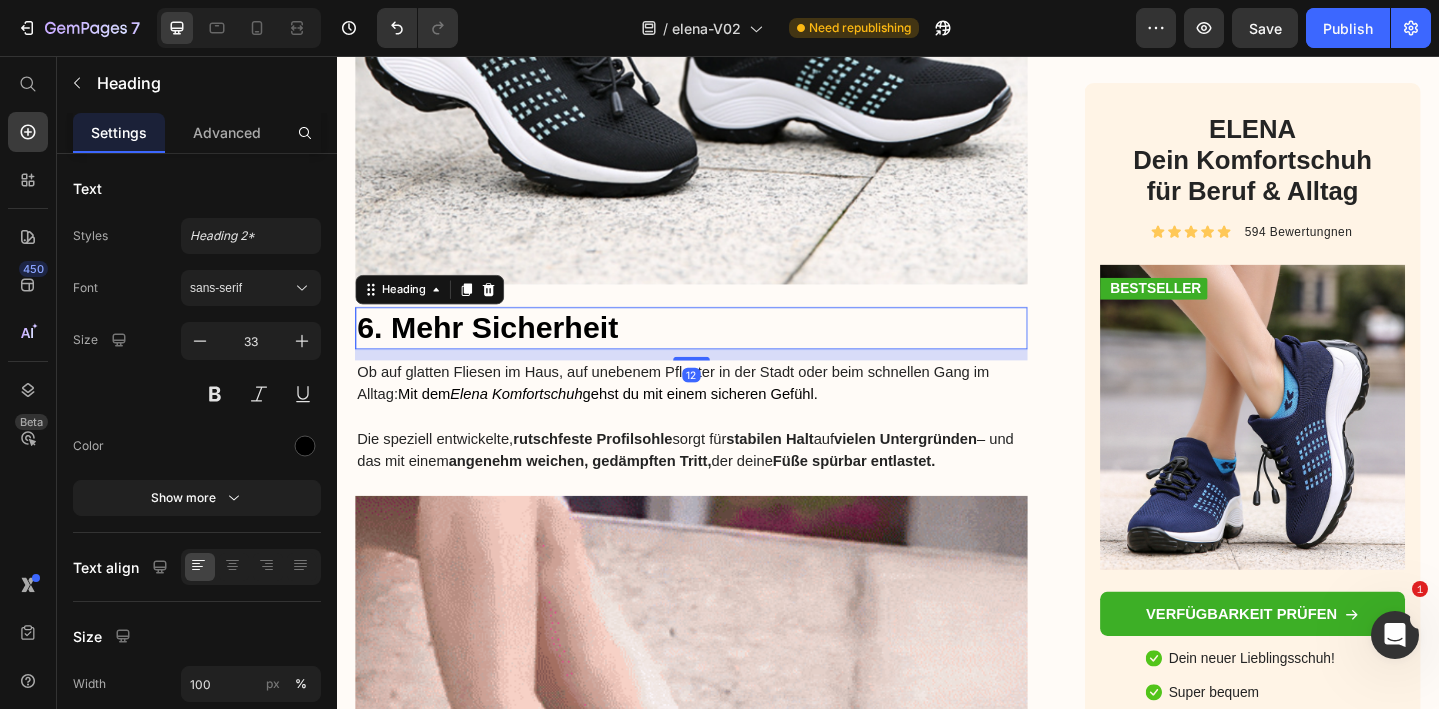click on "6. Mehr Sicherheit" at bounding box center [723, 352] 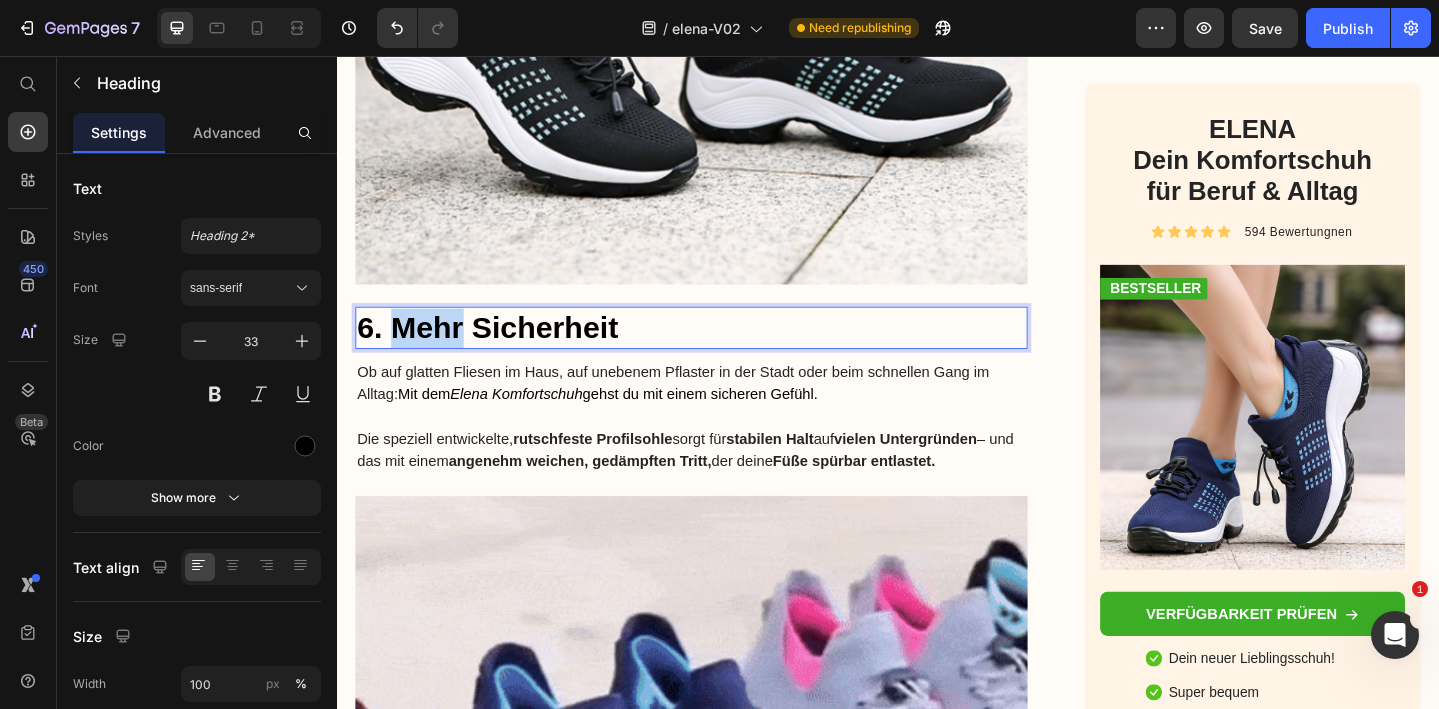 click on "6. Mehr Sicherheit" at bounding box center [723, 352] 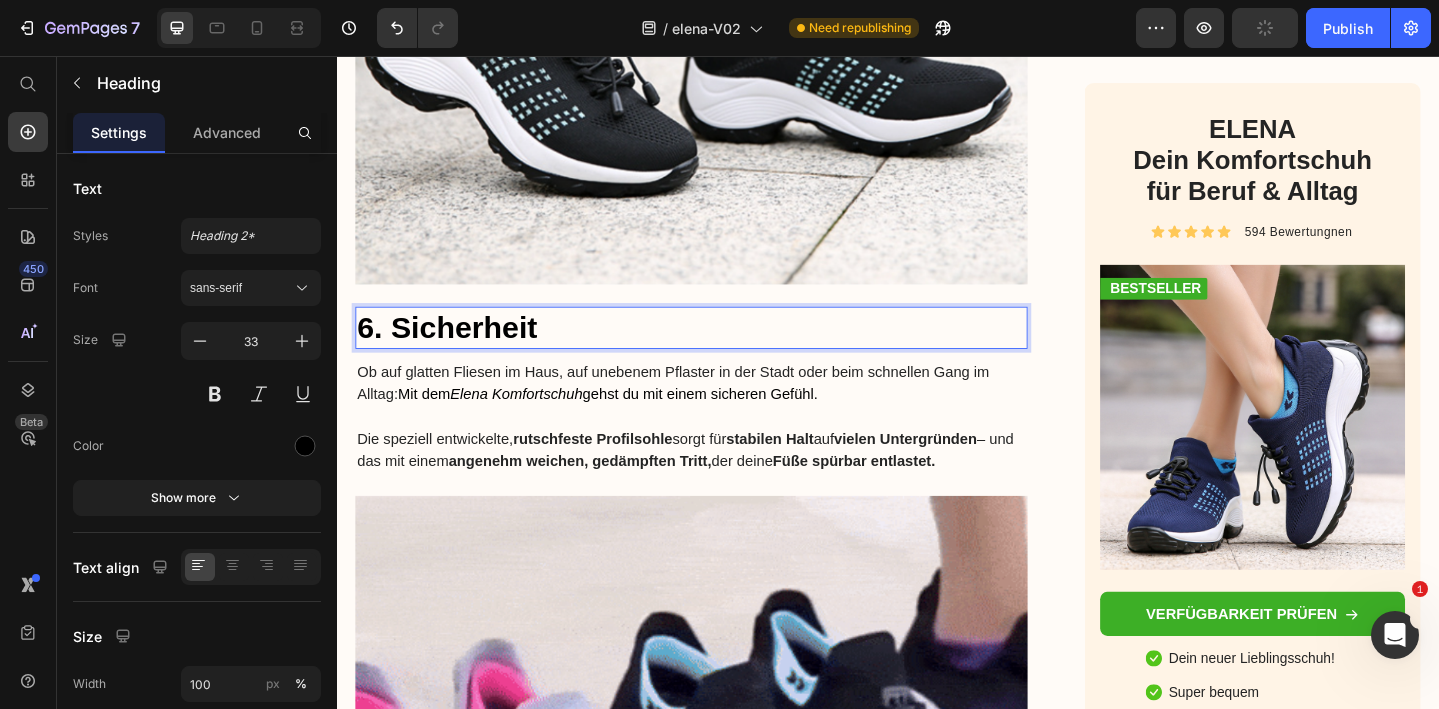 click on "6. Sicherheit" at bounding box center (723, 352) 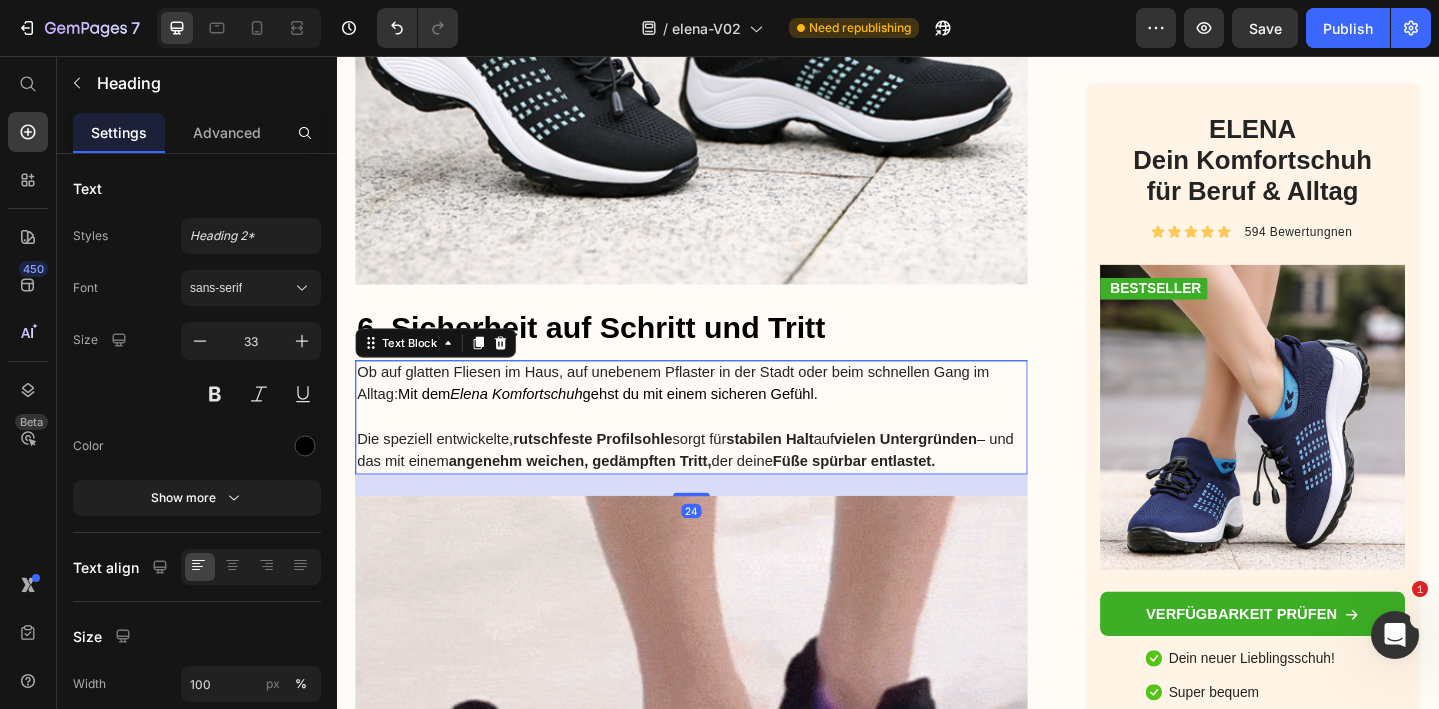 click on "Die speziell entwickelte, rutschfeste Profilsohle sorgt für stabilen Halt auf vielen Untergründen – und das mit einem angenehm weichen, gedämpften Tritt, der deine Füße spürbar entlastet." at bounding box center (723, 485) 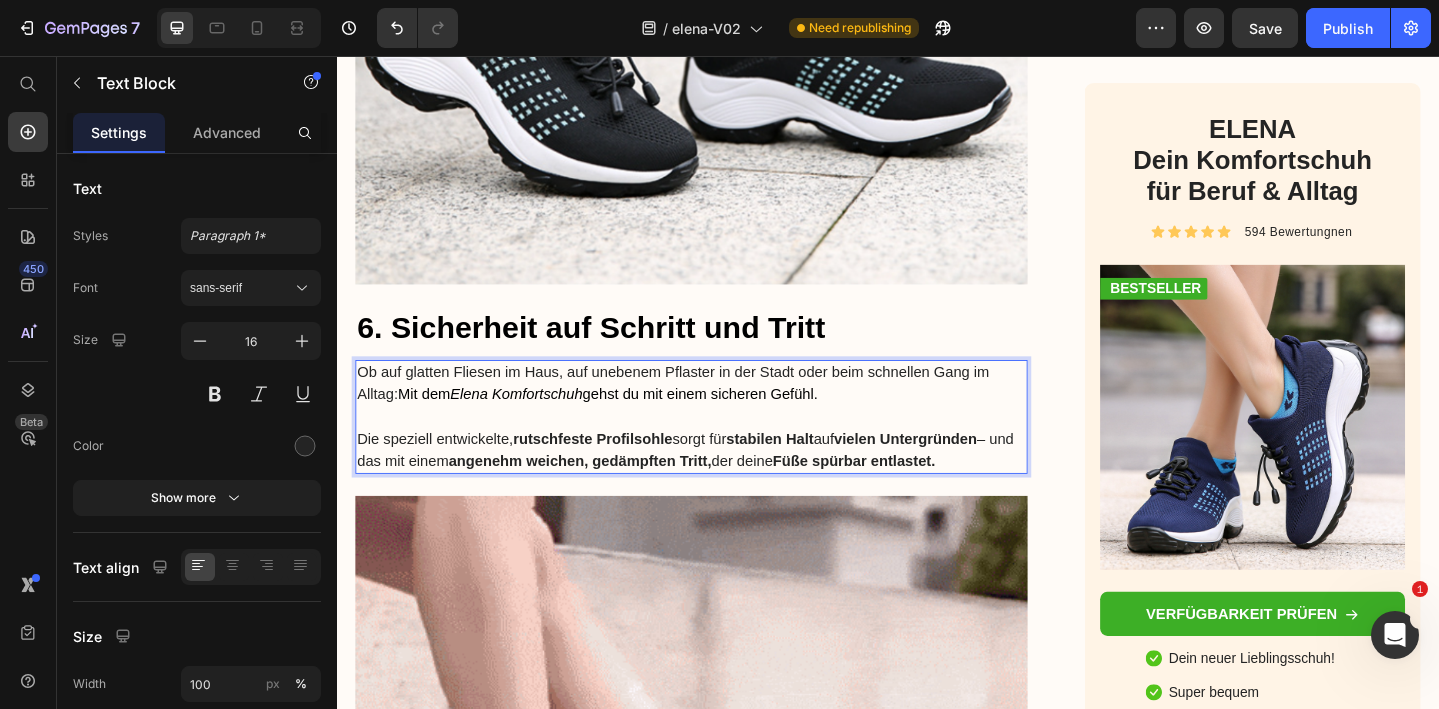 click on "Mit dem  Elena Komfortschuh  gehst du mit einem sicheren Gefühl." at bounding box center (631, 424) 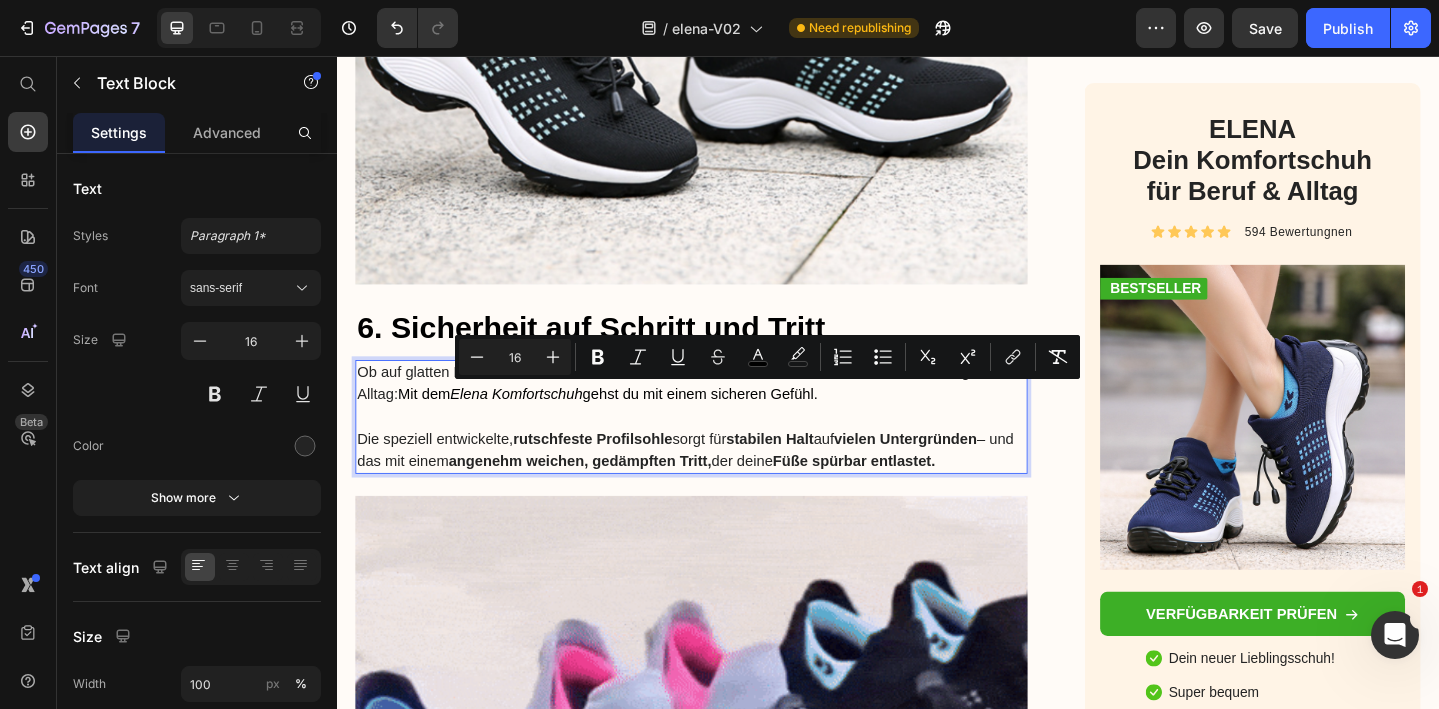 drag, startPoint x: 683, startPoint y: 428, endPoint x: 900, endPoint y: 433, distance: 217.0576 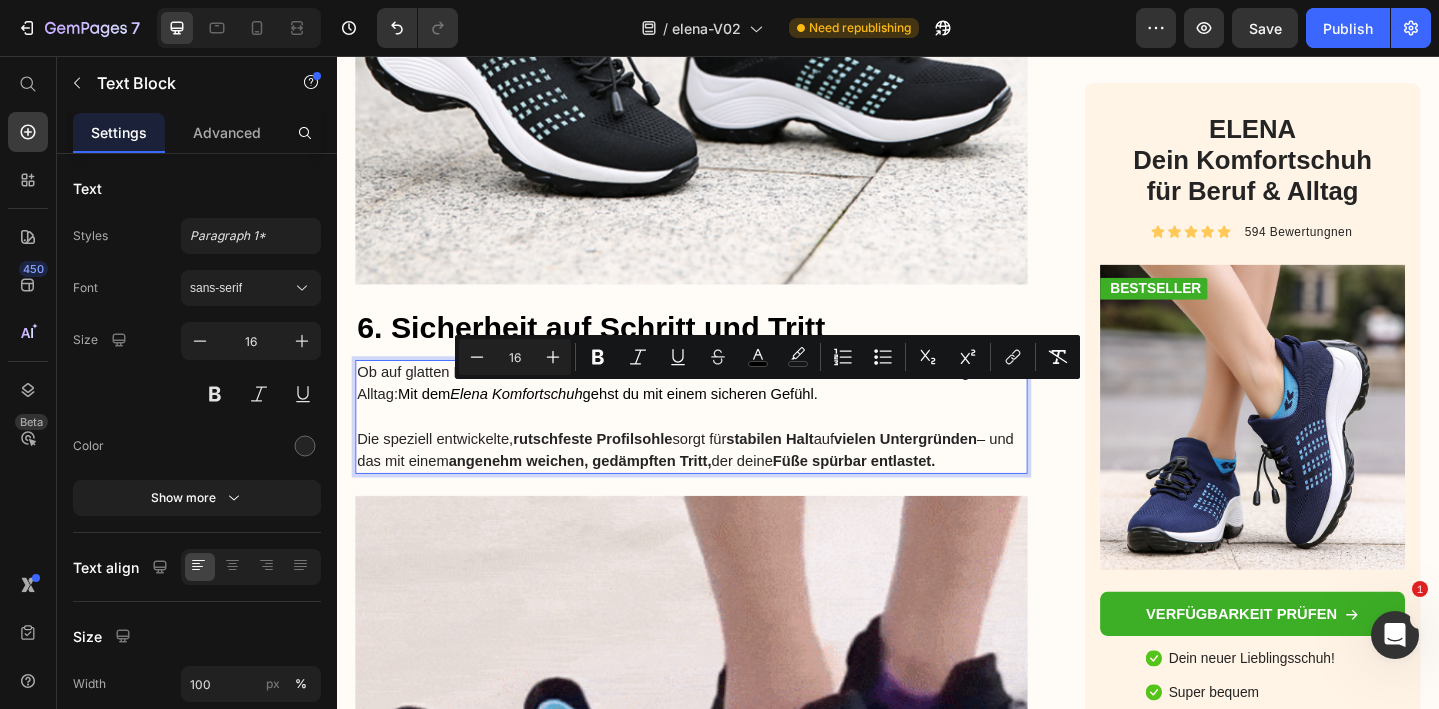 click on "Ob auf glatten Fliesen im Haus, auf unebenem Pflaster in der Stadt oder beim schnellen Gang im Alltag:  Mit dem  Elena Komfortschuh  gehst du mit einem sicheren Gefühl." at bounding box center (723, 413) 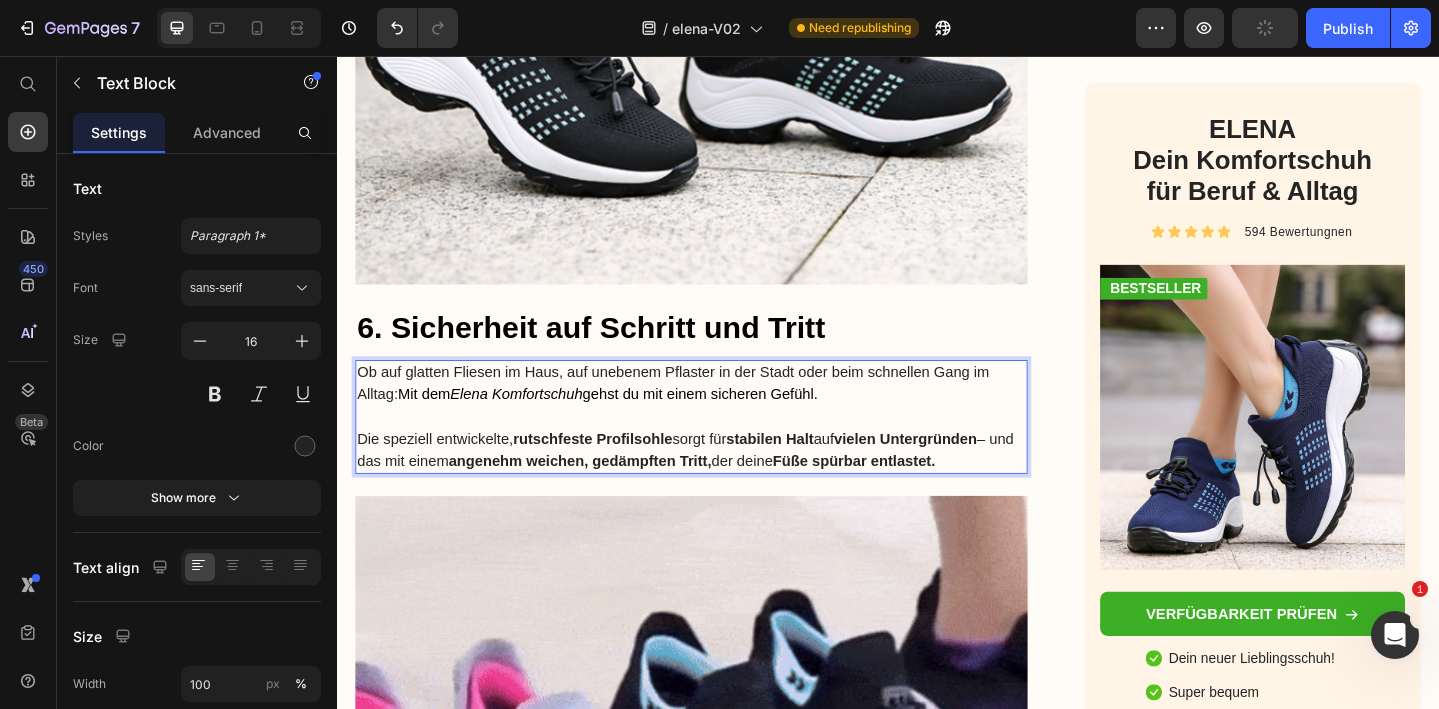 click on "vielen Untergründen" at bounding box center [956, 472] 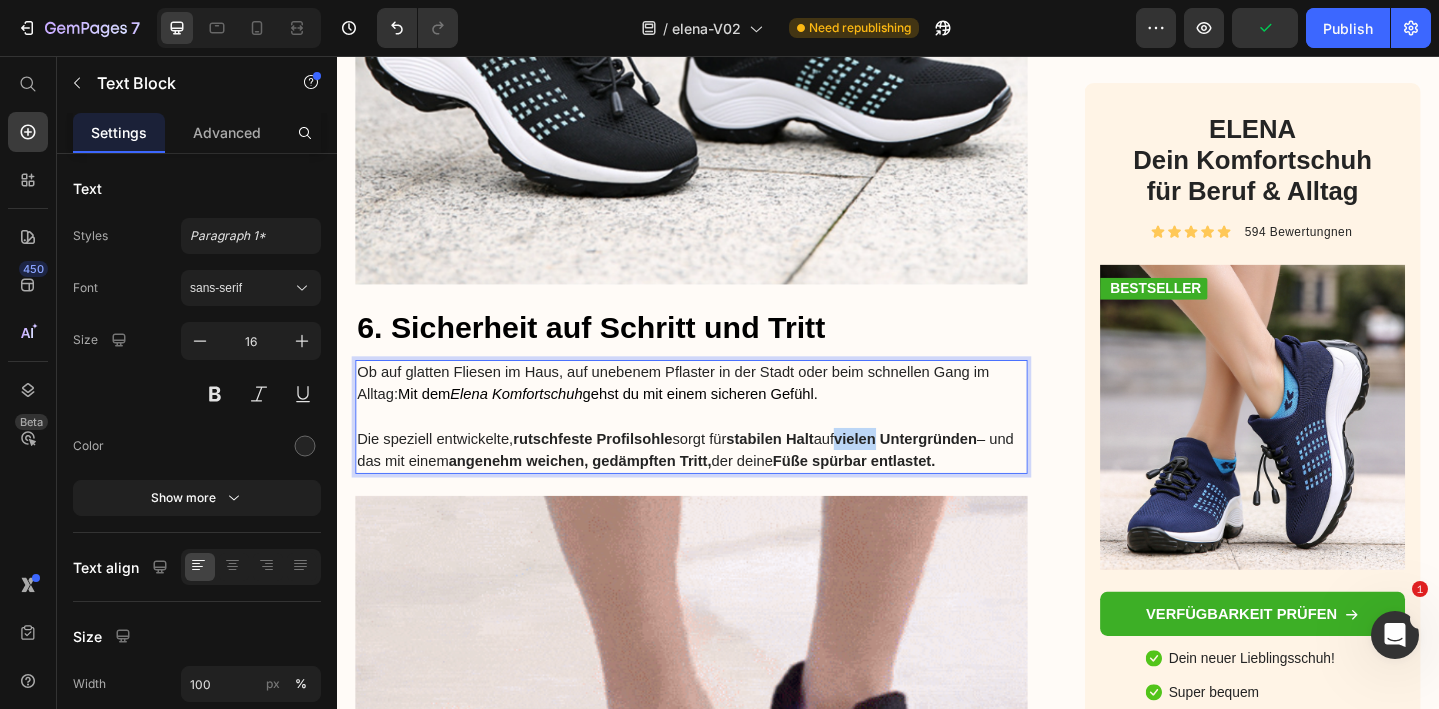 click on "vielen Untergründen" at bounding box center [956, 472] 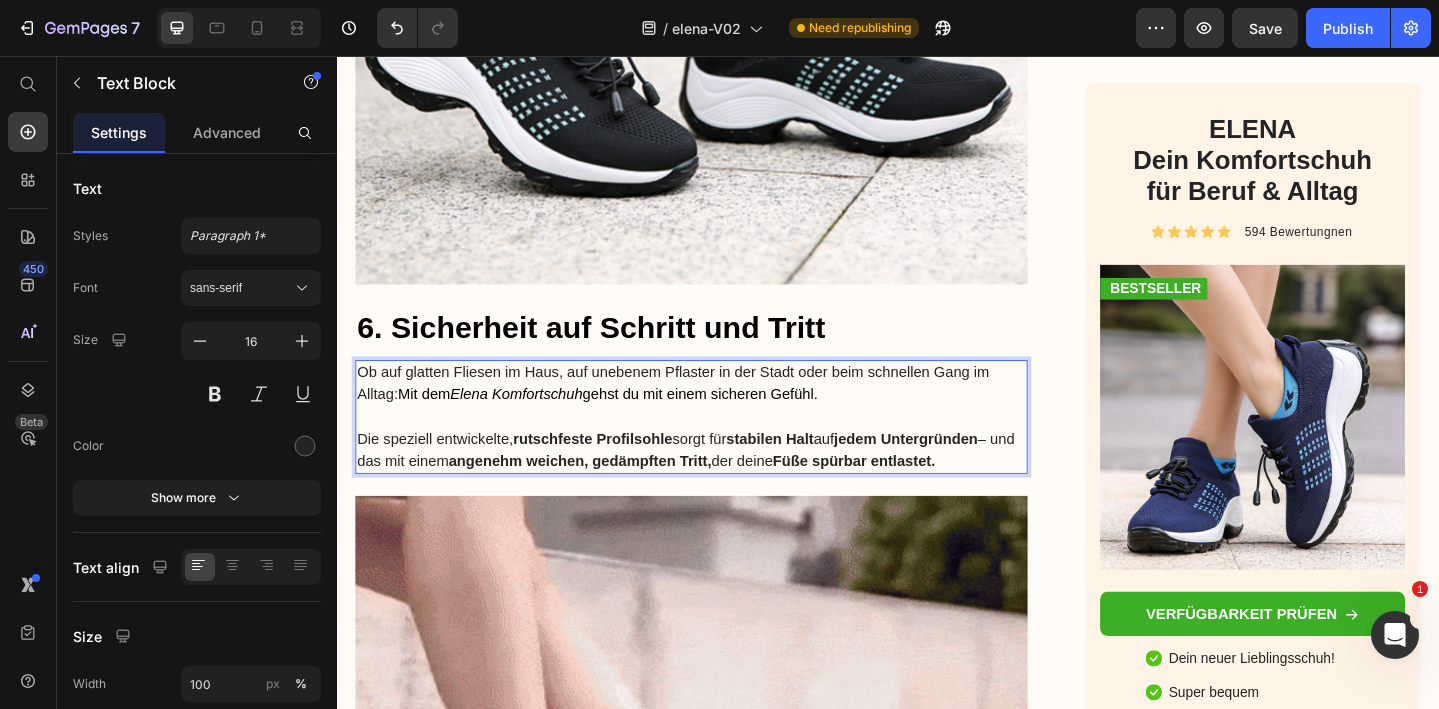 click on "jedem Untergründen" at bounding box center [956, 472] 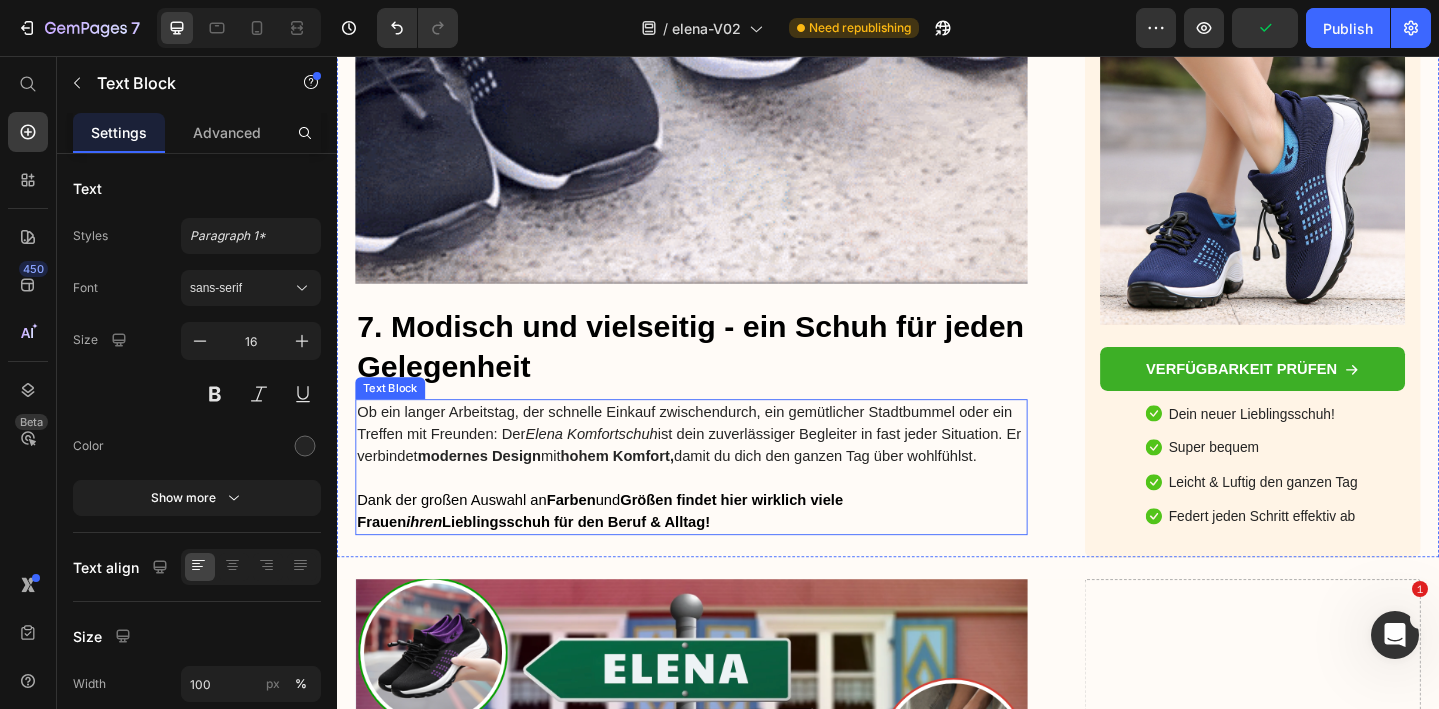 scroll, scrollTop: 7933, scrollLeft: 0, axis: vertical 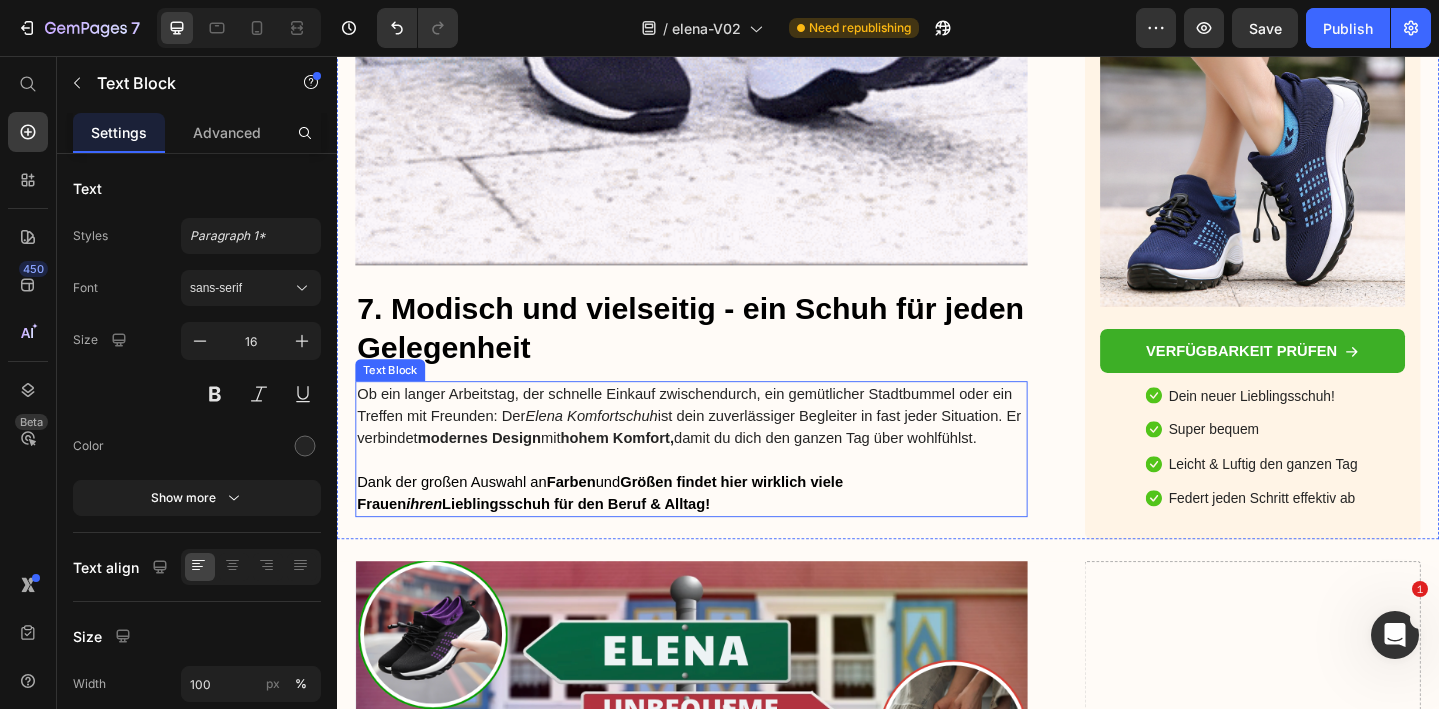 click on "Ob ein langer Arbeitstag, der schnelle Einkauf zwischendurch, ein gemütlicher Stadtbummel oder ein Treffen mit Freunden: Der Elena Komfortschuh ist dein zuverlässiger Begleiter in fast jeder Situation. Er verbindet modernes Design mit hohem Komfort, damit du dich den ganzen Tag über wohlfühlst." at bounding box center (723, 448) 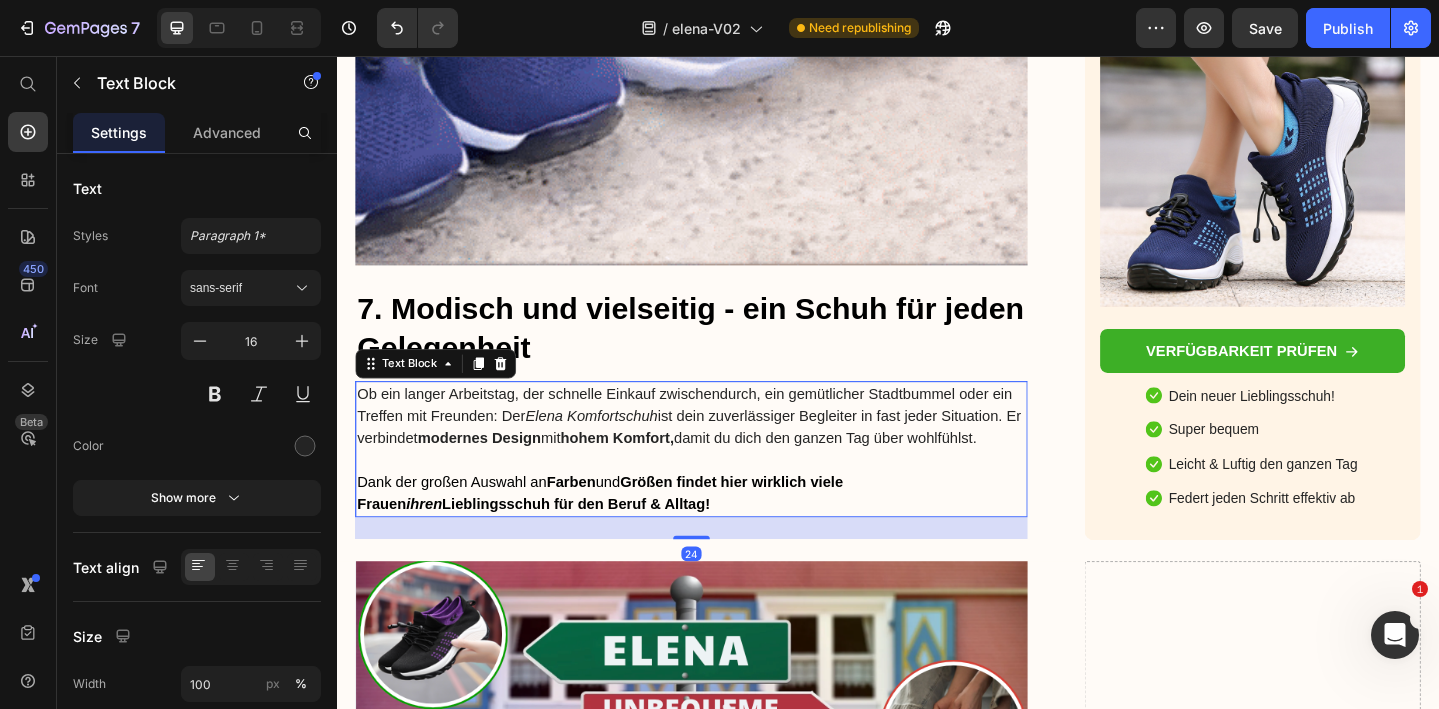 click on "Ob ein langer Arbeitstag, der schnelle Einkauf zwischendurch, ein gemütlicher Stadtbummel oder ein Treffen mit Freunden: Der Elena Komfortschuh ist dein zuverlässiger Begleiter in fast jeder Situation. Er verbindet modernes Design mit hohem Komfort, damit du dich den ganzen Tag über wohlfühlst." at bounding box center [723, 448] 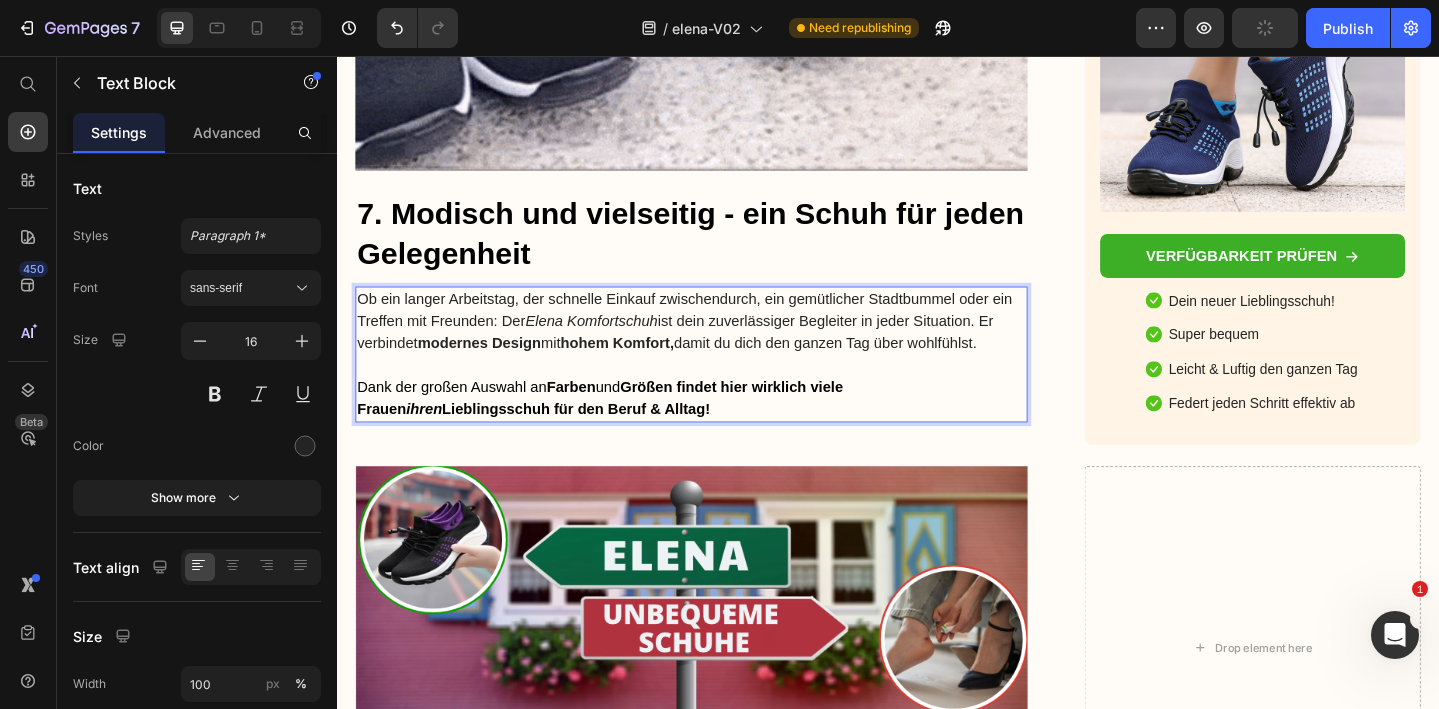 scroll, scrollTop: 8053, scrollLeft: 0, axis: vertical 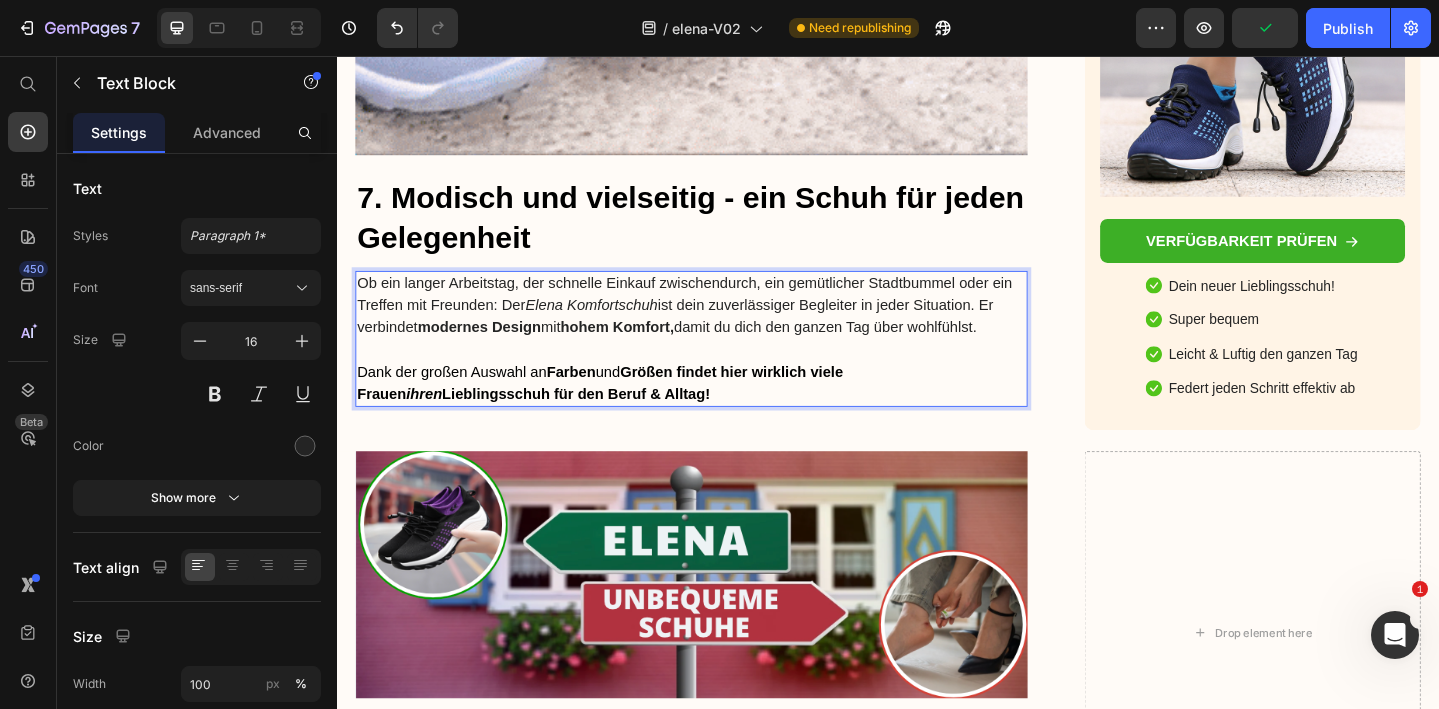 click on "hohem Komfort," at bounding box center (642, 351) 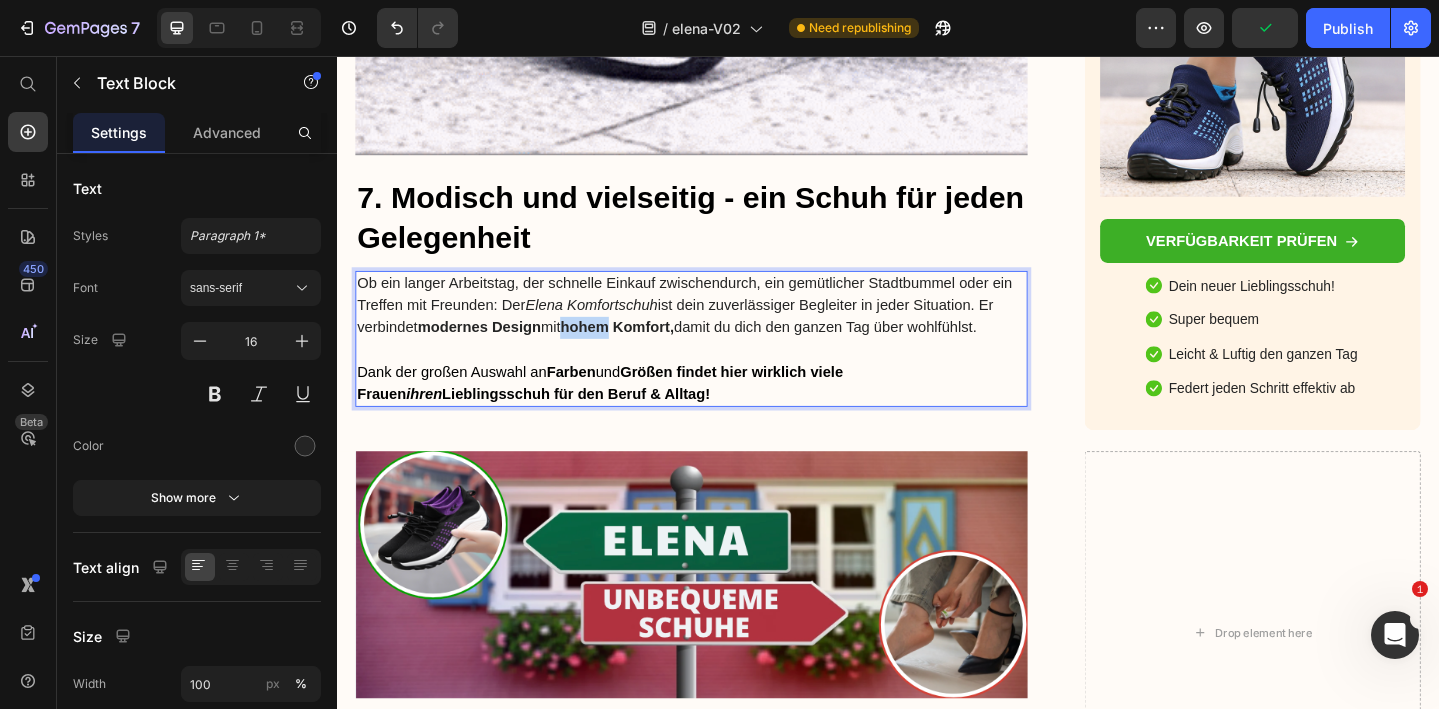 click on "hohem Komfort," at bounding box center (642, 351) 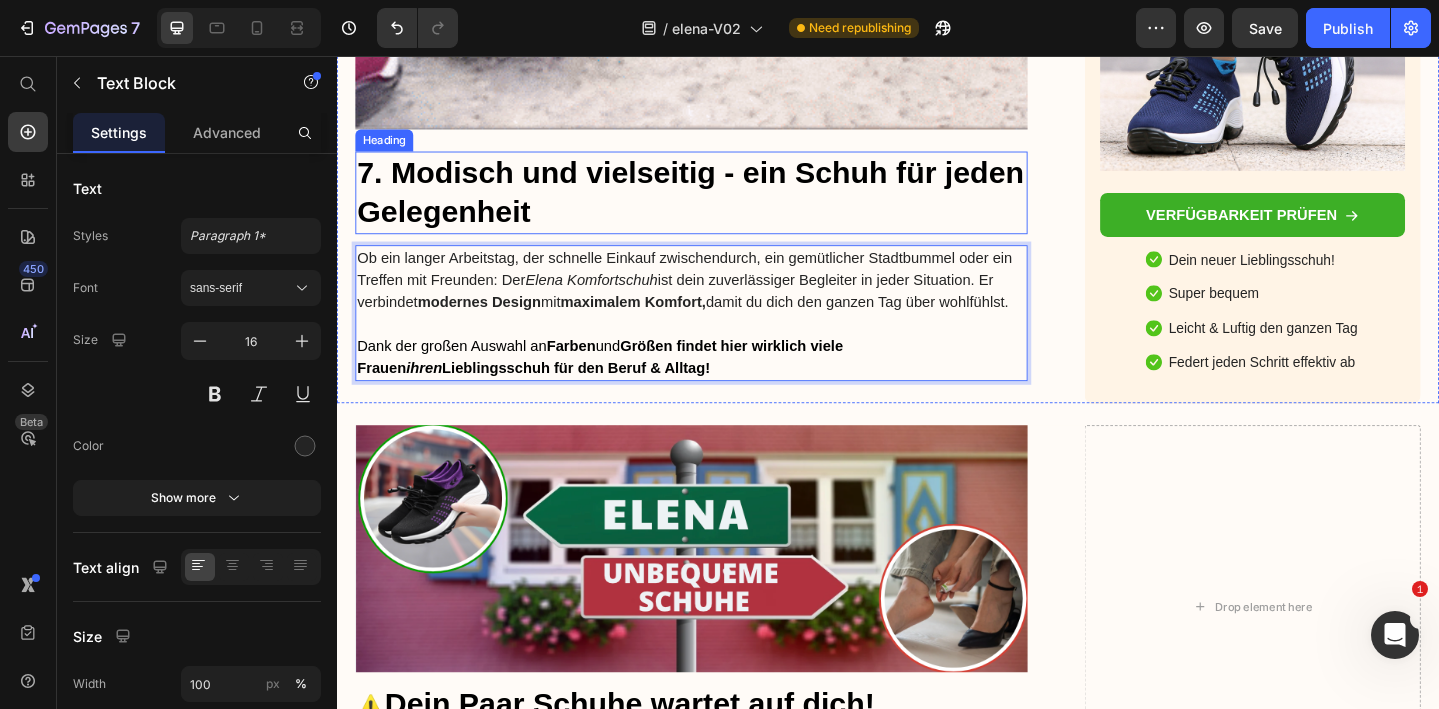 scroll, scrollTop: 8090, scrollLeft: 0, axis: vertical 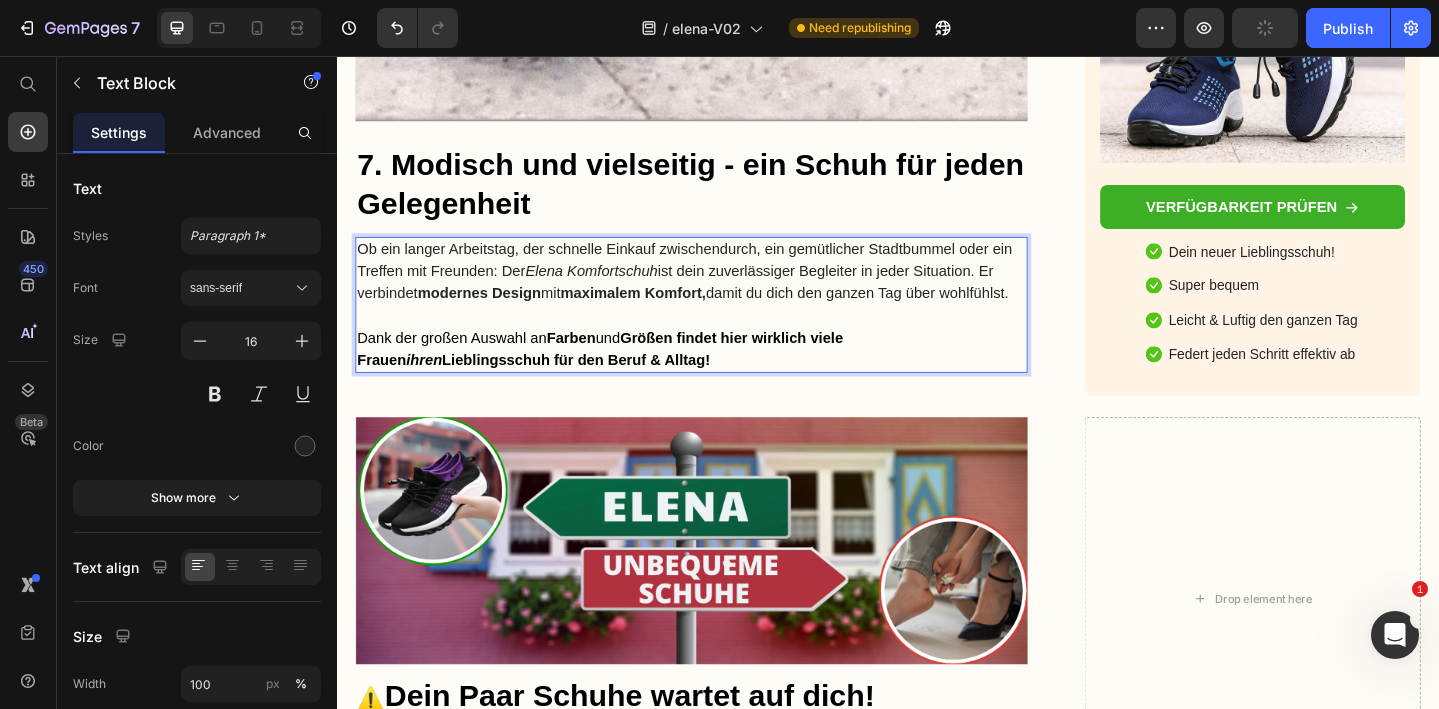 click on "Ob ein langer Arbeitstag, der schnelle Einkauf zwischendurch, ein gemütlicher Stadtbummel oder ein Treffen mit Freunden: Der Elena Komfortschuh ist dein zuverlässiger Begleiter in jeder Situation. Er verbindet modernes Design mit maximalem Komfort, damit du dich den ganzen Tag über wohlfühlst." at bounding box center [723, 291] 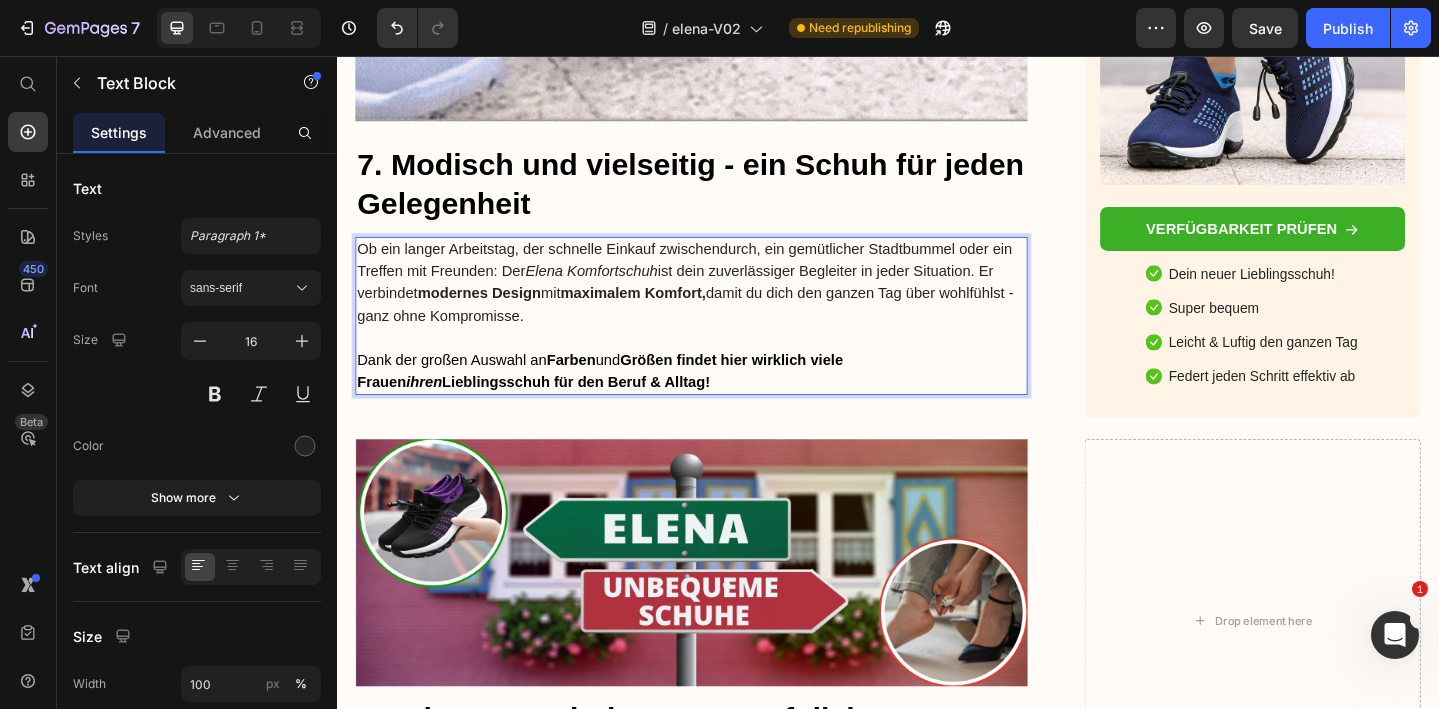 drag, startPoint x: 405, startPoint y: 340, endPoint x: 564, endPoint y: 340, distance: 159 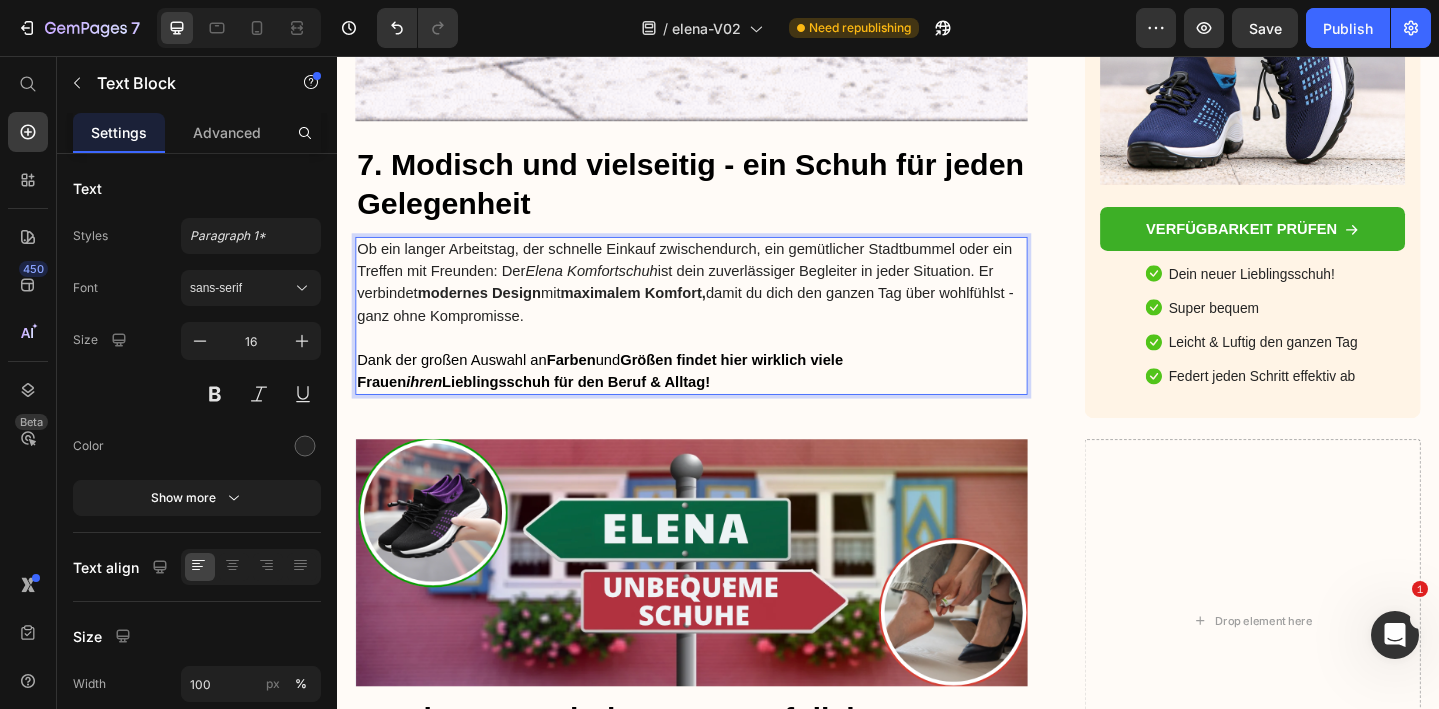 click on "Ob ein langer Arbeitstag, der schnelle Einkauf zwischendurch, ein gemütlicher Stadtbummel oder ein Treffen mit Freunden: Der  Elena Komfortschuh  ist dein zuverlässiger Begleiter in jeder Situation. Er verbindet  modernes Design  mit  maximalem Komfort,  damit du dich den ganzen Tag über wohlfühlst - ganz ohne Kompromisse." at bounding box center [723, 303] 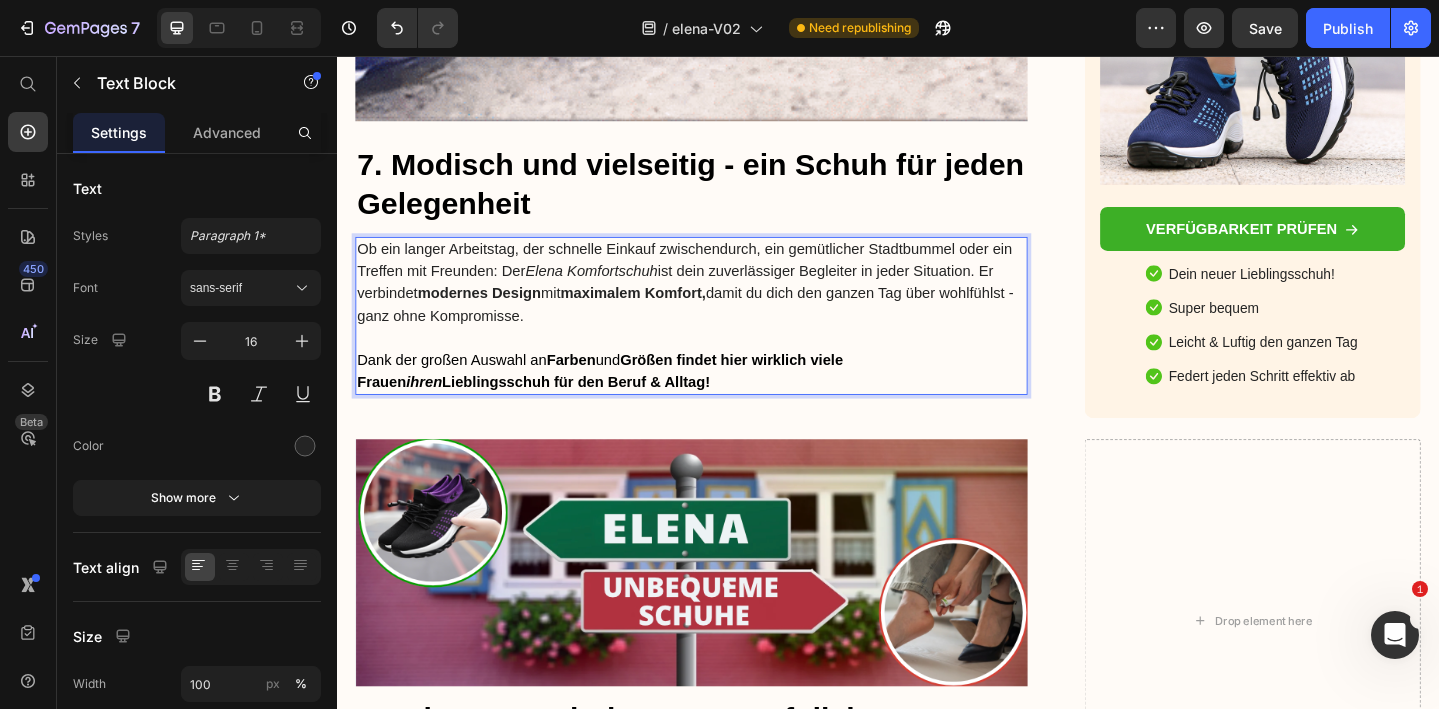 drag, startPoint x: 564, startPoint y: 340, endPoint x: 408, endPoint y: 336, distance: 156.05127 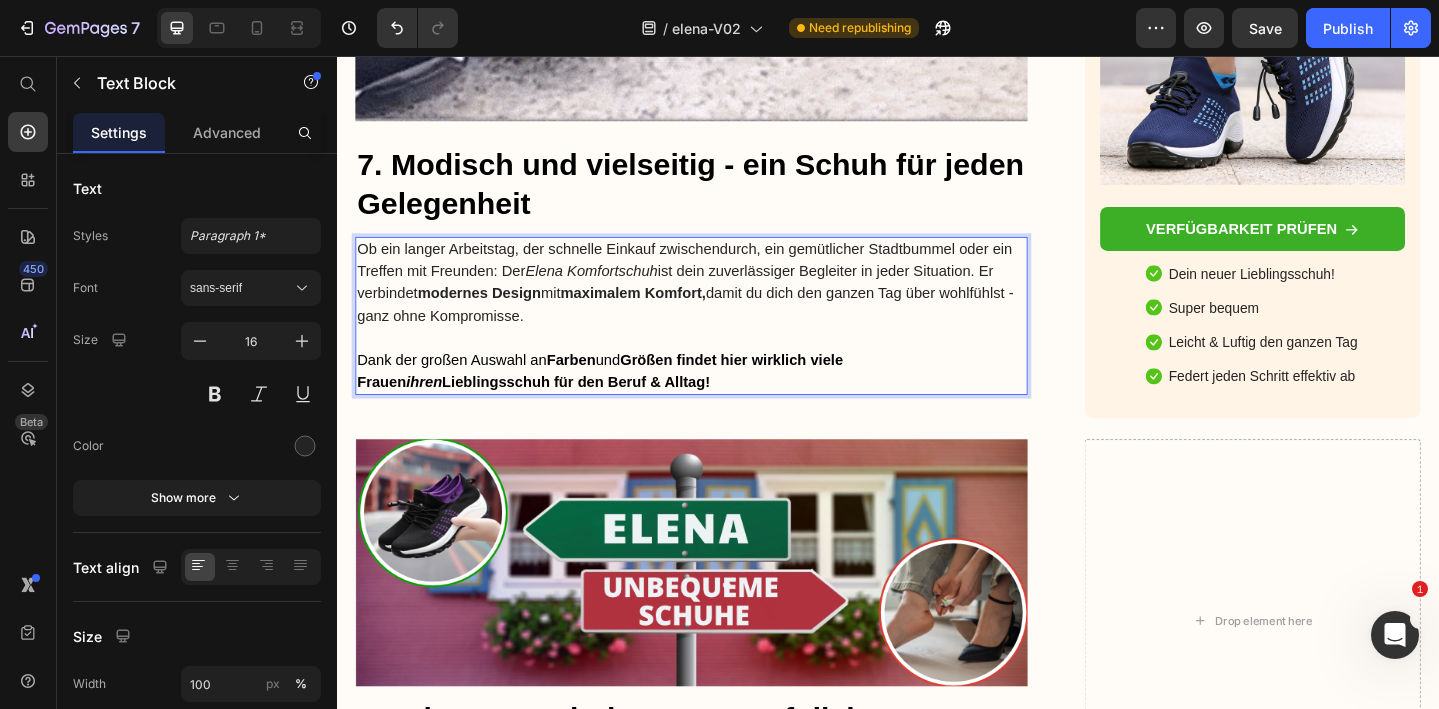 click on "Ob ein langer Arbeitstag, der schnelle Einkauf zwischendurch, ein gemütlicher Stadtbummel oder ein Treffen mit Freunden: Der  Elena Komfortschuh  ist dein zuverlässiger Begleiter in jeder Situation. Er verbindet  modernes Design  mit  maximalem Komfort,  damit du dich den ganzen Tag über wohlfühlst - ganz ohne Kompromisse." at bounding box center [723, 303] 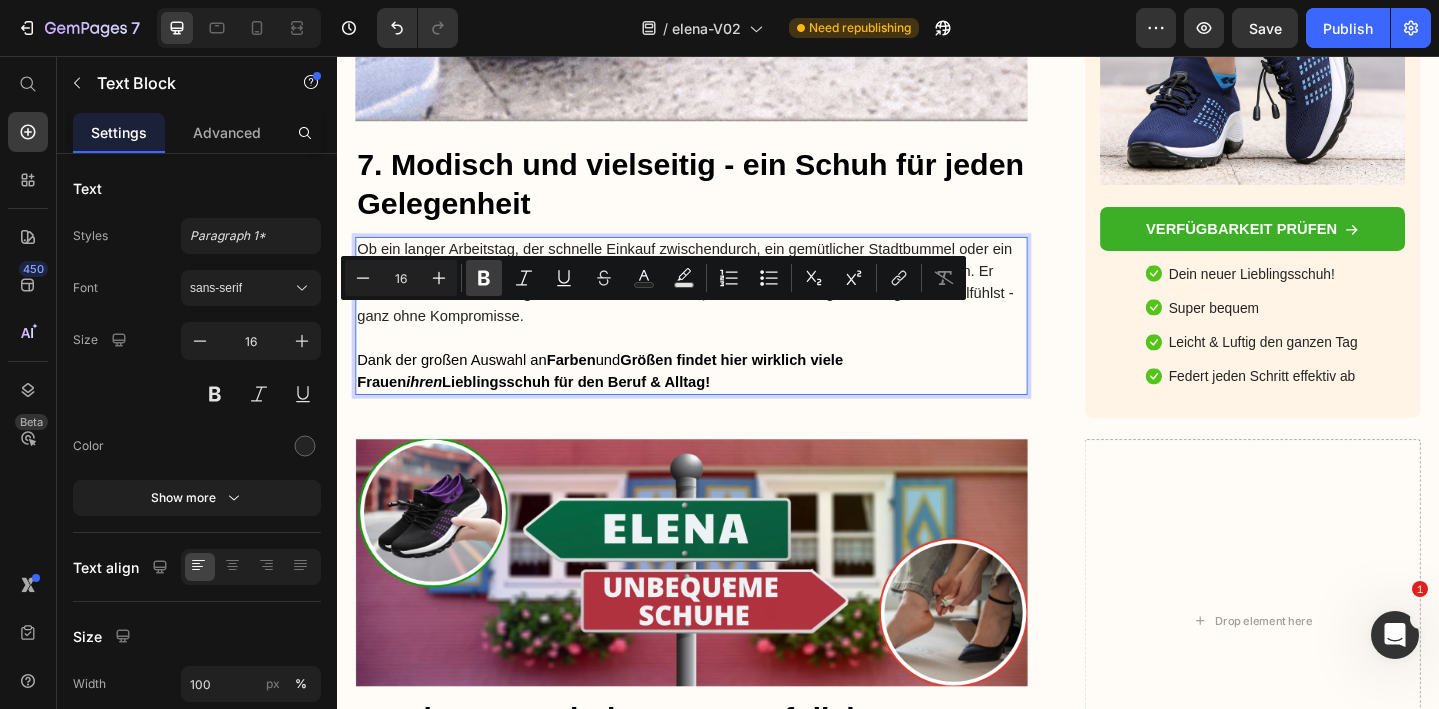 click 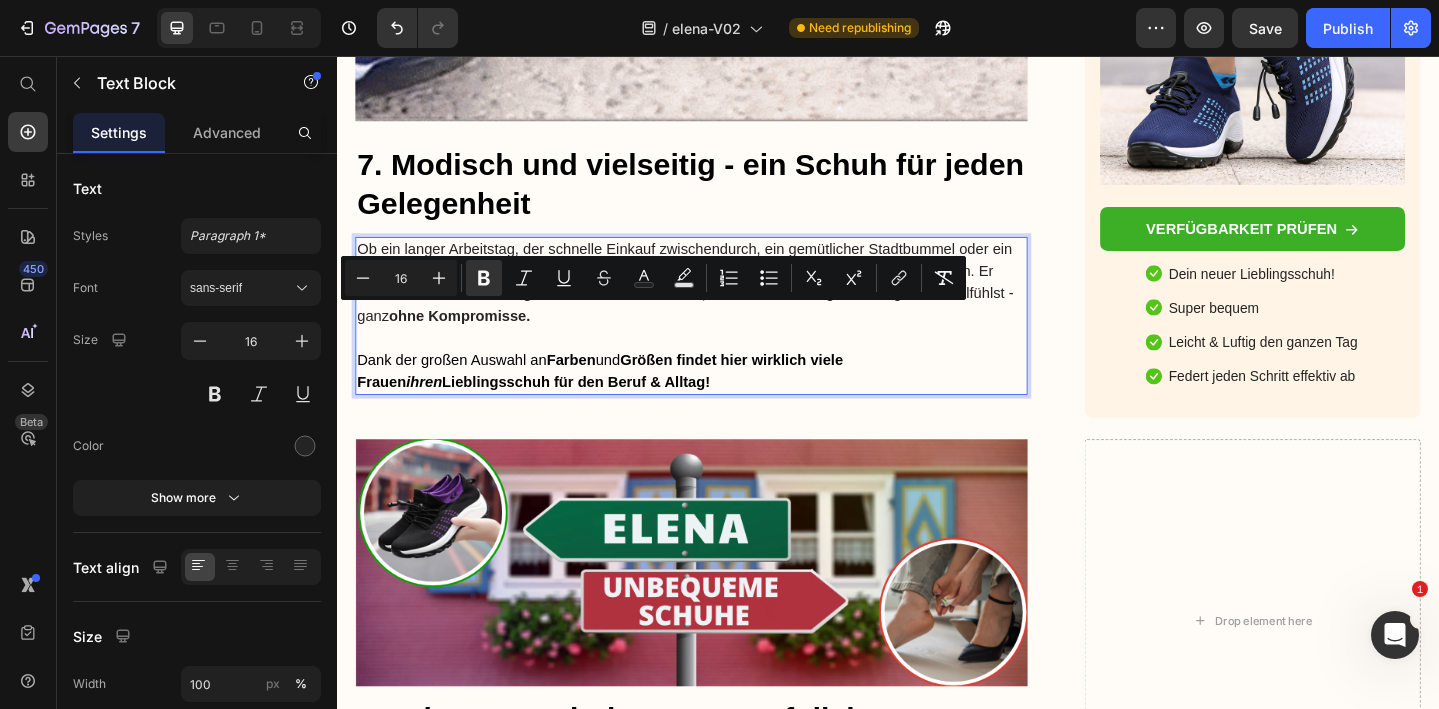 click on "Ob ein langer Arbeitstag, der schnelle Einkauf zwischendurch, ein gemütlicher Stadtbummel oder ein Treffen mit Freunden: Der Elena Komfortschuh ist dein zuverlässiger Begleiter in jeder Situation. Er verbindet modernes Design mit maximalem Komfort, damit du dich den ganzen Tag über wohlfühlst - ganz ohne Kompromisse." at bounding box center [723, 303] 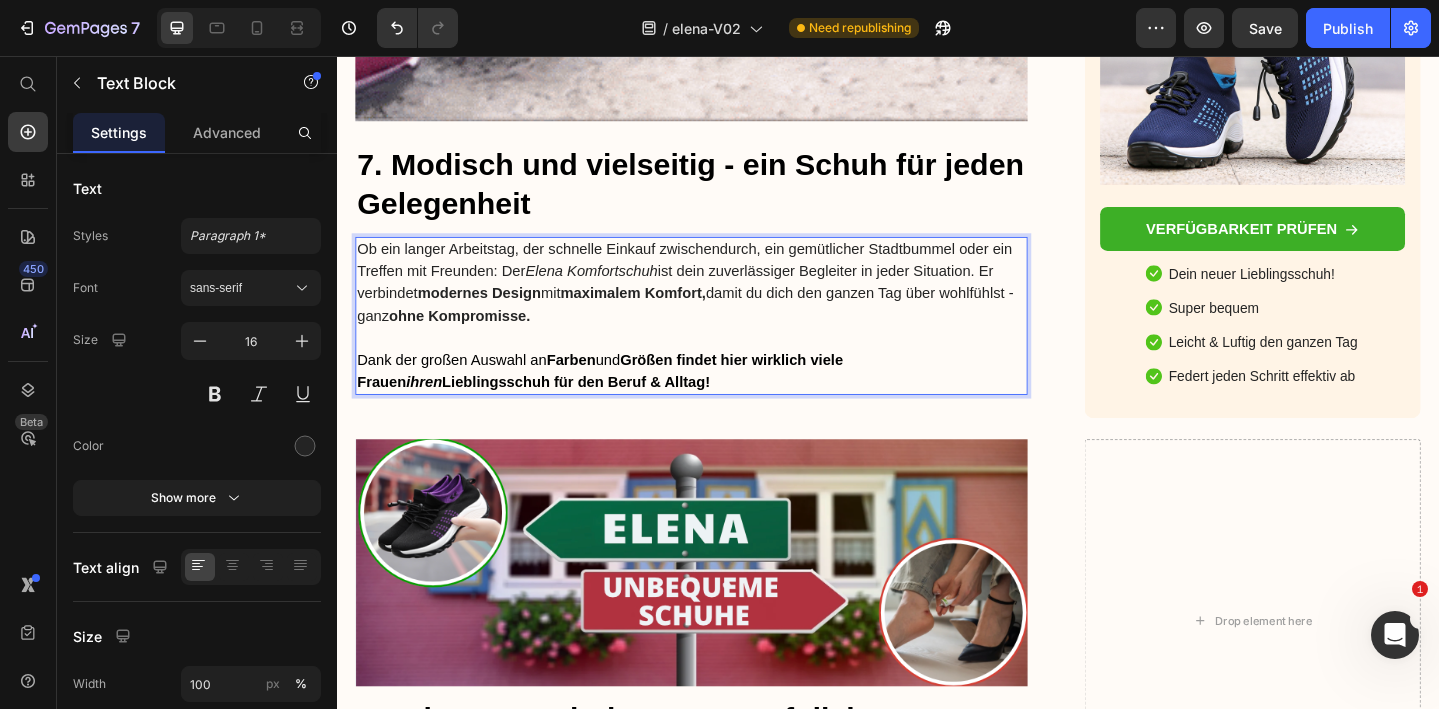 click on "Größen findet hier wirklich viele Frauen" at bounding box center (623, 398) 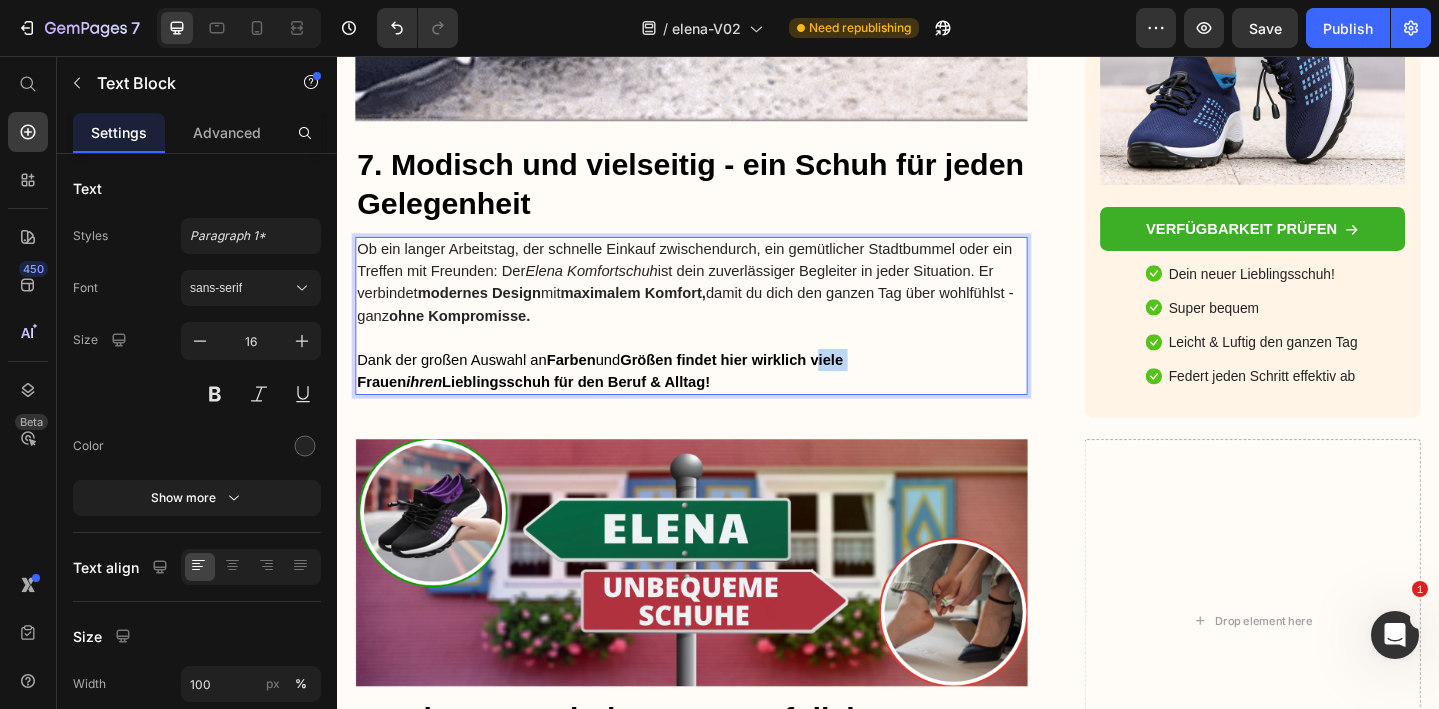 click on "Größen findet hier wirklich viele Frauen" at bounding box center (623, 398) 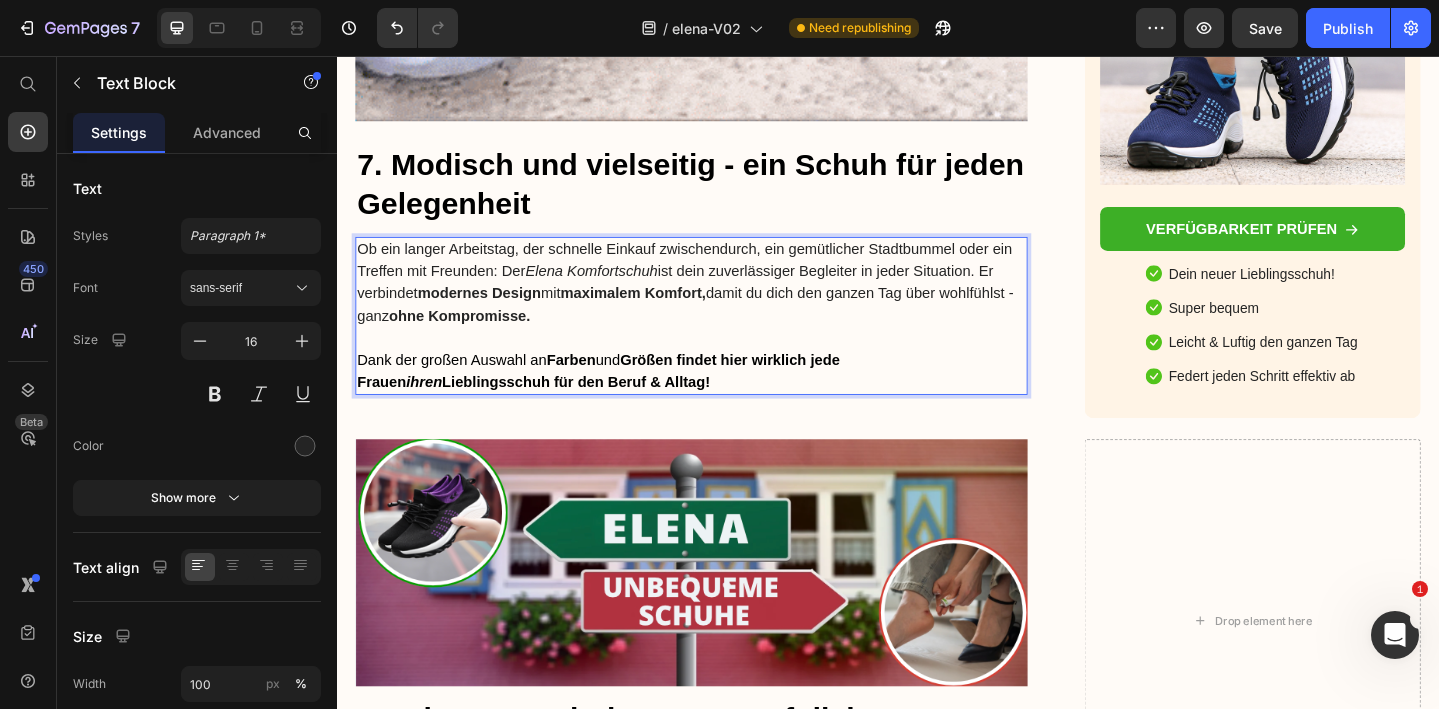 click on "Größen findet hier wirklich jede Frauen" at bounding box center [622, 398] 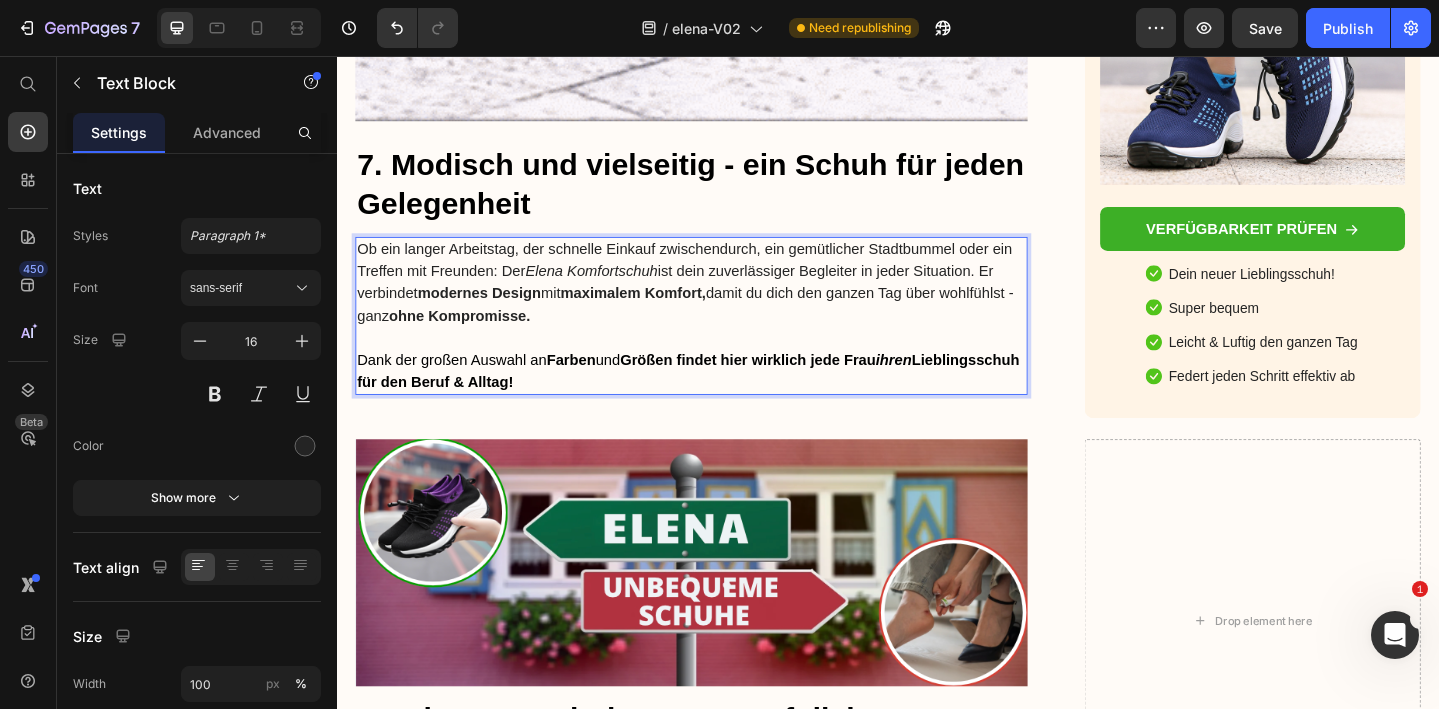 click on "Dank der großen Auswahl an Farben und Größen findet hier wirklich jede Frau ihren Lieblingsschuh für den Beruf & Alltag!" at bounding box center [723, 399] 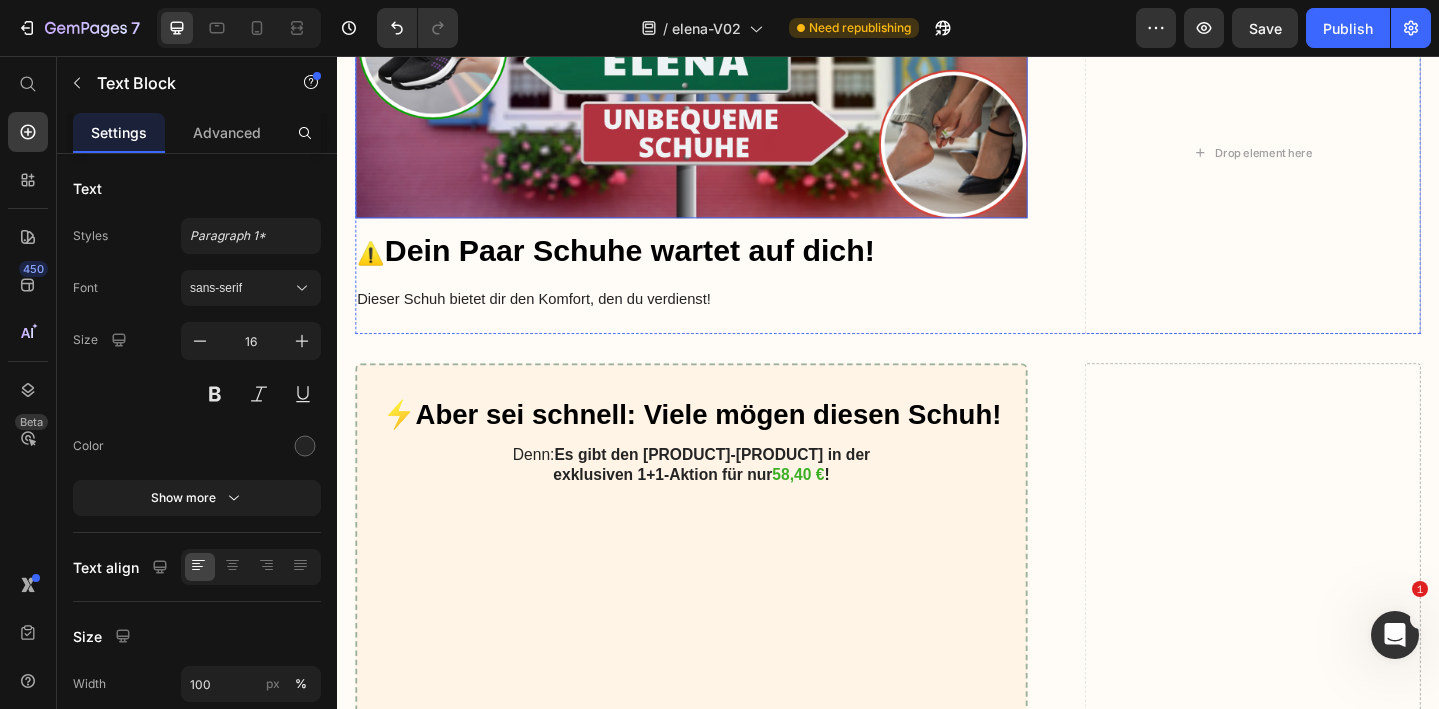 scroll, scrollTop: 8521, scrollLeft: 0, axis: vertical 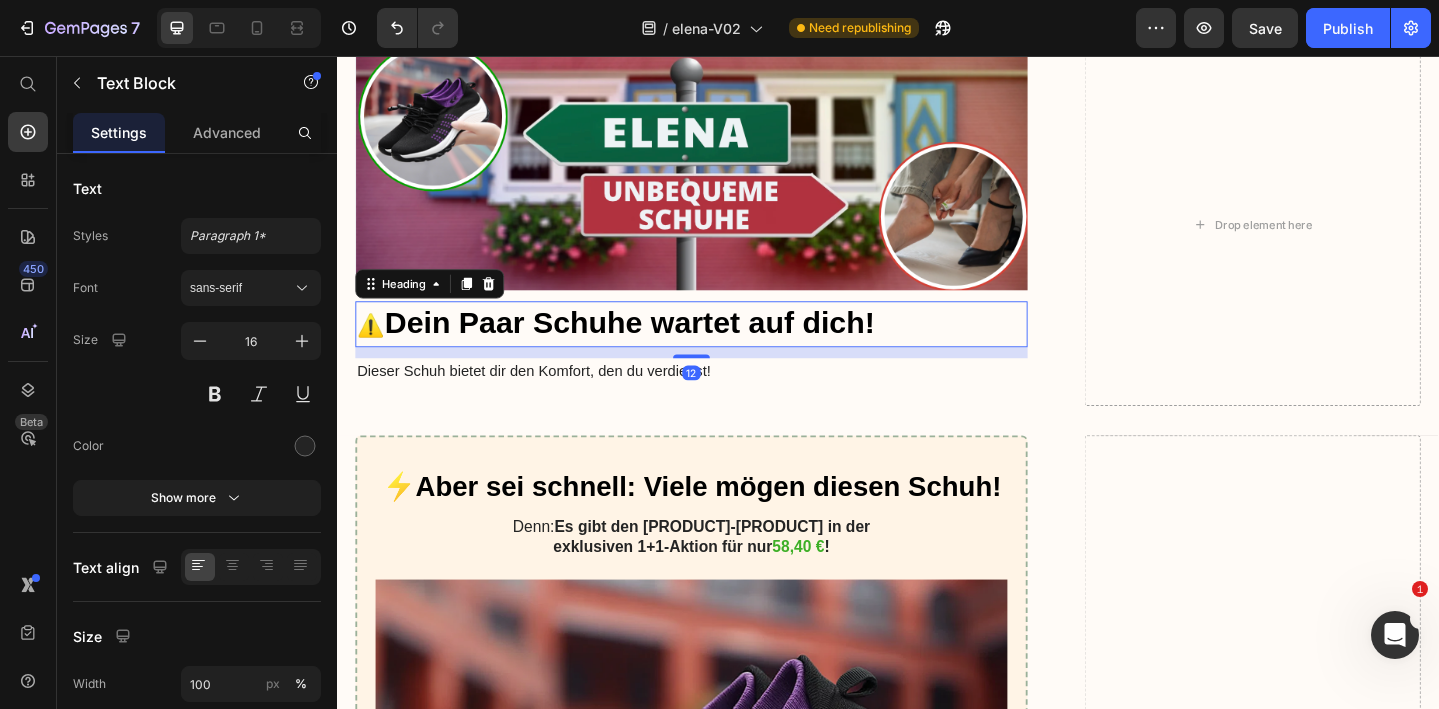 click on "⚠️ Dein Paar Schuhe wartet auf dich!" at bounding box center (723, 348) 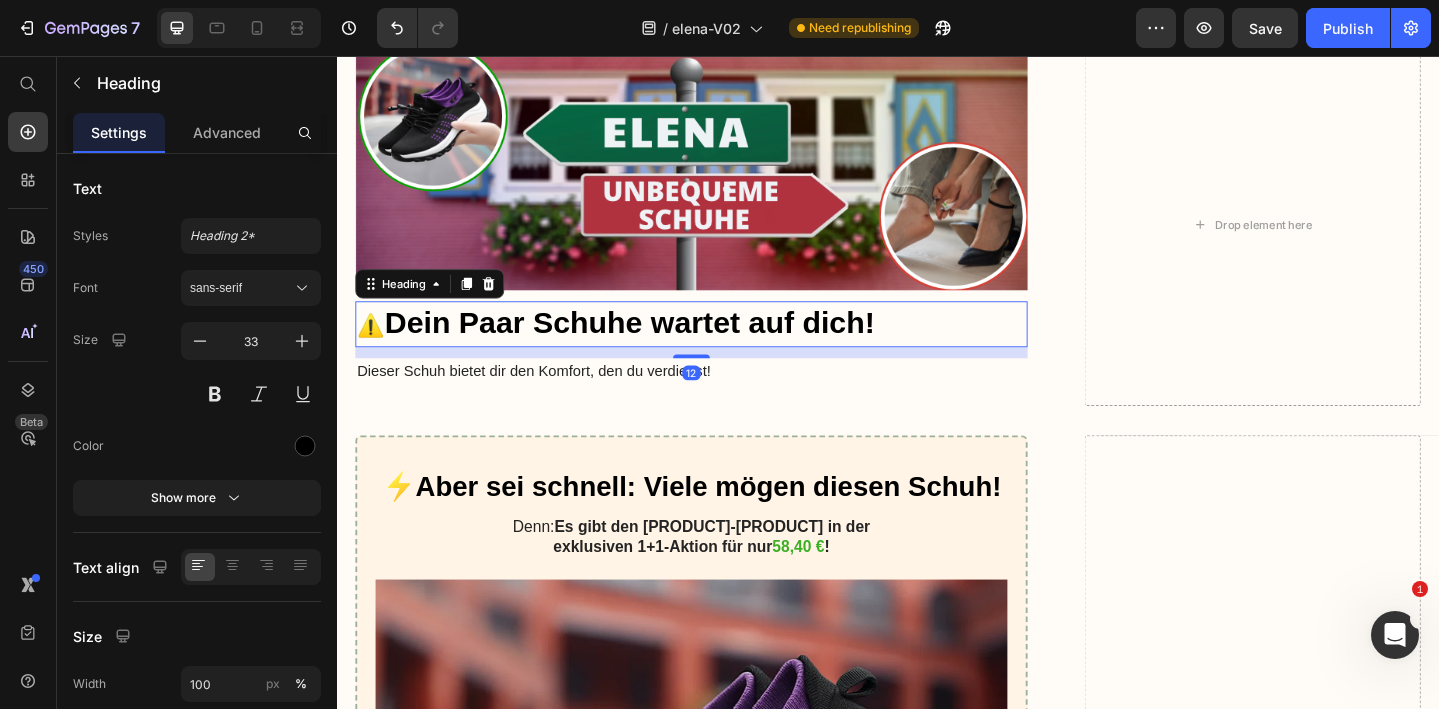 click on "⚠️ Dein Paar Schuhe wartet auf dich!" at bounding box center [723, 348] 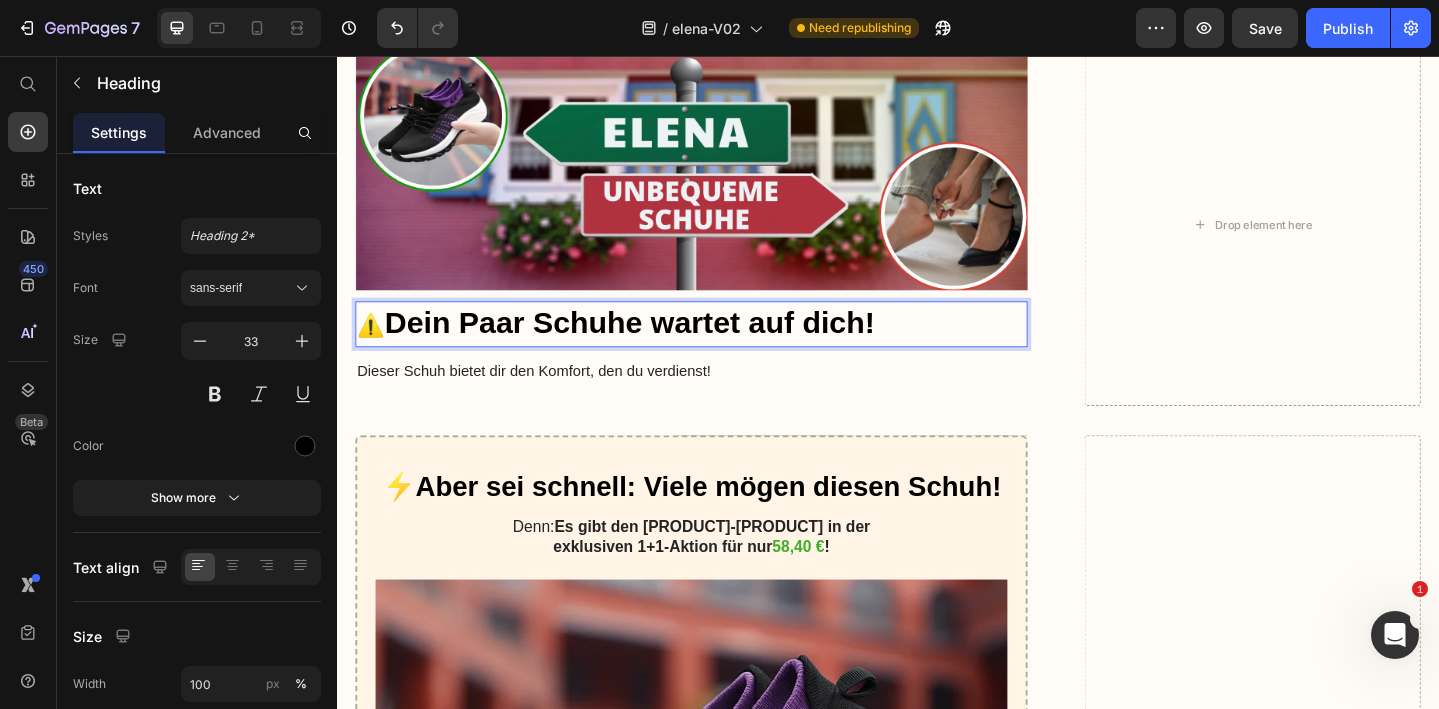 drag, startPoint x: 935, startPoint y: 350, endPoint x: 453, endPoint y: 347, distance: 482.00934 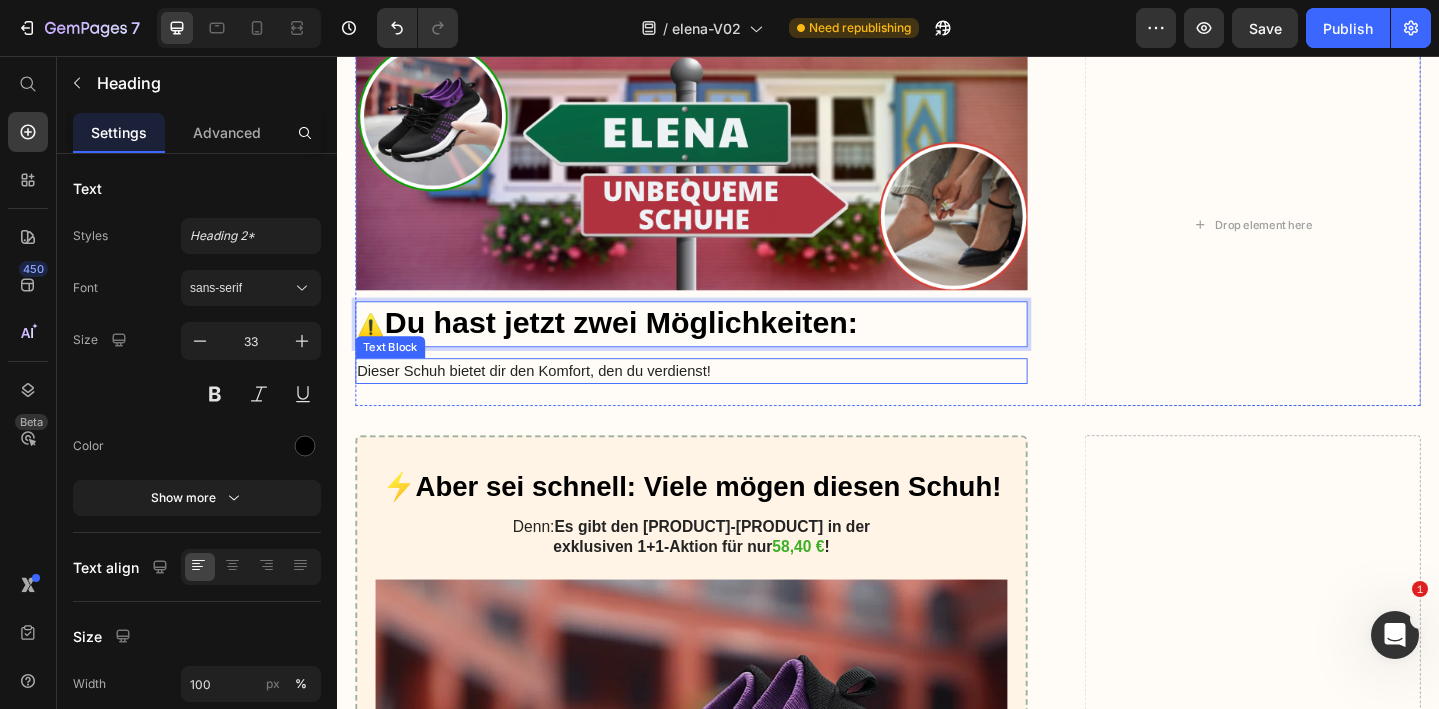 click on "Dieser Schuh bietet dir den Komfort, den du verdienst!" at bounding box center [723, 399] 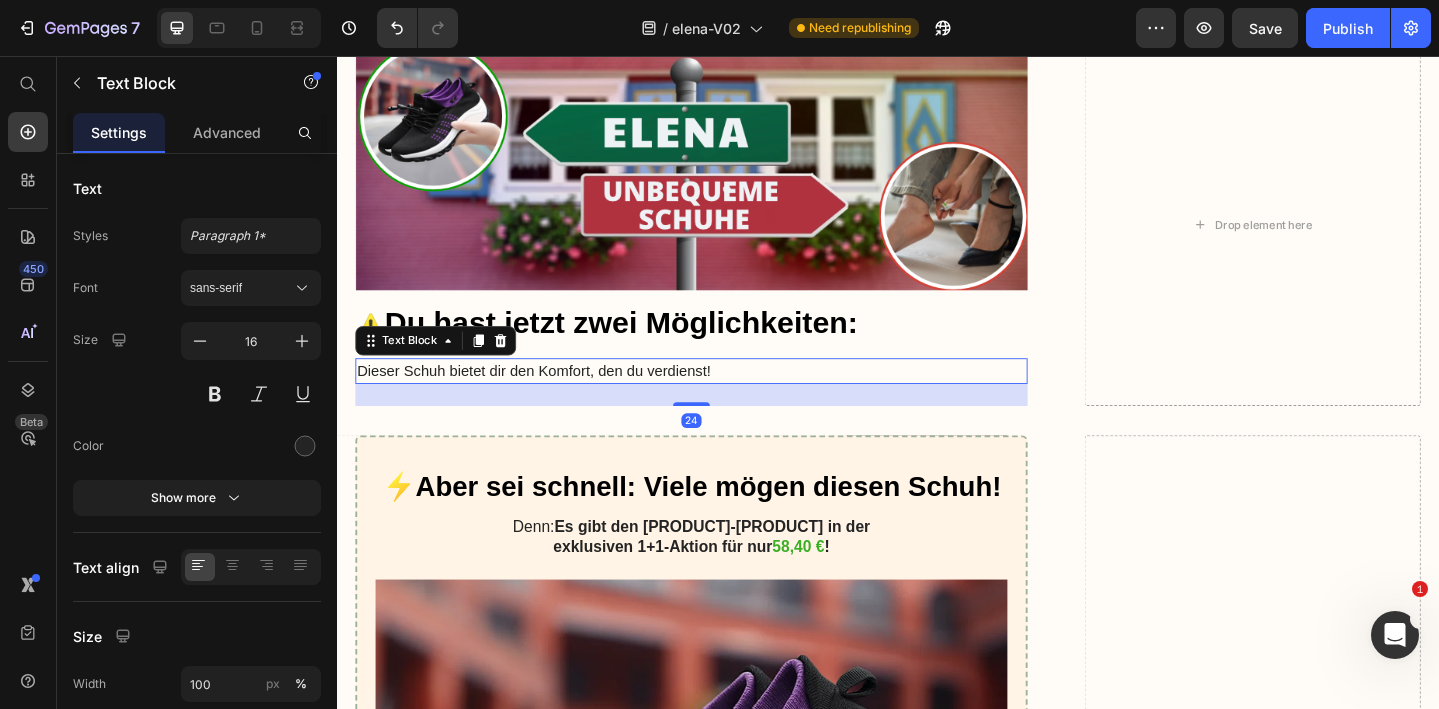 click on "Dieser Schuh bietet dir den Komfort, den du verdienst!" at bounding box center (723, 399) 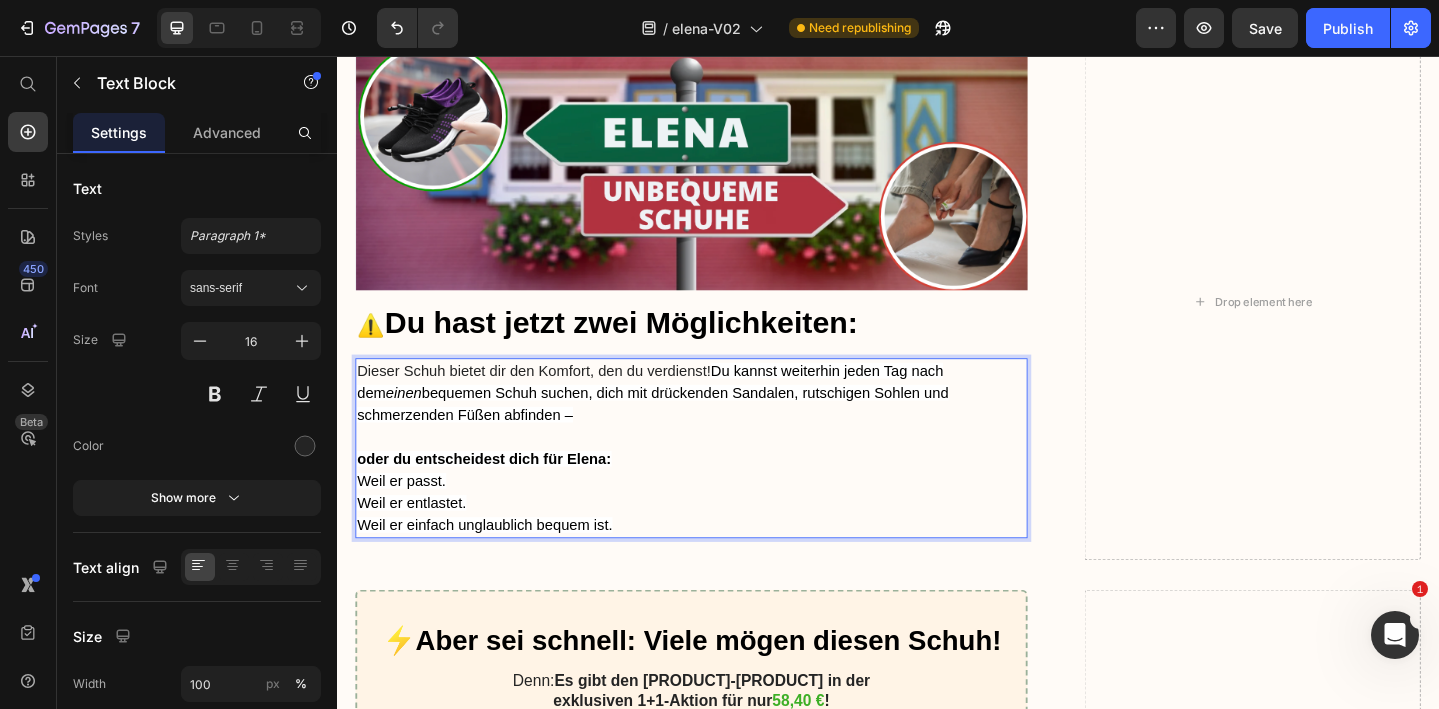click on "Dieser Schuh bietet dir den Komfort, den du verdienst!  Du kannst weiterhin jeden Tag nach dem  einen  bequemen Schuh suchen, dich mit drückenden Sandalen, rutschigen Sohlen und schmerzenden Füßen abfinden –" at bounding box center (723, 423) 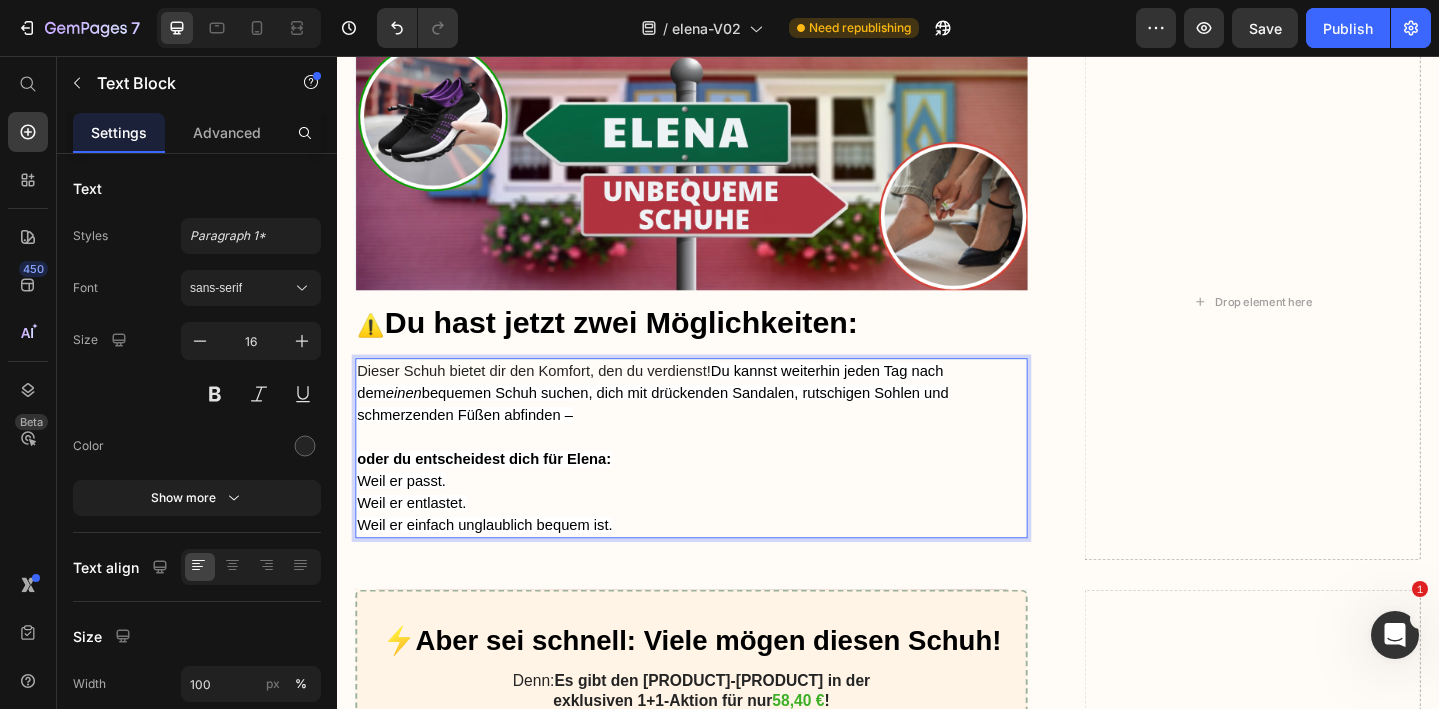 click on "Dieser Schuh bietet dir den Komfort, den du verdienst!  Du kannst weiterhin jeden Tag nach dem  einen  bequemen Schuh suchen, dich mit drückenden Sandalen, rutschigen Sohlen und schmerzenden Füßen abfinden –" at bounding box center [723, 423] 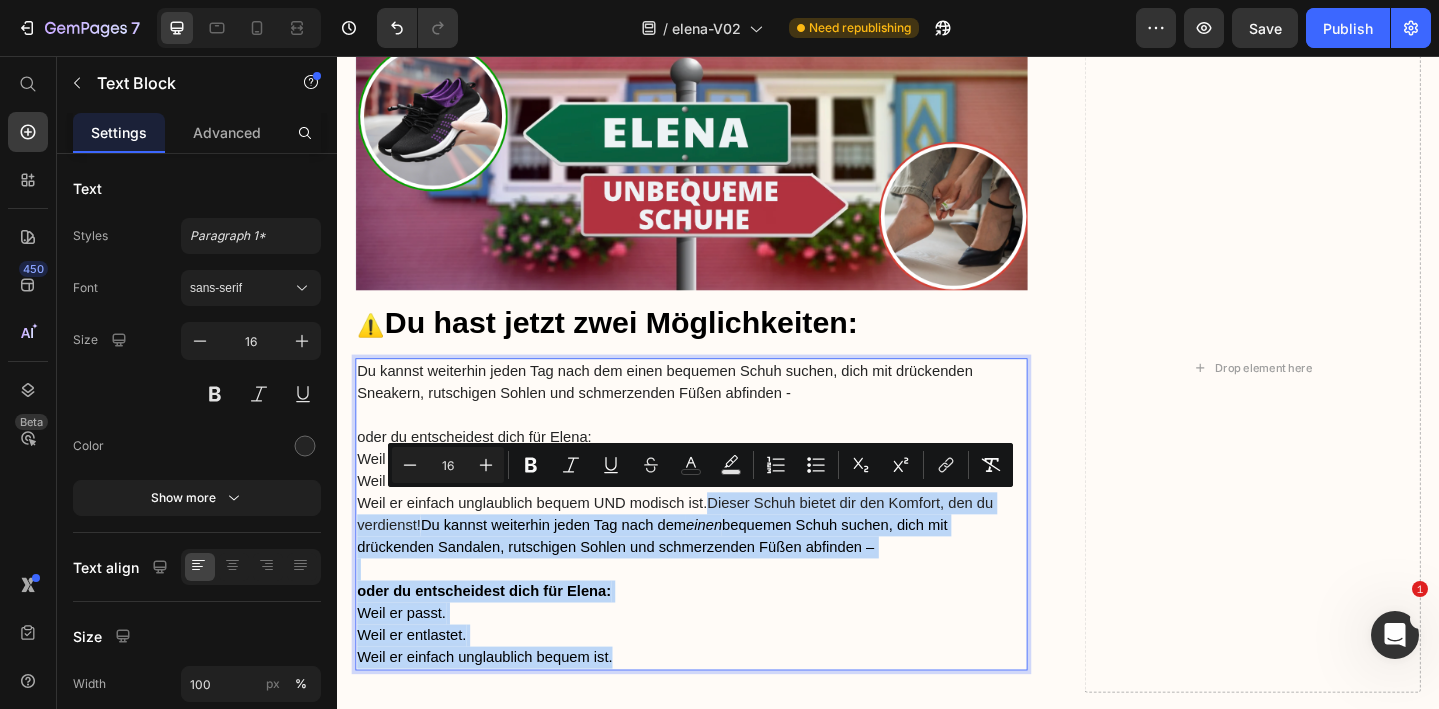 drag, startPoint x: 740, startPoint y: 539, endPoint x: 812, endPoint y: 712, distance: 187.38463 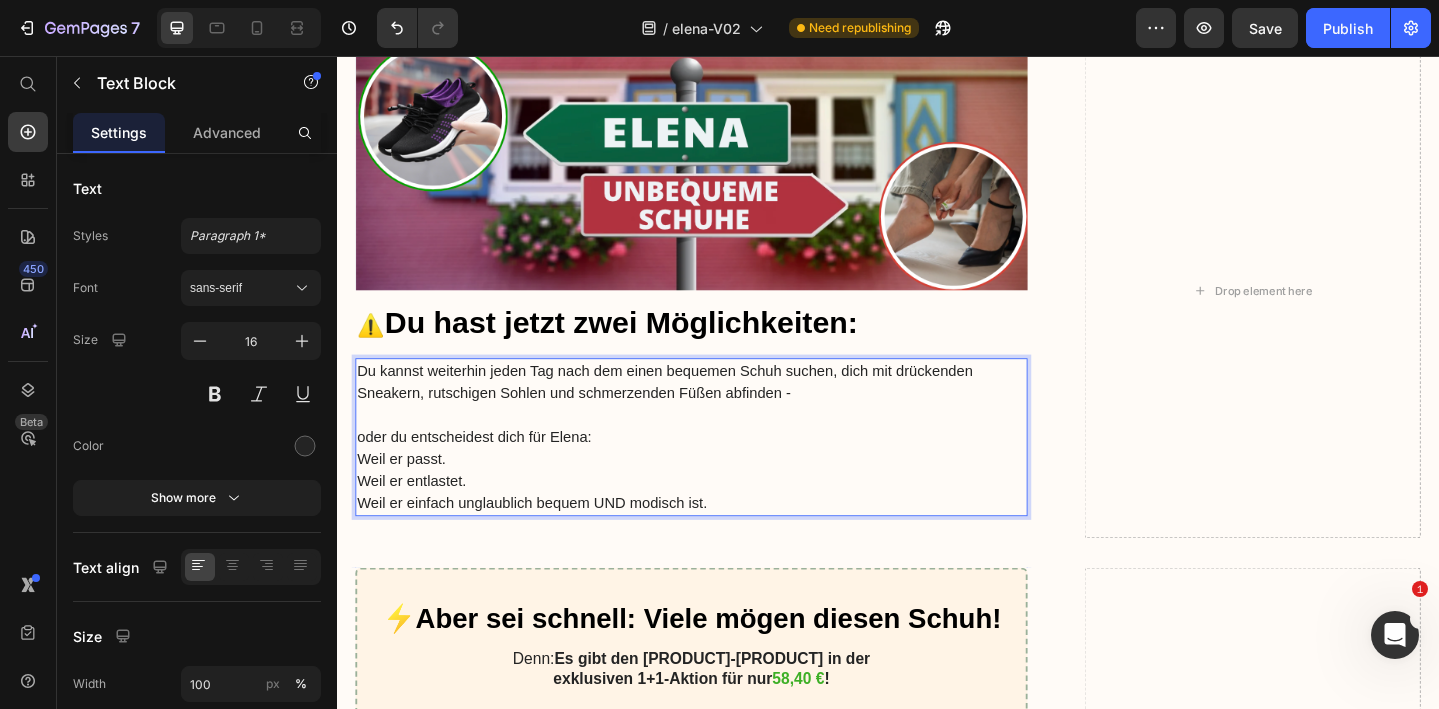 click on "oder du entscheidest dich für Elena:" at bounding box center (723, 471) 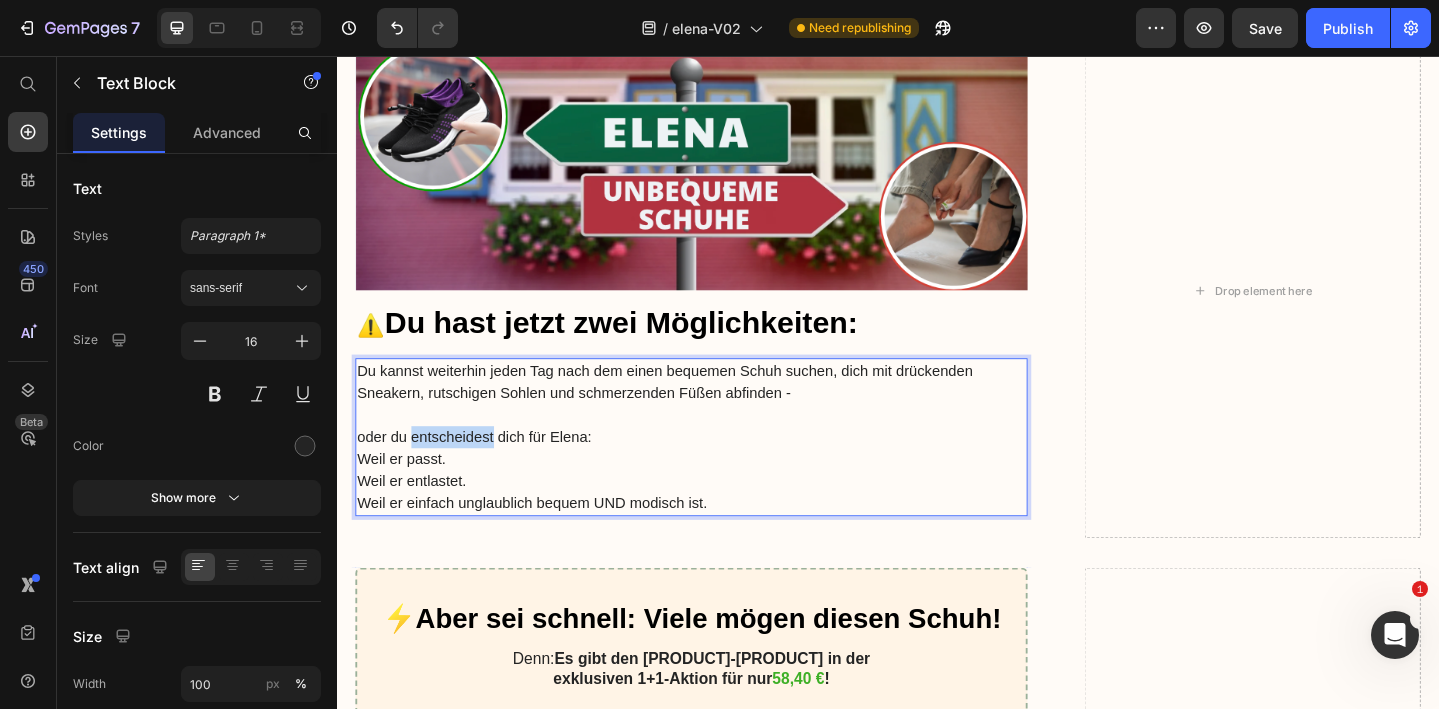 click on "oder du entscheidest dich für Elena:" at bounding box center (723, 471) 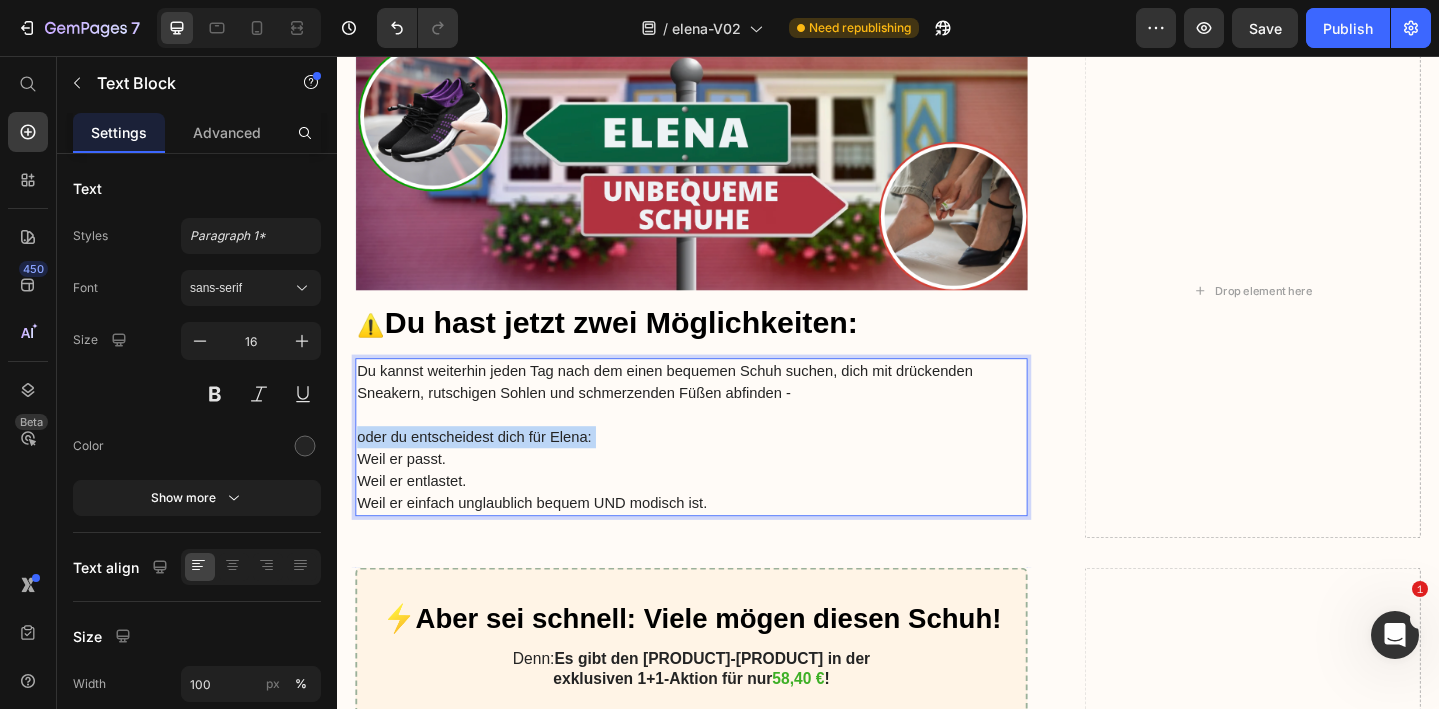 click on "oder du entscheidest dich für Elena:" at bounding box center [723, 471] 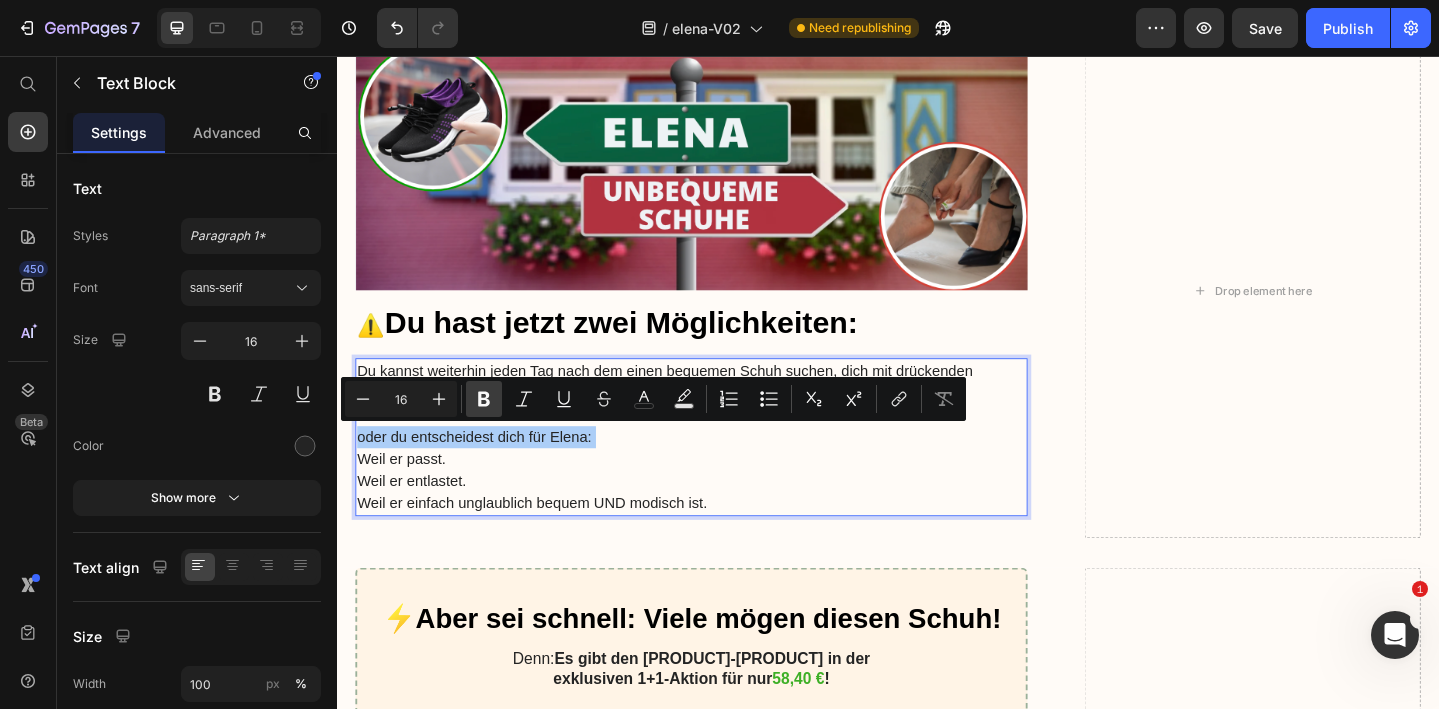 drag, startPoint x: 472, startPoint y: 397, endPoint x: 162, endPoint y: 455, distance: 315.37915 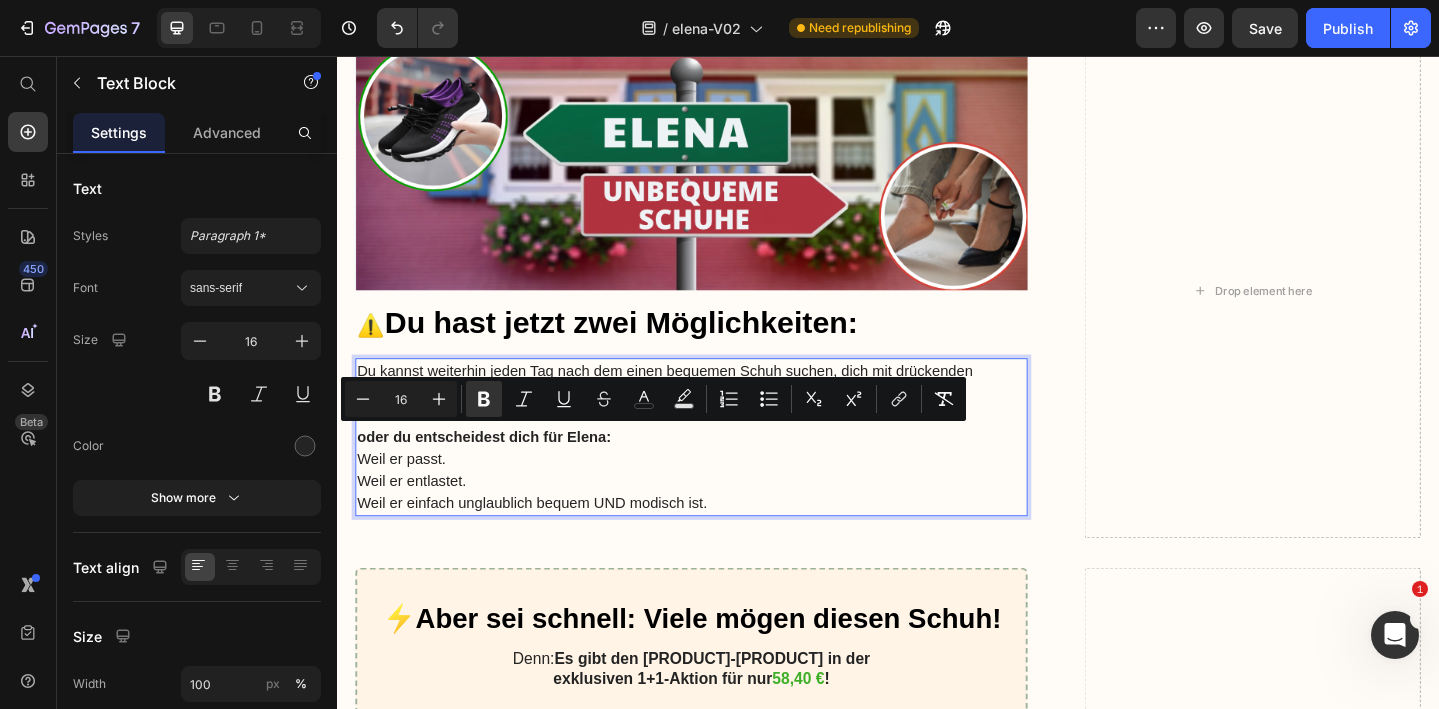 click on "Weil er entlastet." at bounding box center (723, 519) 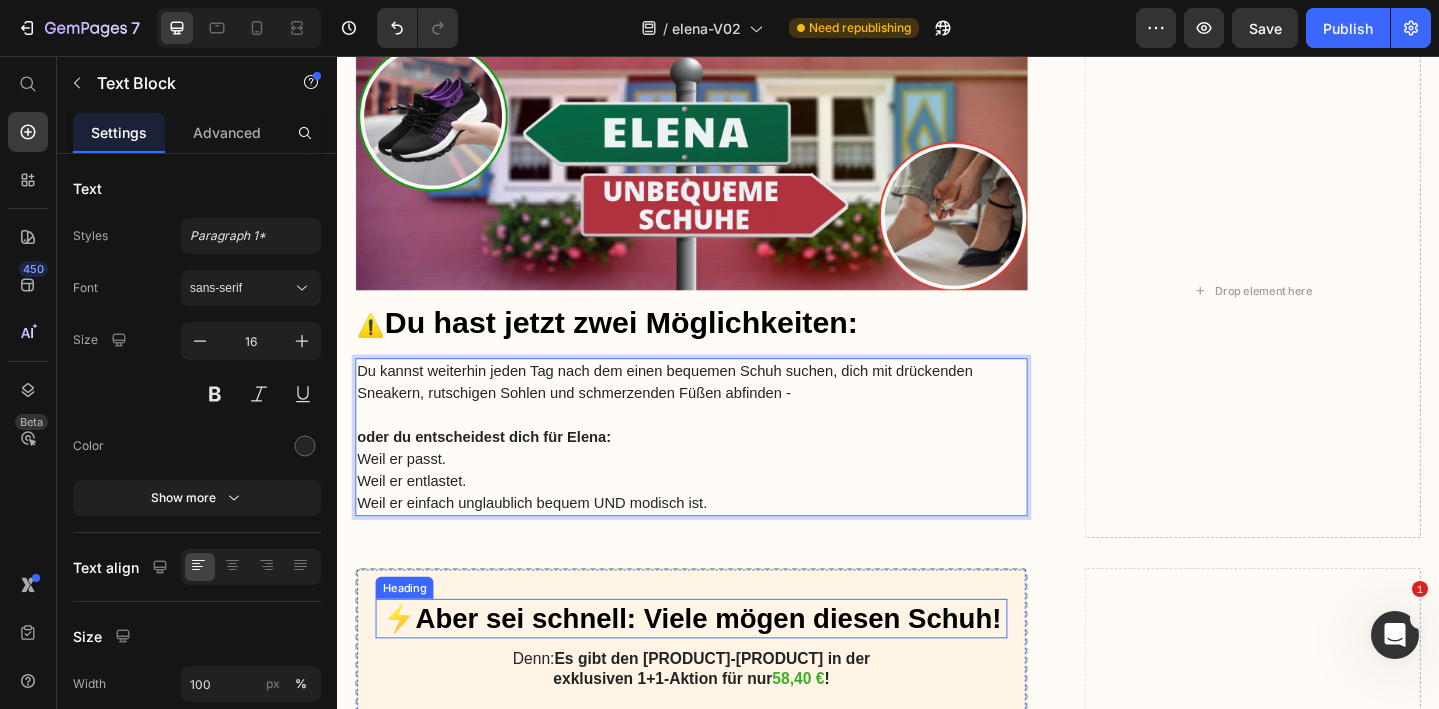 click on "Aber sei schnell: Viele mögen diesen Schuh!" at bounding box center [742, 668] 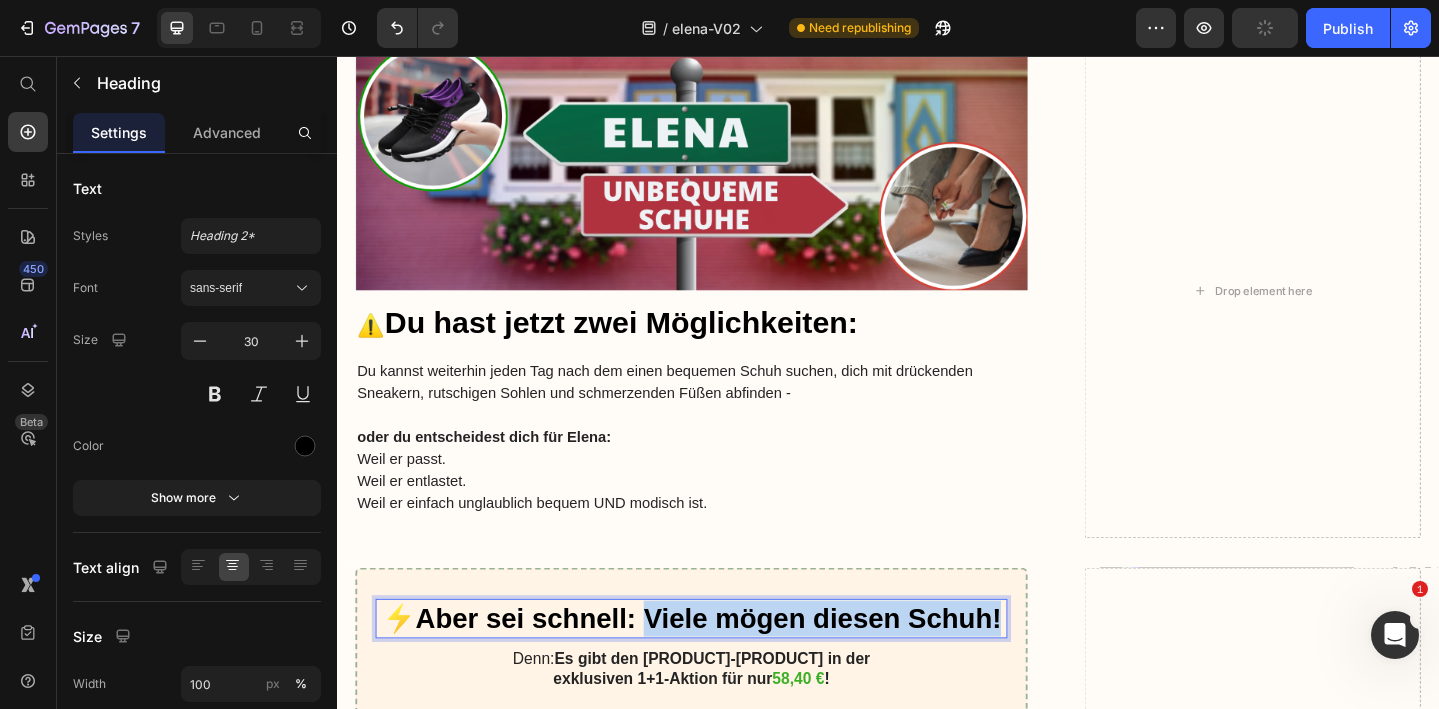 drag, startPoint x: 670, startPoint y: 667, endPoint x: 1055, endPoint y: 669, distance: 385.0052 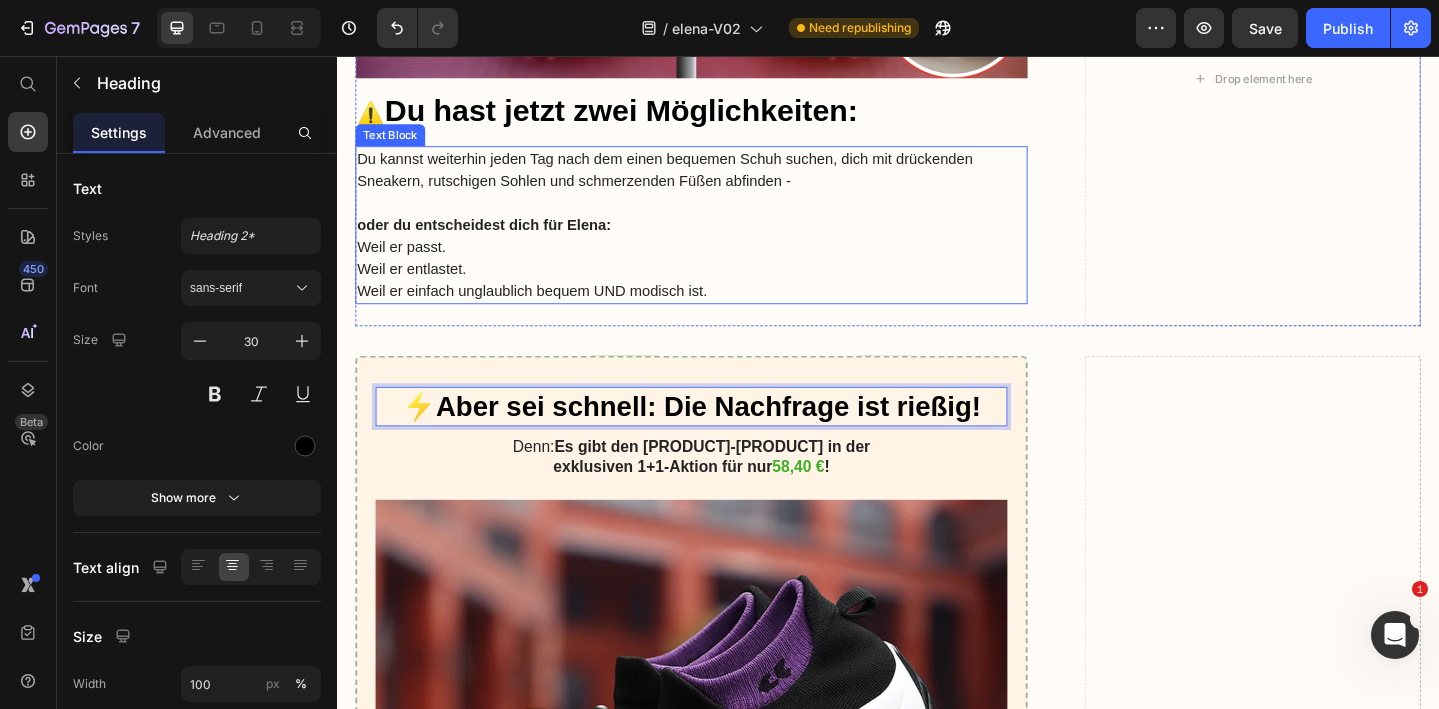 scroll, scrollTop: 8801, scrollLeft: 0, axis: vertical 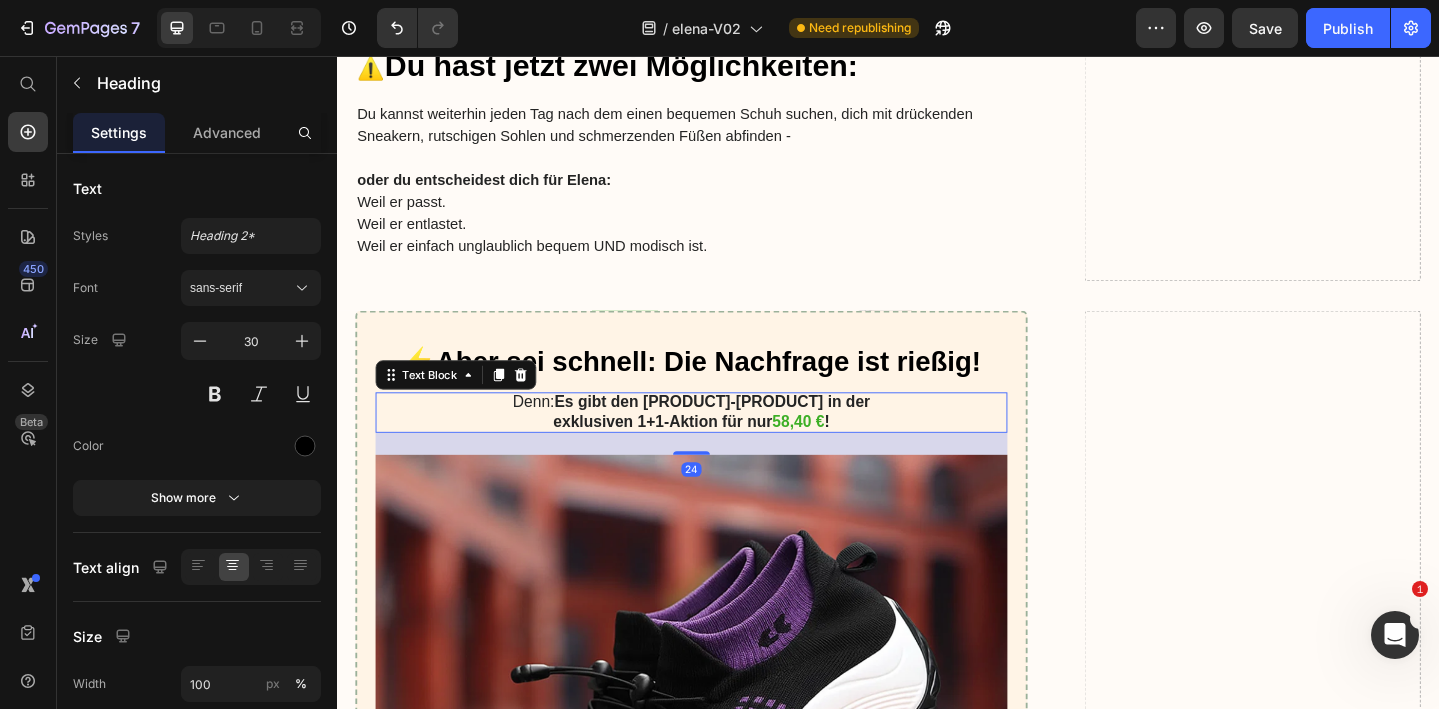 click on "Denn: Es gibt den Elena-Komfortschuh in der exklusiven 1+1-Aktion für nur 58,40 € !" at bounding box center [723, 444] 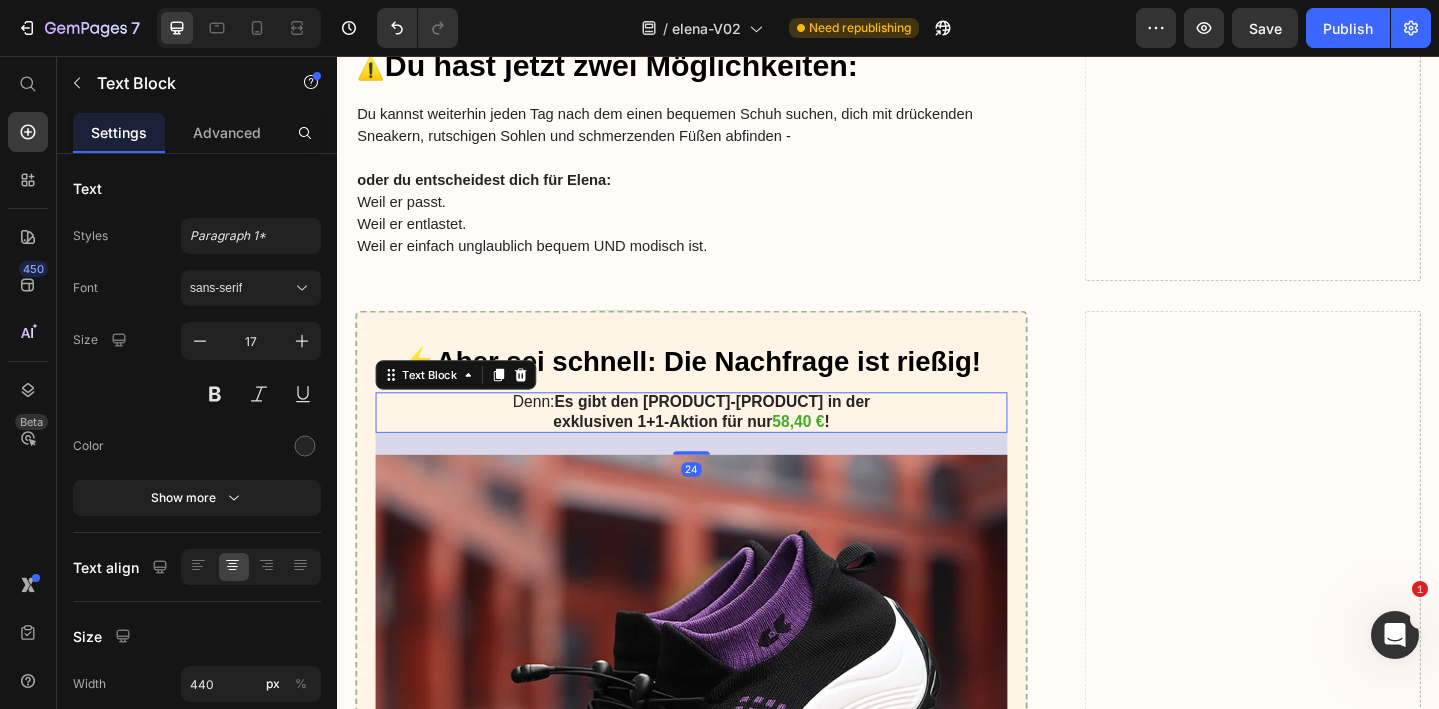 click on "Denn: Es gibt den Elena-Komfortschuh in der exklusiven 1+1-Aktion für nur 58,40 € !" at bounding box center (723, 444) 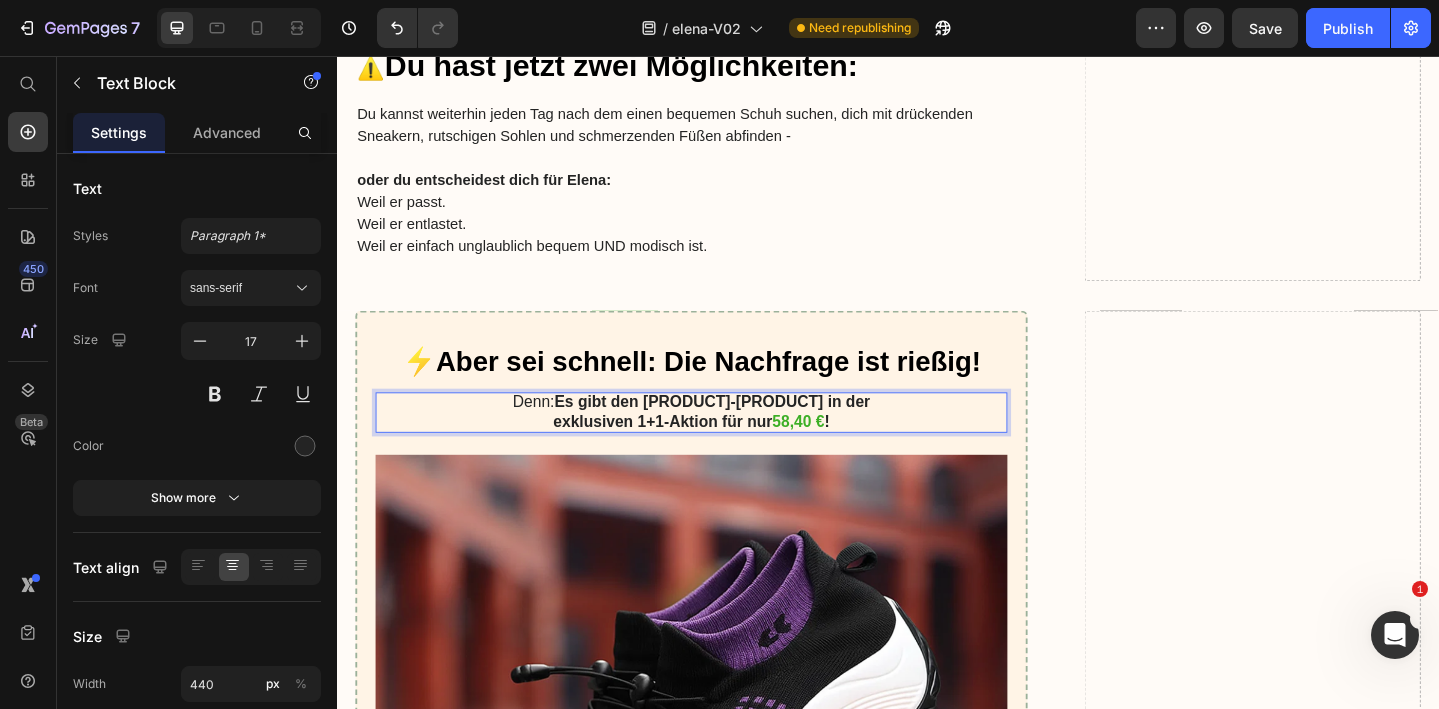 click on "Es gibt den [PRODUCT]-[PRODUCT] in der exklusiven 1+1-Aktion für nur" at bounding box center [745, 443] 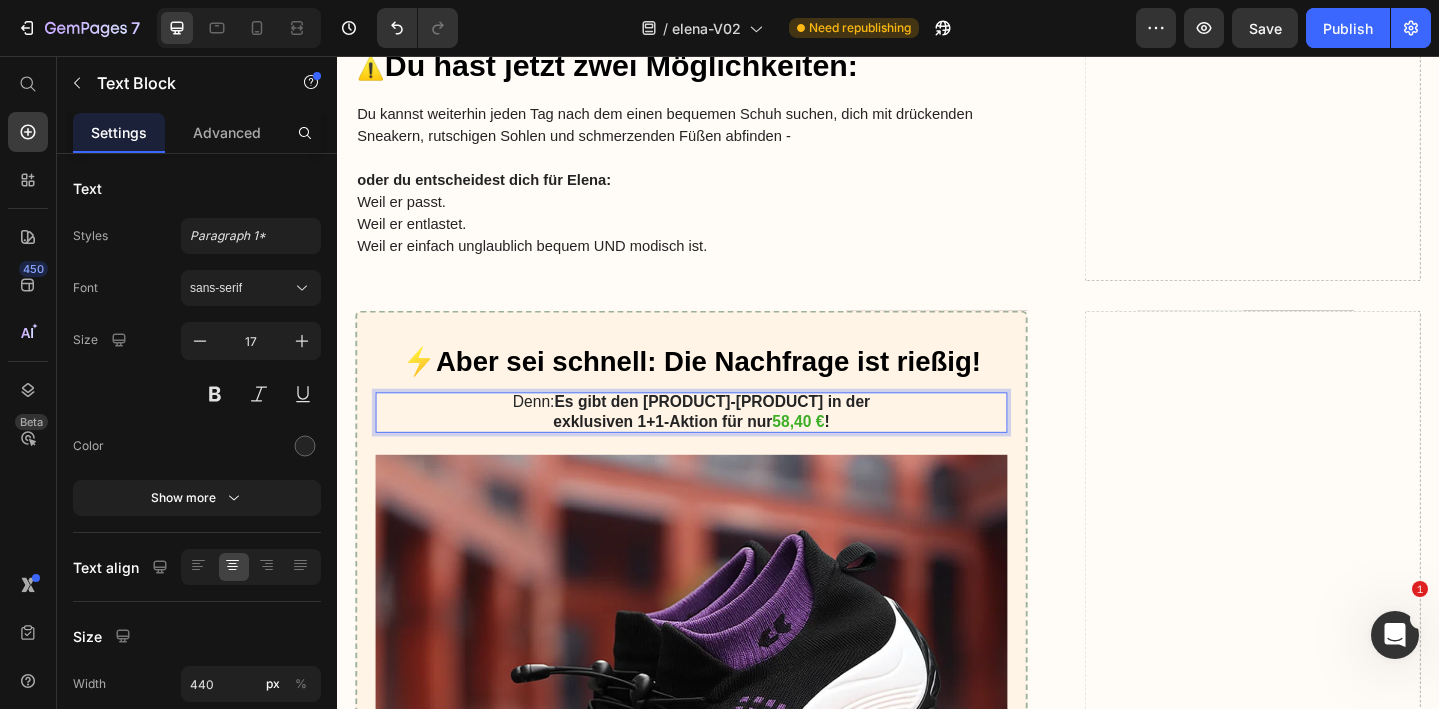 click on "Es gibt den [PRODUCT]-[PRODUCT] in der exklusiven 1+1-Aktion für nur" at bounding box center (745, 443) 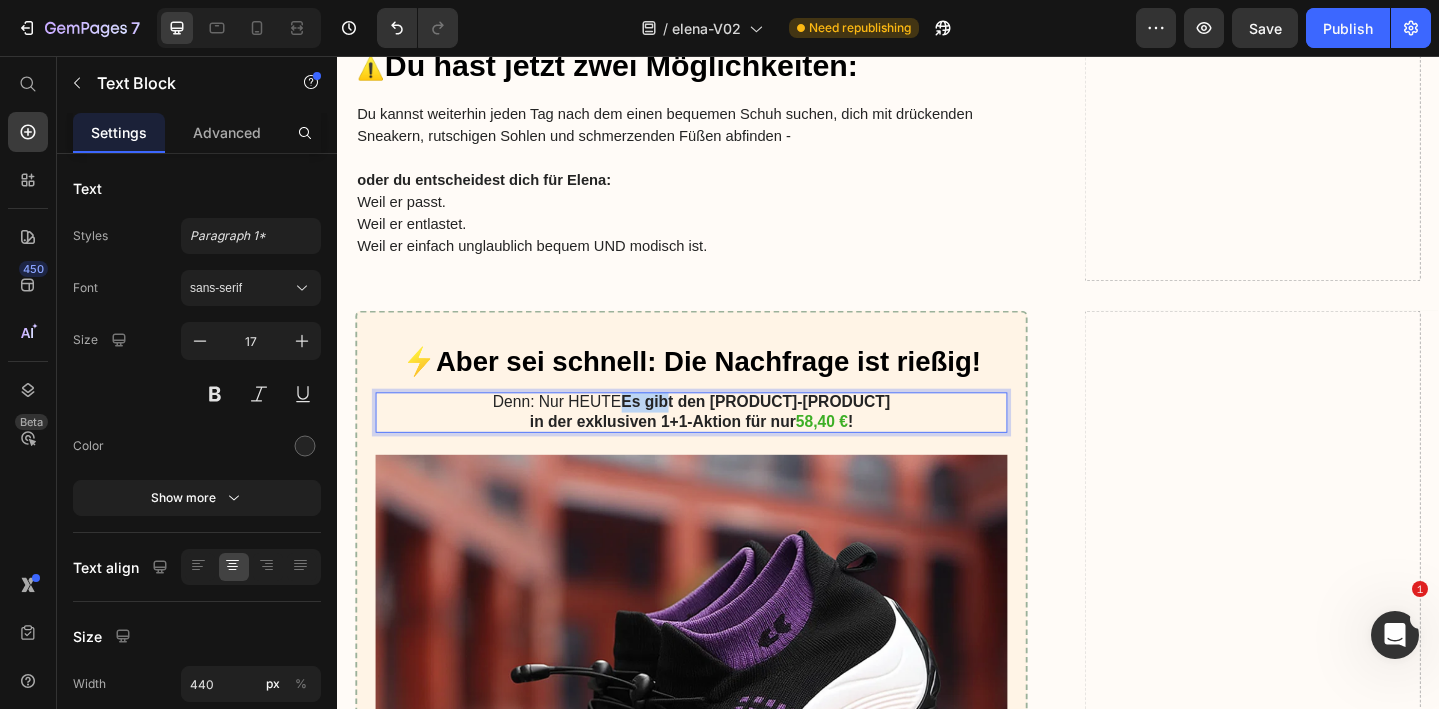 drag, startPoint x: 653, startPoint y: 432, endPoint x: 704, endPoint y: 433, distance: 51.009804 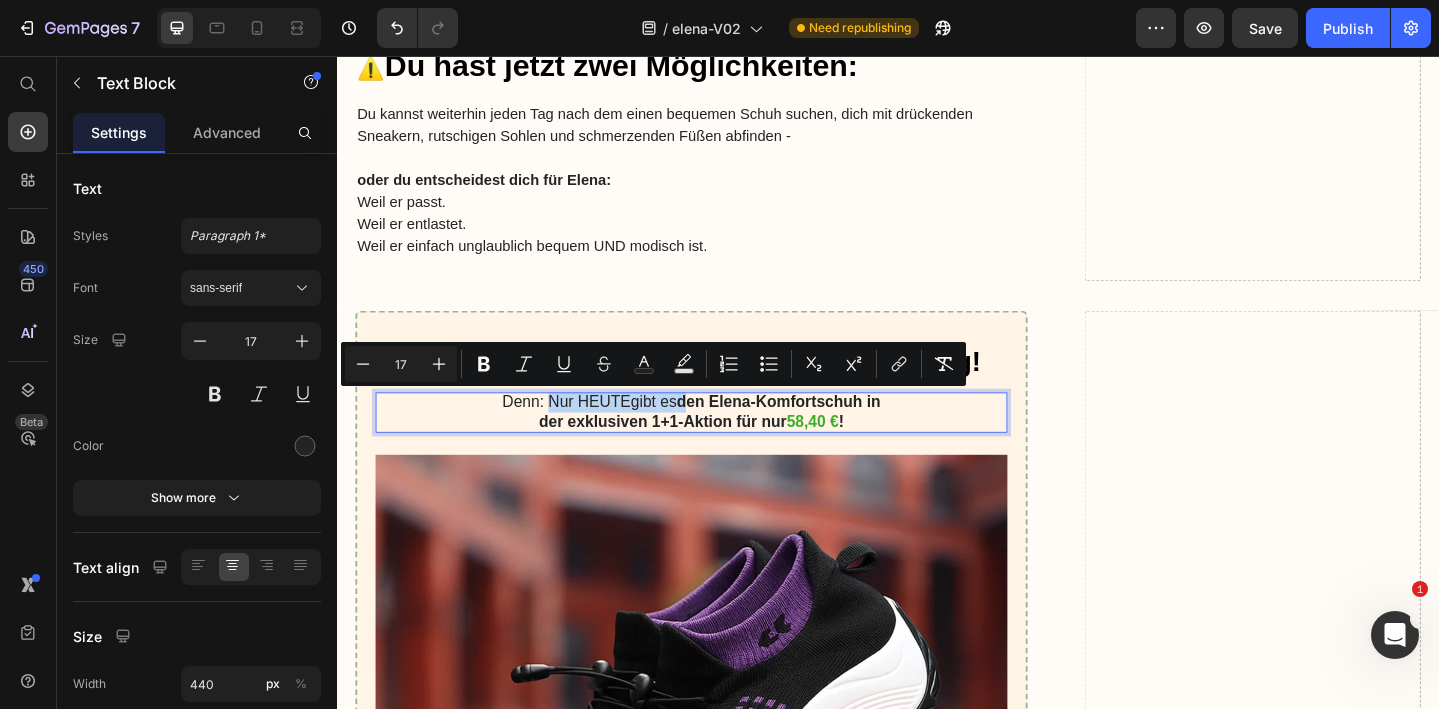 drag, startPoint x: 707, startPoint y: 432, endPoint x: 570, endPoint y: 428, distance: 137.05838 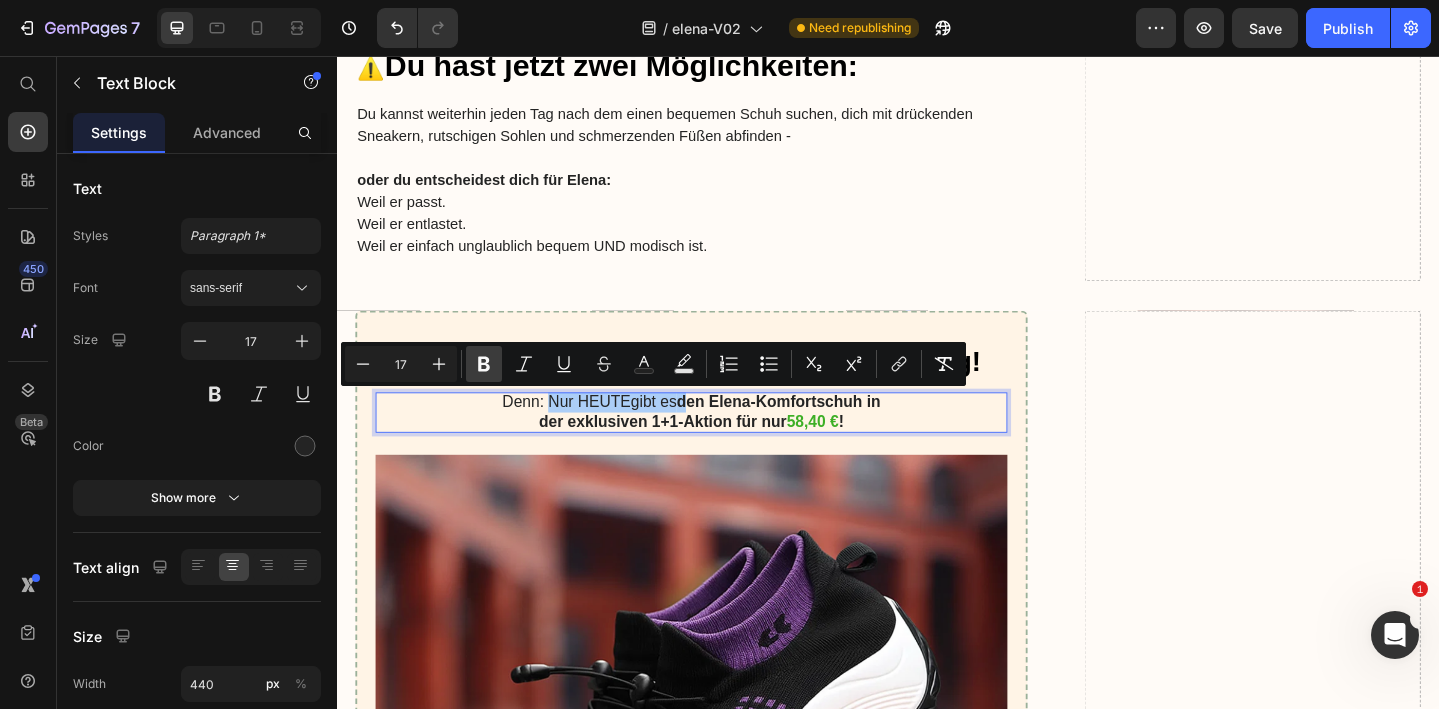 click 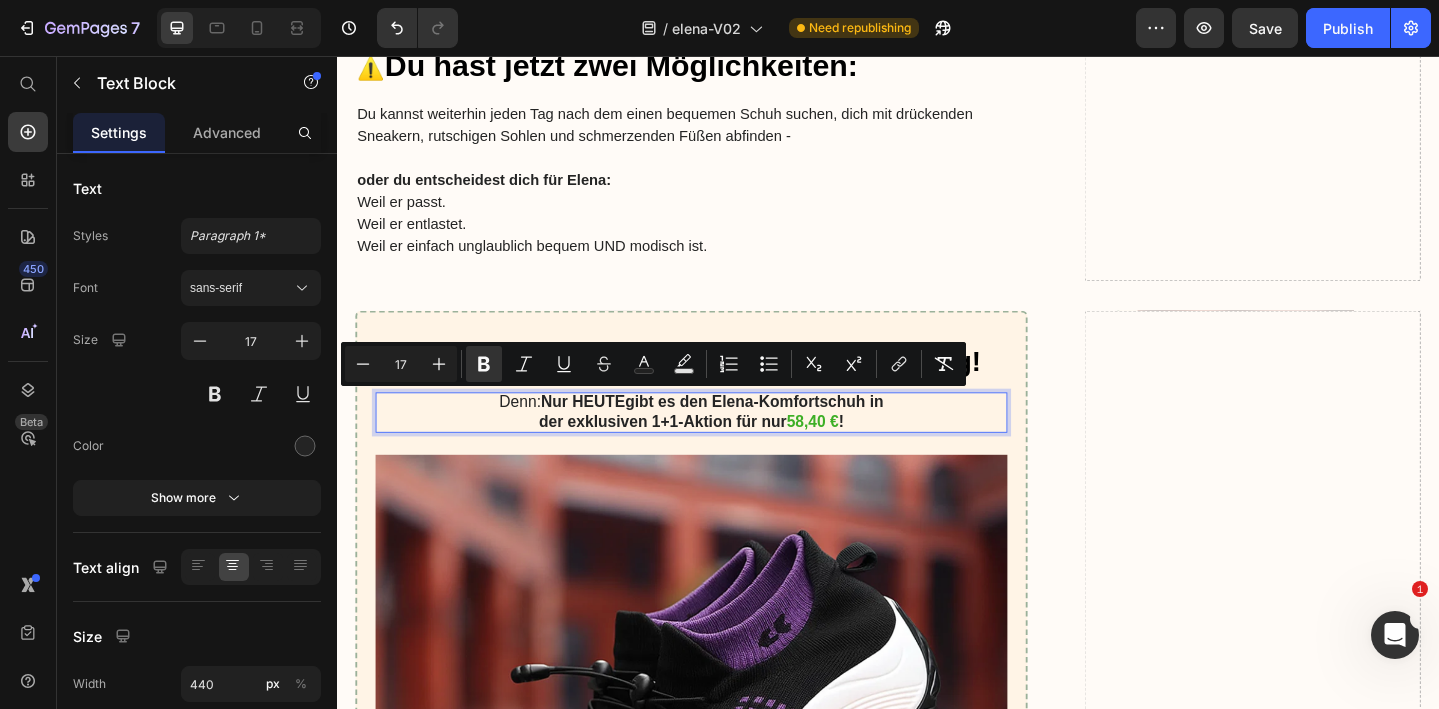 click on "Nur HEUTEgibt es den Elena-Komfortschuh in der exklusiven 1+1-Aktion für nur" at bounding box center (744, 443) 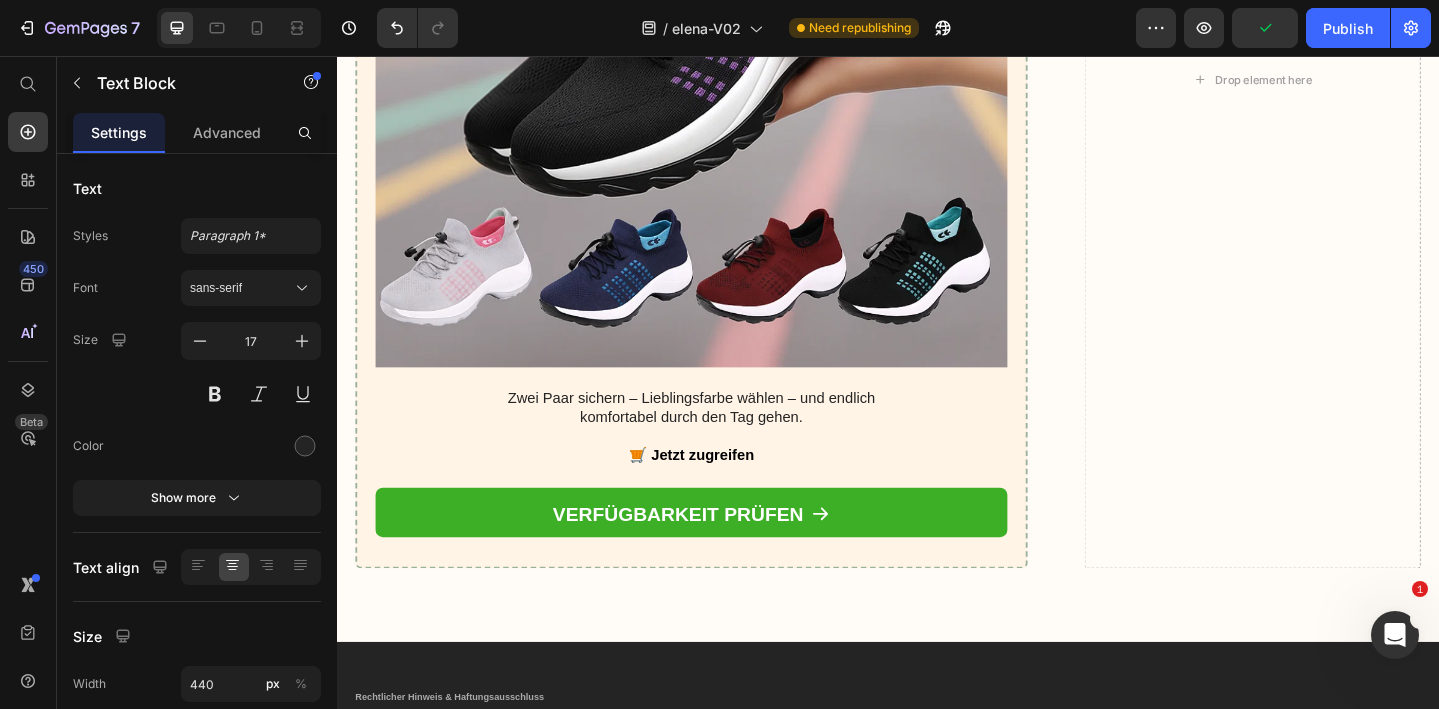scroll, scrollTop: 9588, scrollLeft: 0, axis: vertical 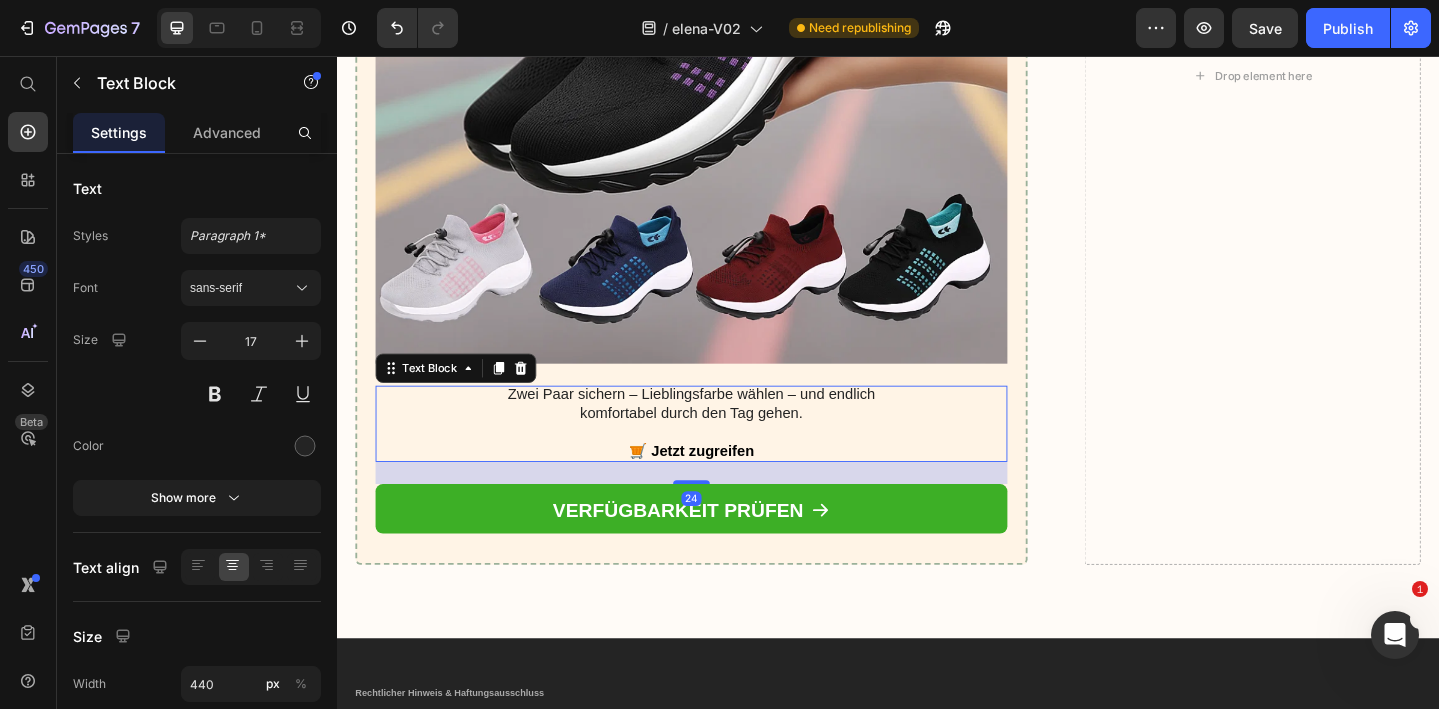 click on "Zwei Paar sichern – Lieblingsfarbe wählen – und endlich komfortabel durch den Tag gehen." at bounding box center [723, 436] 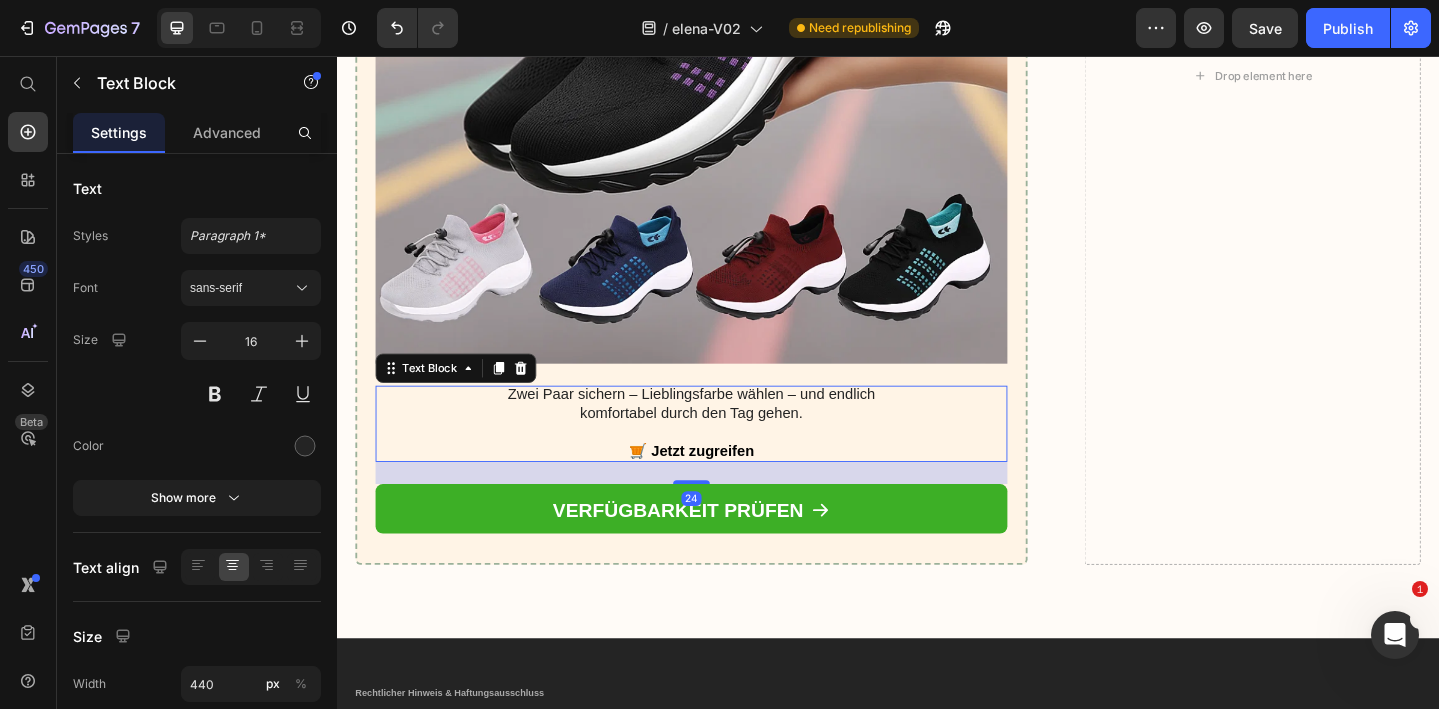 click on "Zwei Paar sichern – Lieblingsfarbe wählen – und endlich komfortabel durch den Tag gehen." at bounding box center (723, 436) 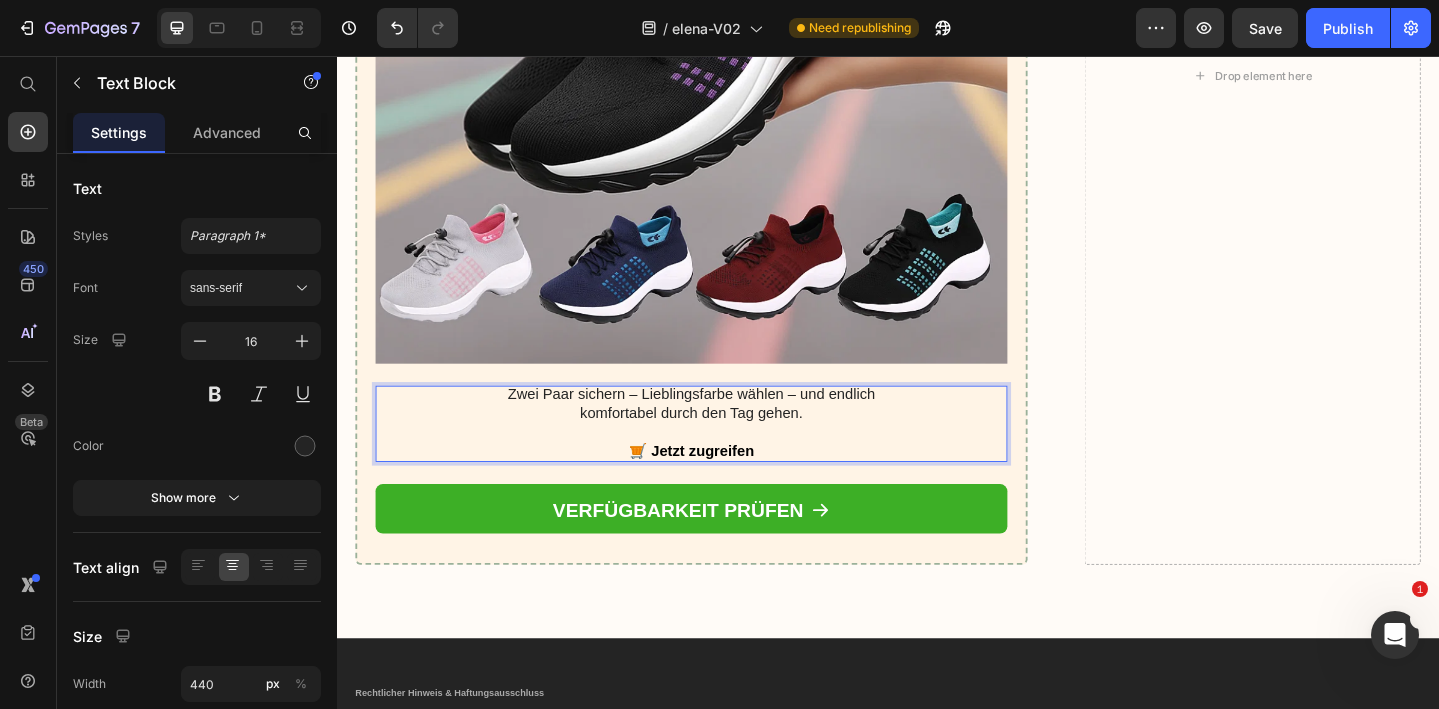 click on "Zwei Paar sichern – Lieblingsfarbe wählen – und endlich komfortabel durch den Tag gehen." at bounding box center (723, 436) 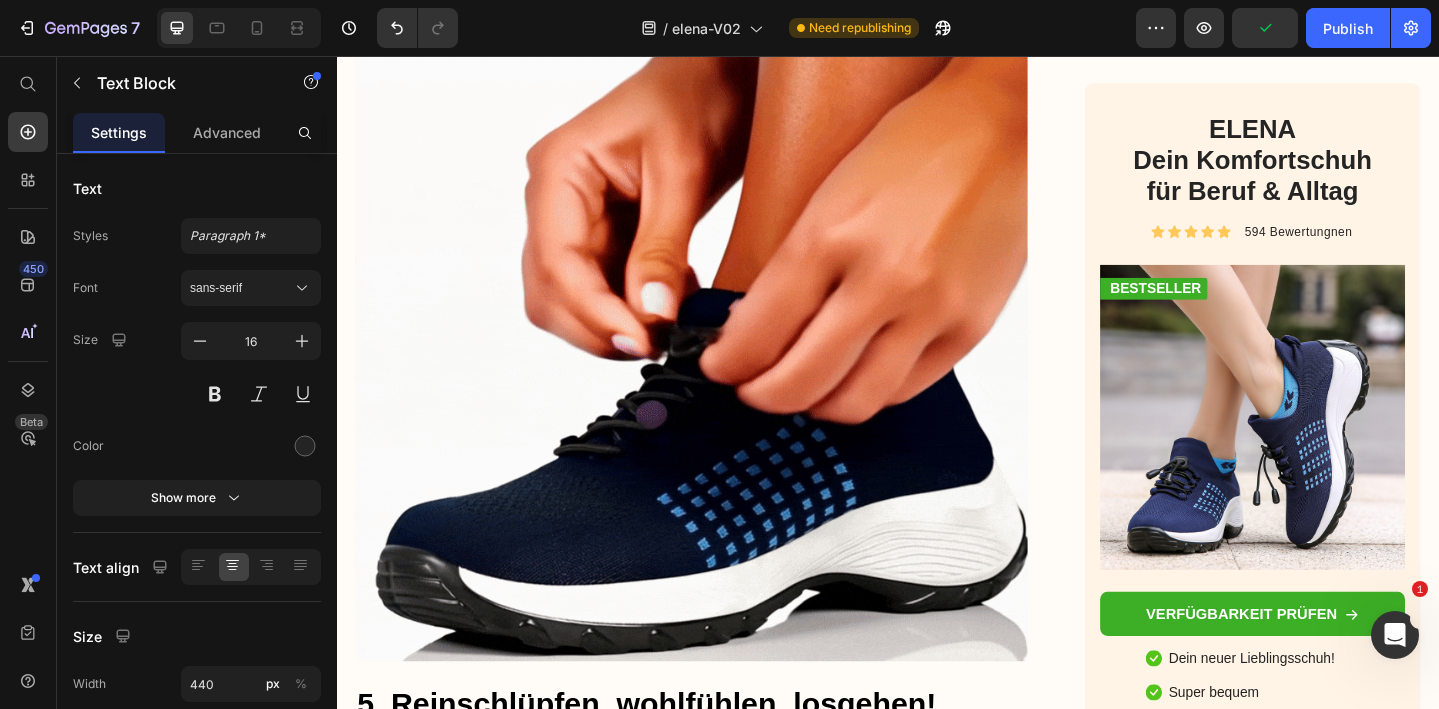 scroll, scrollTop: 5105, scrollLeft: 0, axis: vertical 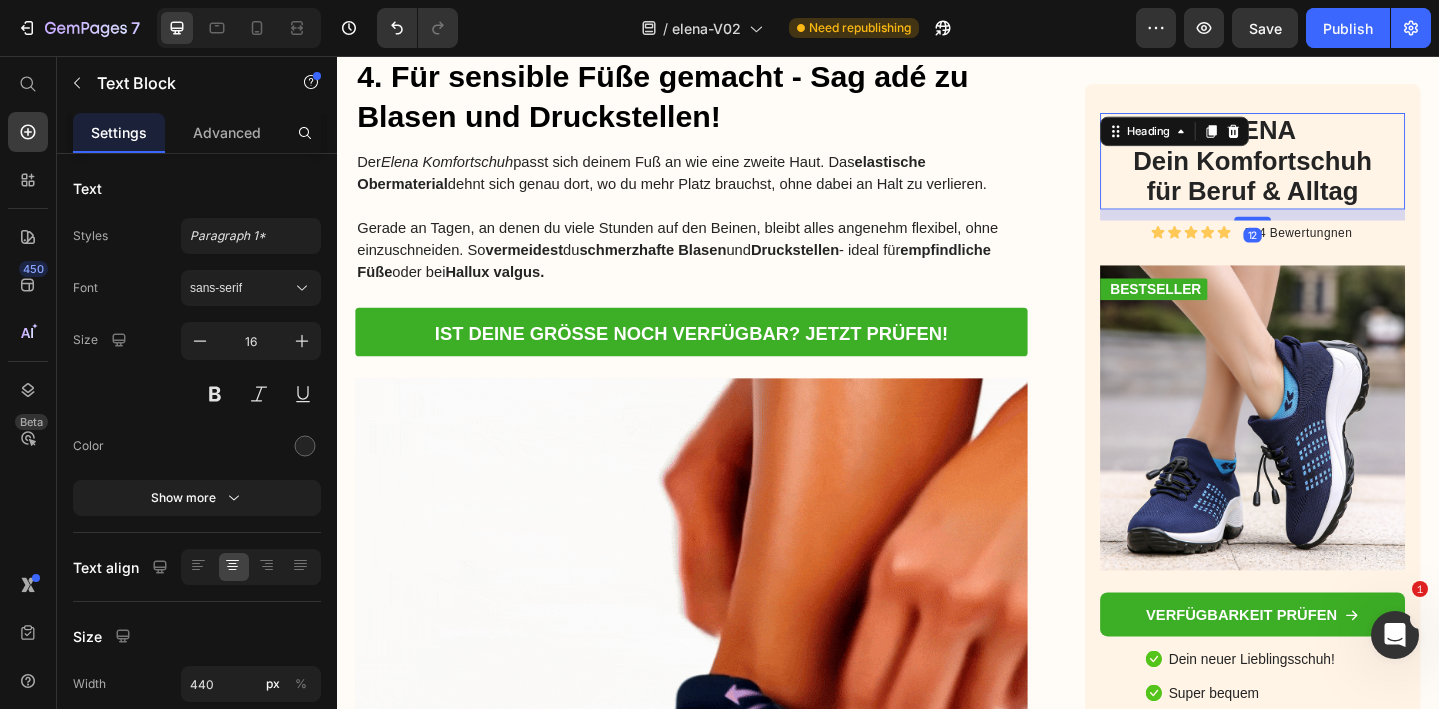 click on "ELENA Dein Komfortschuh für Beruf & Alltag" at bounding box center [1334, 170] 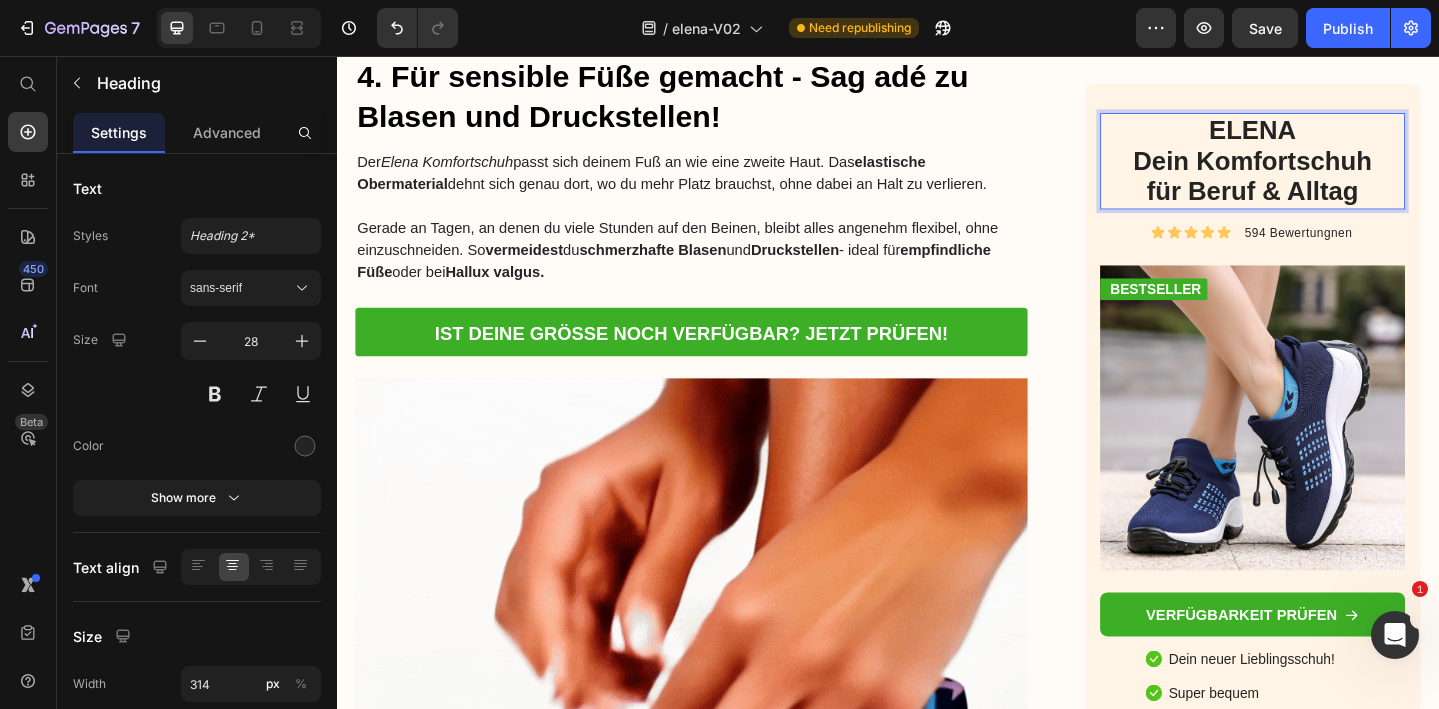 click on "ELENA Dein Komfortschuh für Beruf & Alltag" at bounding box center (1334, 170) 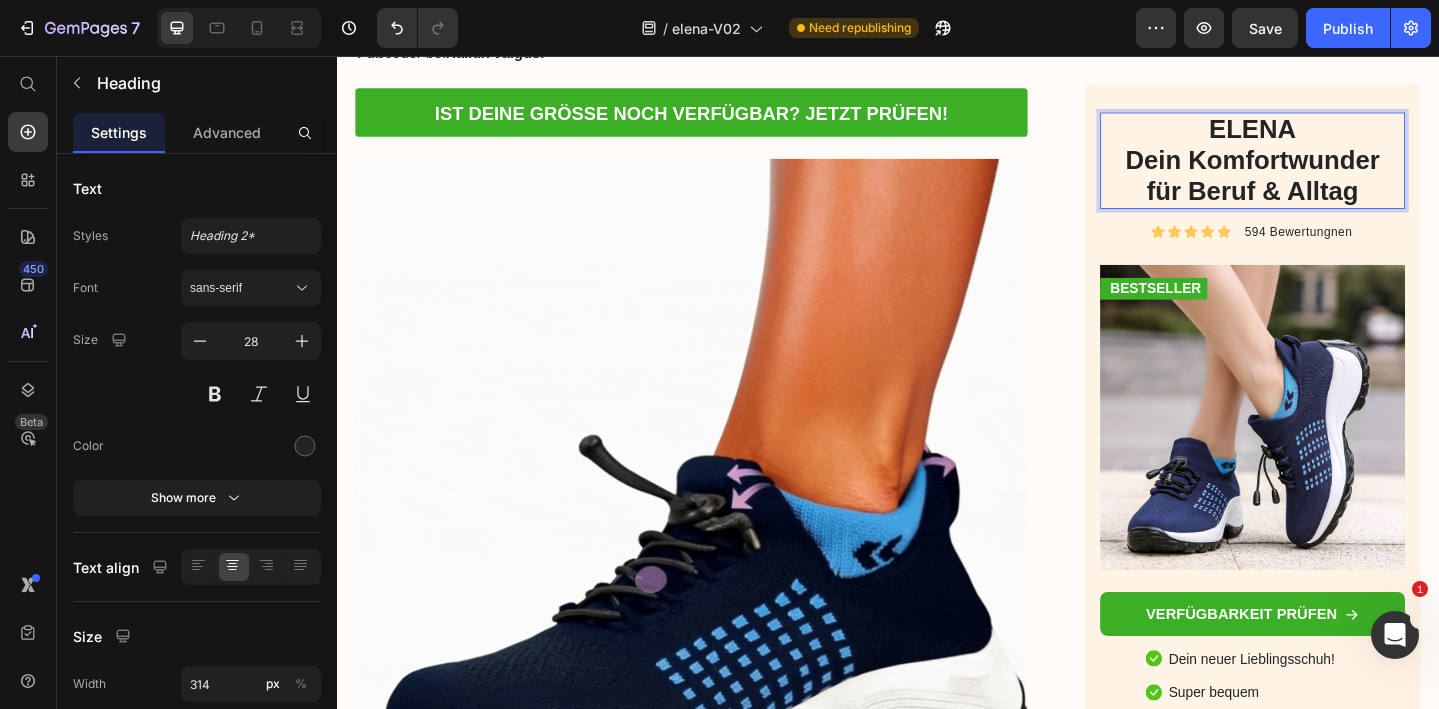 scroll, scrollTop: 5438, scrollLeft: 0, axis: vertical 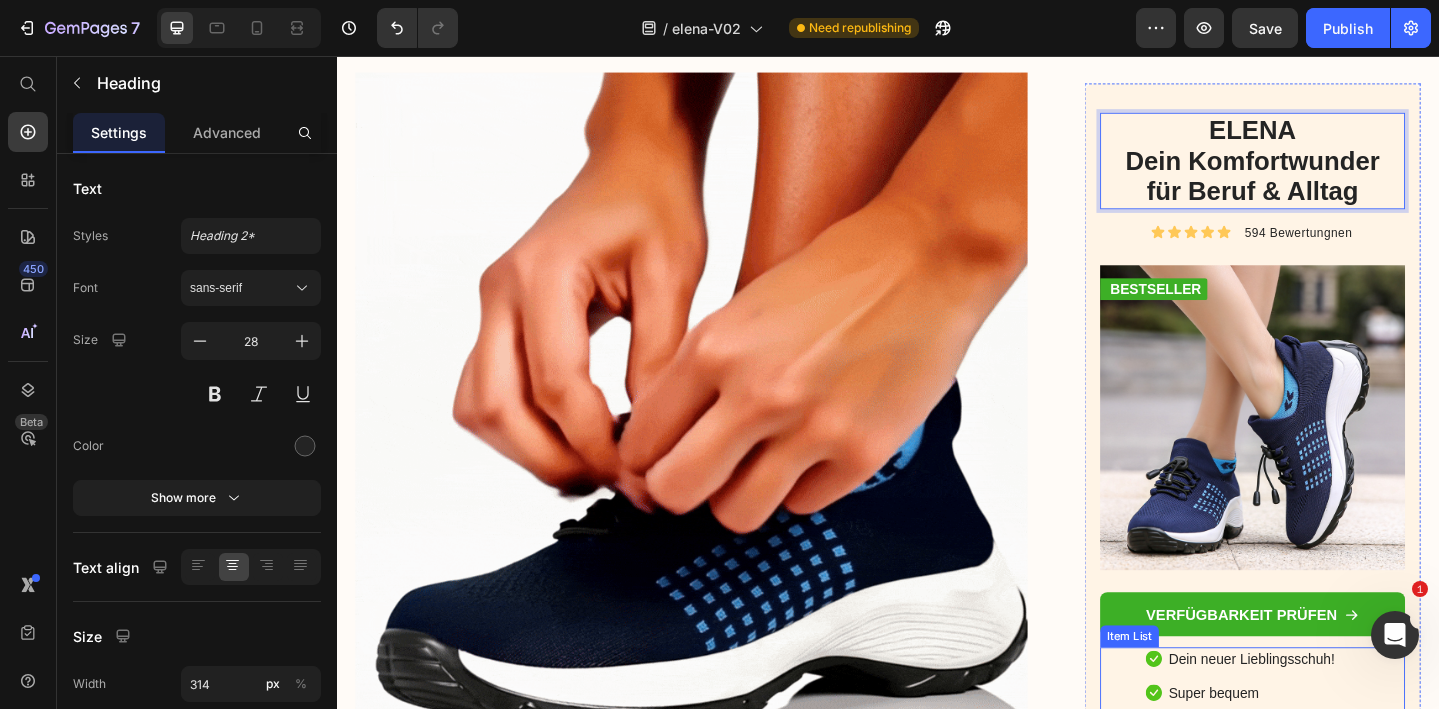 click on "Super bequem" at bounding box center [1346, 750] 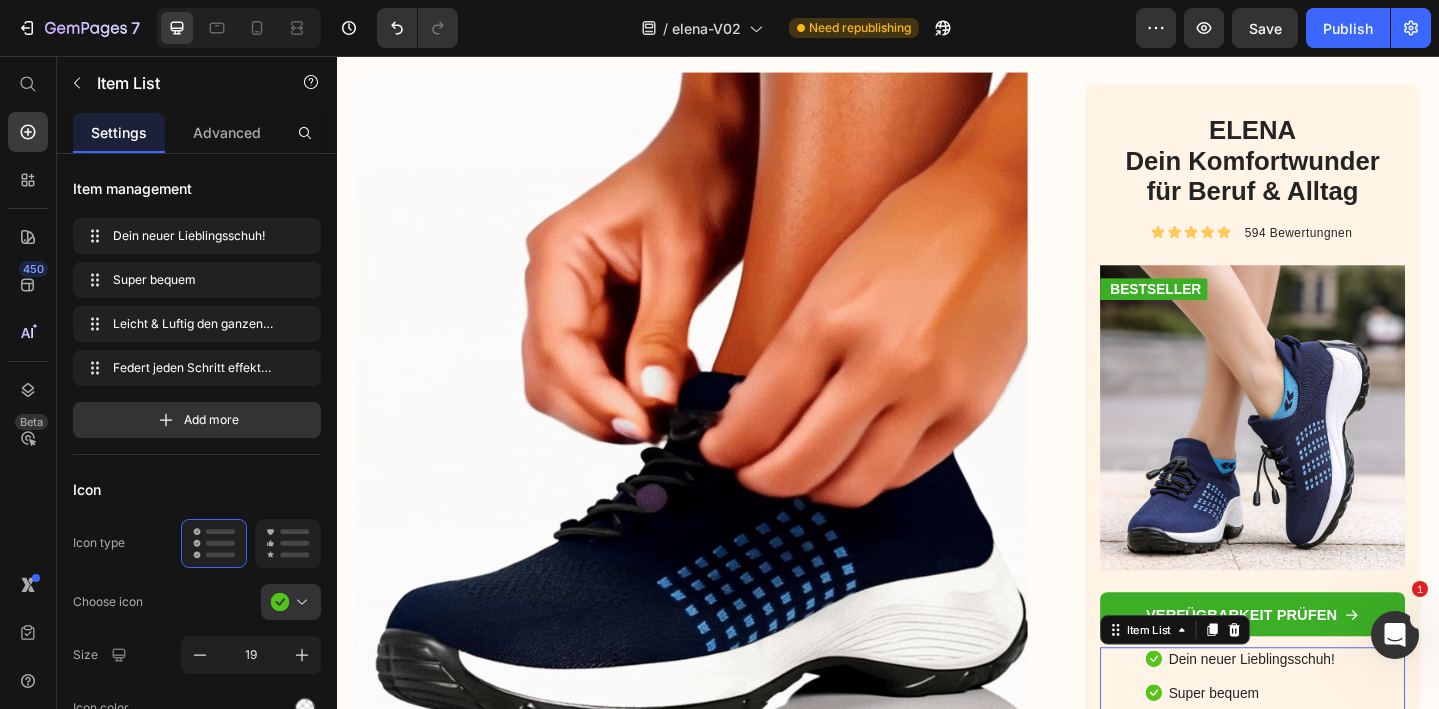 click on "Super bequem" at bounding box center [1346, 750] 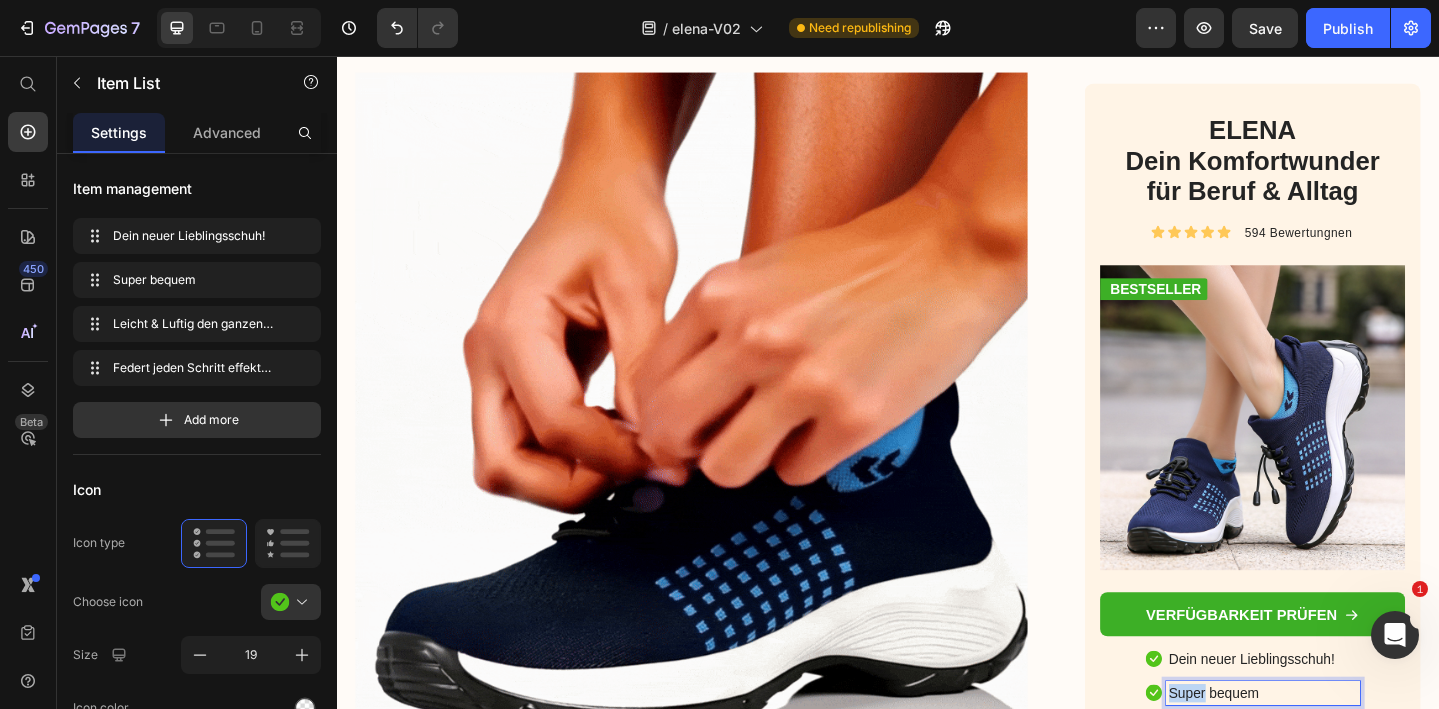 click on "Super bequem" at bounding box center [1346, 750] 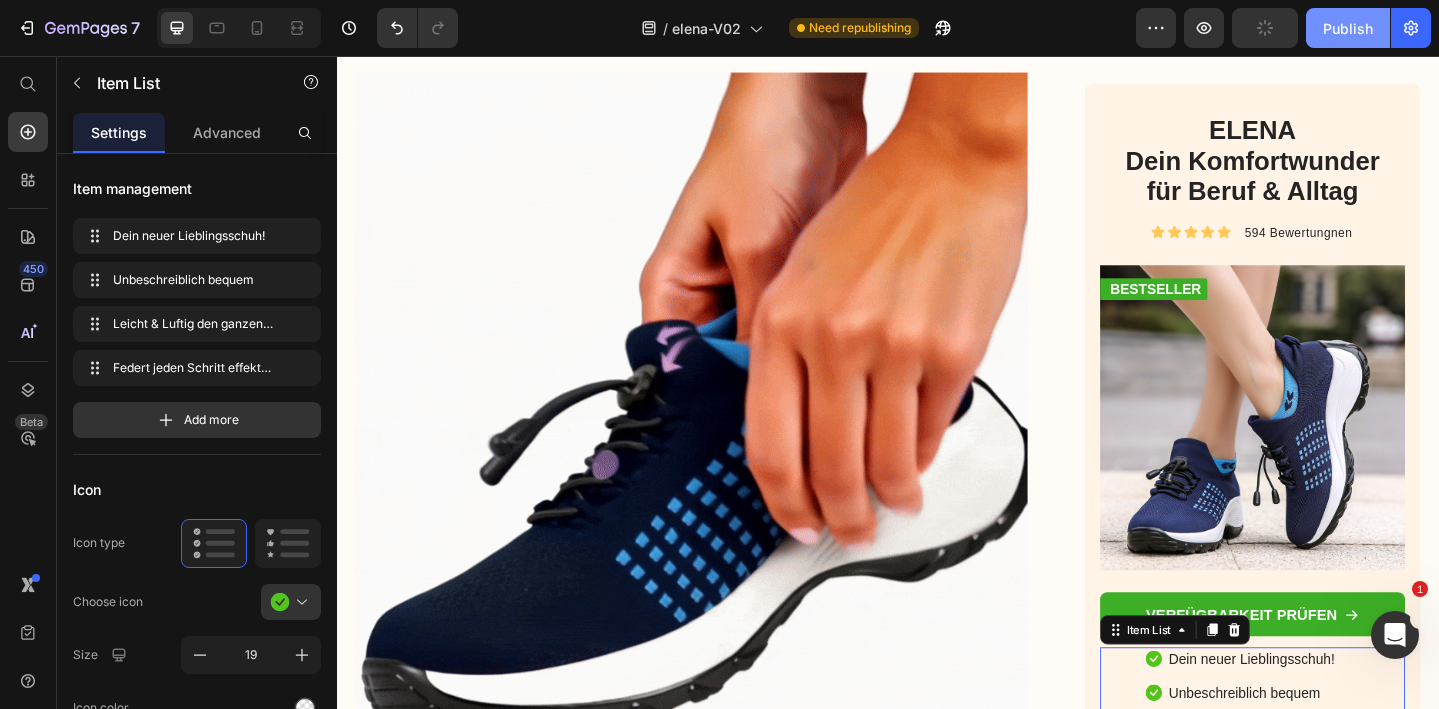 click on "Publish" at bounding box center [1348, 28] 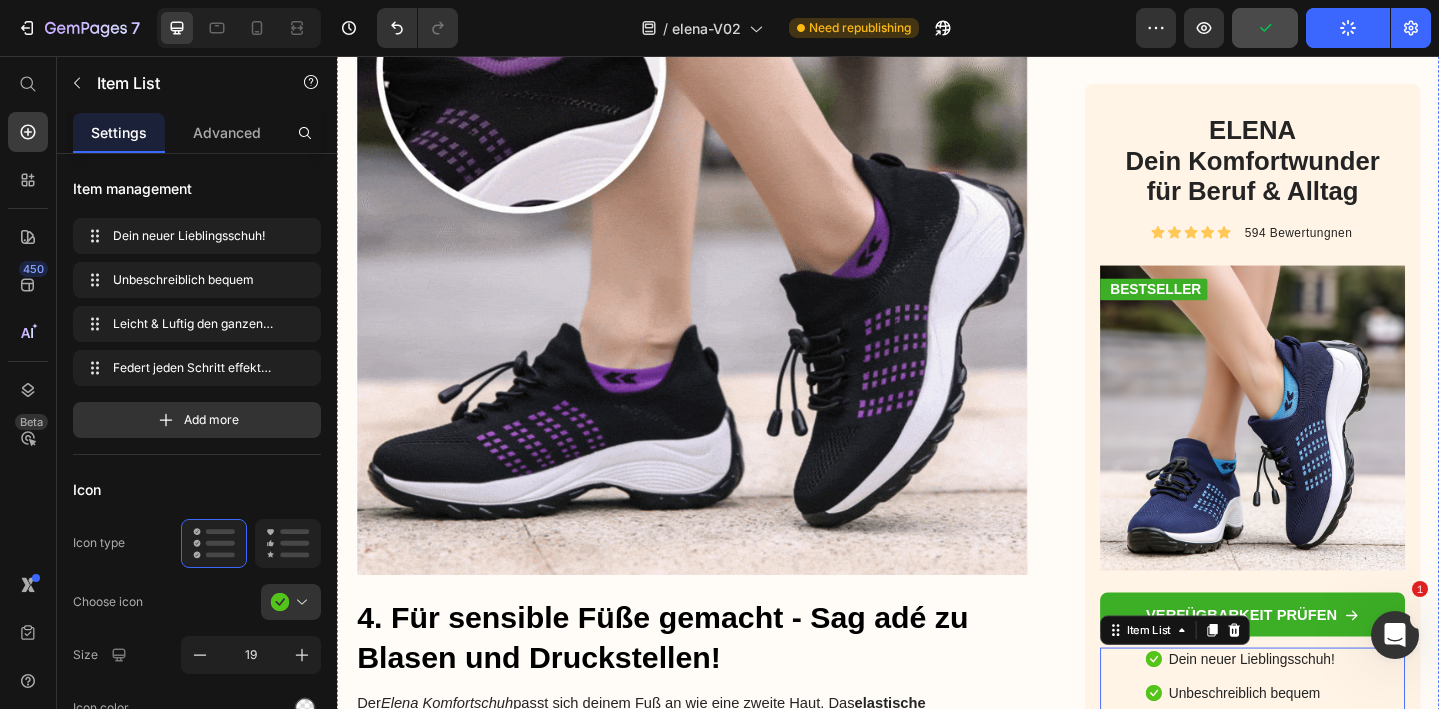 scroll, scrollTop: 4493, scrollLeft: 0, axis: vertical 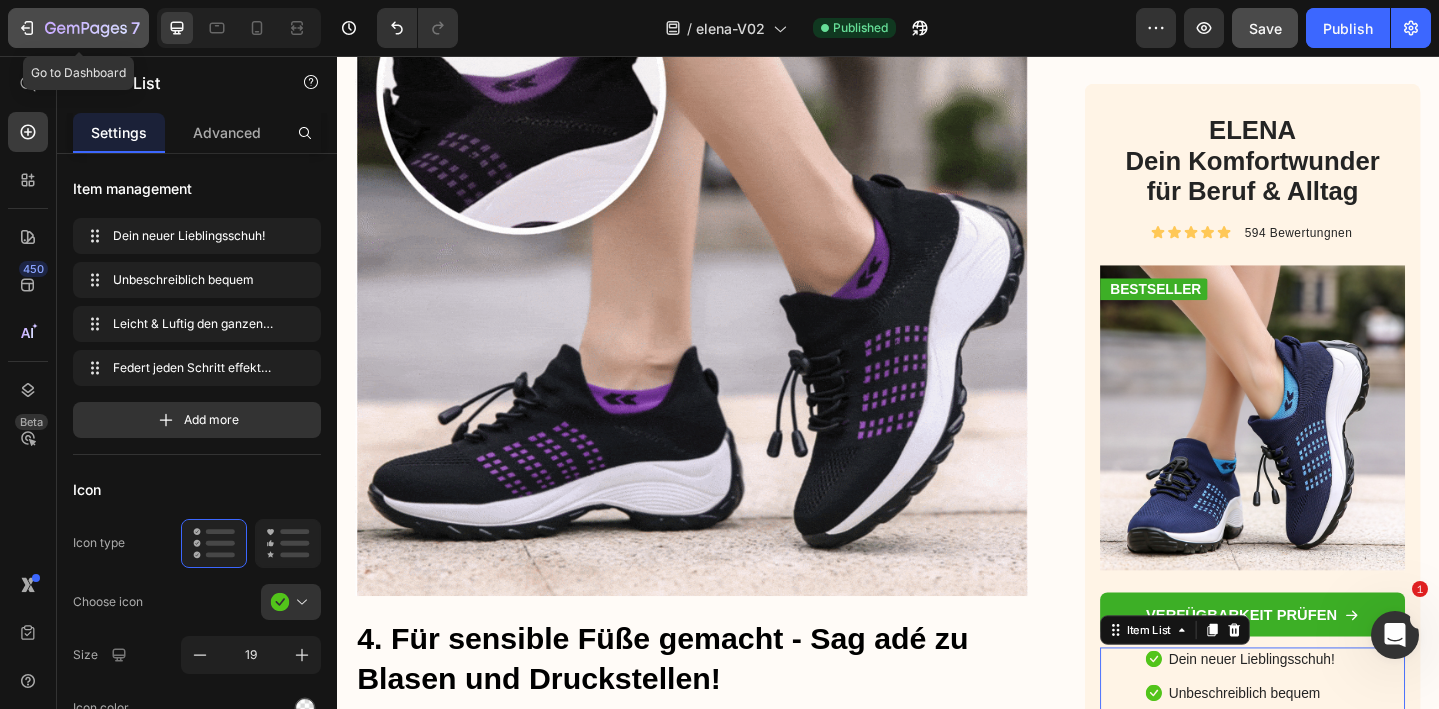 click on "7" 